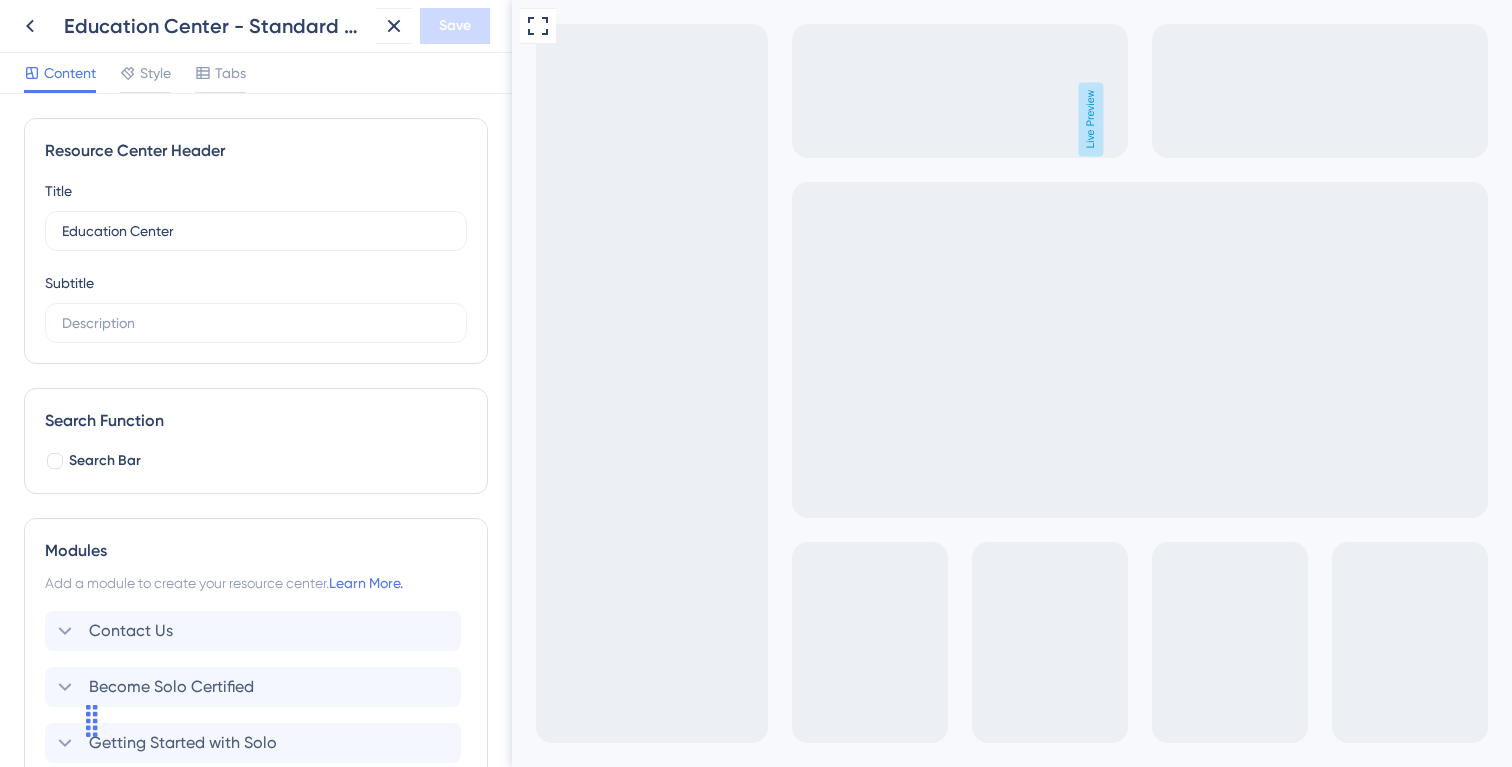 scroll, scrollTop: 0, scrollLeft: 0, axis: both 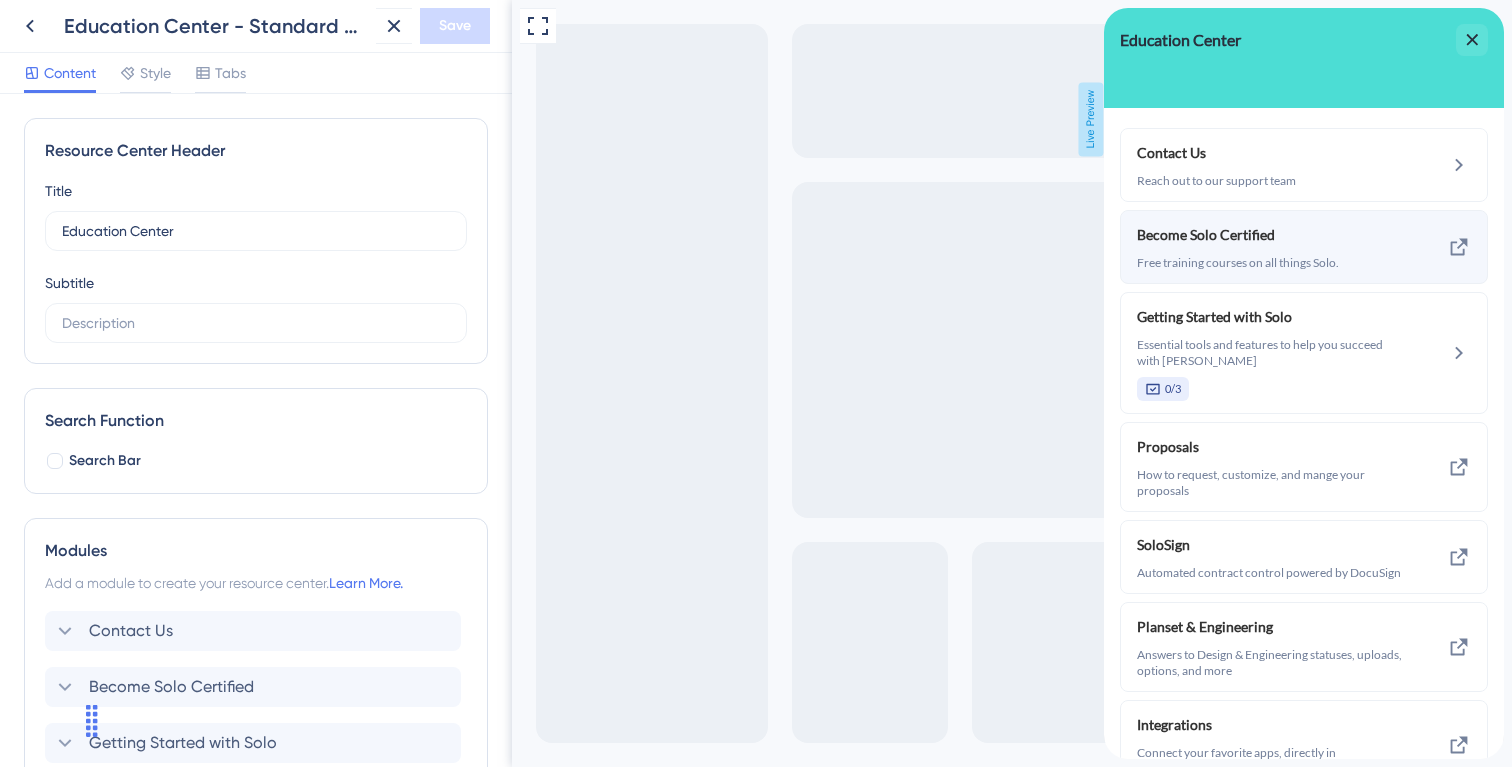 click on "Free training courses on all things Solo." at bounding box center (1270, 263) 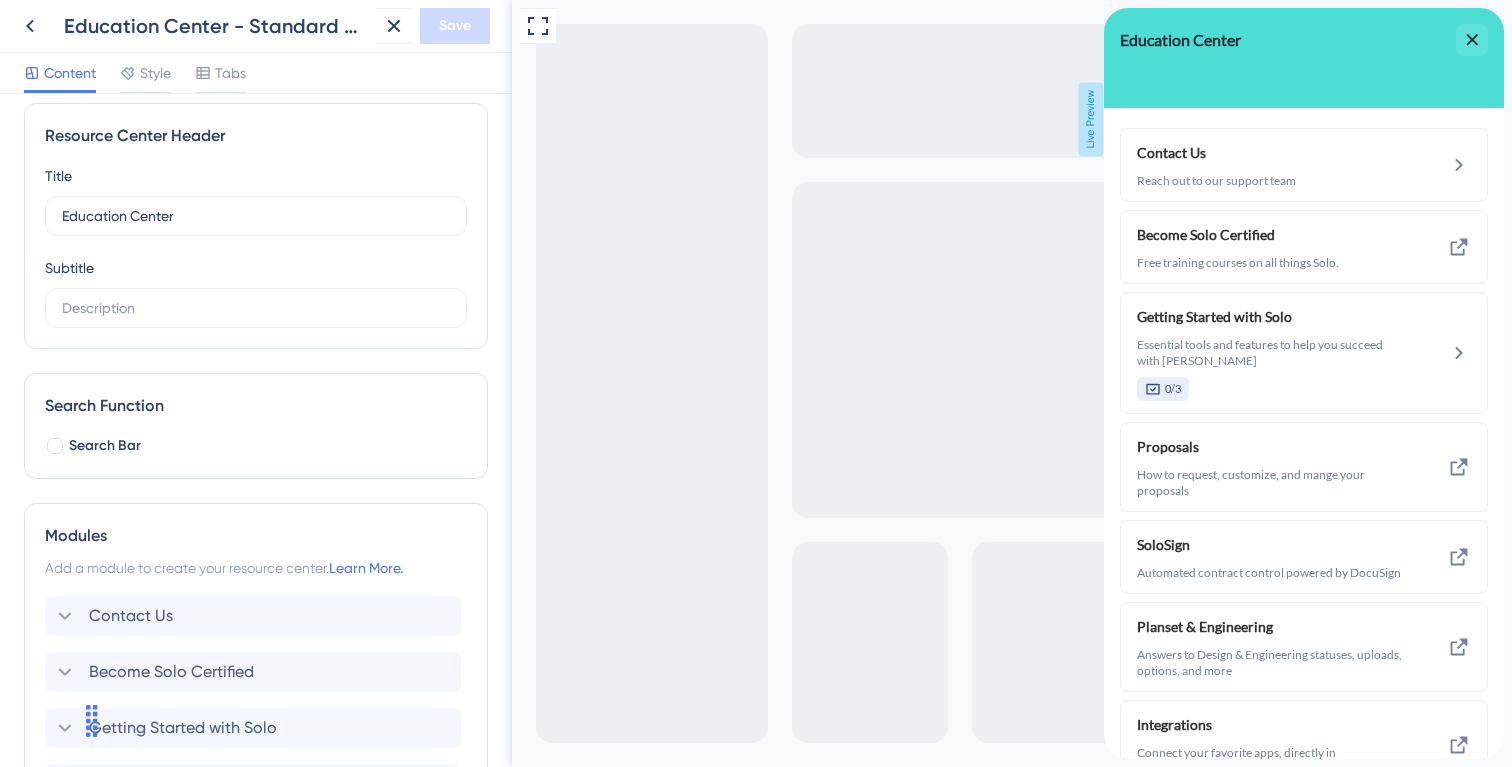 scroll, scrollTop: 357, scrollLeft: 0, axis: vertical 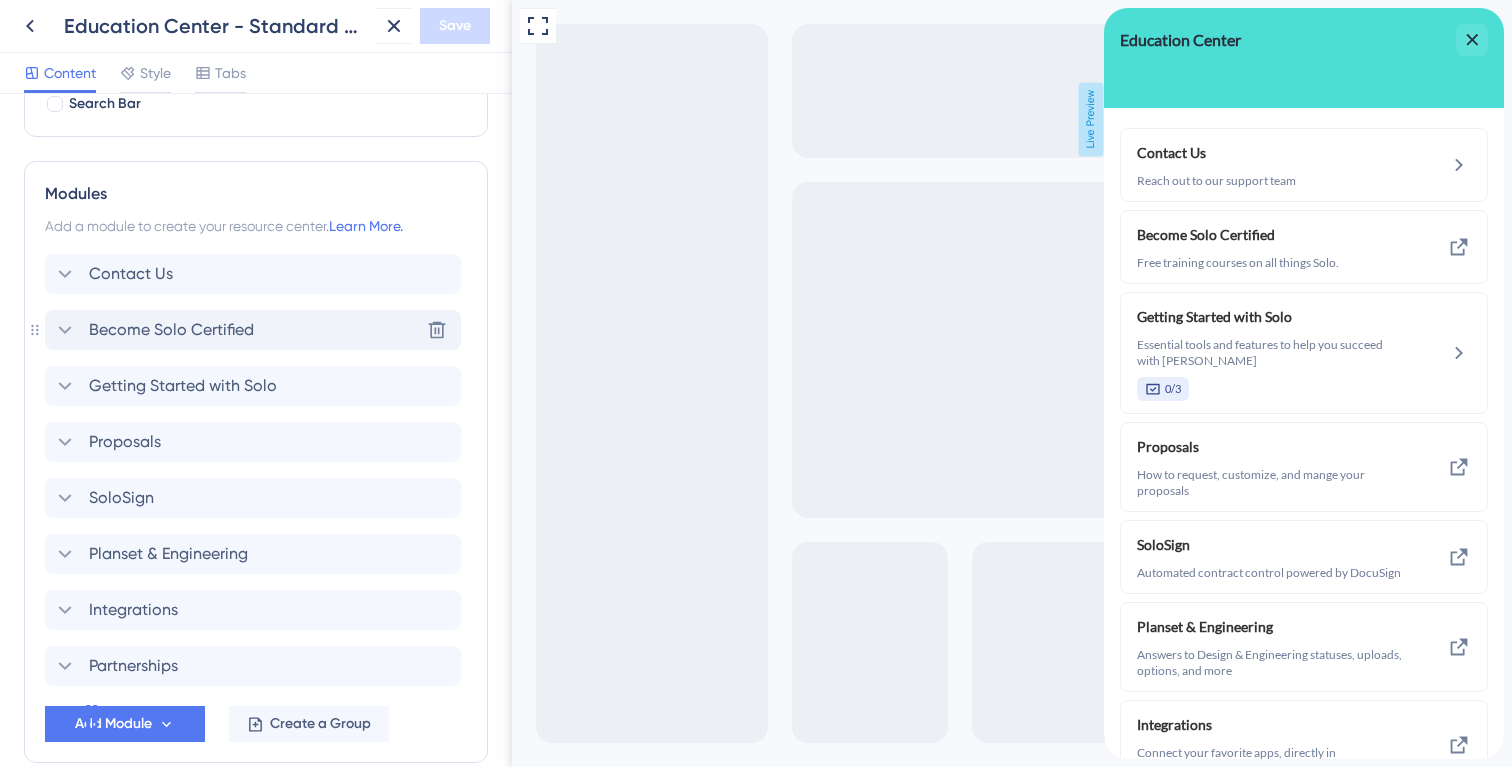 click on "Become Solo Certified" at bounding box center [171, 330] 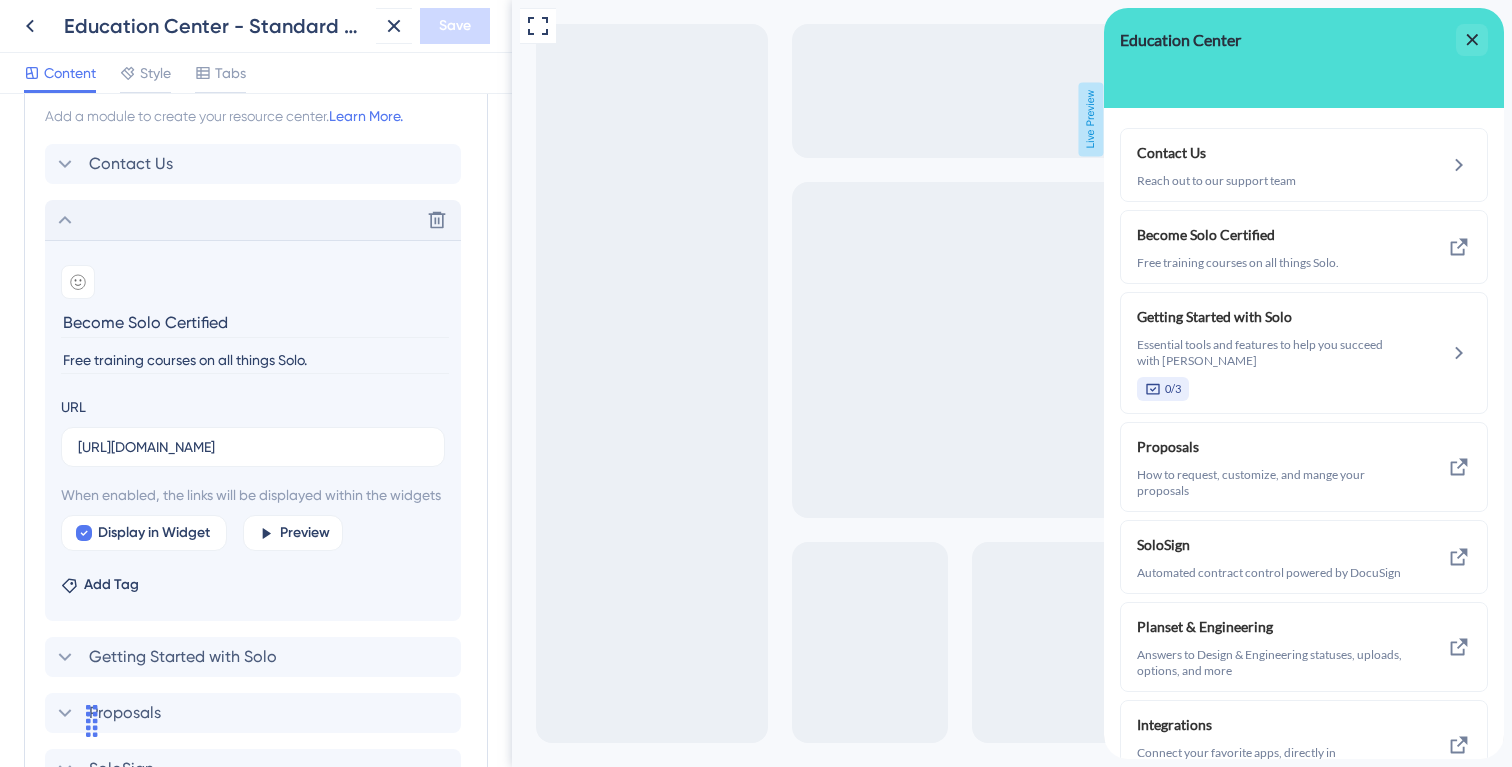 scroll, scrollTop: 577, scrollLeft: 0, axis: vertical 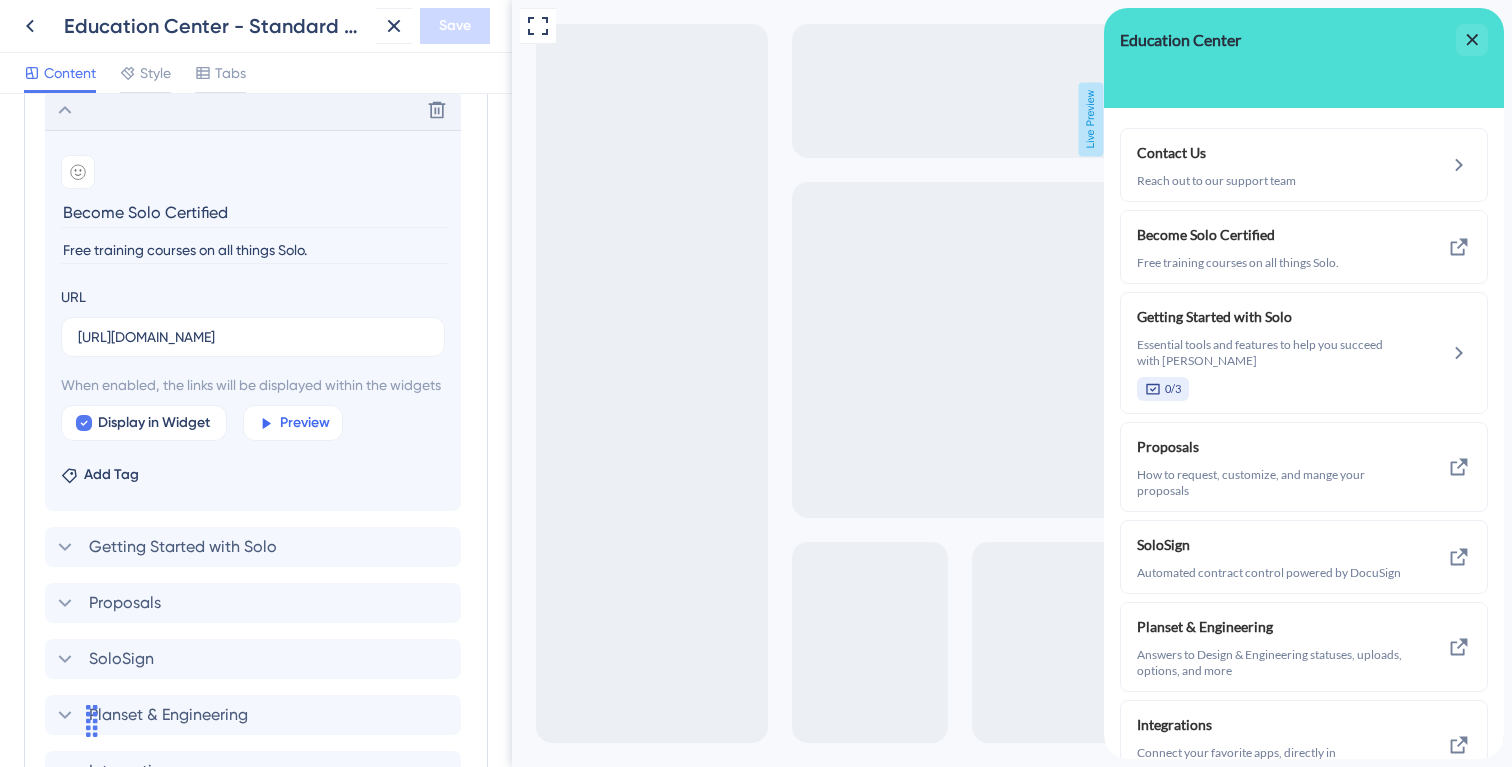 click on "Preview" at bounding box center [305, 423] 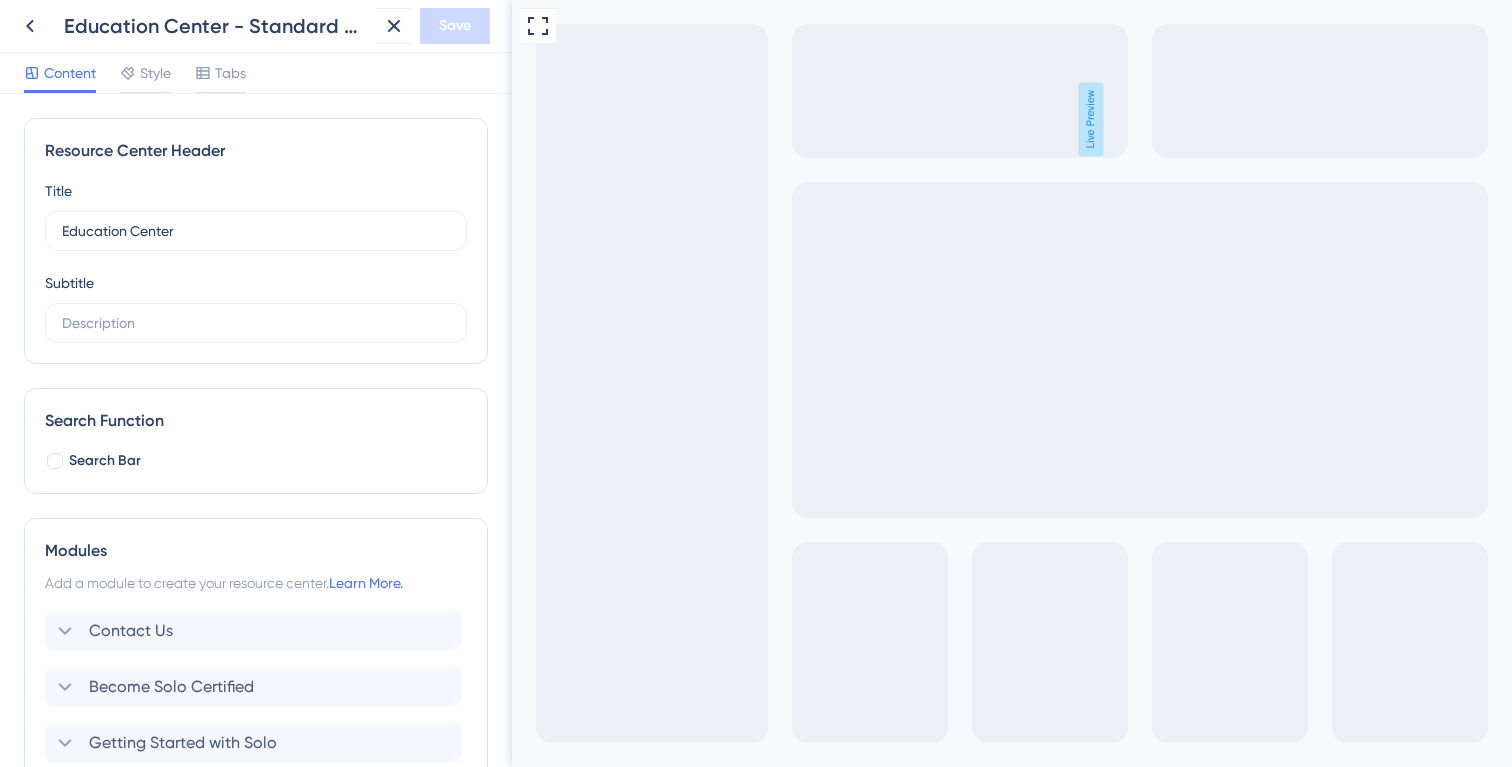 scroll, scrollTop: 0, scrollLeft: 0, axis: both 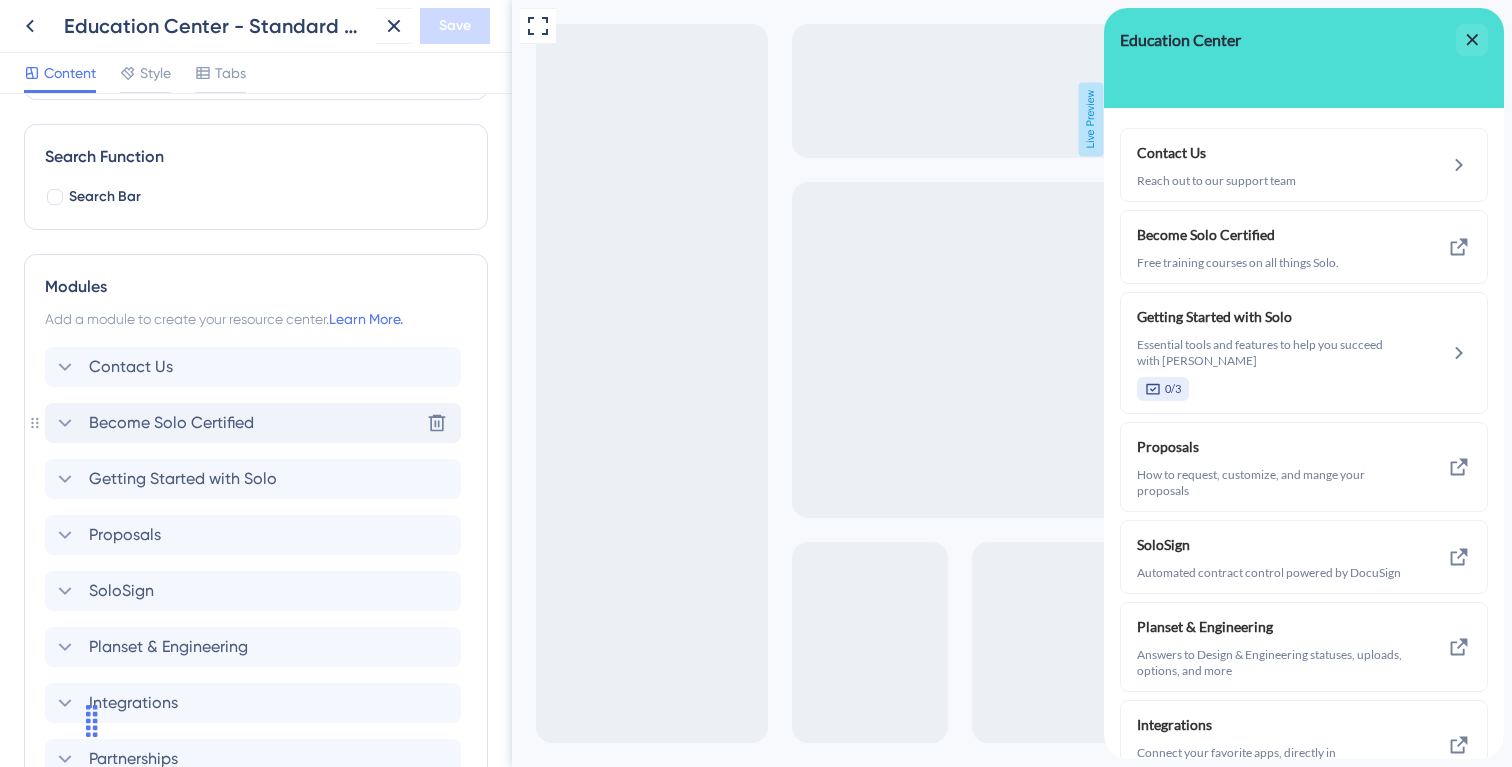 click on "Become Solo Certified Delete" at bounding box center [253, 423] 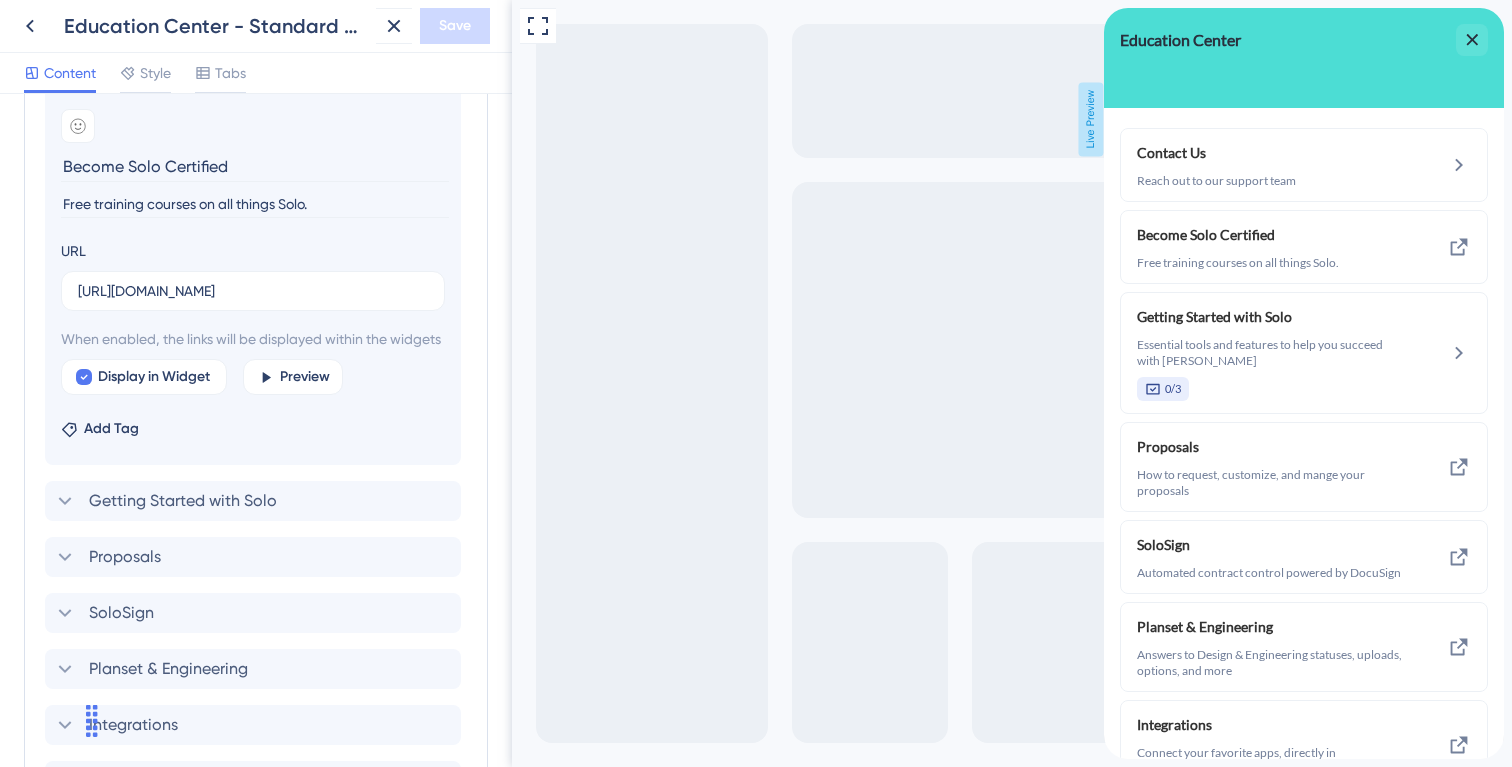 scroll, scrollTop: 619, scrollLeft: 0, axis: vertical 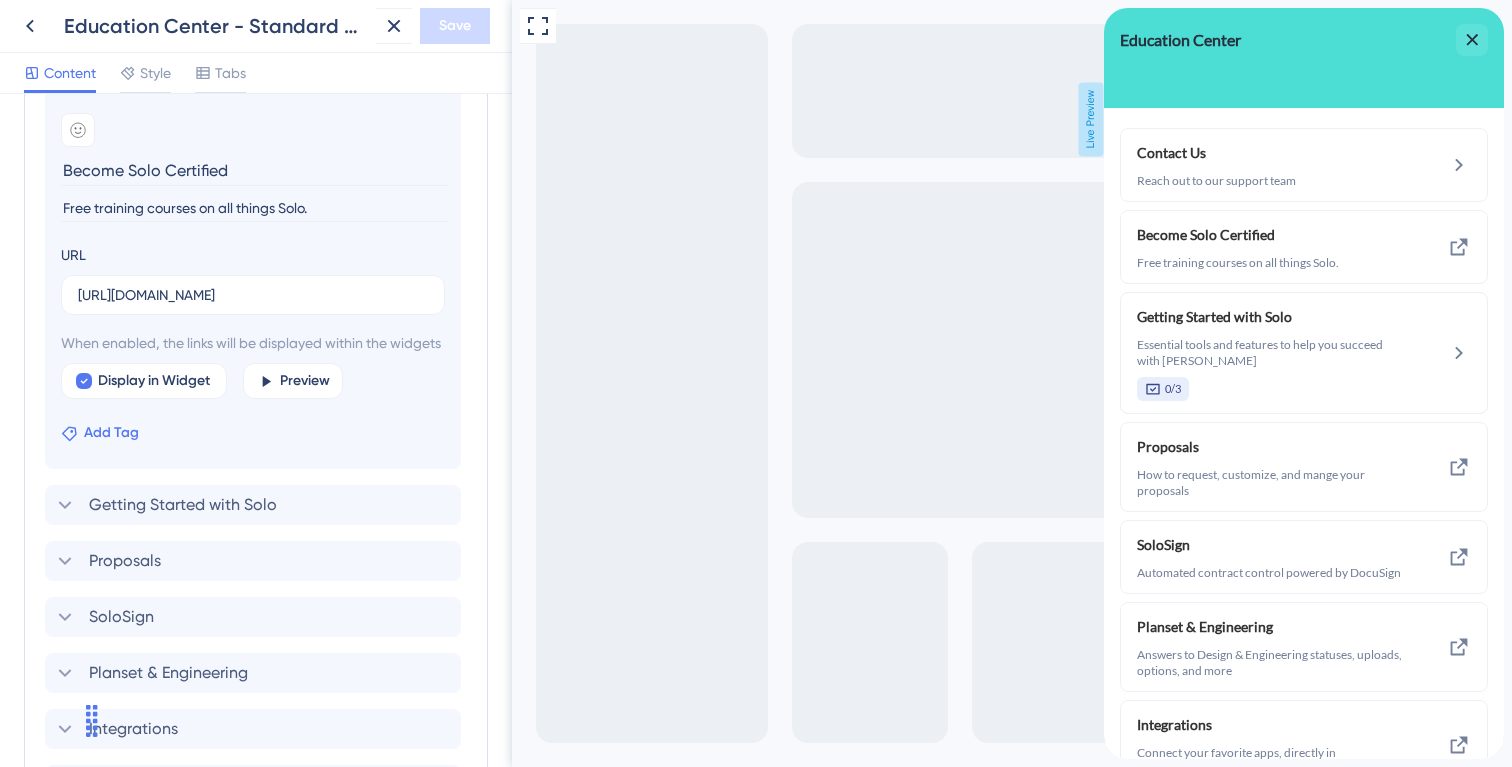 click 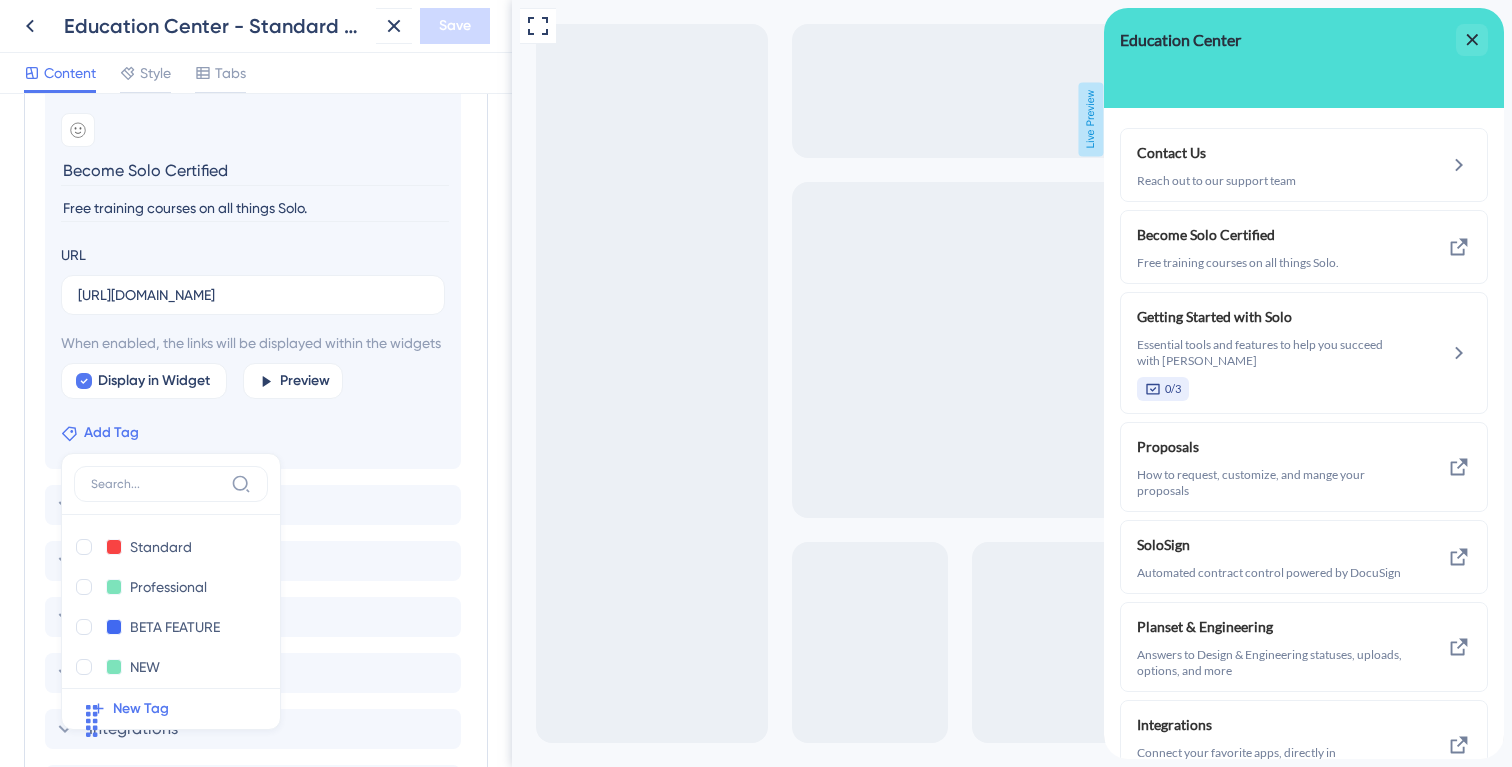 scroll, scrollTop: 804, scrollLeft: 0, axis: vertical 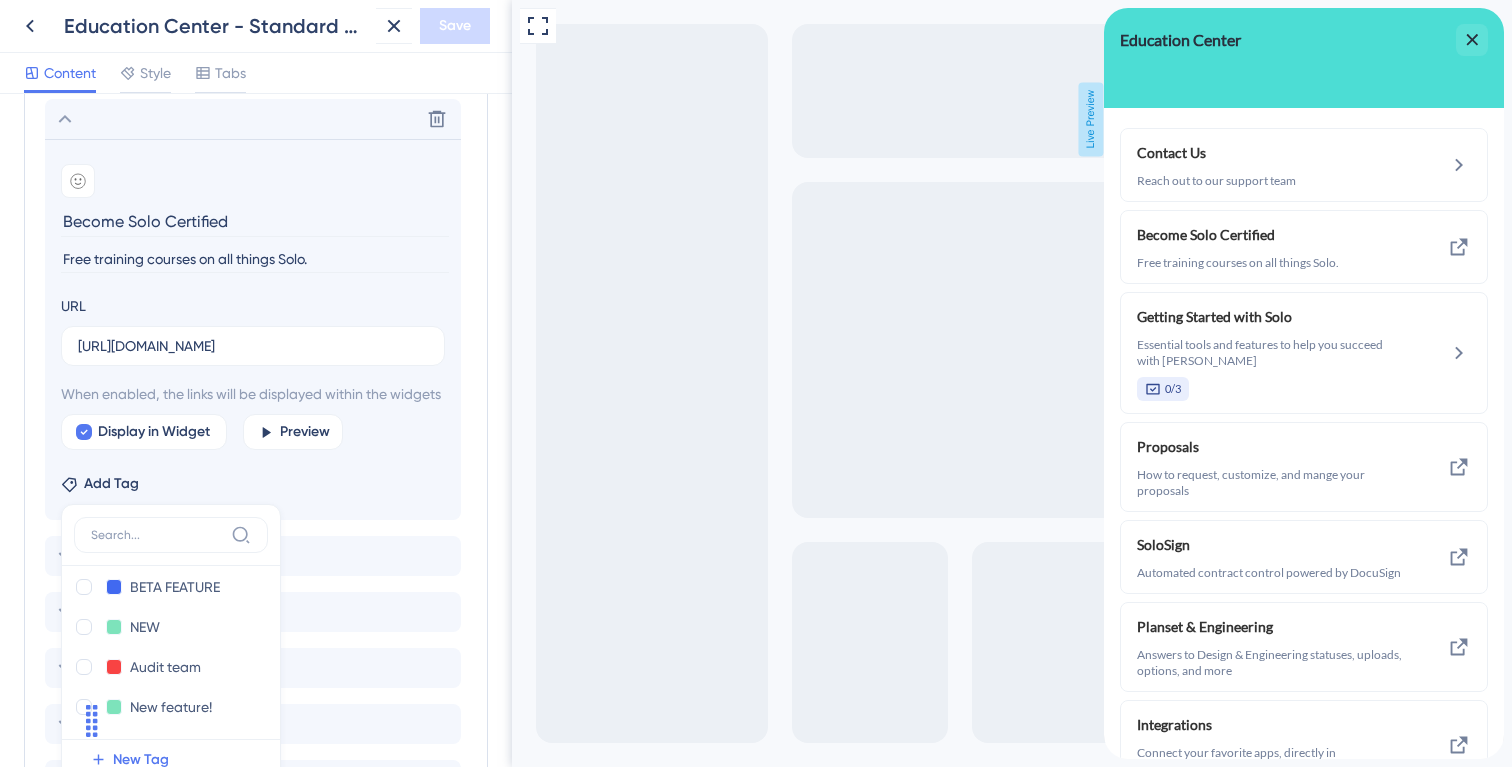 click on "Add Tag Standard Standard Delete Professional Professional Delete BETA FEATURE BETA FEATURE Delete NEW NEW Delete Audit team Audit team Delete New feature! New feature! Delete New Tag" at bounding box center [253, 480] 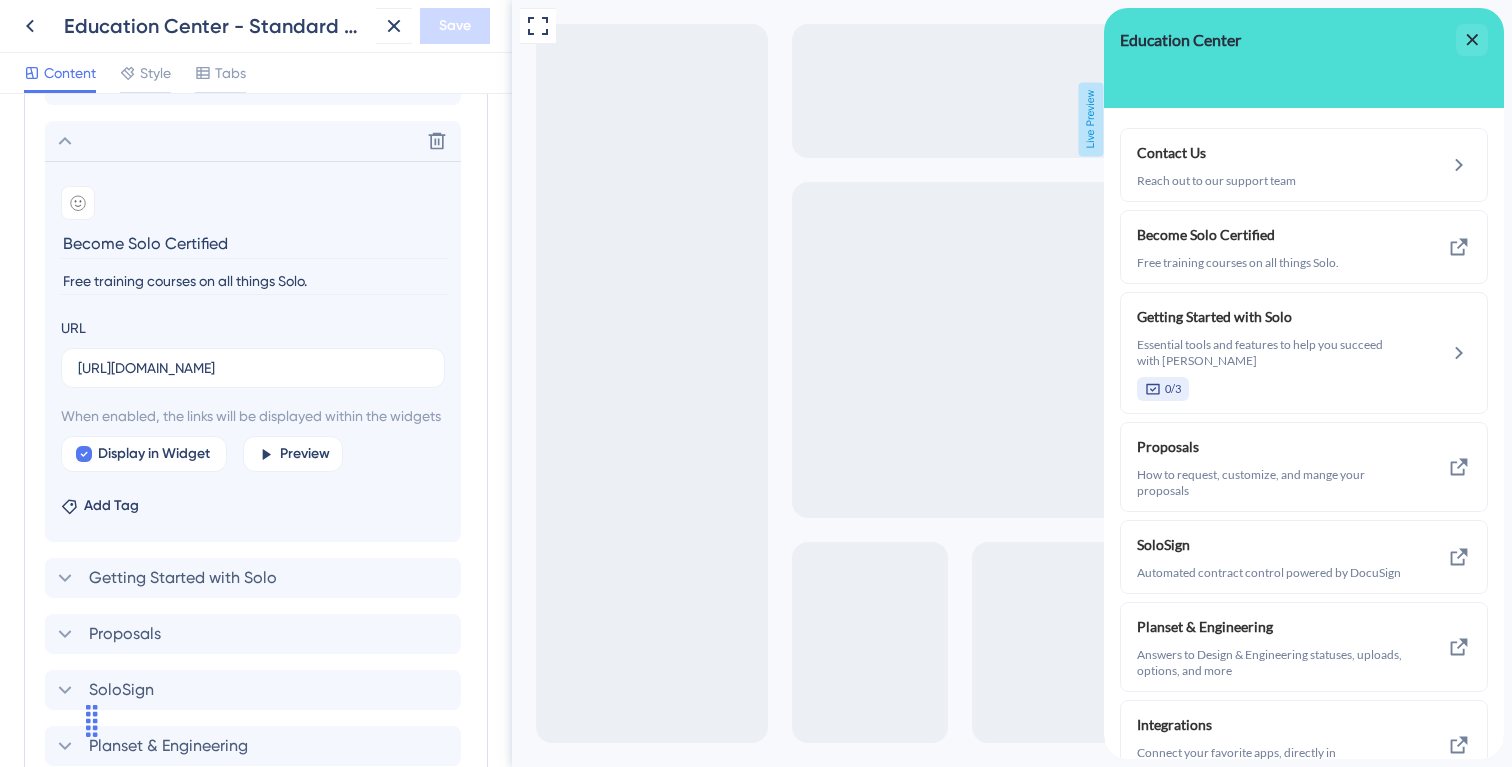 scroll, scrollTop: 492, scrollLeft: 0, axis: vertical 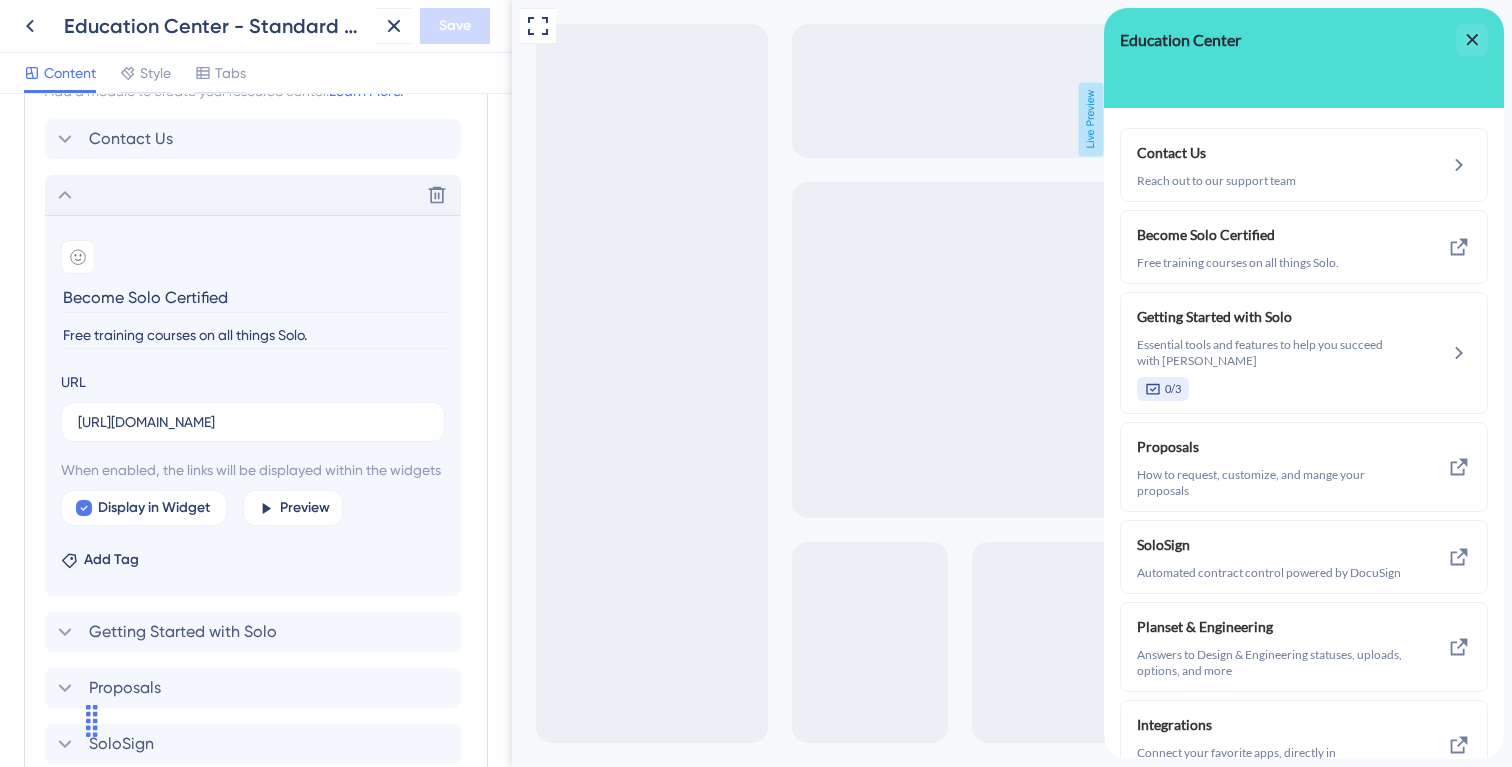 click on "Delete" at bounding box center (253, 195) 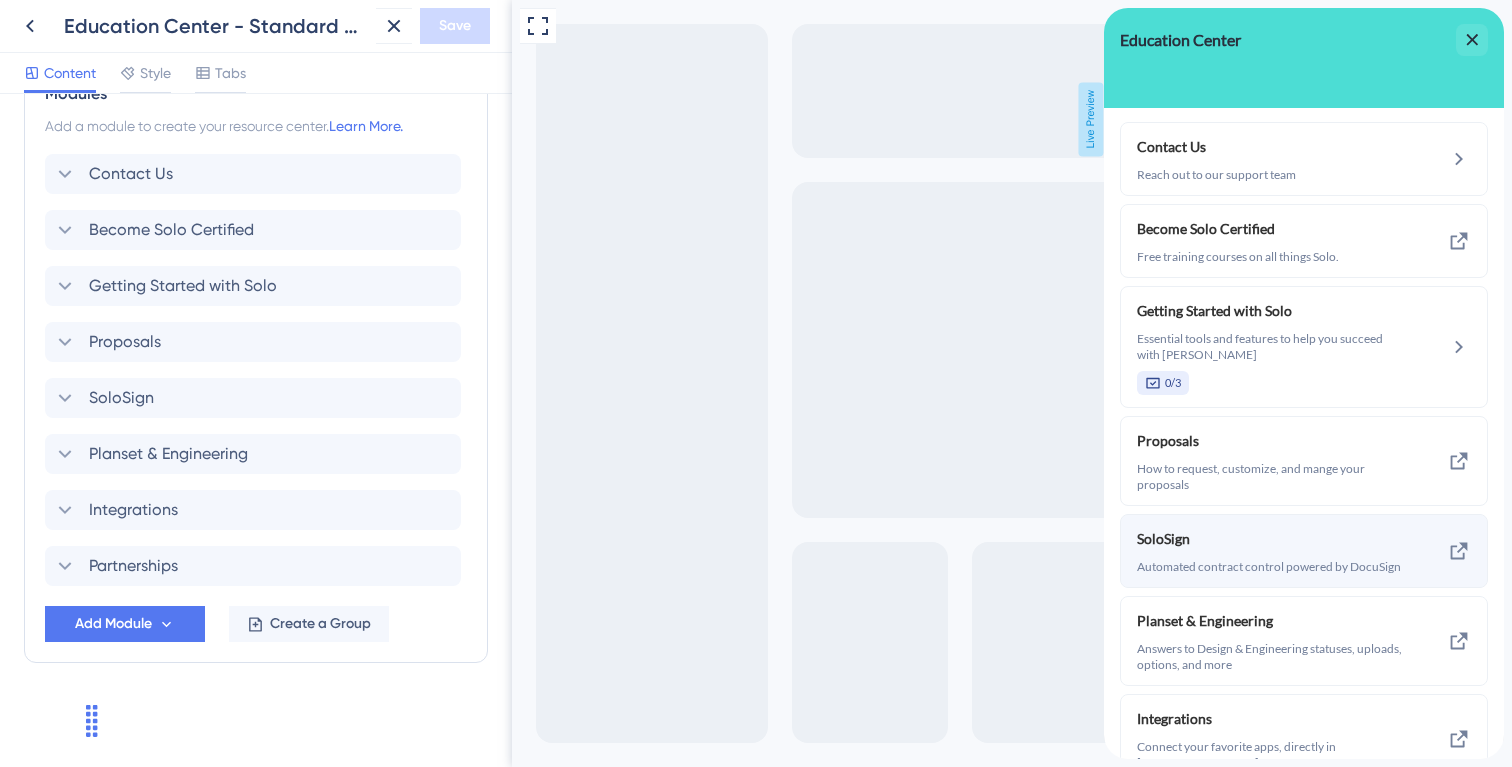 scroll, scrollTop: 0, scrollLeft: 0, axis: both 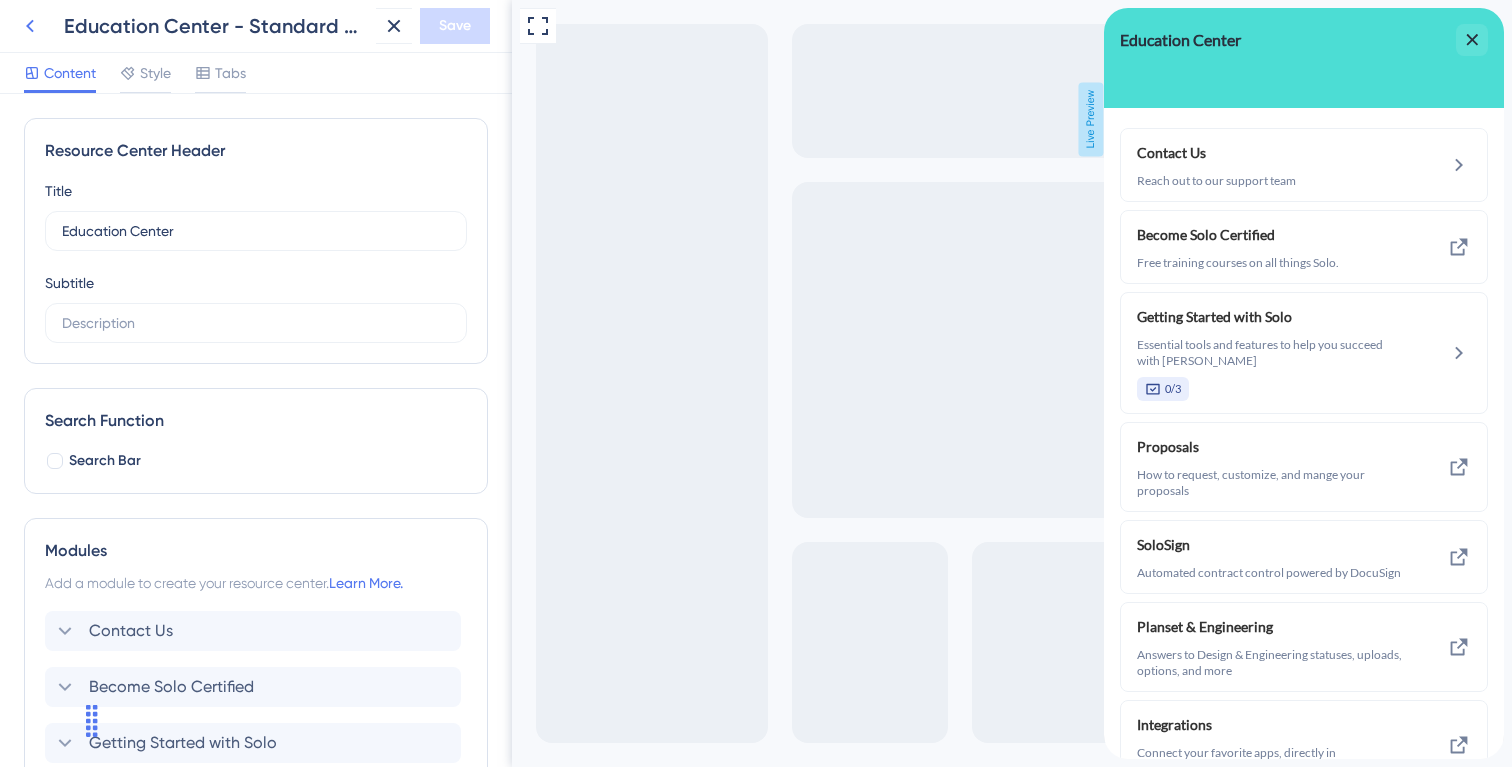 click 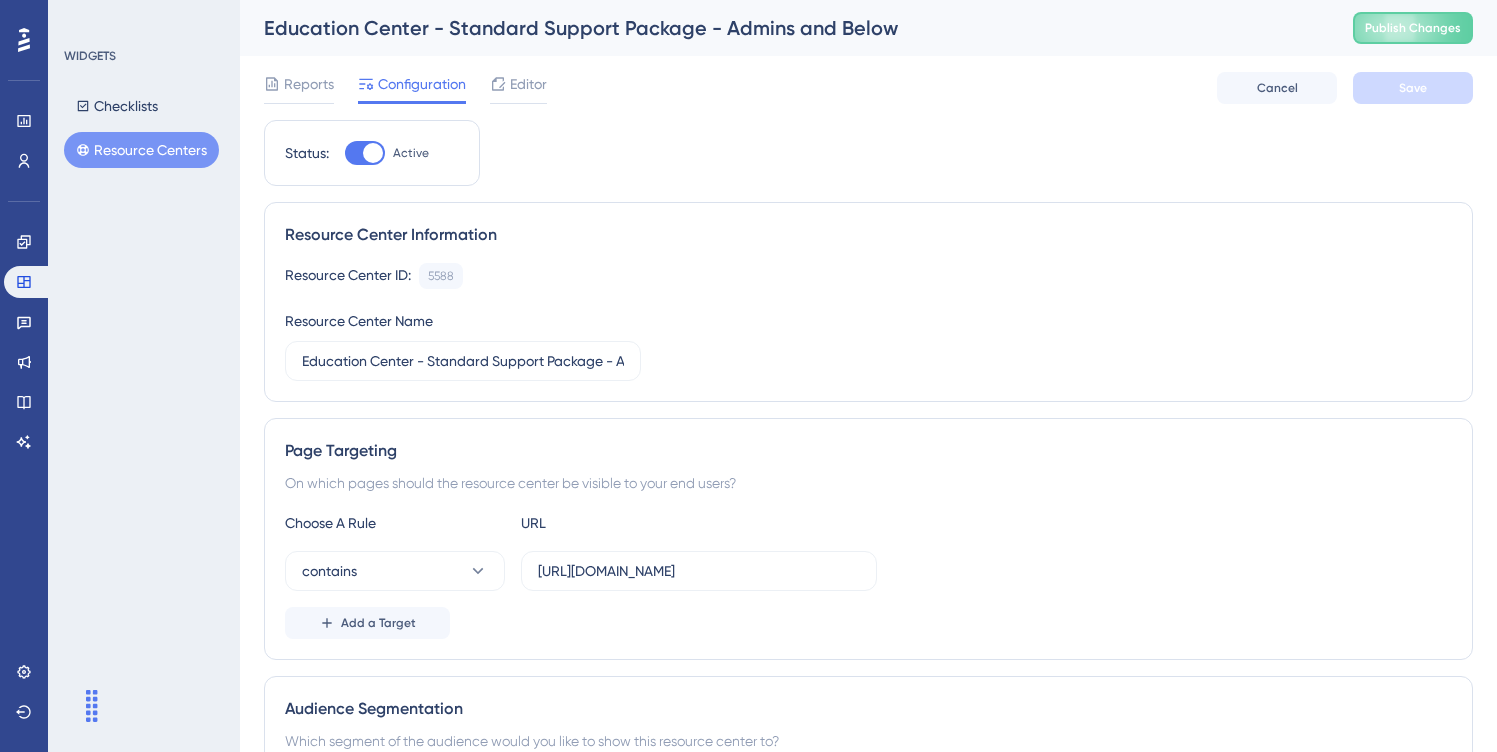 scroll, scrollTop: 0, scrollLeft: 0, axis: both 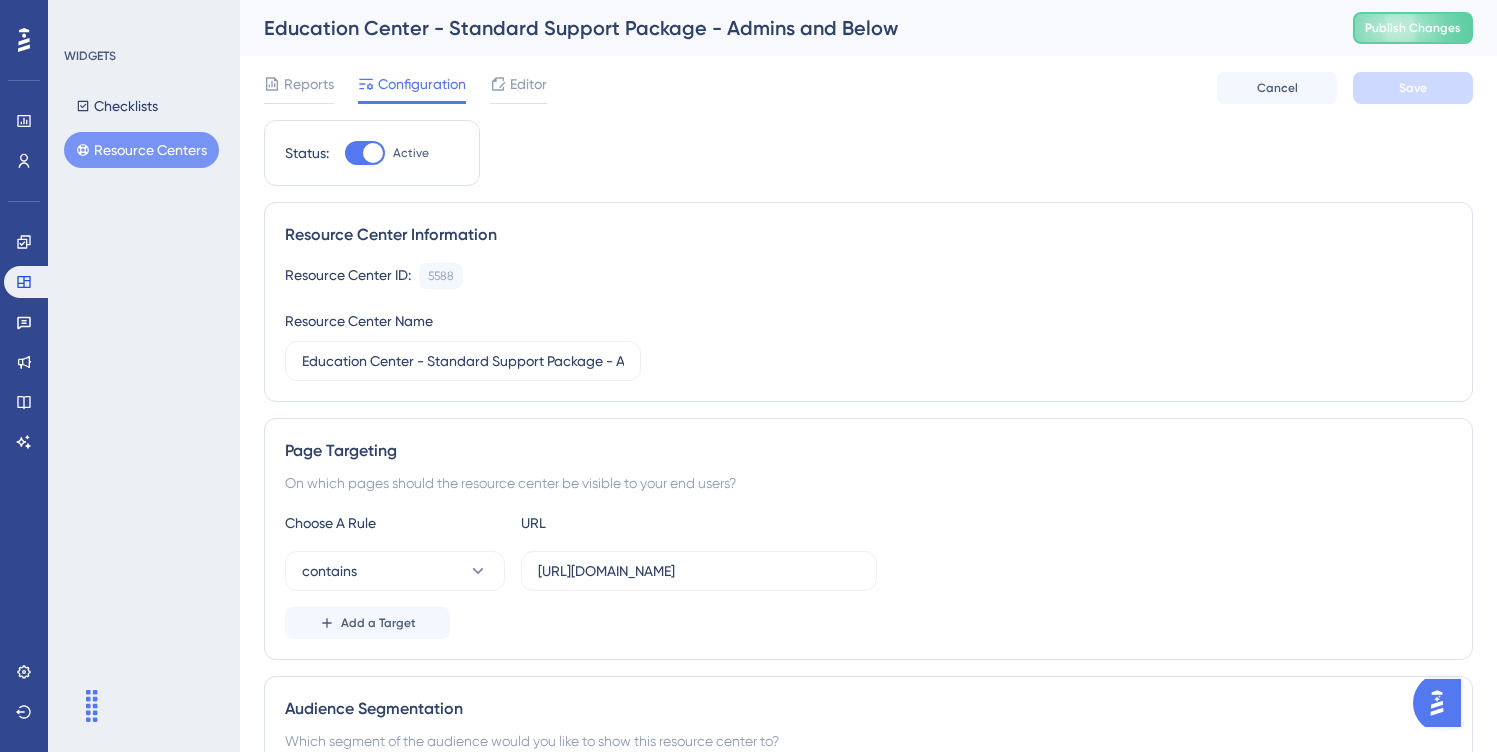 click on "Resource Centers" at bounding box center (141, 150) 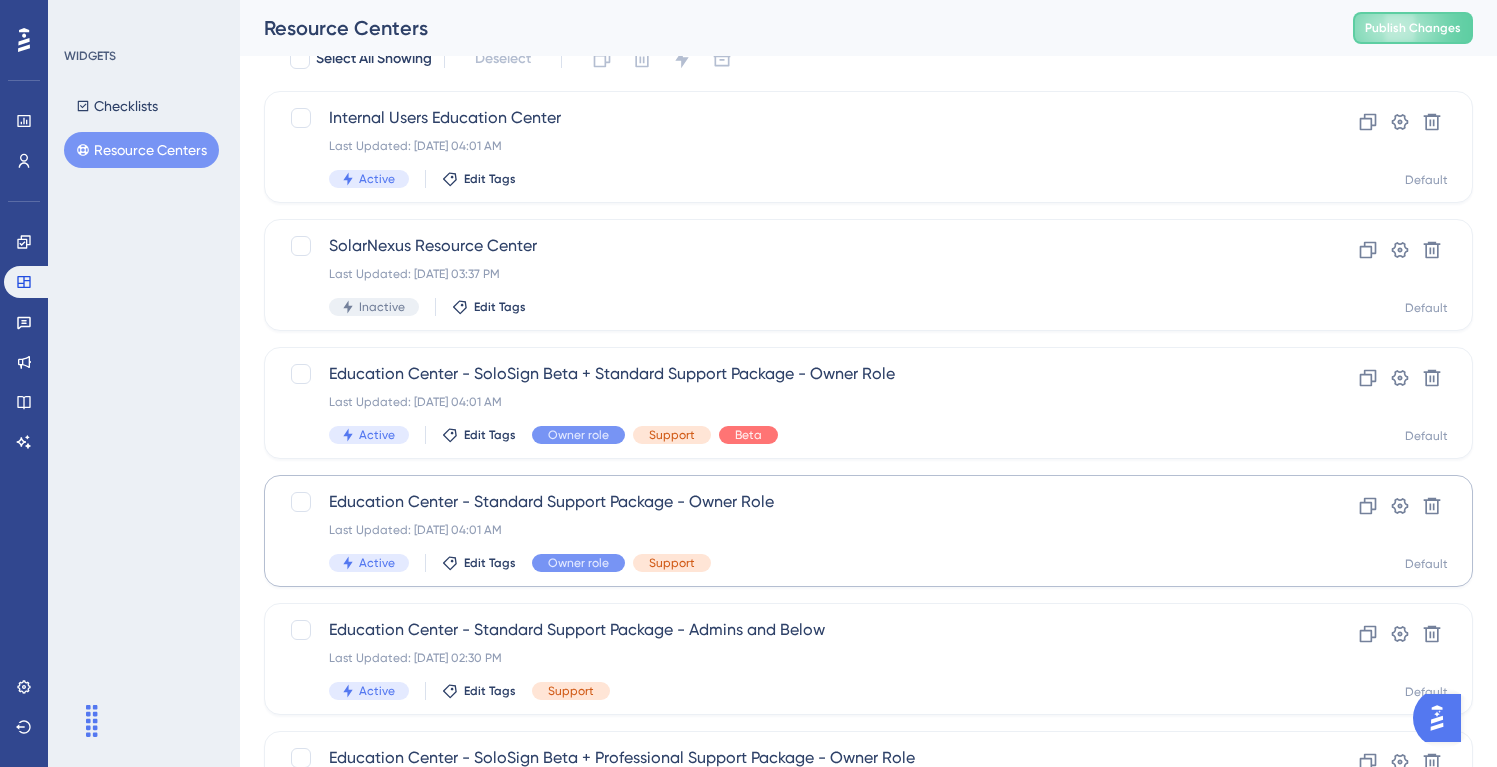 scroll, scrollTop: 161, scrollLeft: 0, axis: vertical 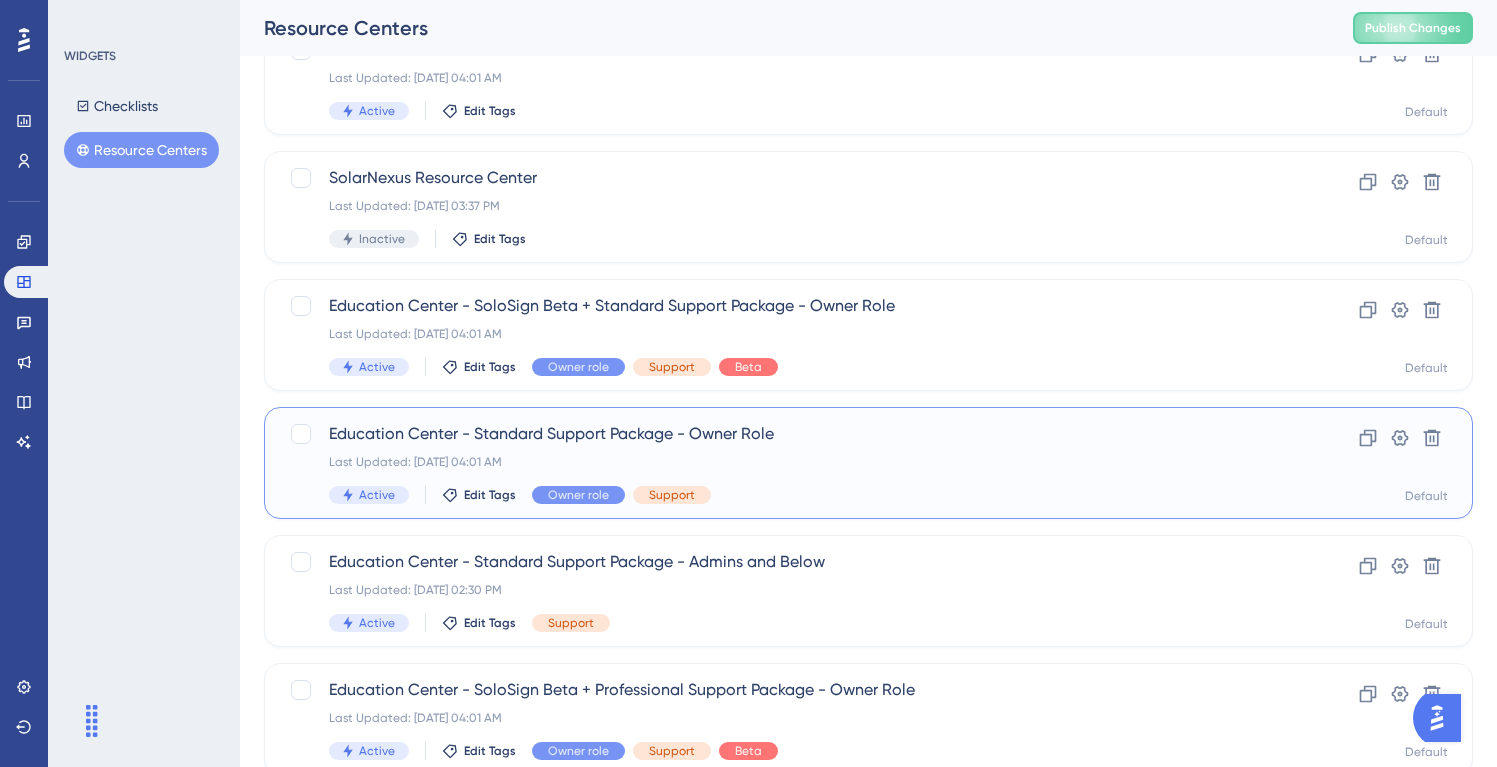 click on "Last Updated: [DATE] 04:01 AM" at bounding box center (788, 462) 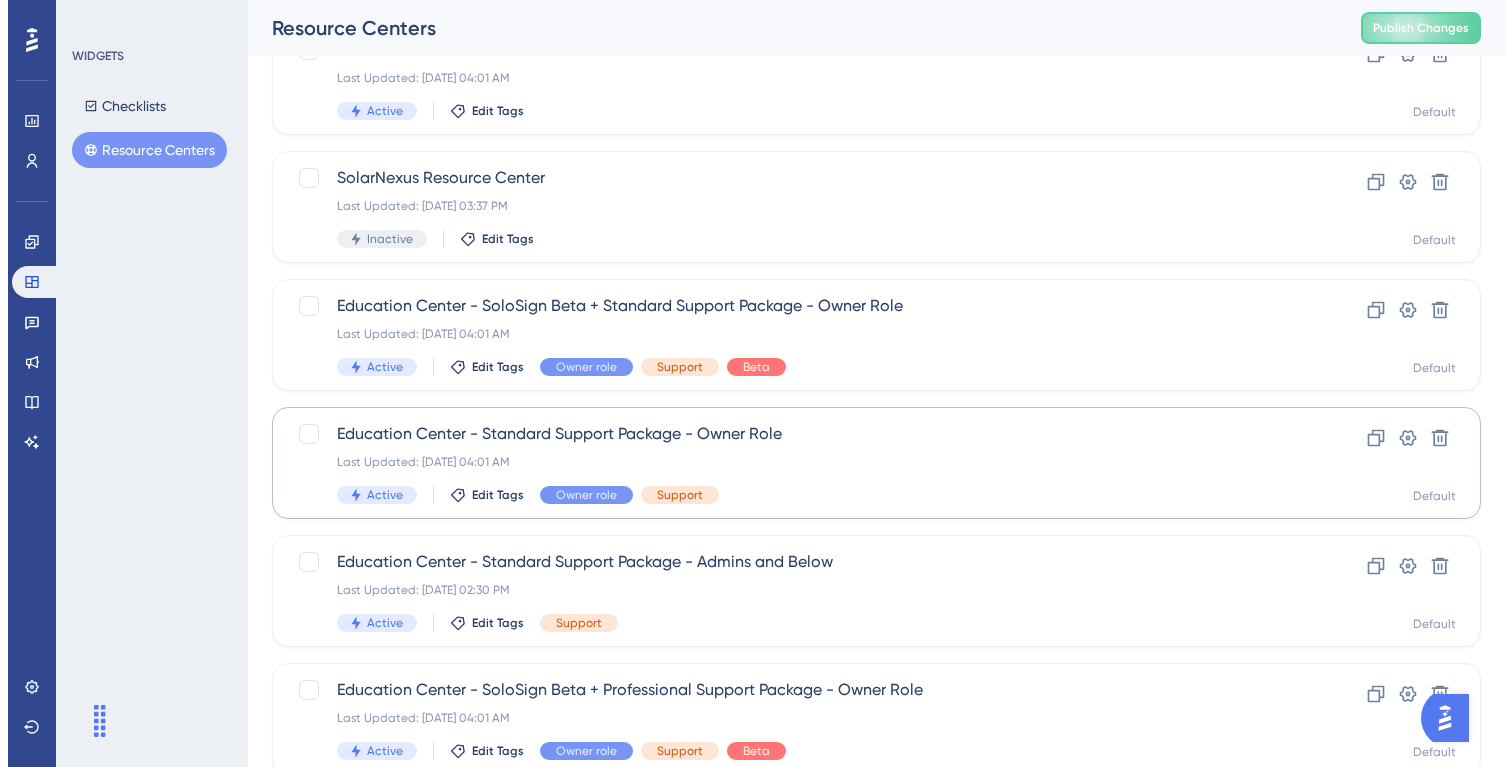 scroll, scrollTop: 0, scrollLeft: 0, axis: both 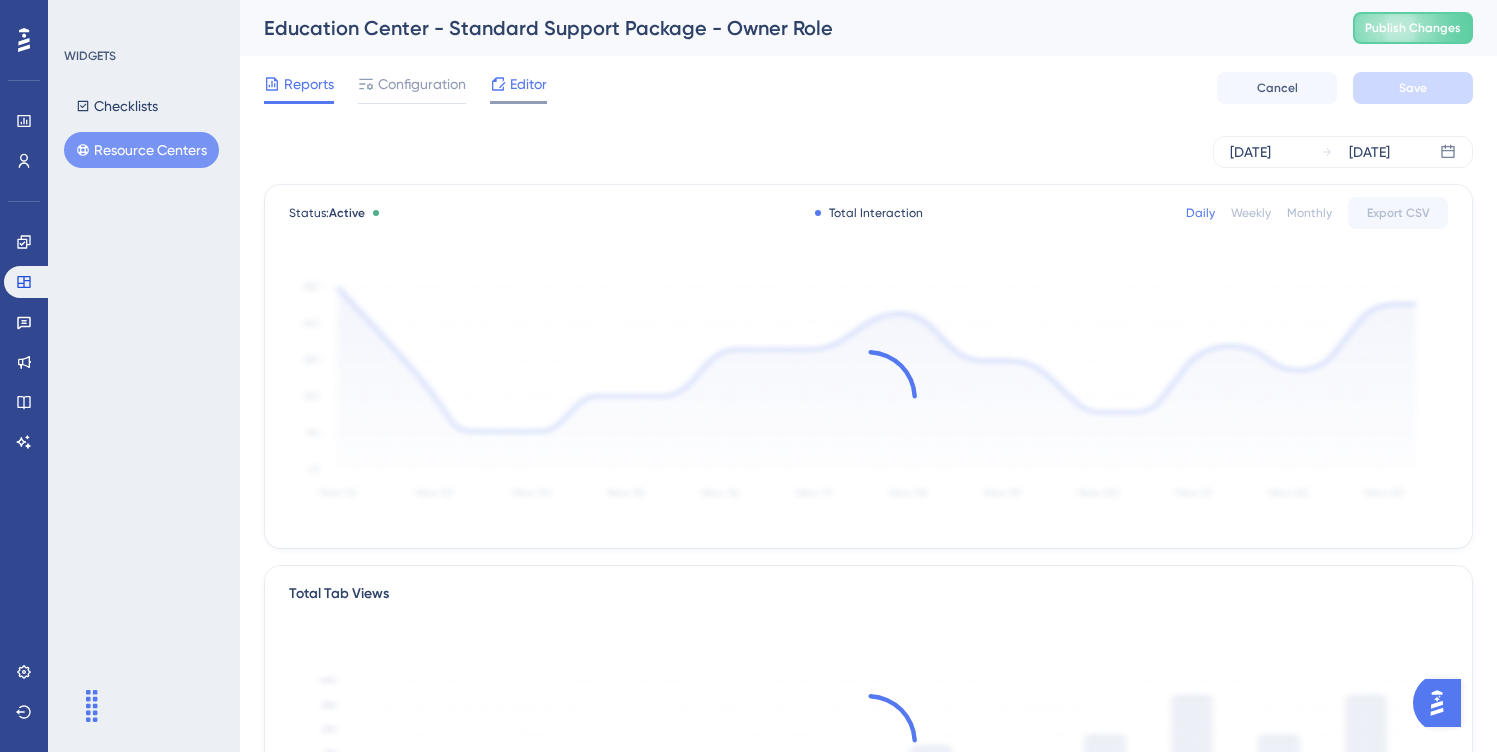 click on "Editor" at bounding box center [528, 84] 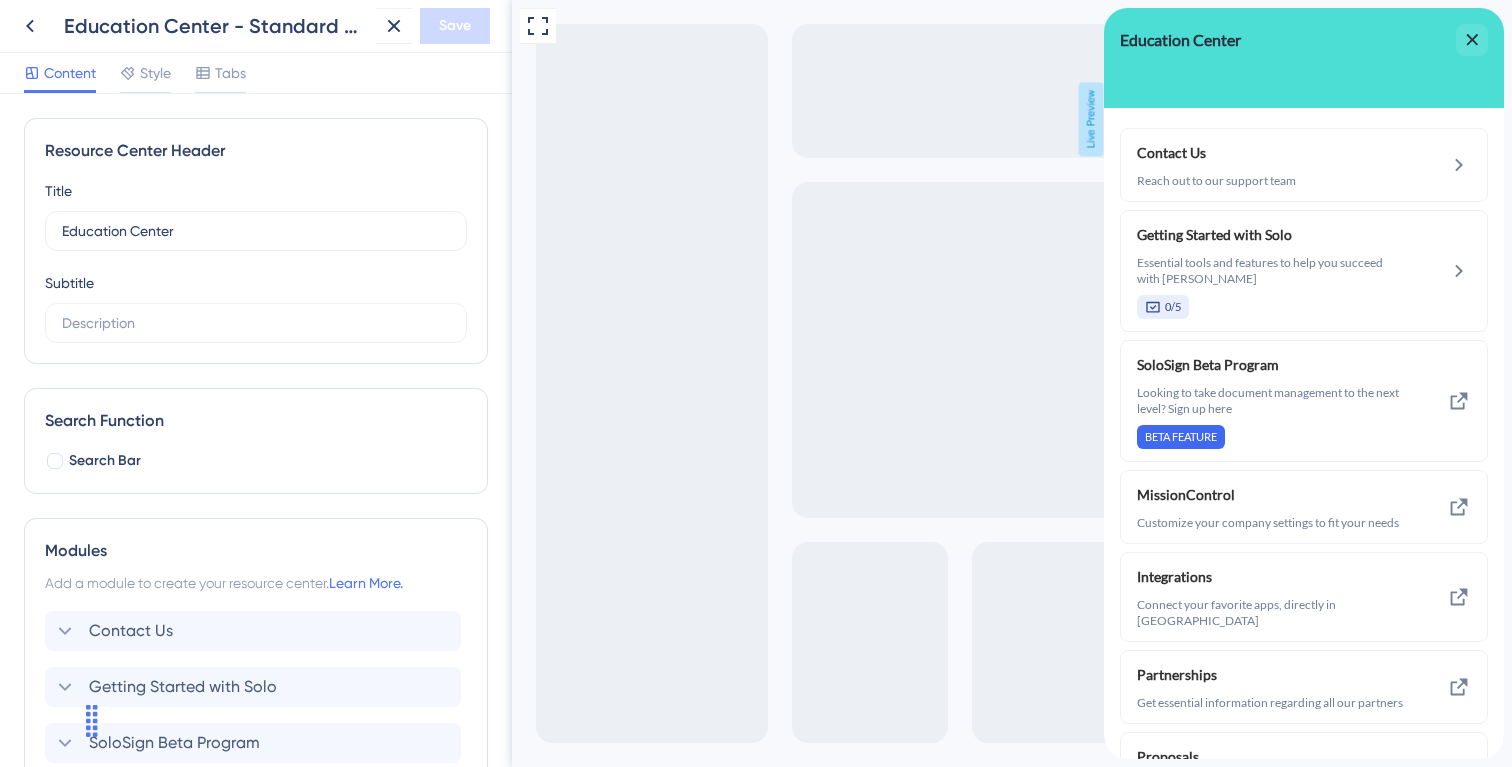 scroll, scrollTop: 0, scrollLeft: 0, axis: both 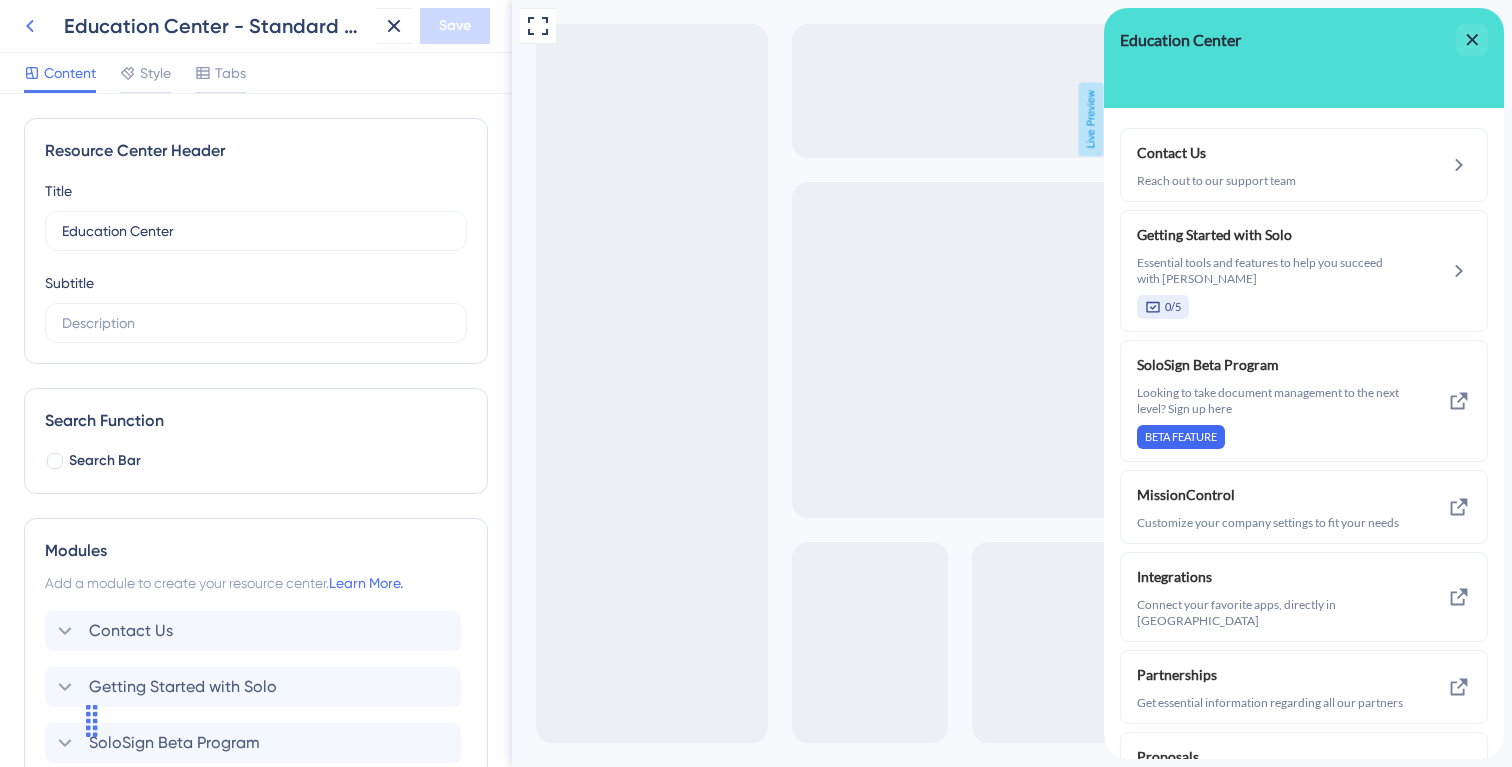 click 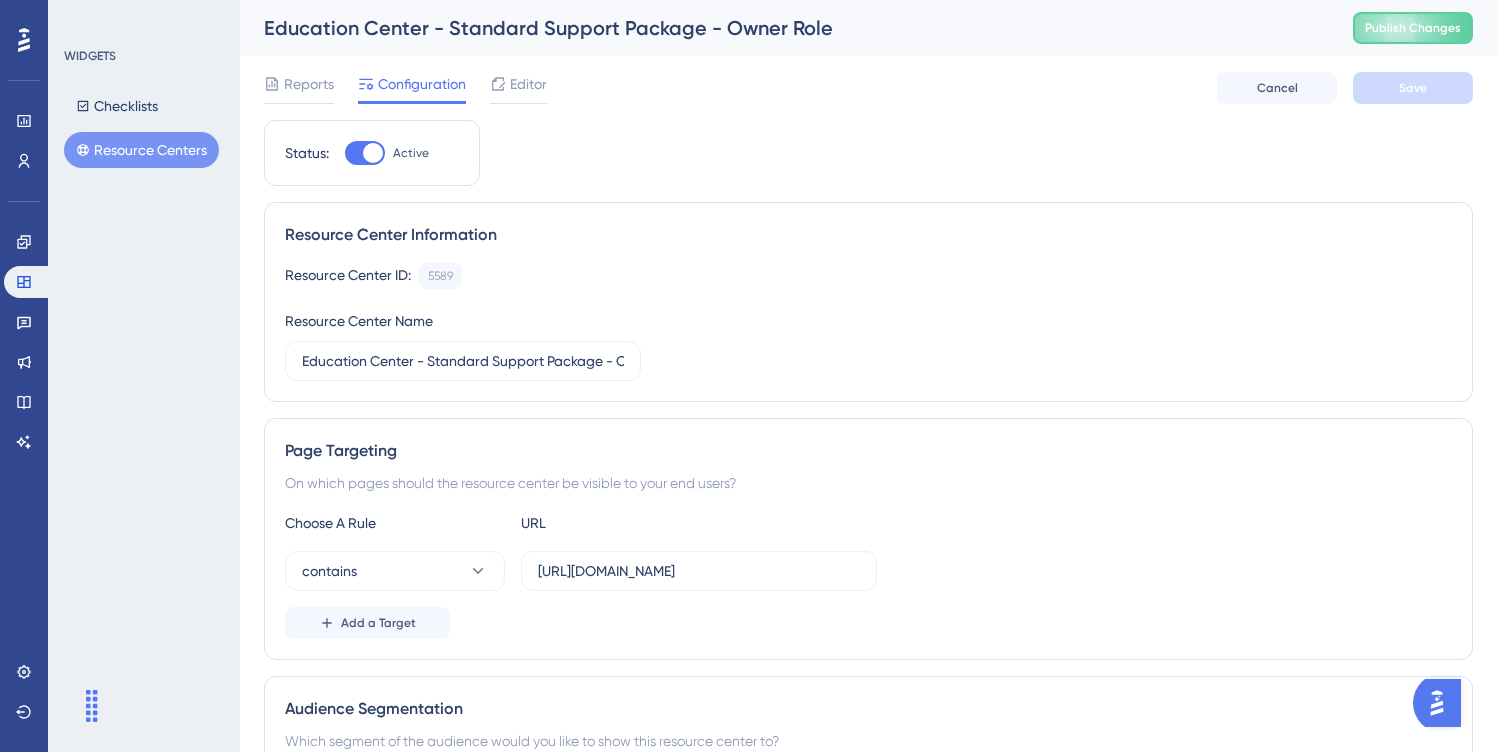 click on "Reports Configuration Editor Cancel Save" at bounding box center (868, 88) 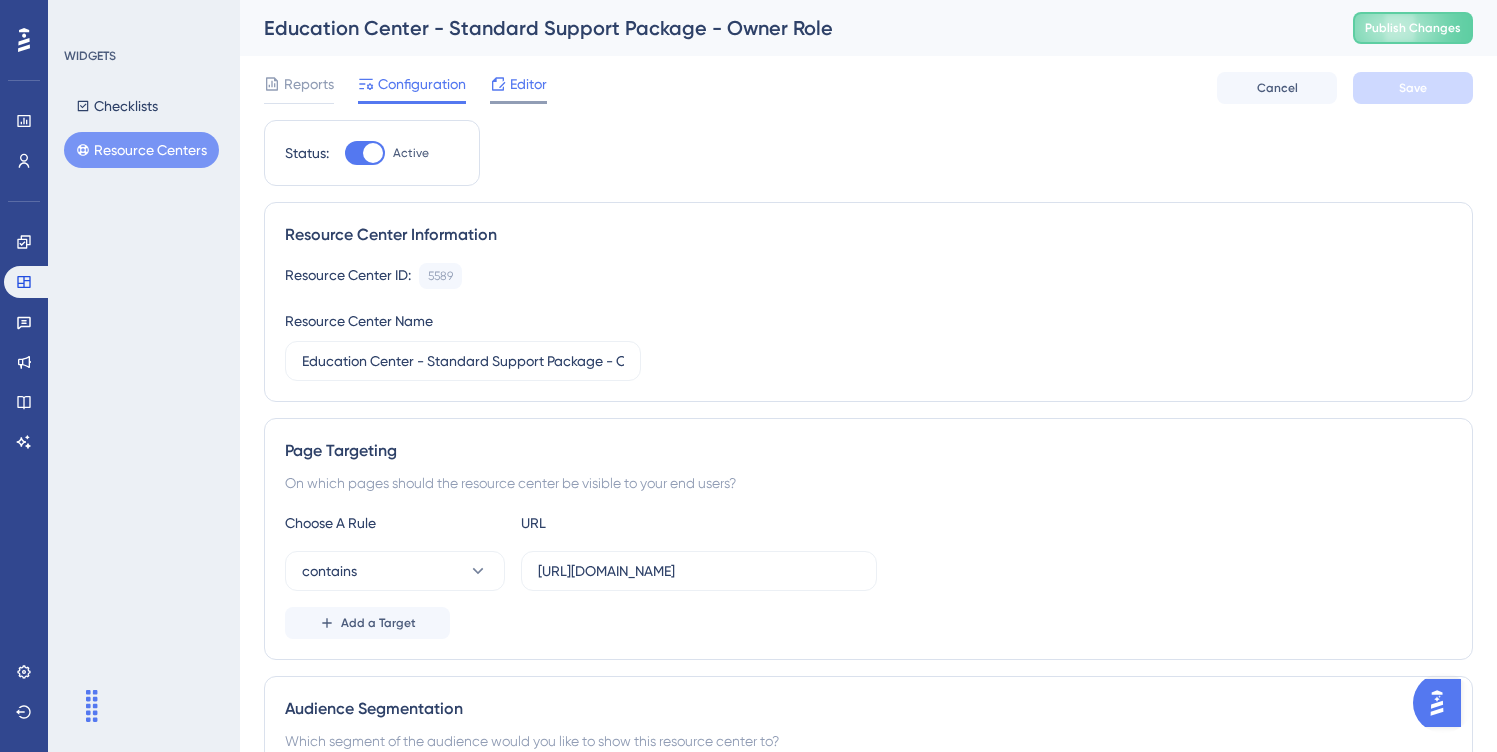 click on "Editor" at bounding box center (528, 84) 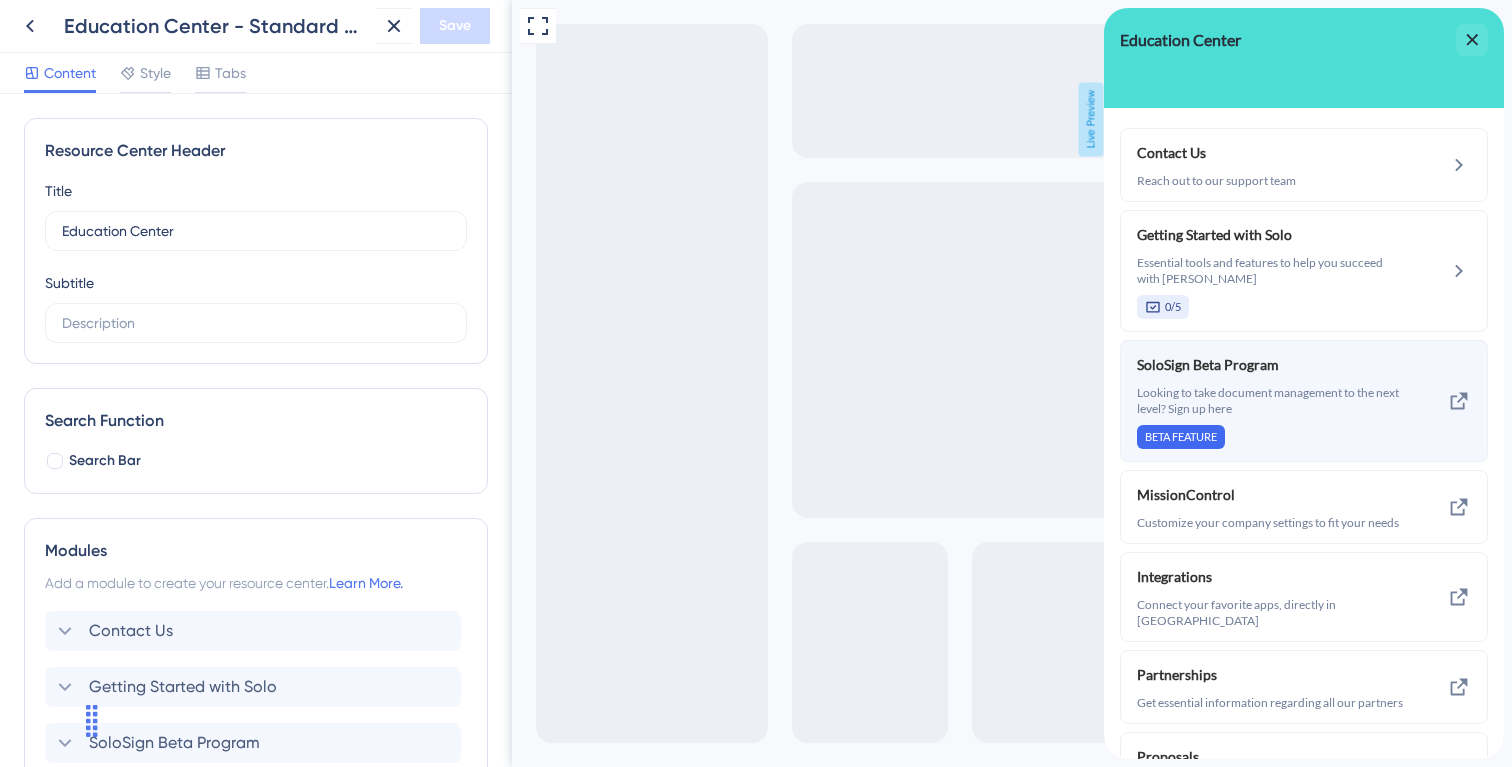 scroll, scrollTop: 0, scrollLeft: 0, axis: both 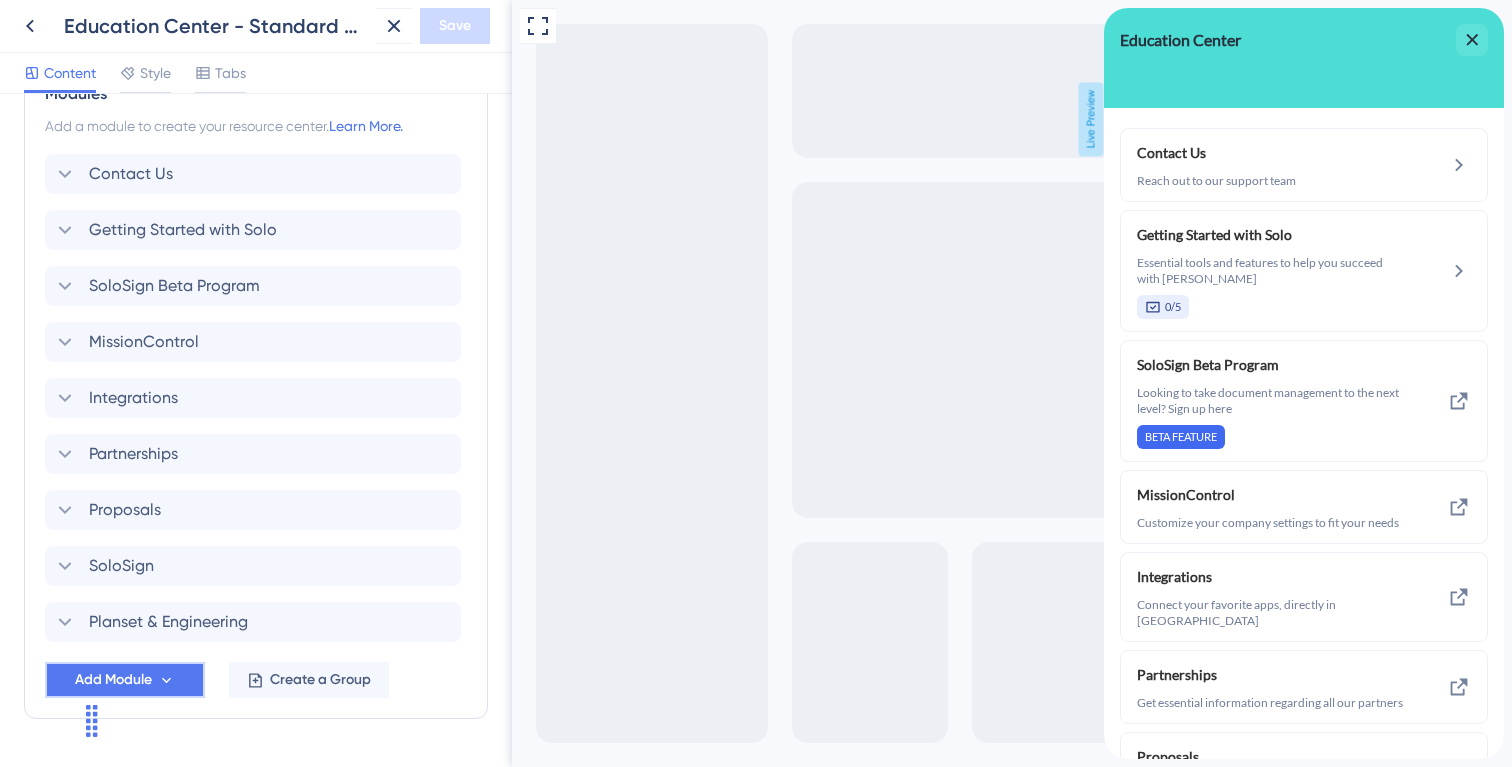 click on "Add Module" at bounding box center [125, 680] 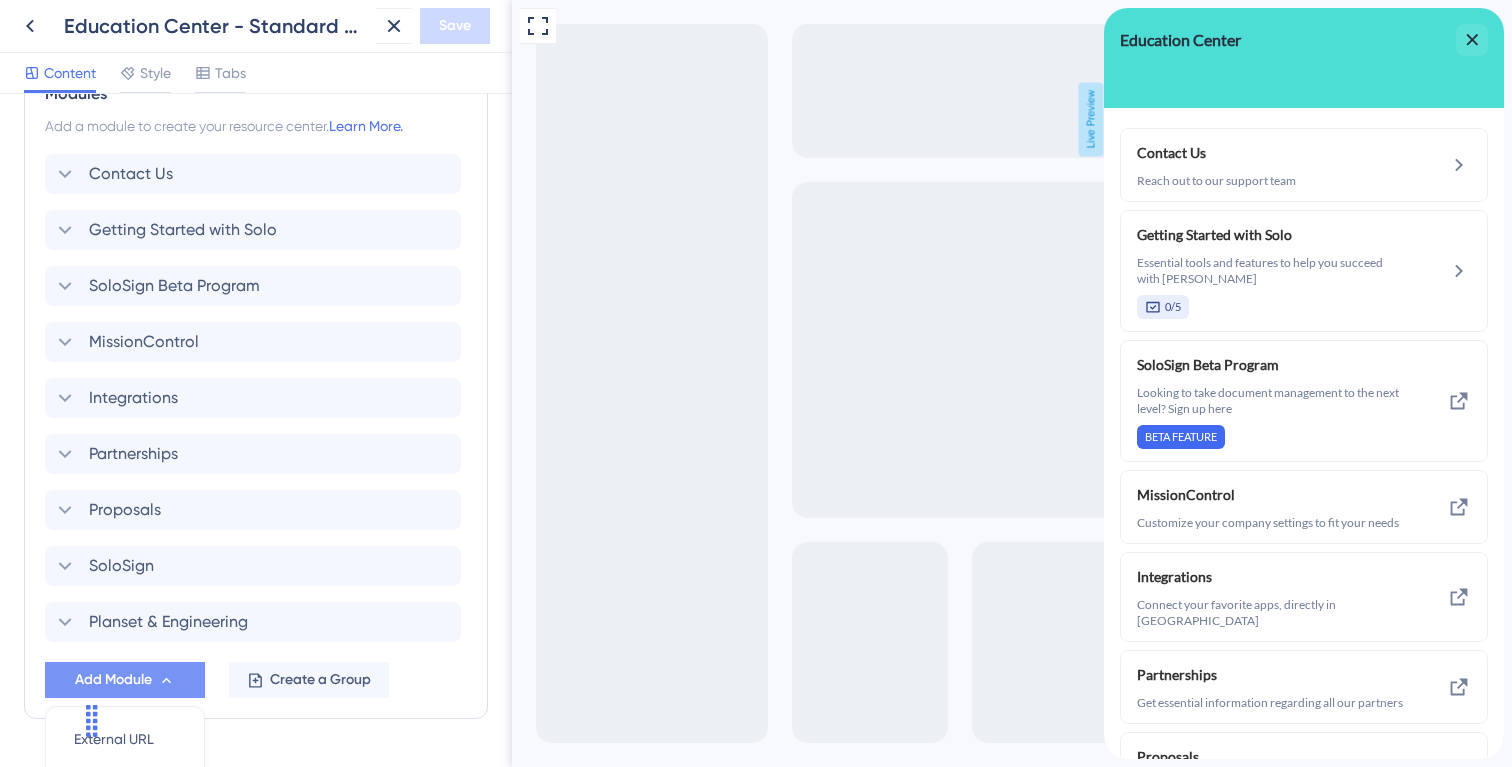 scroll, scrollTop: 702, scrollLeft: 0, axis: vertical 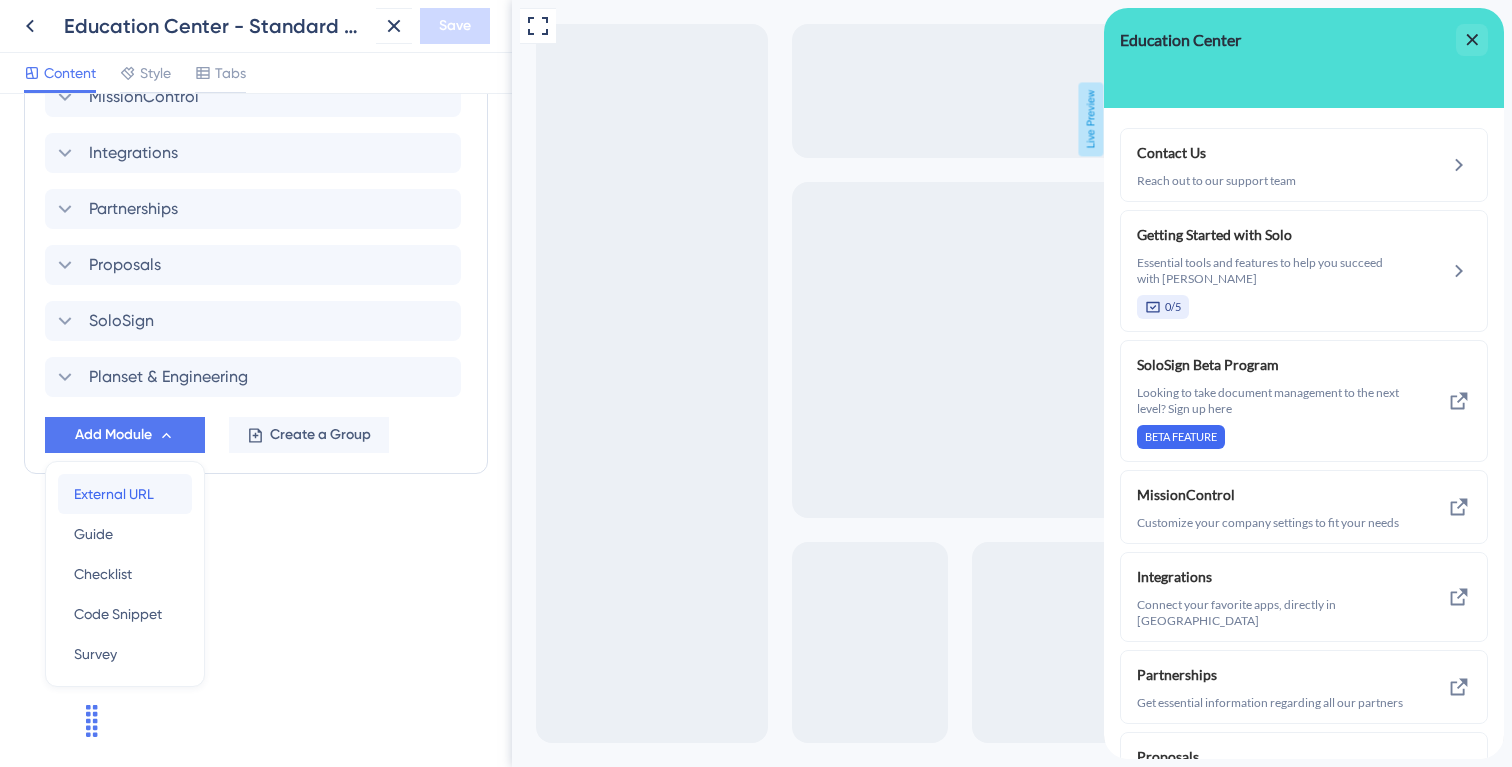 click on "External URL" at bounding box center [114, 494] 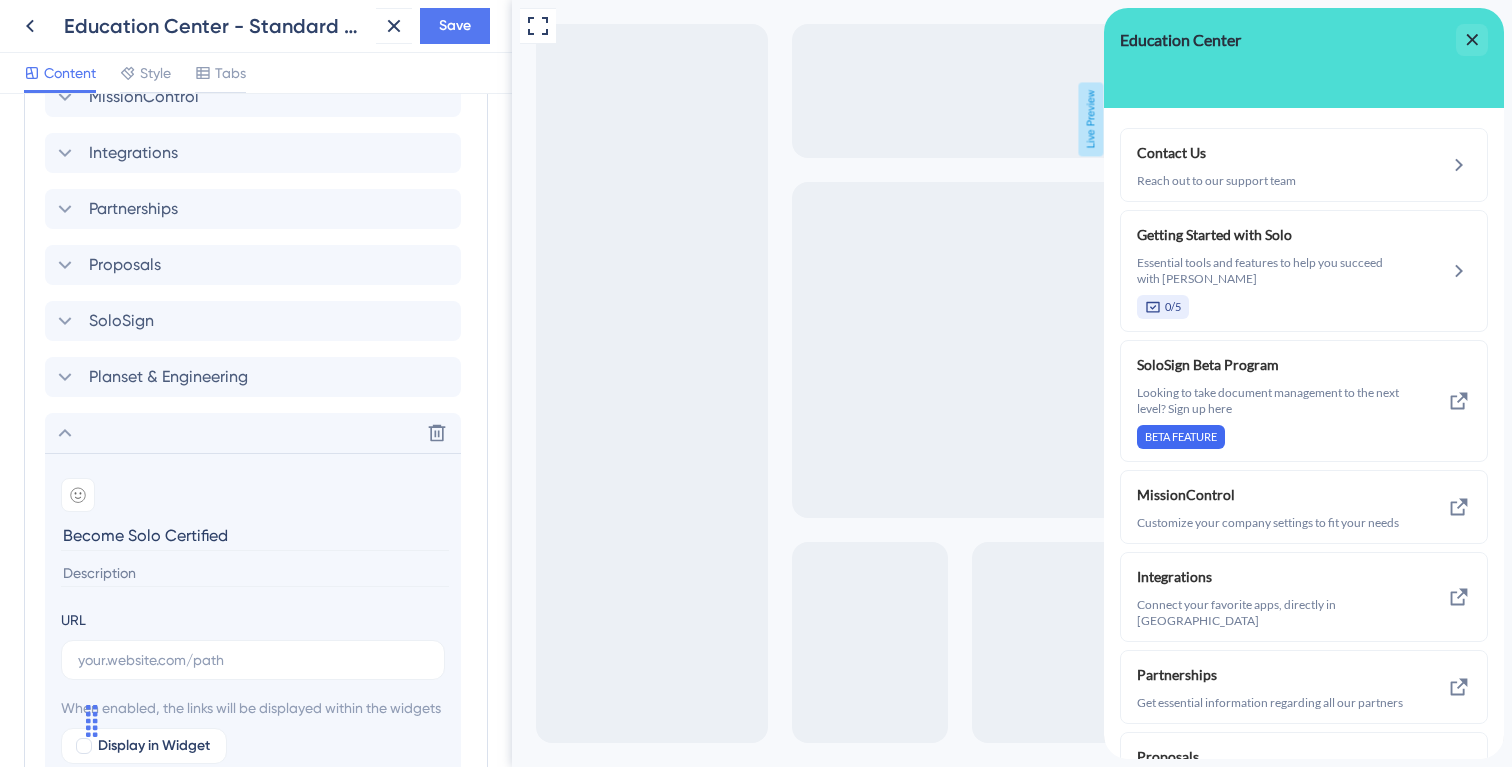 type on "Become Solo Certified" 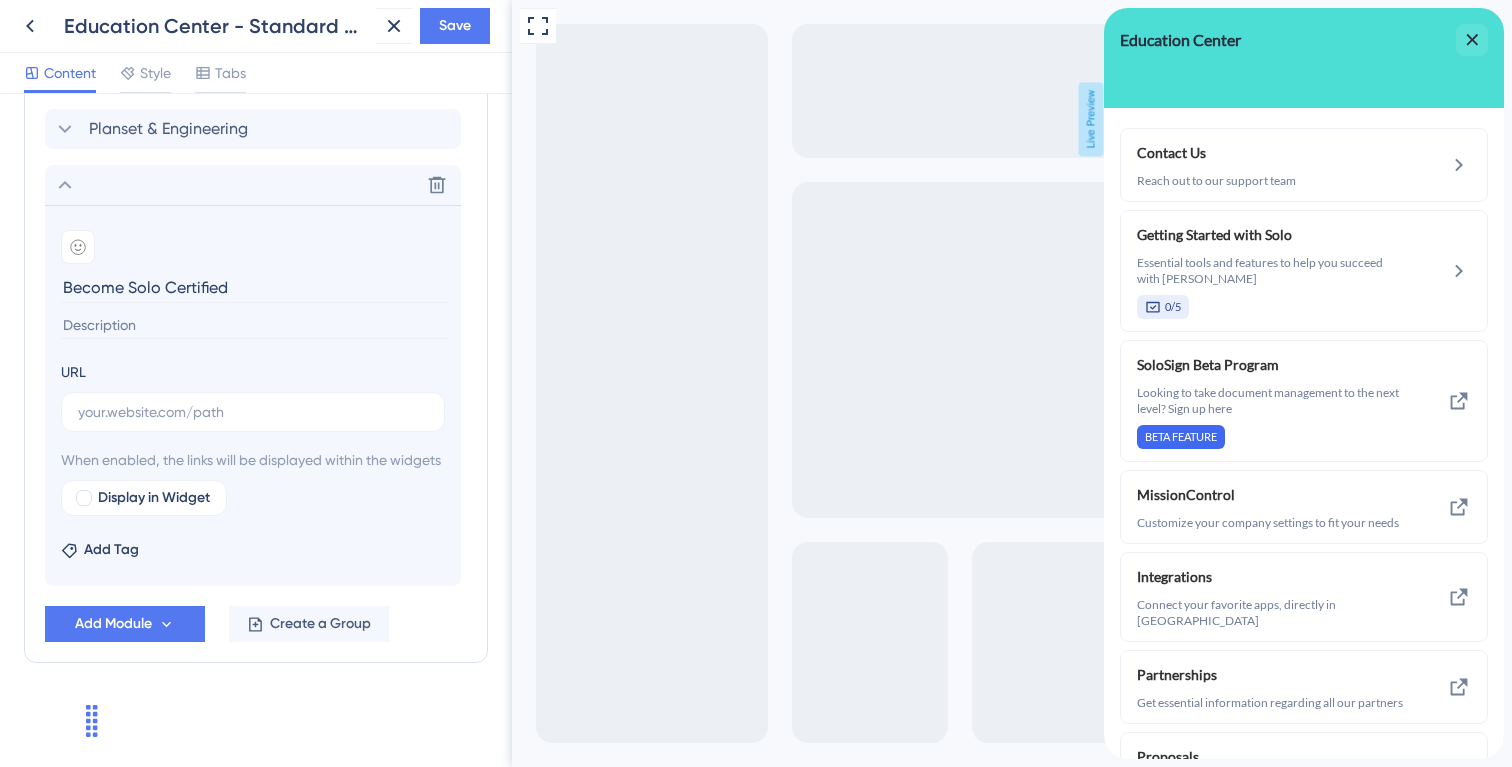 scroll, scrollTop: 974, scrollLeft: 0, axis: vertical 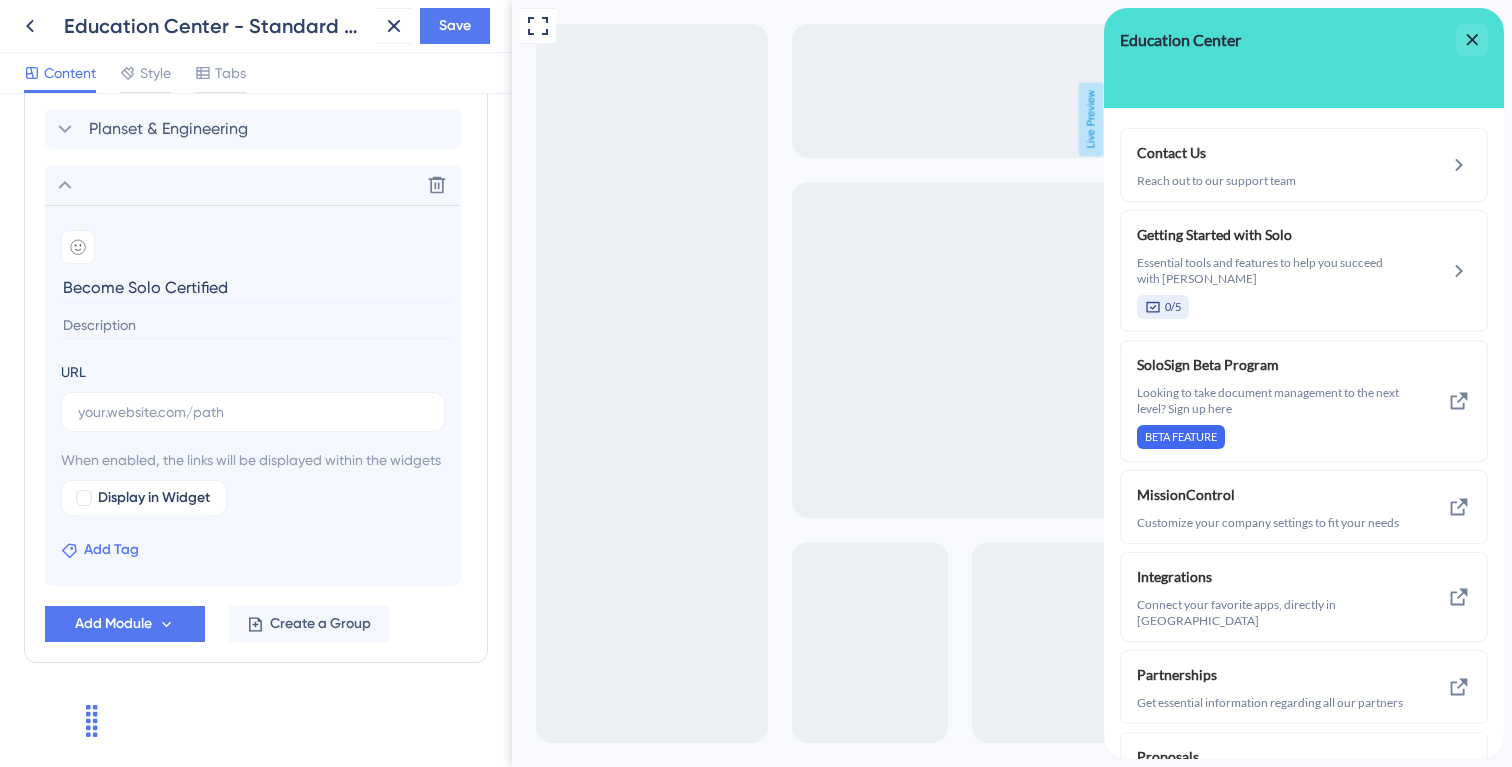 click on "Add Tag" at bounding box center [111, 550] 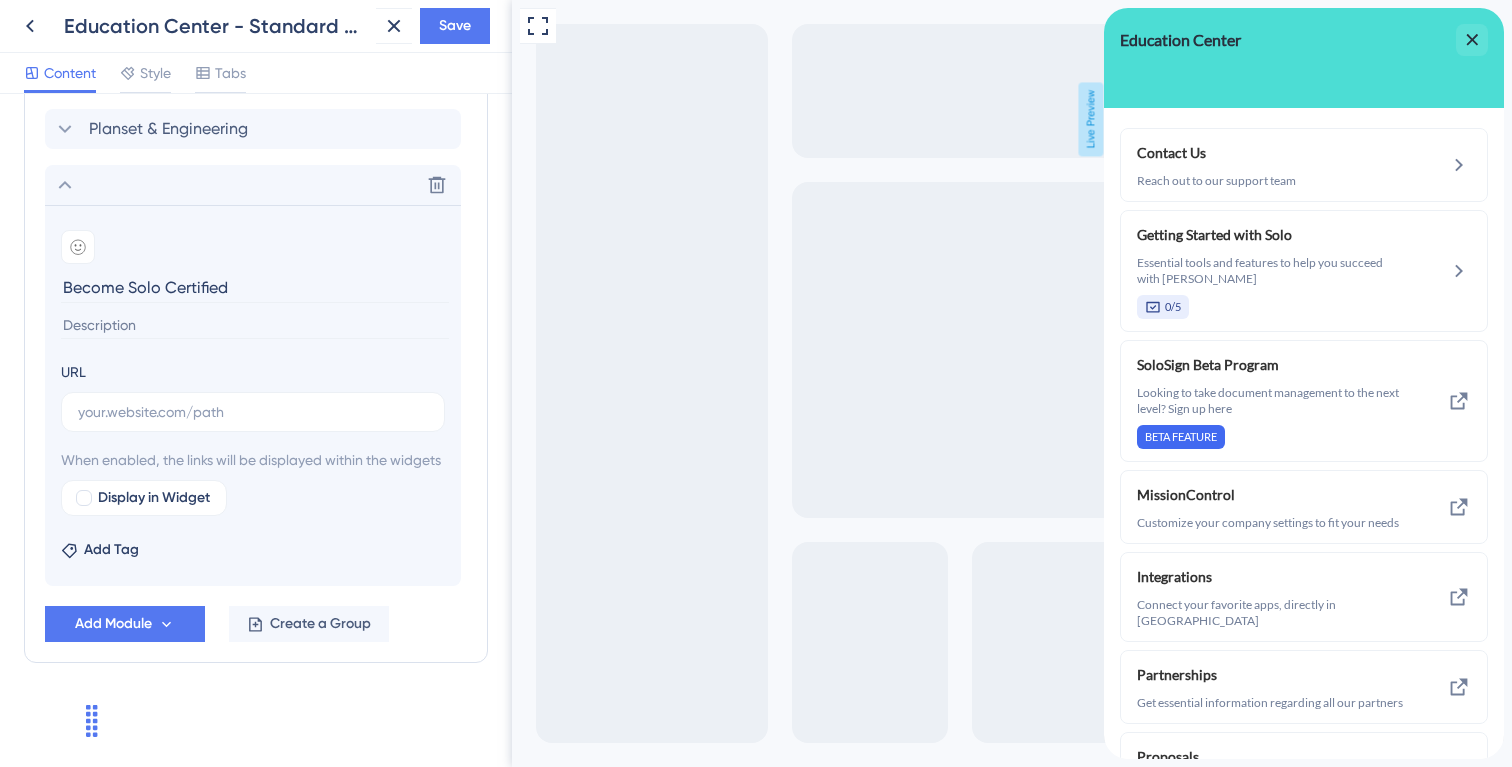 click on "Add Tag" at bounding box center (253, 546) 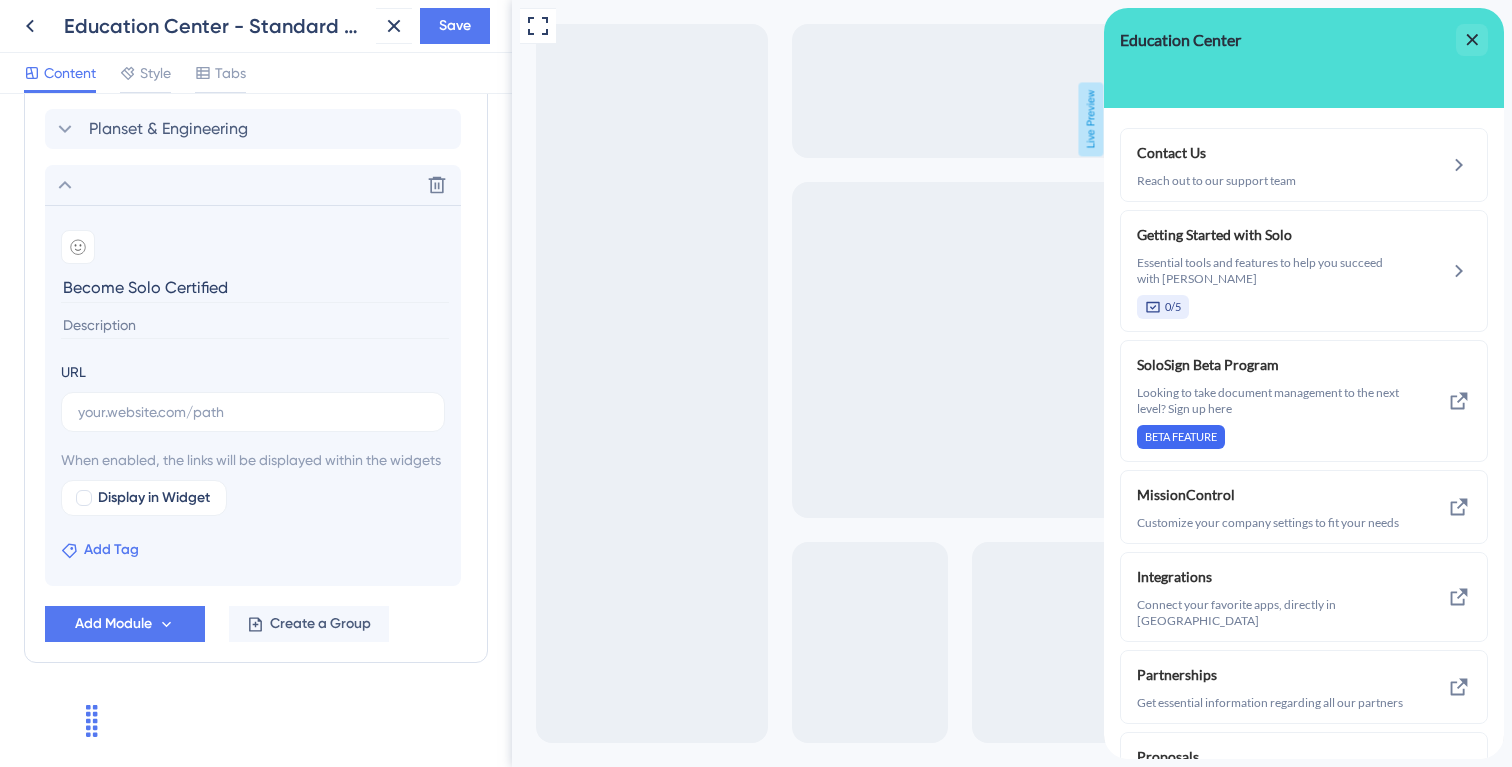 click on "Add Tag" at bounding box center (111, 550) 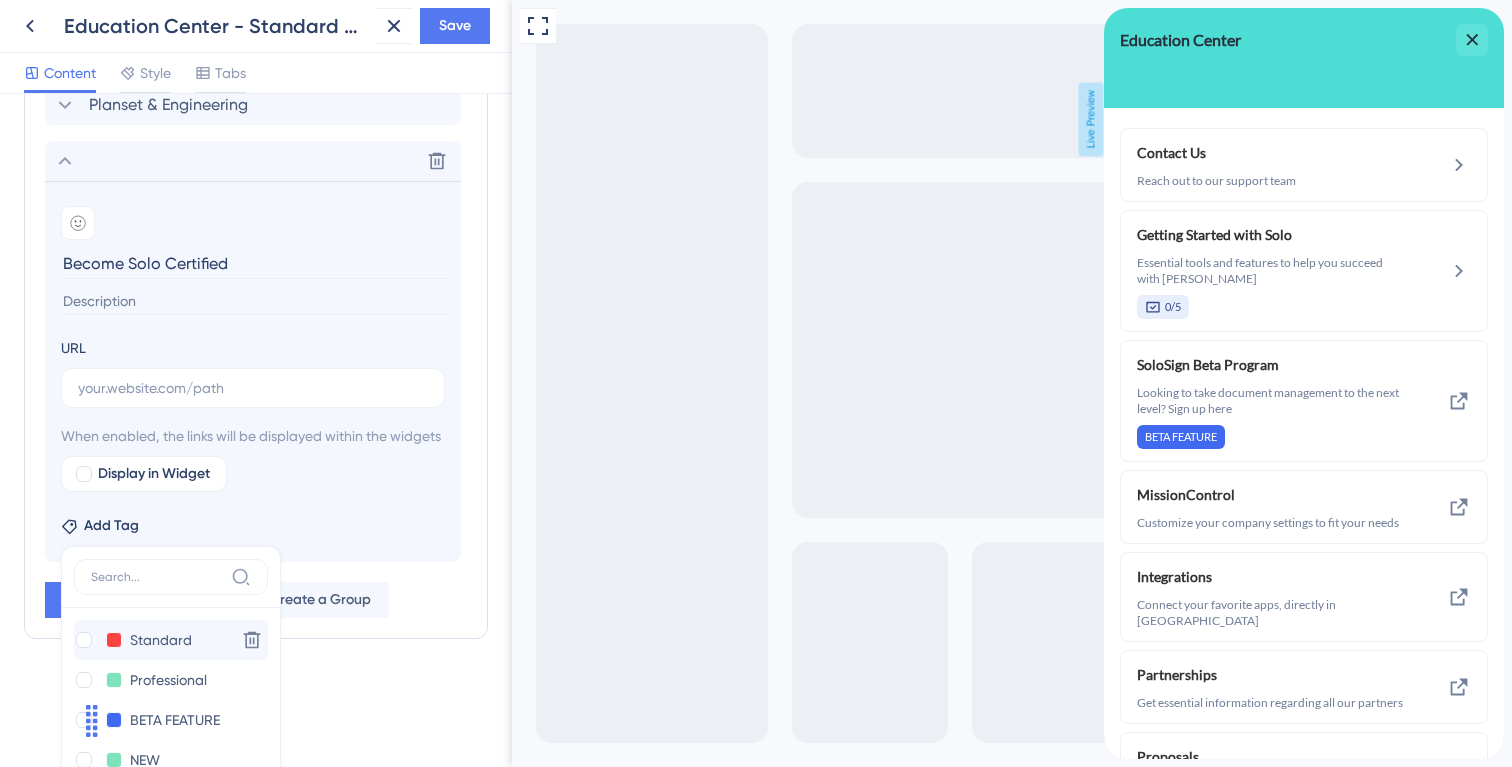scroll, scrollTop: 1083, scrollLeft: 0, axis: vertical 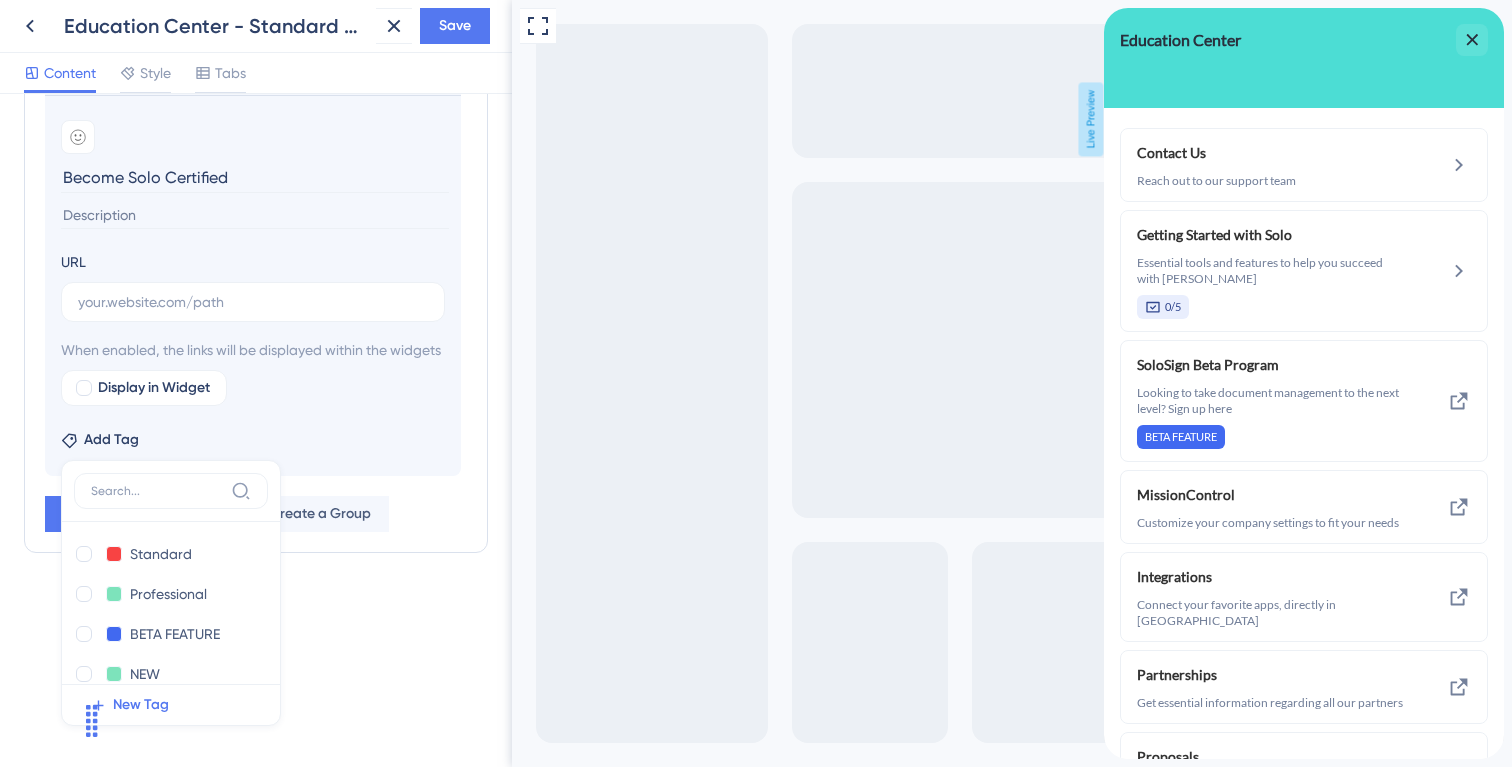 click at bounding box center [84, 674] 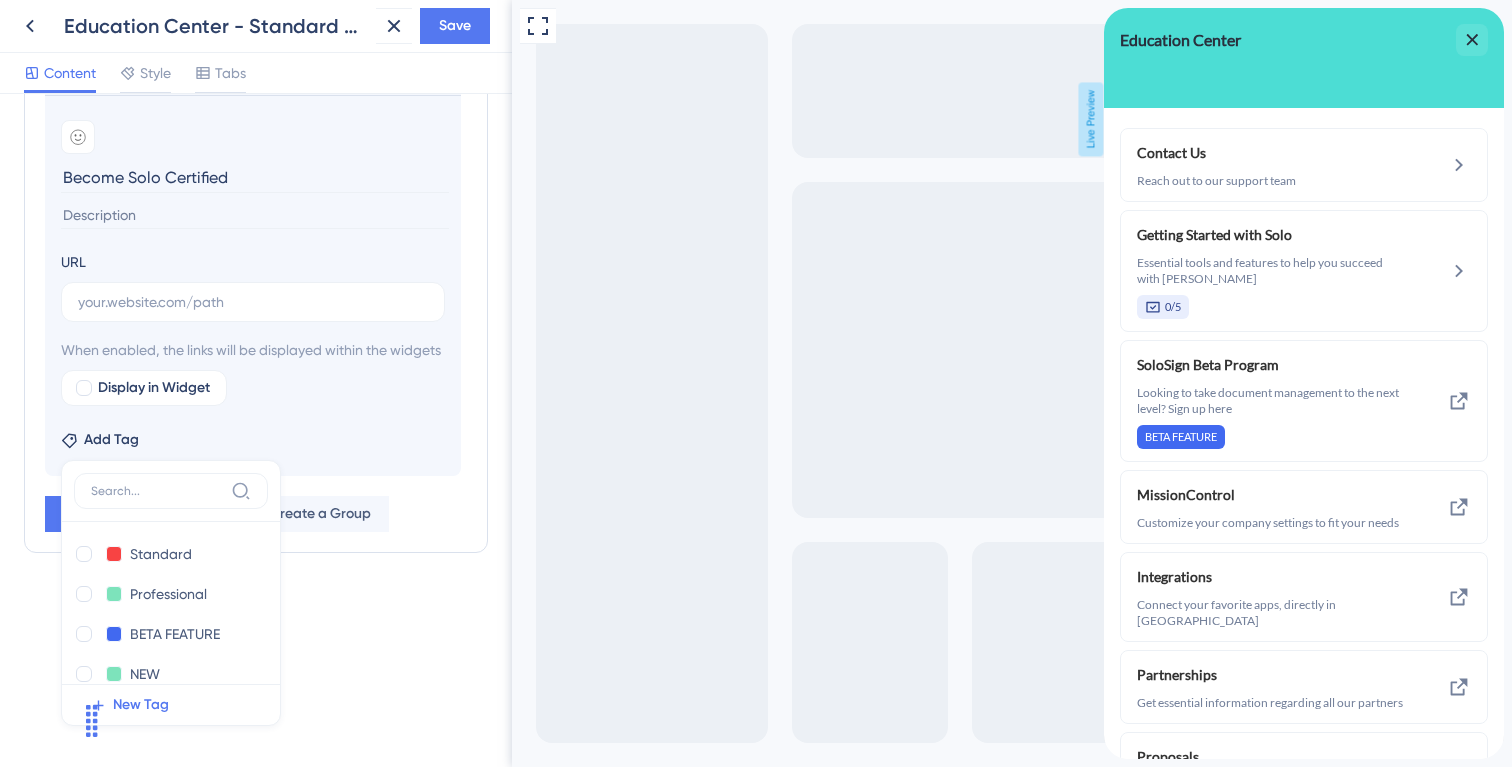 checkbox on "true" 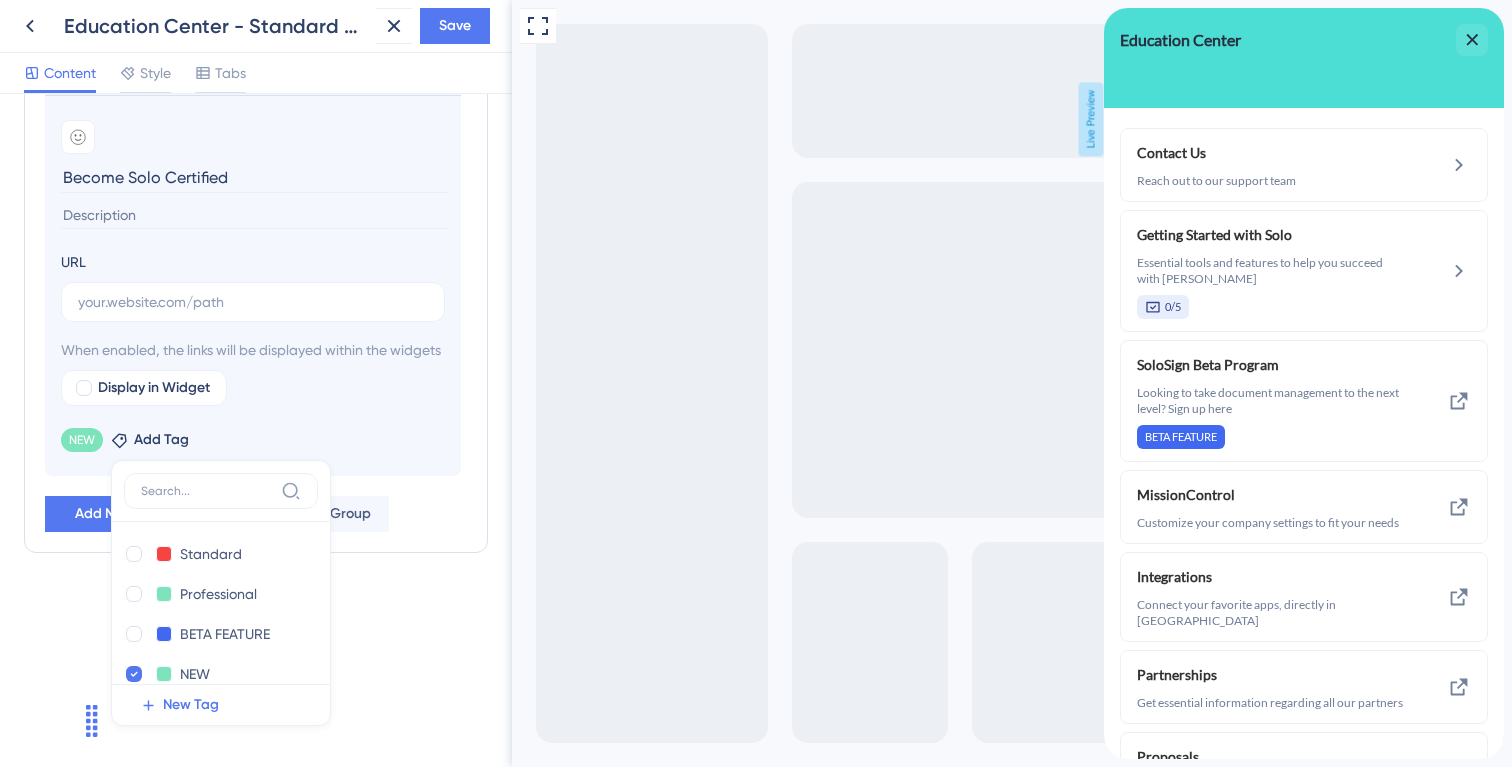click on "Display in Widget" at bounding box center [253, 388] 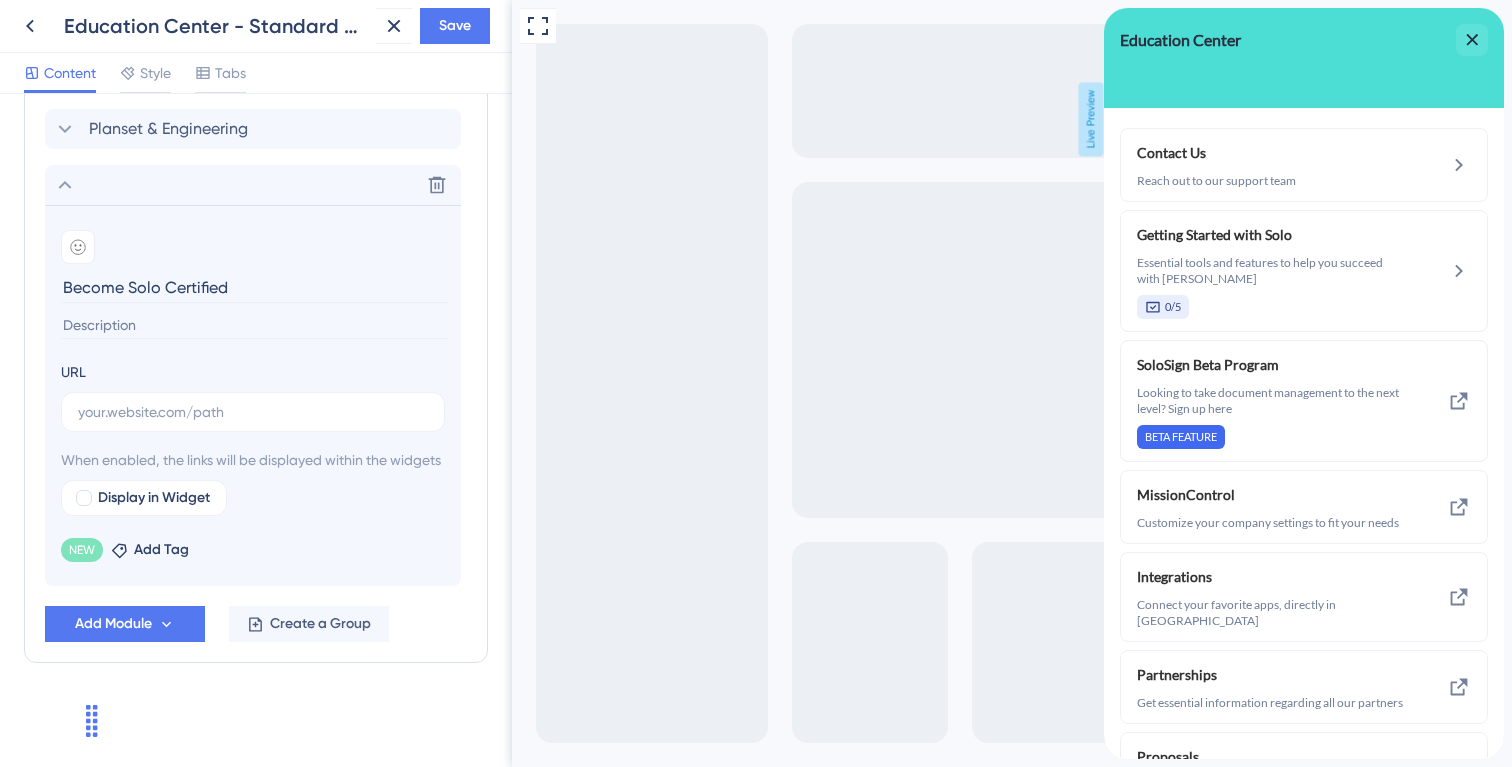 scroll, scrollTop: 974, scrollLeft: 0, axis: vertical 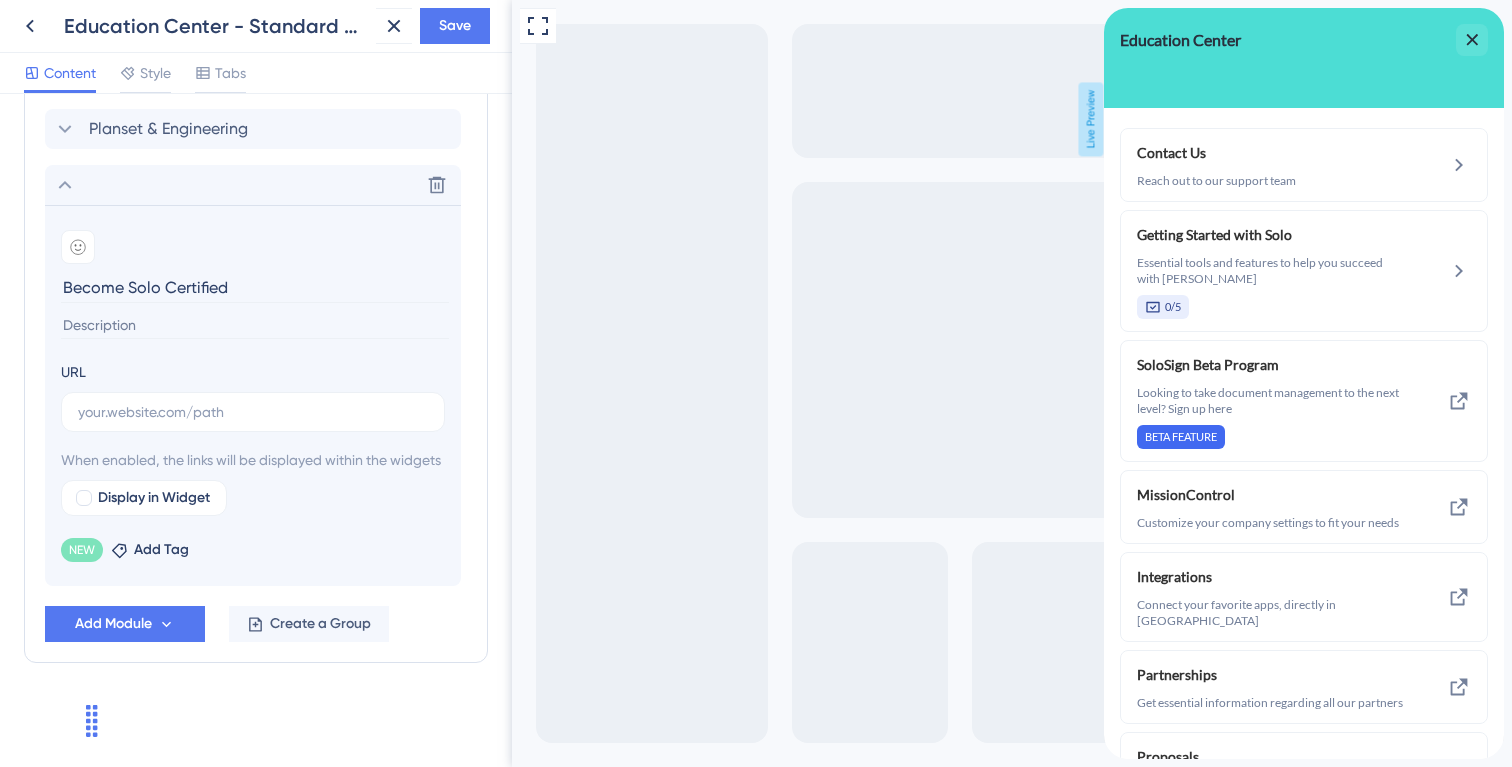 click at bounding box center [255, 325] 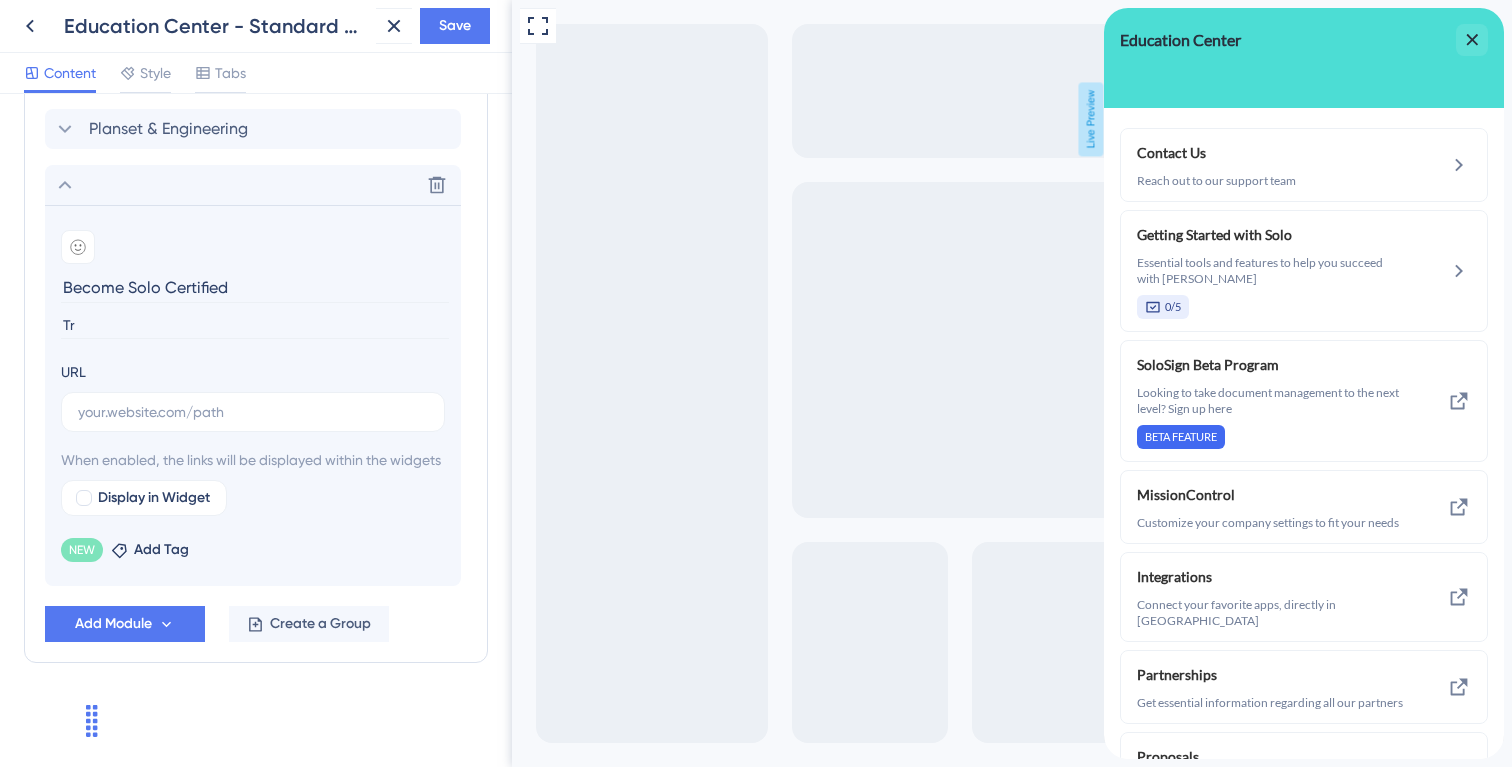 type on "T" 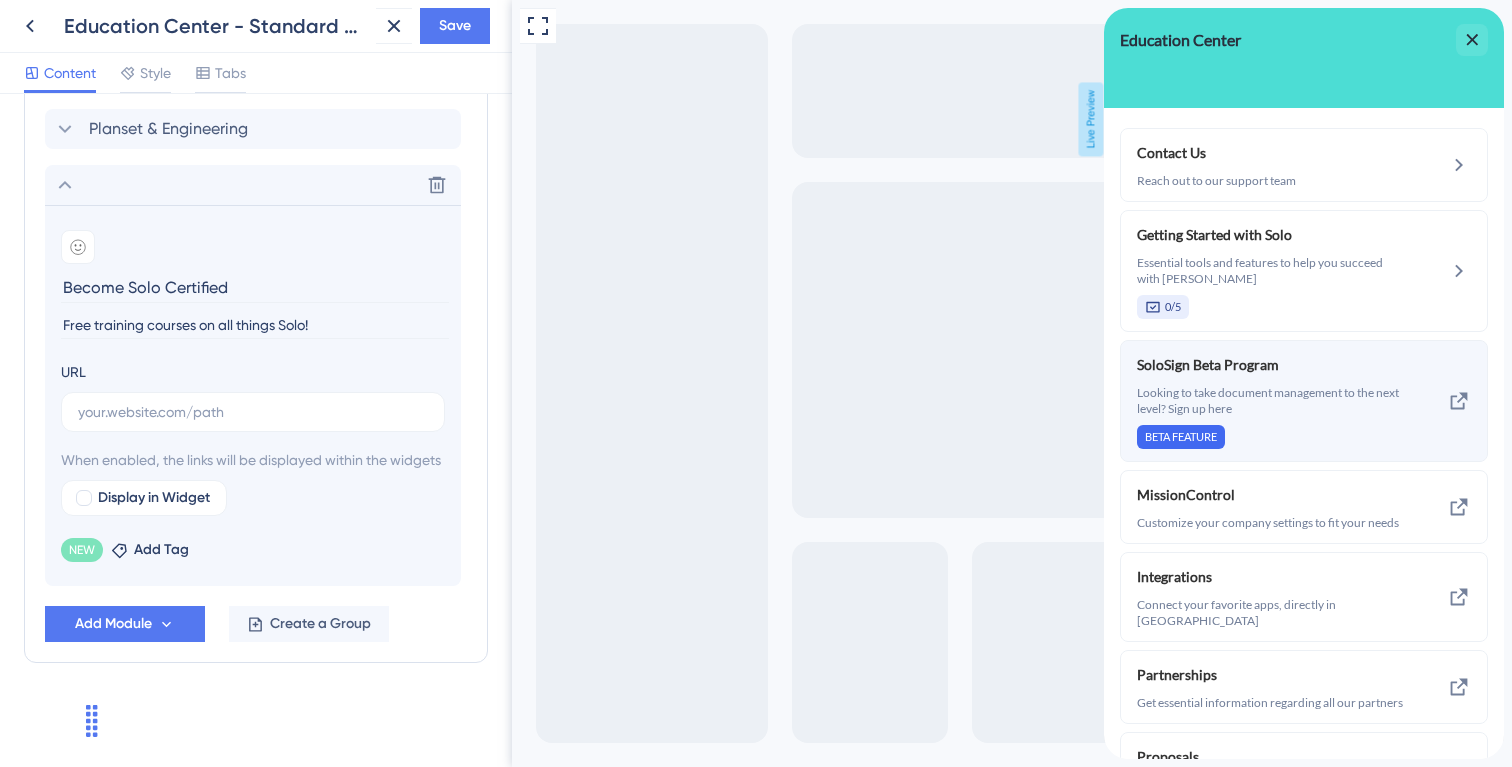 type on "Free training courses on all things Solo!" 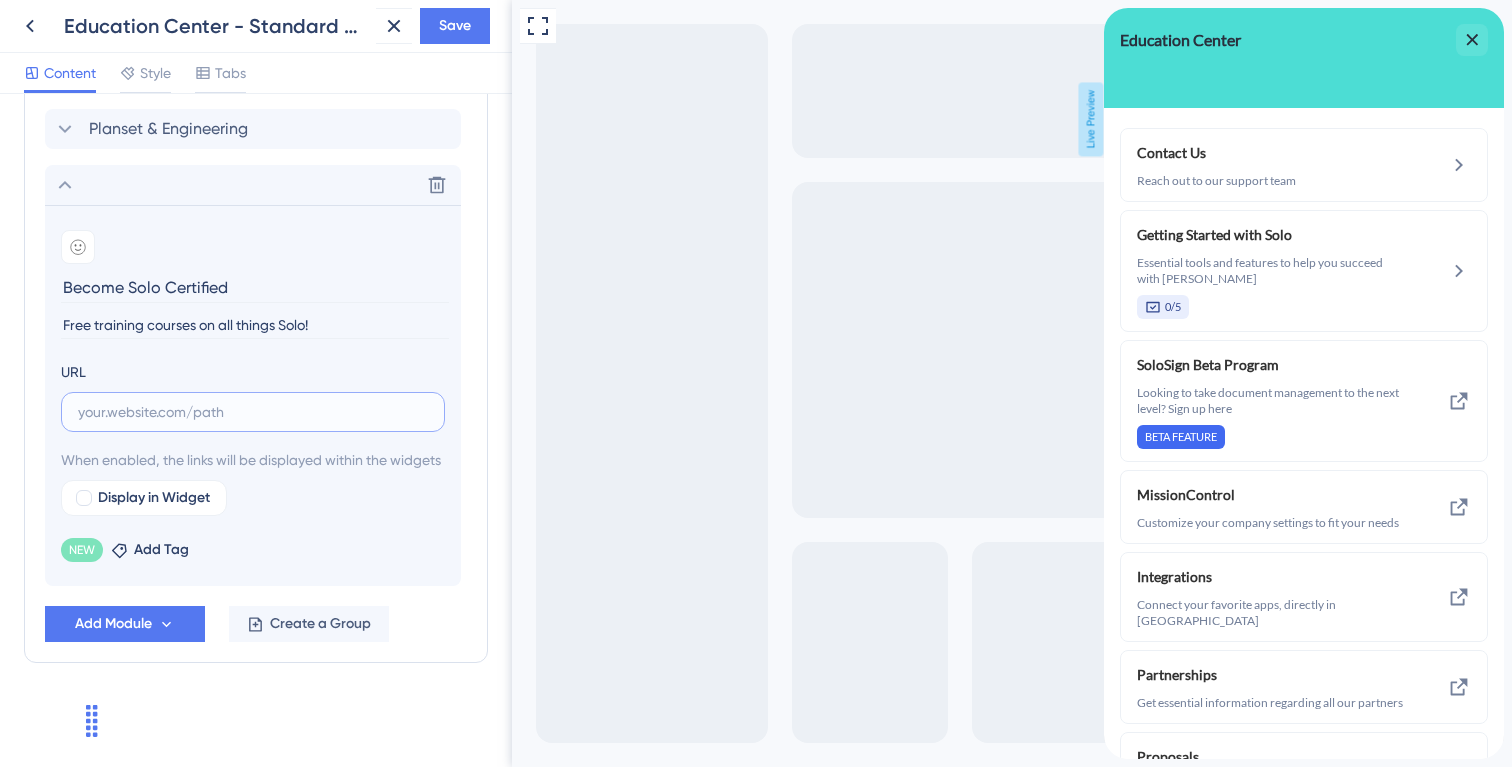 click at bounding box center (253, 412) 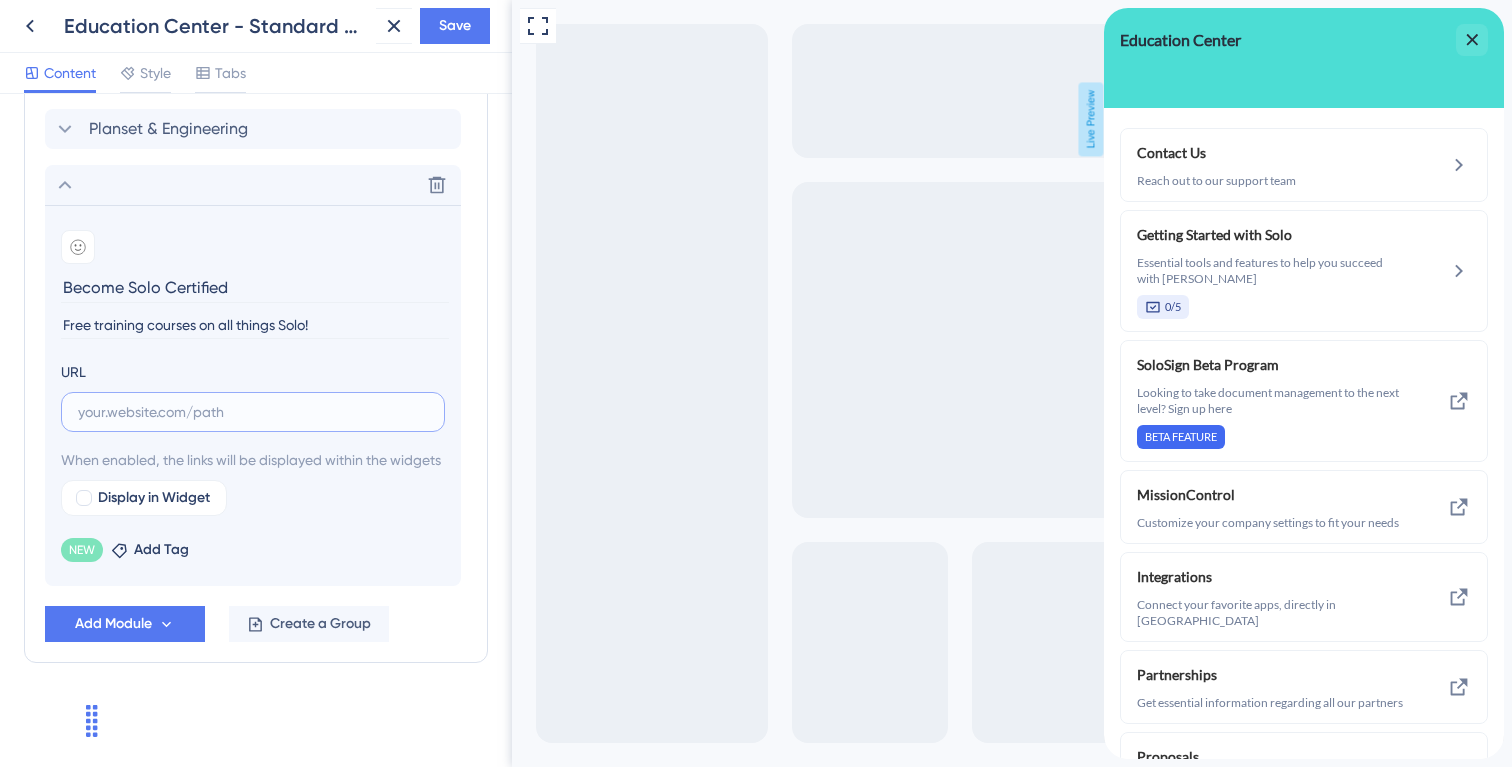 paste on "[URL][DOMAIN_NAME]" 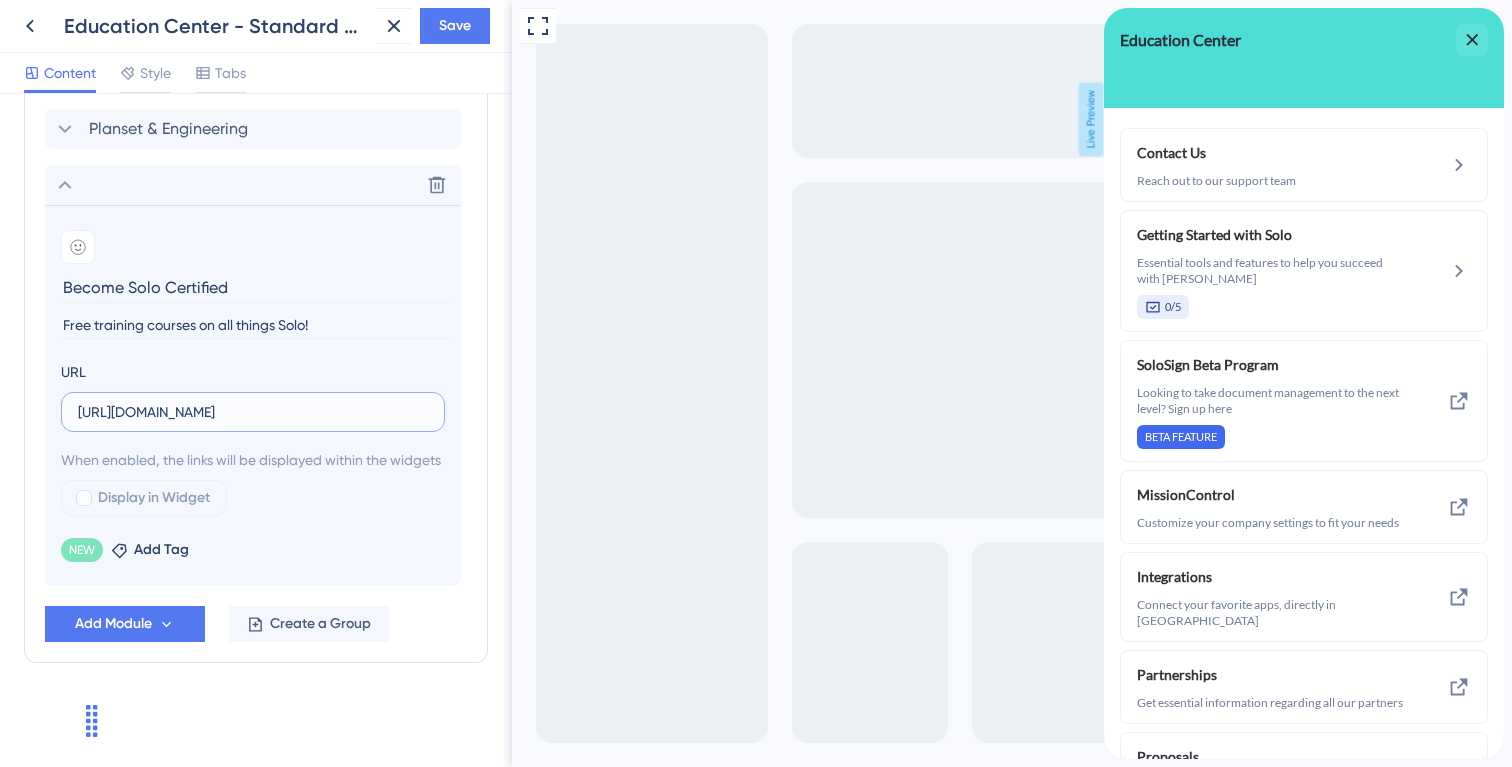 scroll, scrollTop: 0, scrollLeft: 49, axis: horizontal 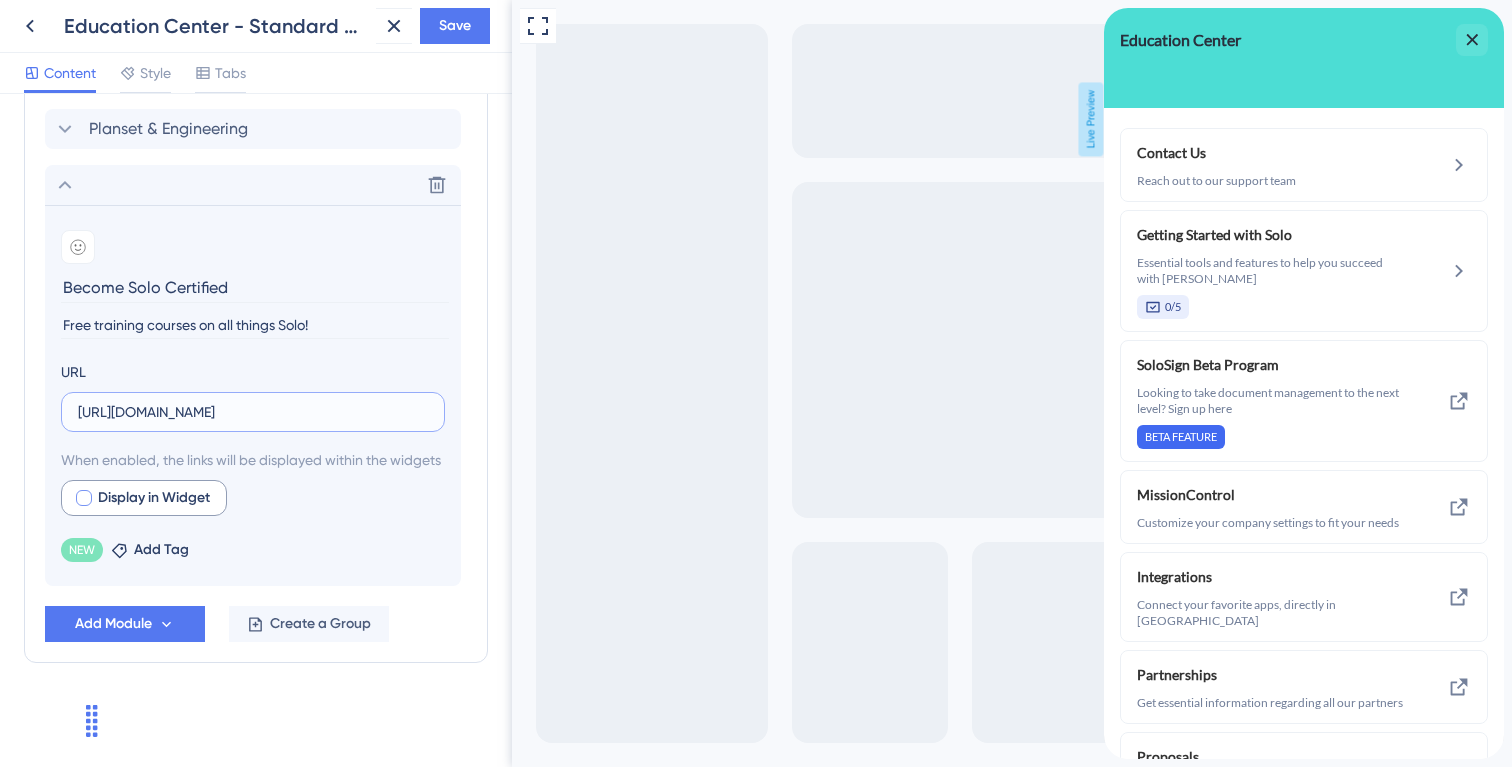 type on "[URL][DOMAIN_NAME]" 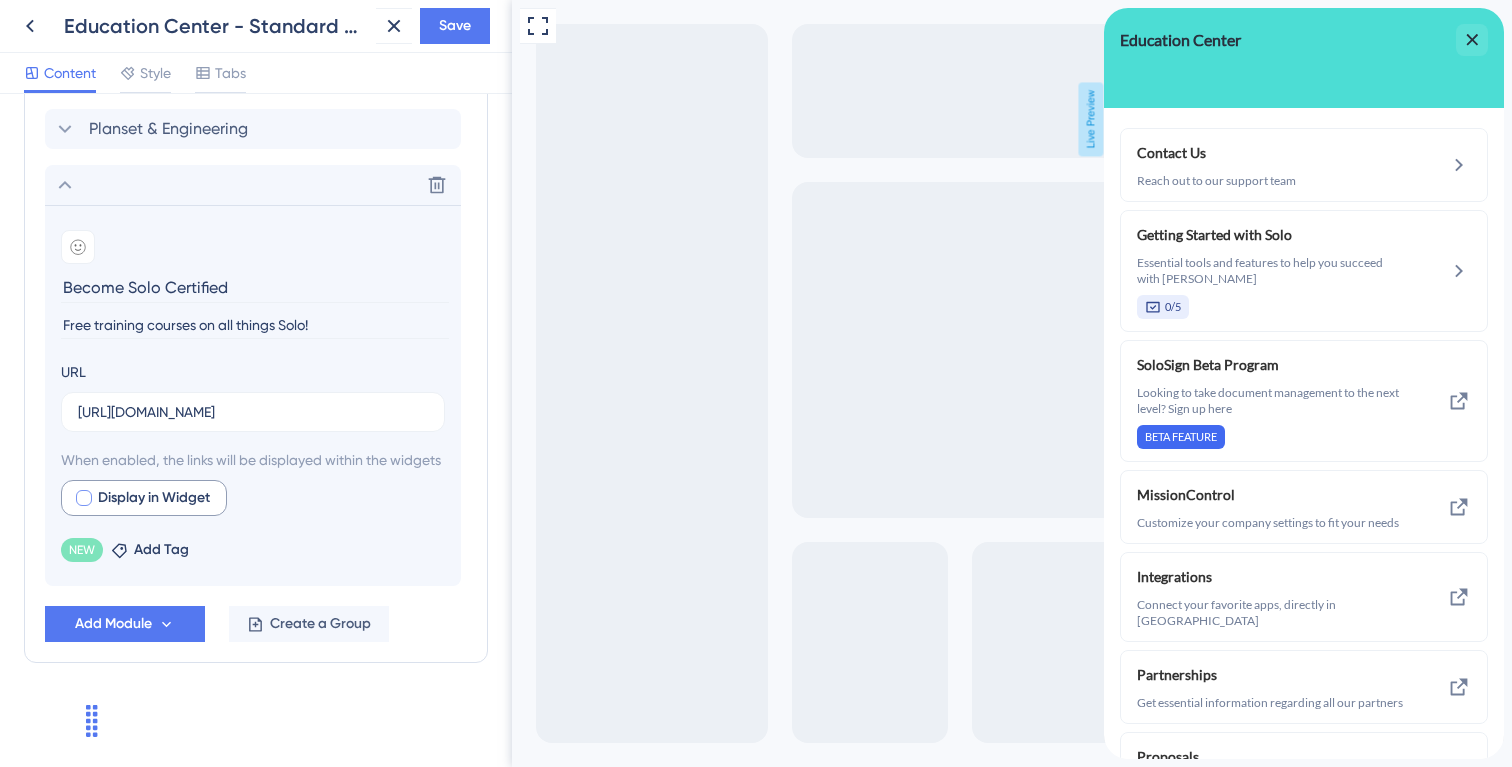 click at bounding box center (84, 498) 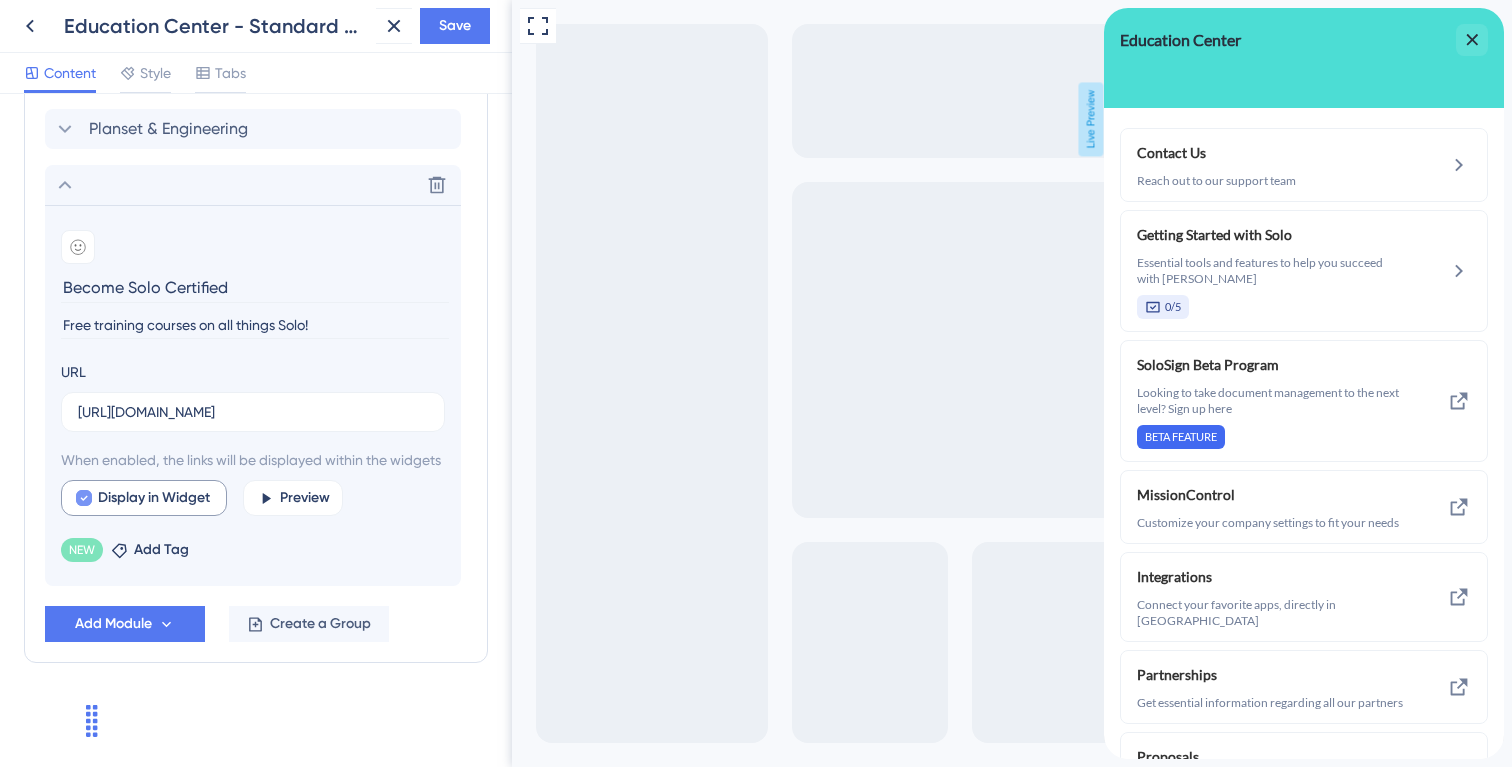 scroll, scrollTop: 0, scrollLeft: 0, axis: both 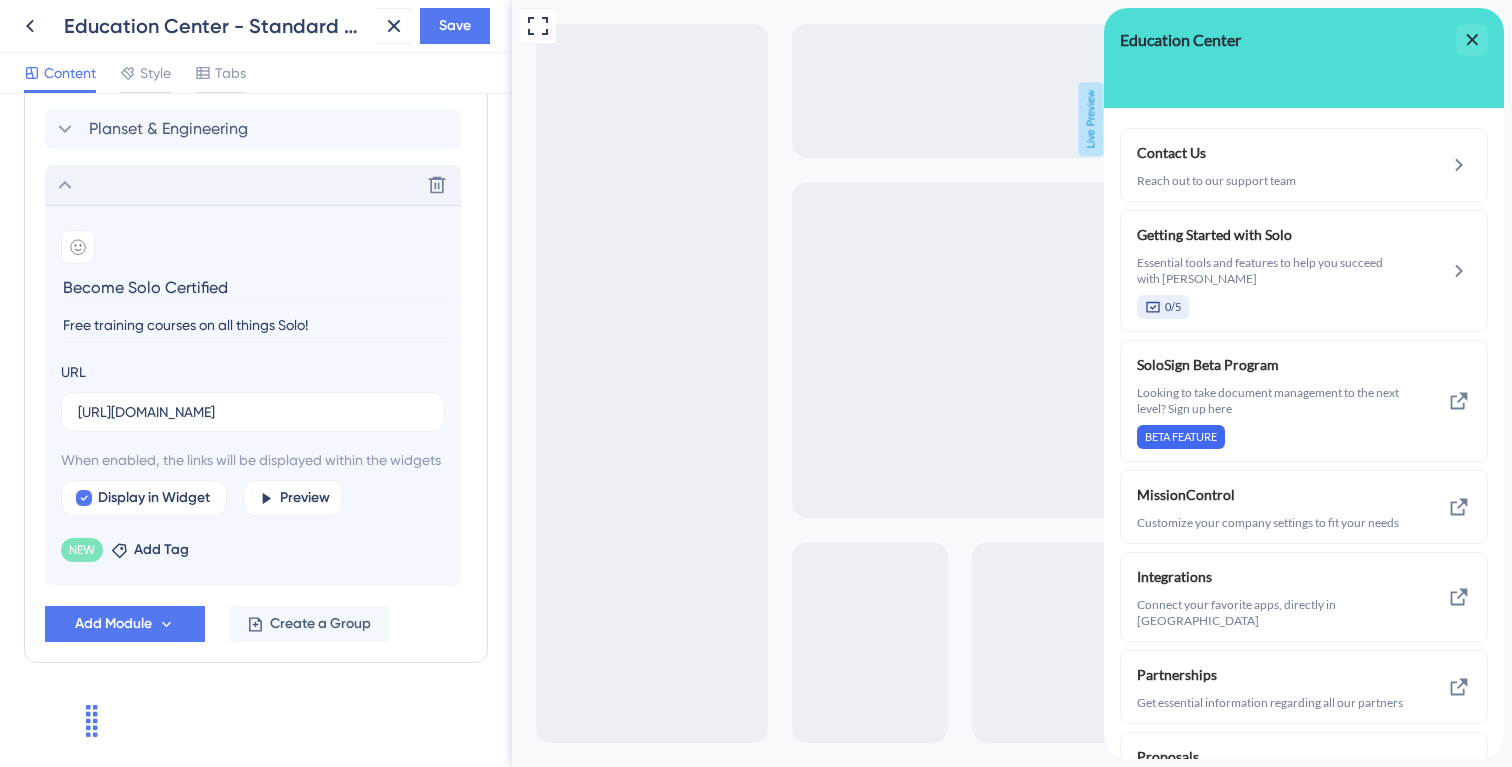 click 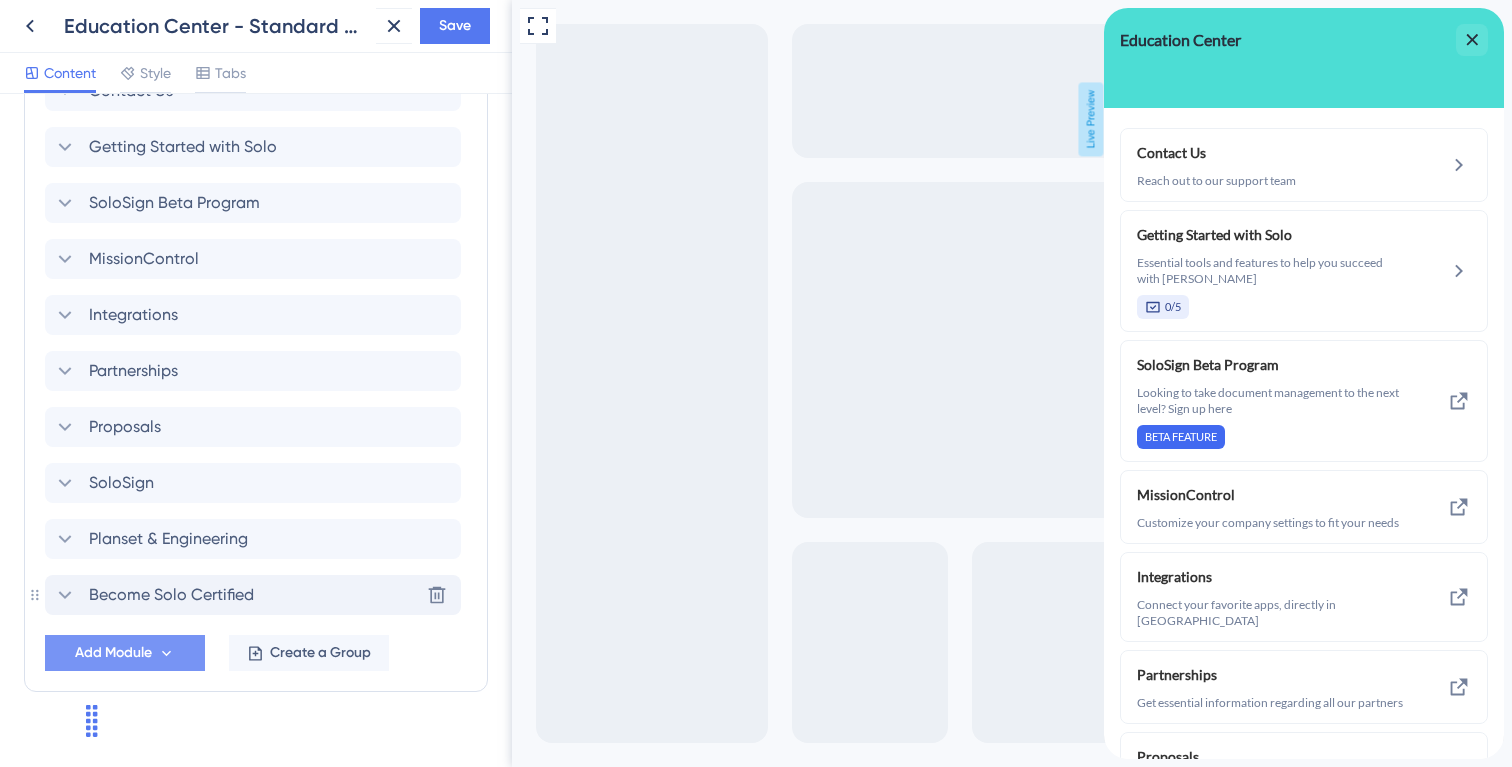 scroll, scrollTop: 569, scrollLeft: 0, axis: vertical 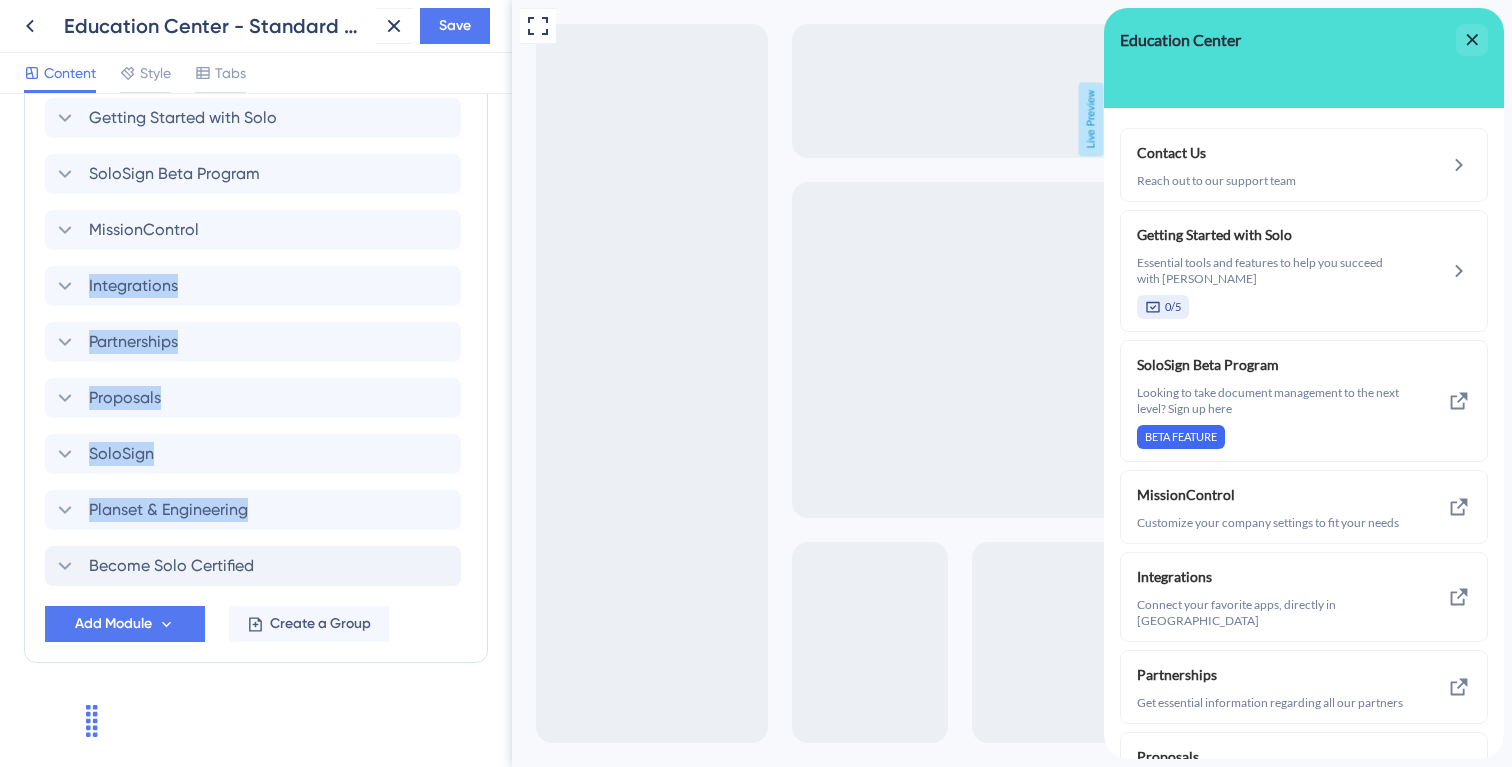 drag, startPoint x: 42, startPoint y: 562, endPoint x: 53, endPoint y: 311, distance: 251.24092 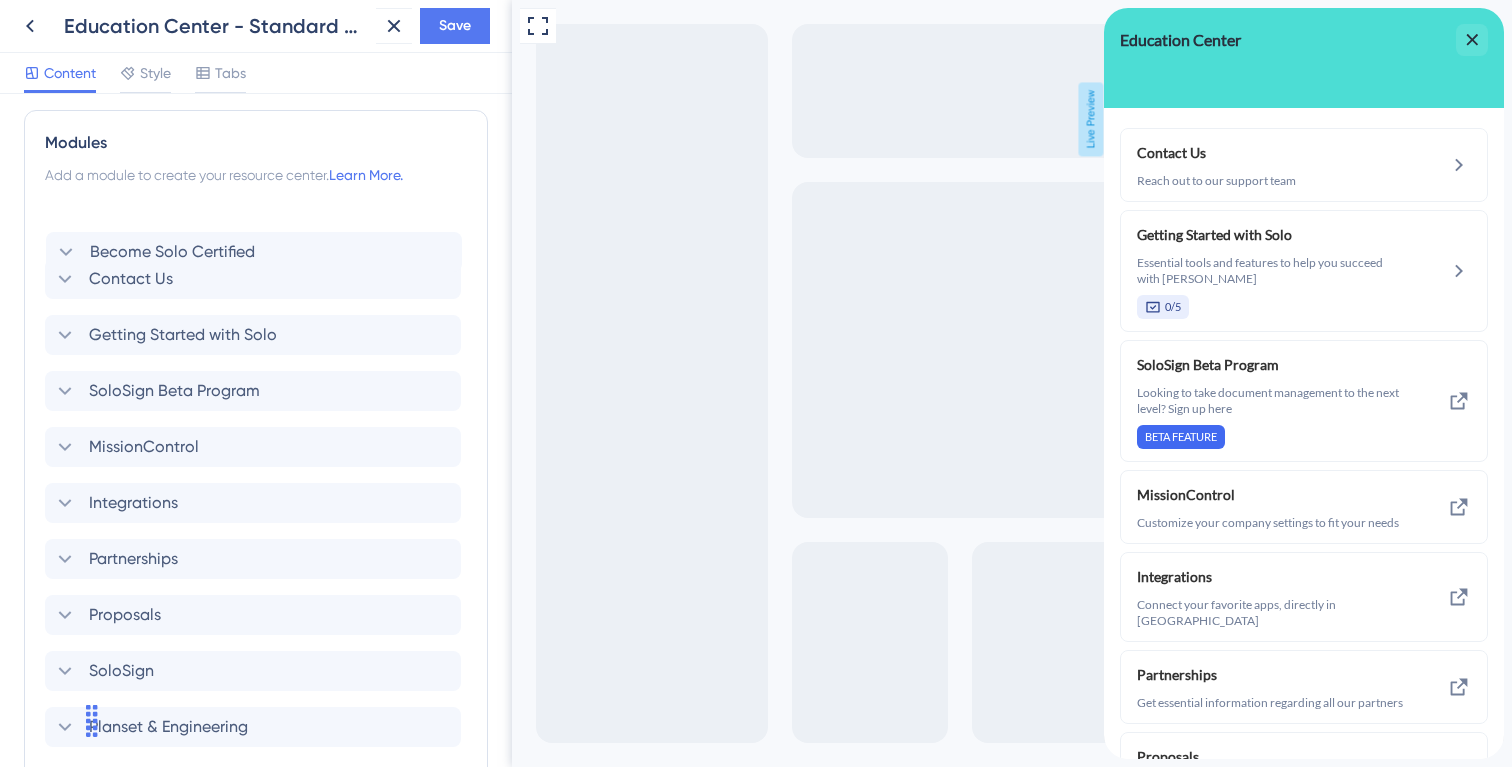 scroll, scrollTop: 402, scrollLeft: 0, axis: vertical 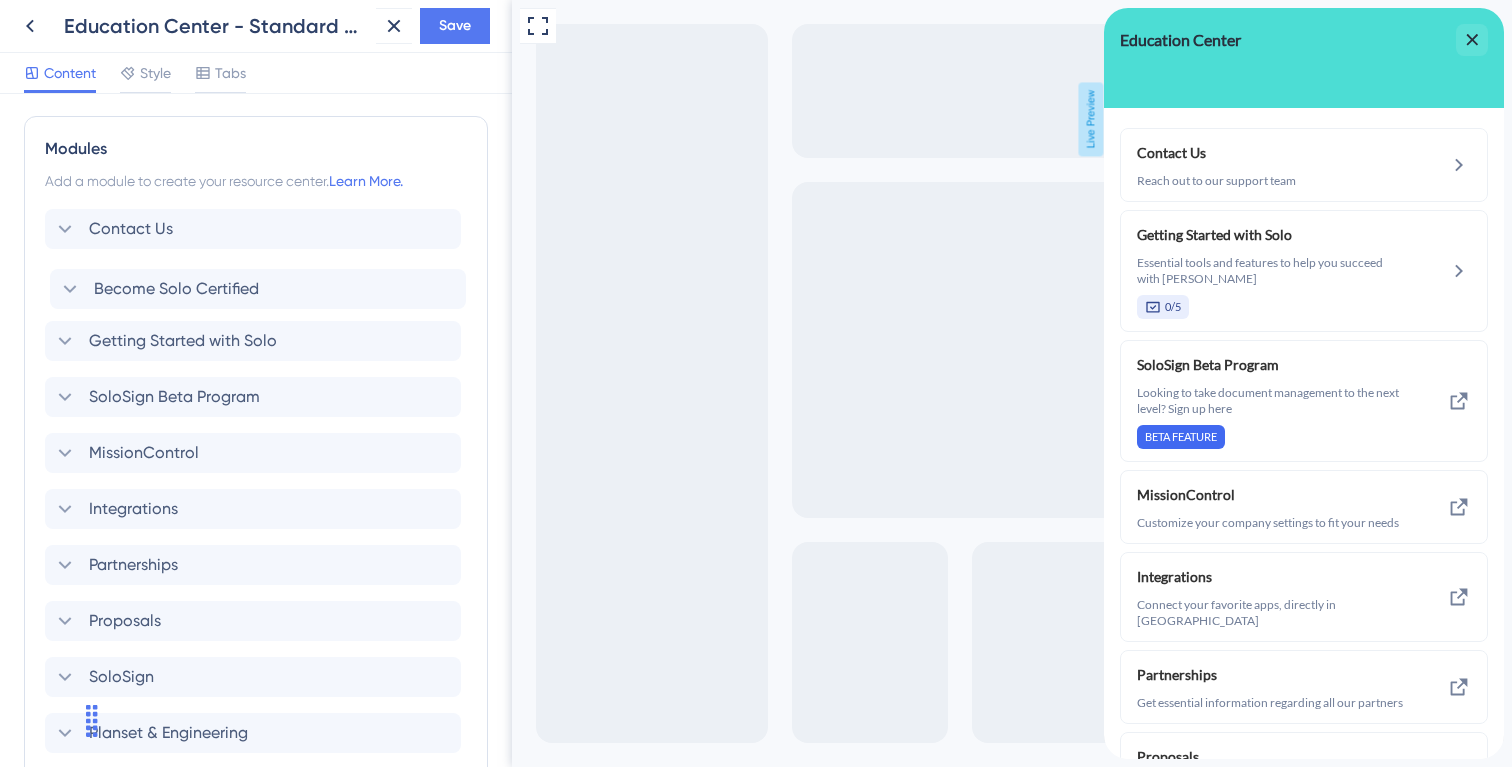 drag, startPoint x: 54, startPoint y: 567, endPoint x: 59, endPoint y: 285, distance: 282.0443 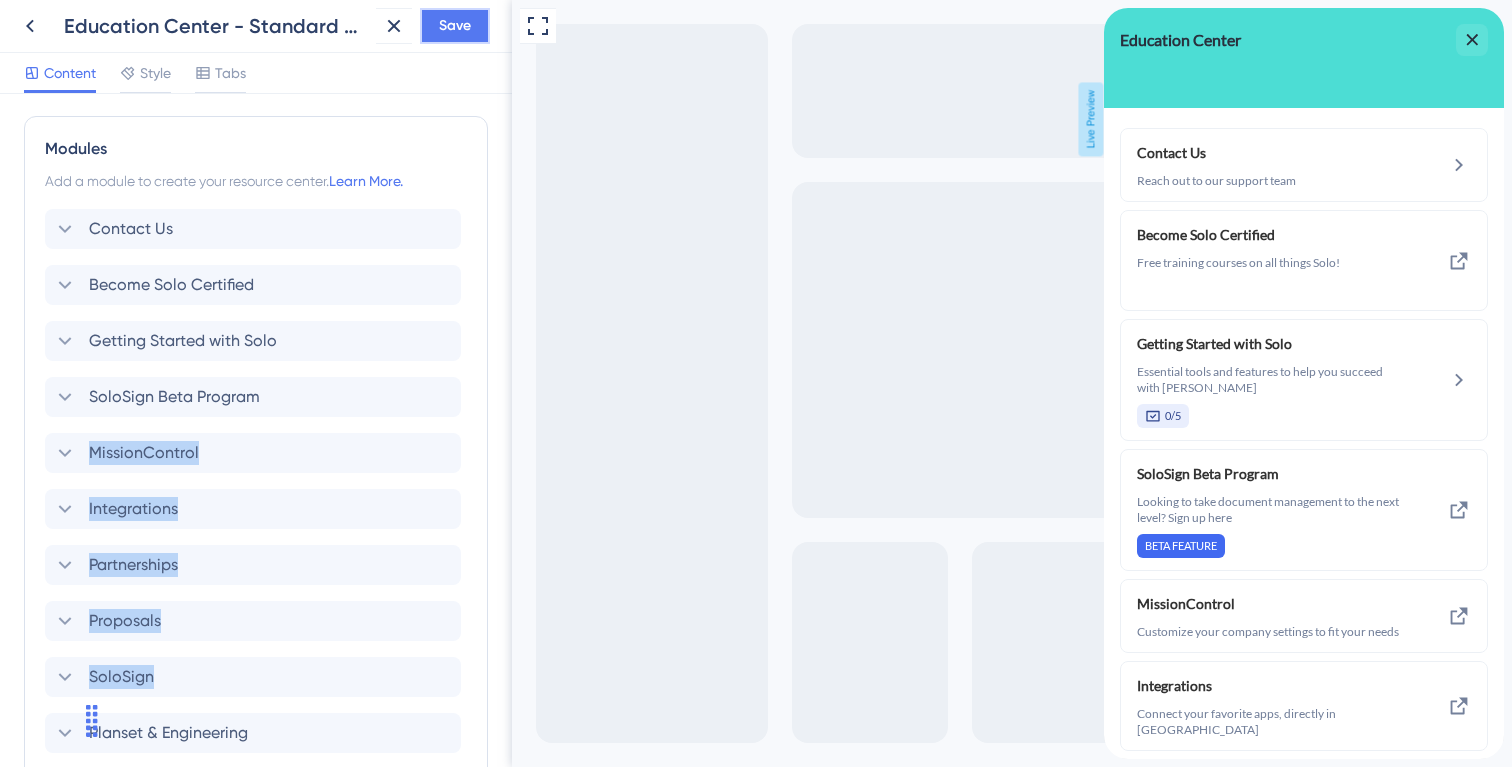 click on "Save" at bounding box center (455, 26) 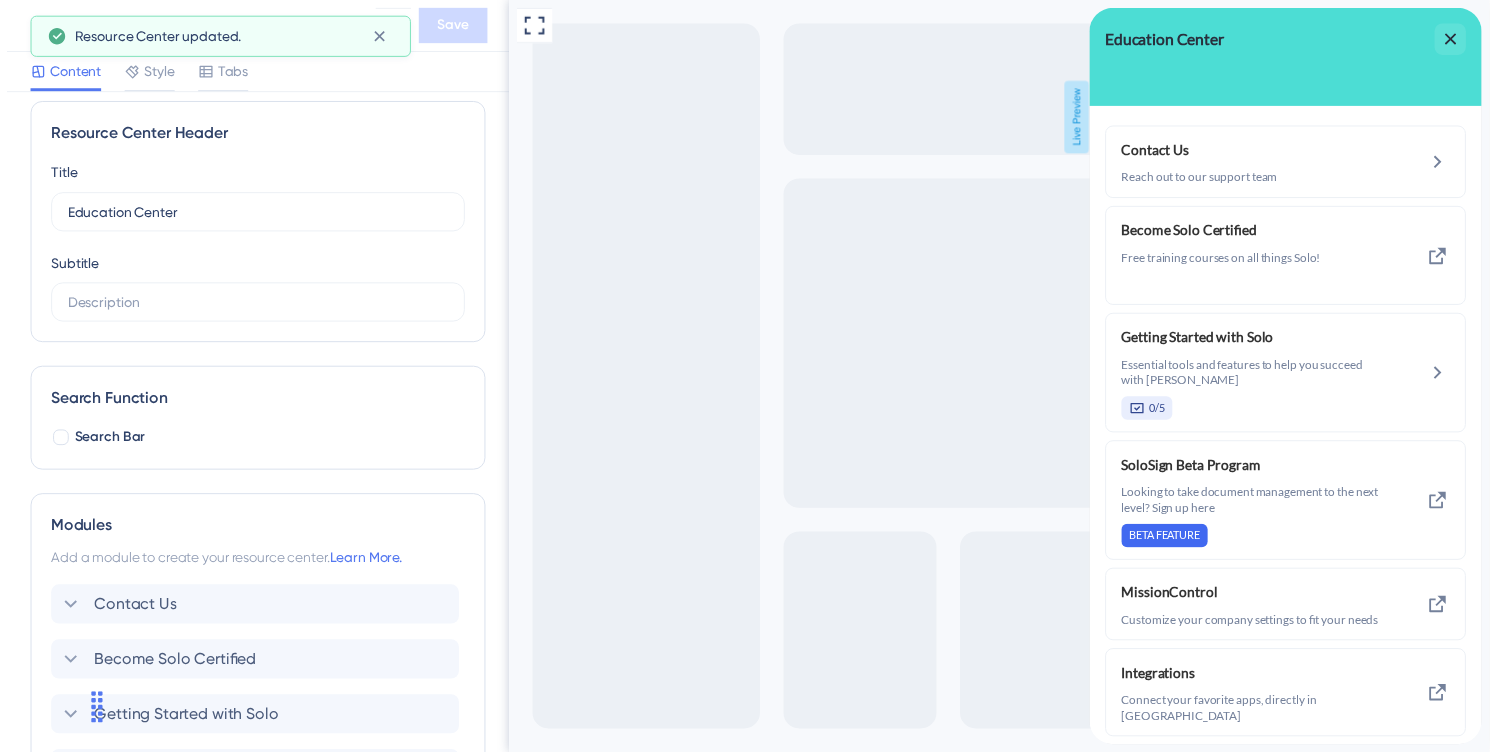 scroll, scrollTop: 0, scrollLeft: 0, axis: both 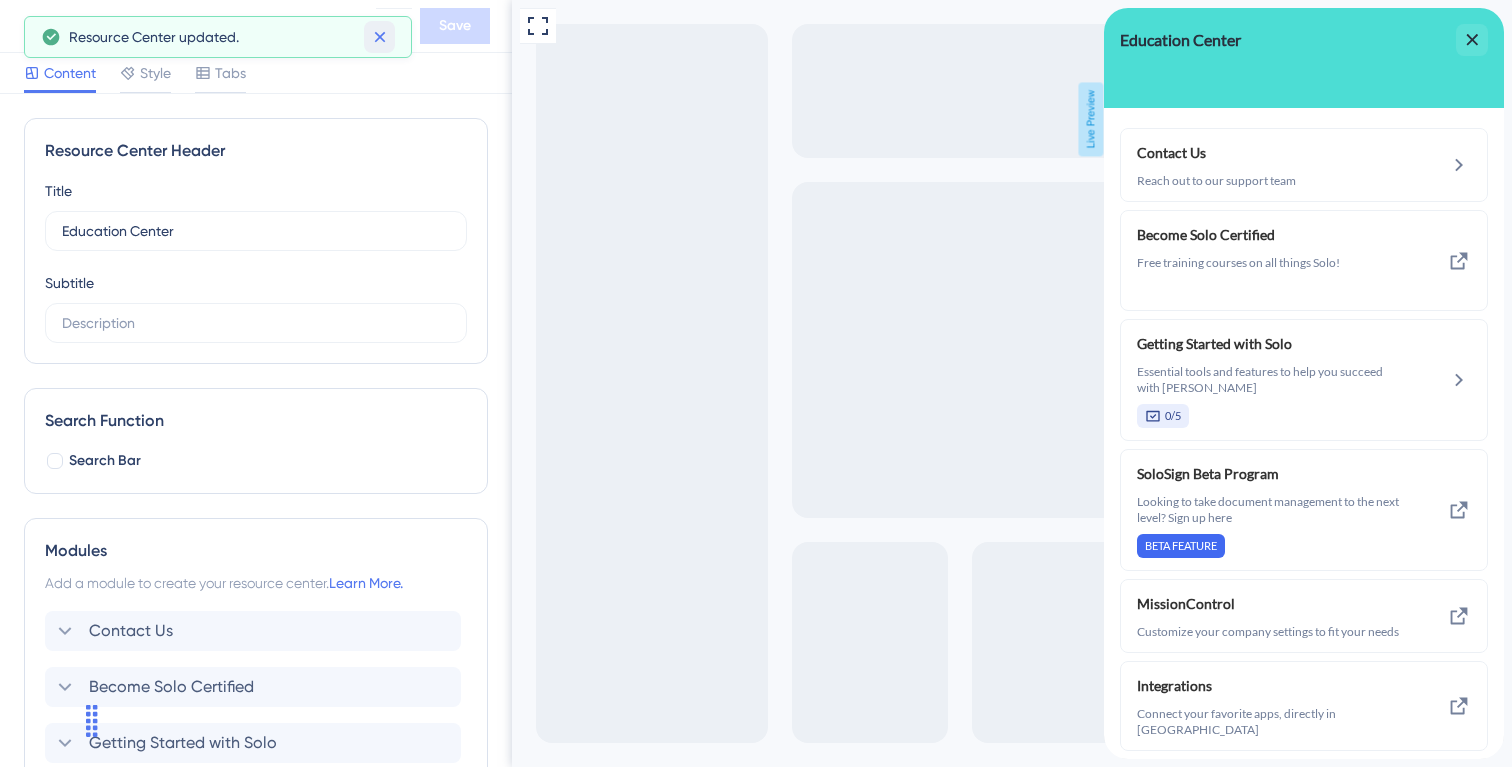 click 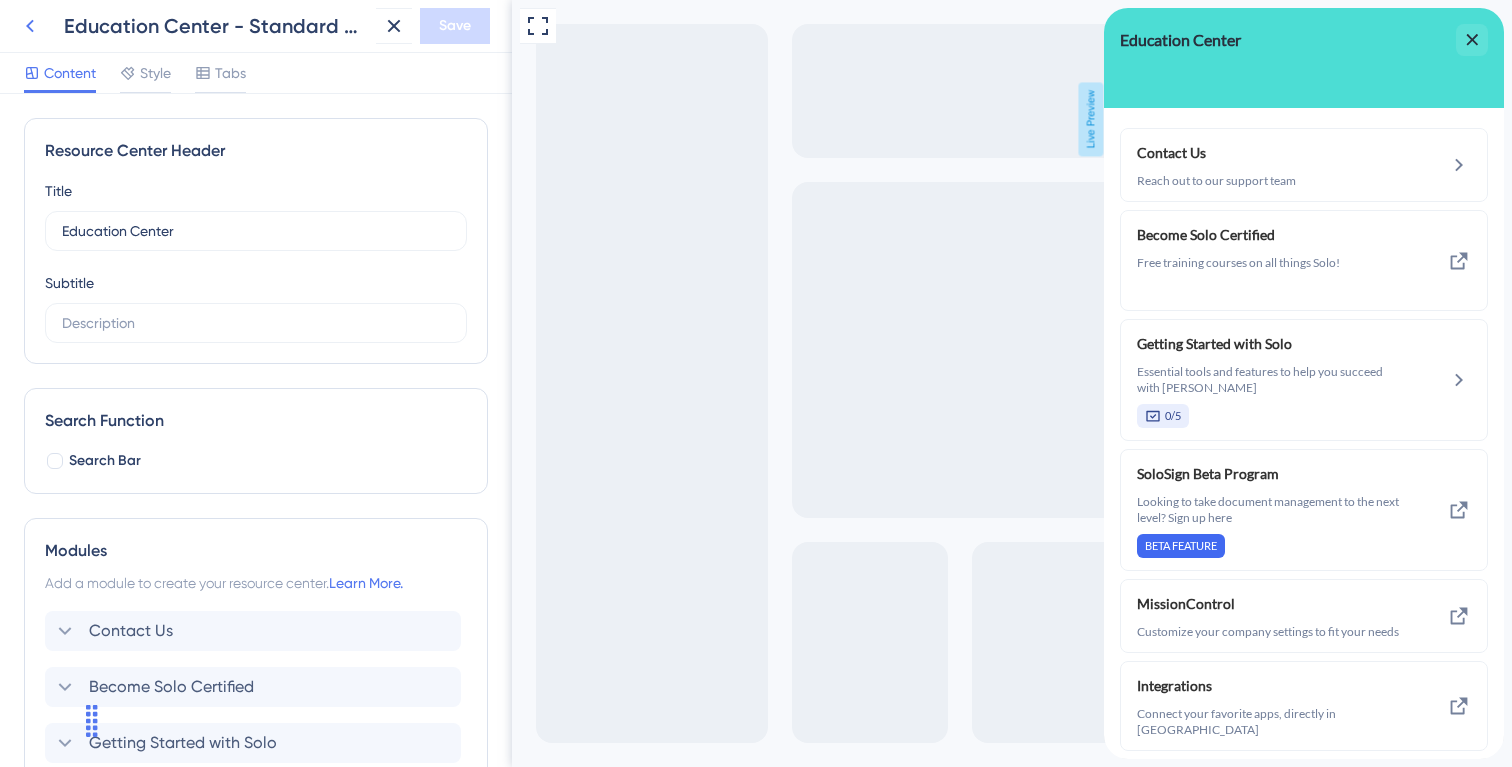 click 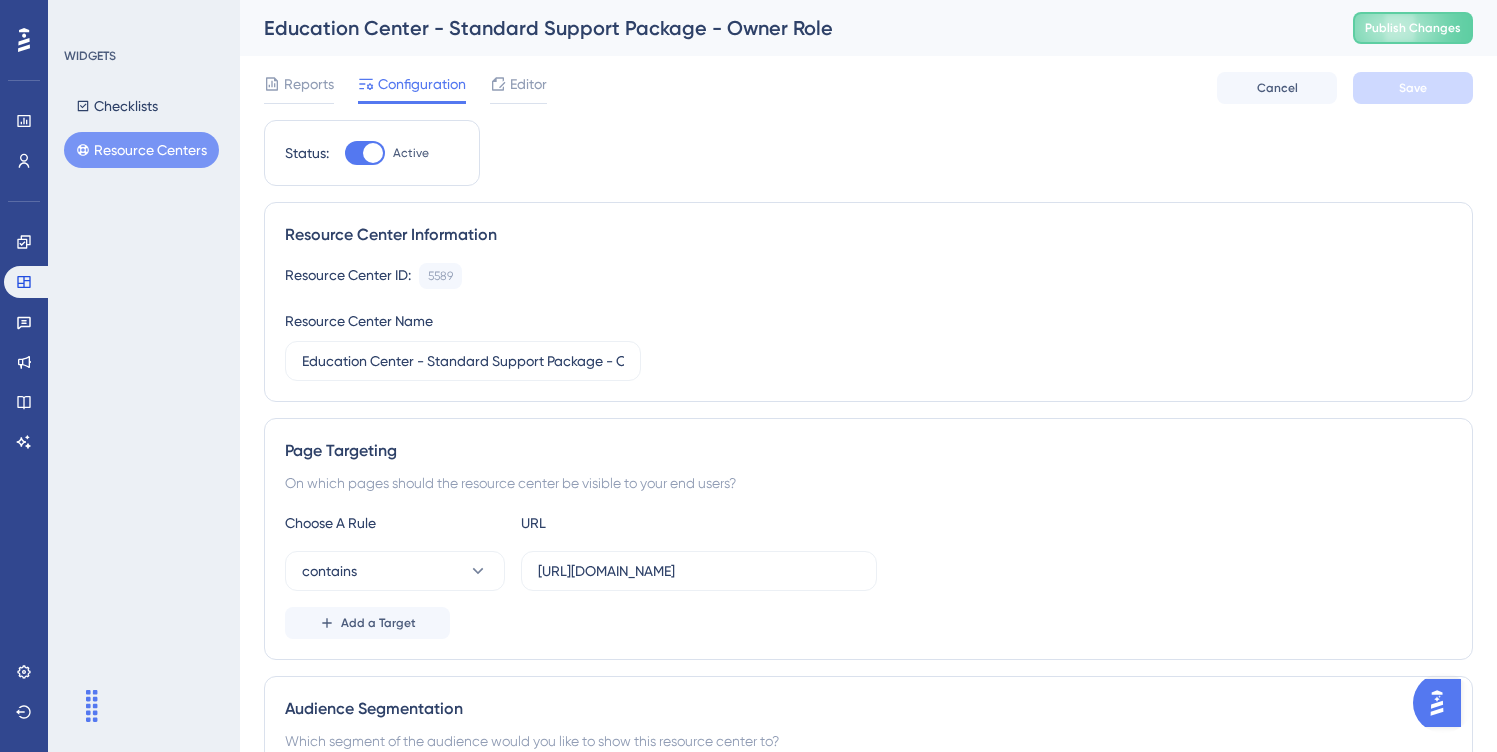 click on "Resource Centers" at bounding box center [141, 150] 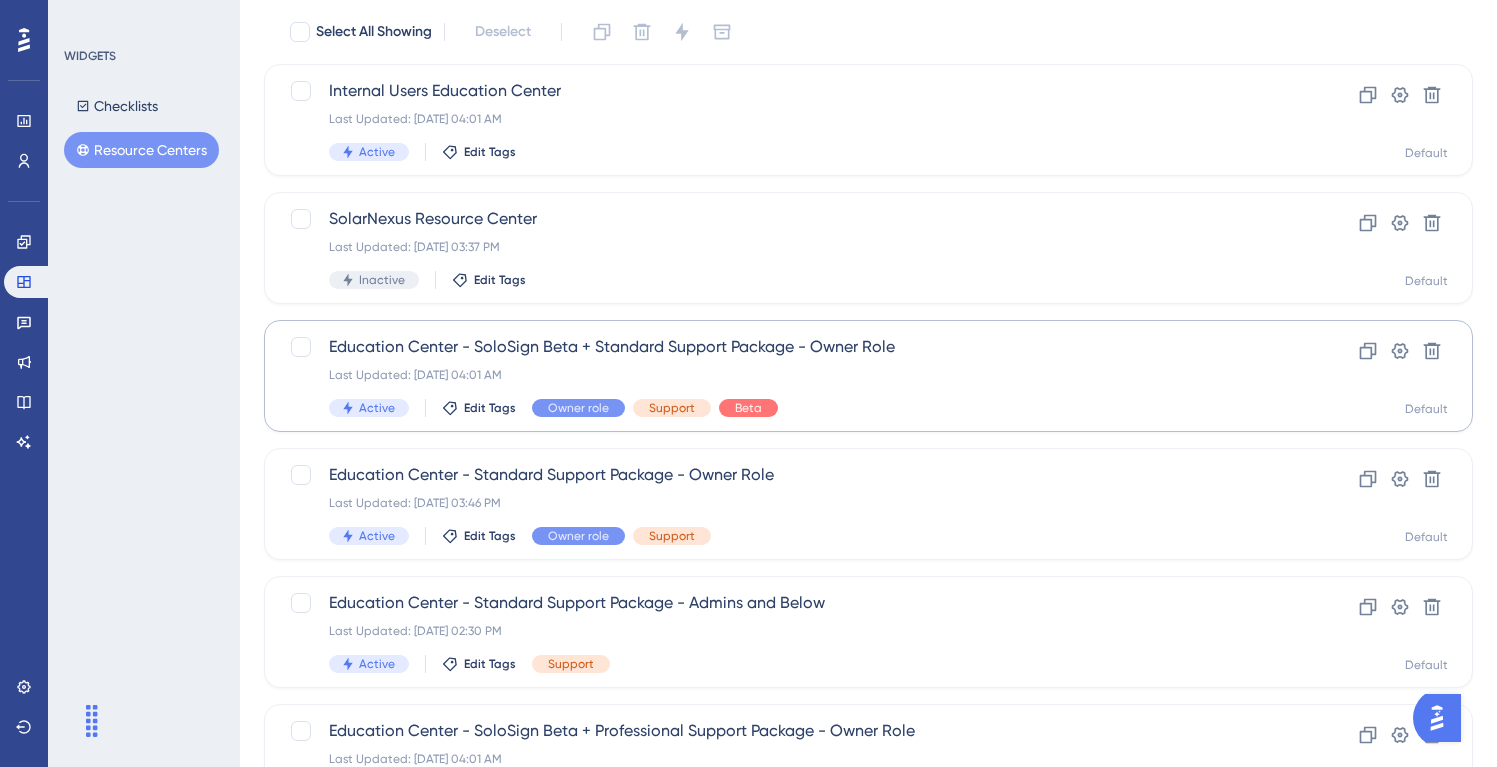scroll, scrollTop: 190, scrollLeft: 0, axis: vertical 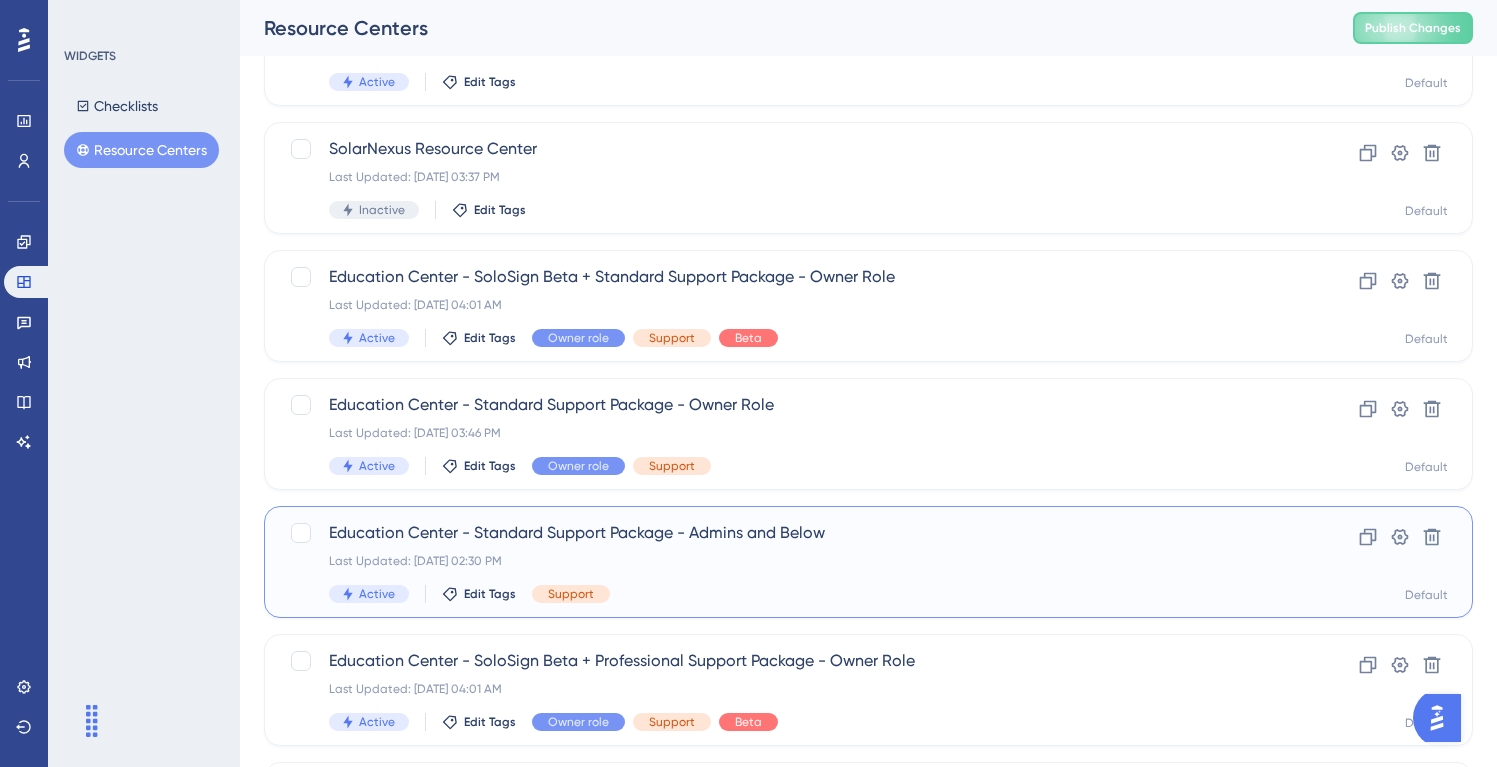 click on "Last Updated: Jul 23 2025, 02:30 PM" at bounding box center [788, 561] 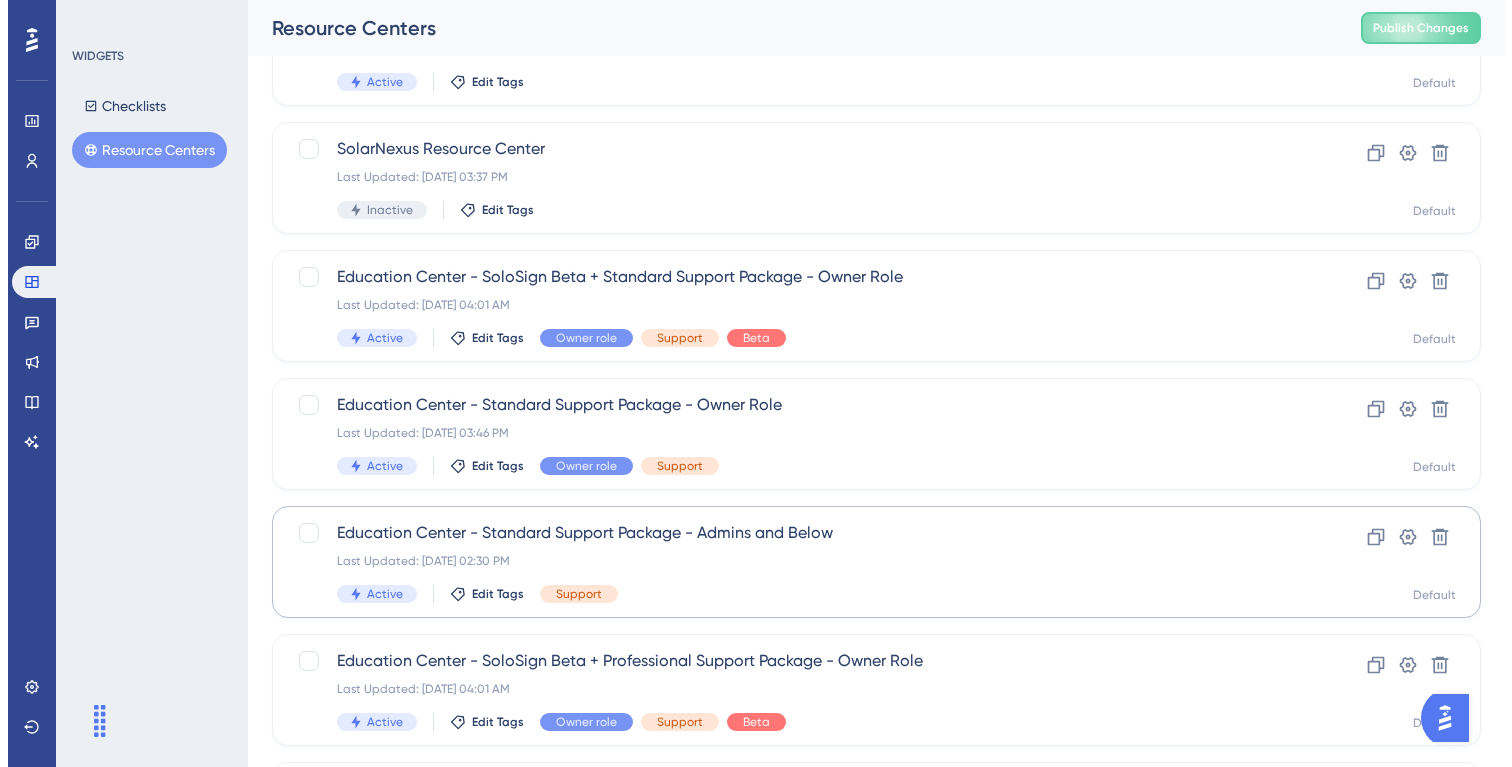 scroll, scrollTop: 0, scrollLeft: 0, axis: both 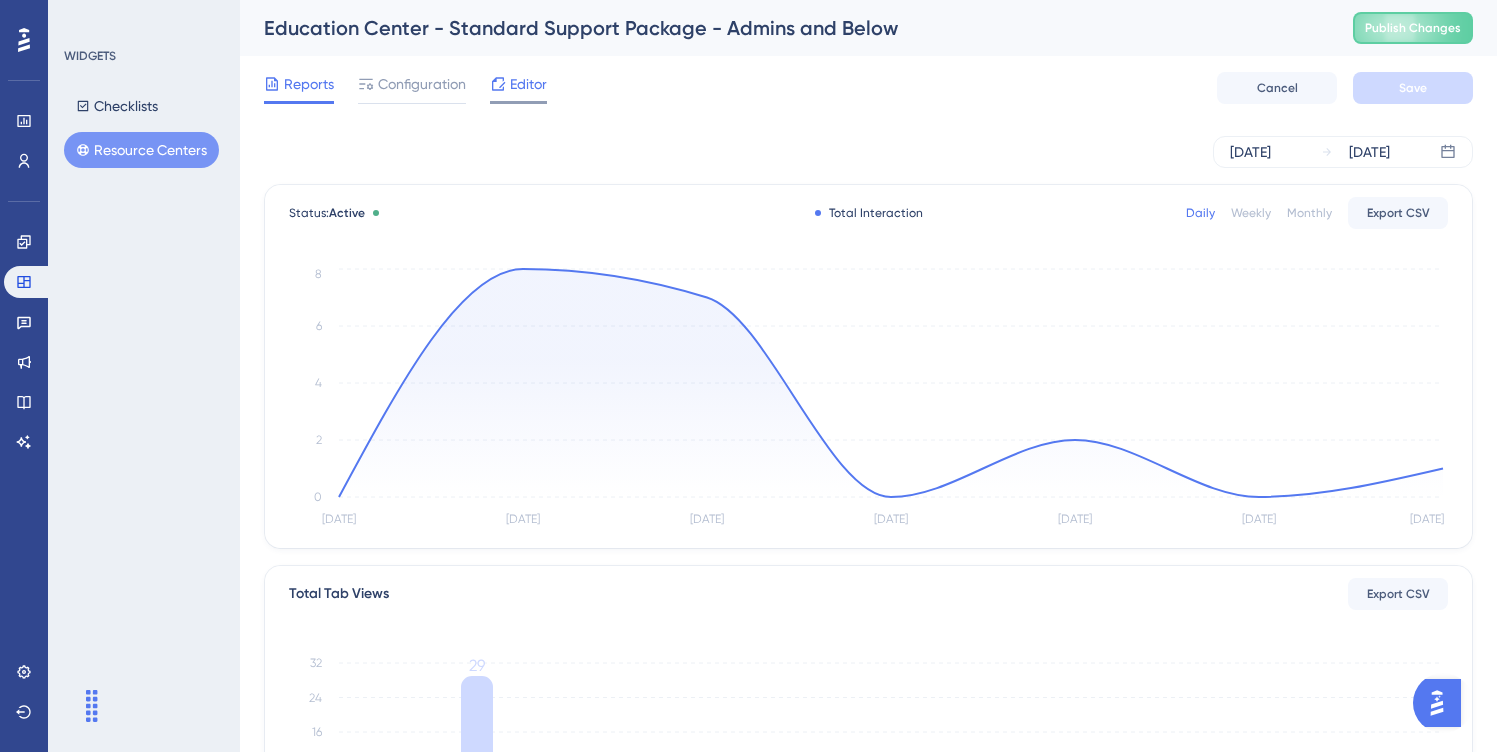 click on "Editor" at bounding box center [528, 84] 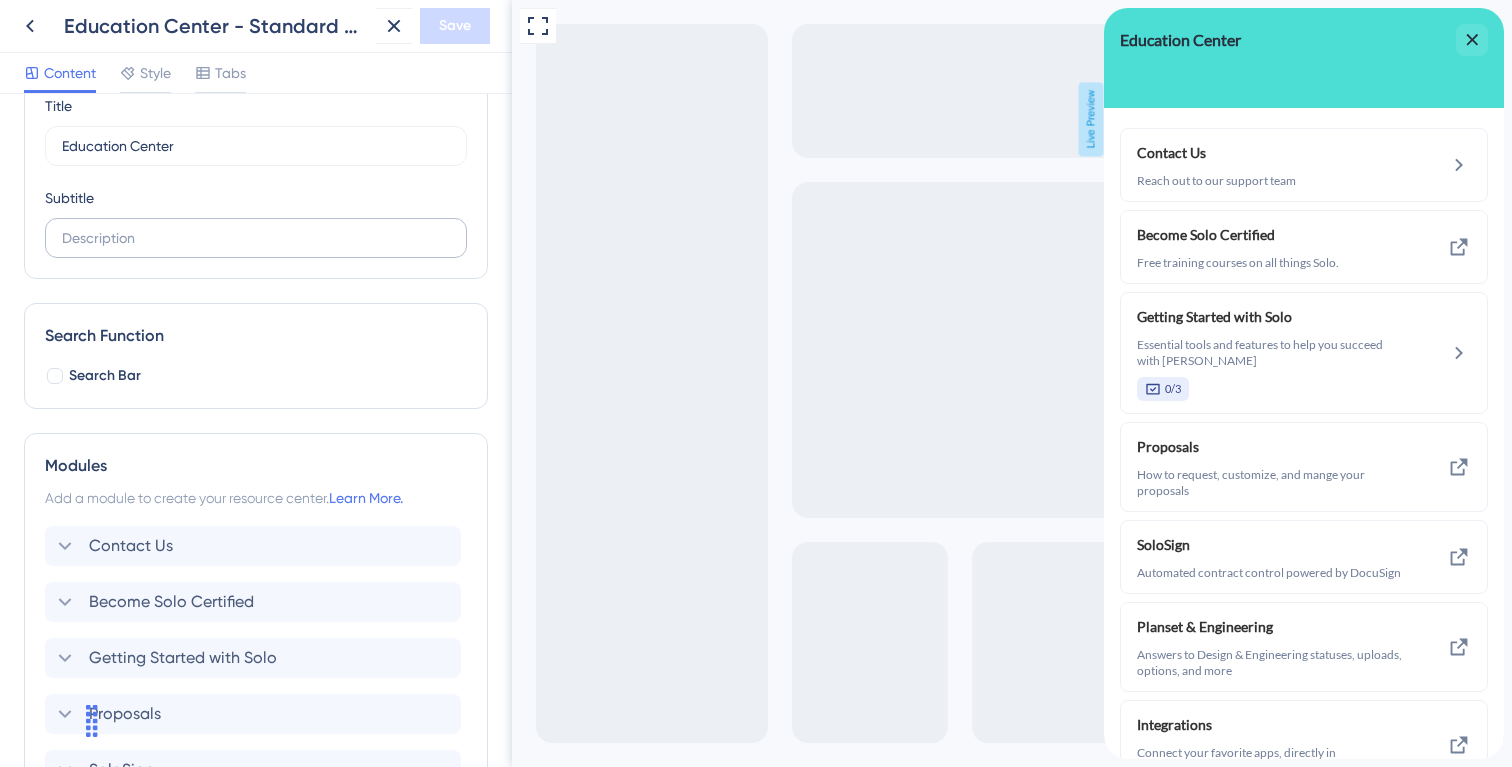 scroll, scrollTop: 0, scrollLeft: 0, axis: both 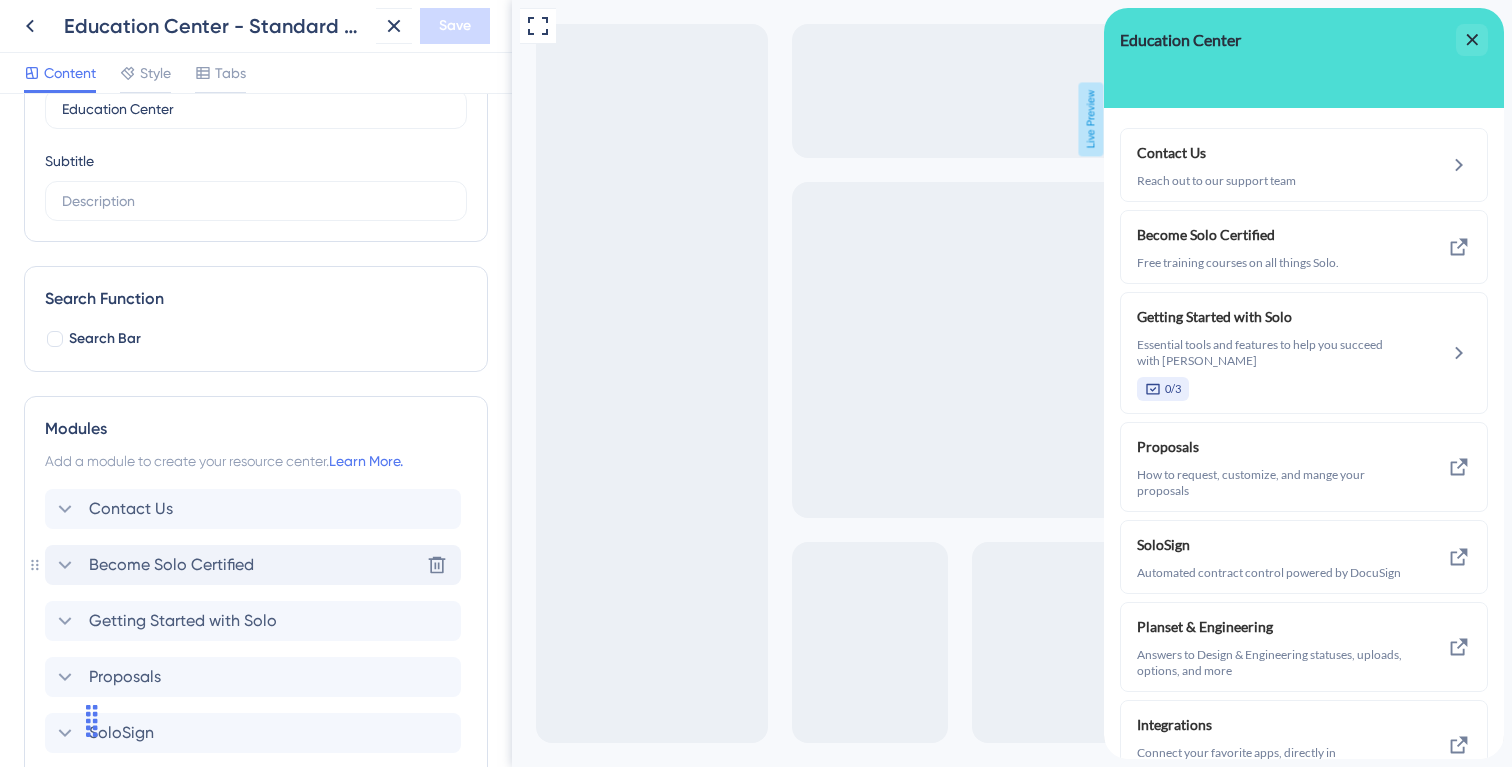 click on "Become Solo Certified Delete" at bounding box center (253, 565) 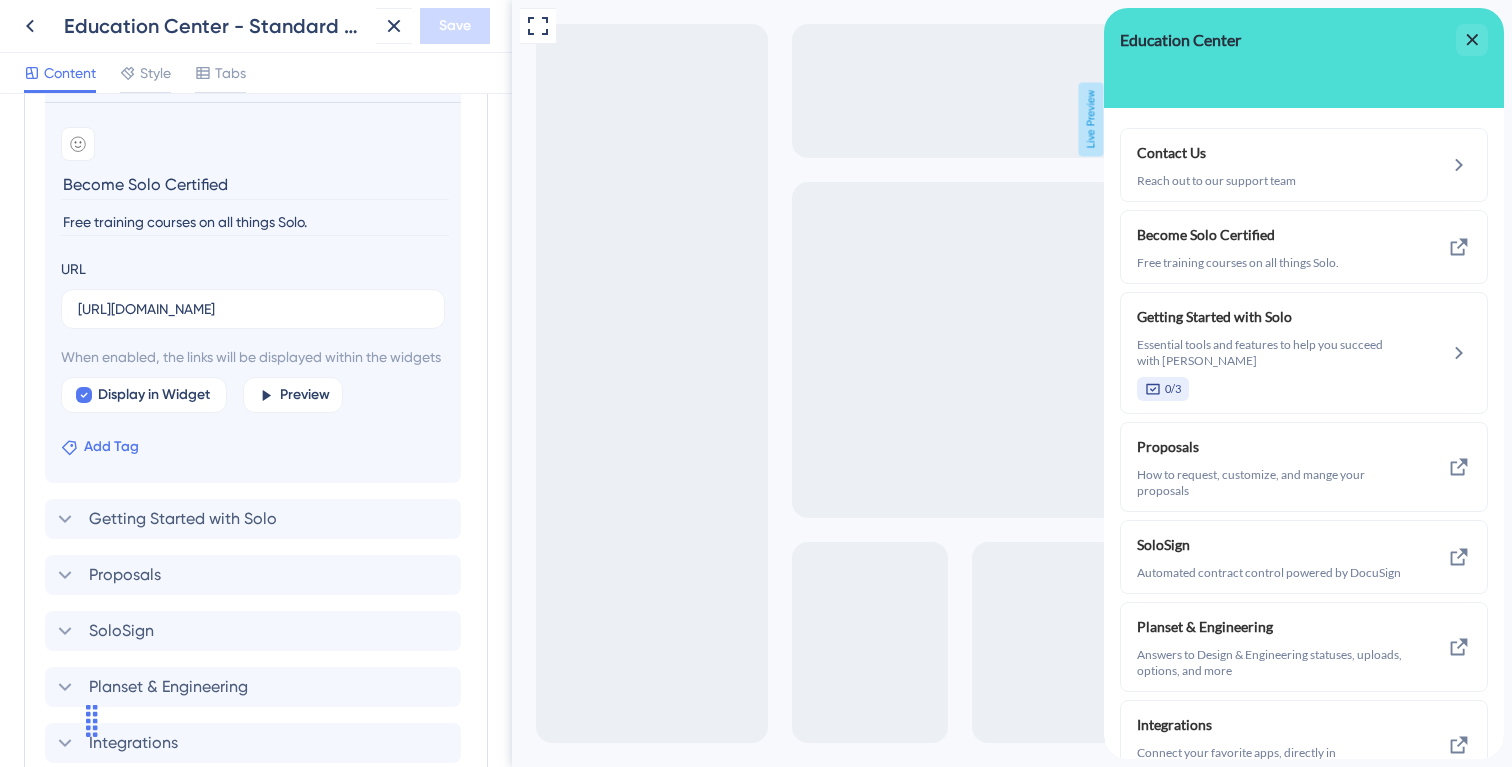 click on "Add Tag" at bounding box center (111, 447) 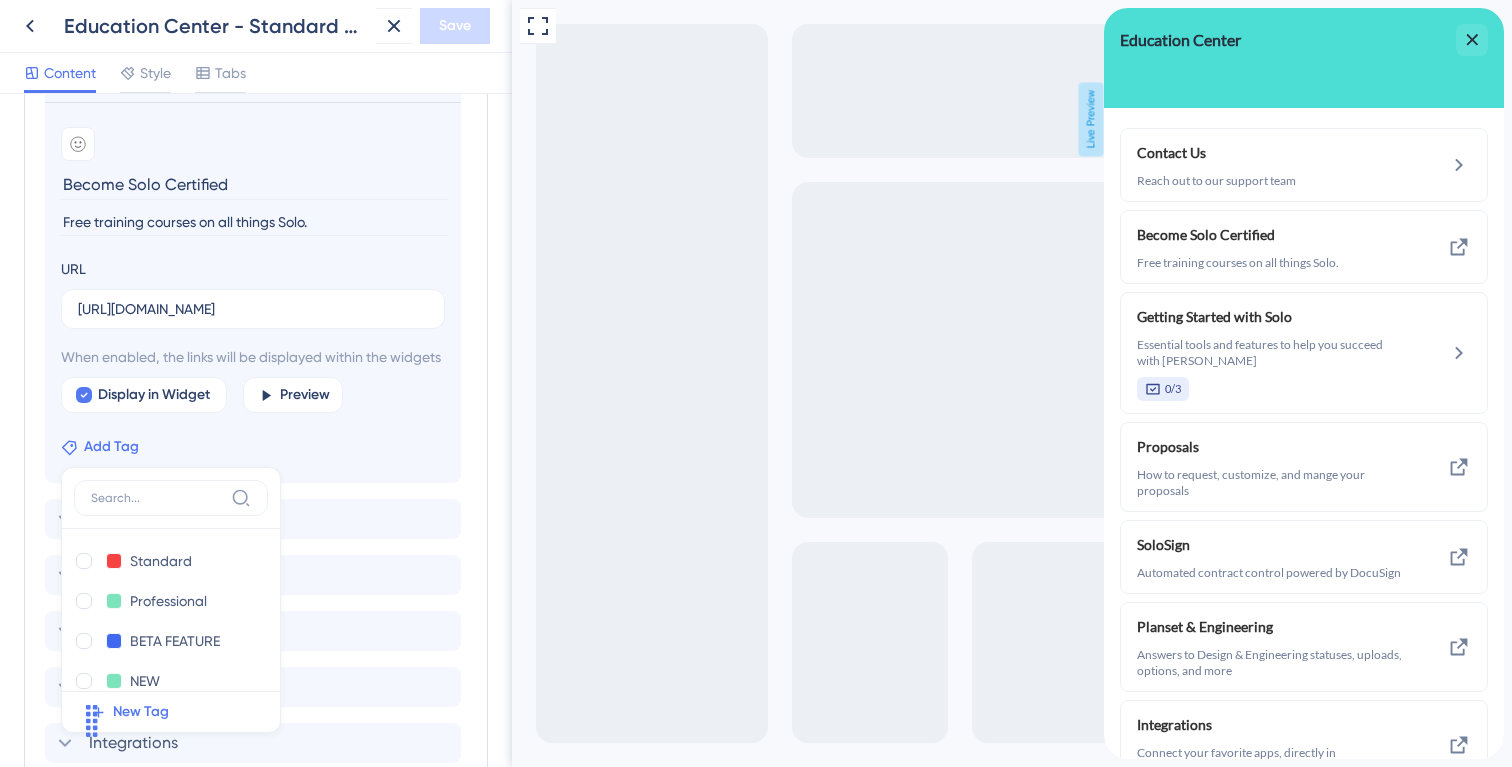 scroll, scrollTop: 798, scrollLeft: 0, axis: vertical 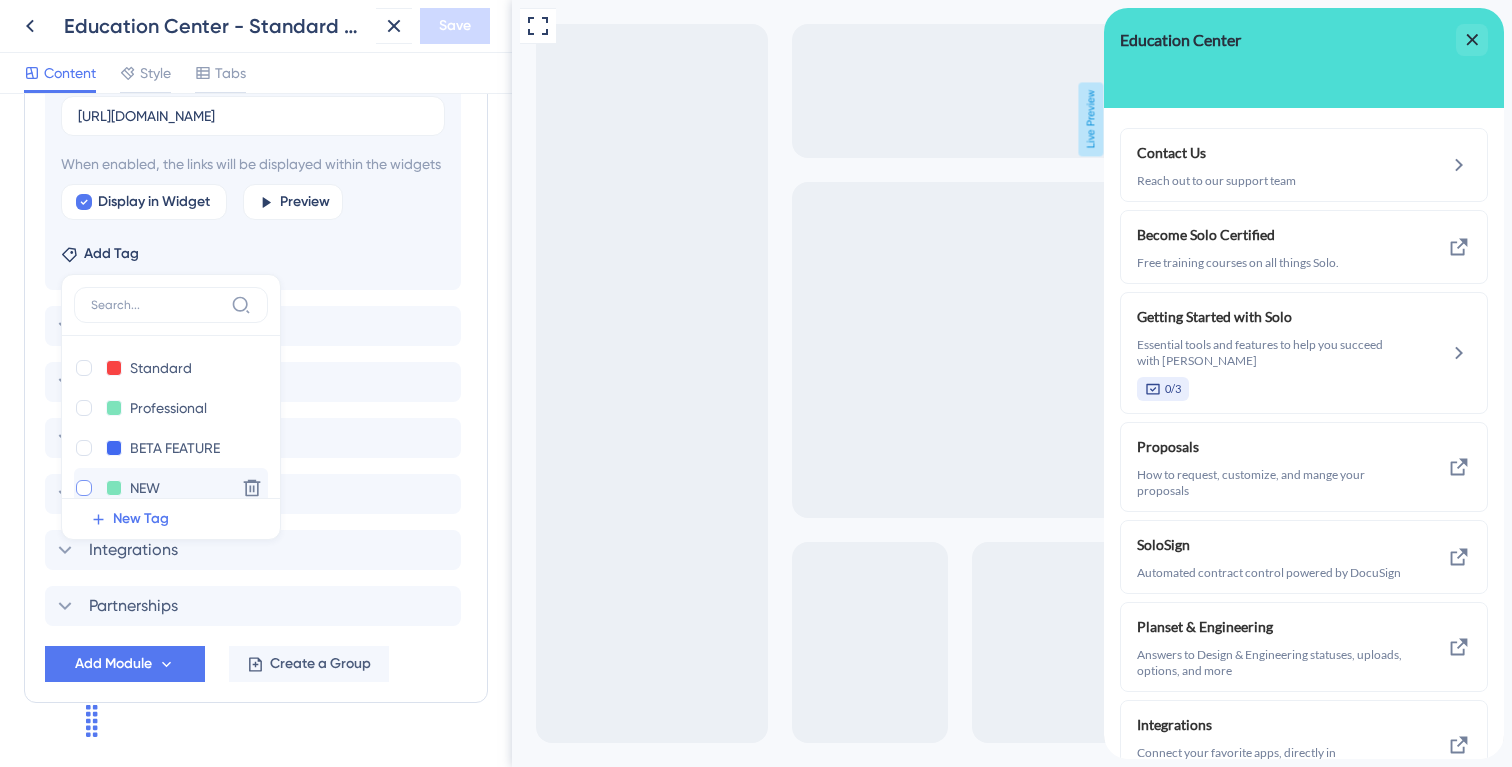 click at bounding box center [84, 488] 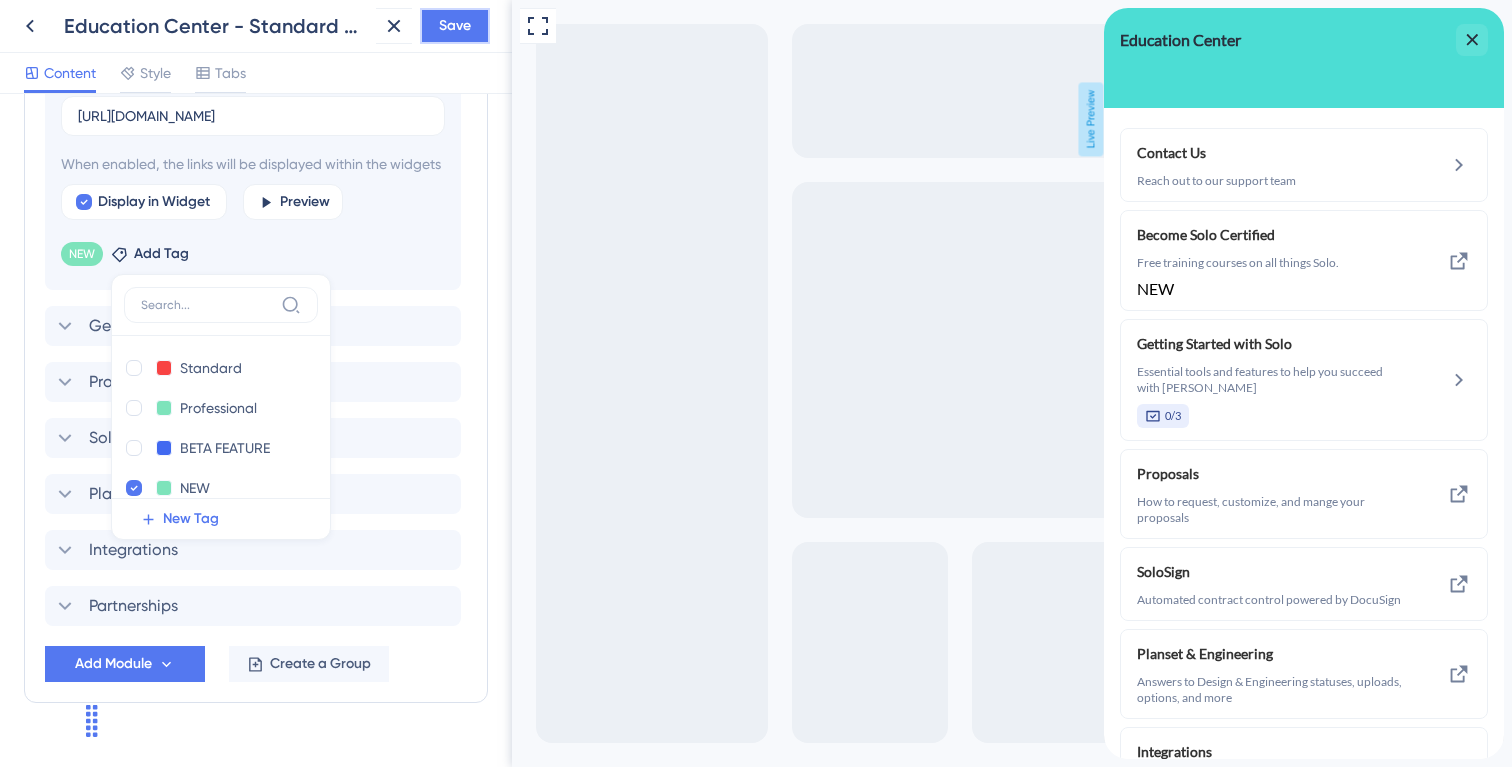 click on "Save" at bounding box center [455, 26] 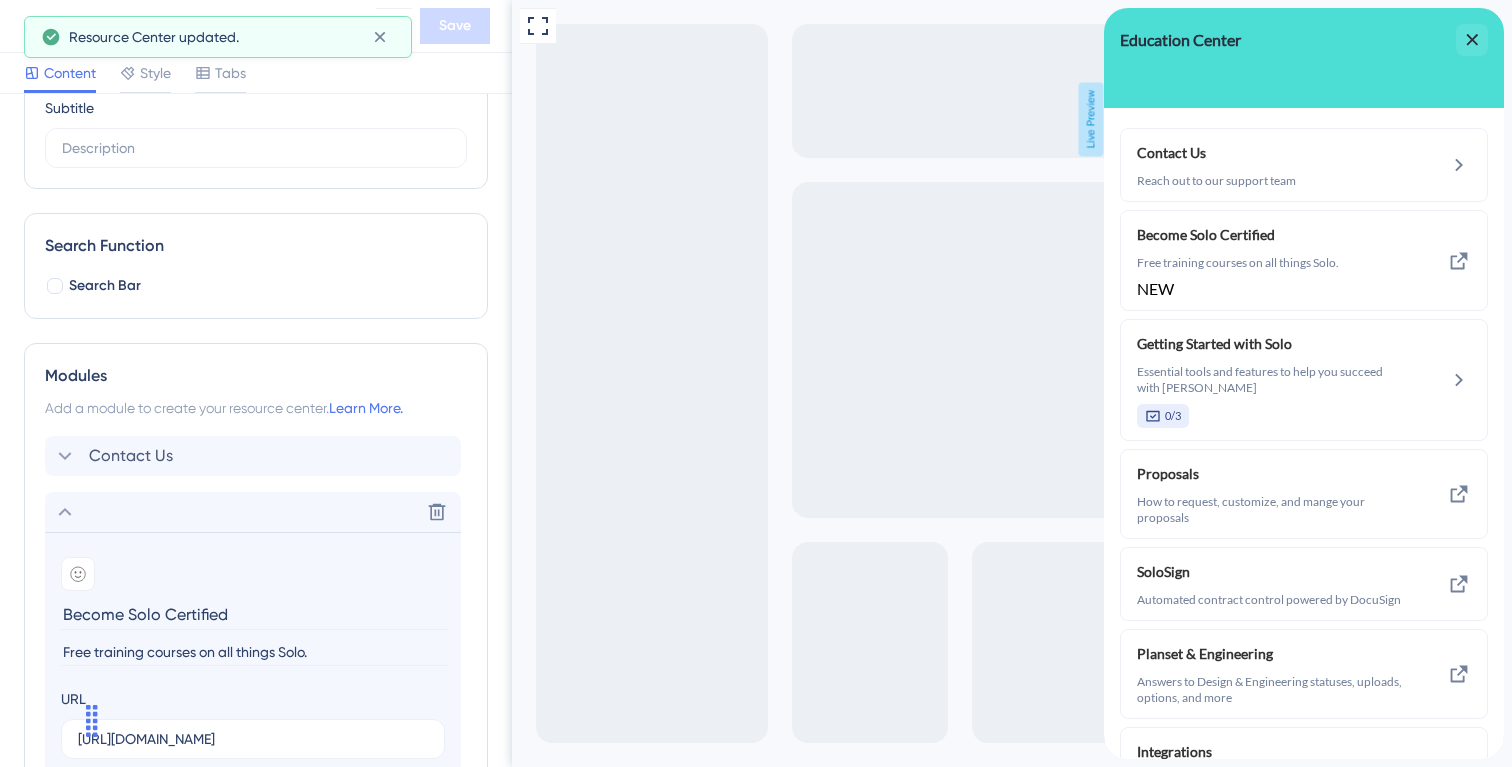 scroll, scrollTop: 152, scrollLeft: 0, axis: vertical 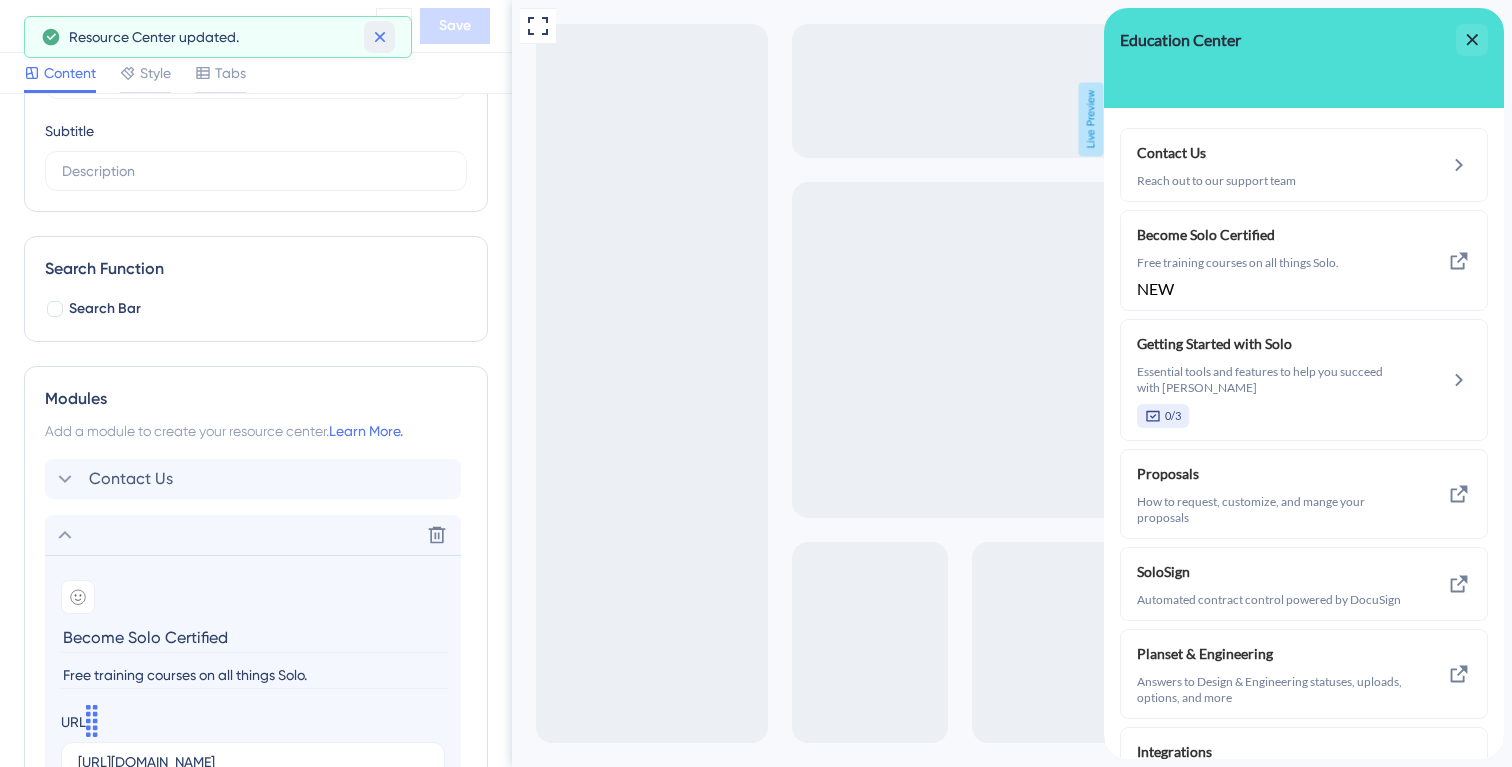 click 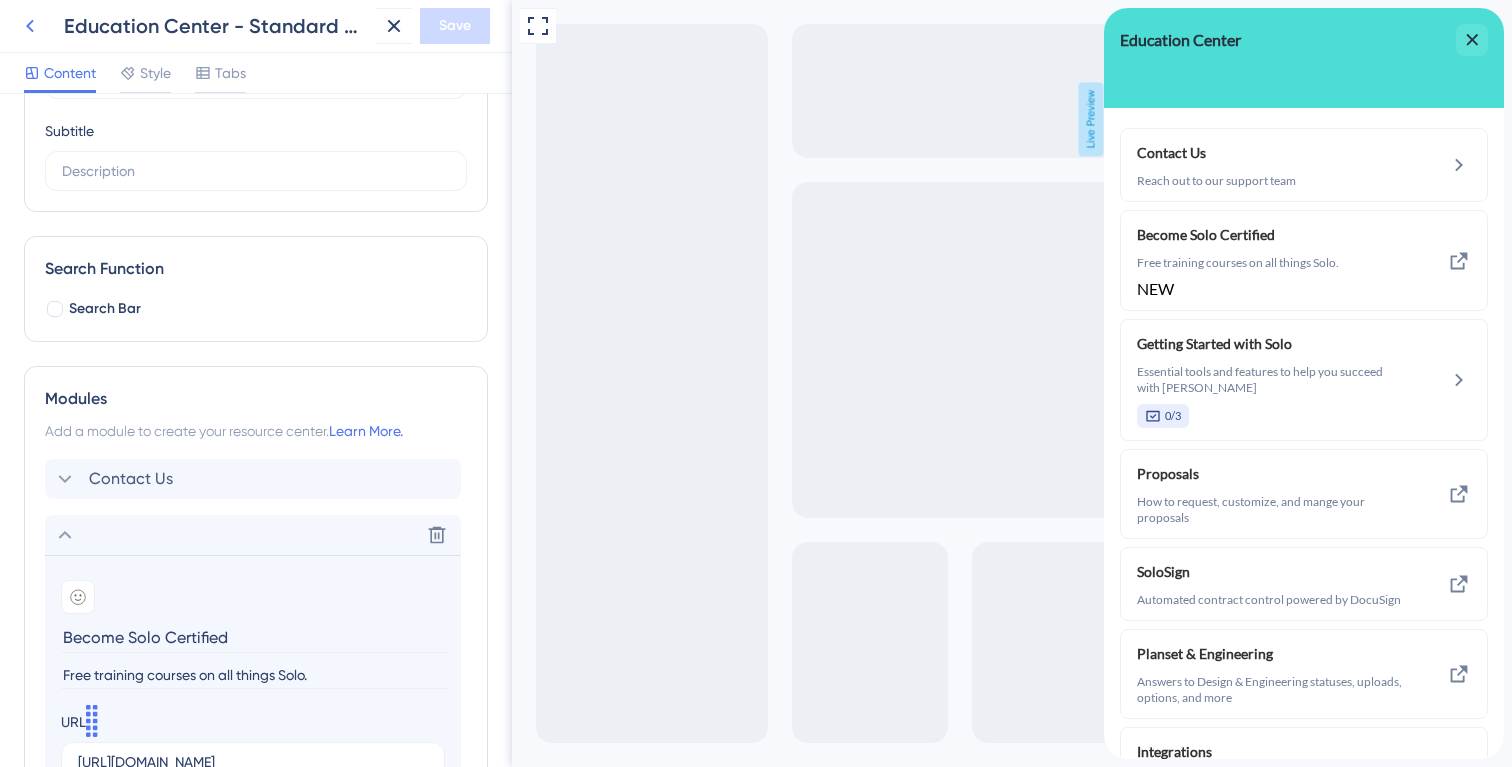 click 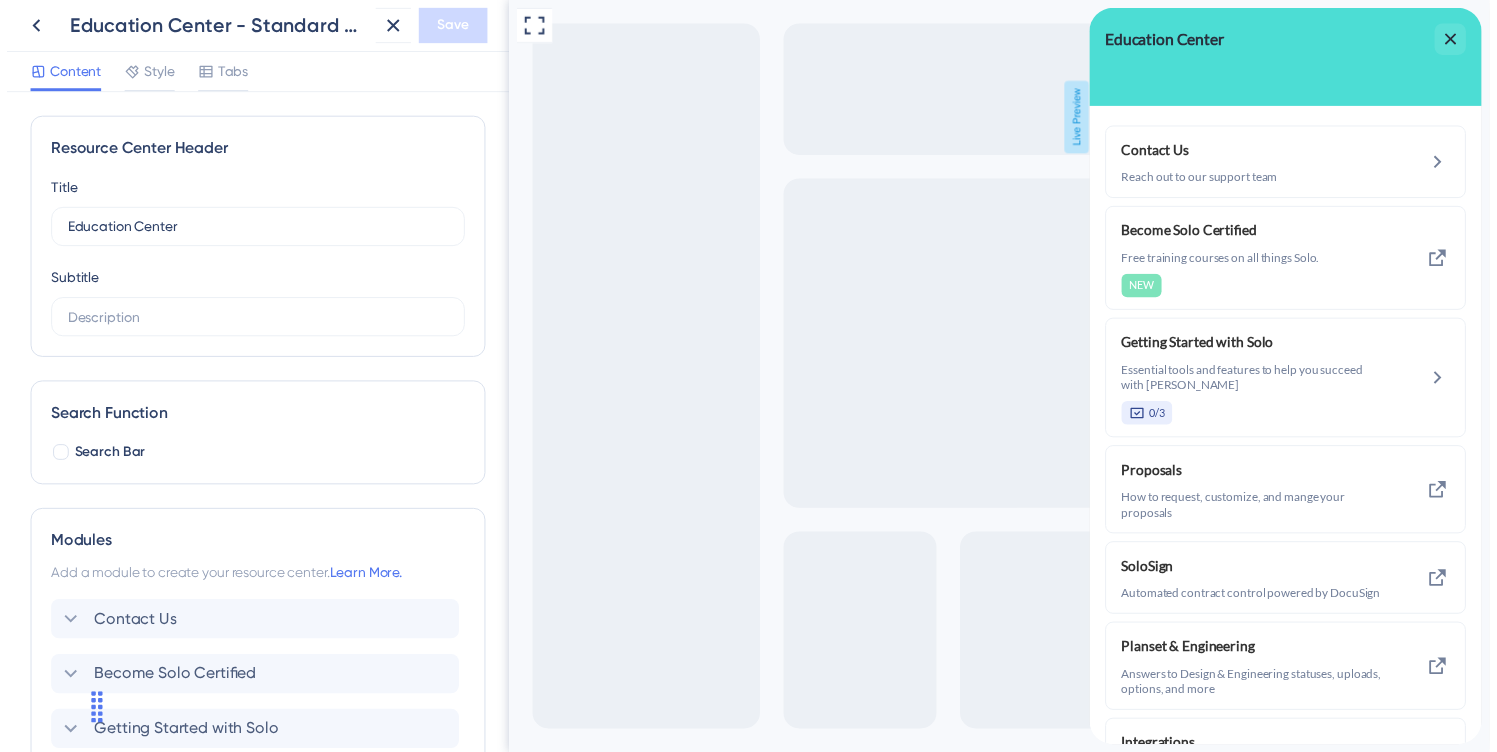 scroll, scrollTop: 0, scrollLeft: 0, axis: both 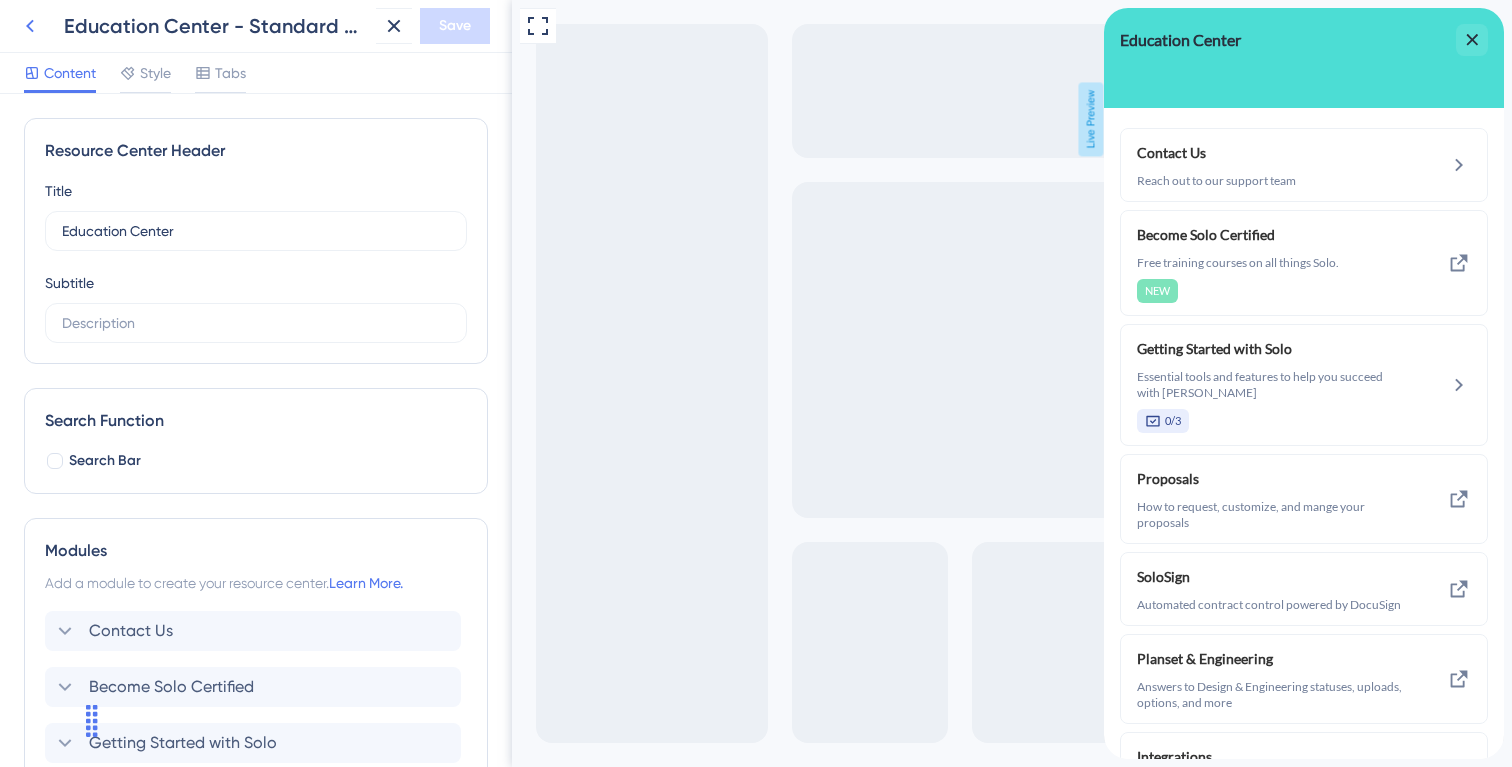 click 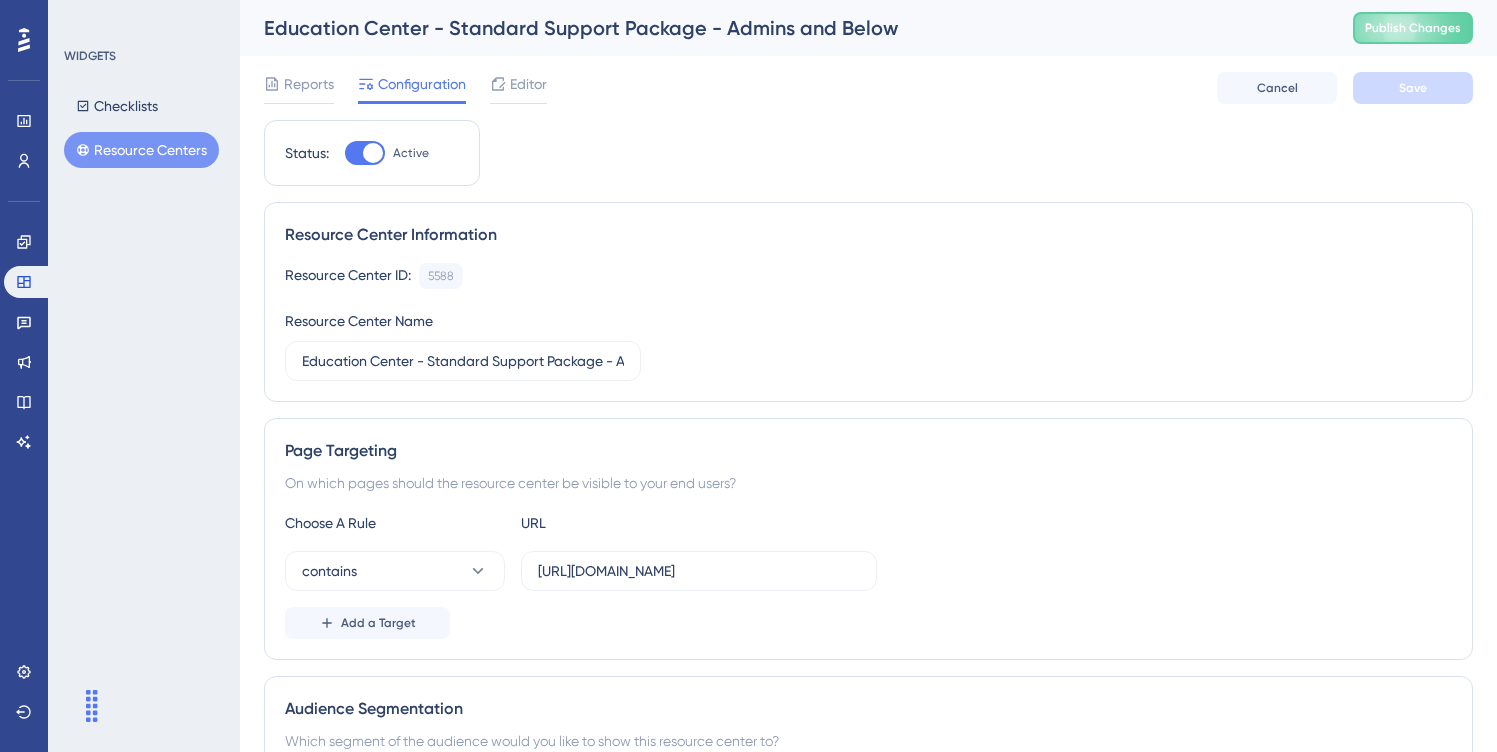 scroll, scrollTop: 0, scrollLeft: 0, axis: both 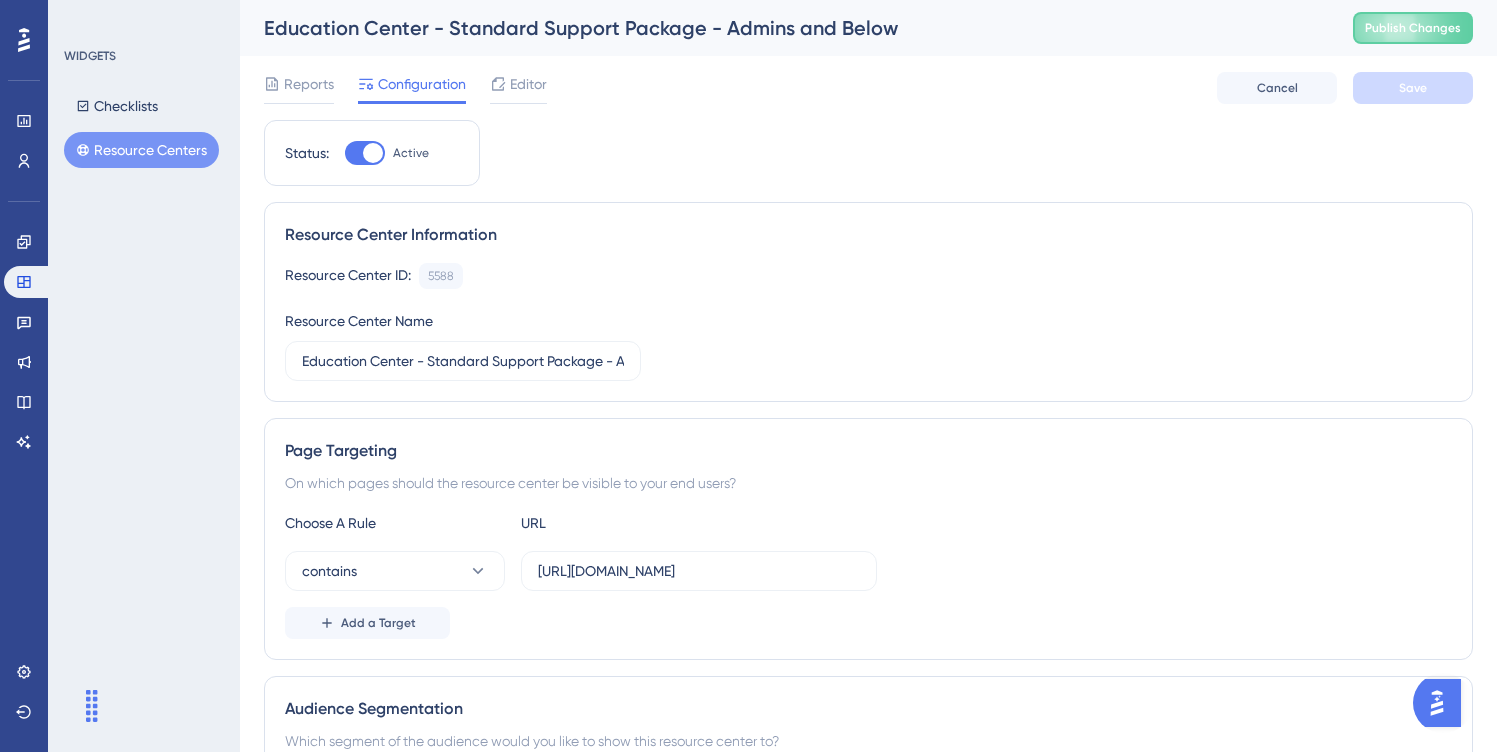 click on "Resource Centers" at bounding box center (141, 150) 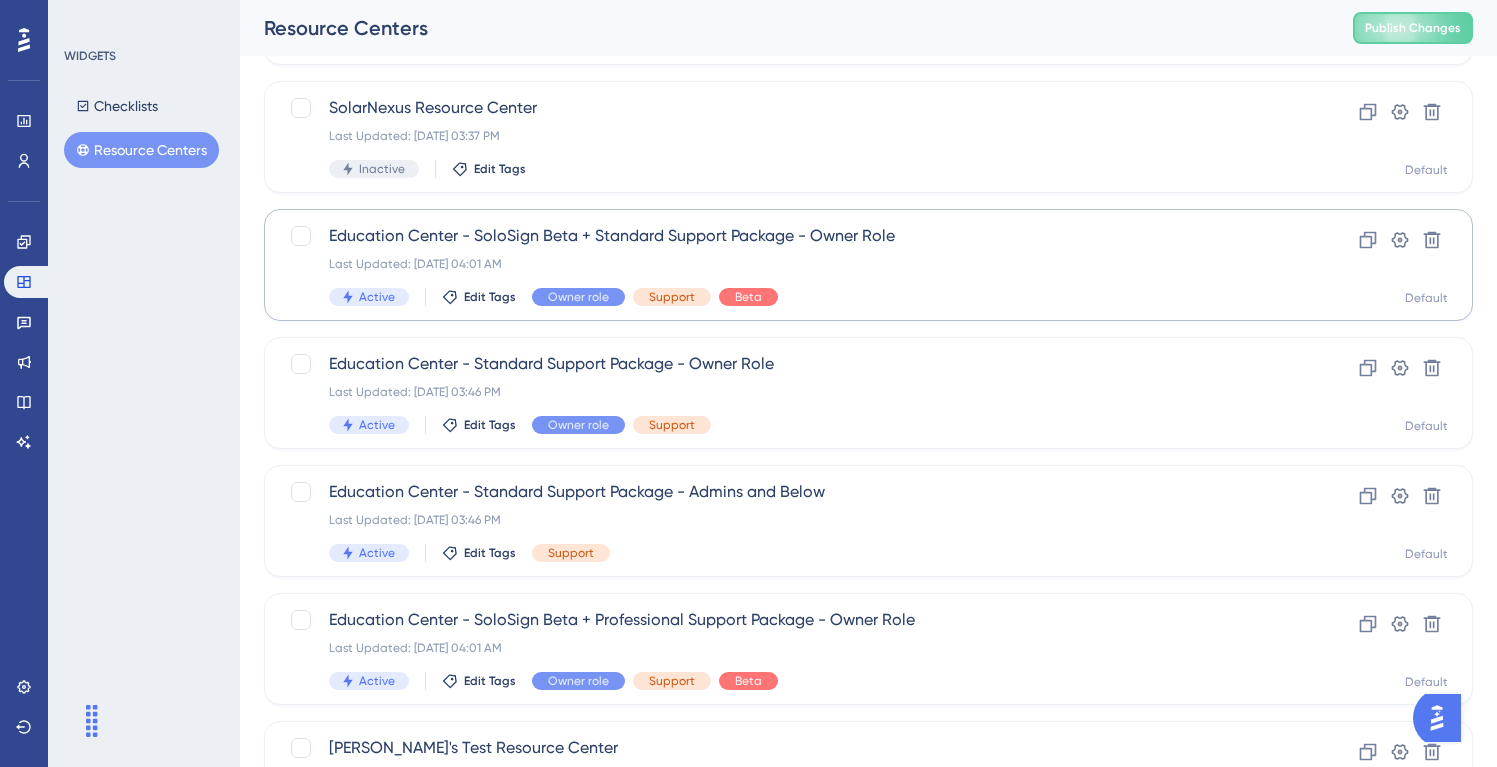scroll, scrollTop: 248, scrollLeft: 0, axis: vertical 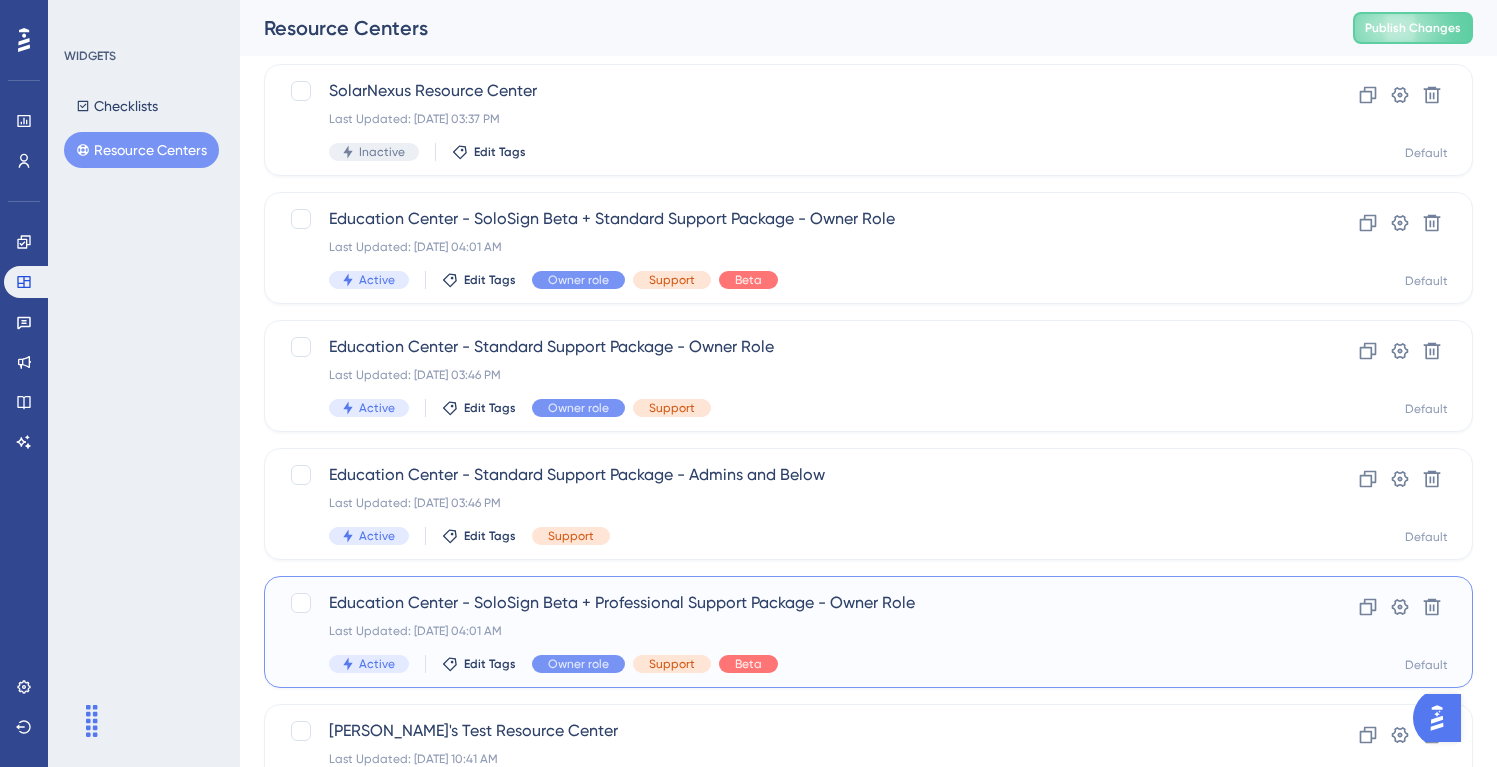 click on "Education Center - SoloSign Beta + Professional Support Package - Owner Role" at bounding box center [788, 603] 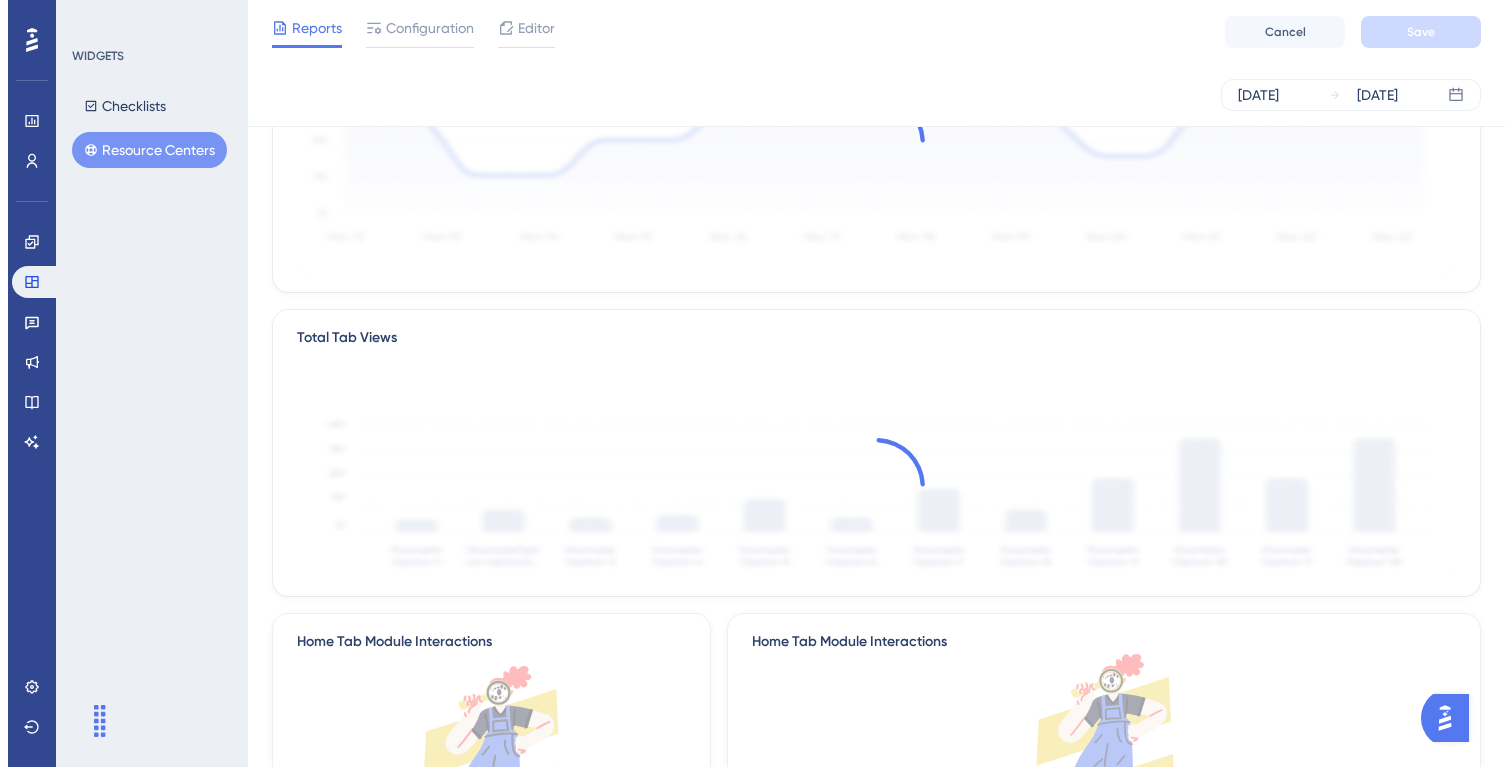 scroll, scrollTop: 0, scrollLeft: 0, axis: both 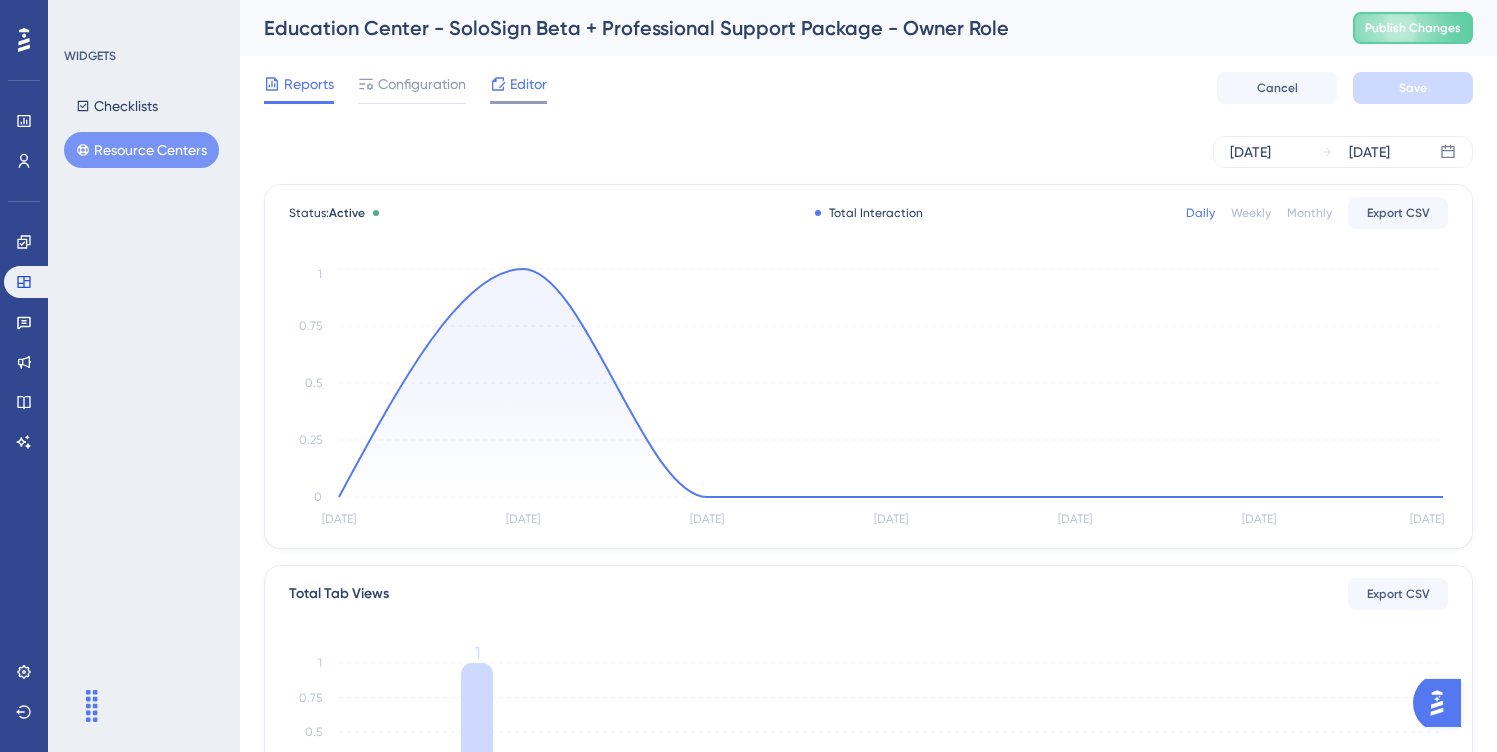 click on "Editor" at bounding box center [518, 88] 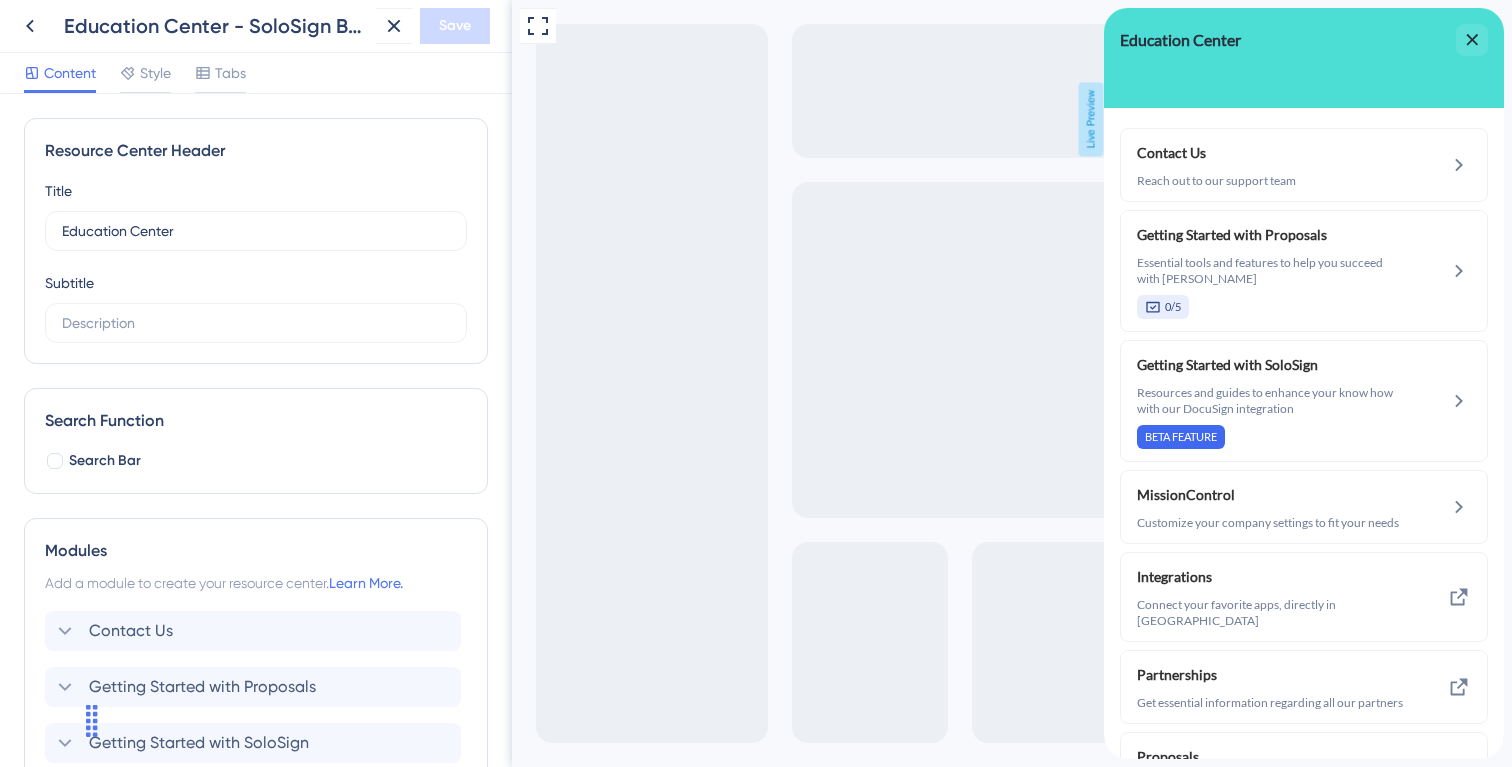scroll, scrollTop: 0, scrollLeft: 0, axis: both 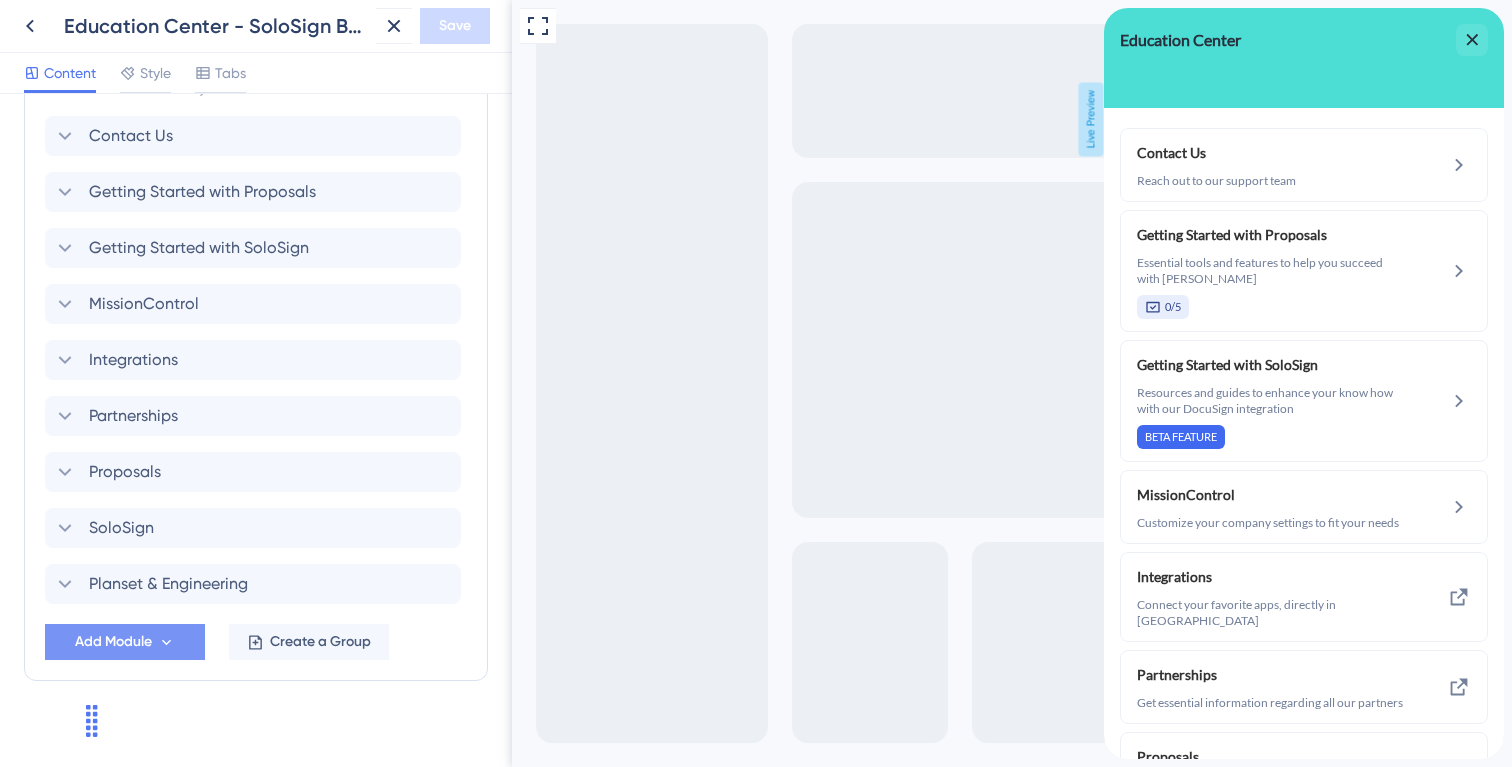 click 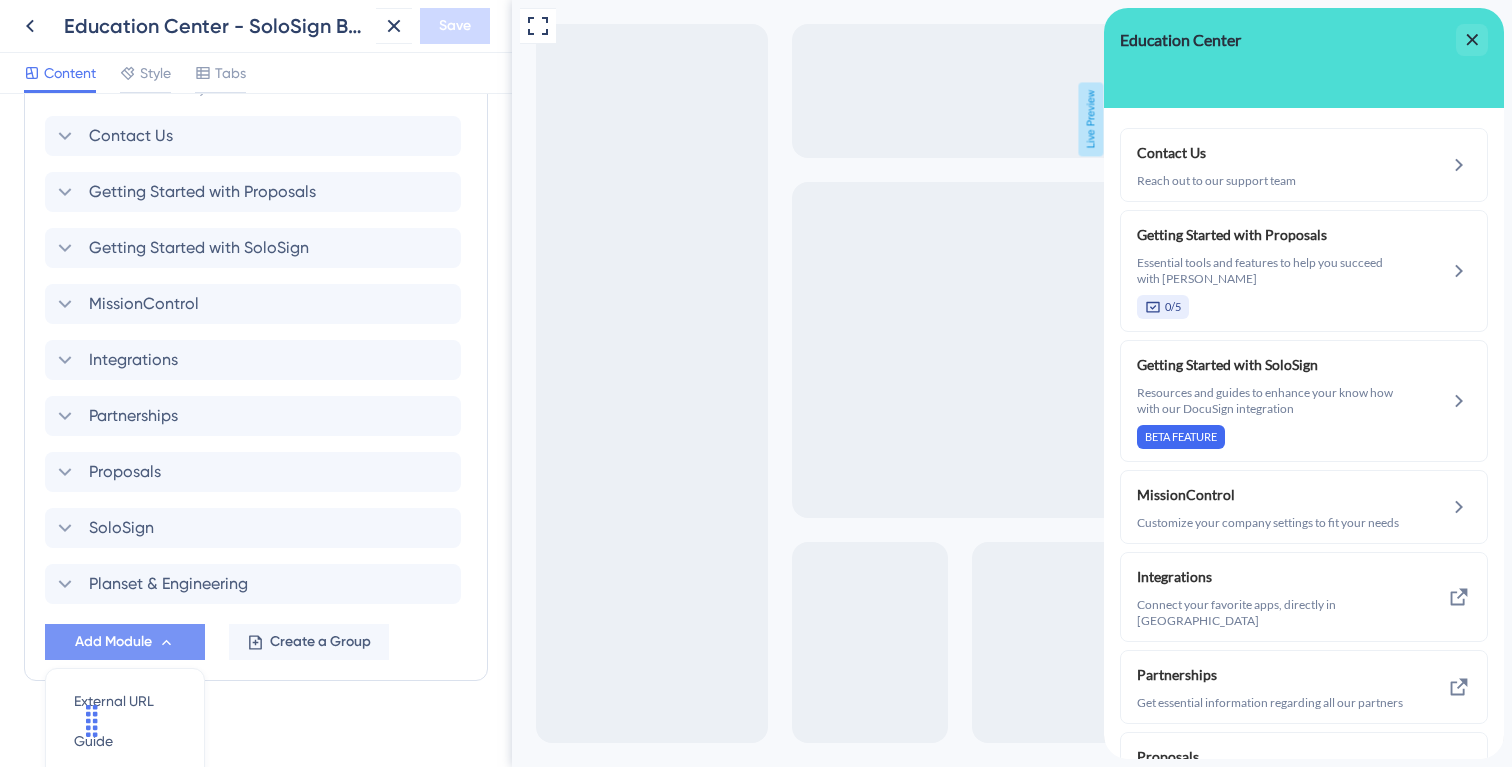 scroll, scrollTop: 702, scrollLeft: 0, axis: vertical 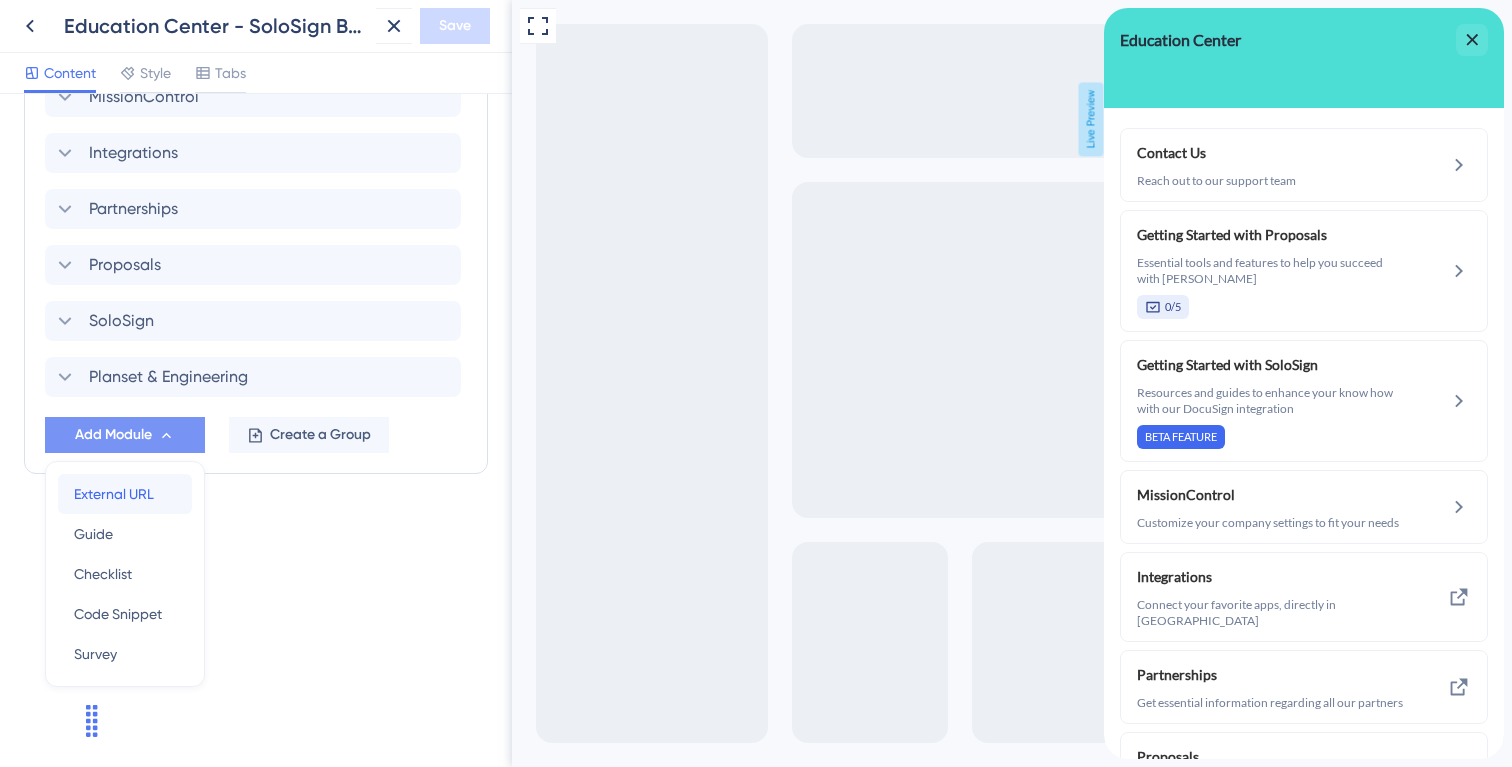 click on "External URL External URL" at bounding box center [125, 494] 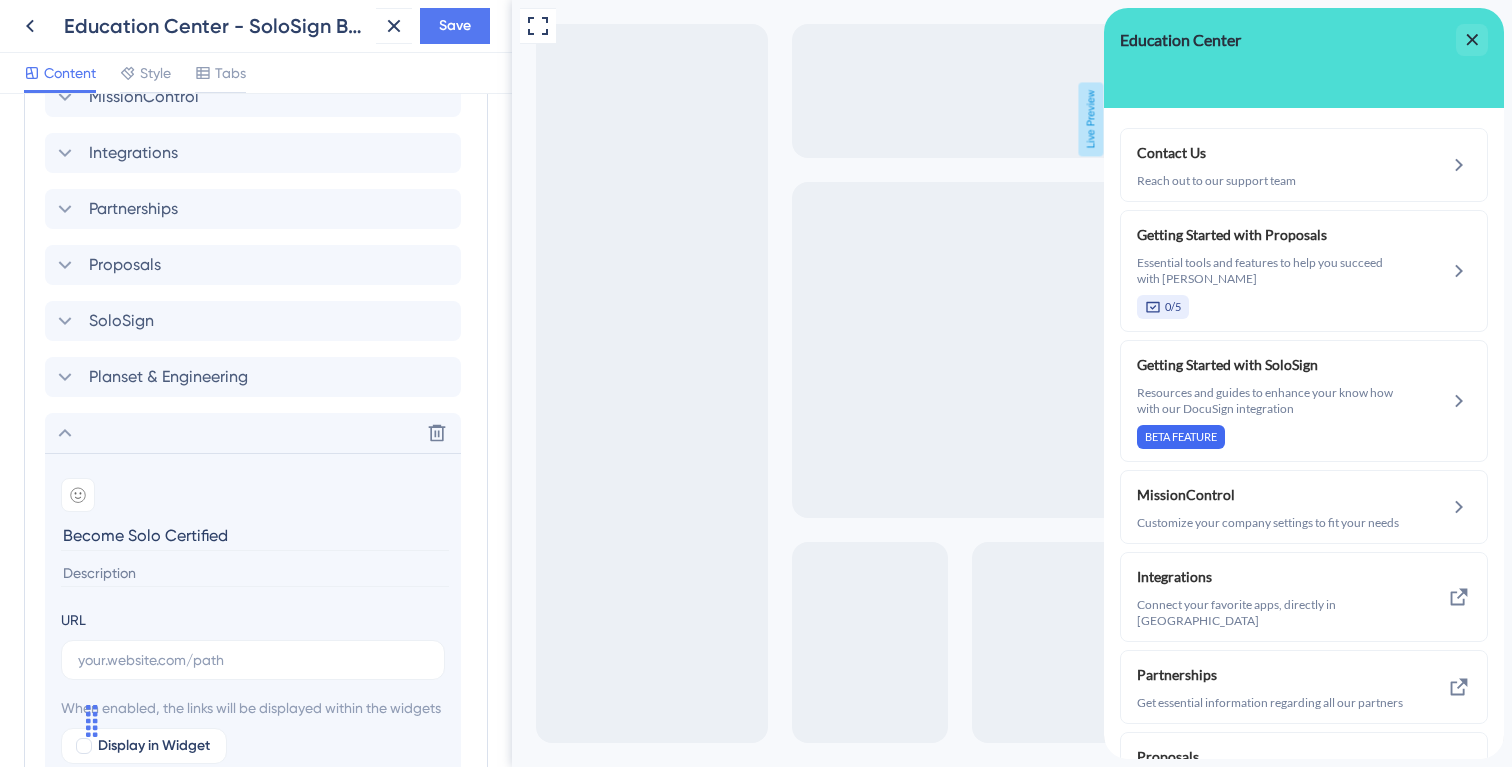 type on "Become Solo Certified" 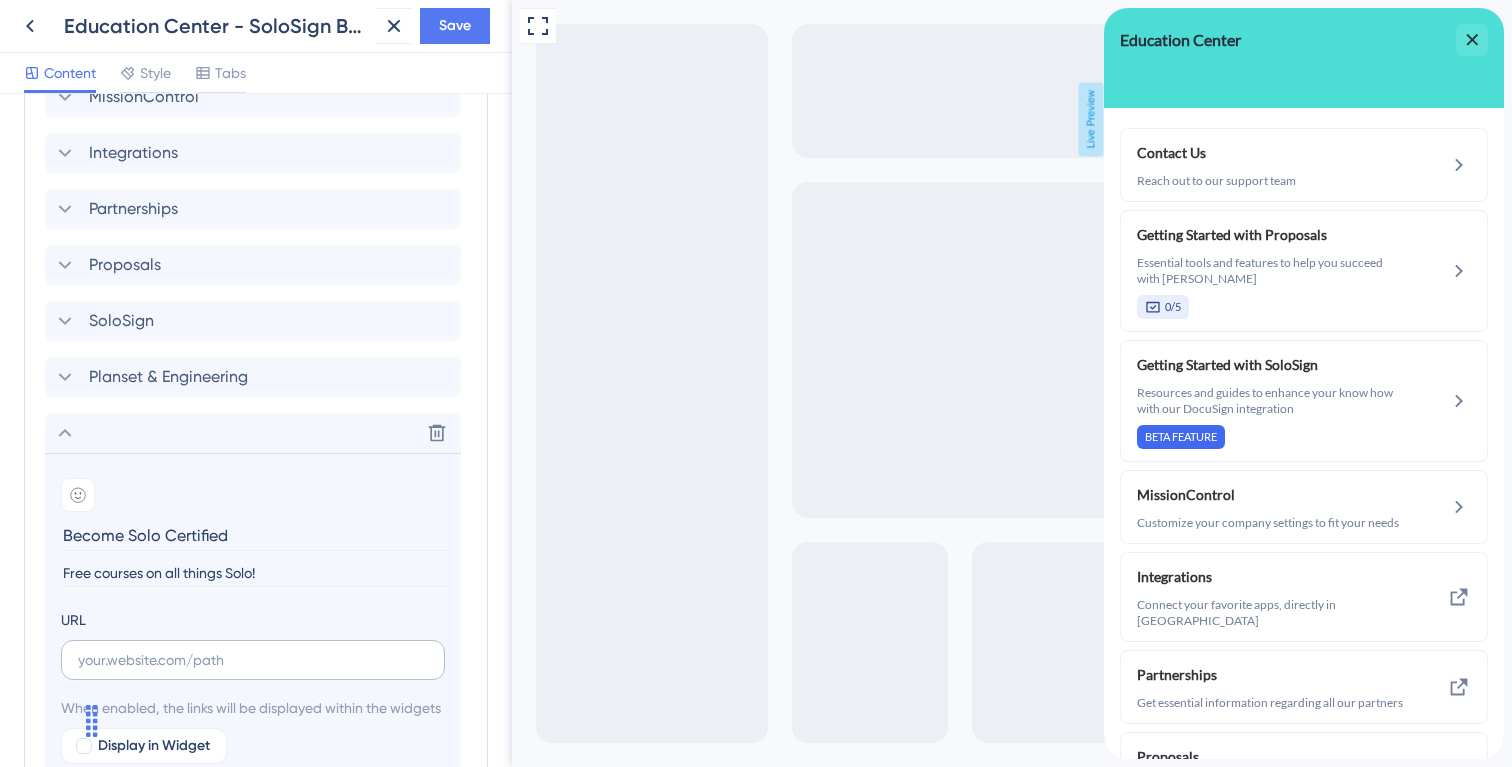 type on "Free courses on all things Solo!" 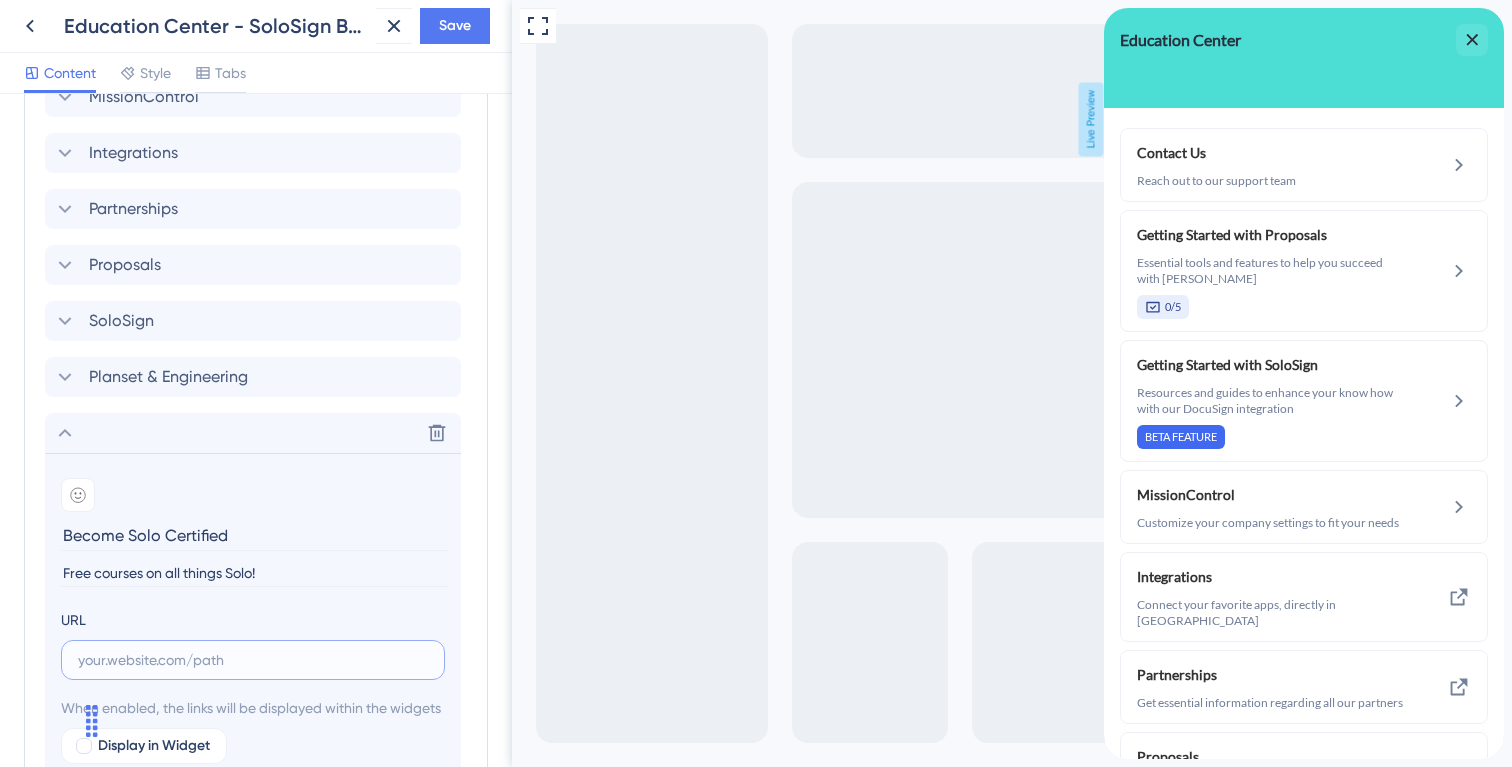 click at bounding box center (253, 660) 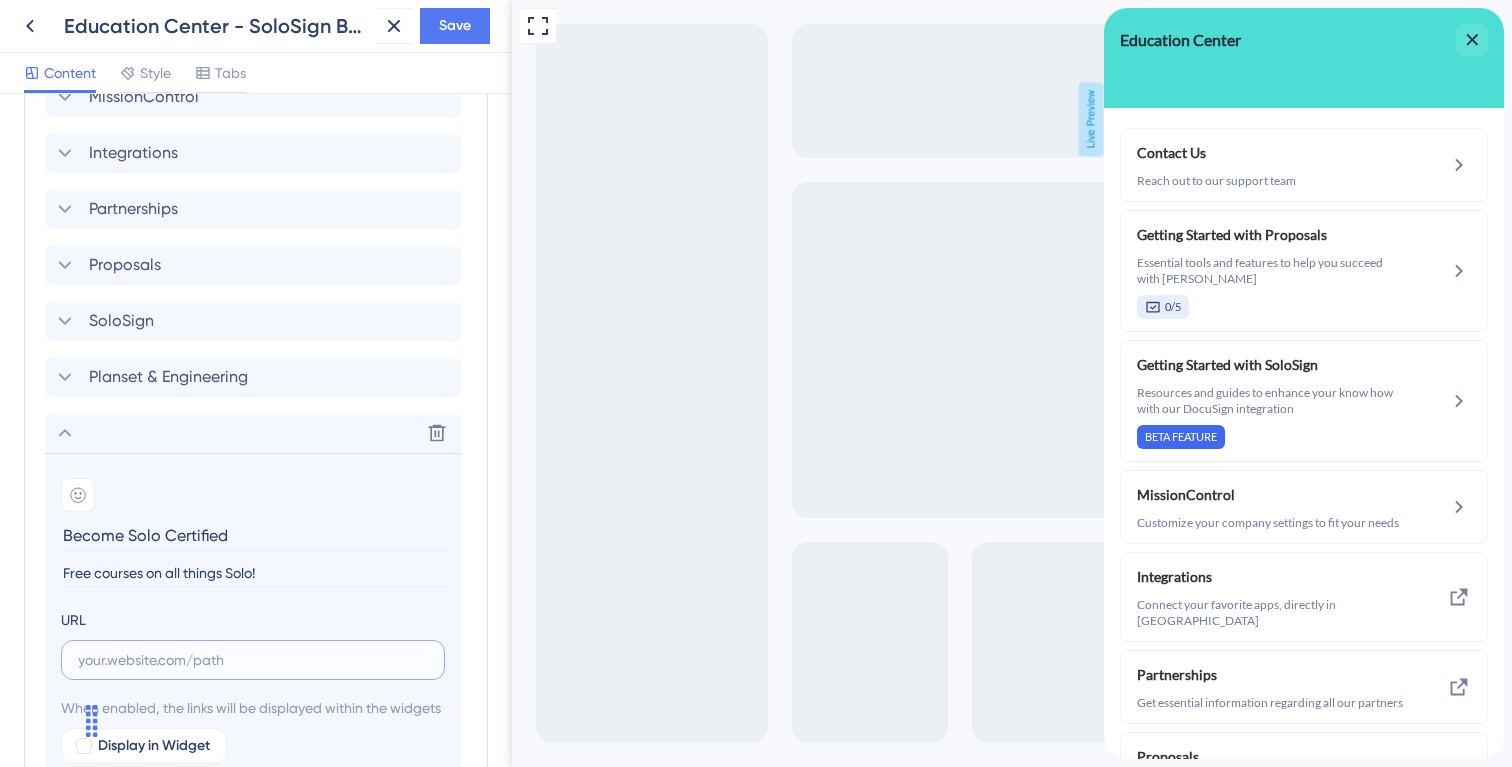 paste on "[URL][DOMAIN_NAME]" 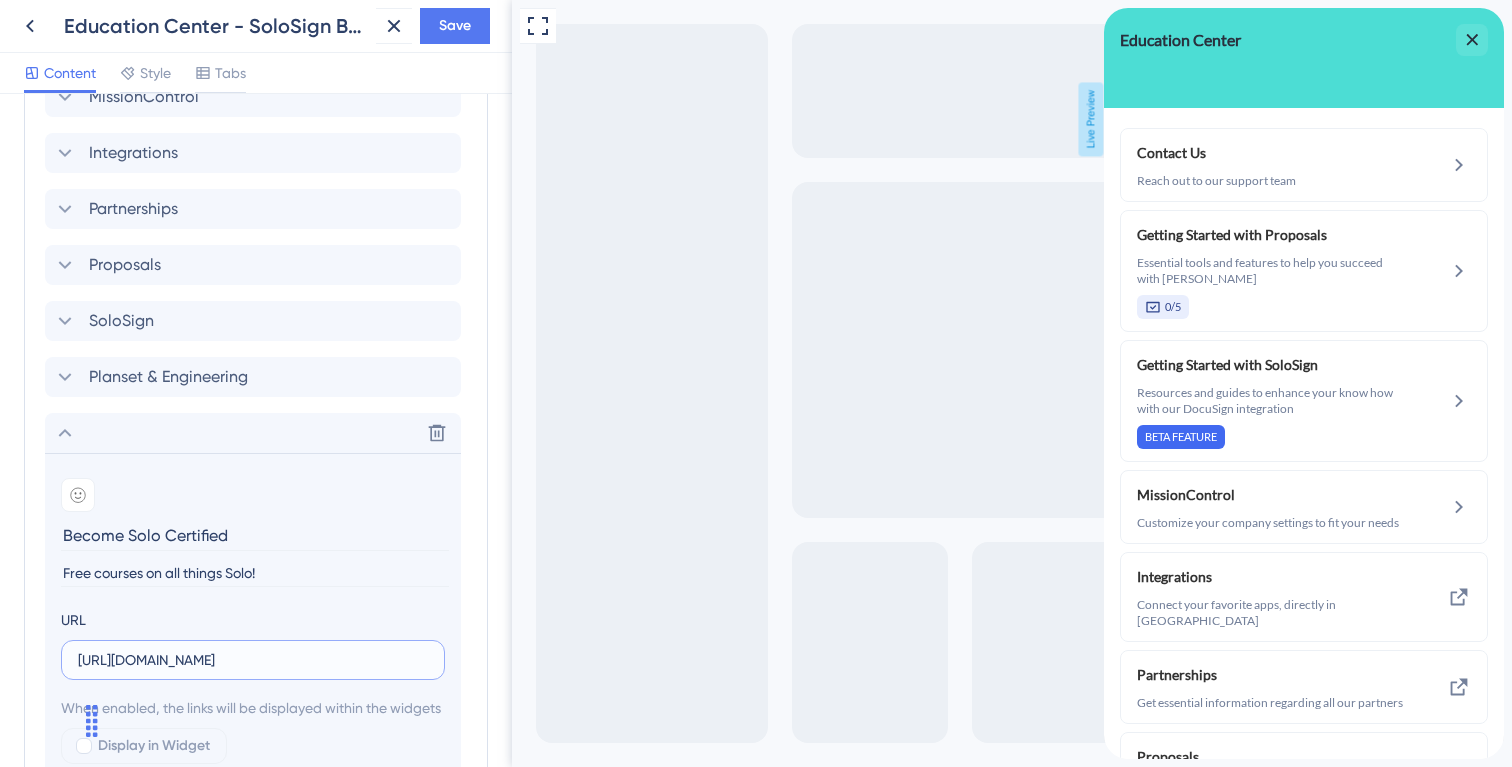 scroll, scrollTop: 0, scrollLeft: 49, axis: horizontal 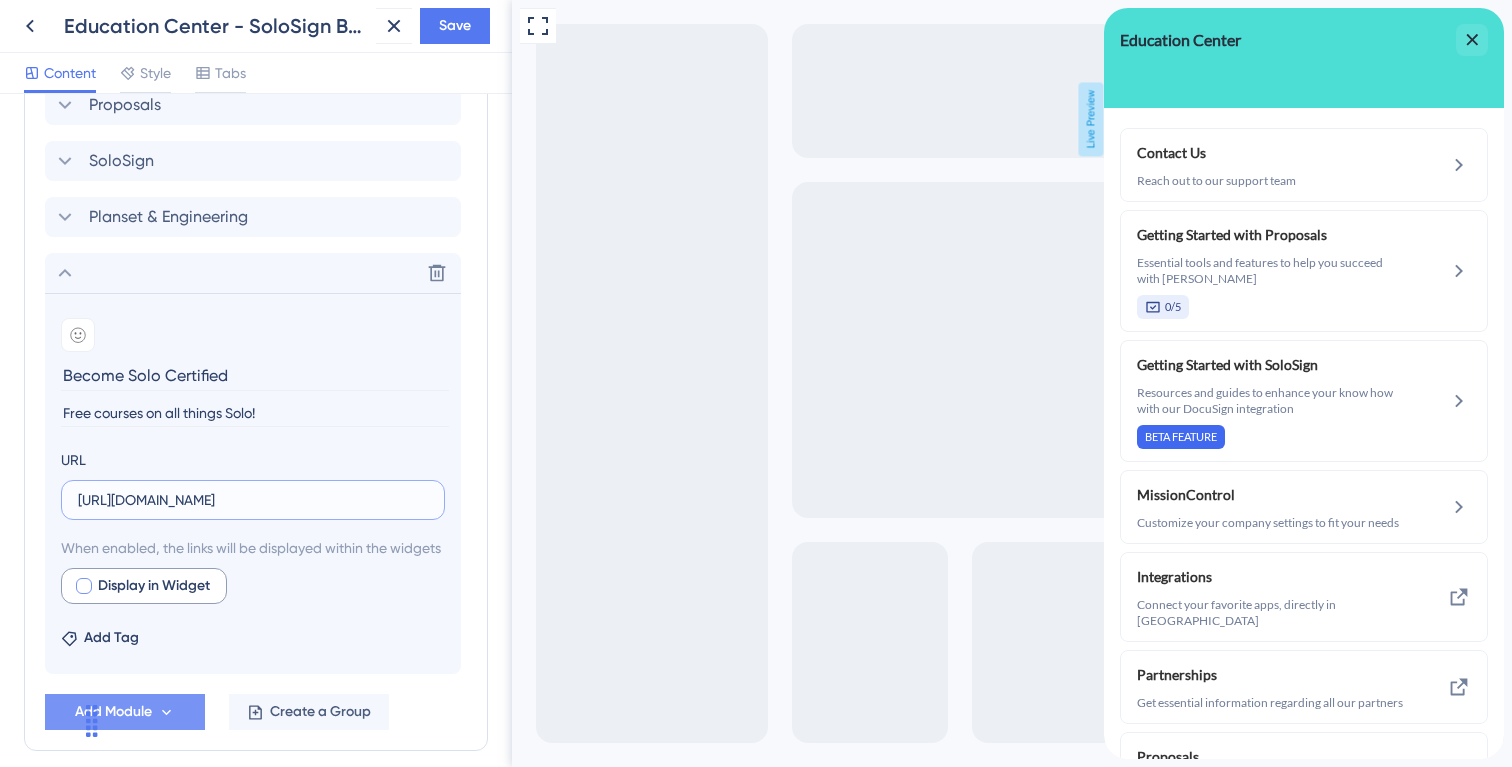 type on "[URL][DOMAIN_NAME]" 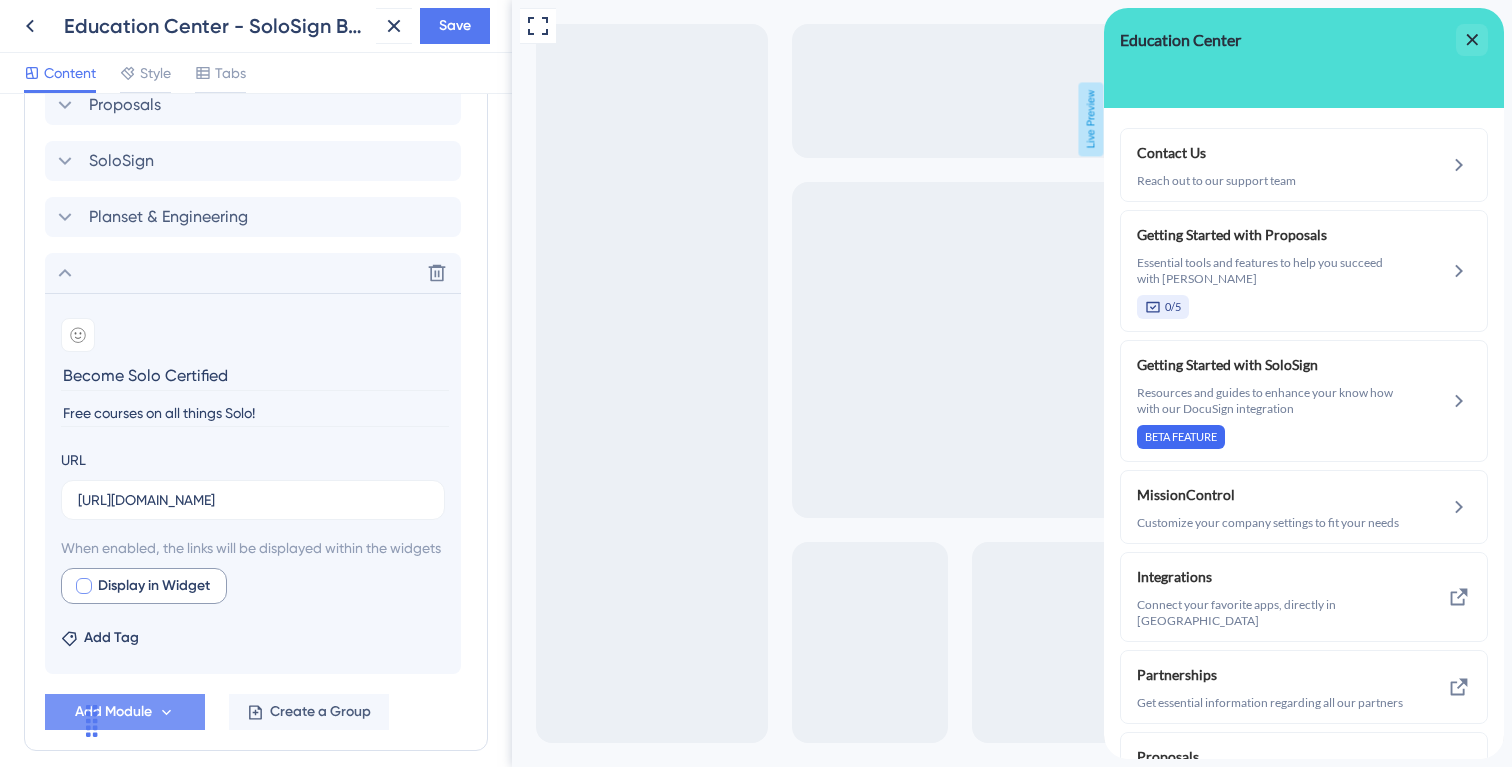 scroll, scrollTop: 0, scrollLeft: 0, axis: both 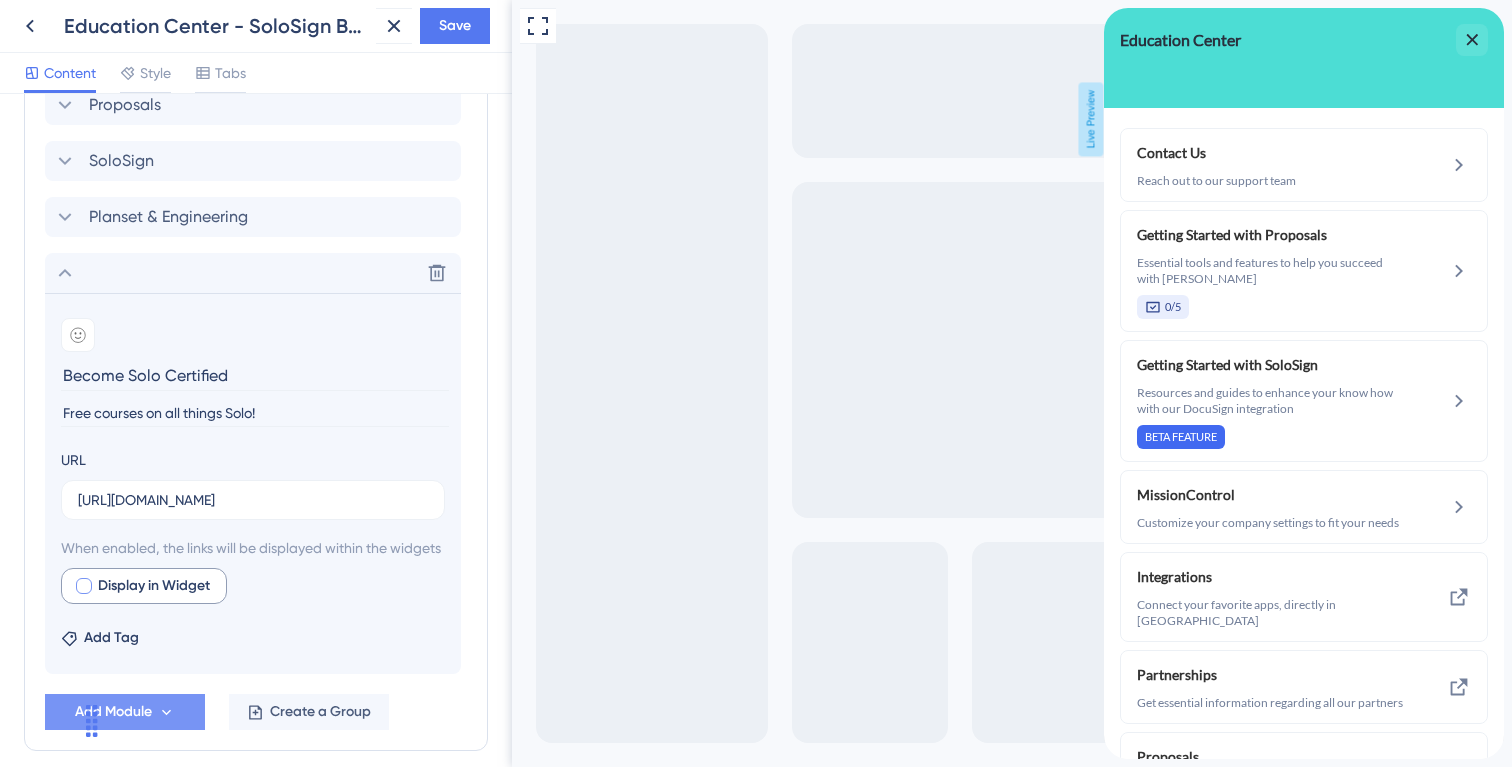 click on "Display in Widget" at bounding box center (154, 586) 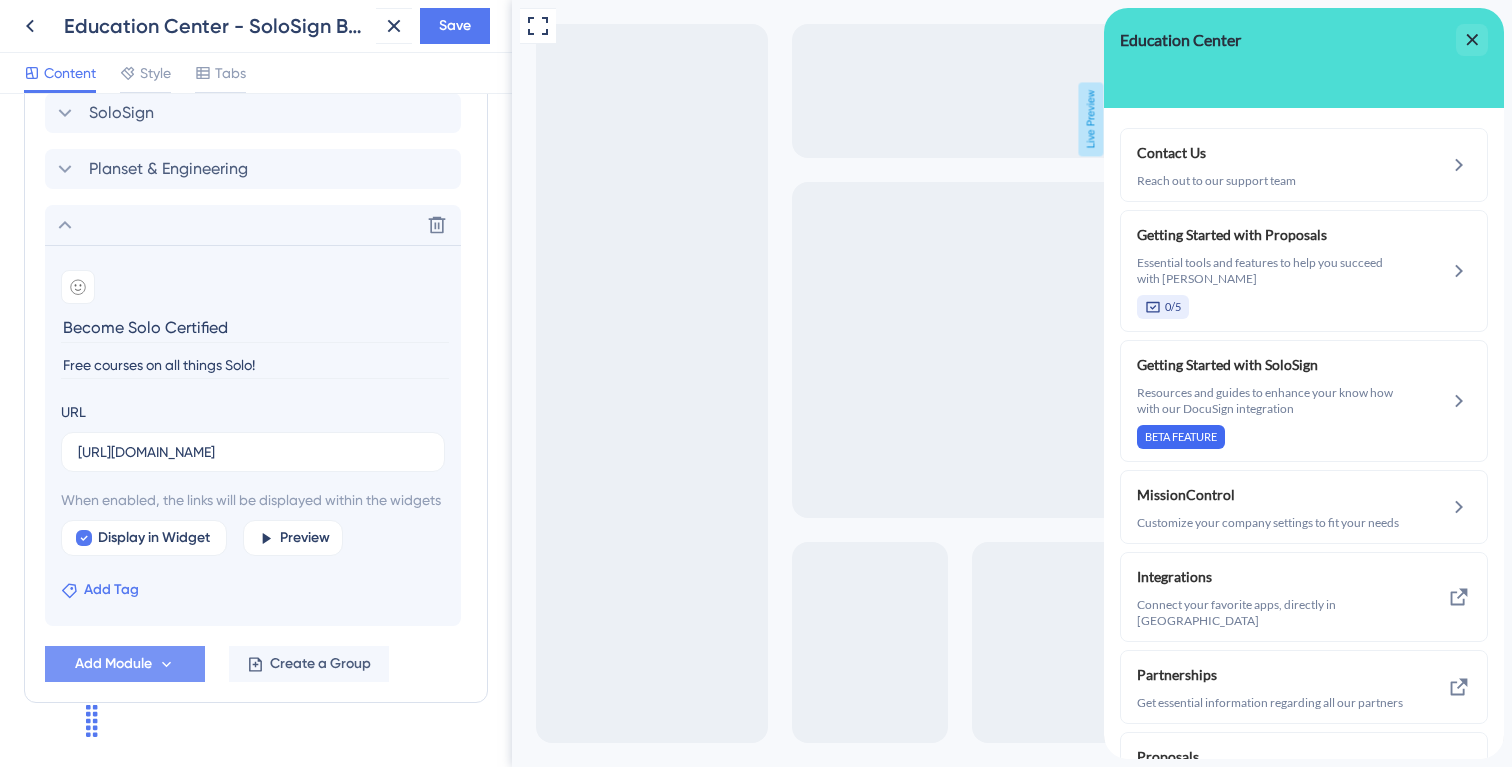 click on "Add Tag" at bounding box center [111, 590] 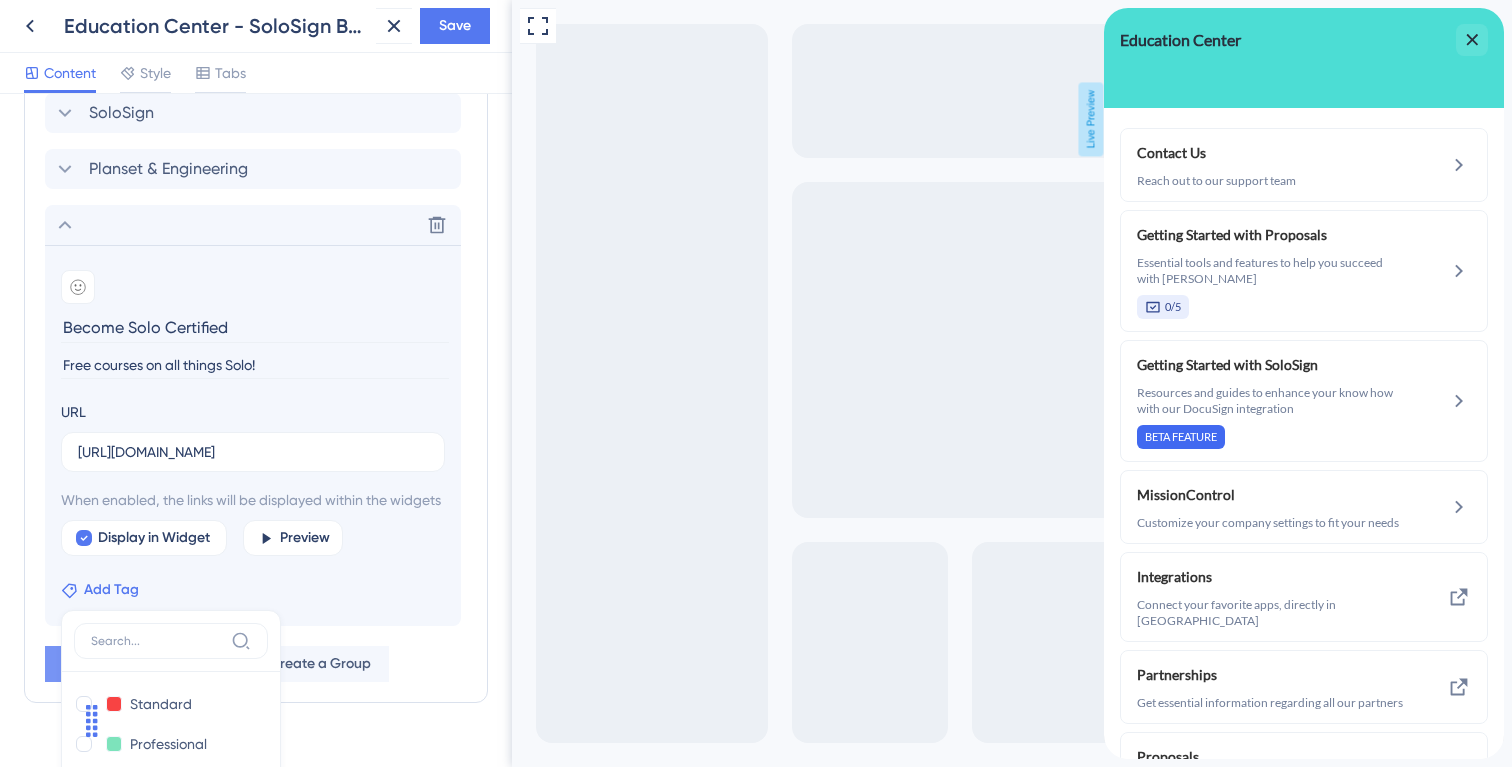 scroll, scrollTop: 1083, scrollLeft: 0, axis: vertical 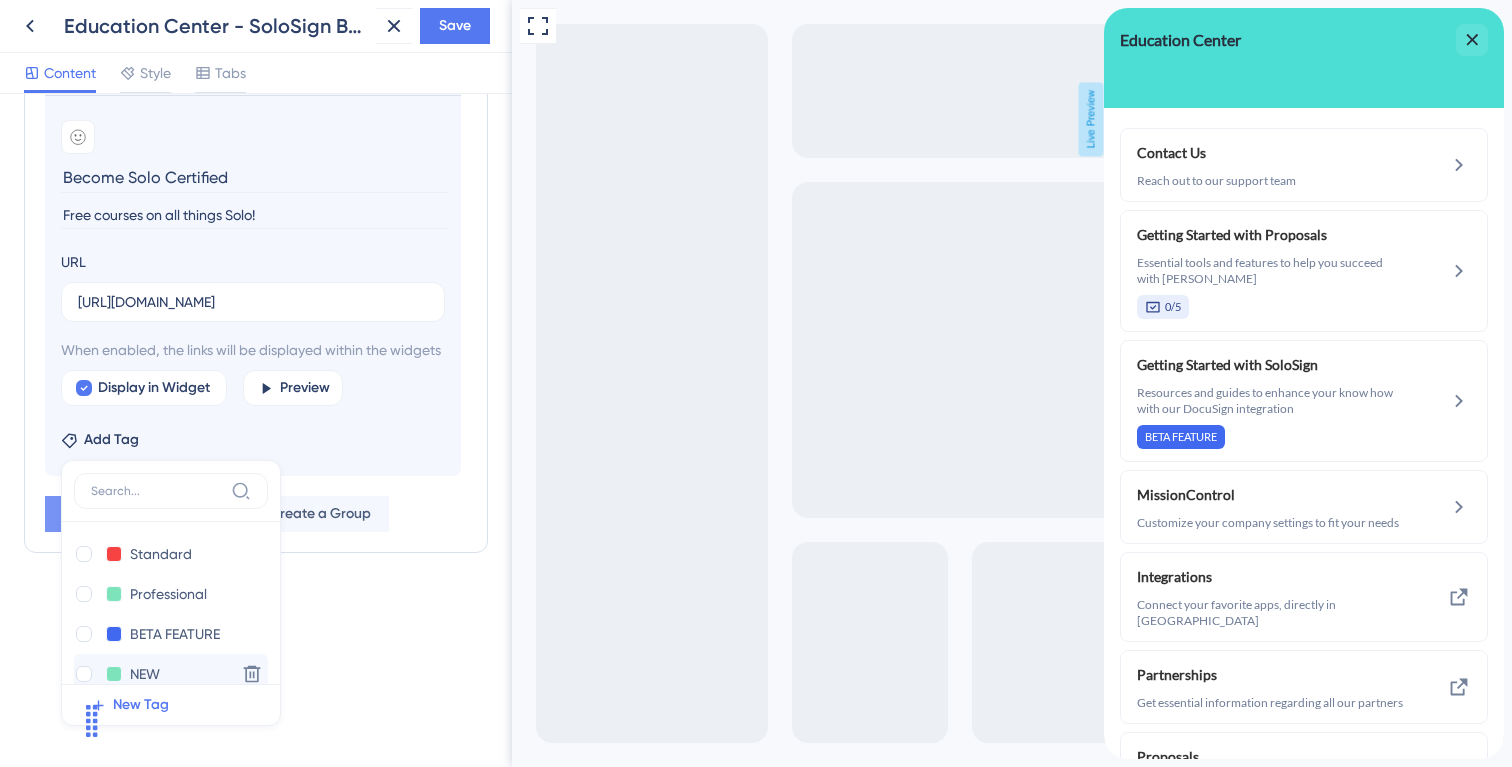 click on "NEW" at bounding box center [170, 674] 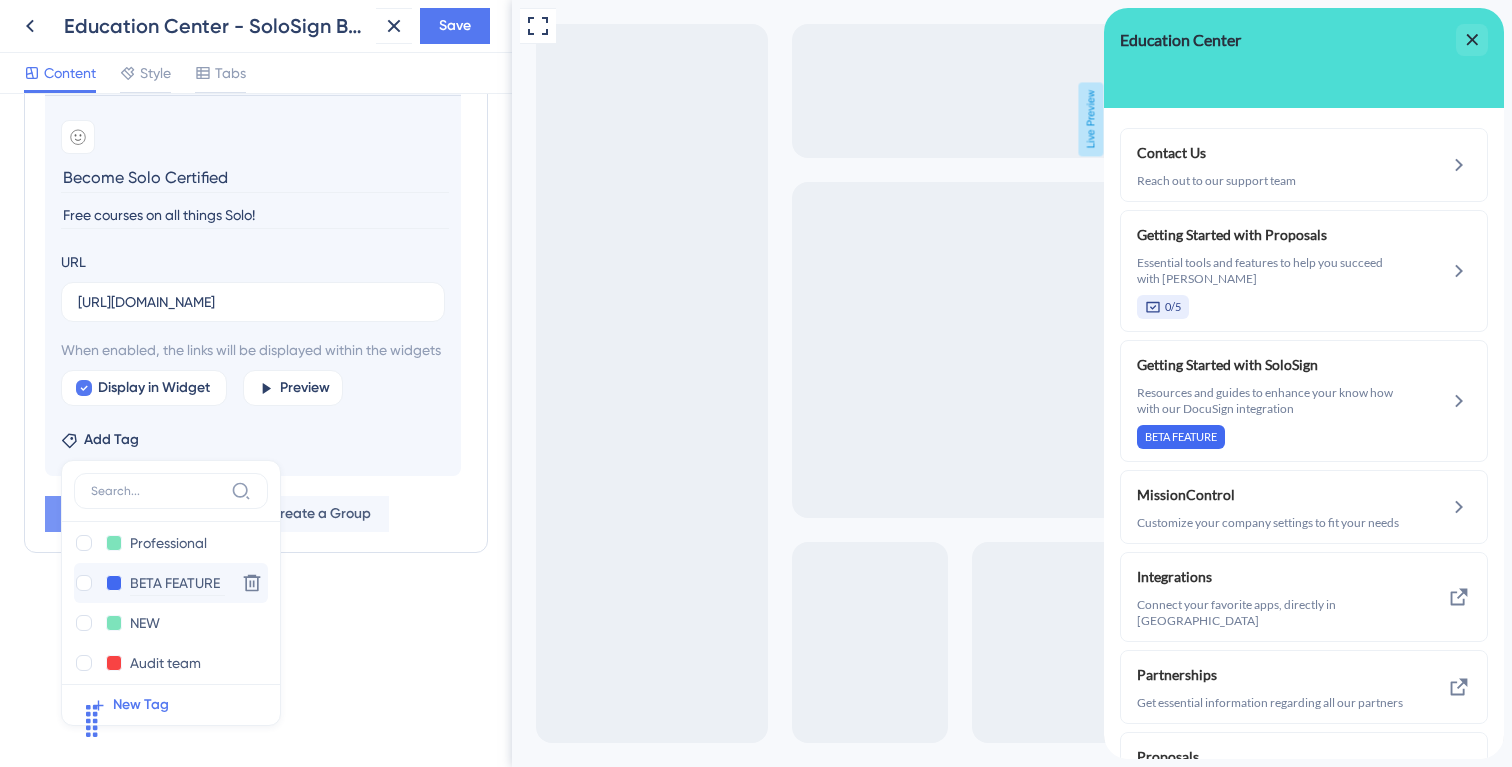scroll, scrollTop: 102, scrollLeft: 0, axis: vertical 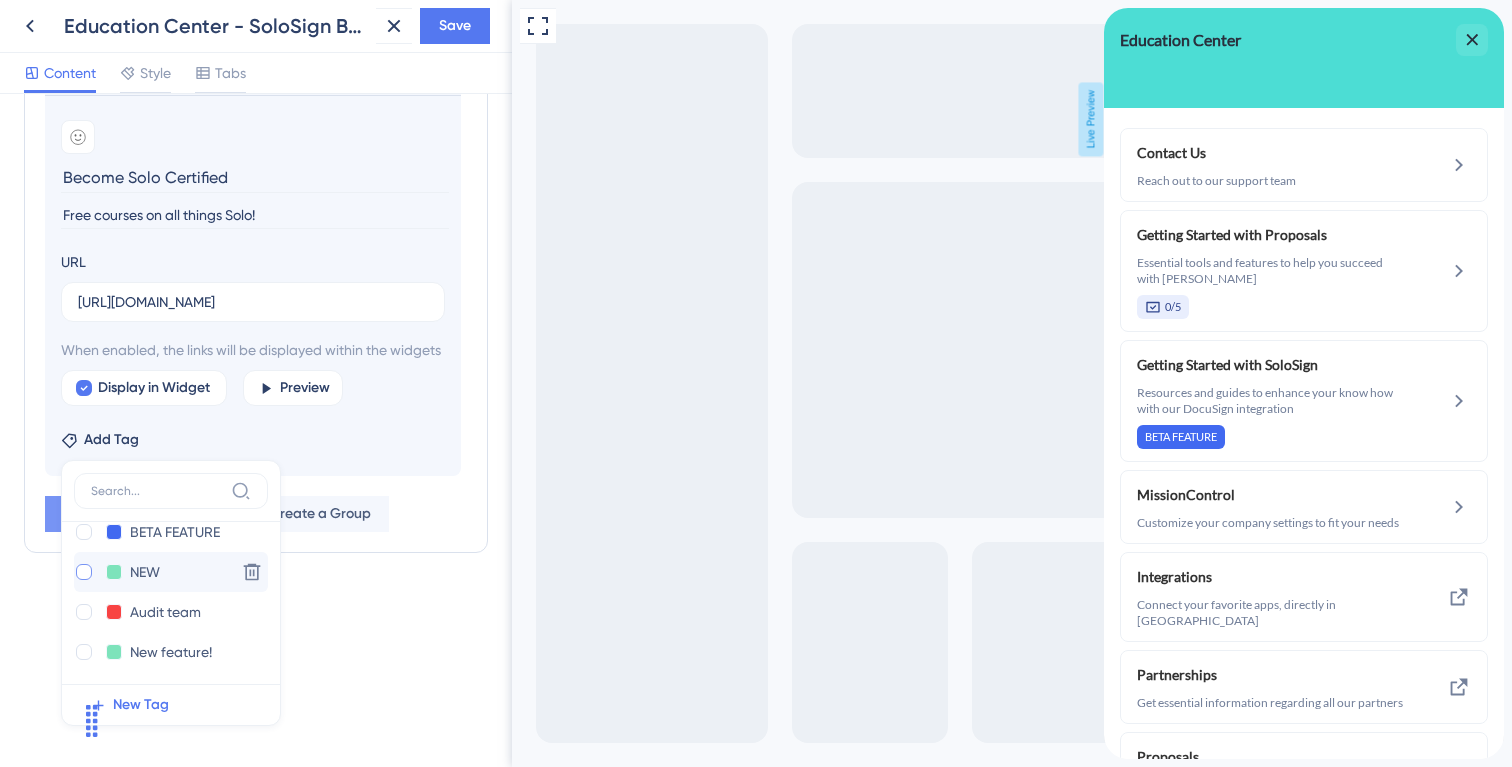 click at bounding box center (84, 572) 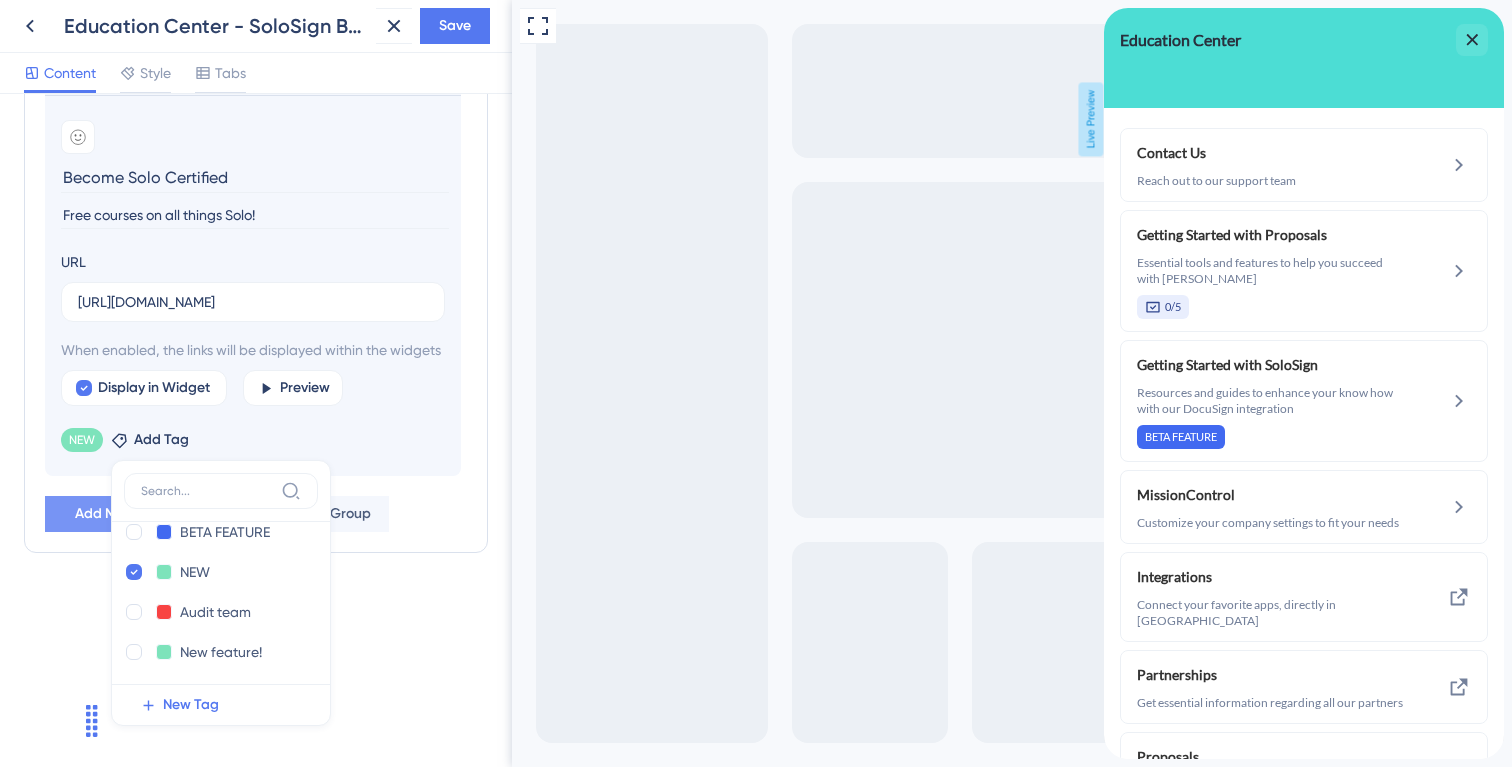 click on "NEW Remove Add Tag Standard Standard Delete Professional Professional Delete BETA FEATURE BETA FEATURE Delete NEW NEW Delete Audit team Audit team Delete New feature! New feature! Delete New Tag" at bounding box center (253, 436) 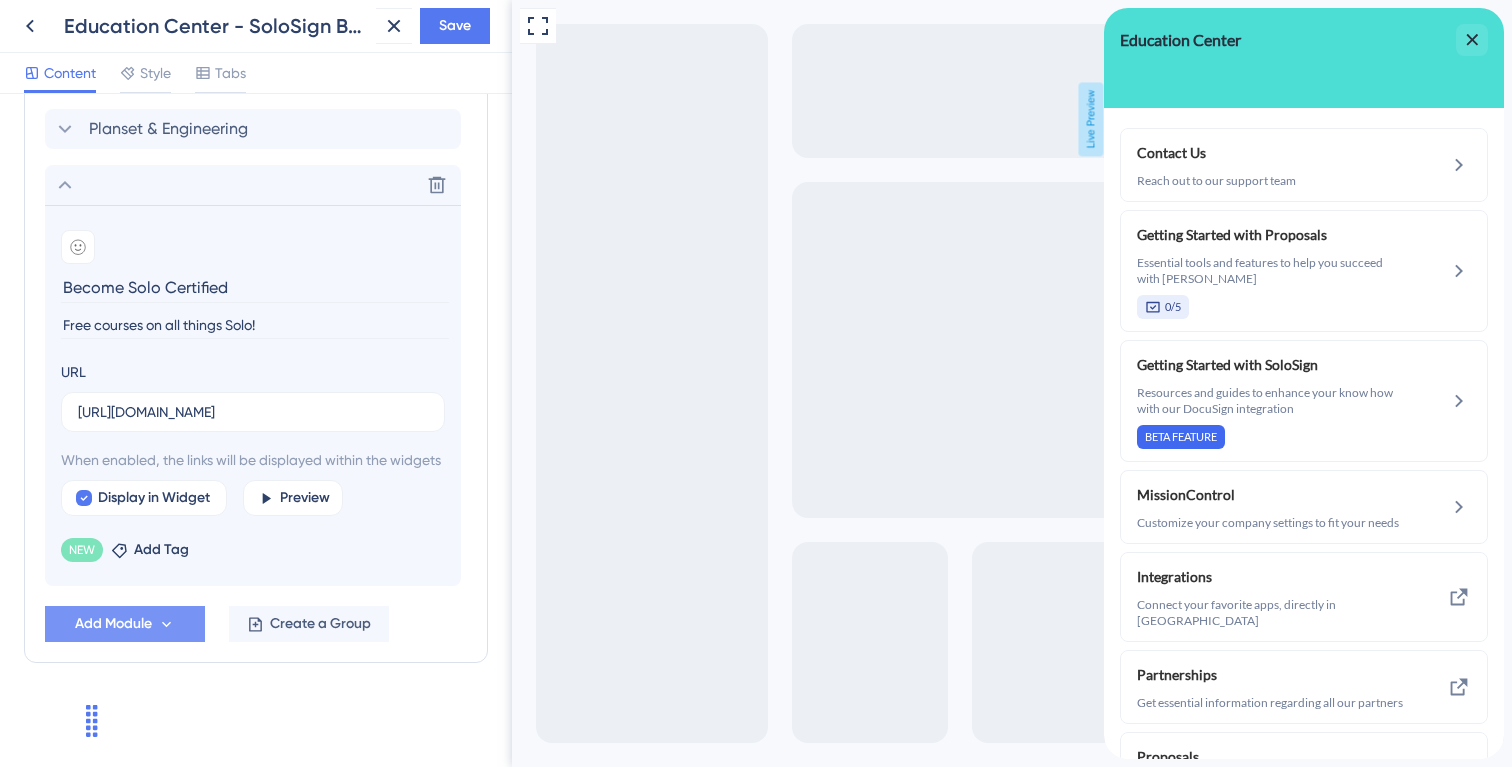 scroll, scrollTop: 974, scrollLeft: 0, axis: vertical 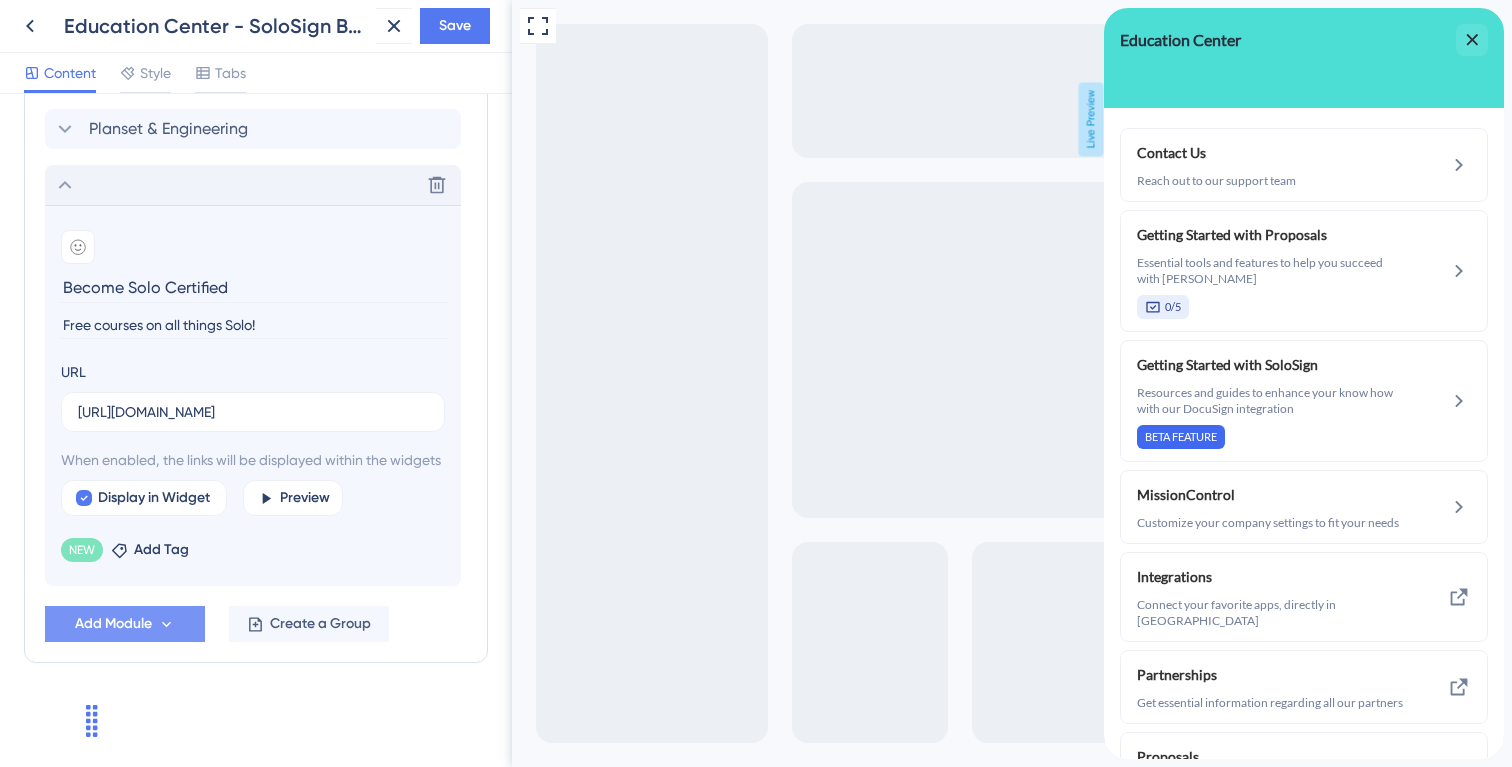 click 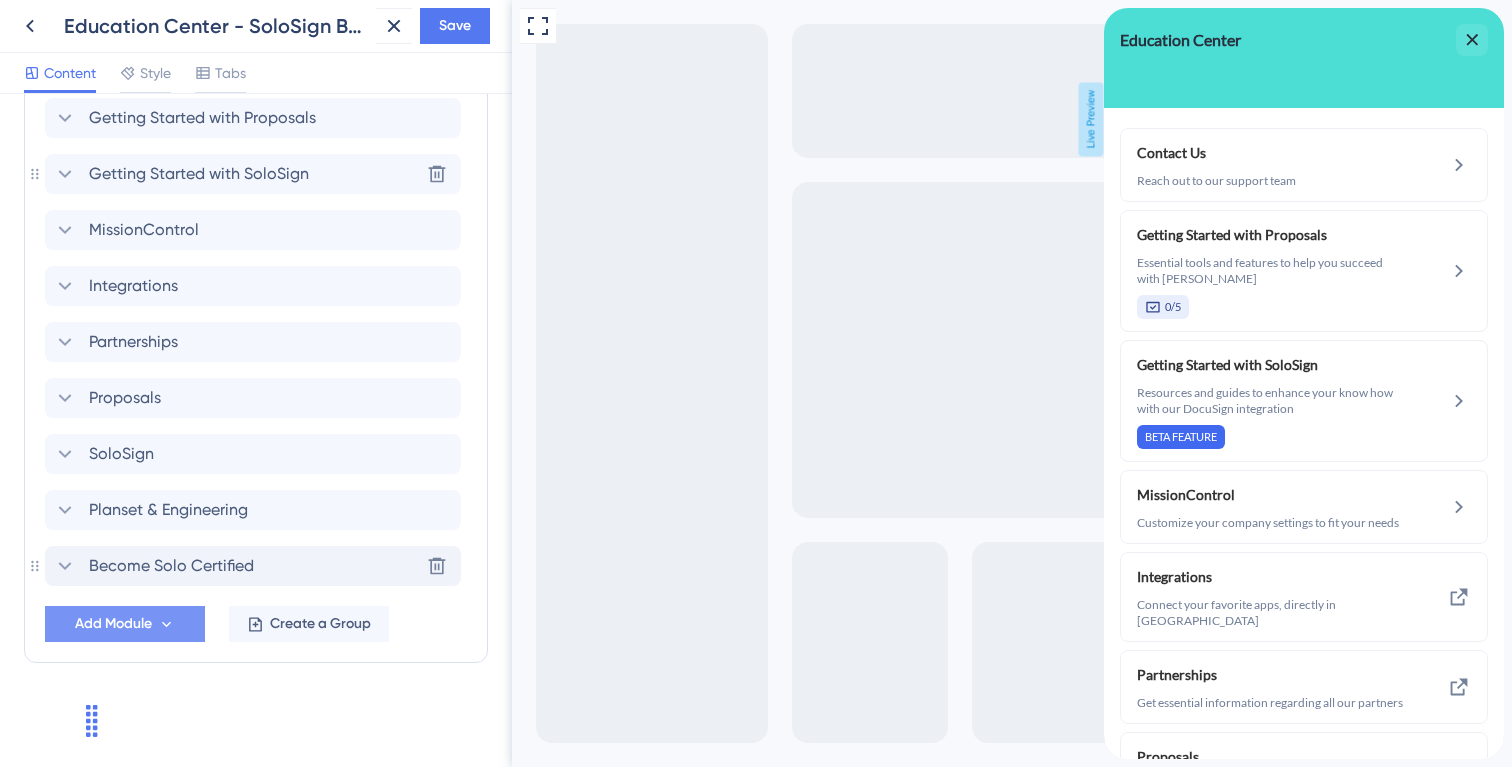 scroll, scrollTop: 569, scrollLeft: 0, axis: vertical 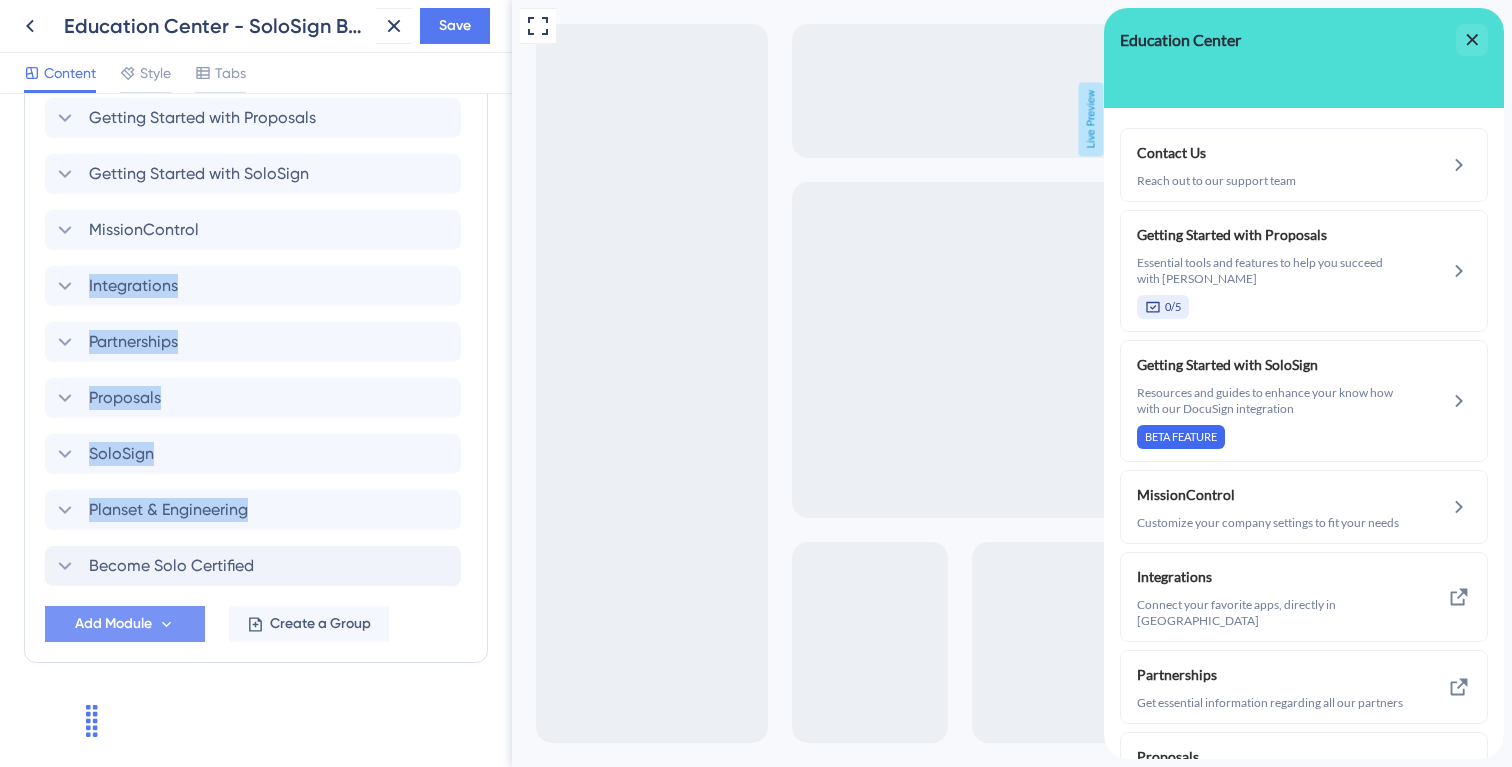 drag, startPoint x: 37, startPoint y: 564, endPoint x: 65, endPoint y: 313, distance: 252.55693 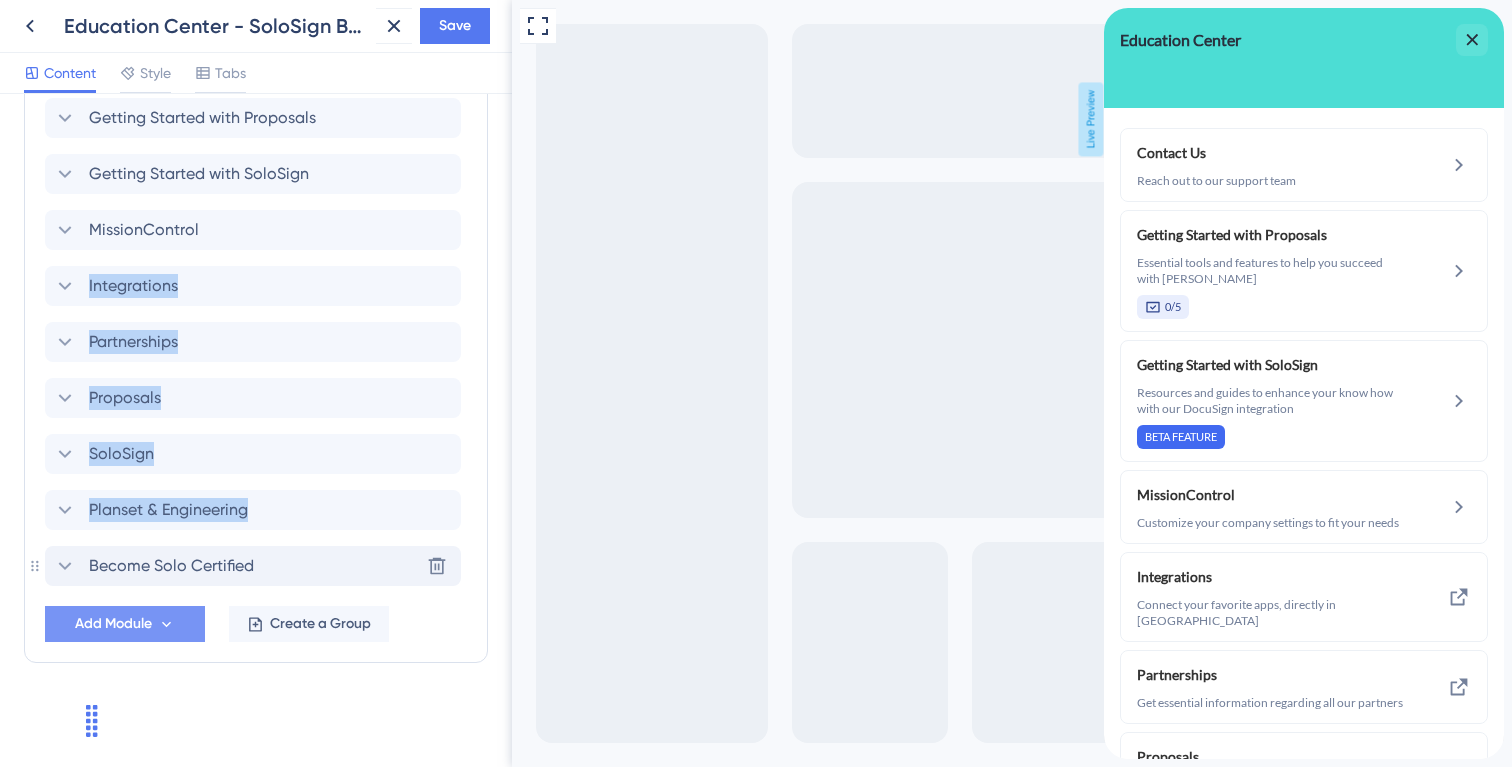 click 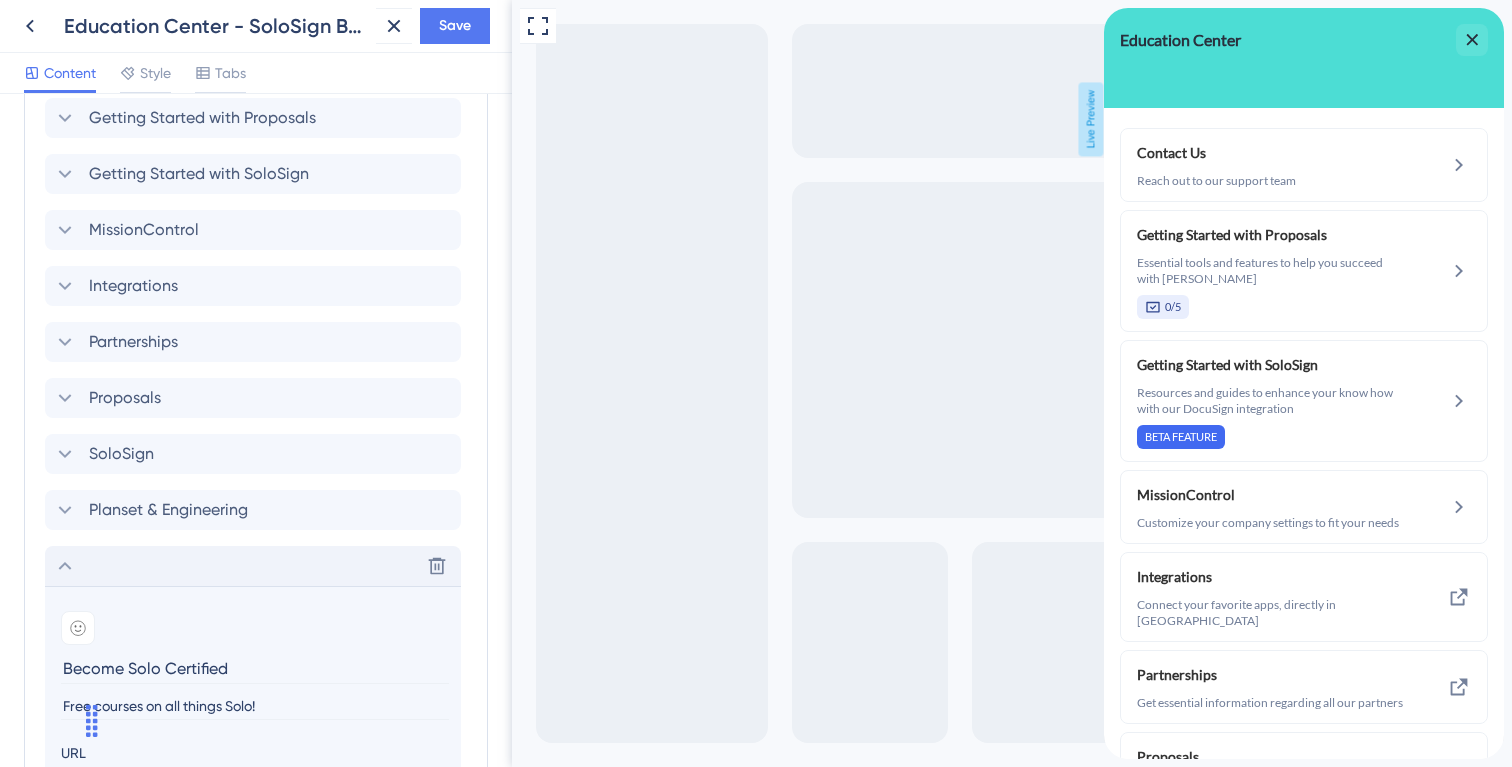 scroll, scrollTop: 974, scrollLeft: 0, axis: vertical 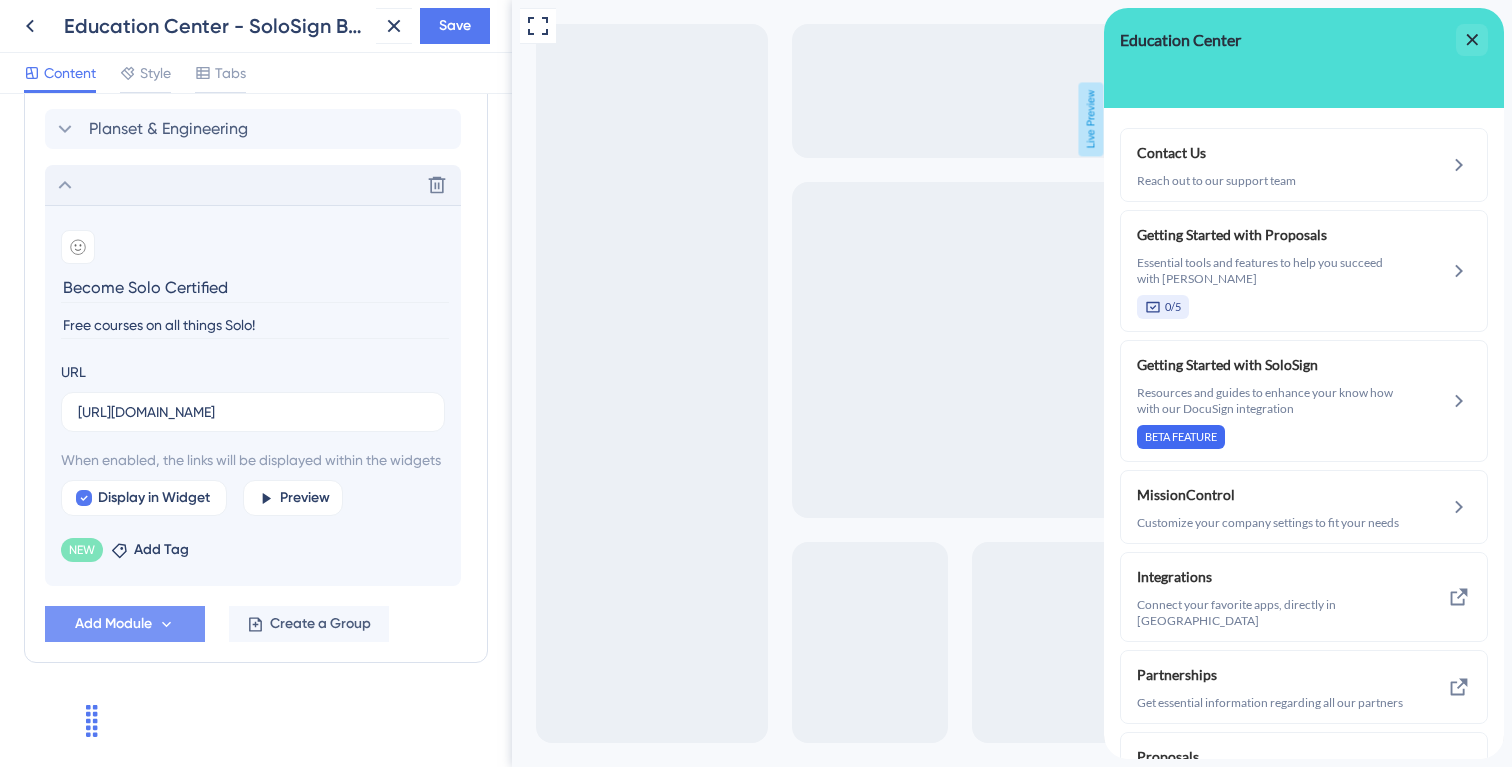 click 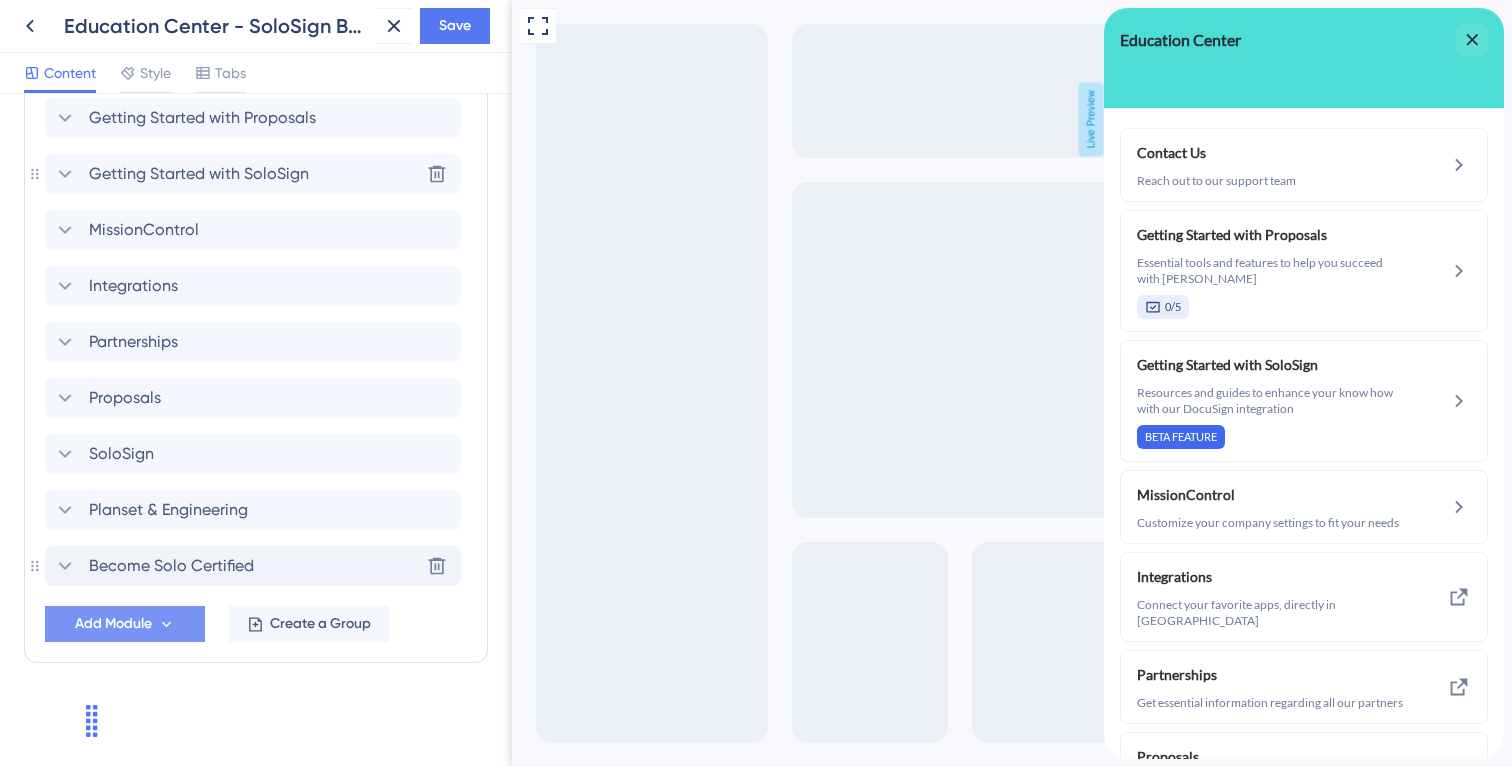 scroll, scrollTop: 569, scrollLeft: 0, axis: vertical 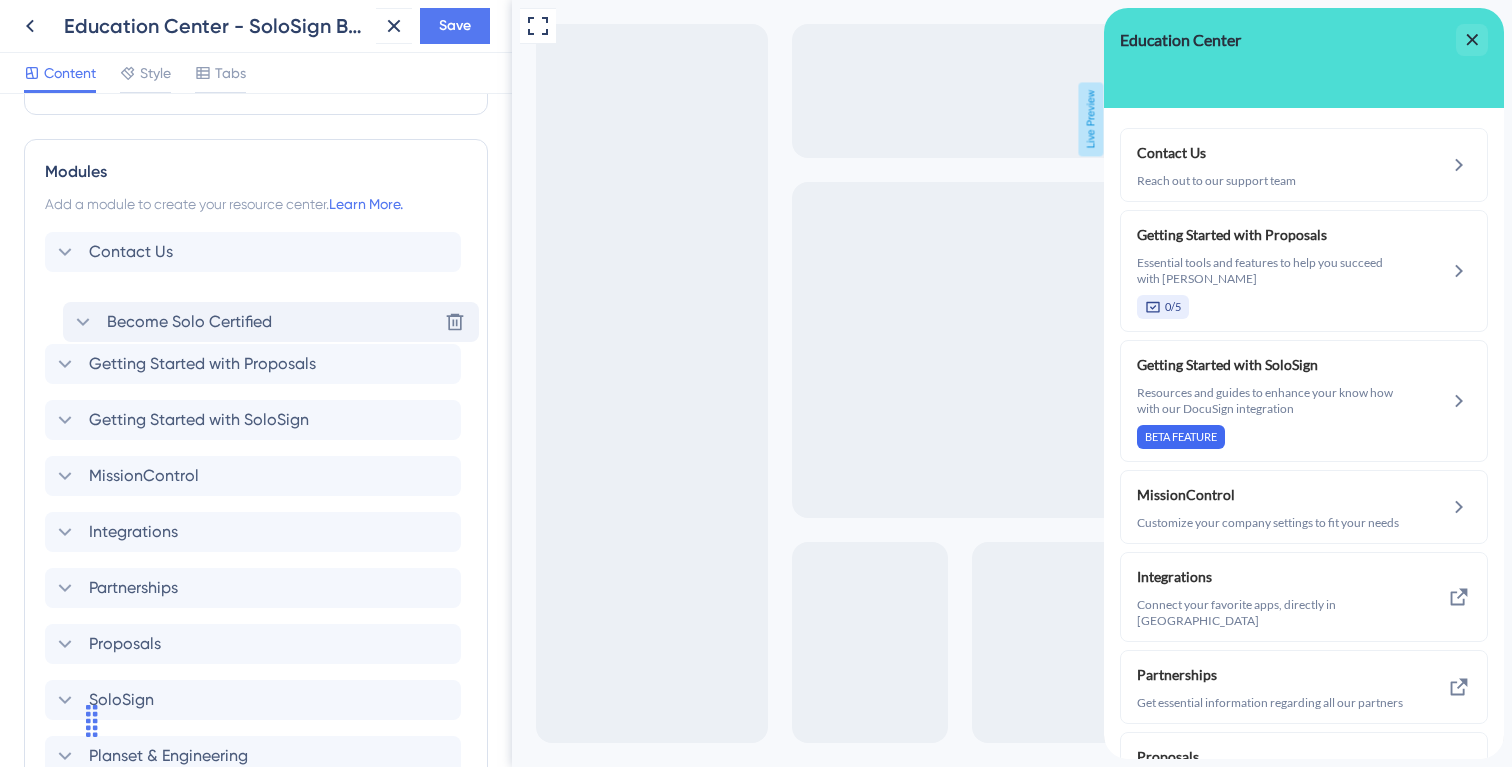 drag, startPoint x: 35, startPoint y: 561, endPoint x: 54, endPoint y: 312, distance: 249.72385 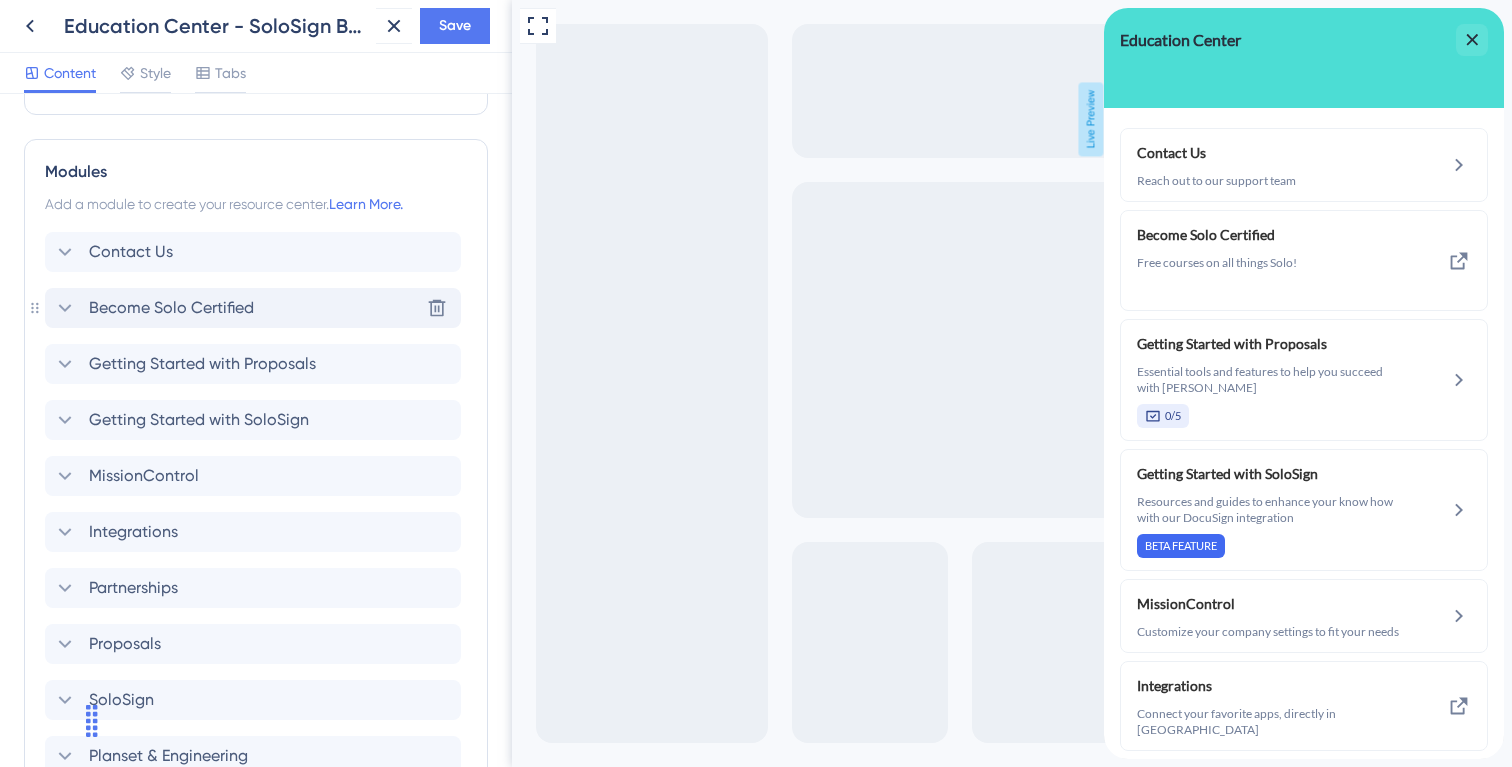 click on "Become Solo Certified" at bounding box center [171, 308] 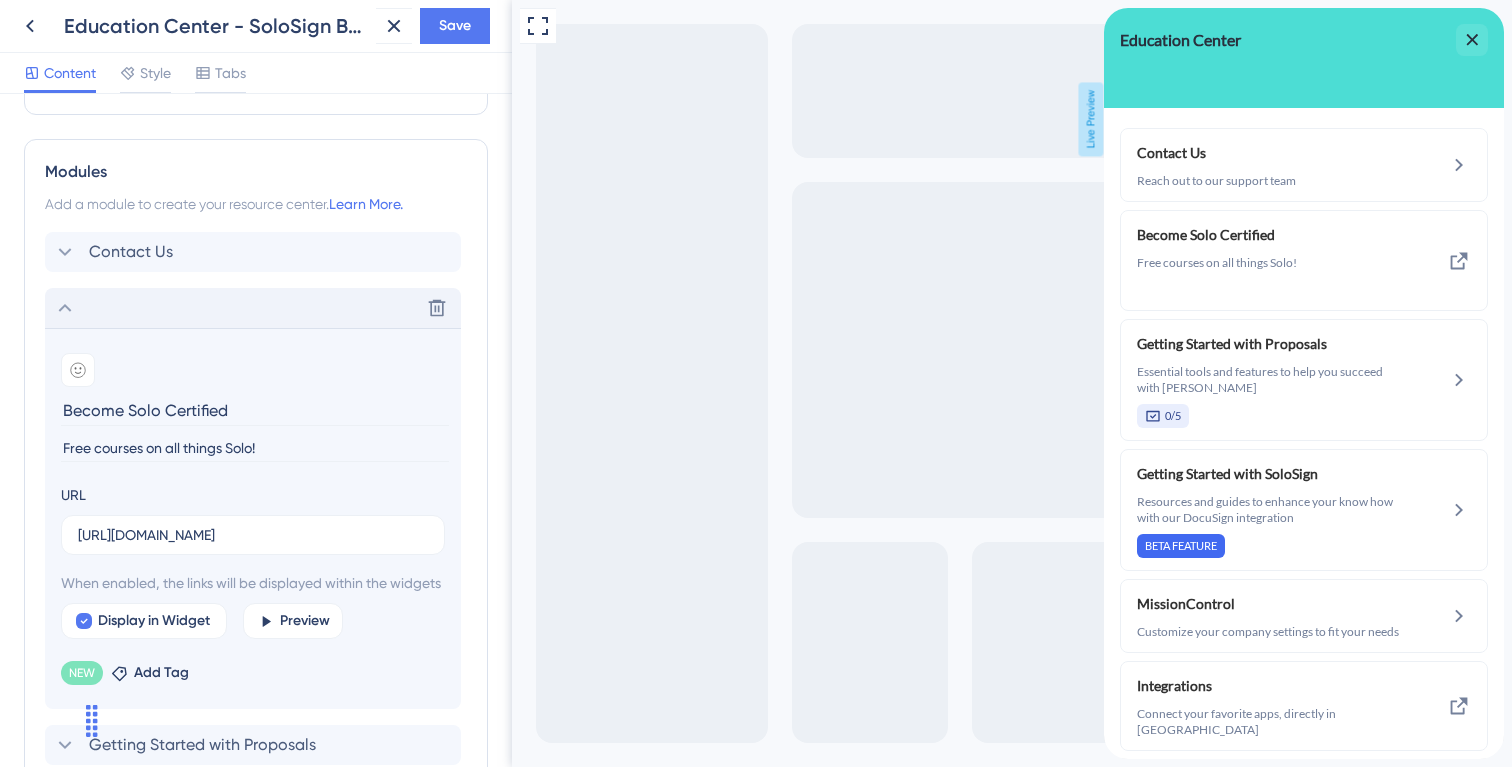 click on "Free courses on all things Solo!" at bounding box center (255, 448) 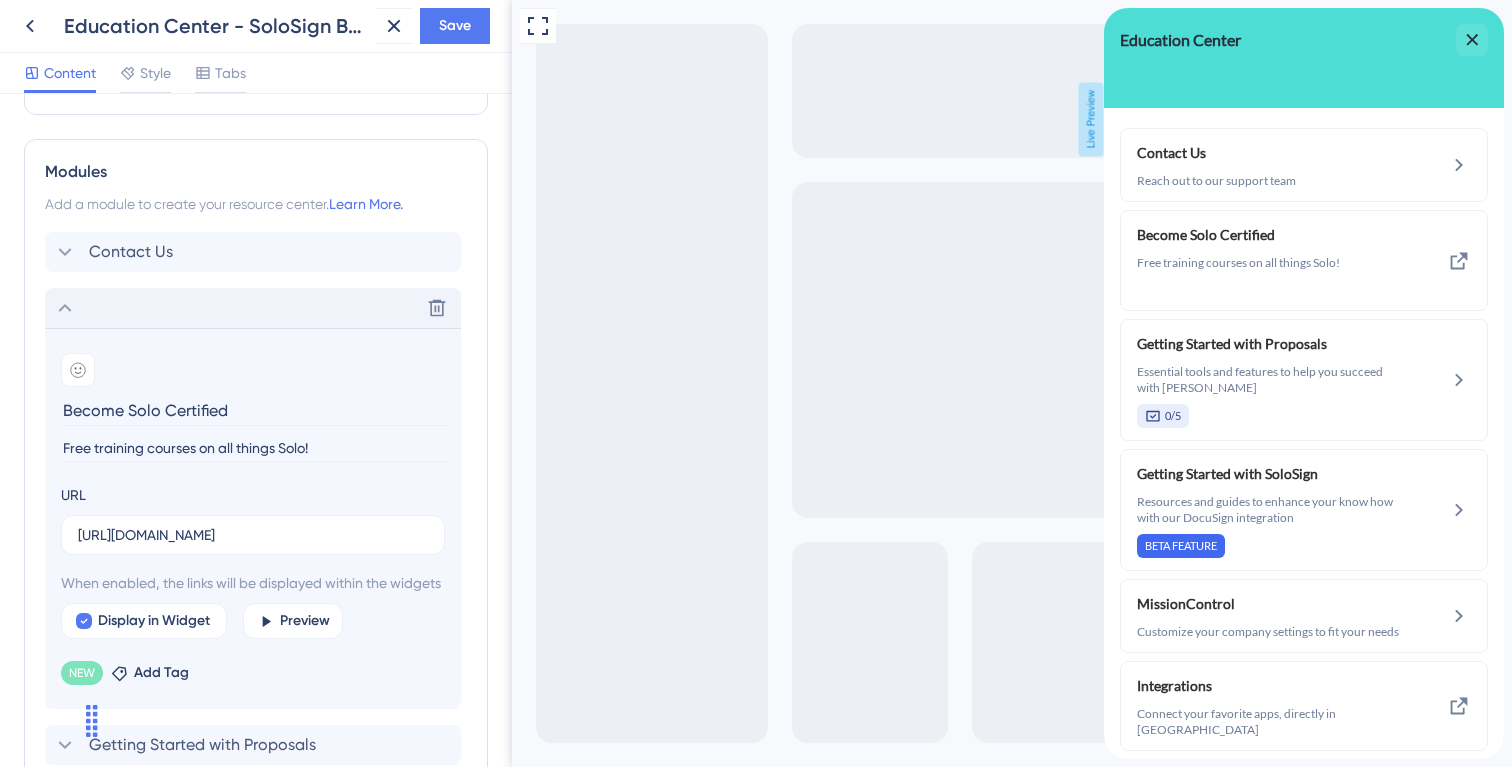 type on "Free training courses on all things Solo!" 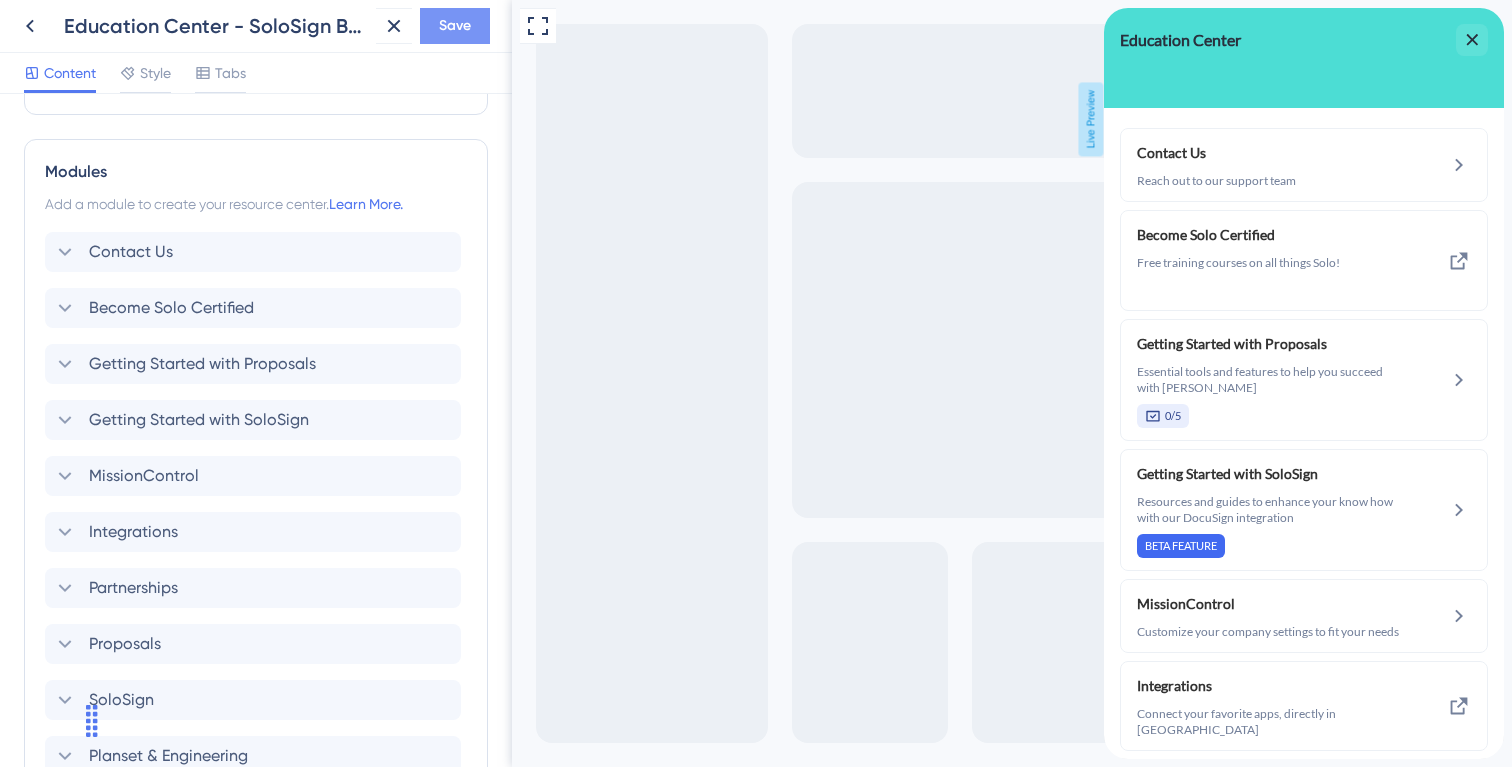 click on "Save" at bounding box center (455, 26) 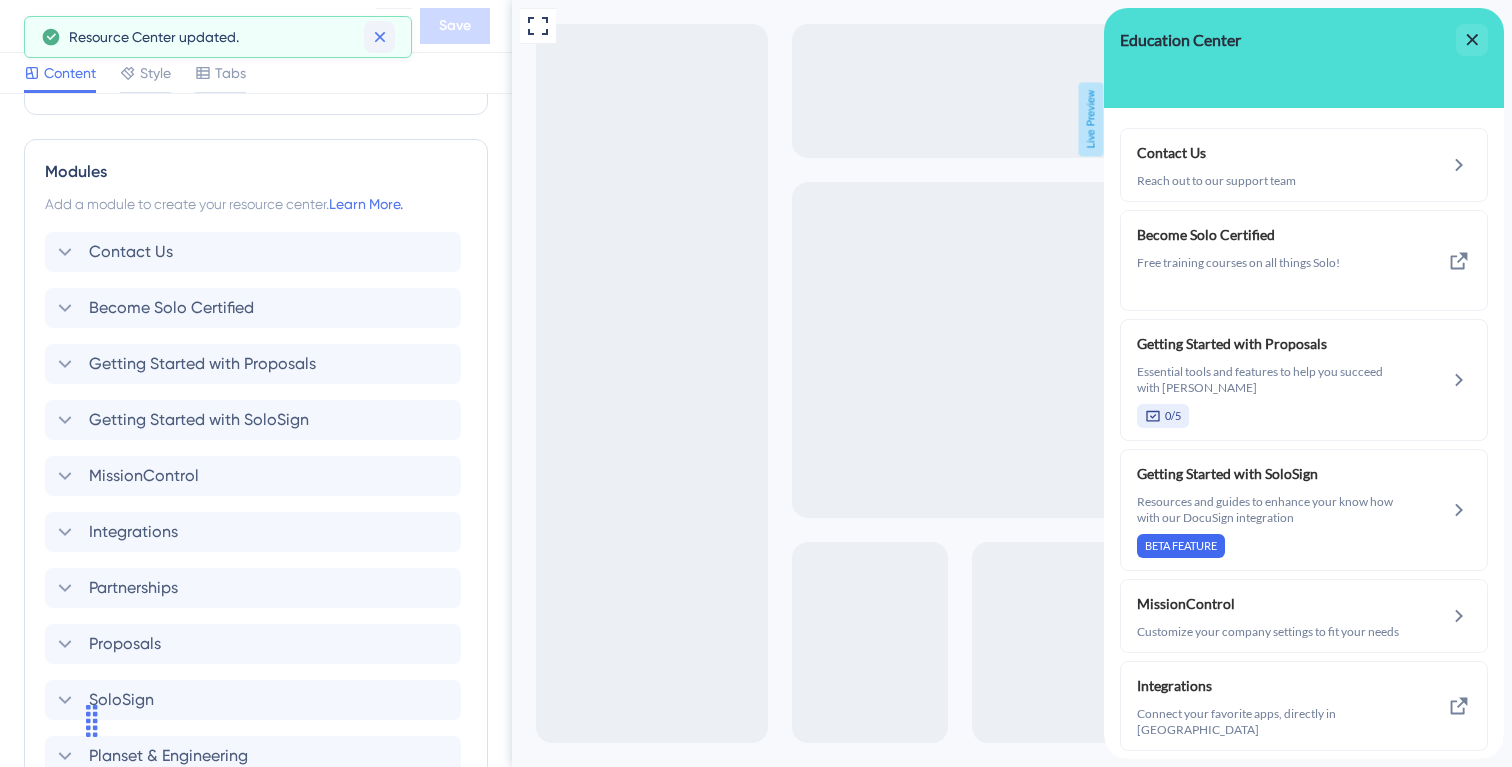 click 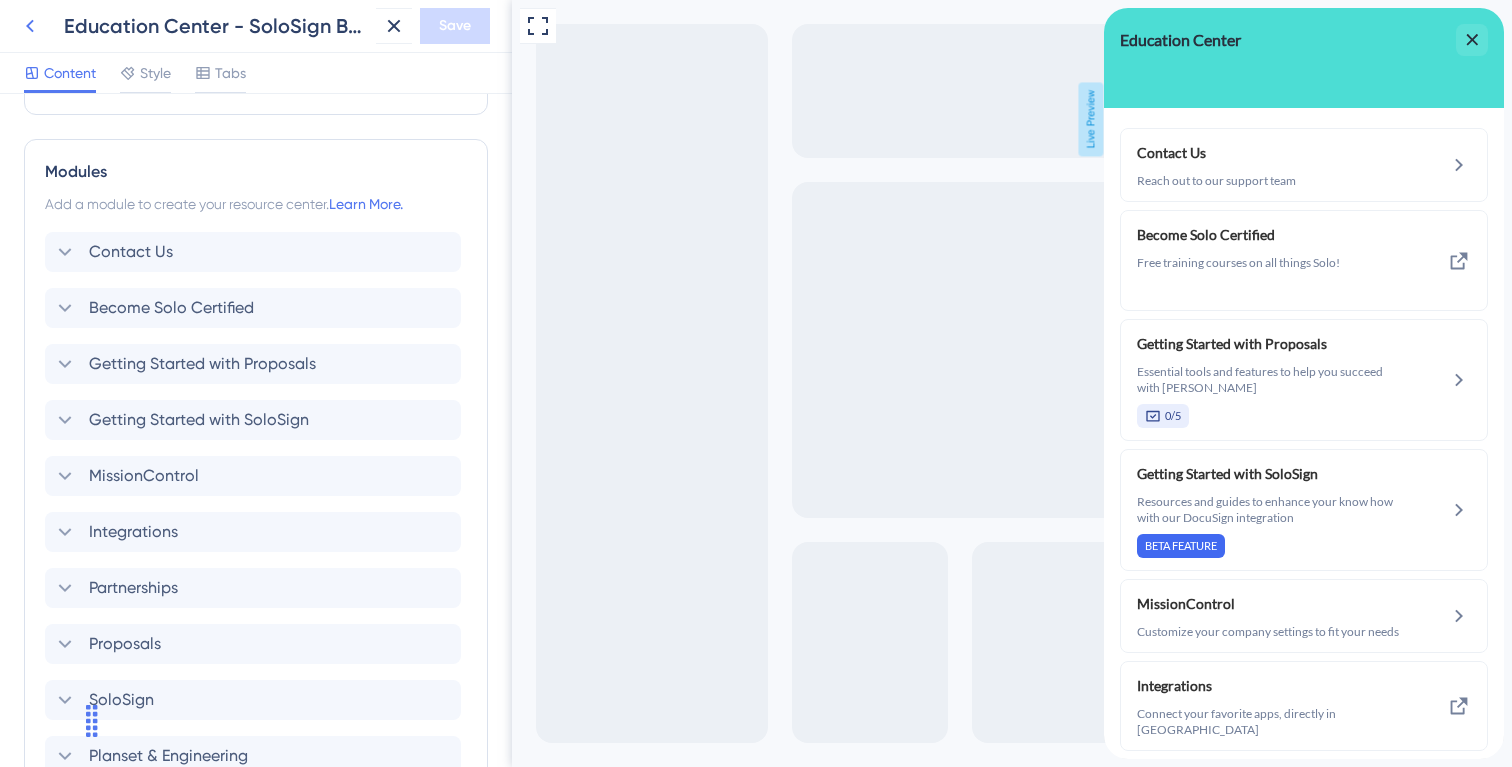 click 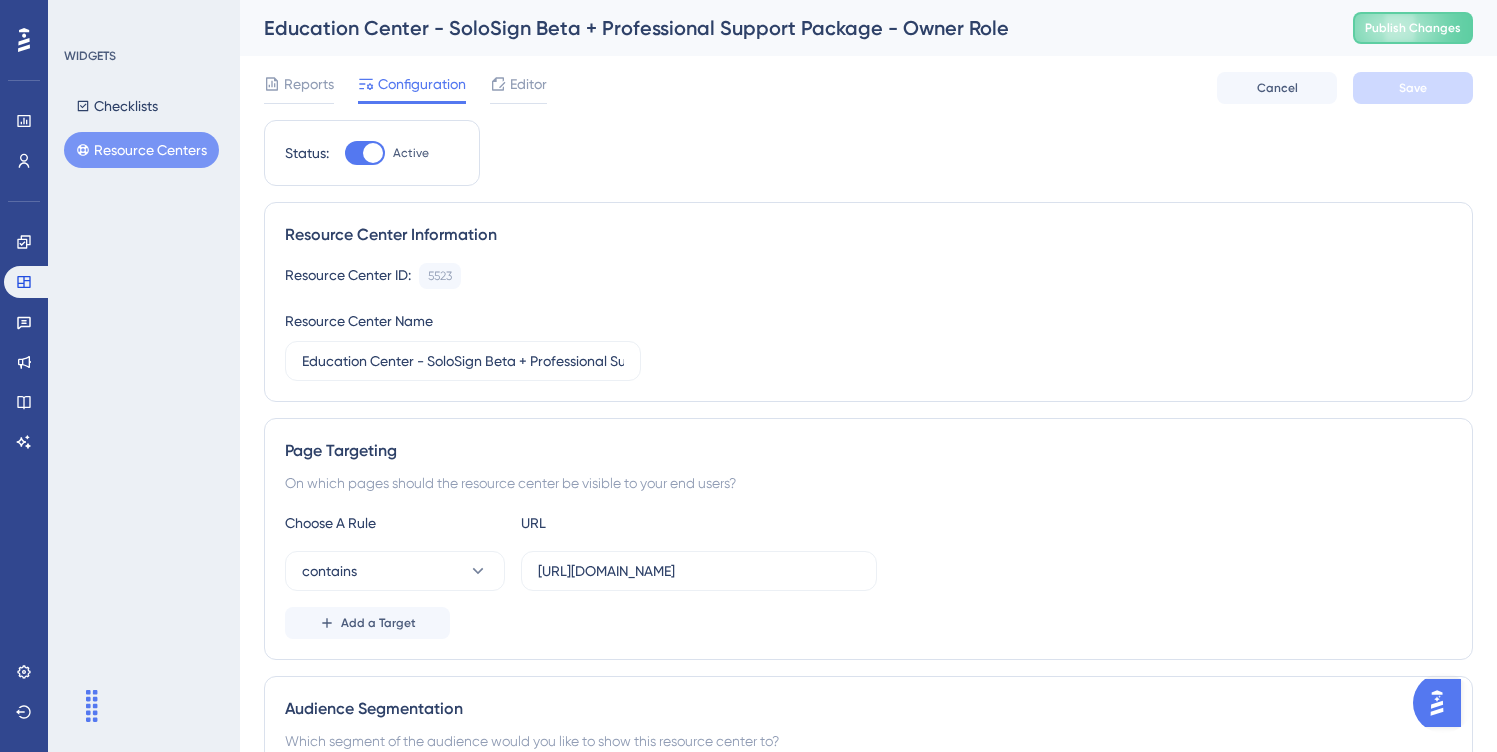 click on "Resource Centers" at bounding box center (141, 150) 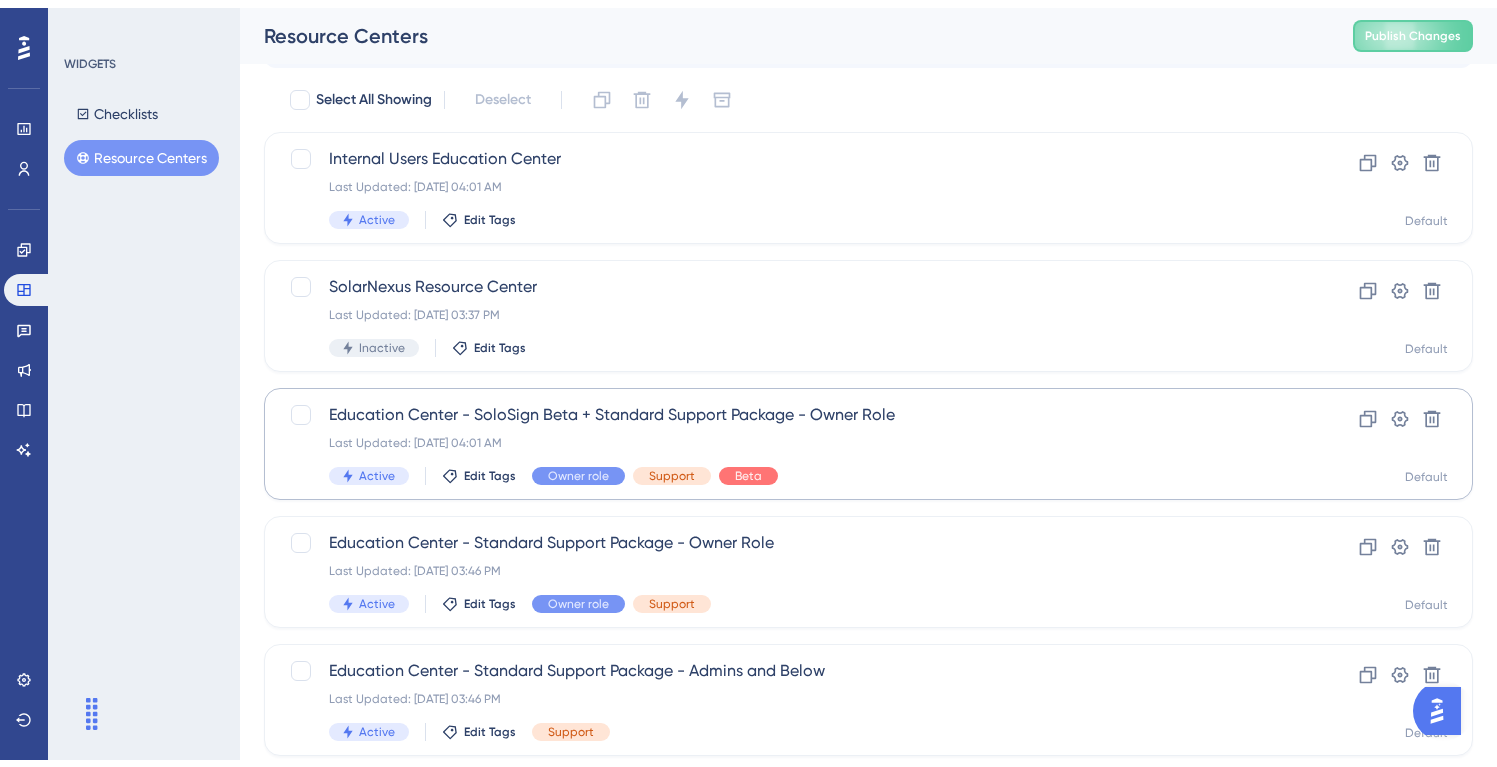 scroll, scrollTop: 73, scrollLeft: 0, axis: vertical 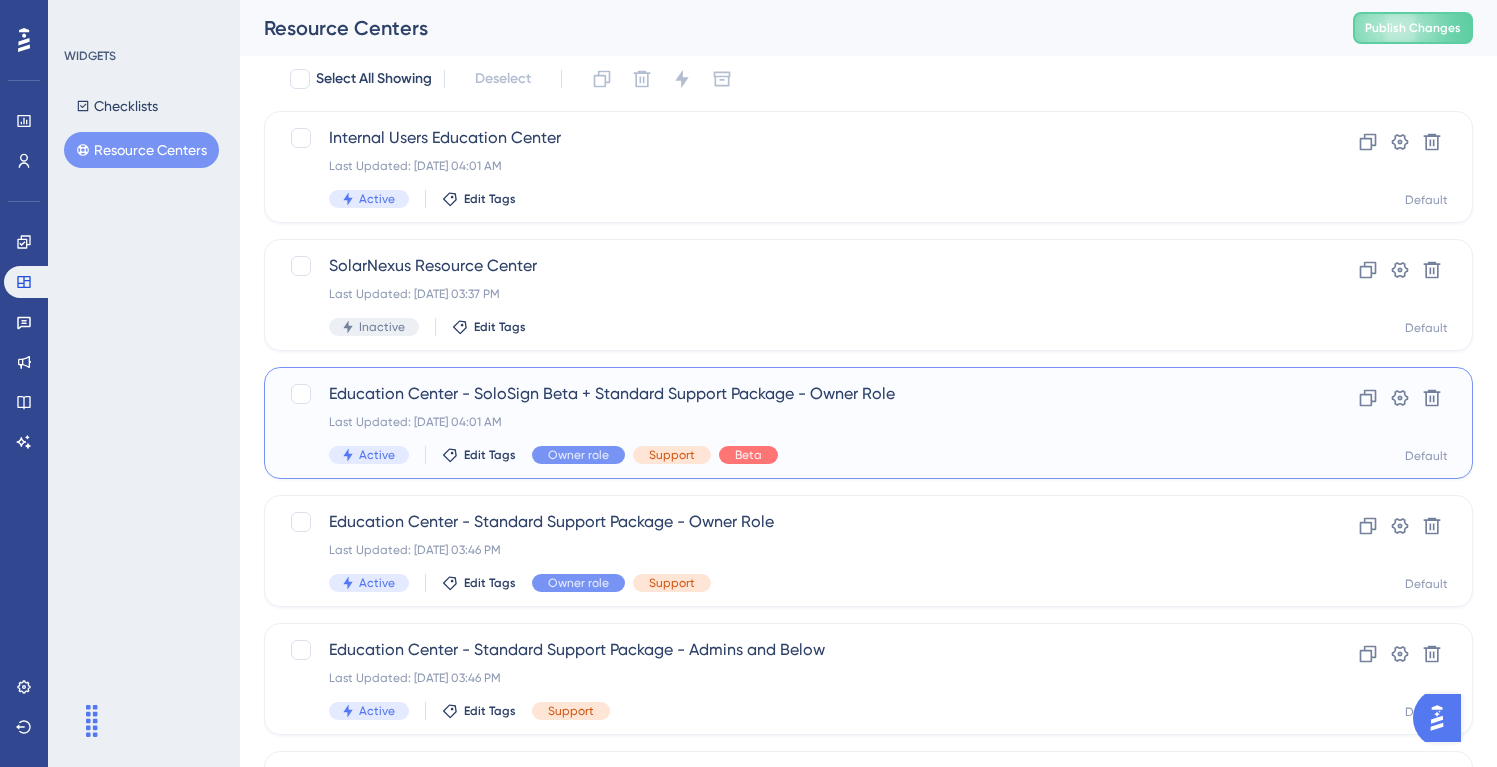 click on "Education Center - SoloSign Beta + Standard Support Package - Owner Role" at bounding box center [788, 394] 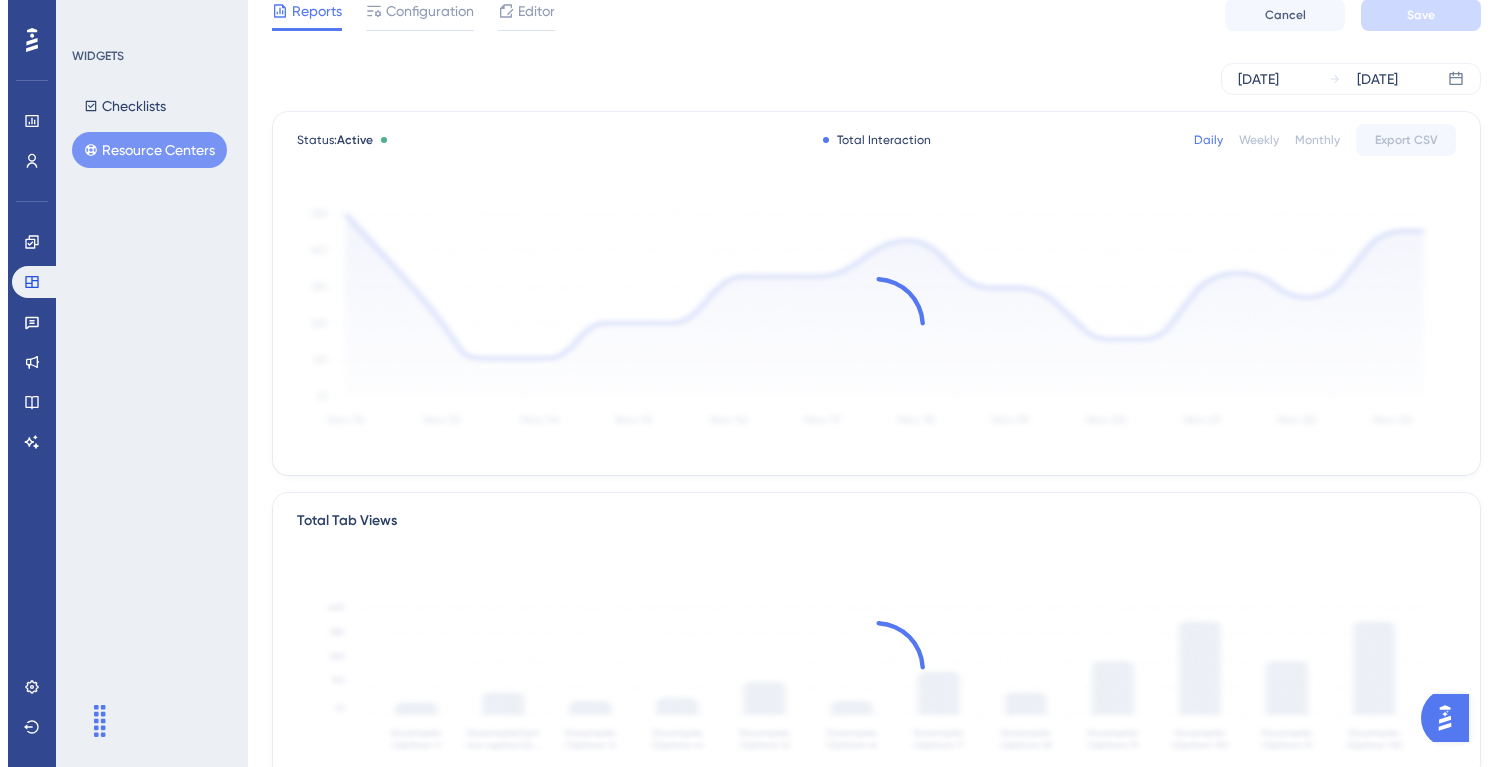 scroll, scrollTop: 0, scrollLeft: 0, axis: both 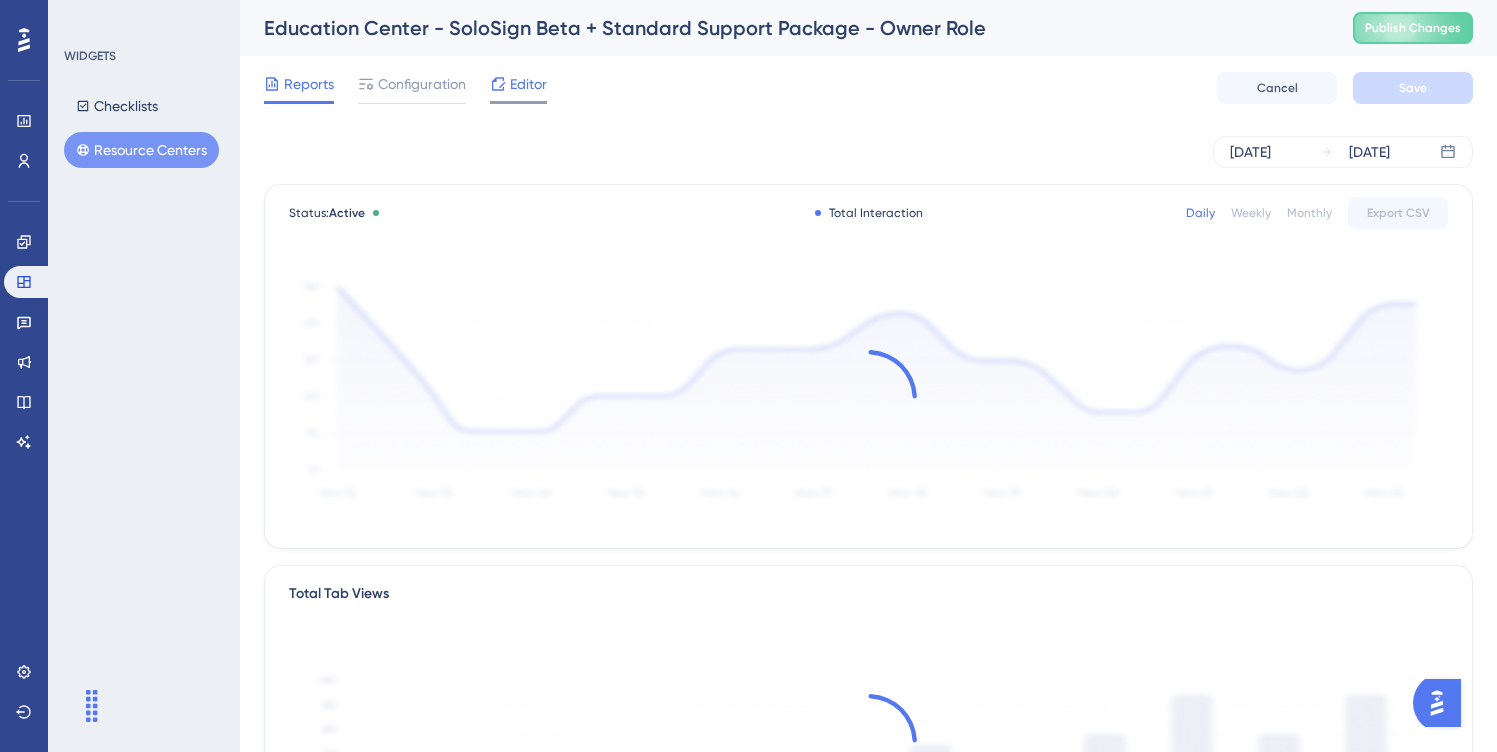 click on "Editor" at bounding box center (528, 84) 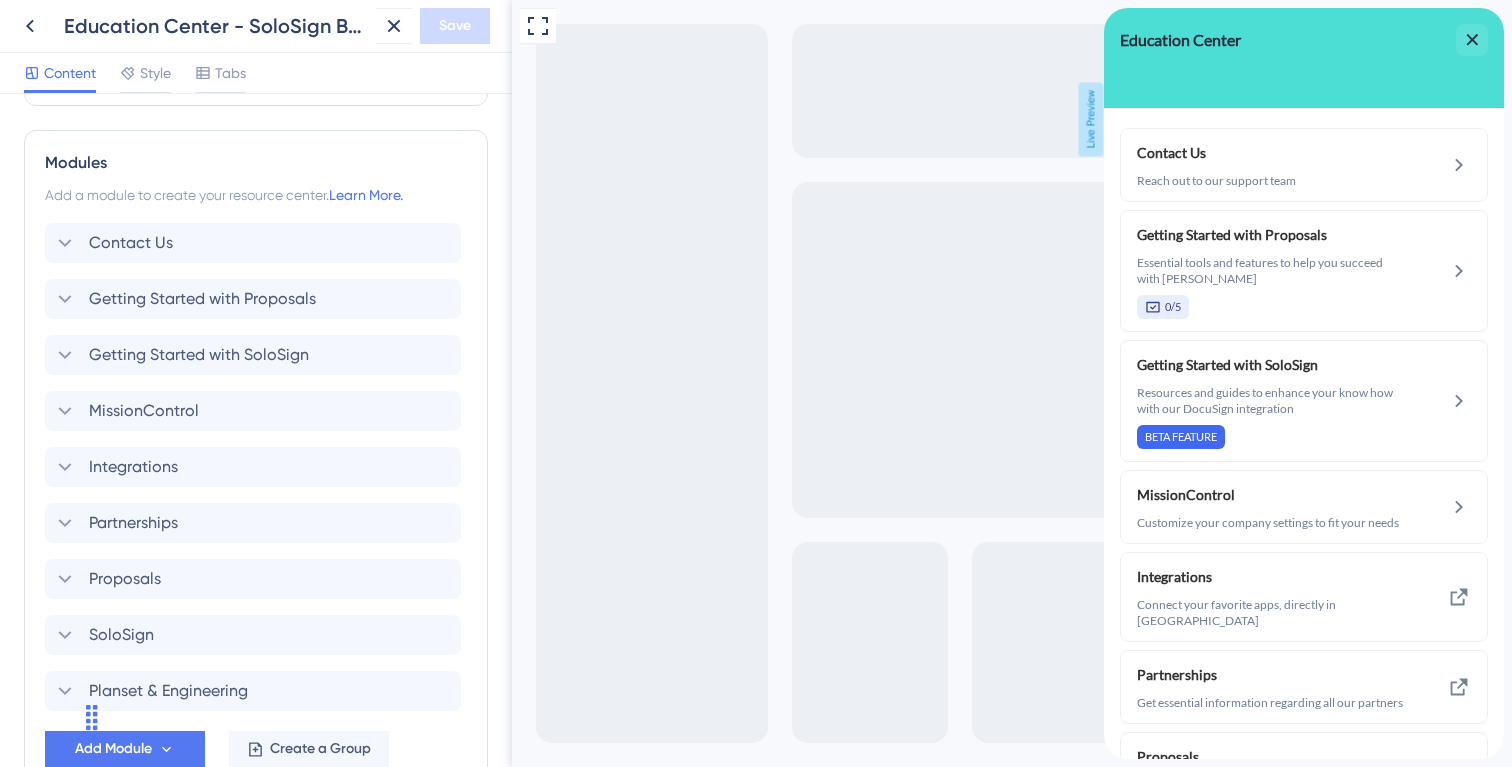 scroll, scrollTop: 0, scrollLeft: 0, axis: both 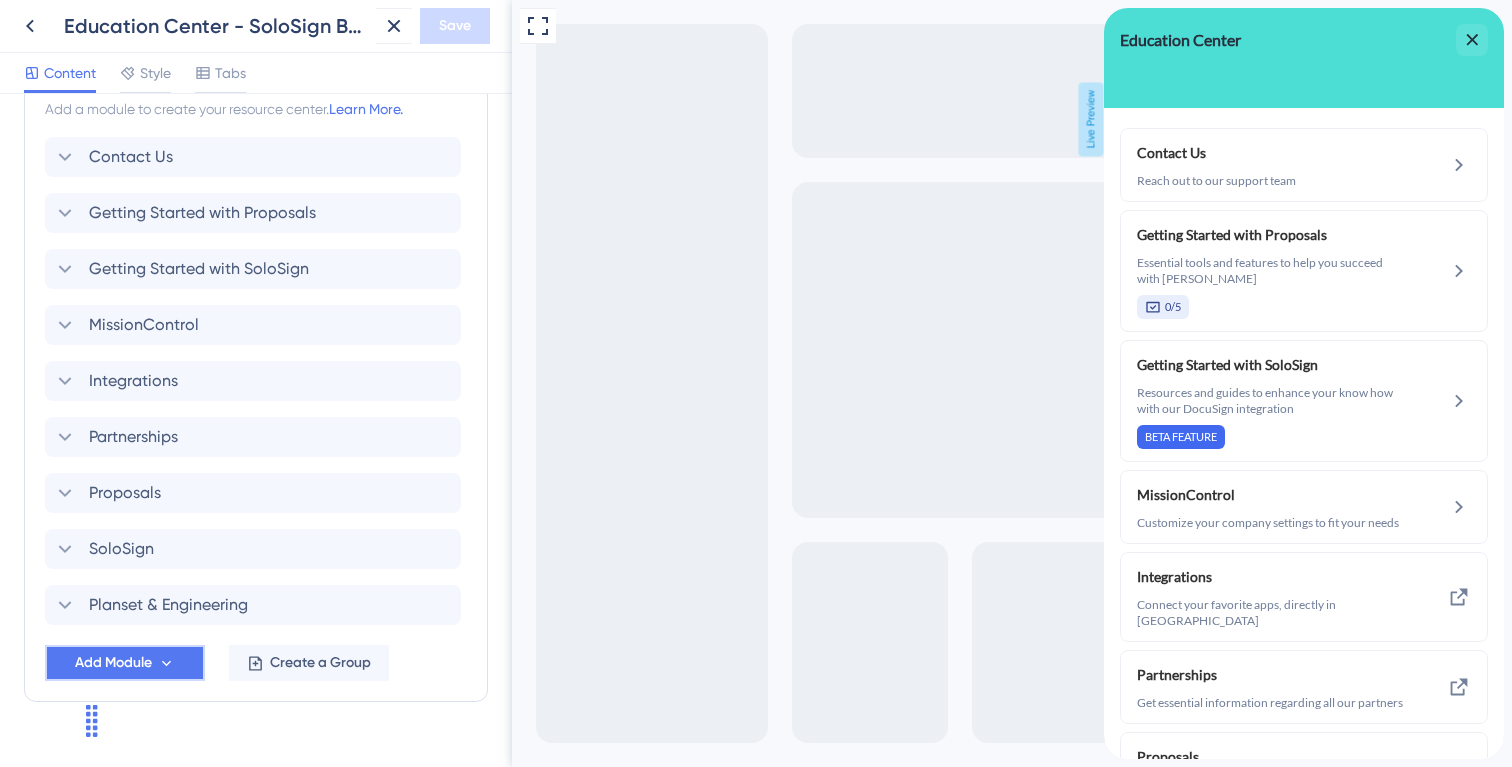 click on "Add Module" at bounding box center [113, 663] 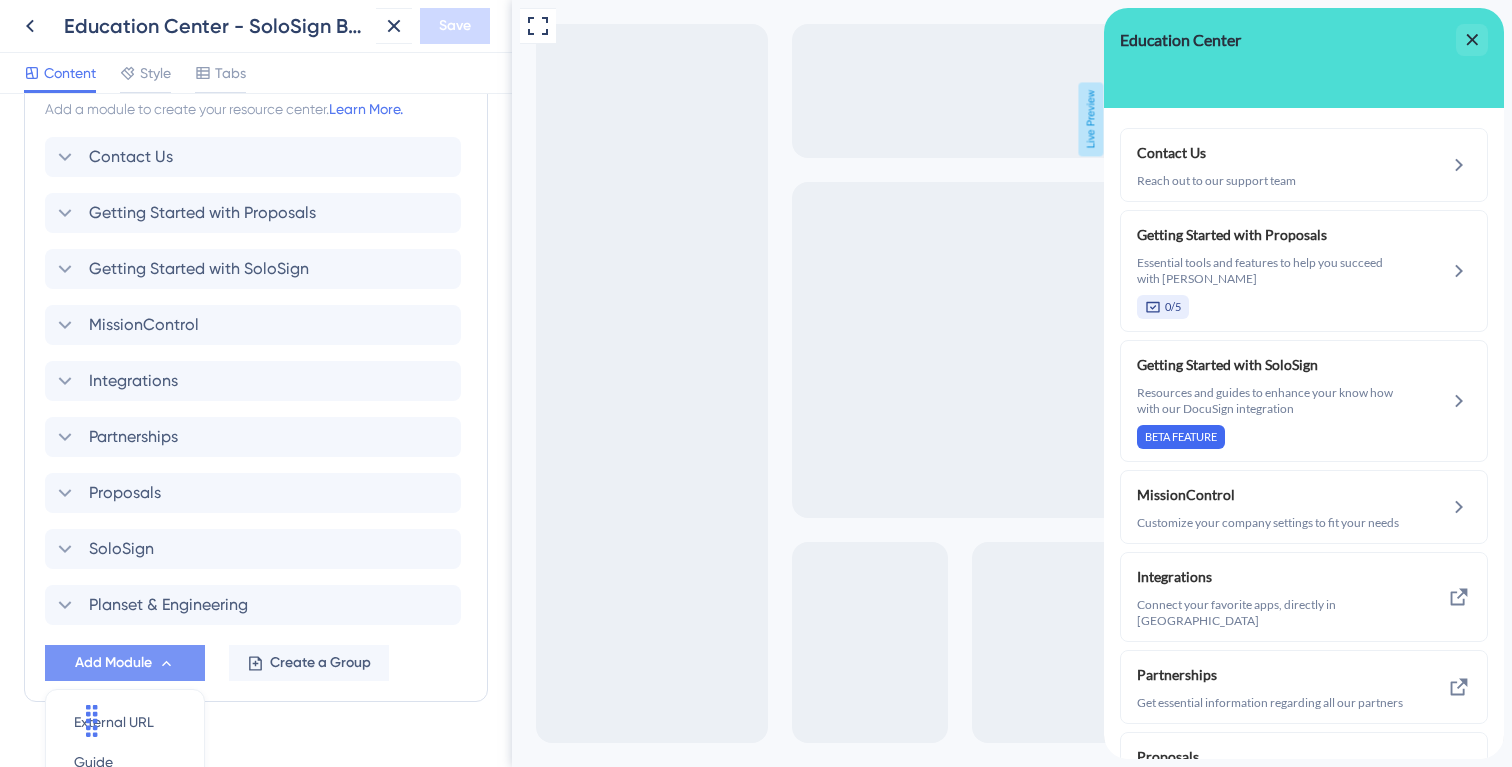 scroll, scrollTop: 702, scrollLeft: 0, axis: vertical 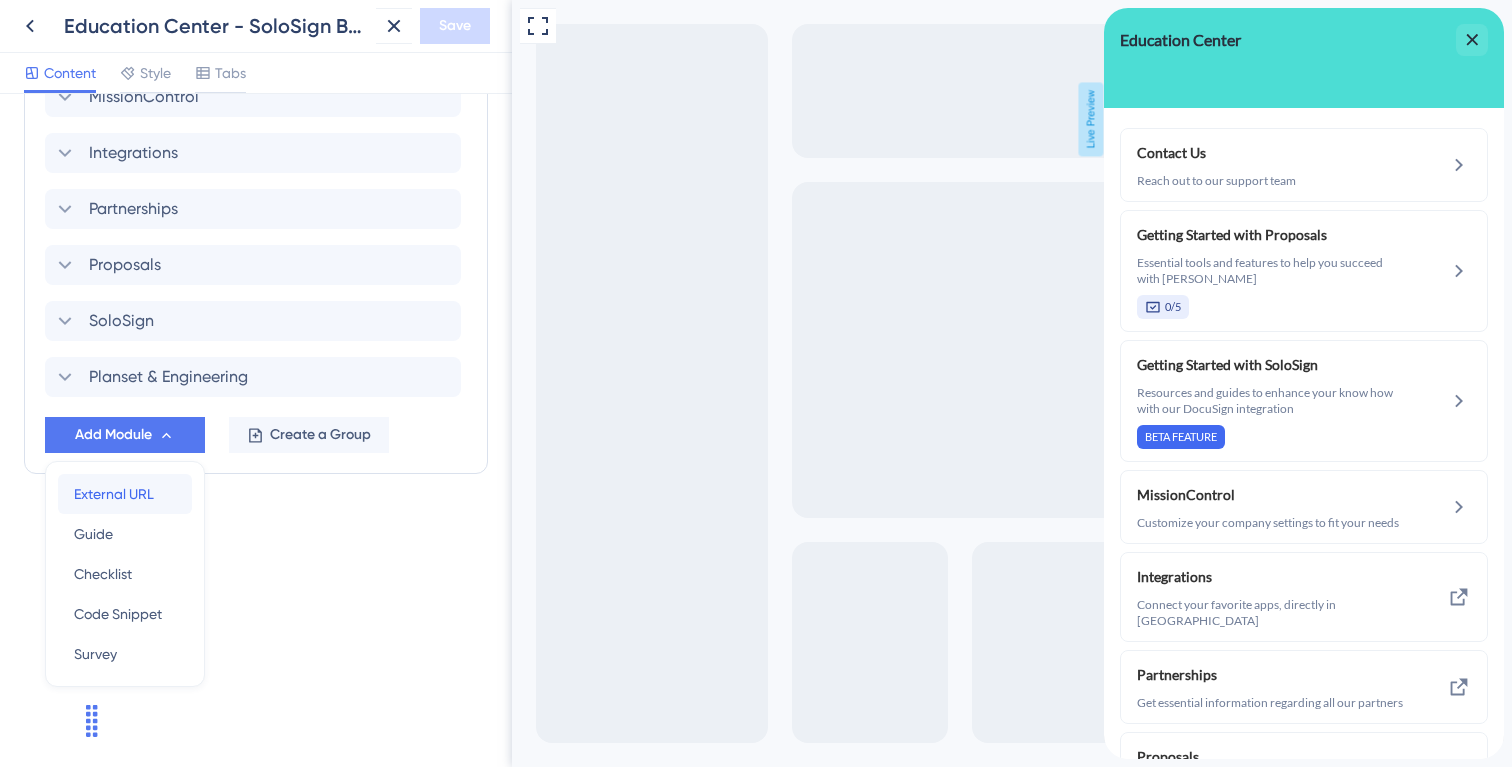 click on "External URL" at bounding box center (114, 494) 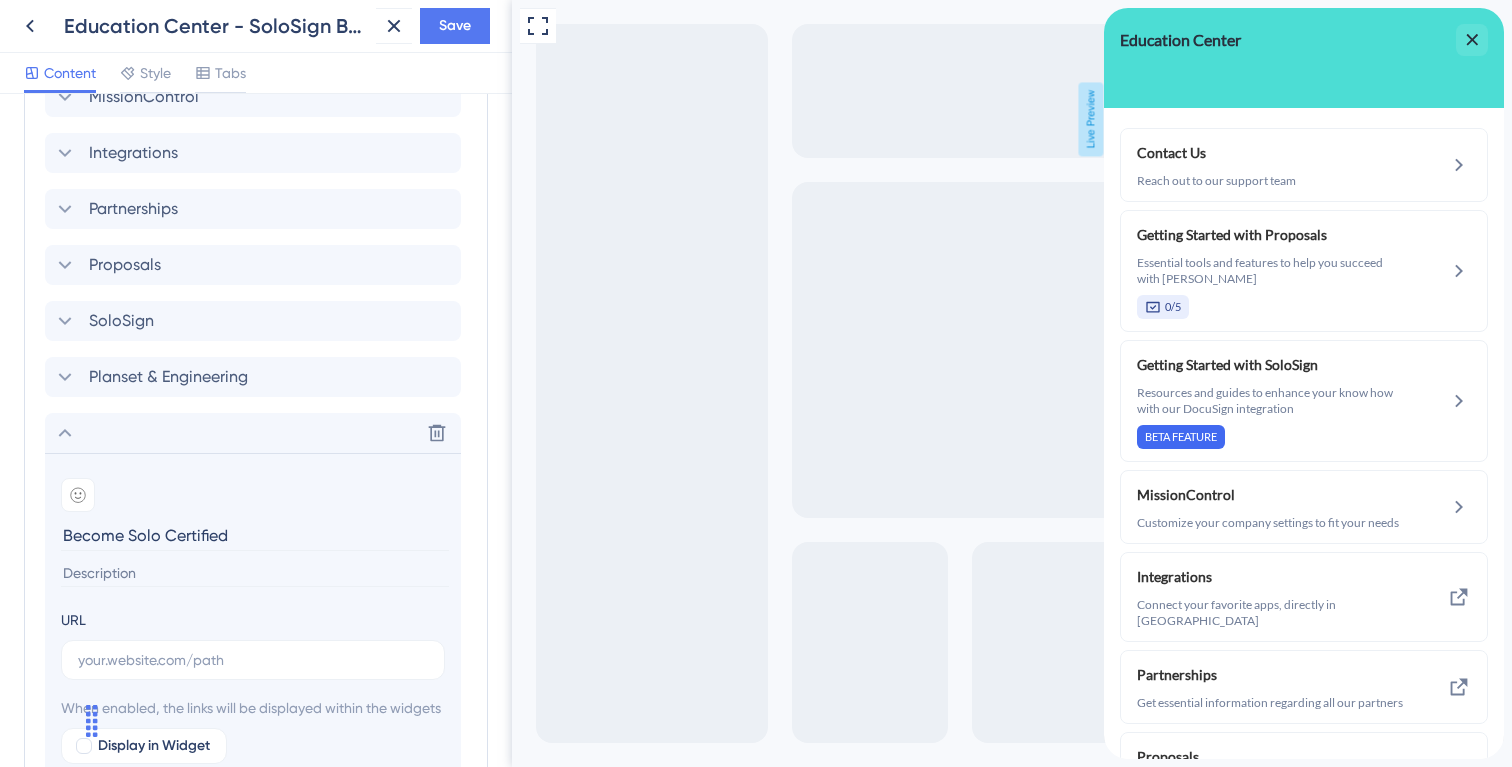 type on "Become Solo Certified" 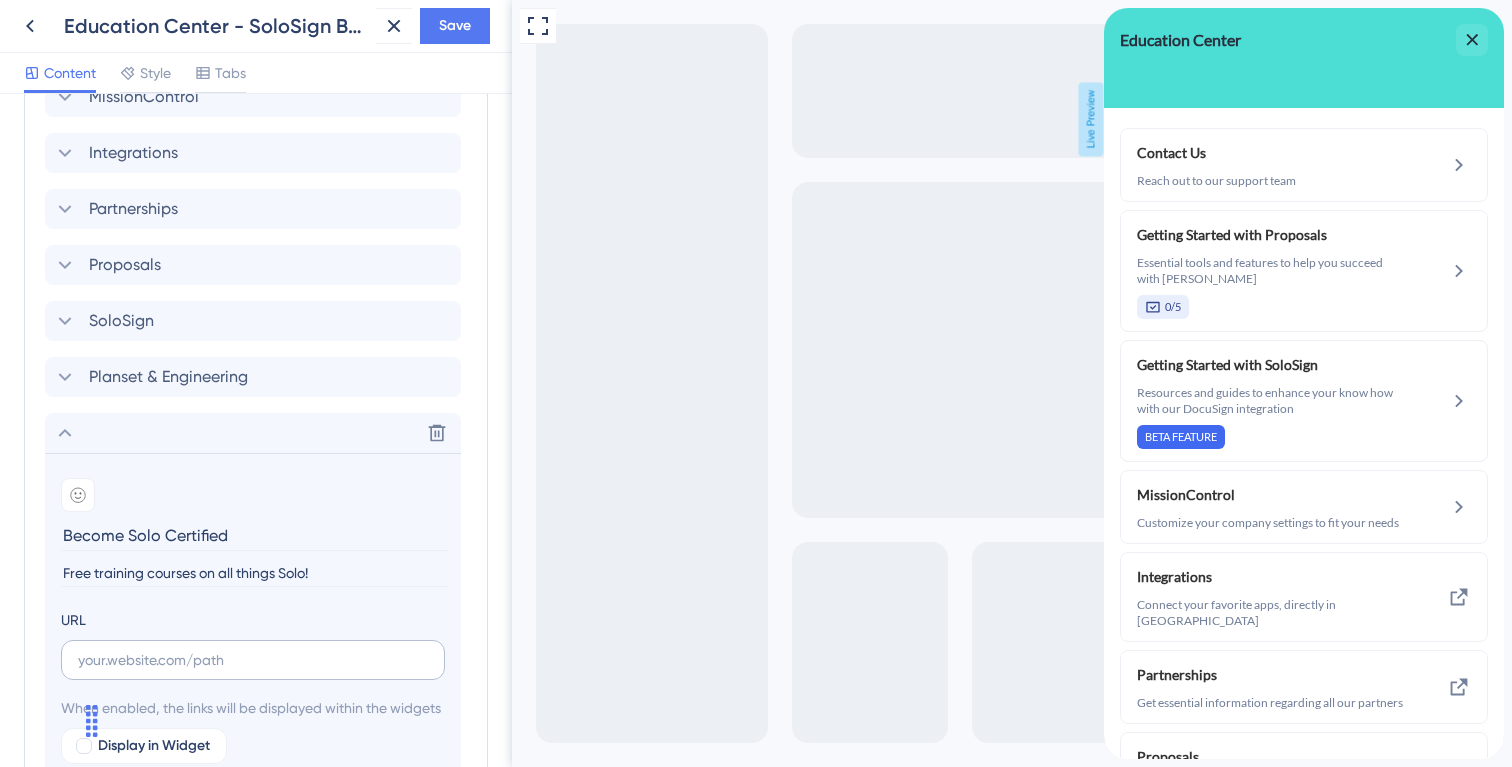 type on "Free training courses on all things Solo!" 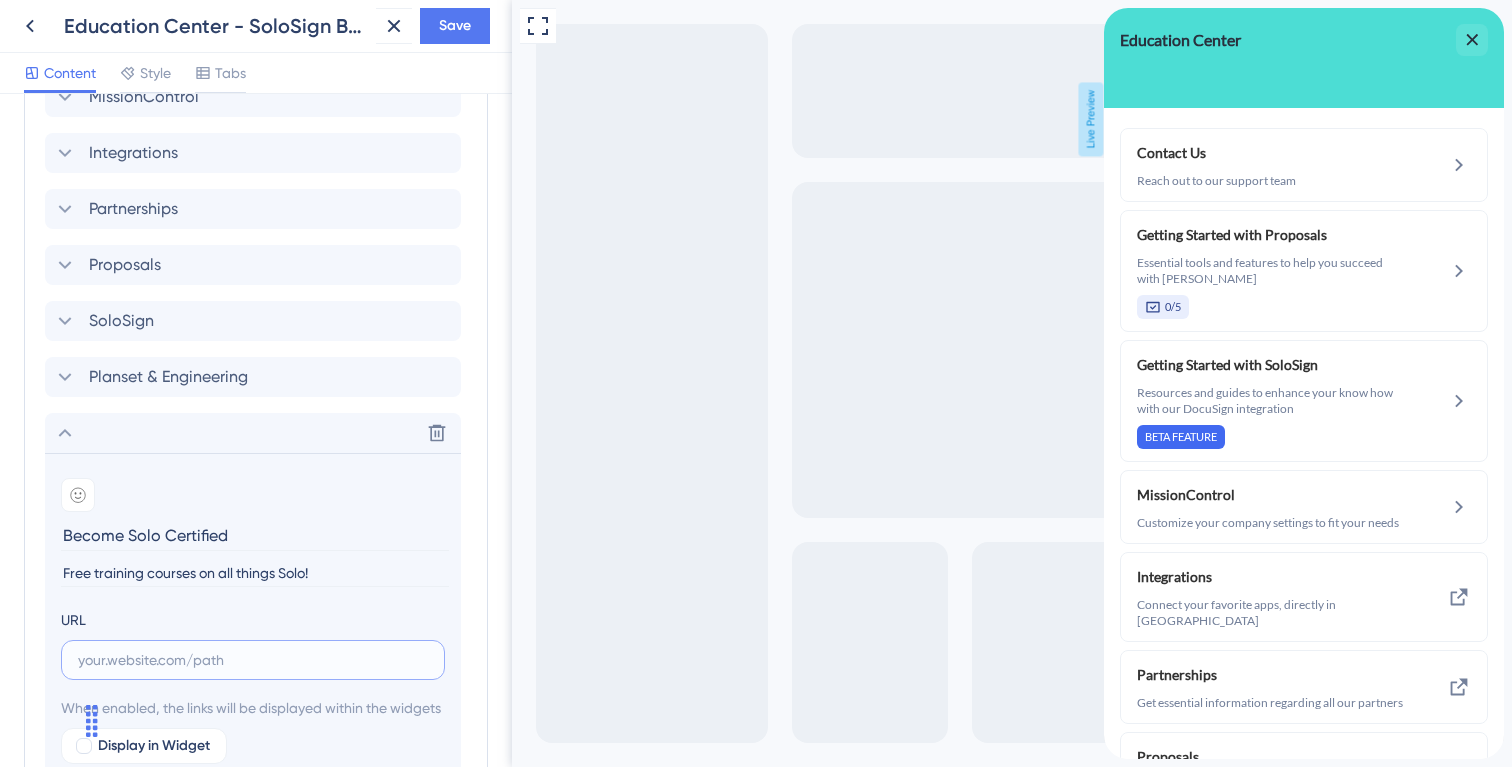 click at bounding box center [253, 660] 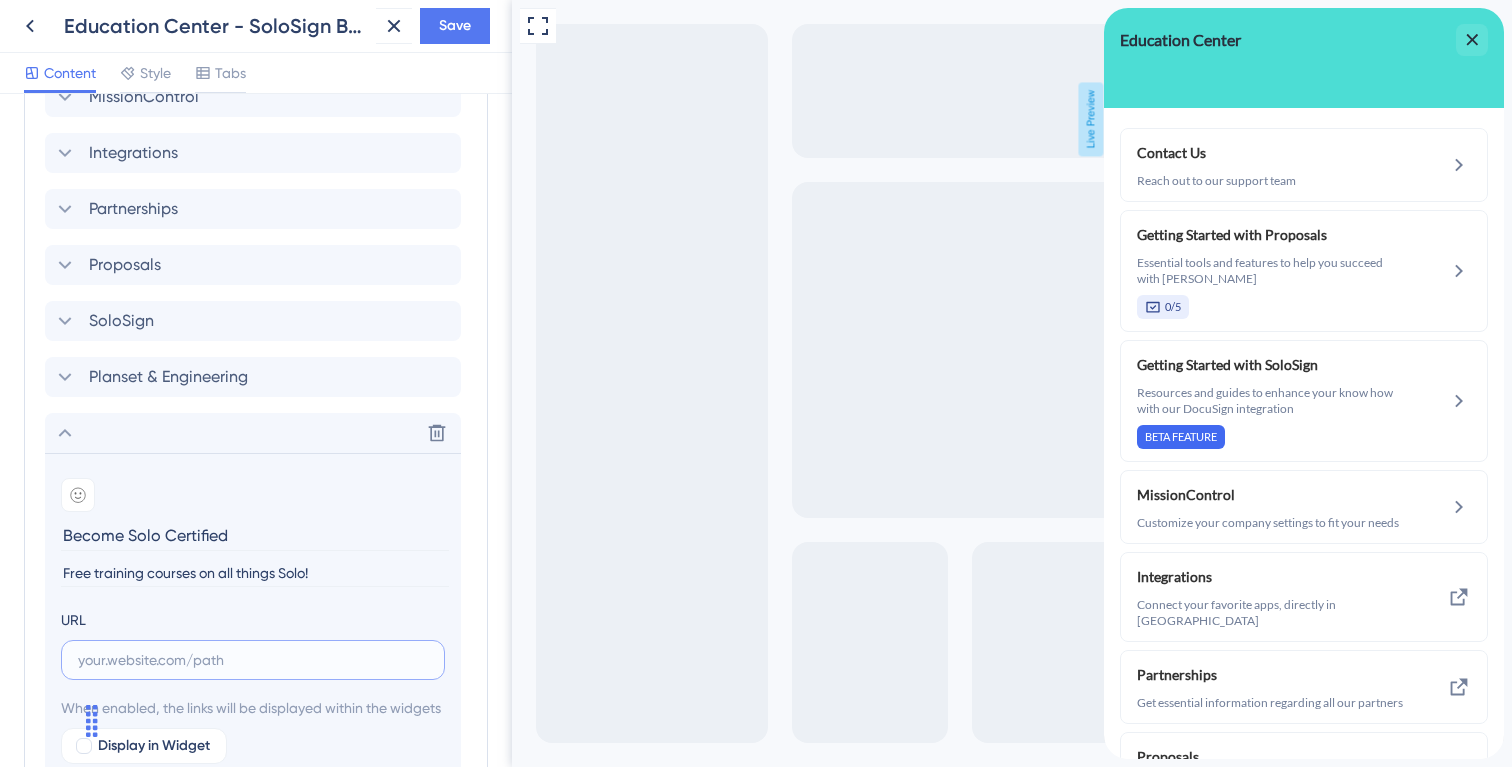 paste on "[URL][DOMAIN_NAME]" 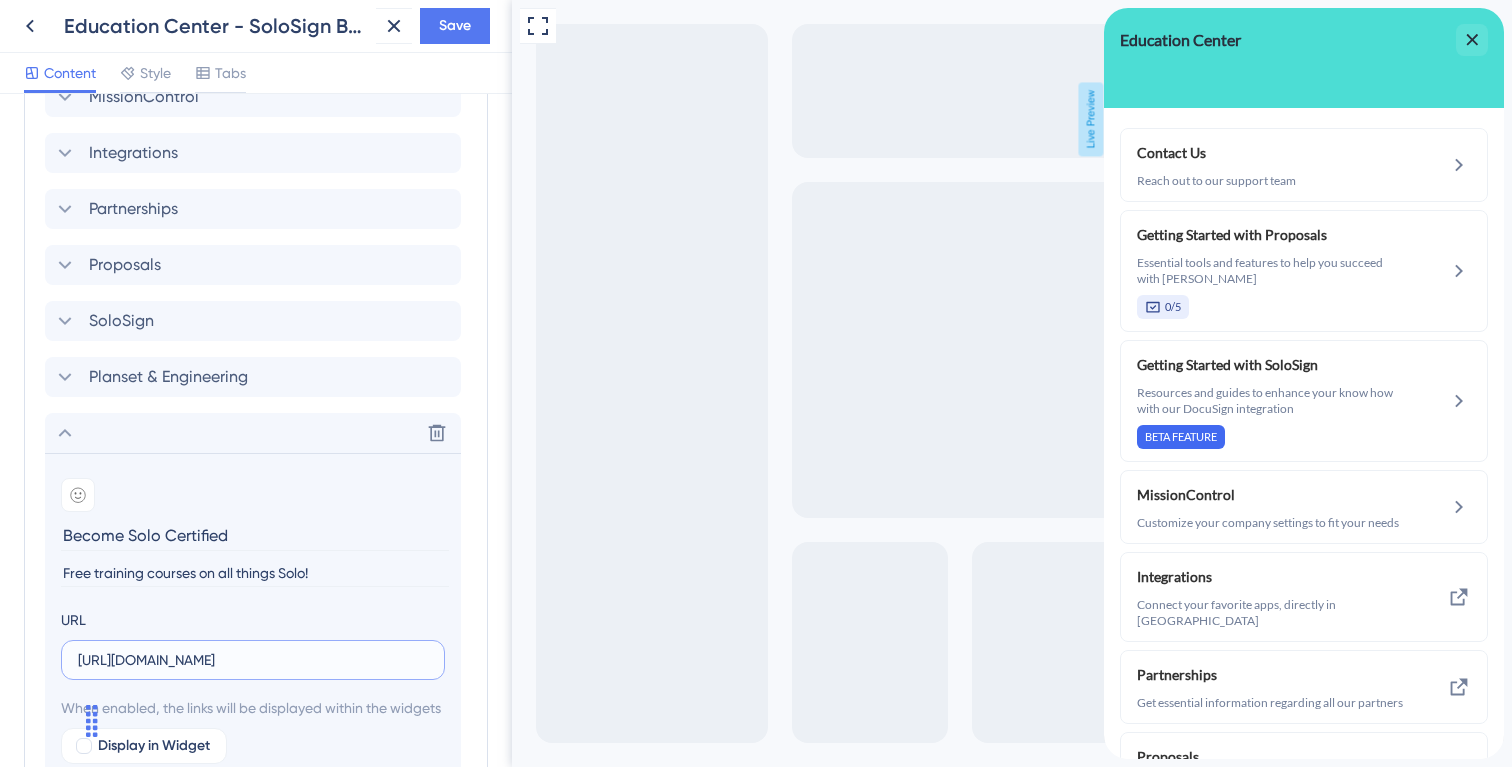 scroll, scrollTop: 0, scrollLeft: 49, axis: horizontal 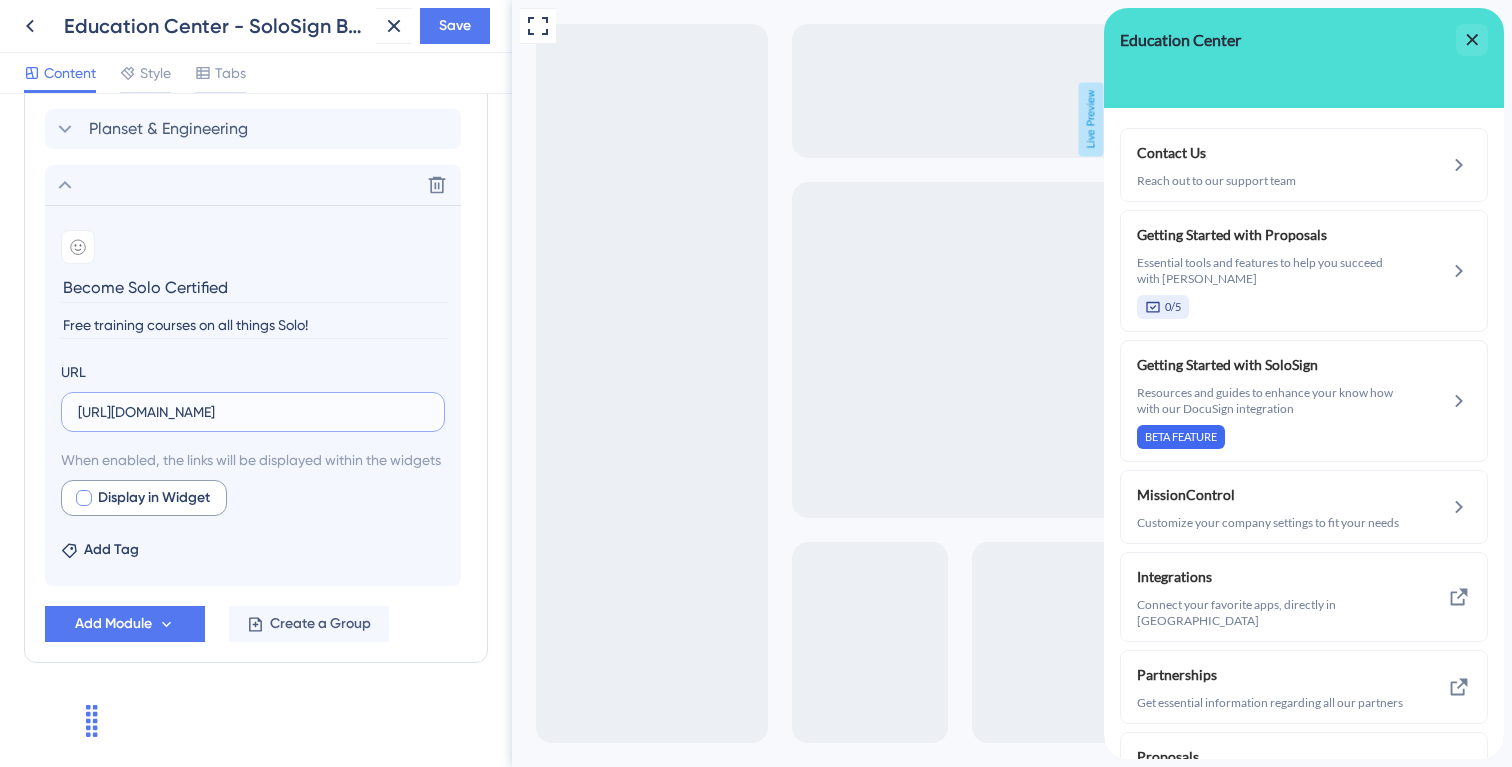 type on "[URL][DOMAIN_NAME]" 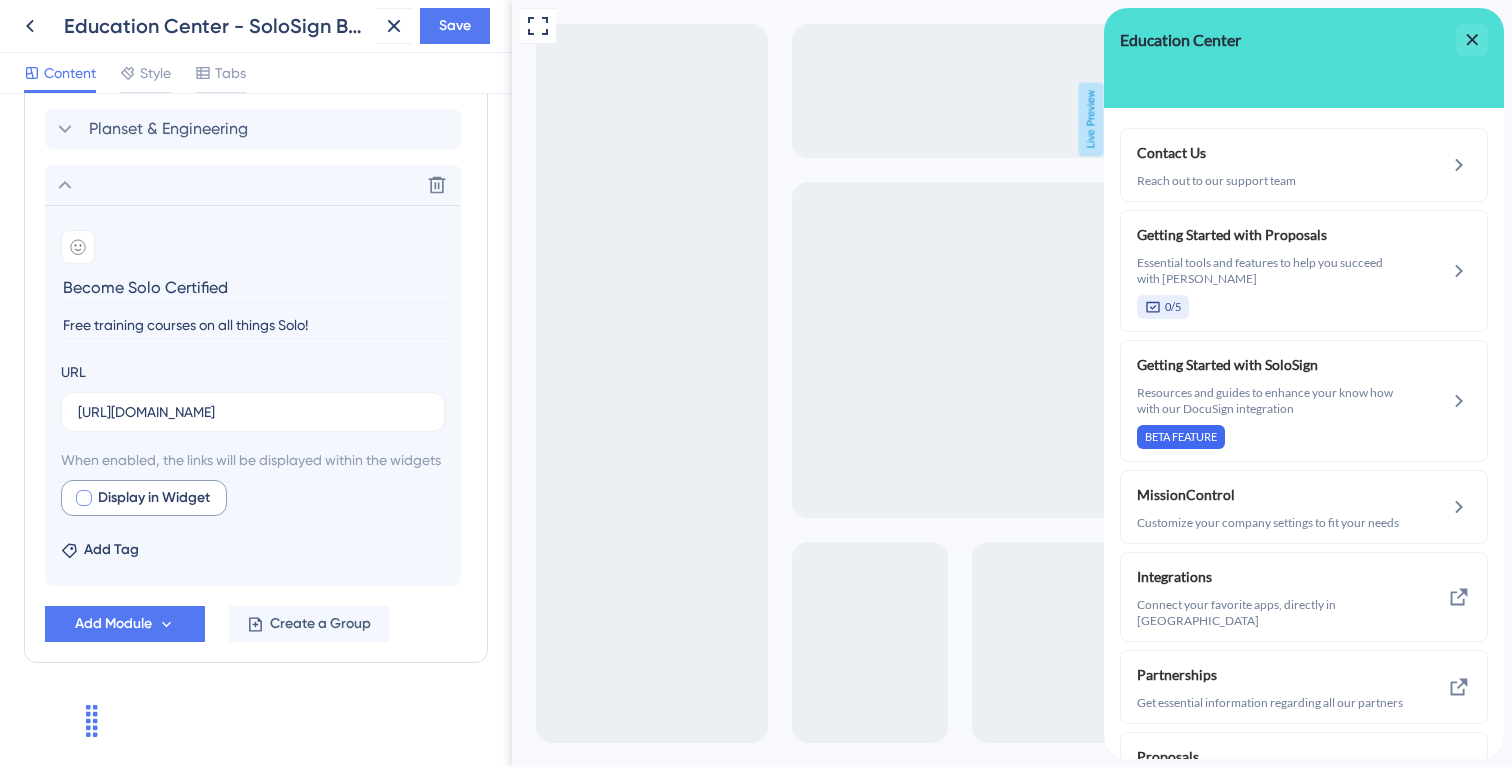click at bounding box center [84, 498] 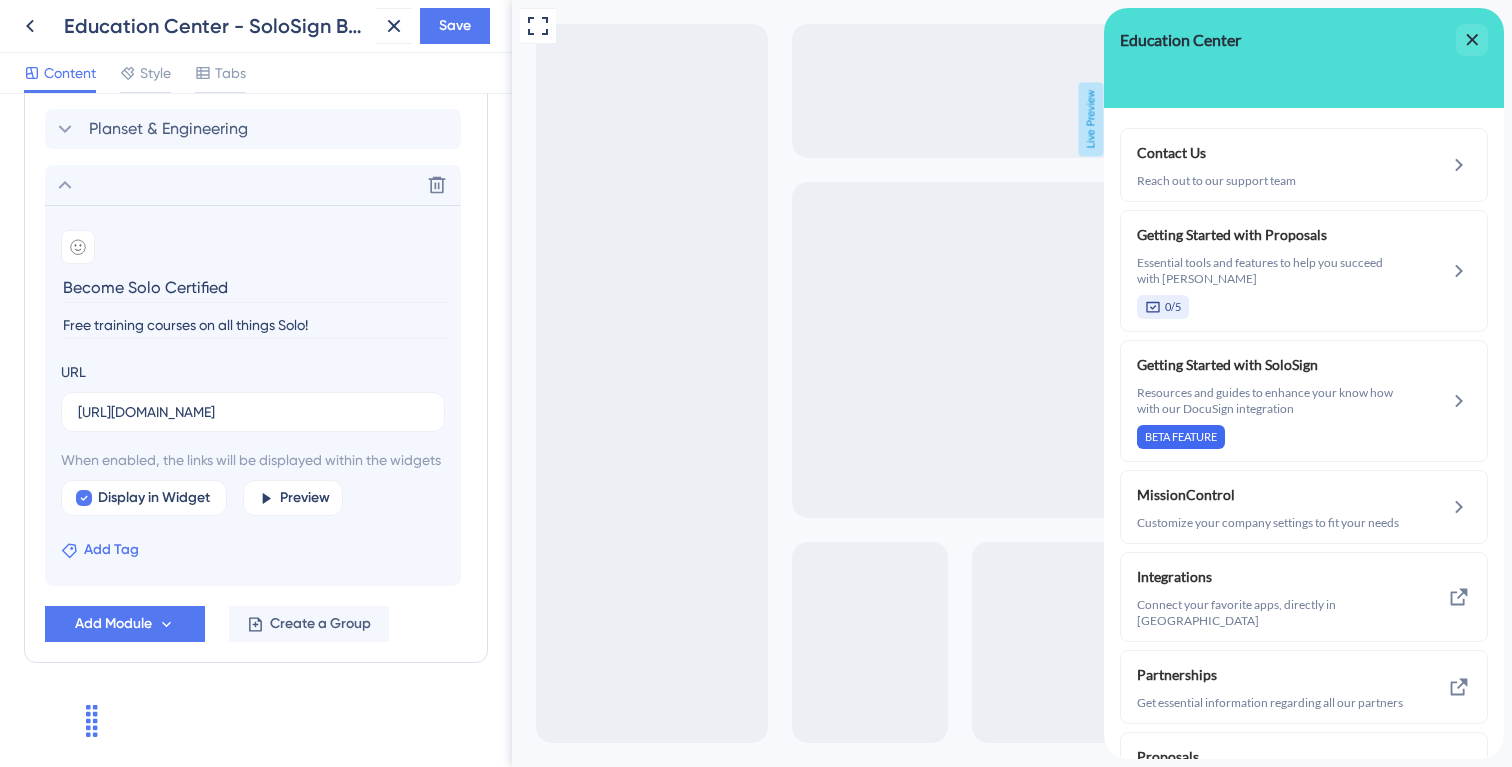 click on "Add Tag" at bounding box center (100, 550) 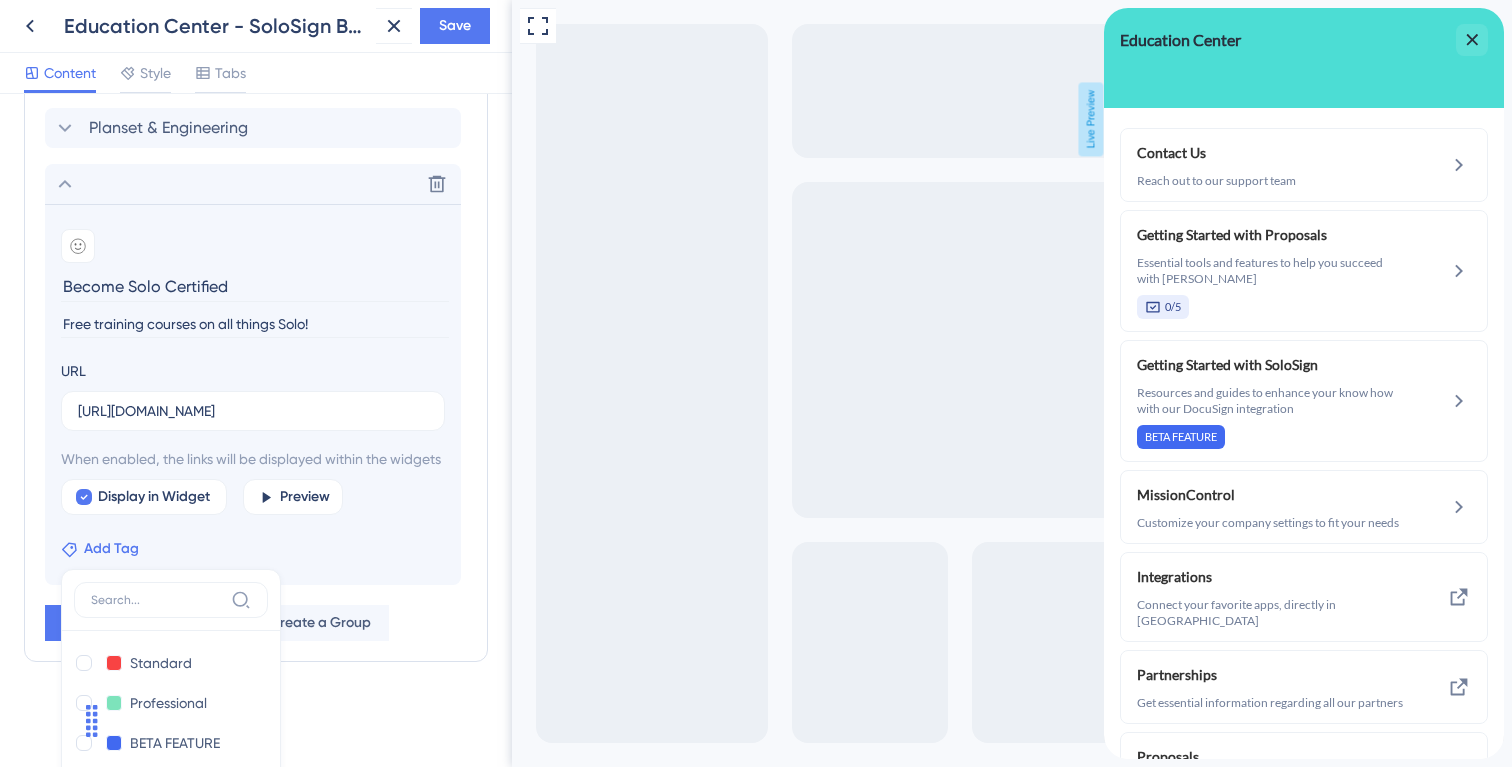 scroll, scrollTop: 1083, scrollLeft: 0, axis: vertical 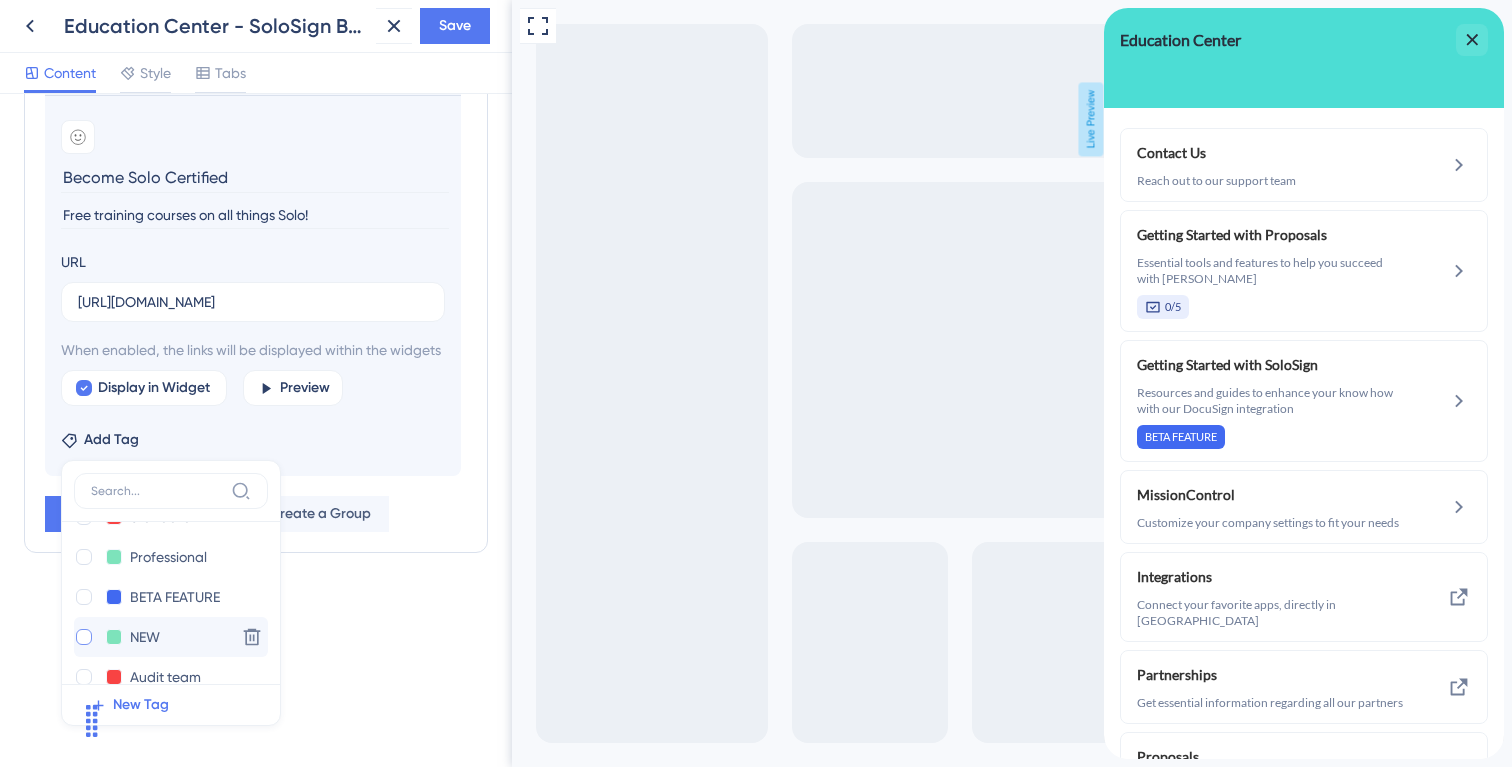 click at bounding box center [84, 637] 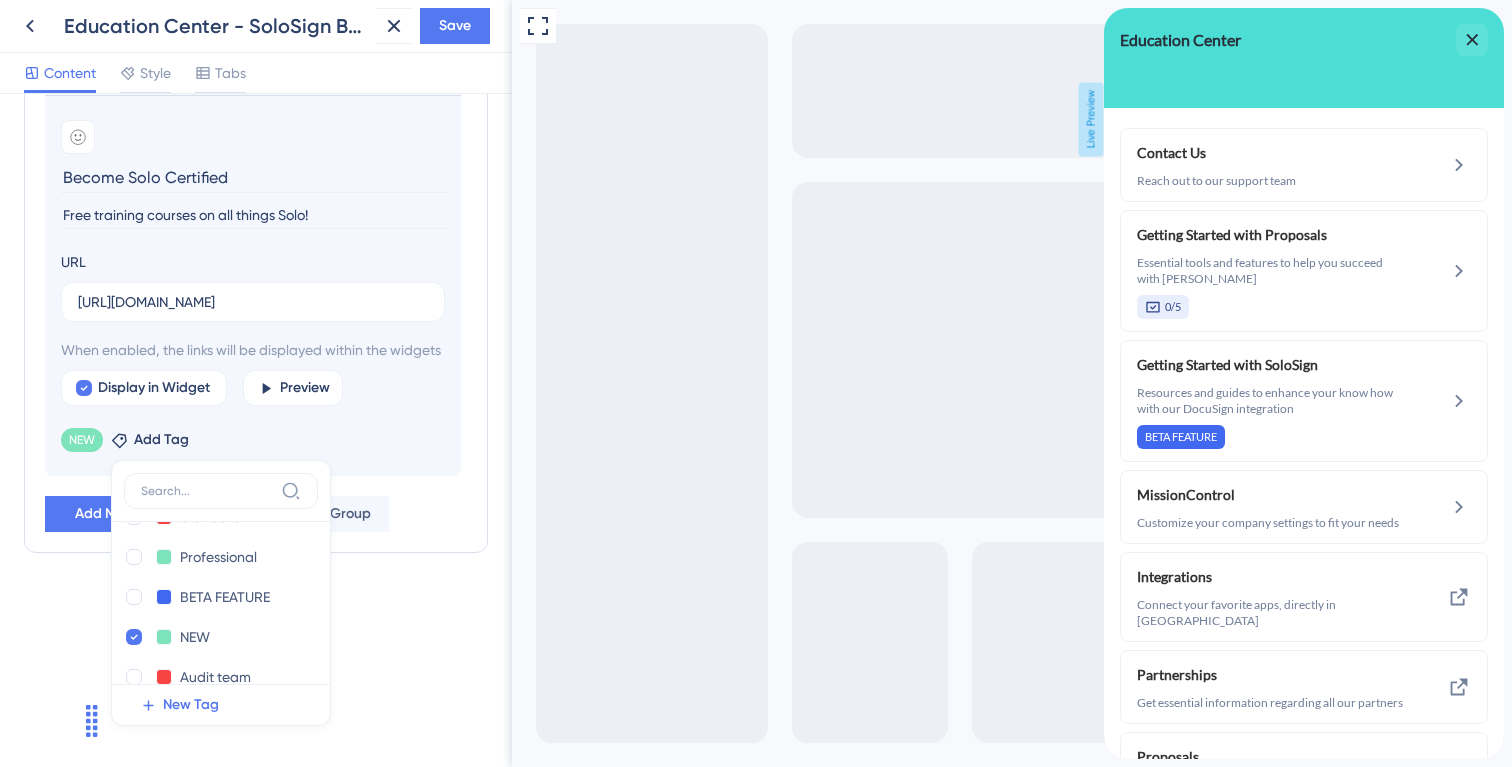 click on "NEW Remove Add Tag Standard Standard Delete Professional Professional Delete BETA FEATURE BETA FEATURE Delete NEW NEW Delete Audit team Audit team Delete New feature! New feature! Delete New Tag" at bounding box center (253, 436) 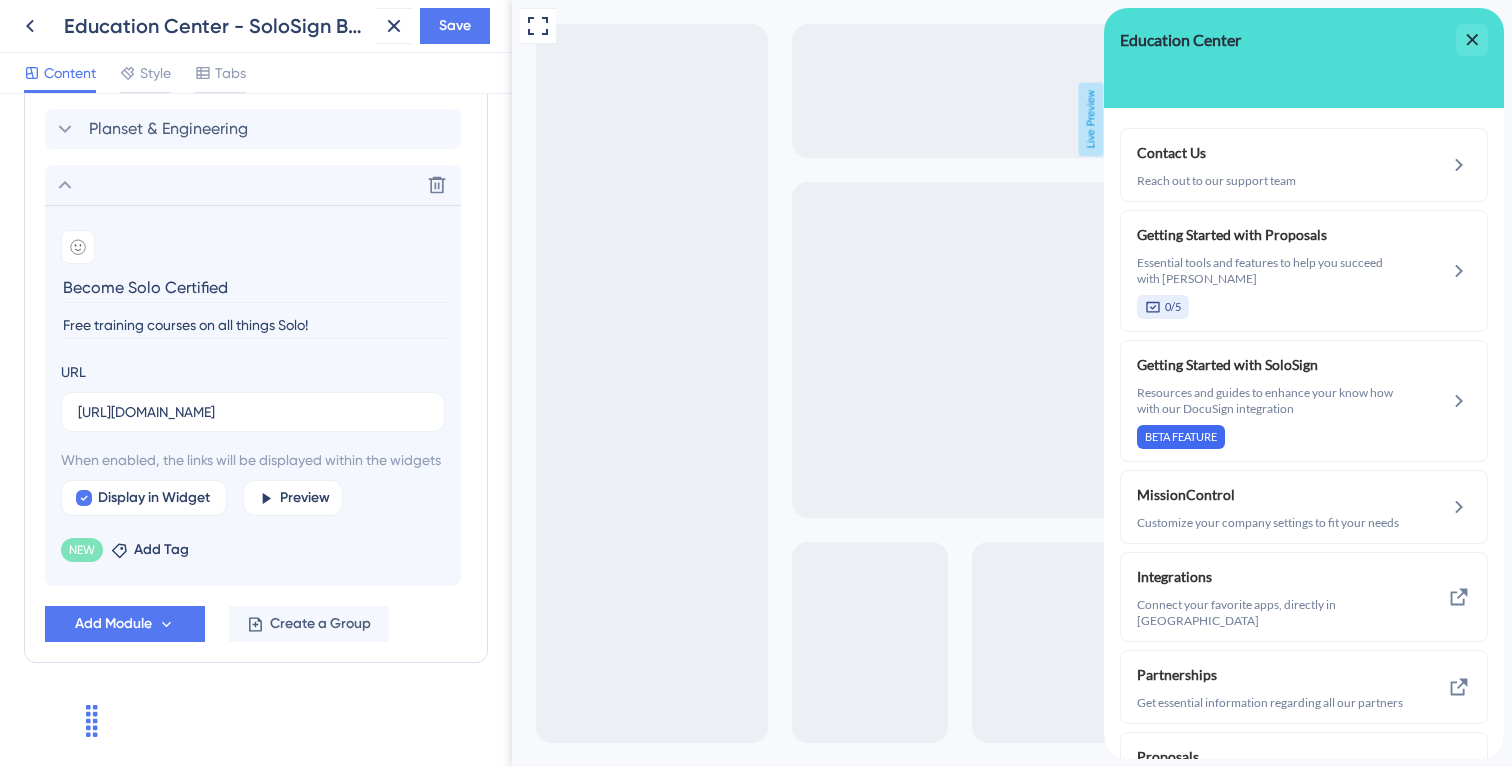 scroll, scrollTop: 974, scrollLeft: 0, axis: vertical 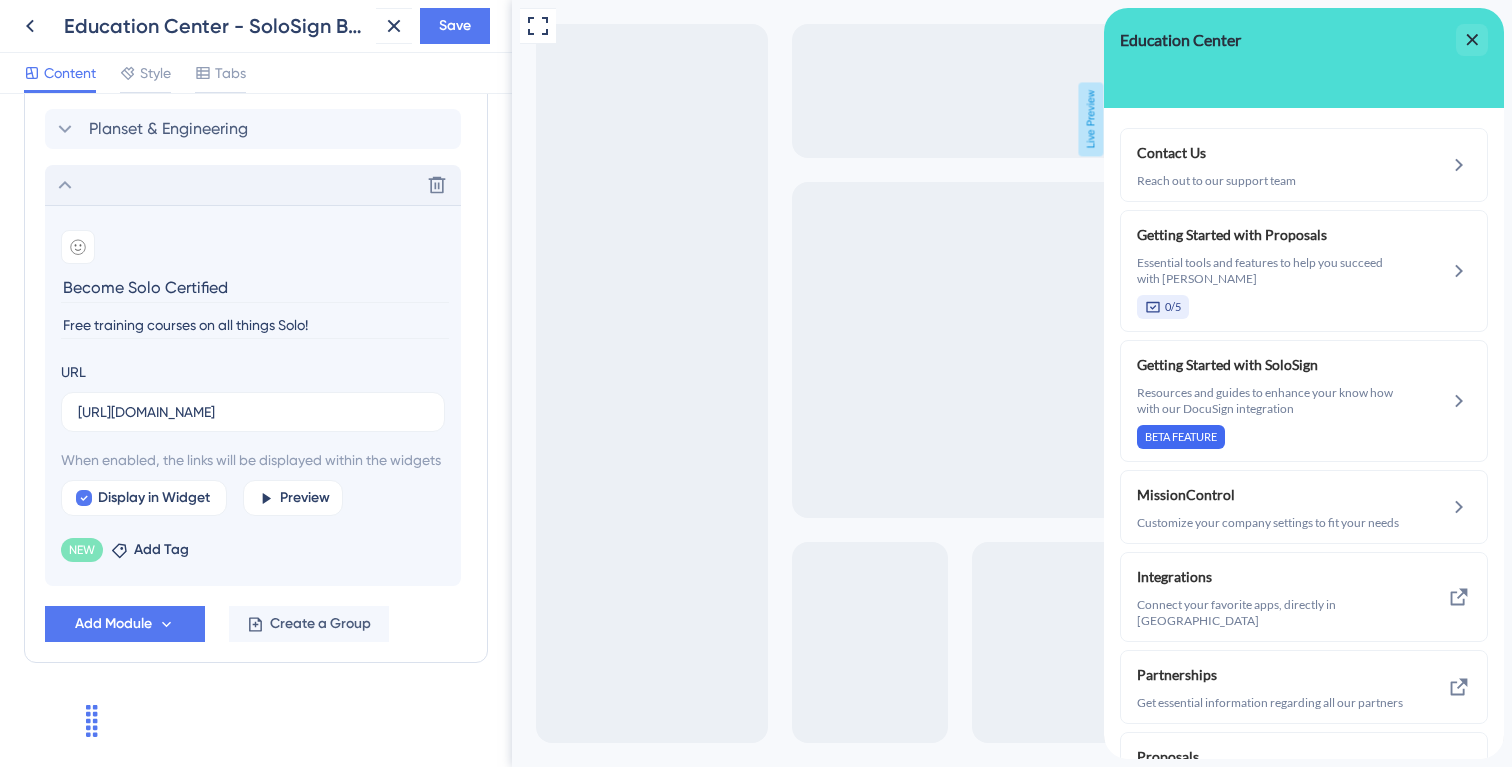 click 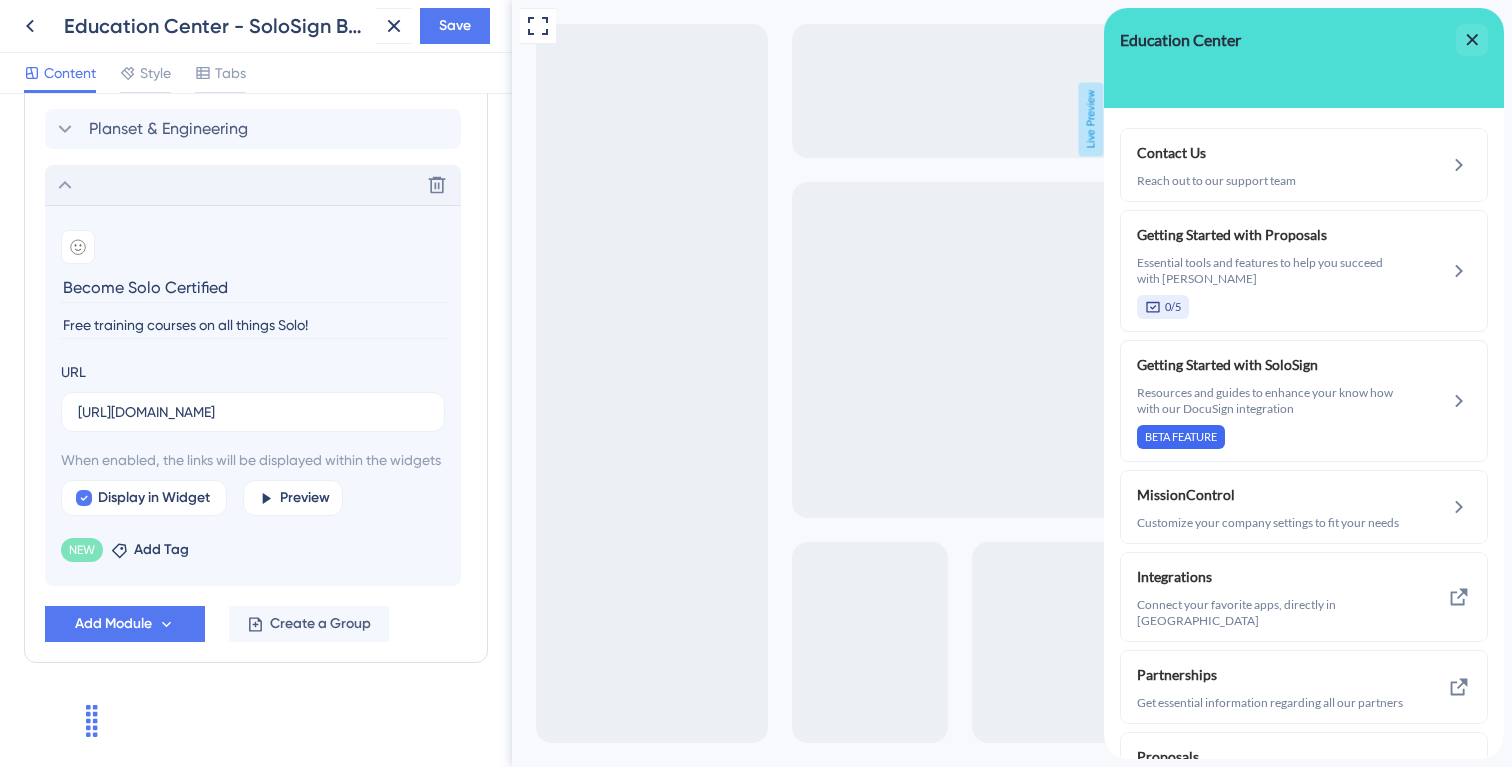 scroll, scrollTop: 569, scrollLeft: 0, axis: vertical 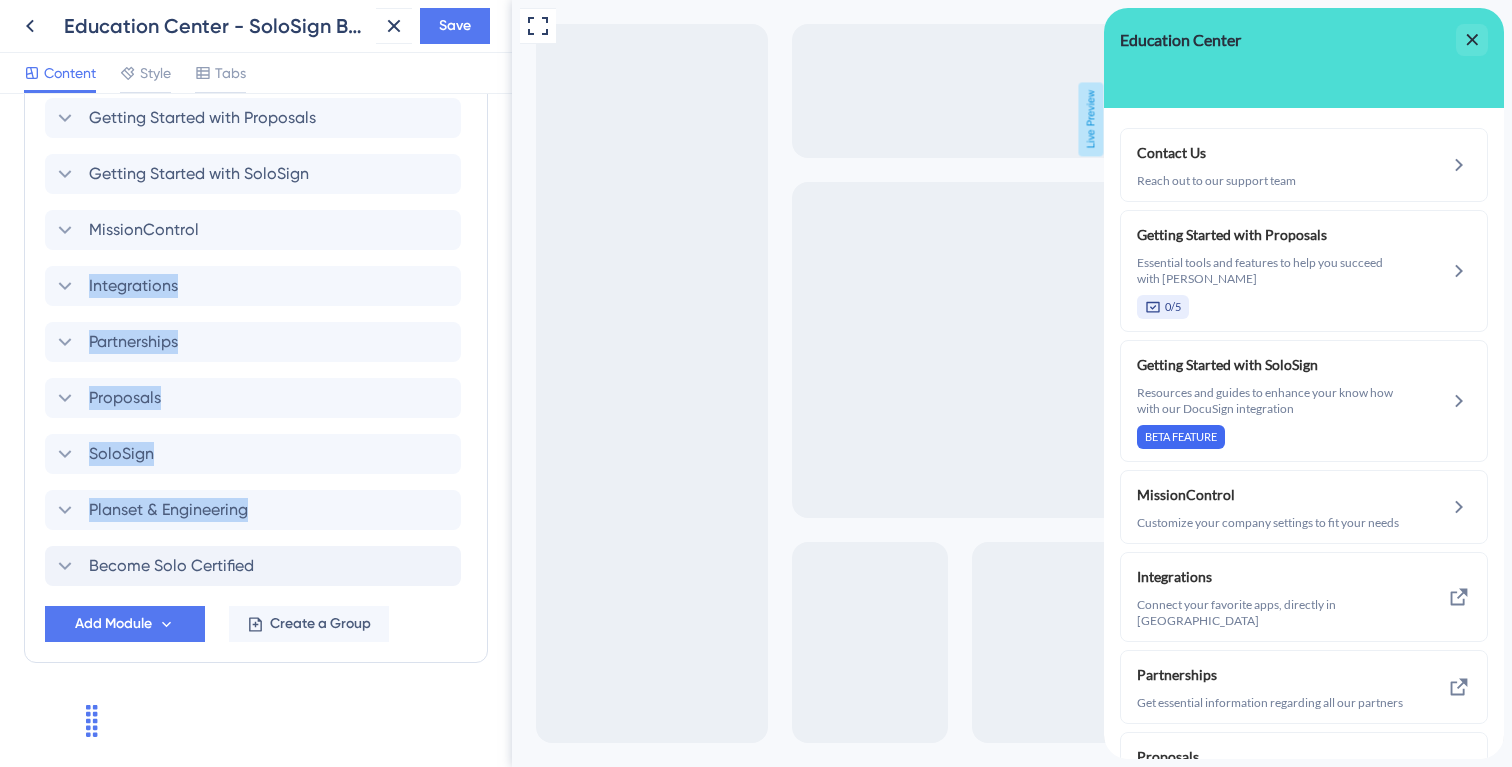 drag, startPoint x: 34, startPoint y: 563, endPoint x: 32, endPoint y: 274, distance: 289.00693 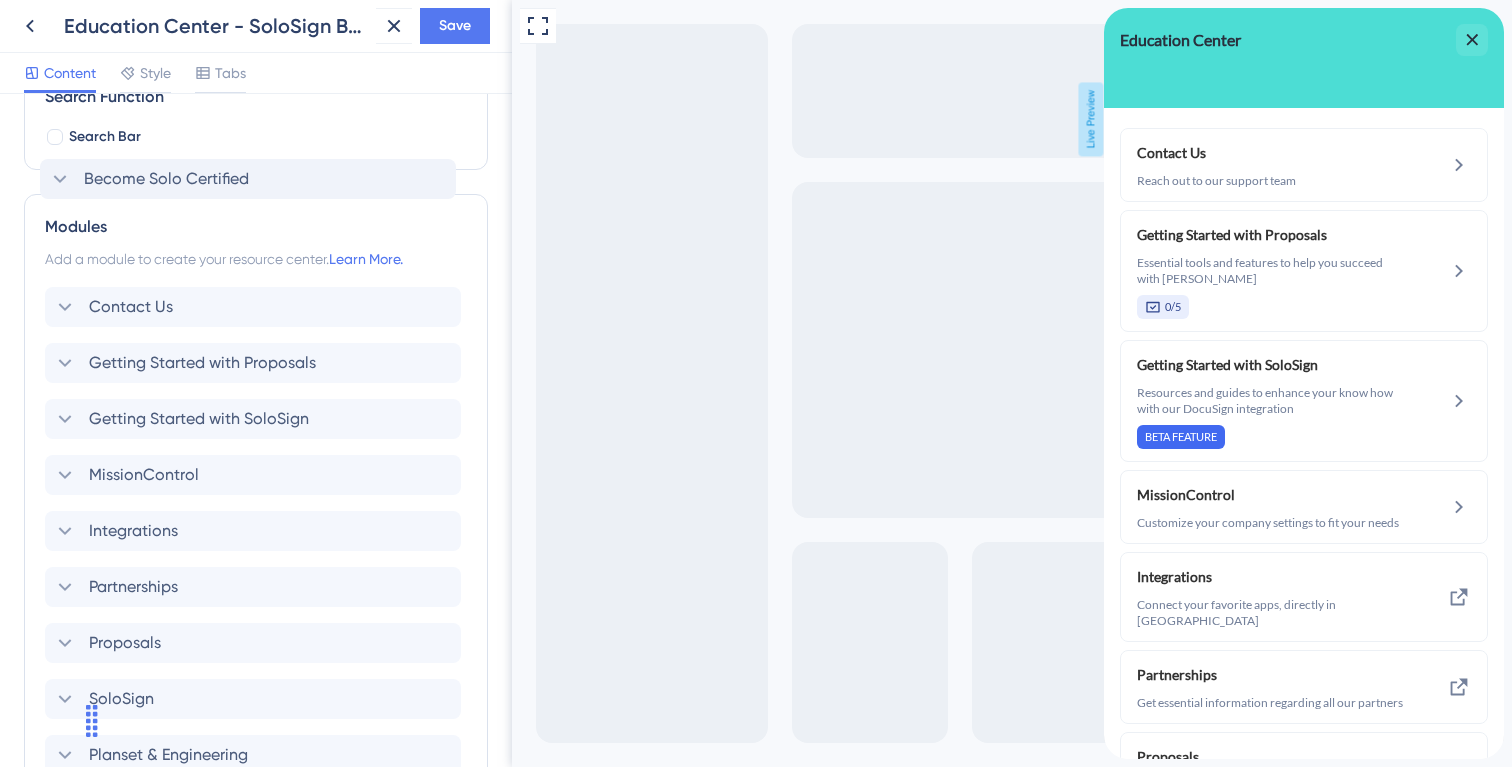 scroll, scrollTop: 214, scrollLeft: 0, axis: vertical 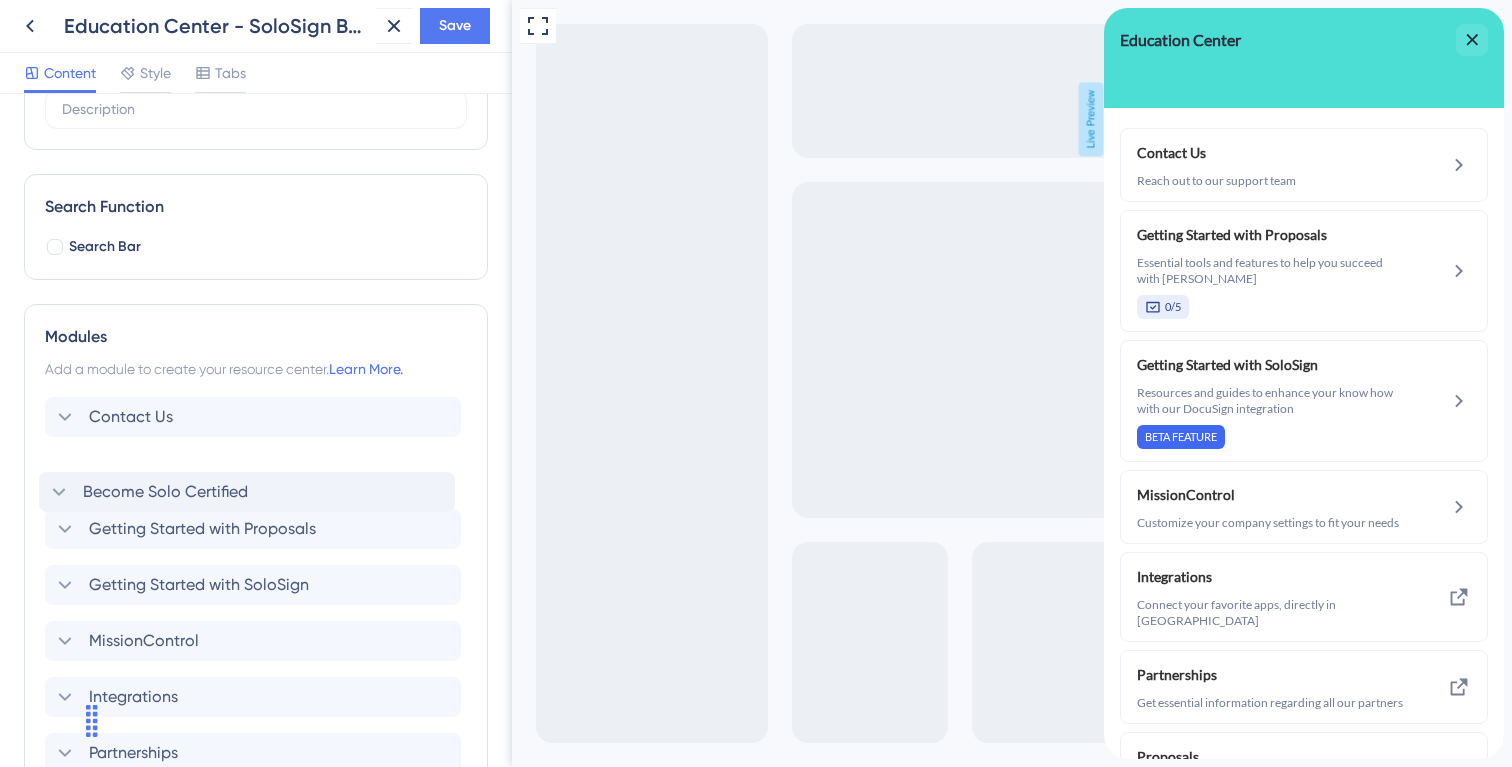 drag, startPoint x: 47, startPoint y: 562, endPoint x: 41, endPoint y: 481, distance: 81.22192 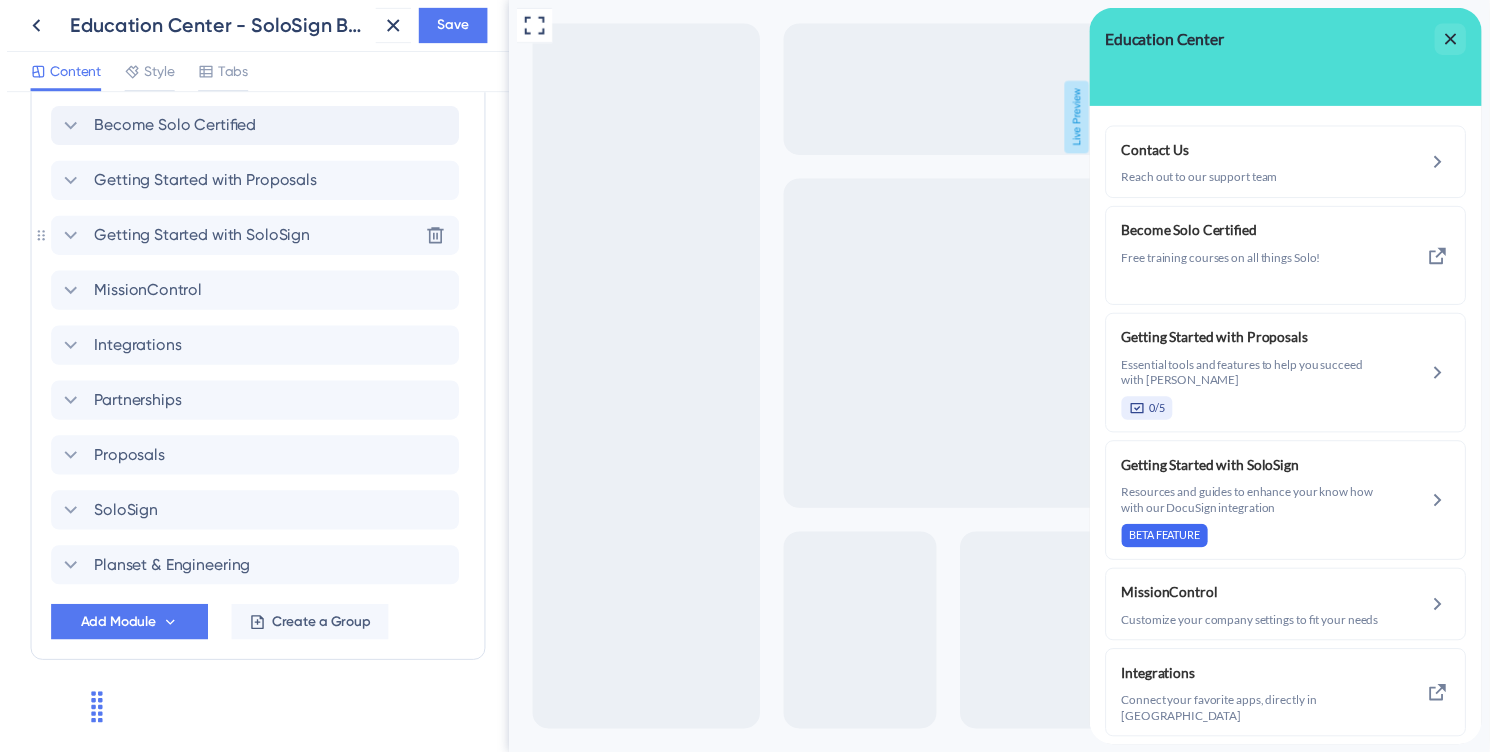 scroll, scrollTop: 569, scrollLeft: 0, axis: vertical 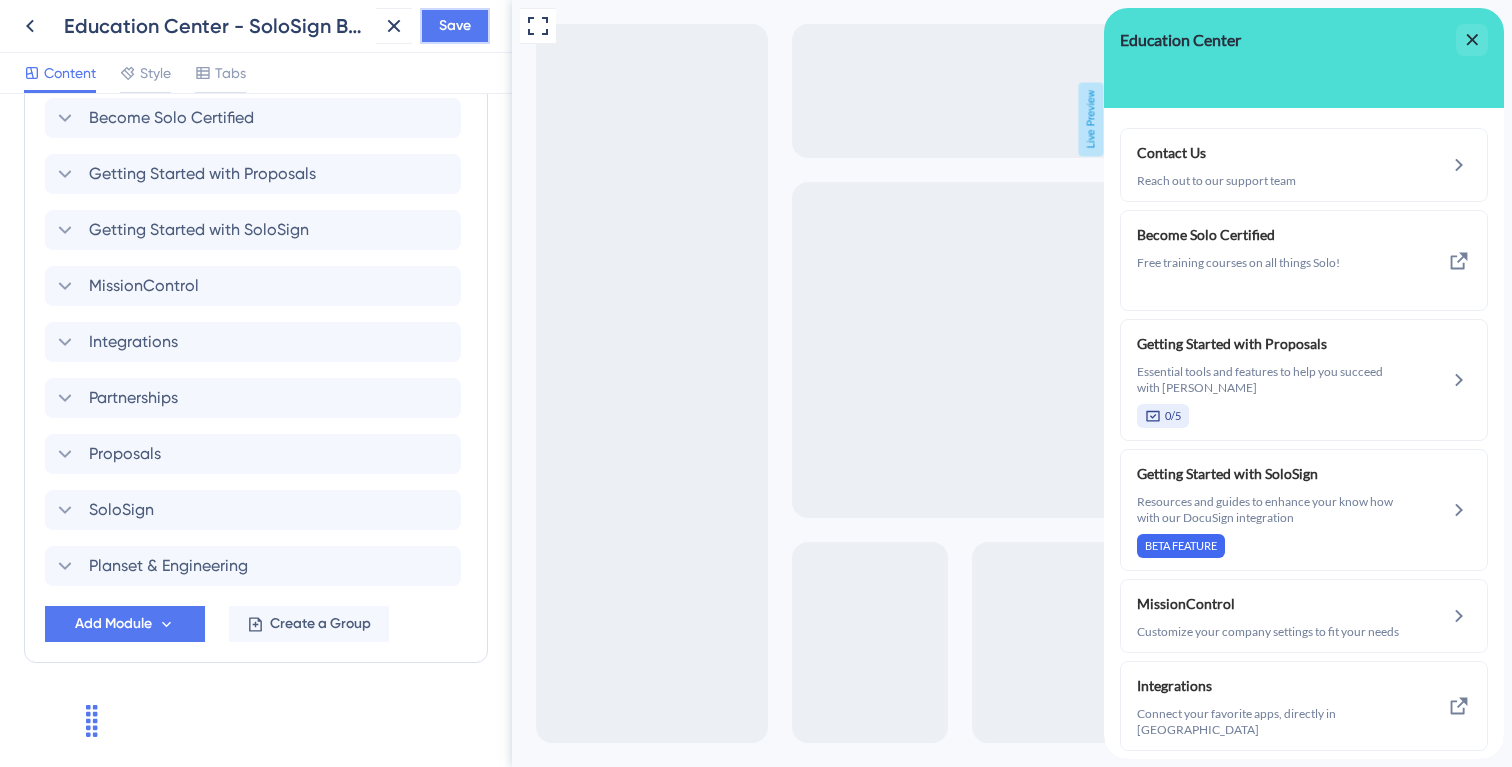 click on "Save" at bounding box center [455, 26] 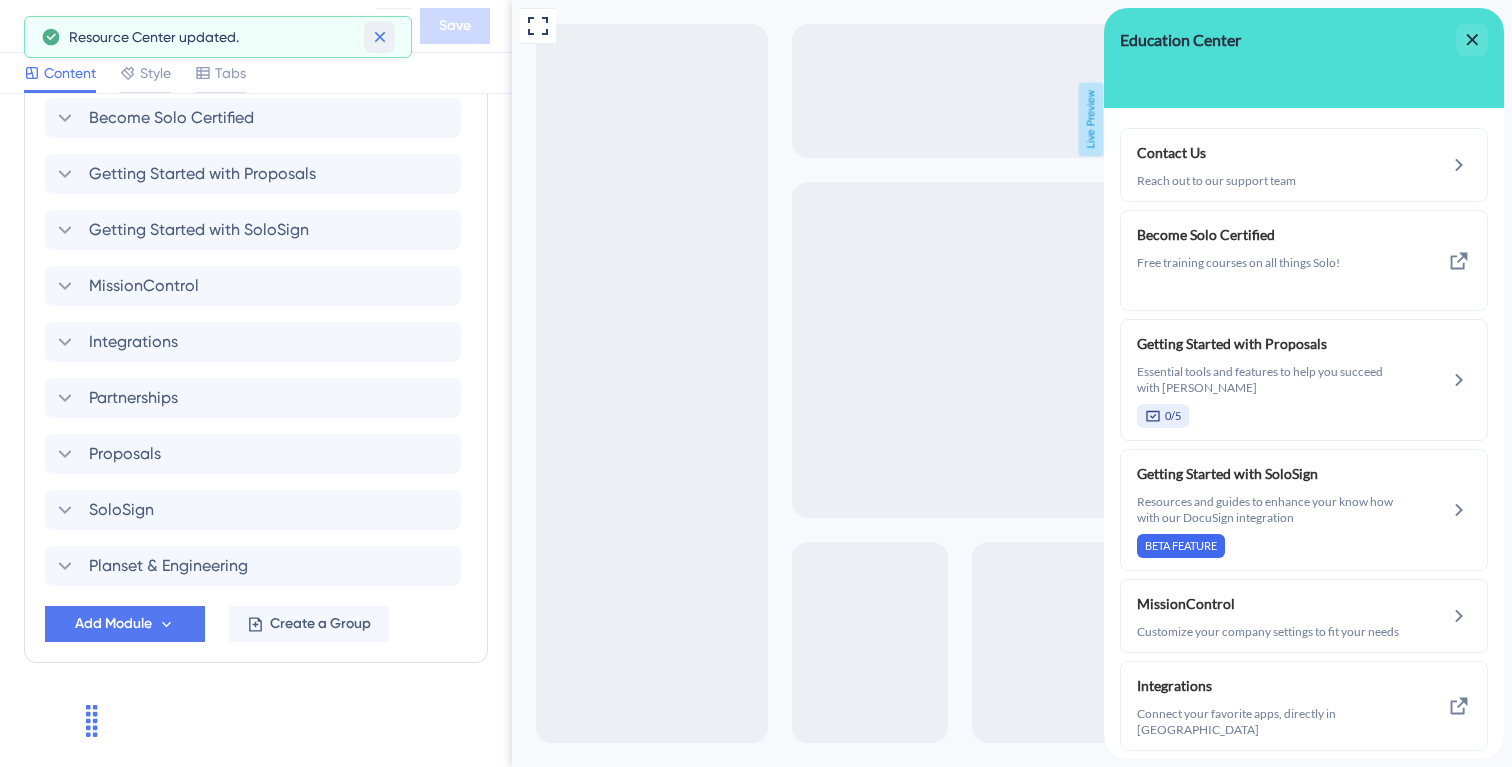 click 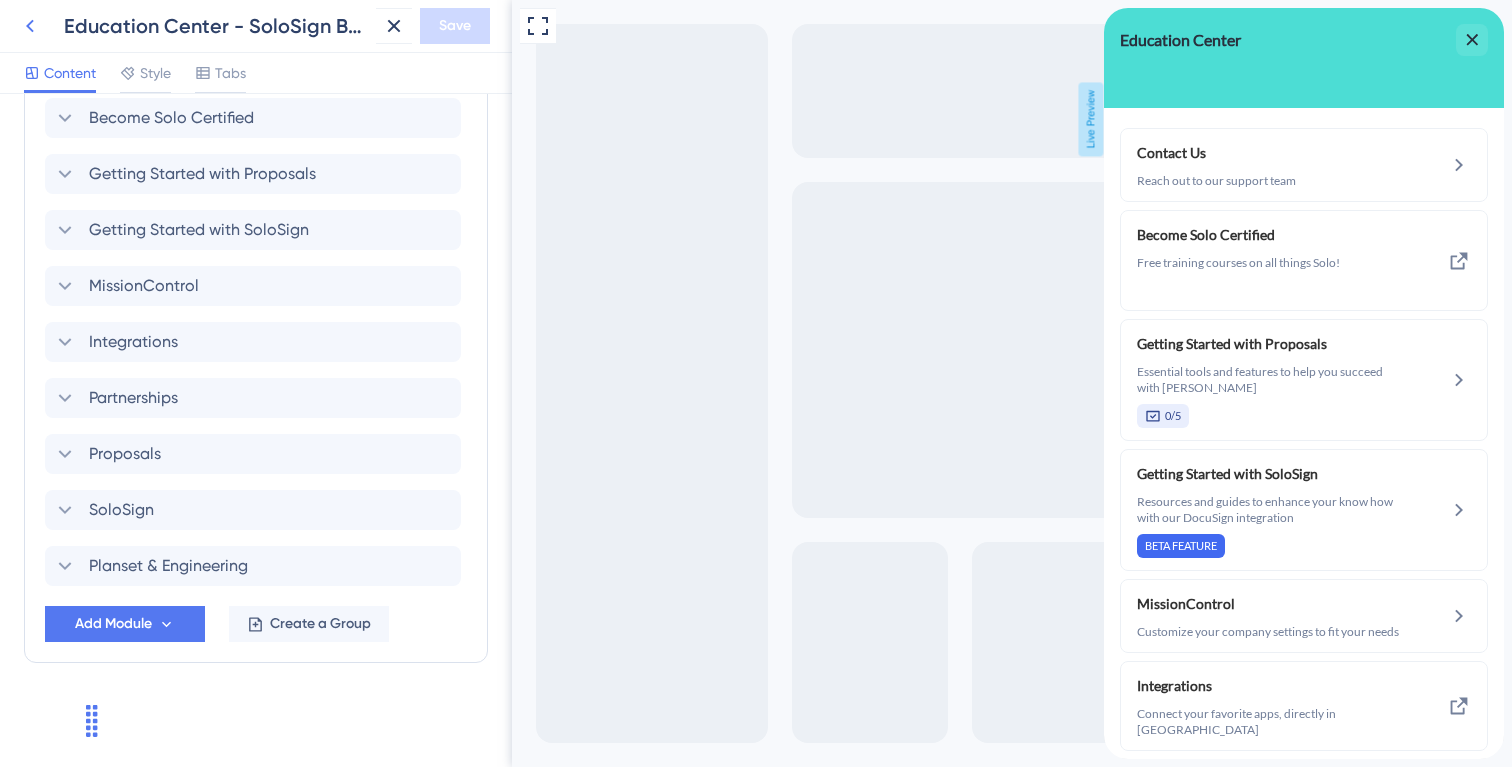 click 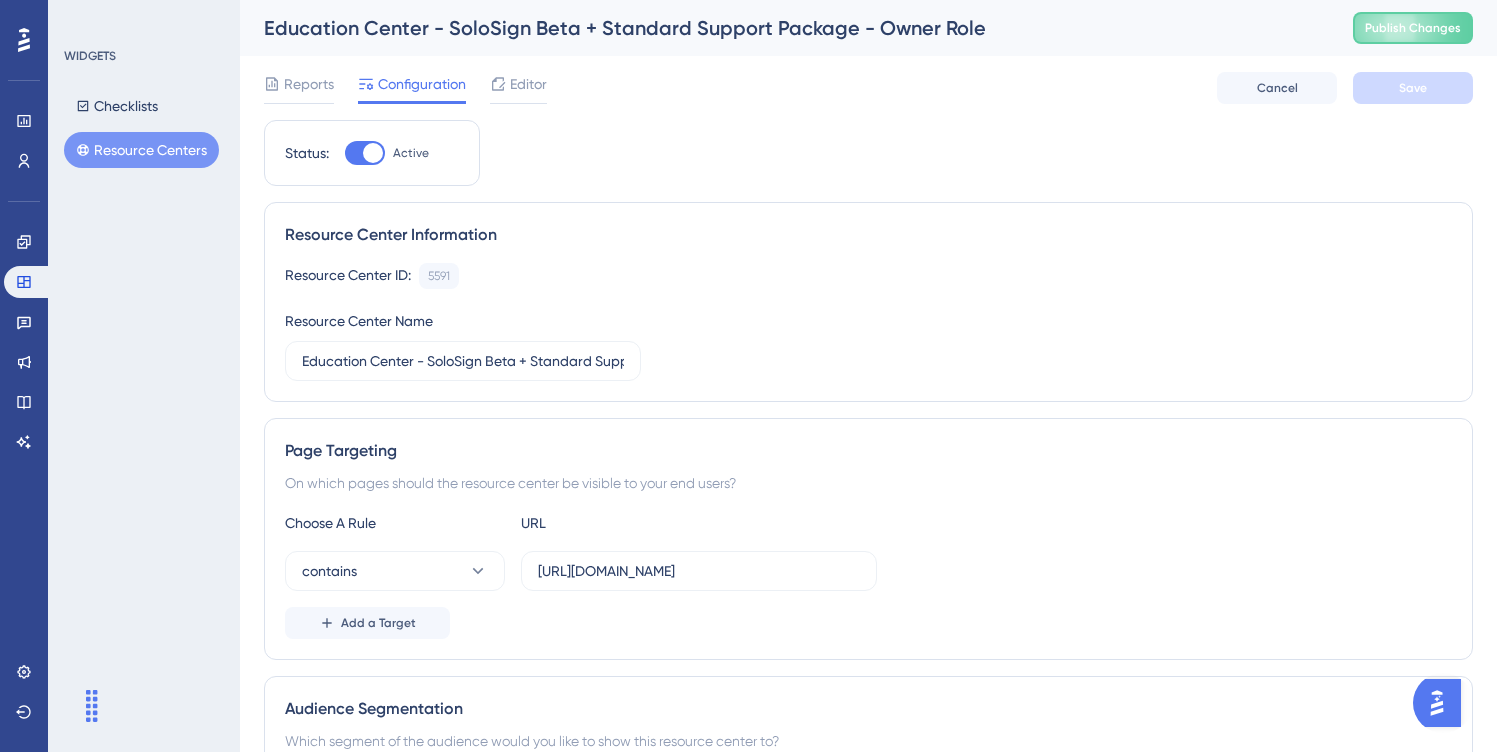 click on "Resource Centers" at bounding box center [141, 150] 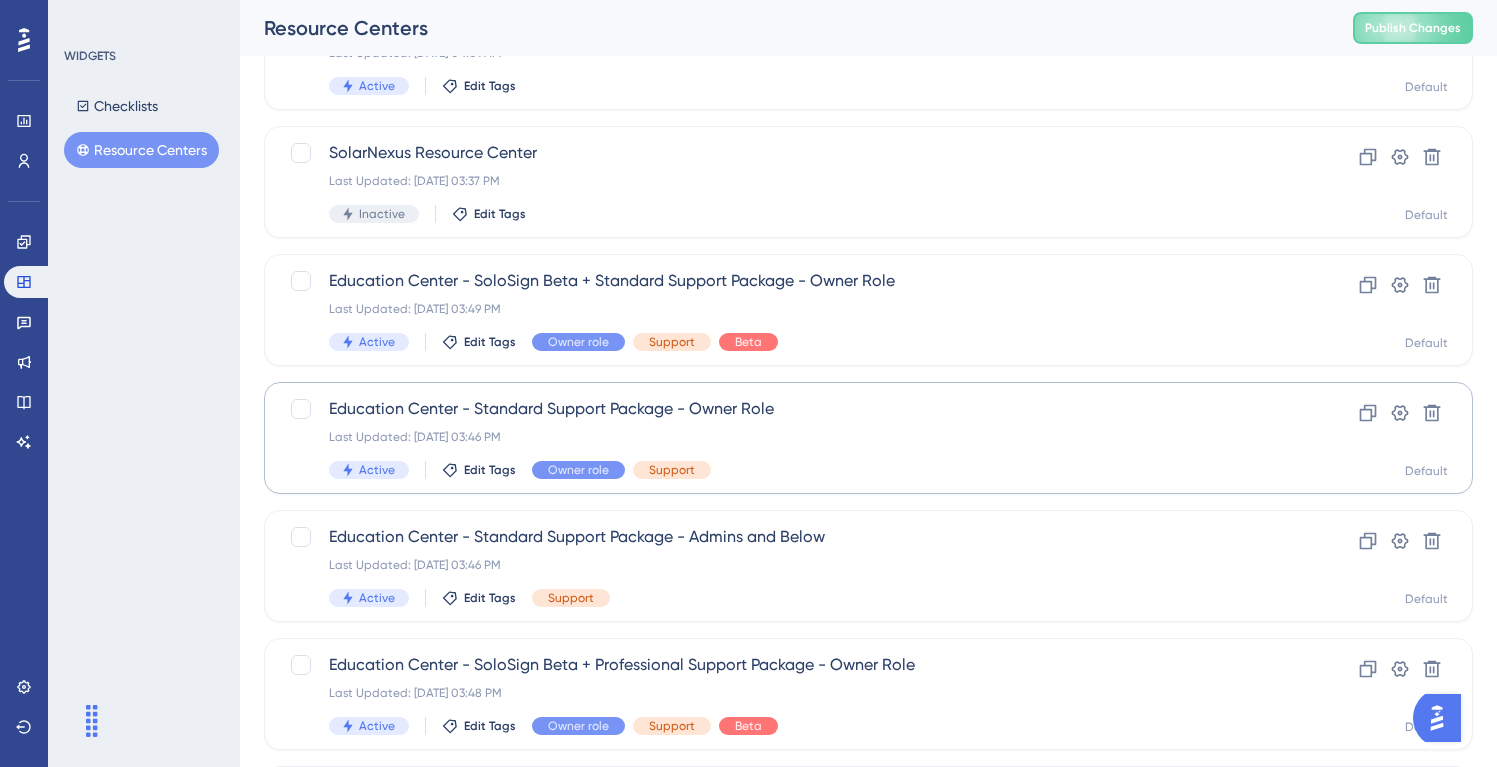 scroll, scrollTop: 186, scrollLeft: 0, axis: vertical 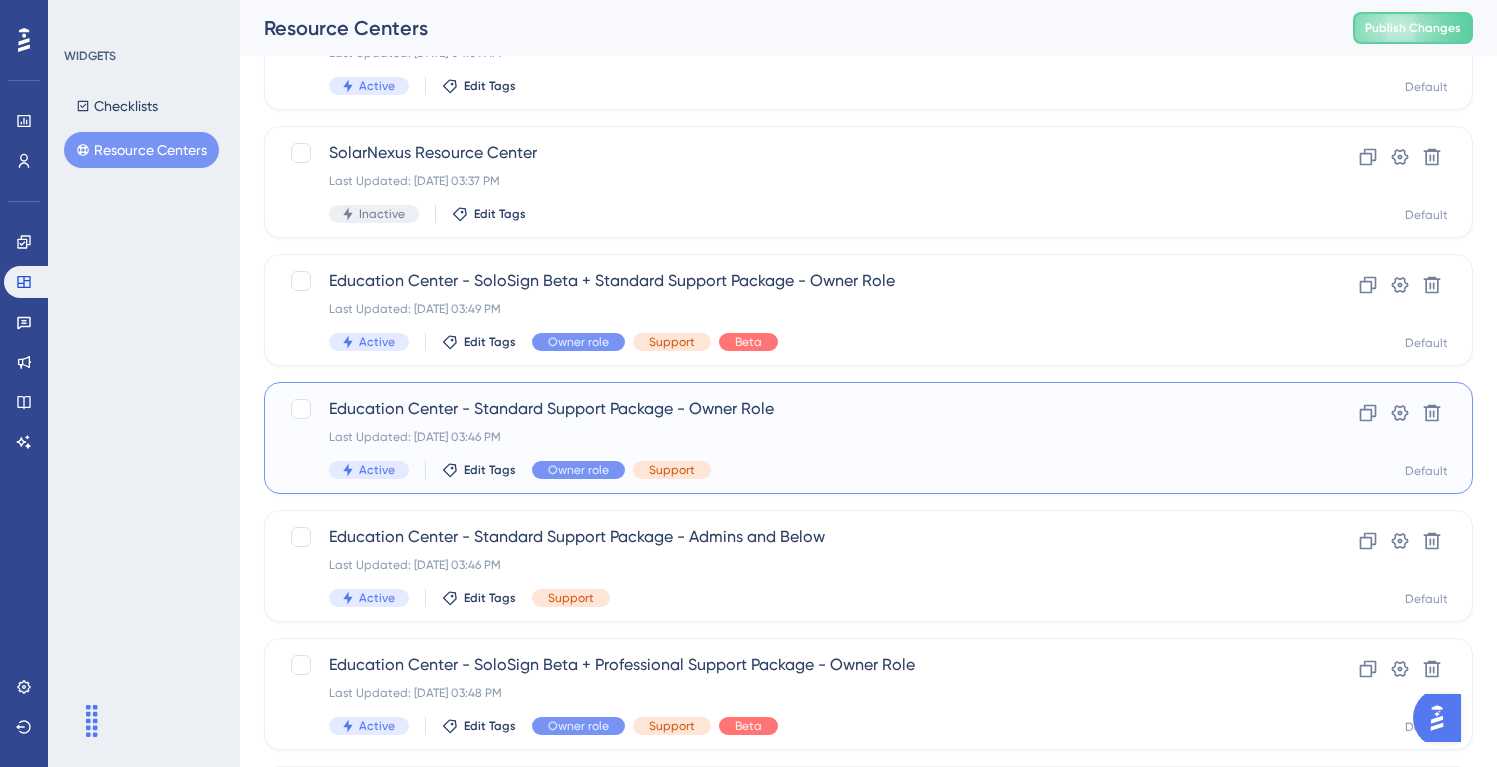 click on "Last Updated: [DATE] 03:46 PM" at bounding box center [788, 437] 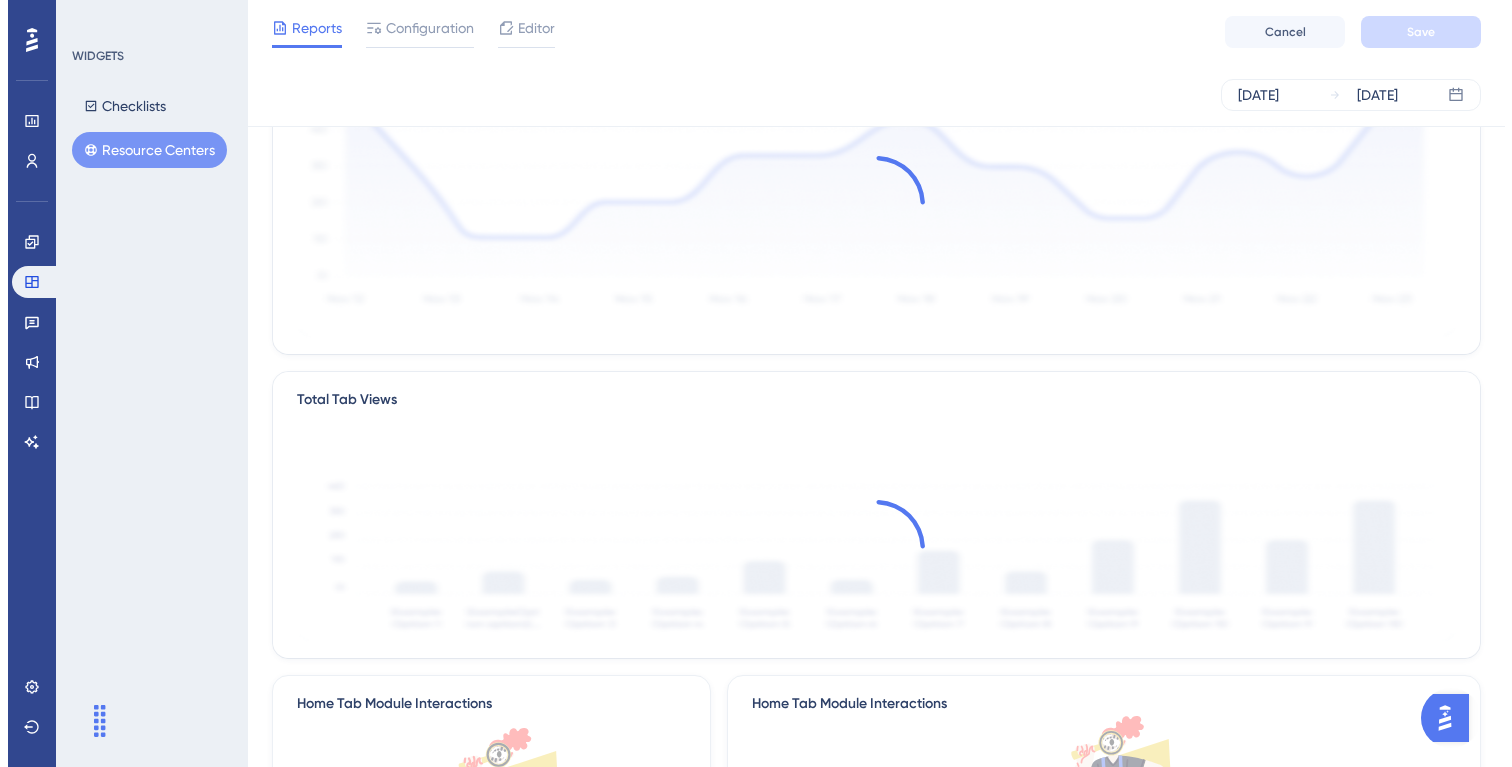 scroll, scrollTop: 0, scrollLeft: 0, axis: both 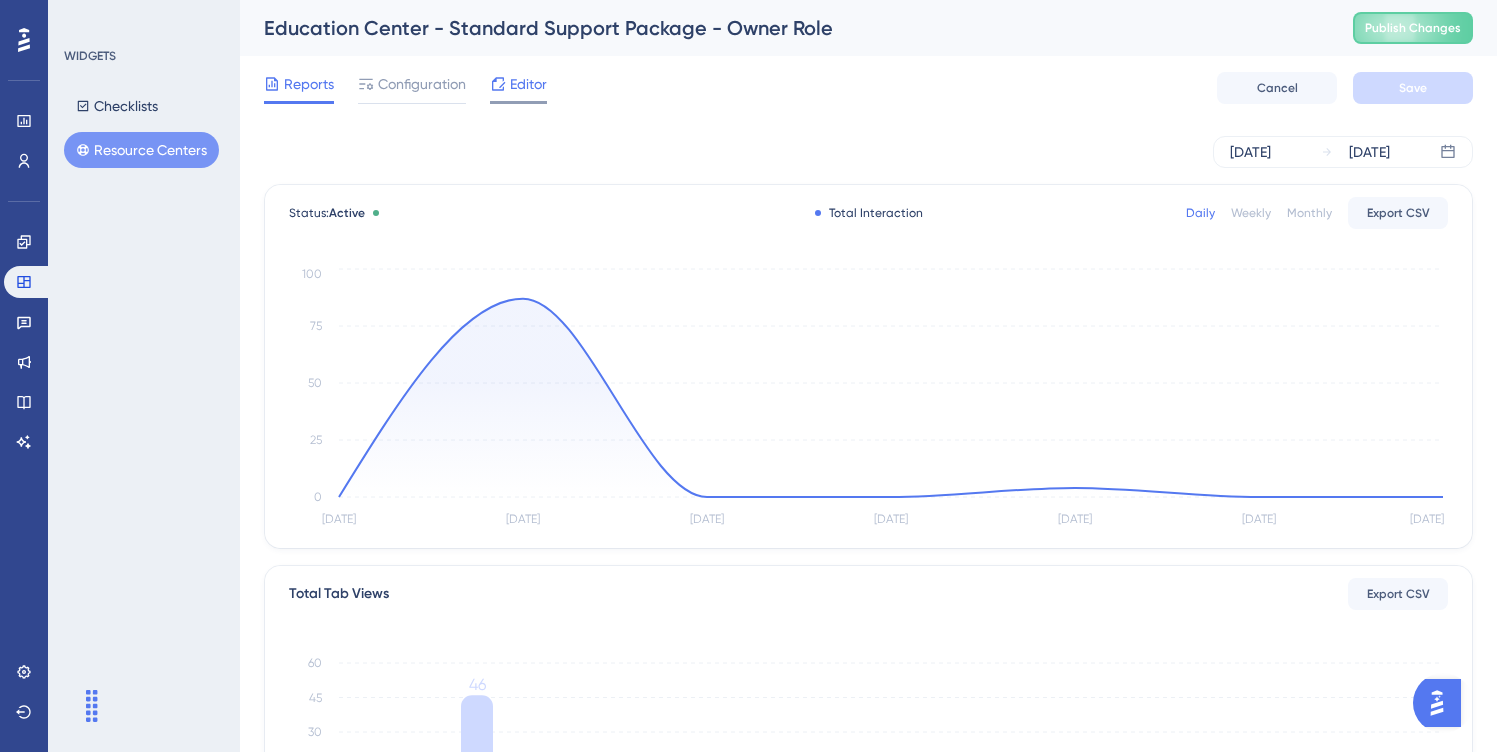 click on "Editor" at bounding box center [528, 84] 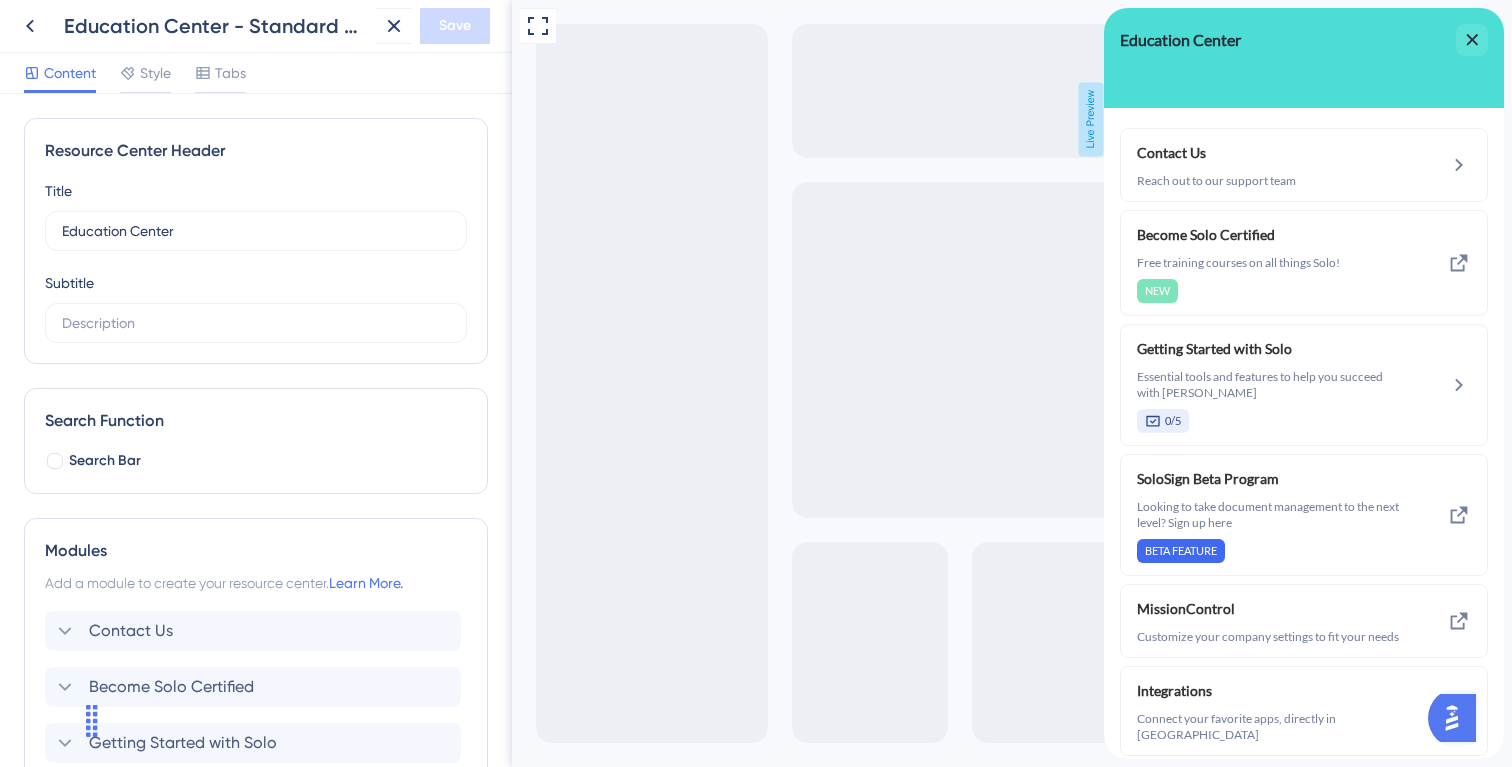 scroll, scrollTop: 0, scrollLeft: 0, axis: both 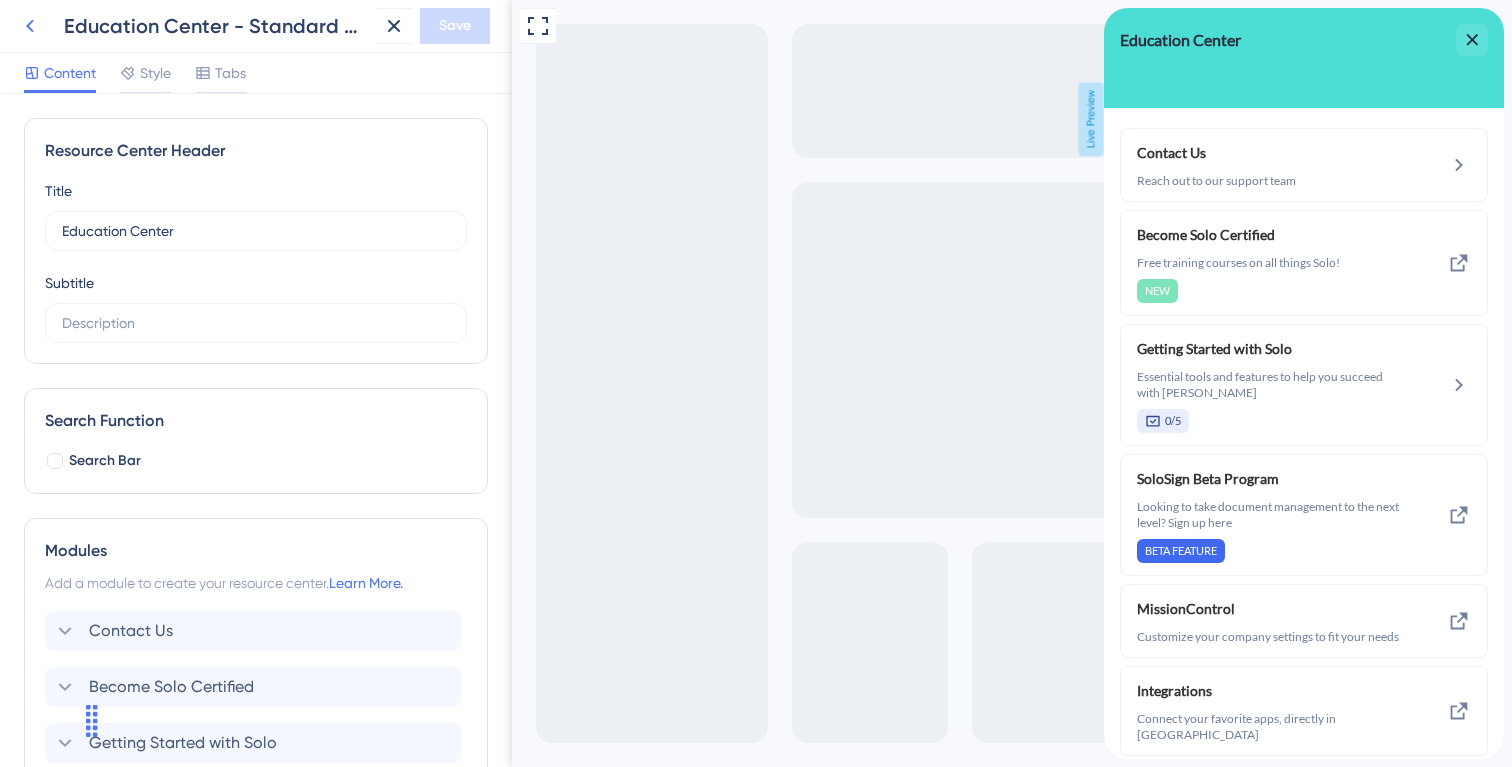 click 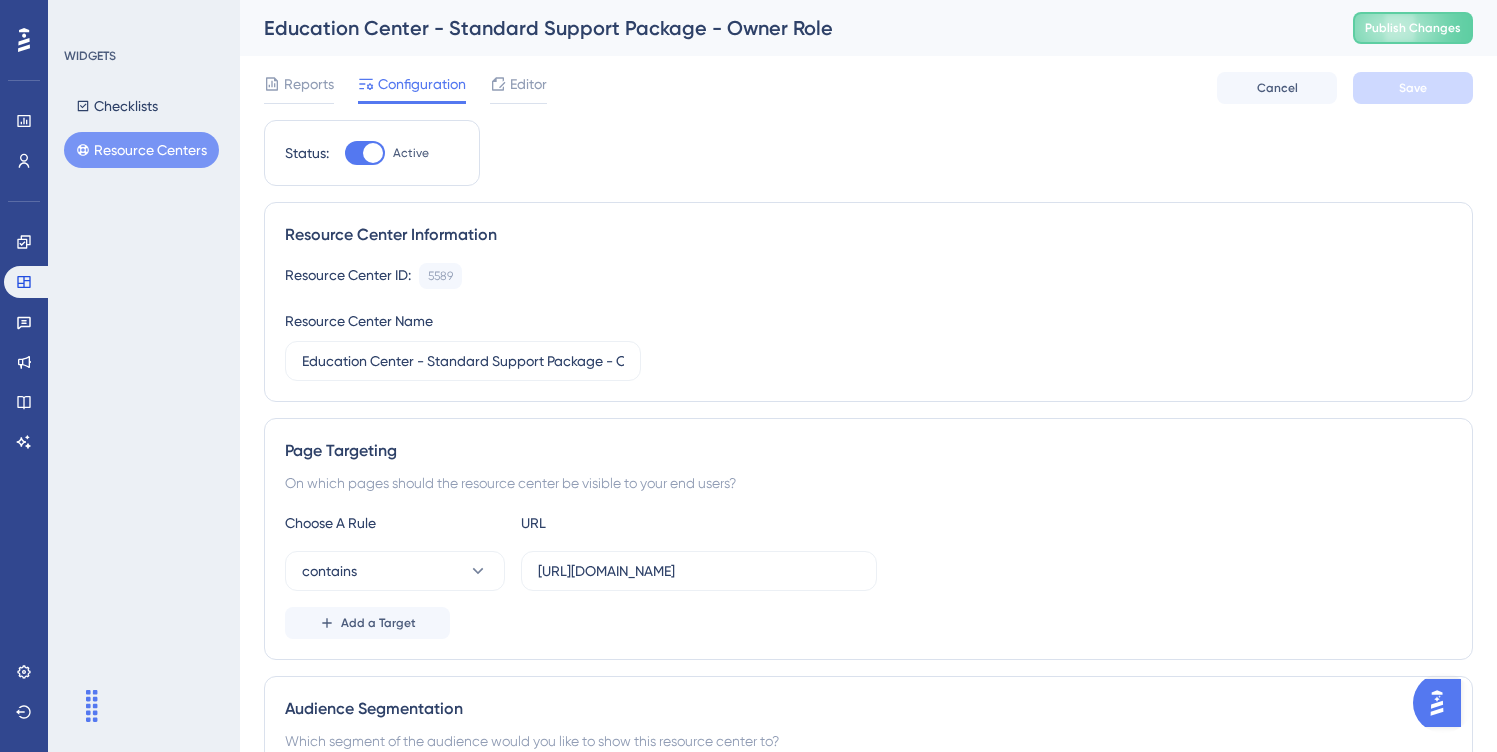 click on "Resource Centers" at bounding box center [141, 150] 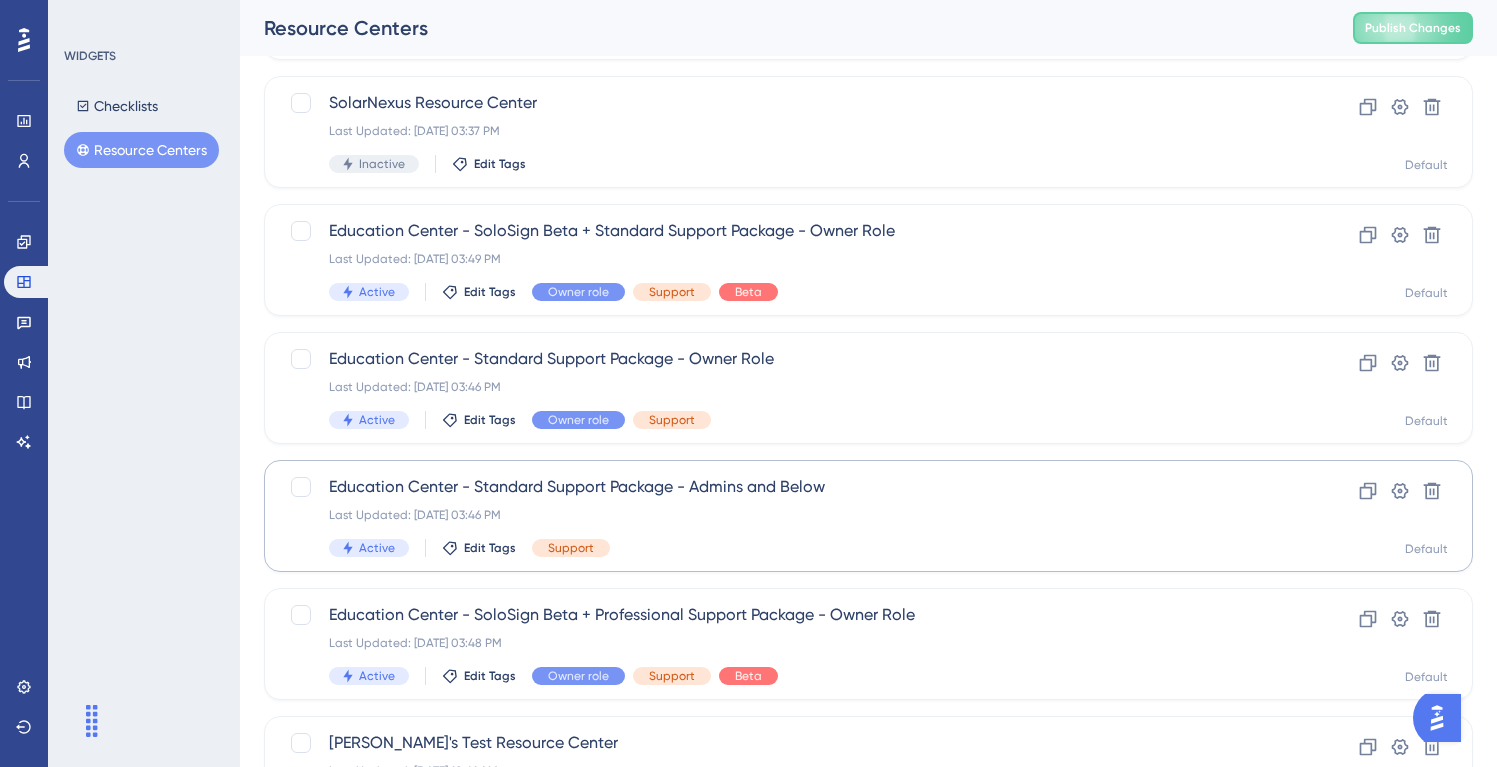 scroll, scrollTop: 240, scrollLeft: 0, axis: vertical 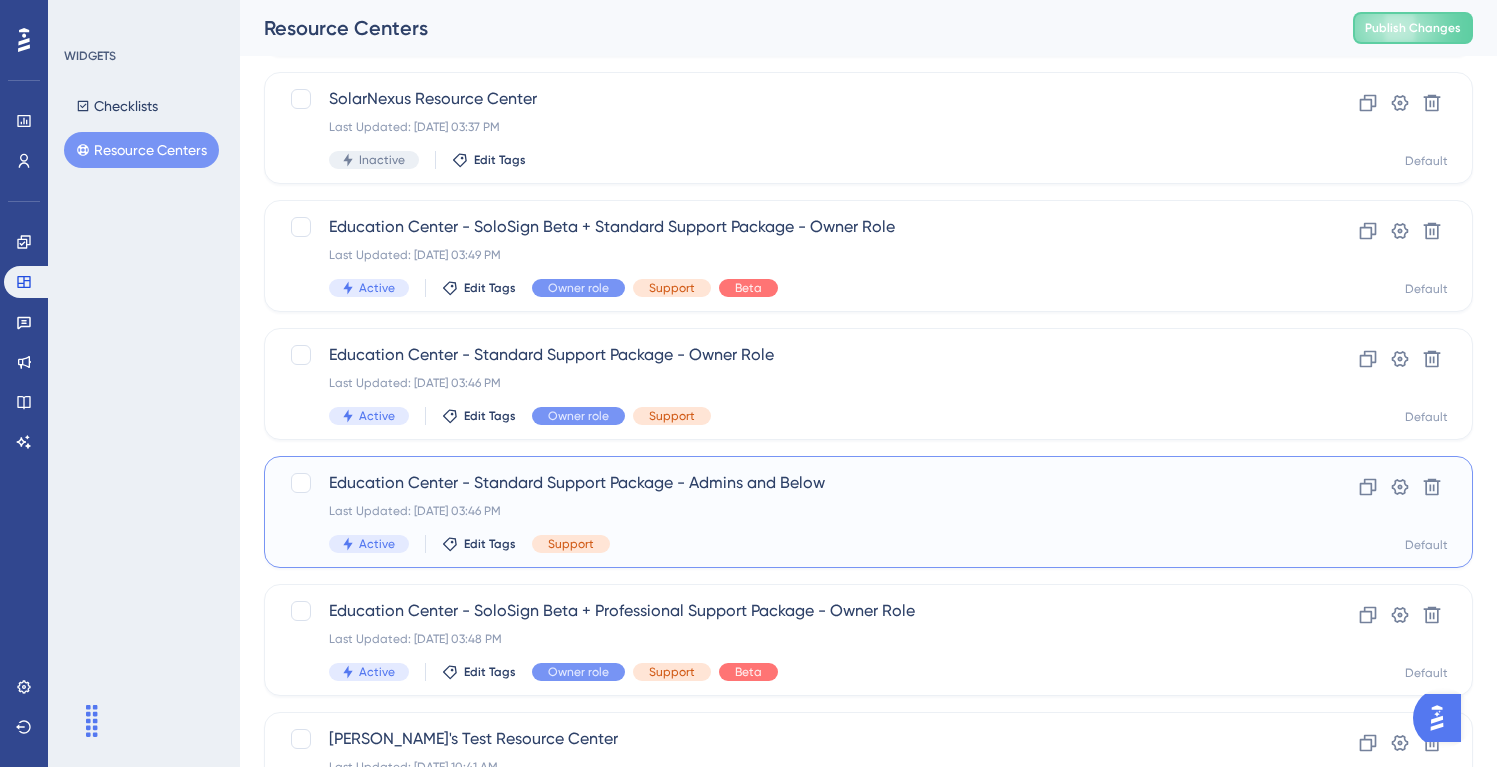 click on "Education Center - Standard Support Package - Admins and Below Last Updated: [DATE] 03:46 PM Active Edit Tags Support" at bounding box center [788, 512] 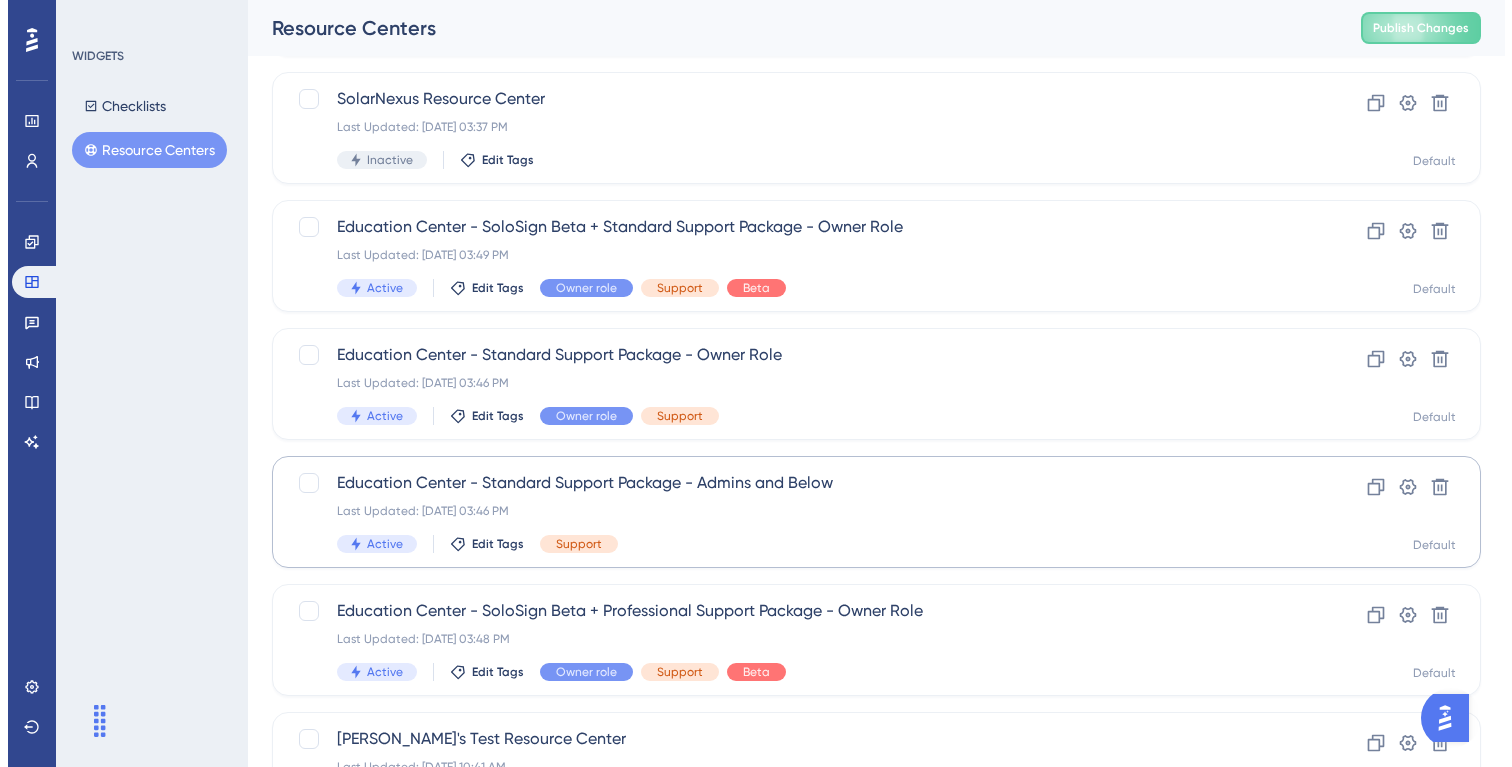 scroll, scrollTop: 0, scrollLeft: 0, axis: both 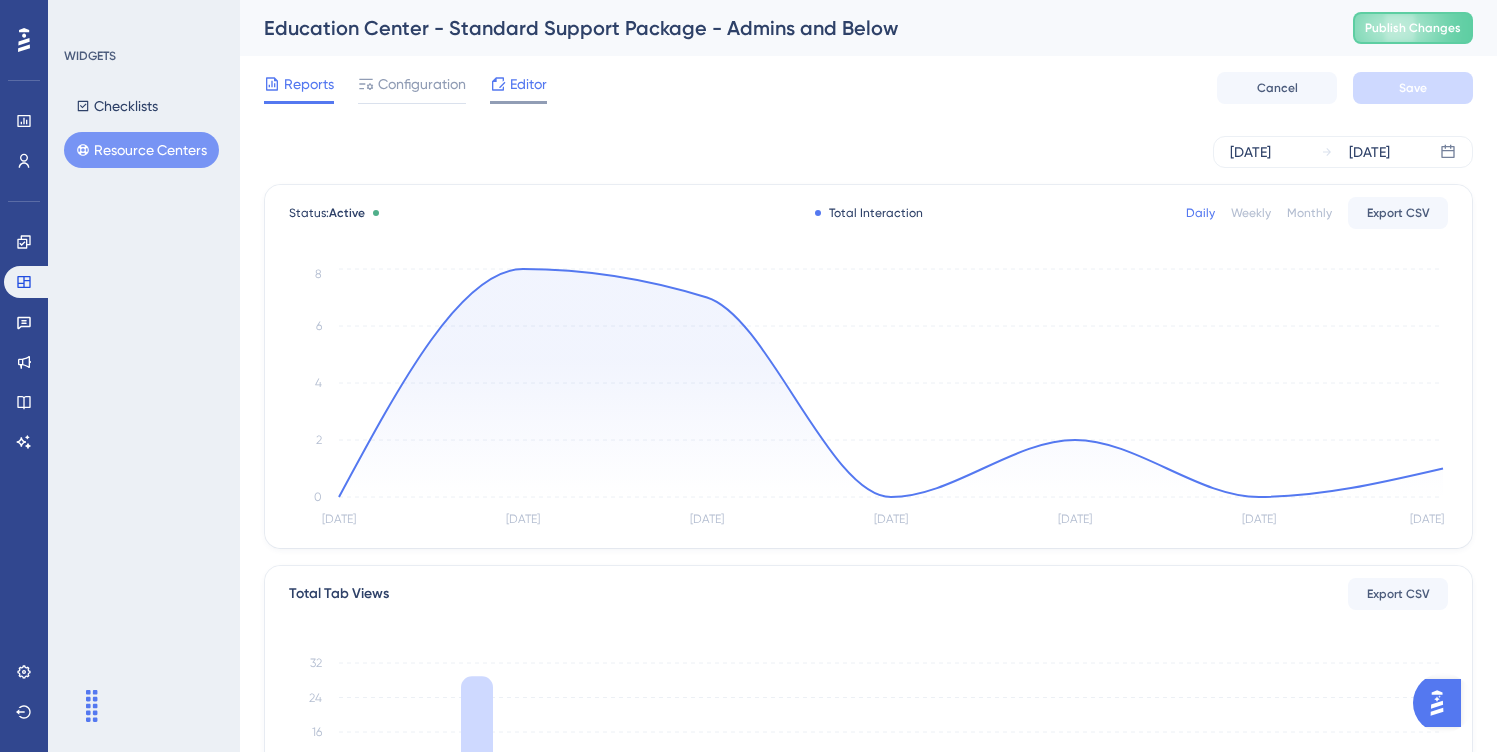 click on "Editor" at bounding box center (528, 84) 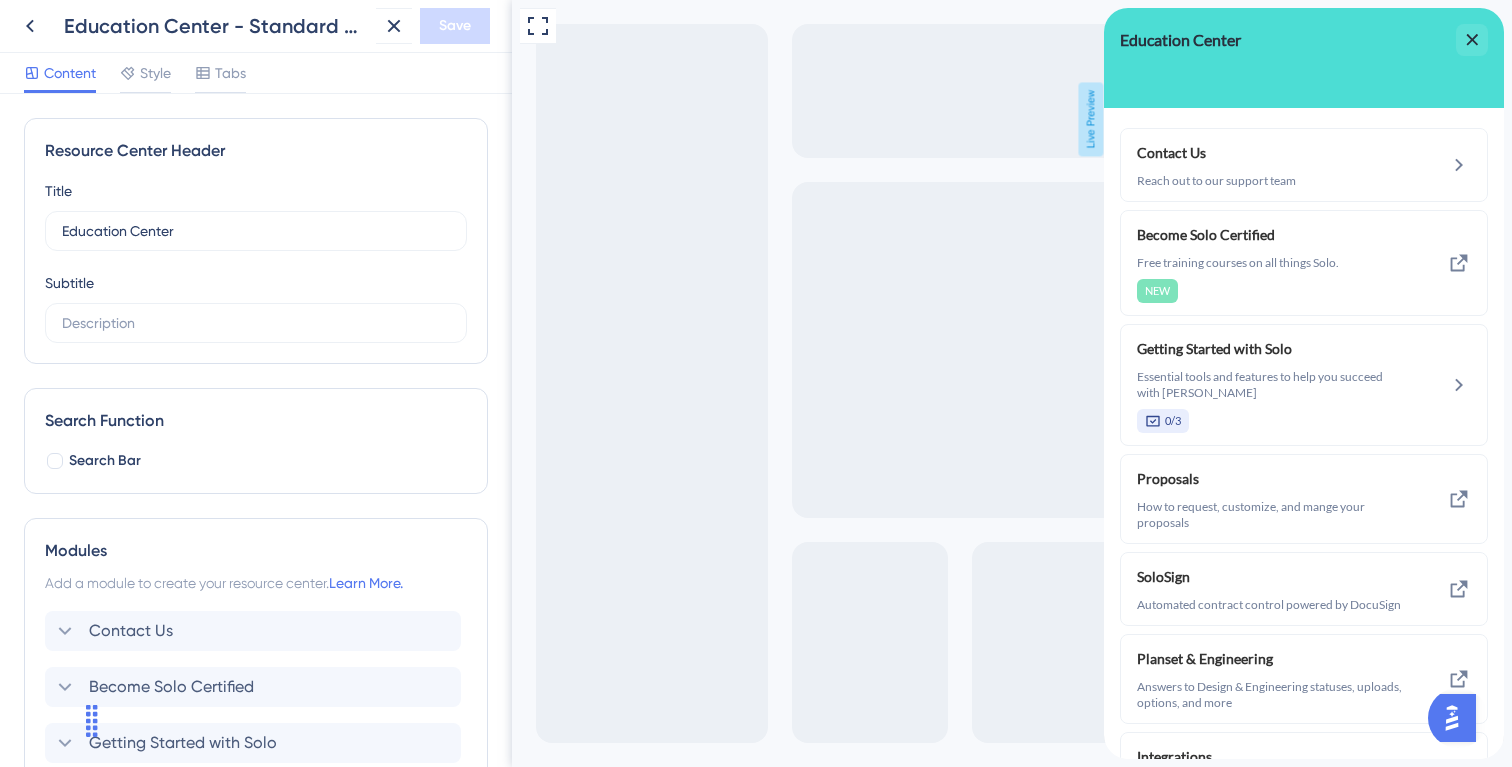 scroll, scrollTop: 0, scrollLeft: 0, axis: both 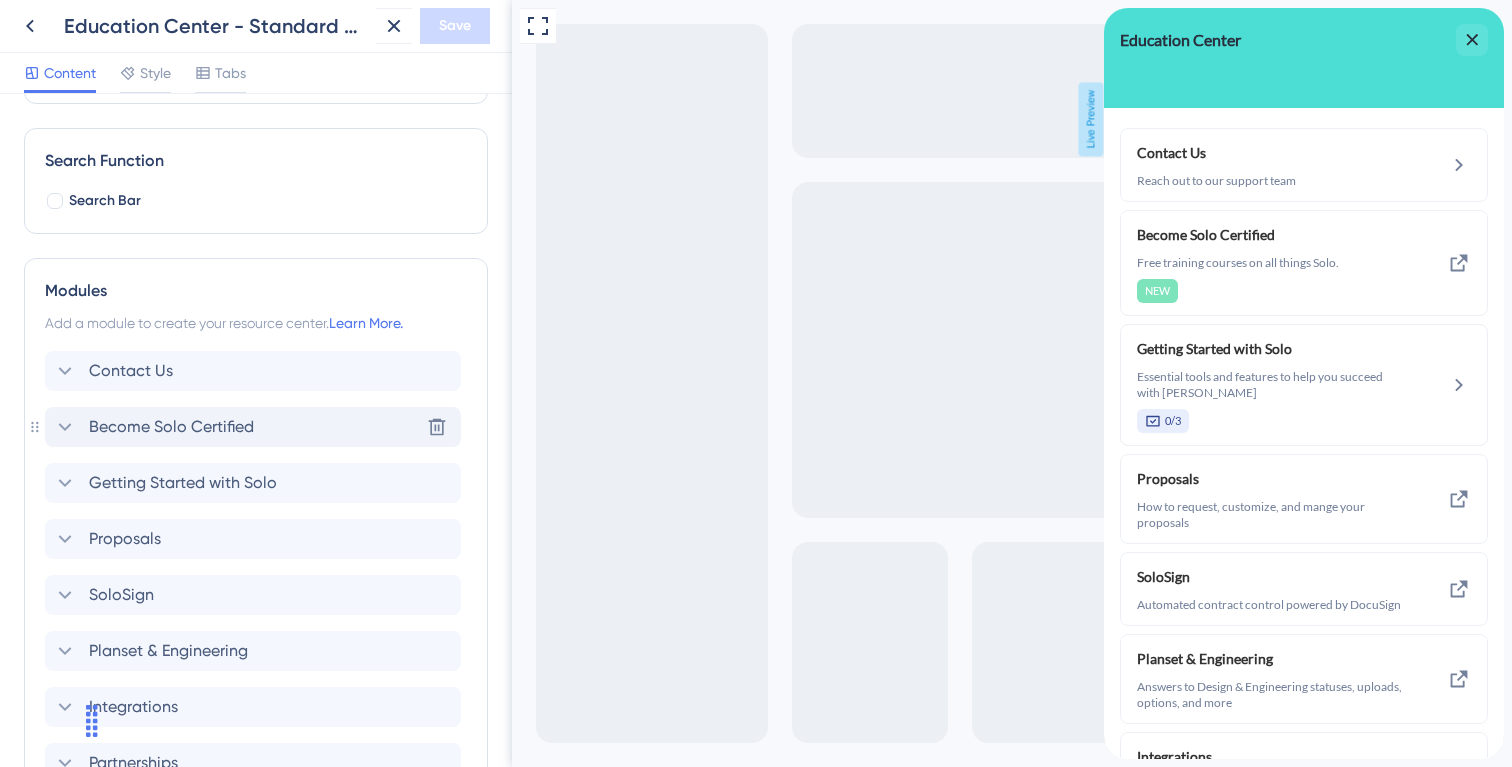 click on "Become Solo Certified" at bounding box center [171, 427] 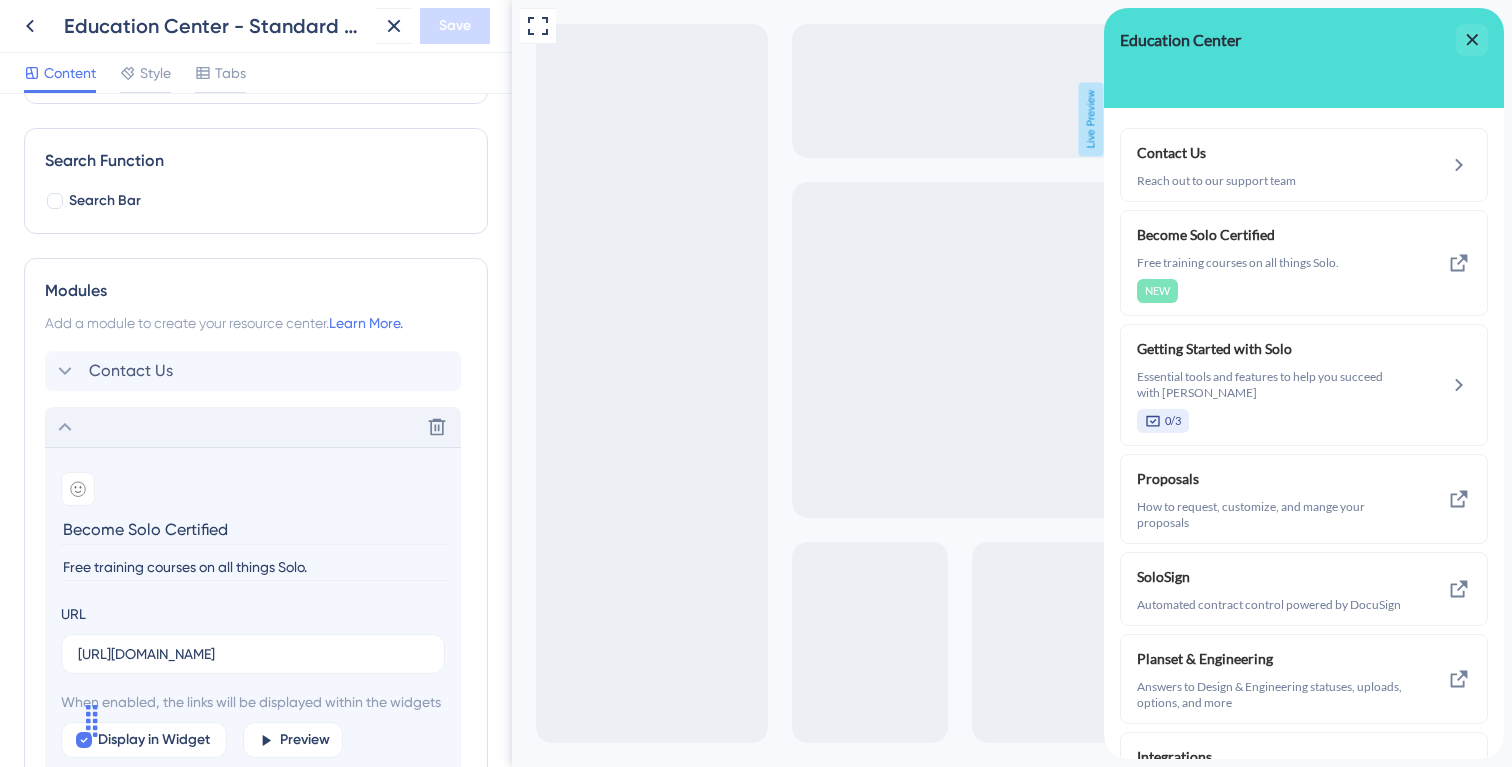 click on "Delete" at bounding box center [253, 427] 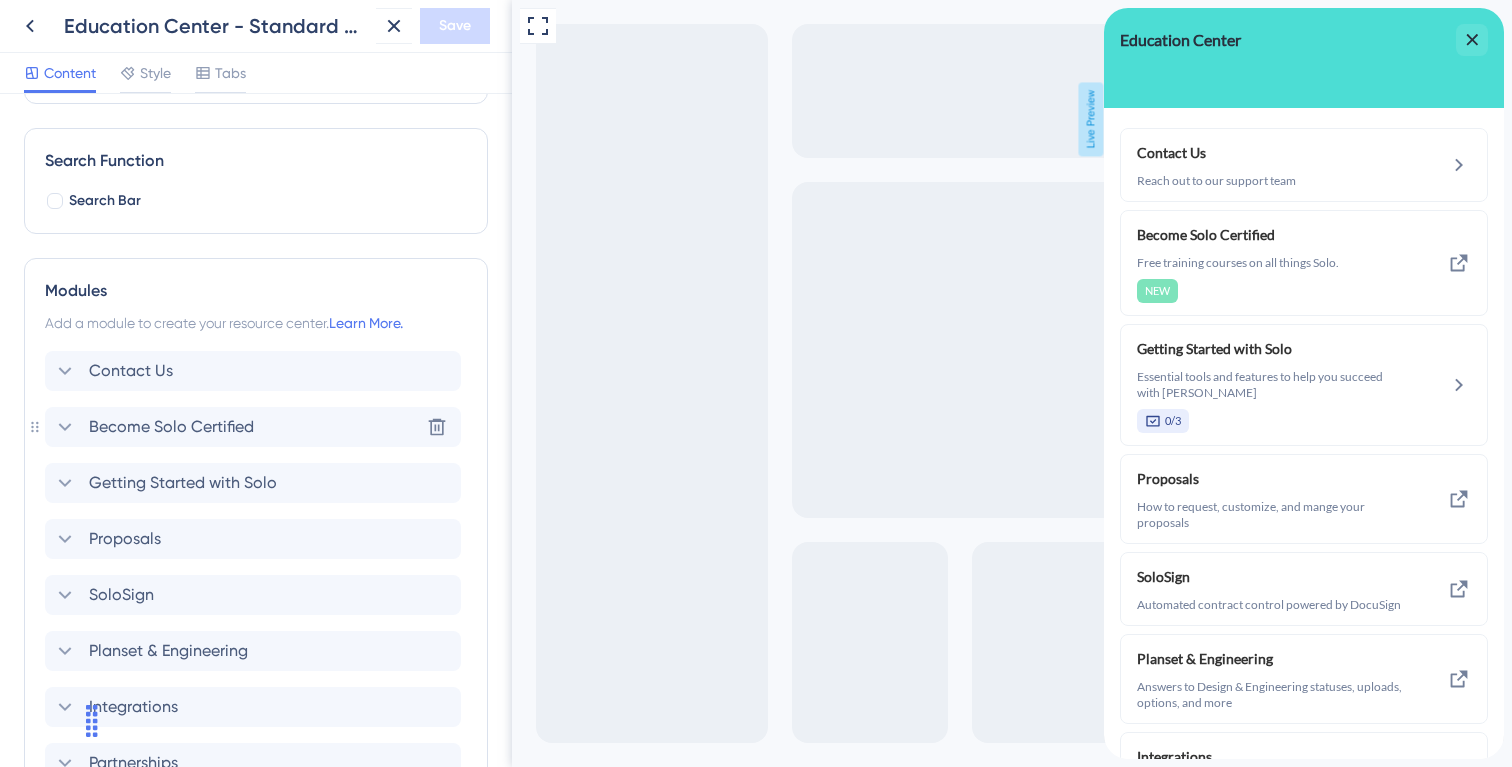 click on "Become Solo Certified" at bounding box center [171, 427] 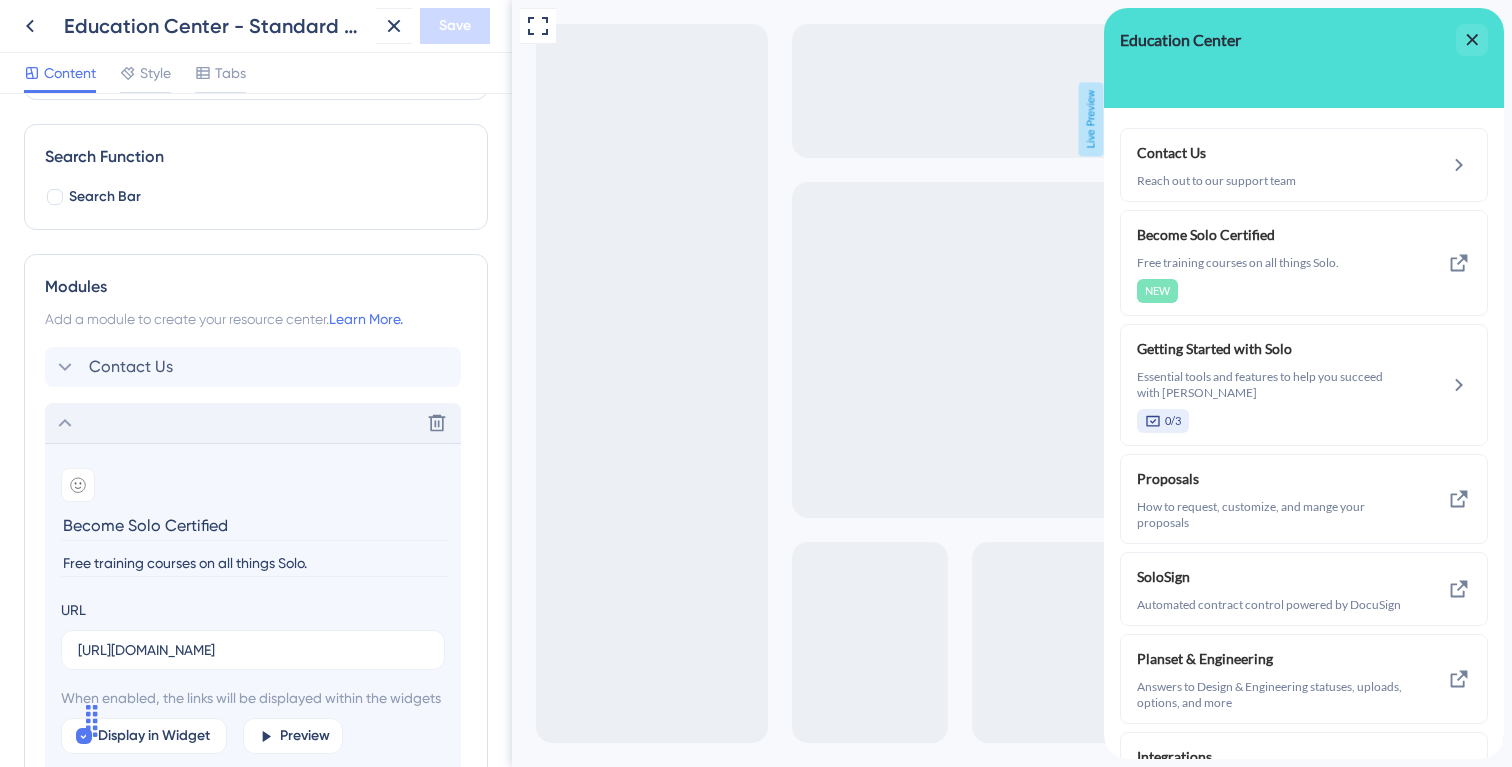 scroll, scrollTop: 261, scrollLeft: 0, axis: vertical 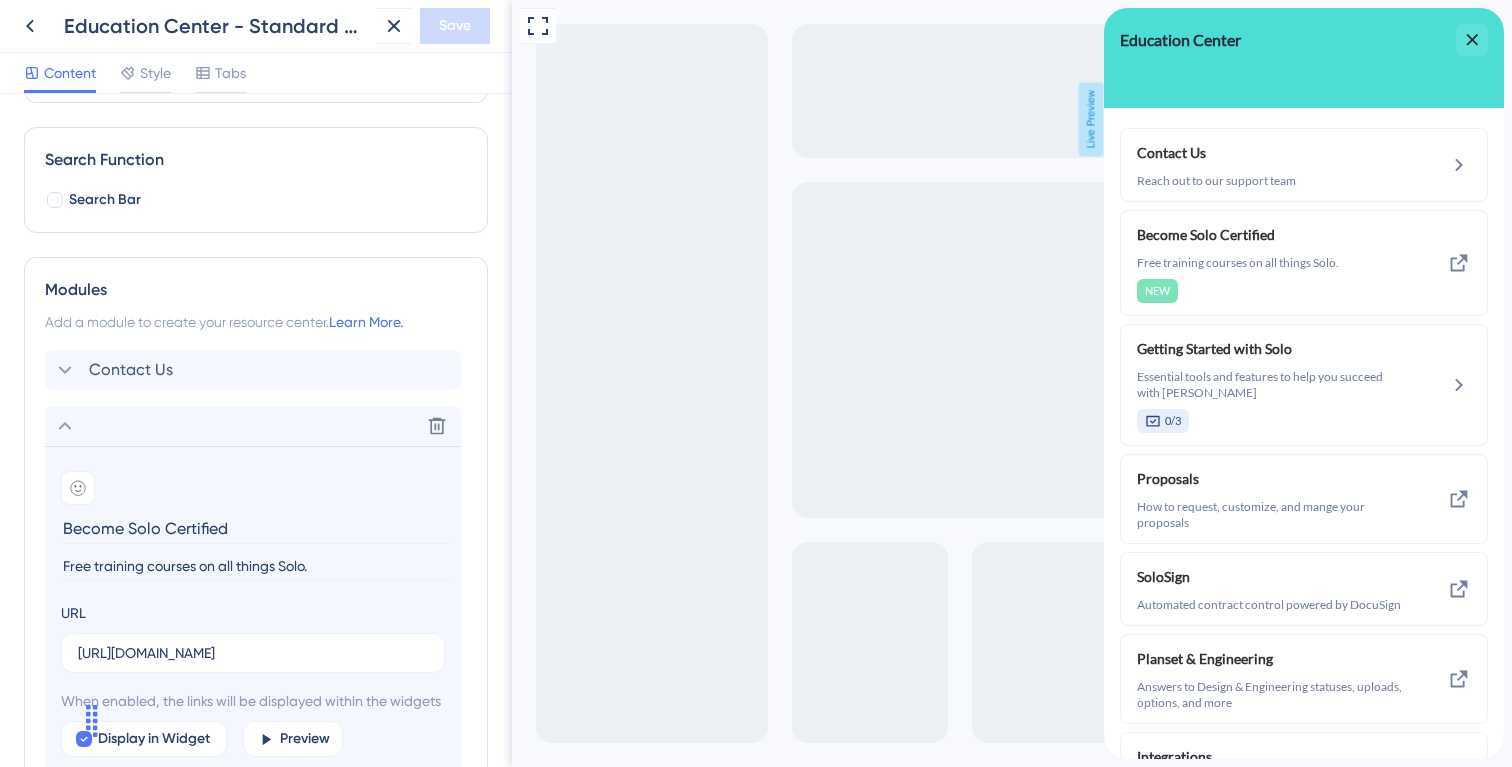 click 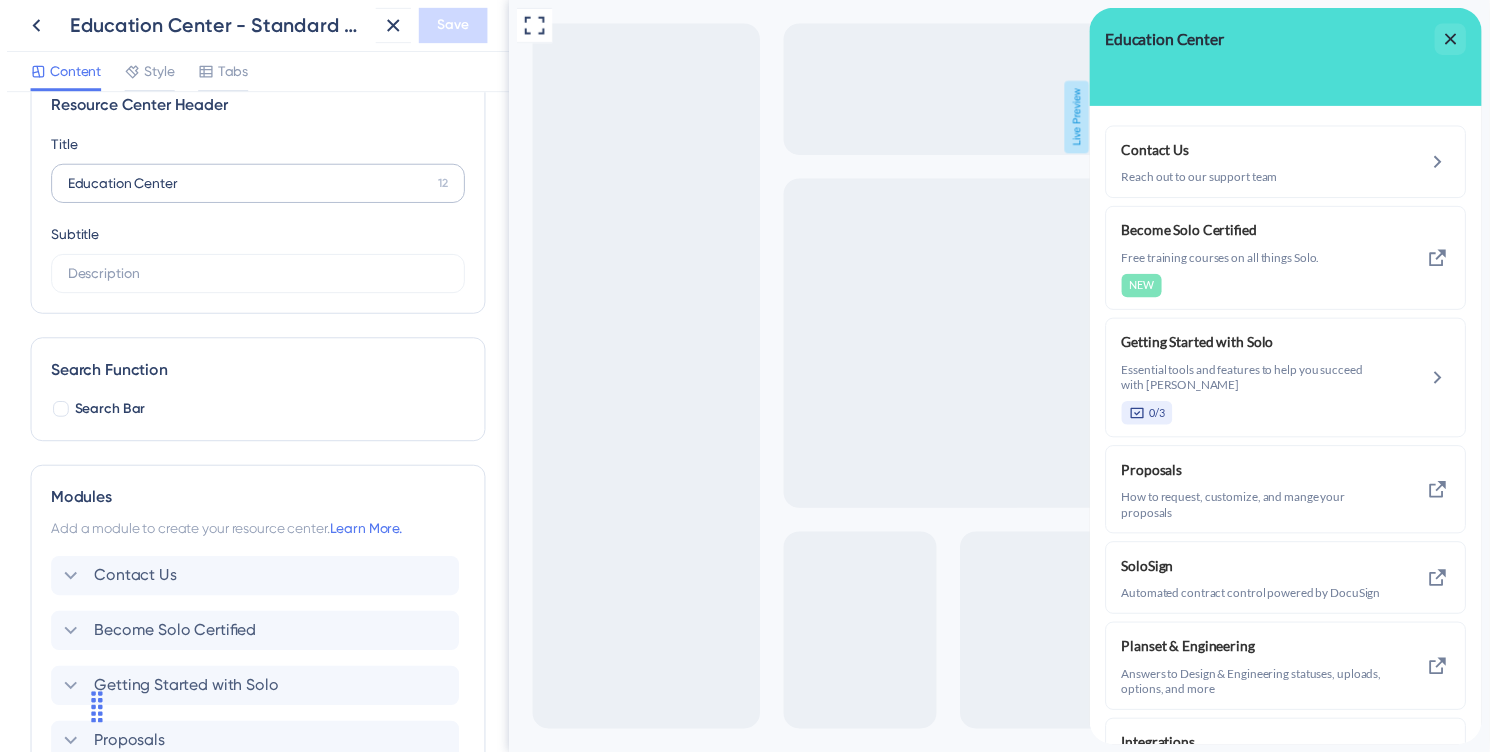 scroll, scrollTop: 0, scrollLeft: 0, axis: both 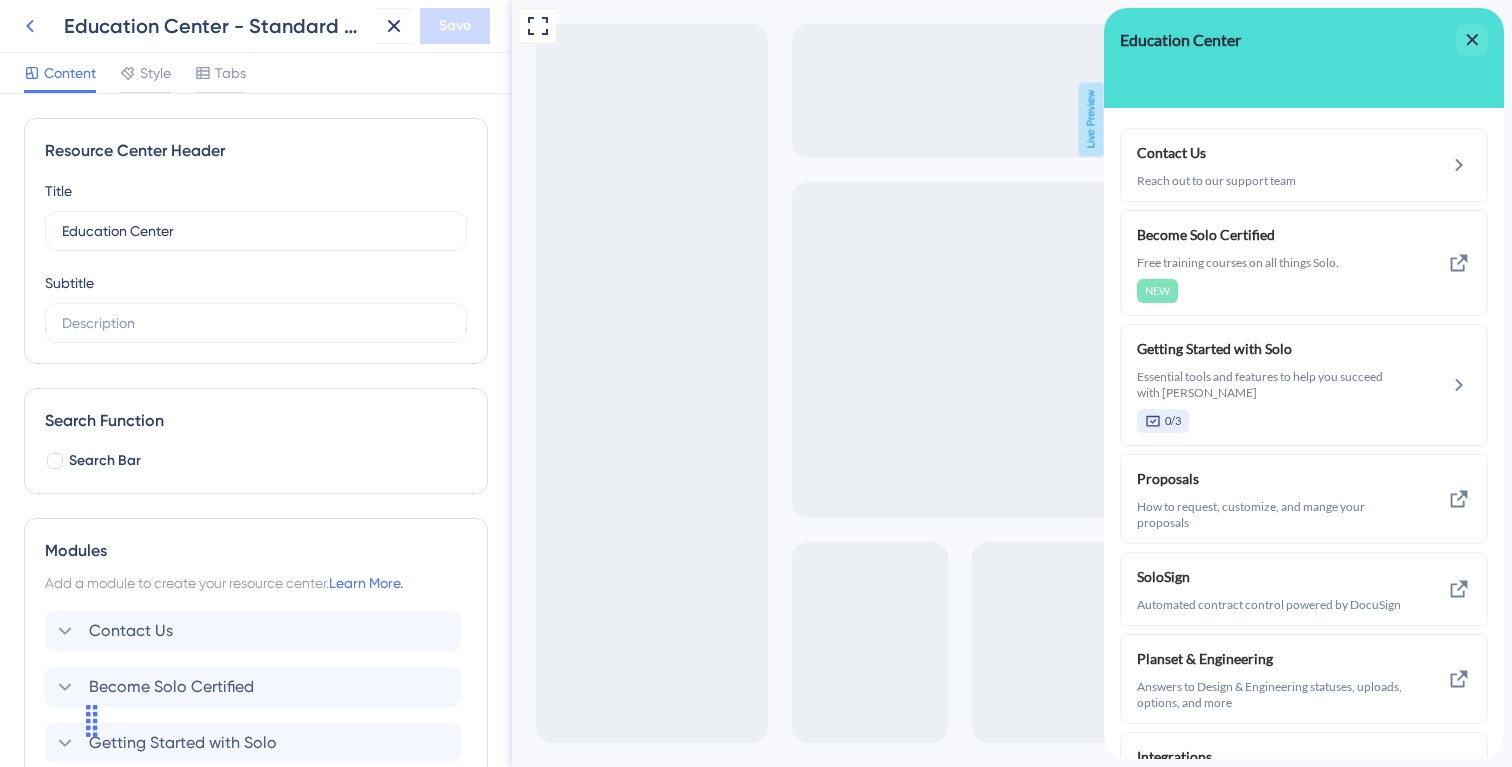 click 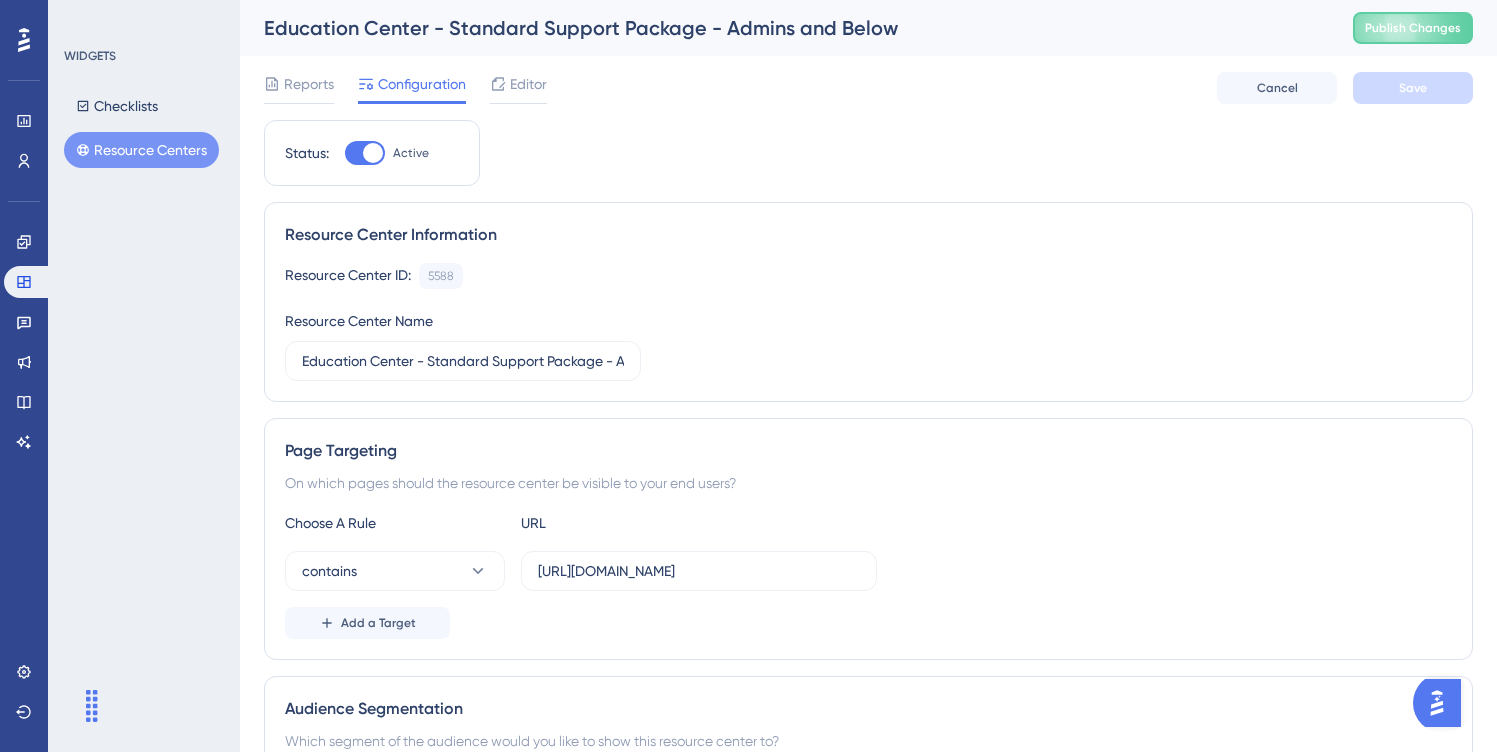 click on "Resource Centers" at bounding box center [141, 150] 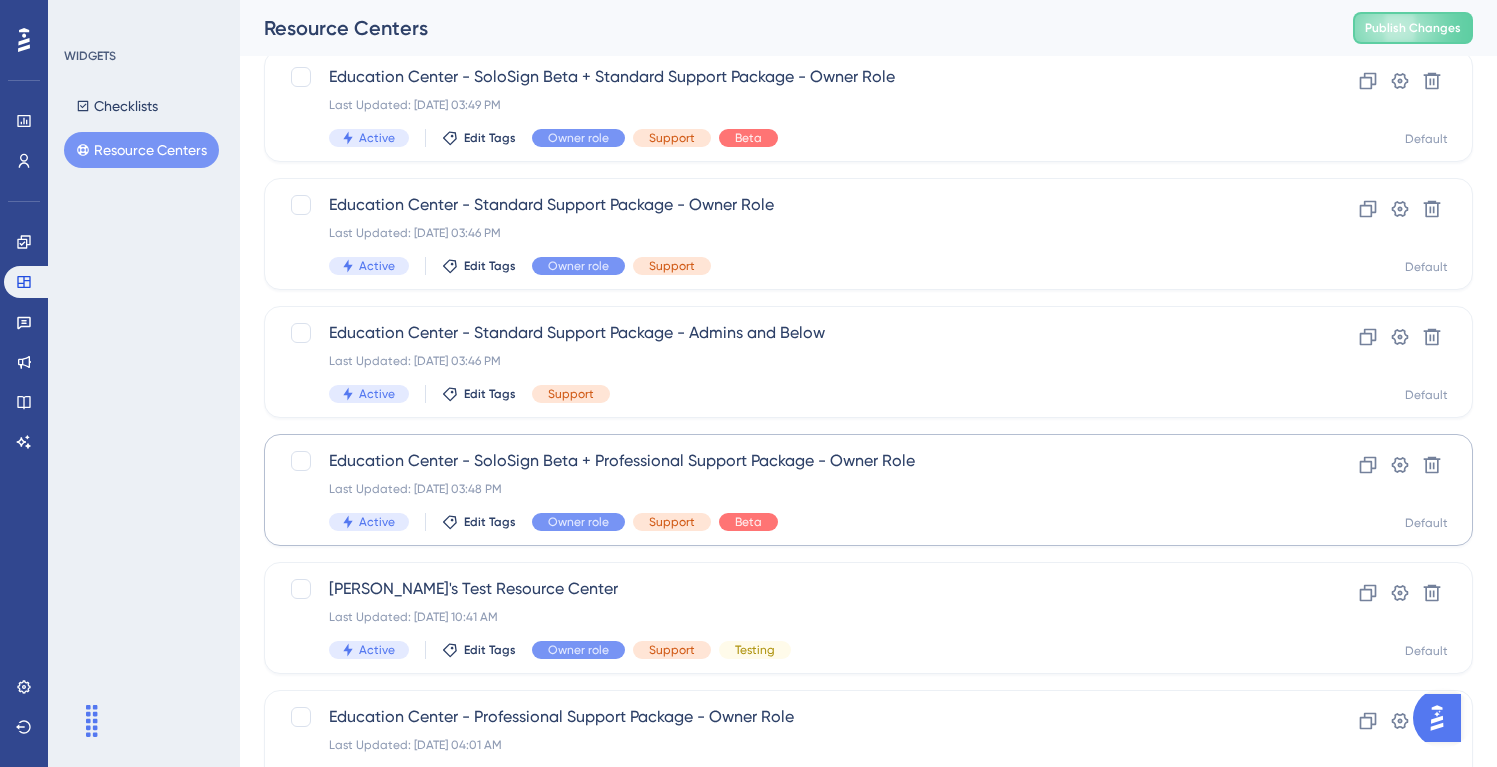 scroll, scrollTop: 445, scrollLeft: 0, axis: vertical 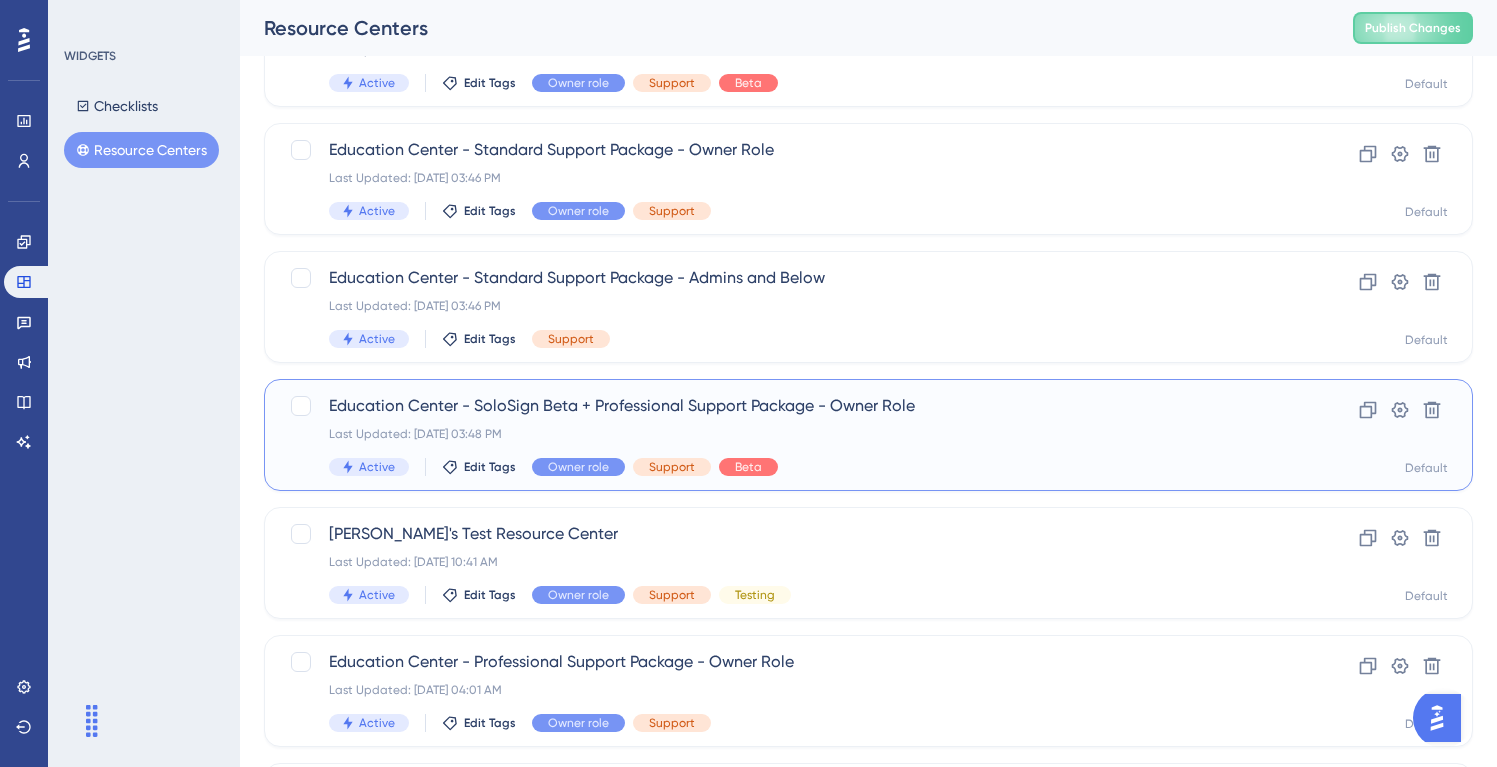 click on "Education Center - SoloSign Beta + Professional Support Package - Owner Role Last Updated: Jul 23 2025, 03:48 PM Active Edit Tags Owner role Support Beta" at bounding box center (788, 435) 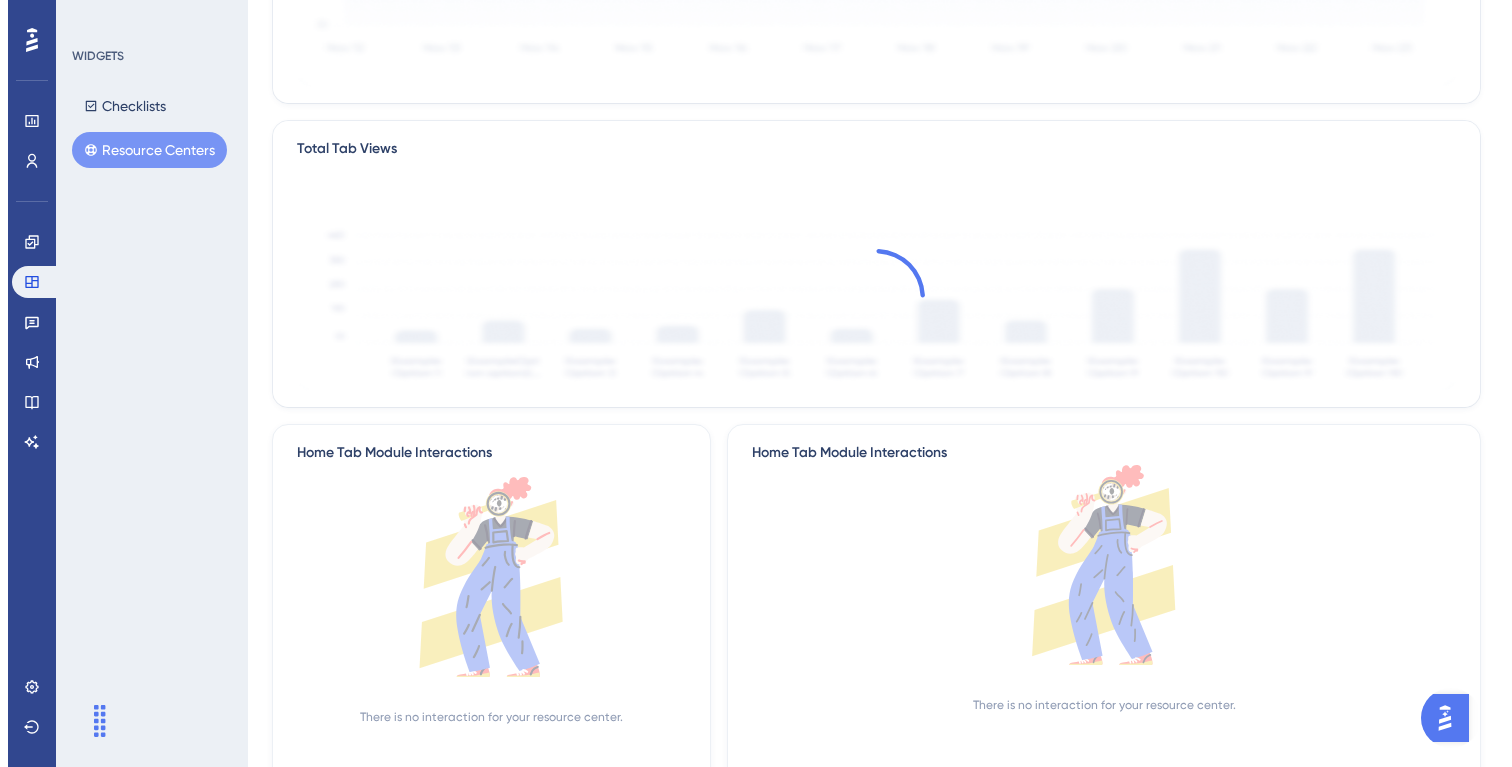 scroll, scrollTop: 0, scrollLeft: 0, axis: both 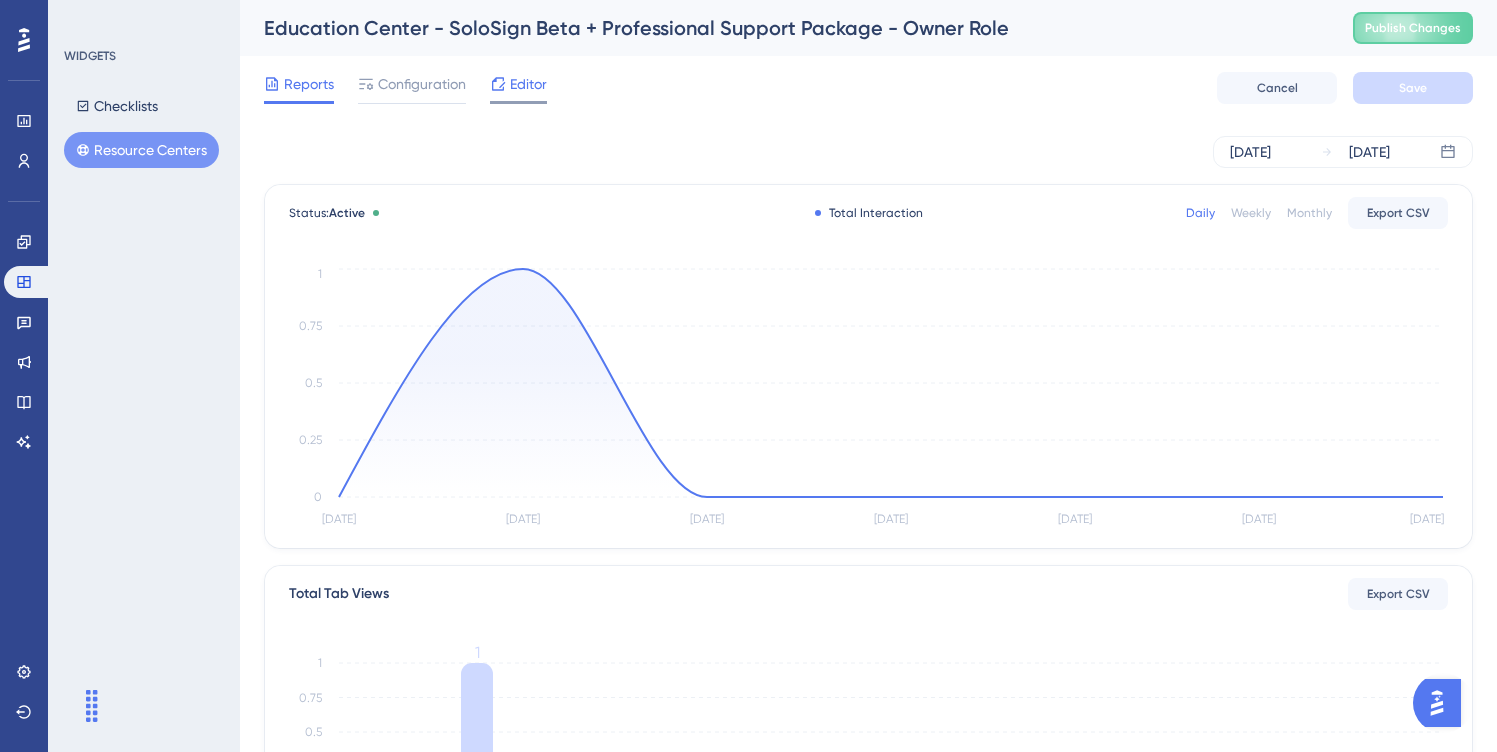 click on "Editor" at bounding box center [528, 84] 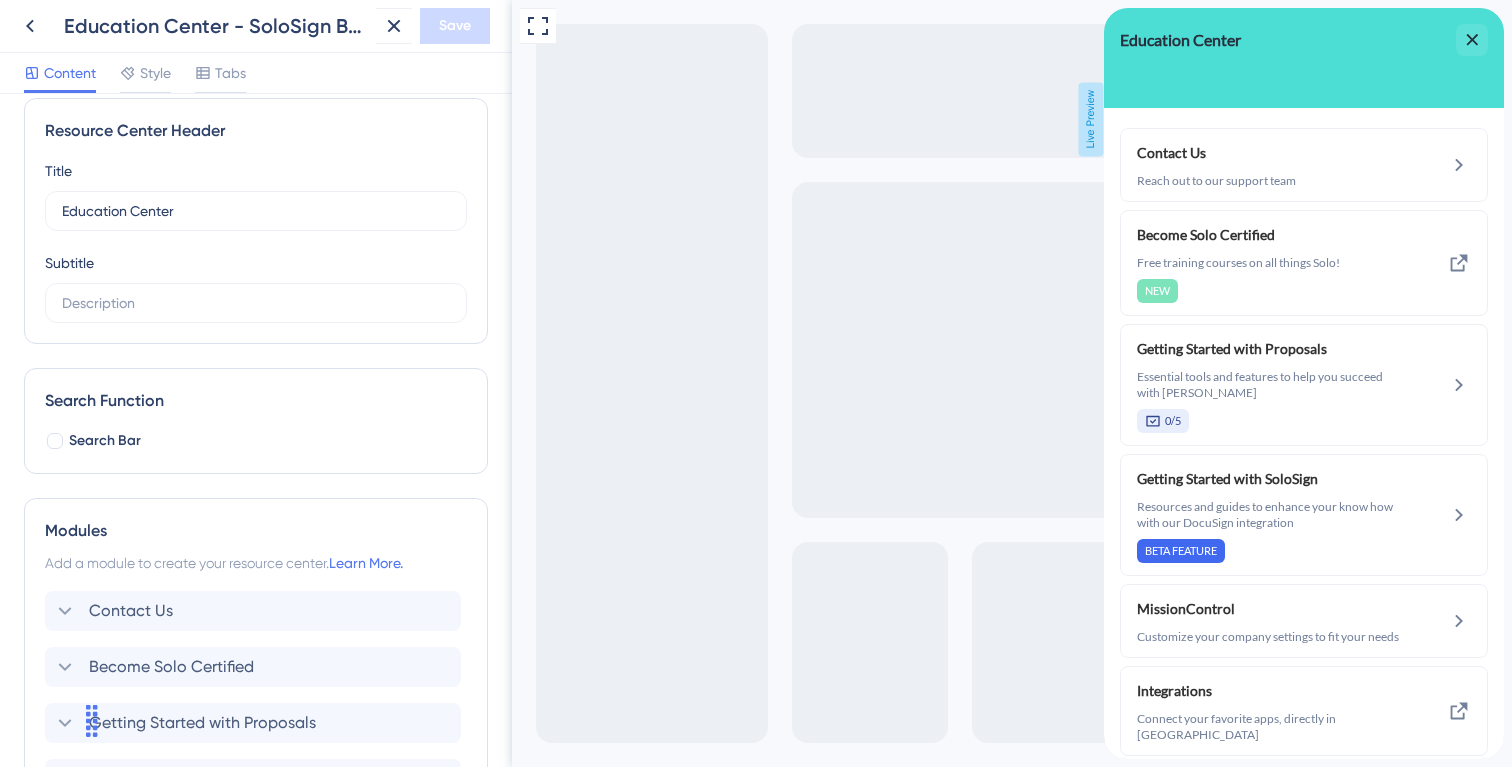 scroll, scrollTop: 0, scrollLeft: 0, axis: both 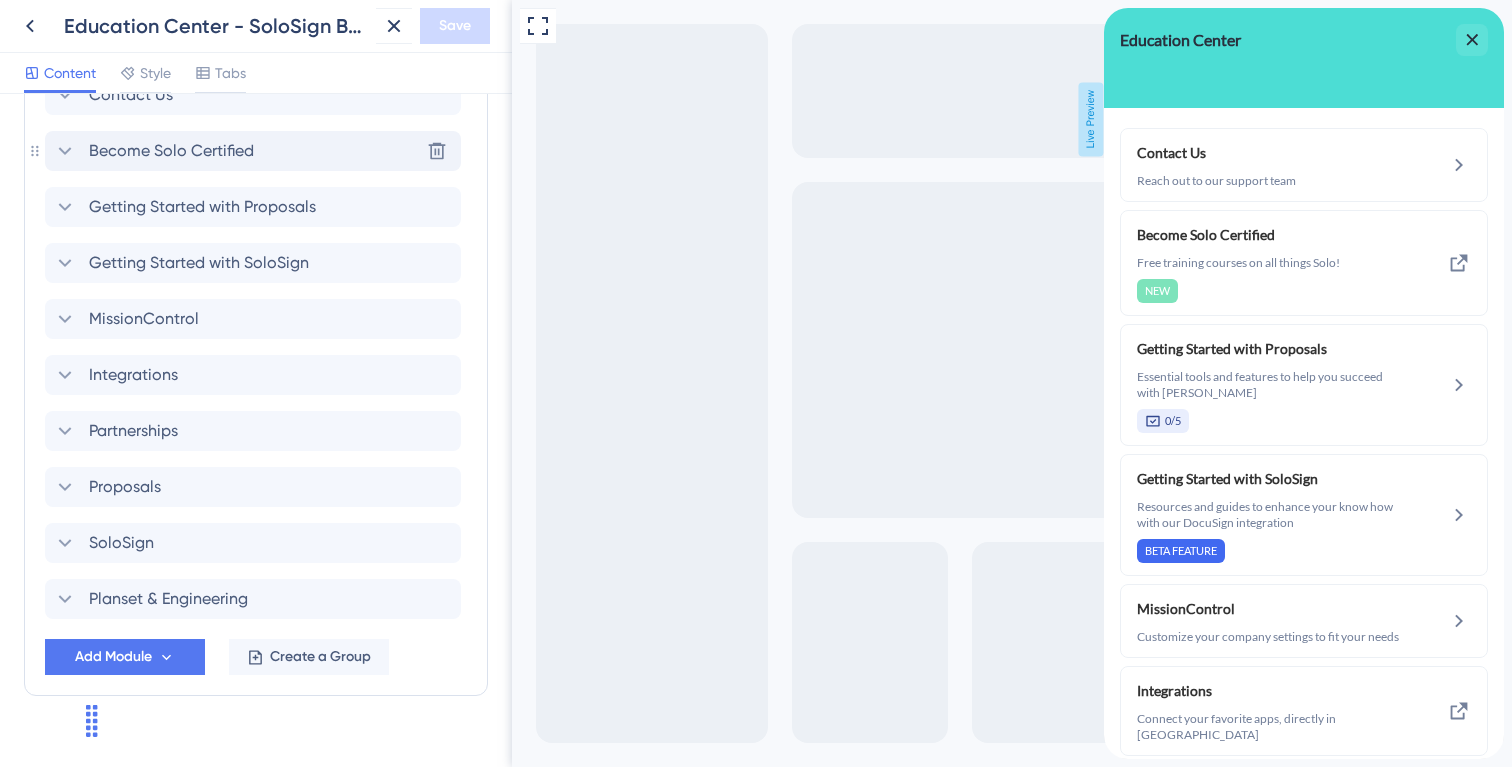 click on "Become Solo Certified" at bounding box center (171, 151) 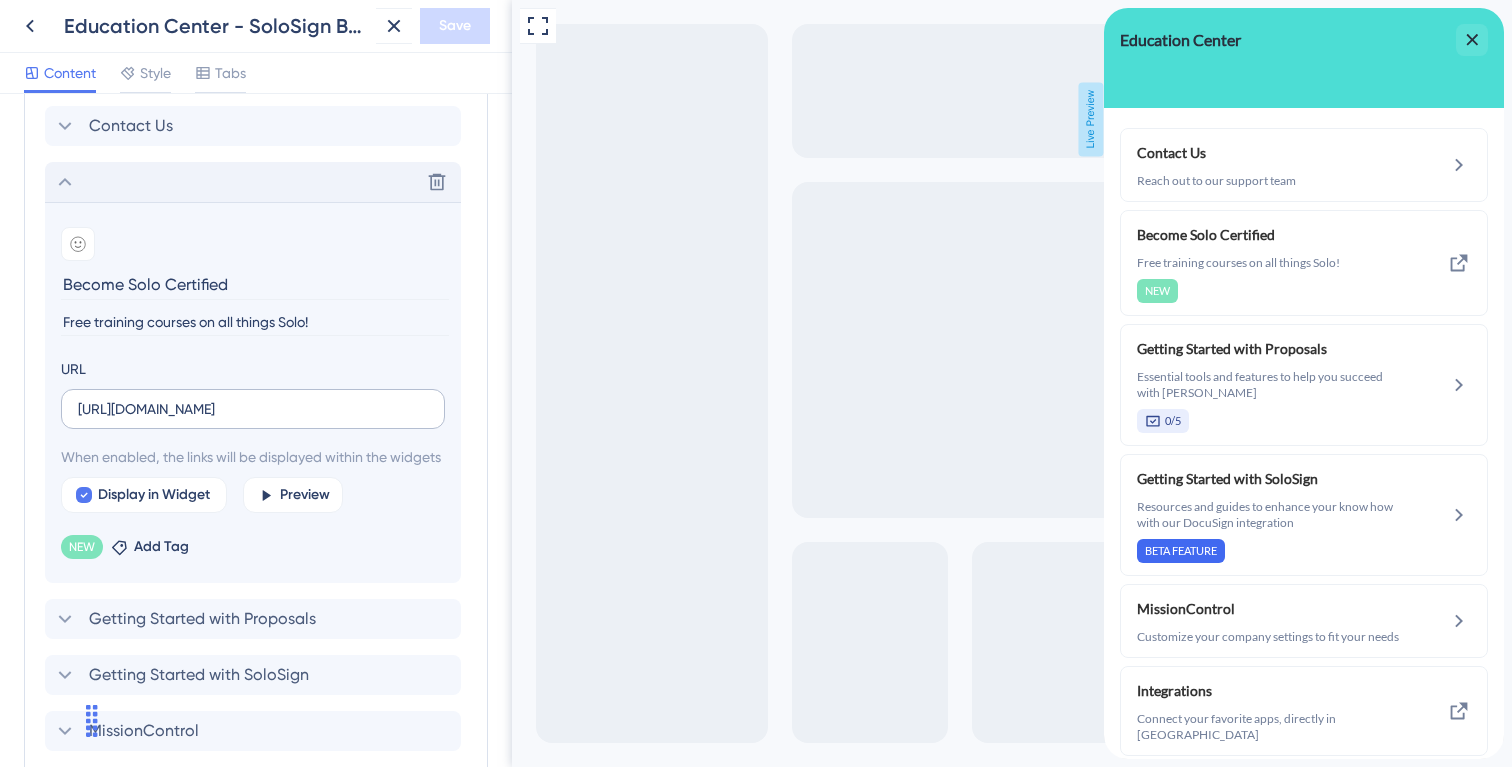scroll, scrollTop: 408, scrollLeft: 0, axis: vertical 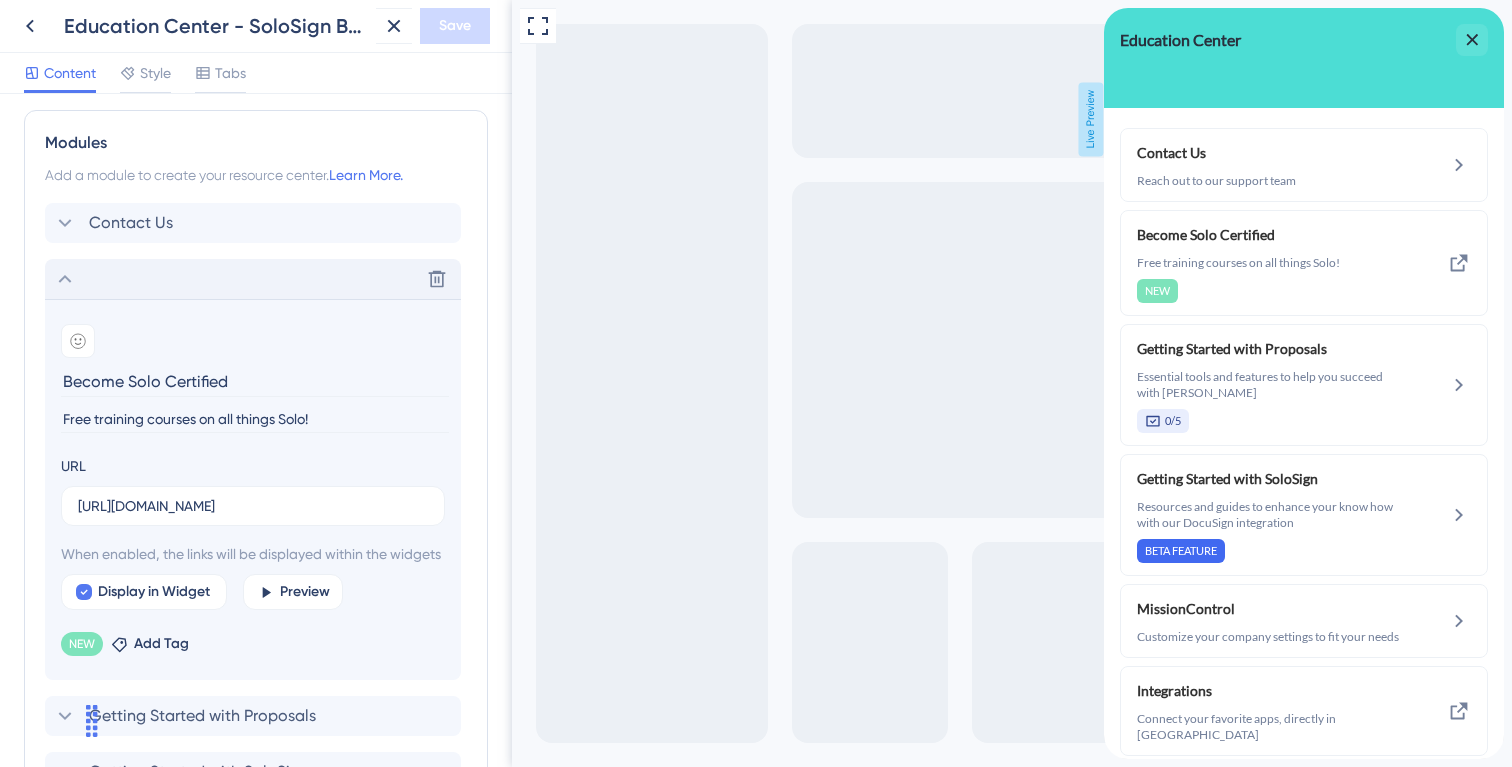 click 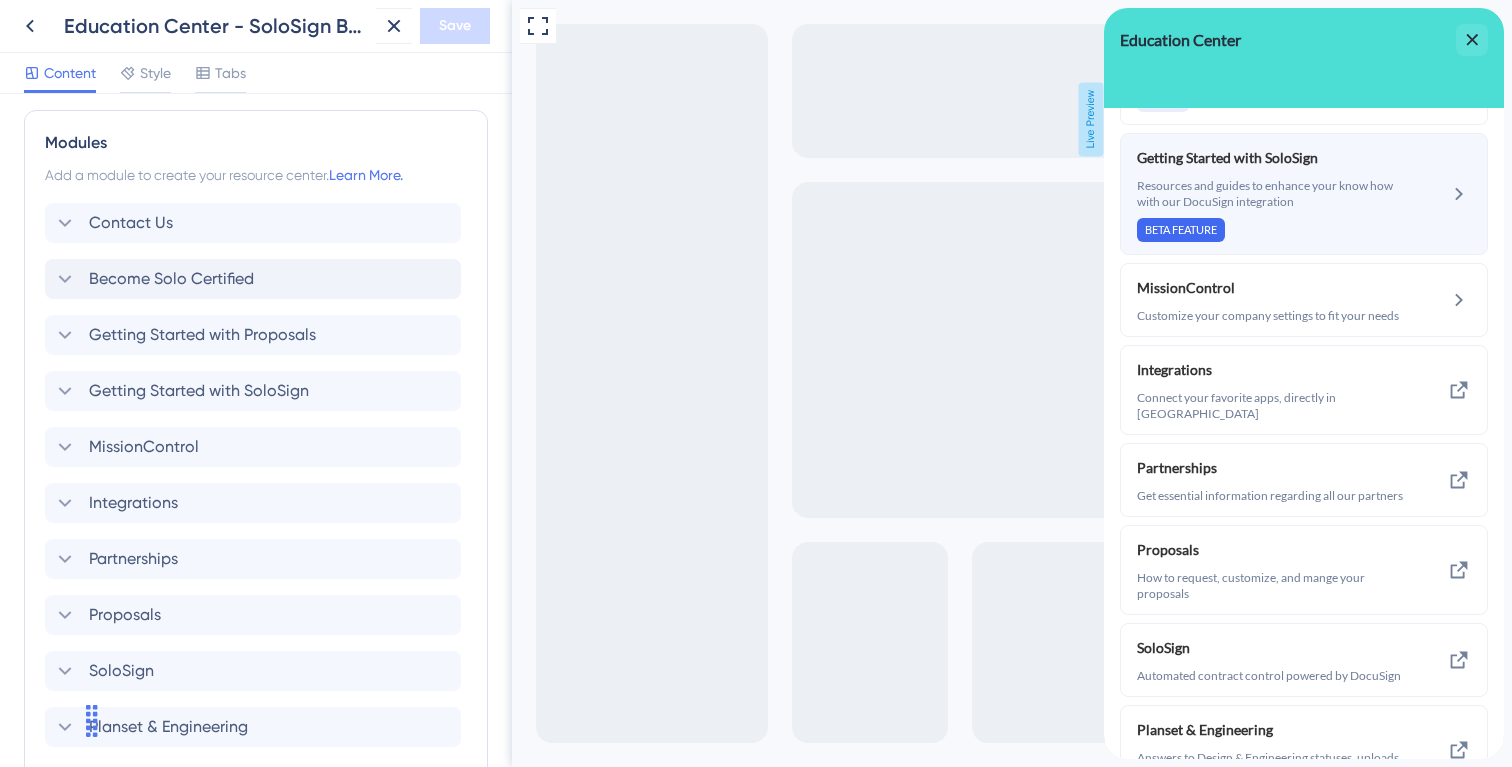 scroll, scrollTop: 379, scrollLeft: 0, axis: vertical 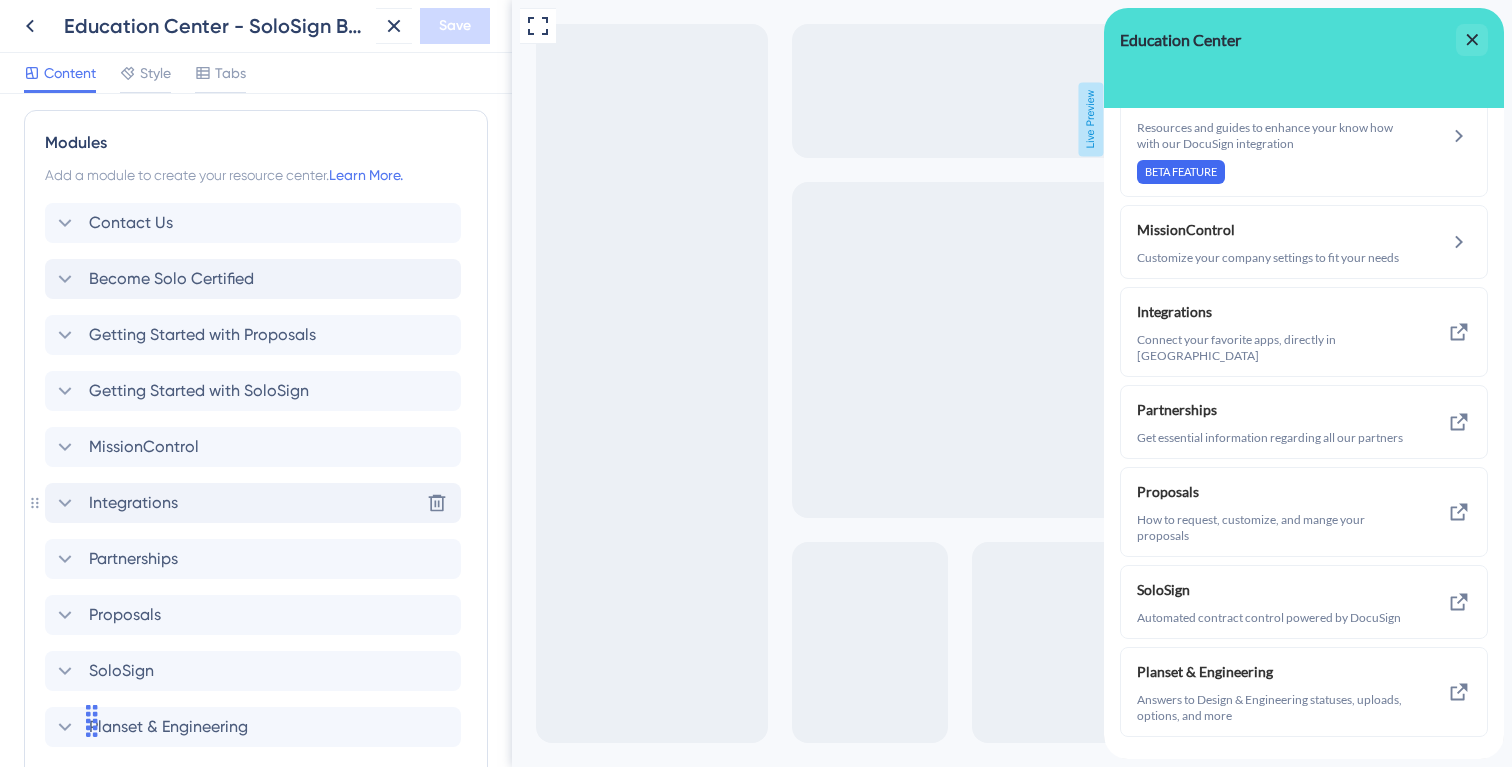 click on "Integrations" at bounding box center (133, 503) 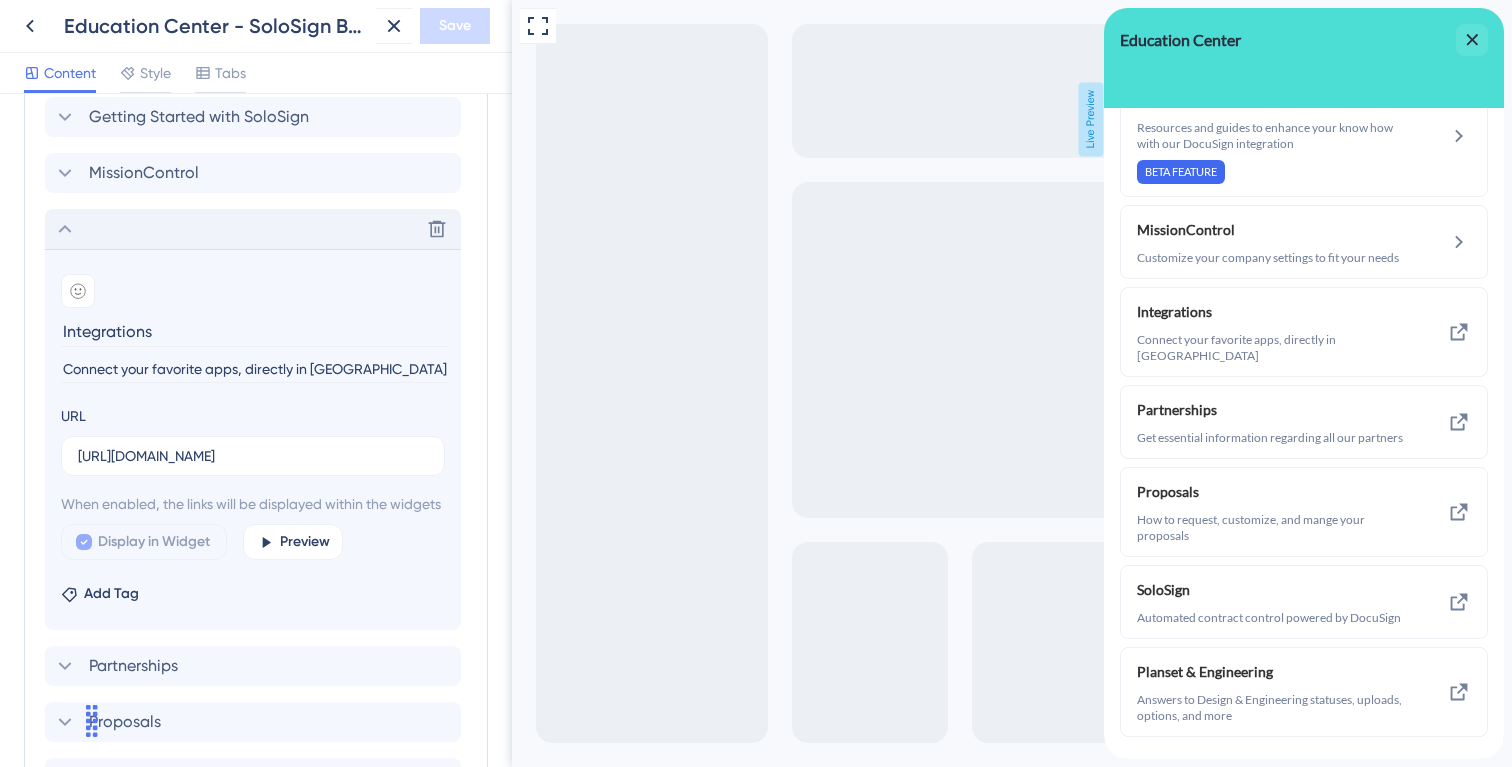 scroll, scrollTop: 706, scrollLeft: 0, axis: vertical 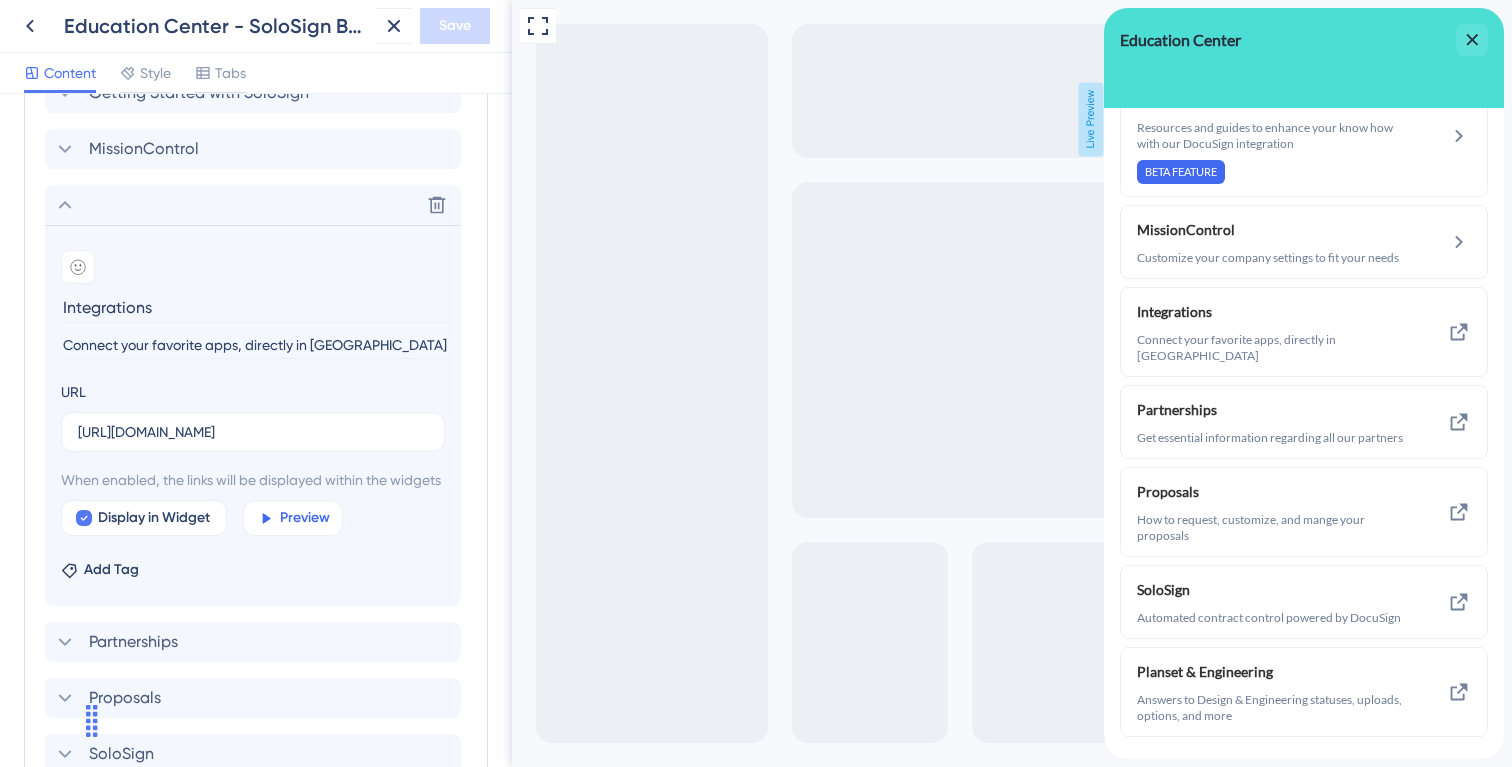 click on "Preview" at bounding box center [305, 518] 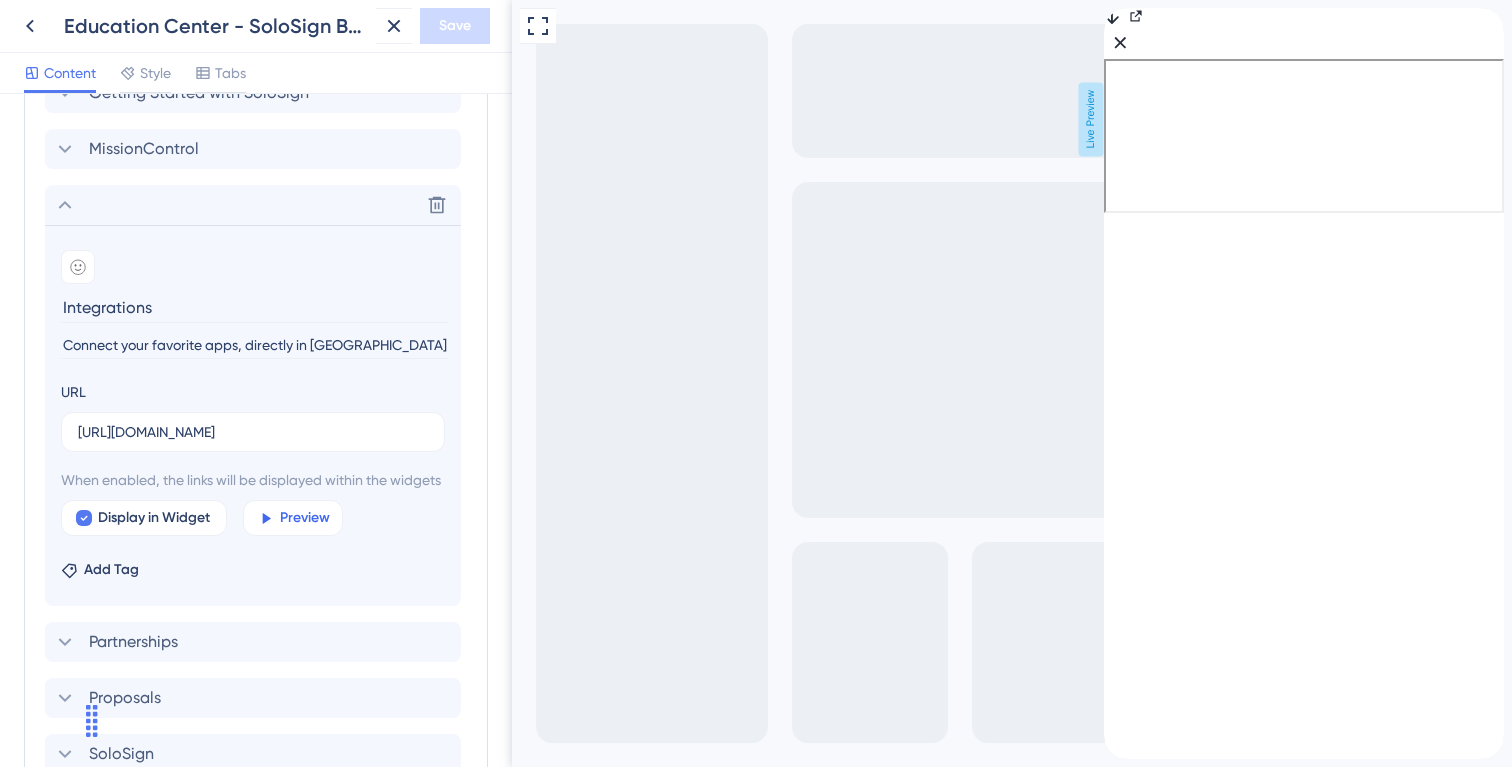 scroll, scrollTop: 0, scrollLeft: 0, axis: both 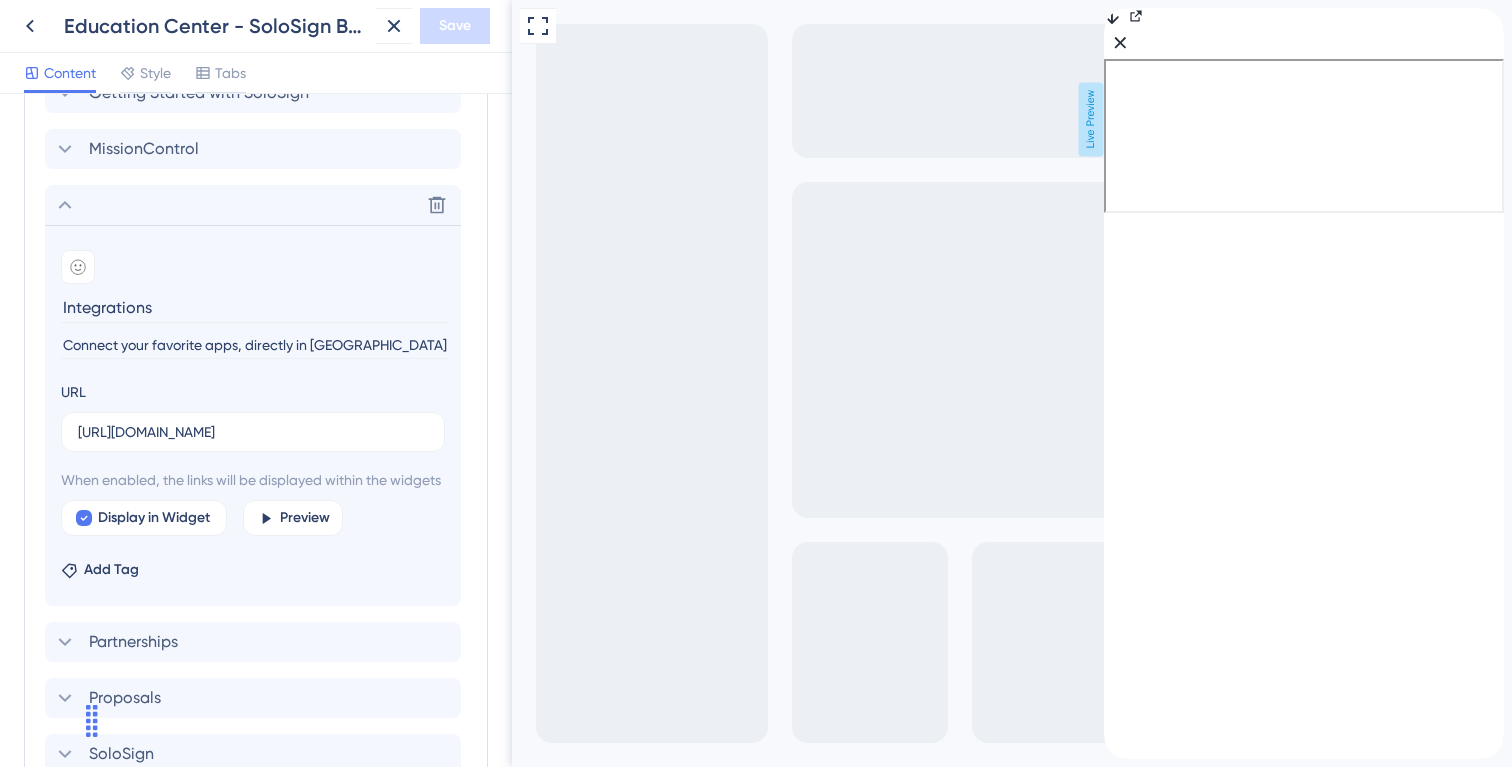 click 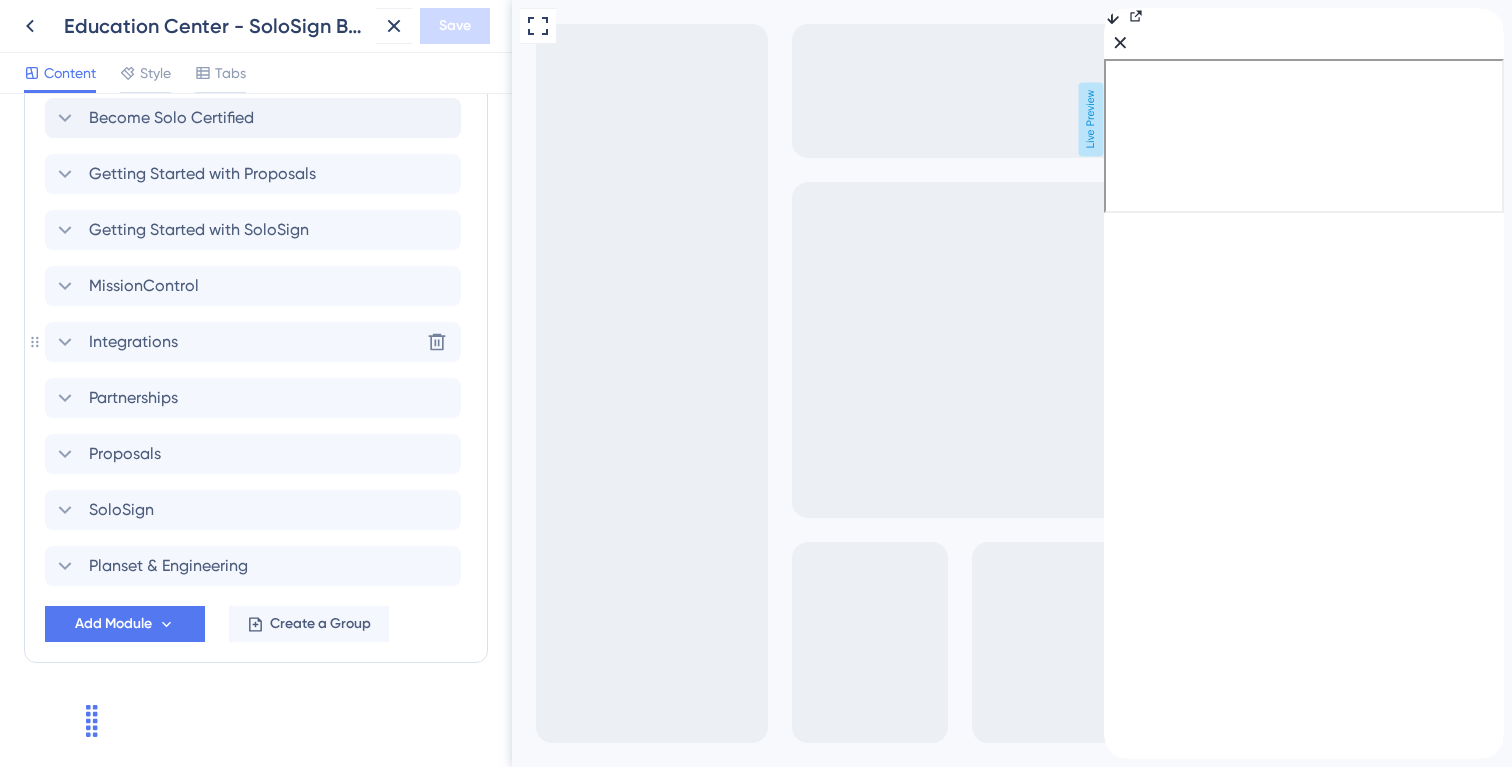 scroll, scrollTop: 569, scrollLeft: 0, axis: vertical 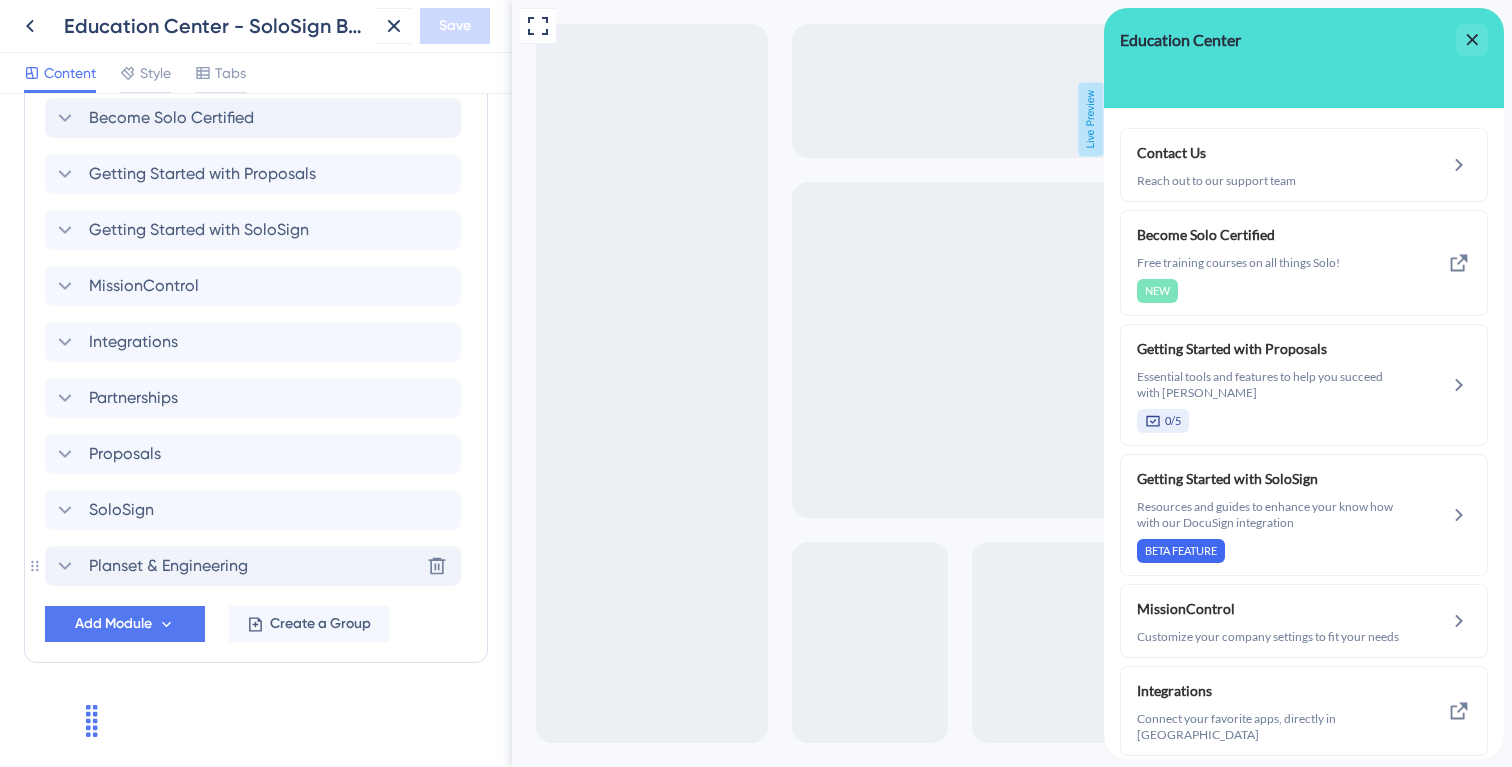 click on "Planset & Engineering" at bounding box center (168, 566) 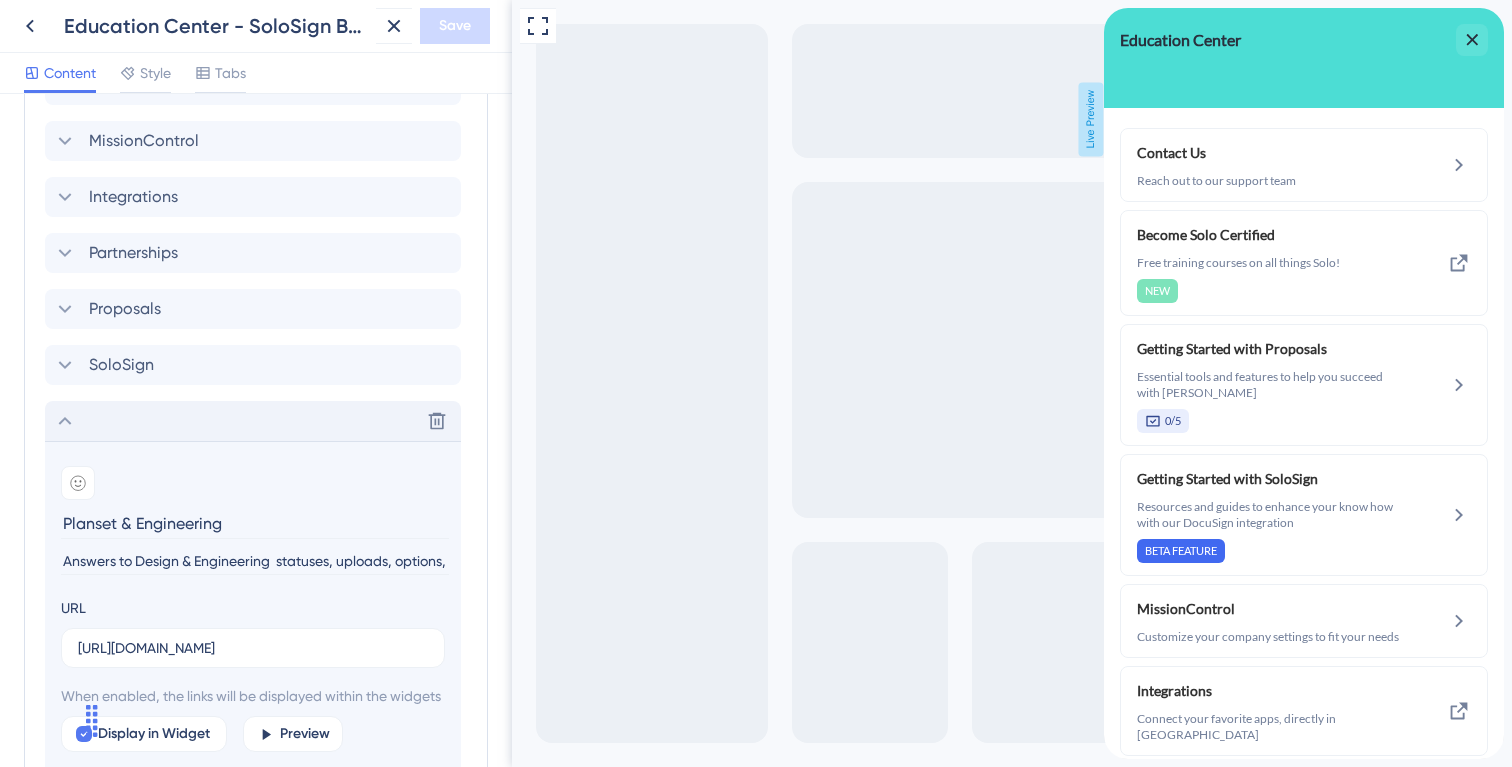 click 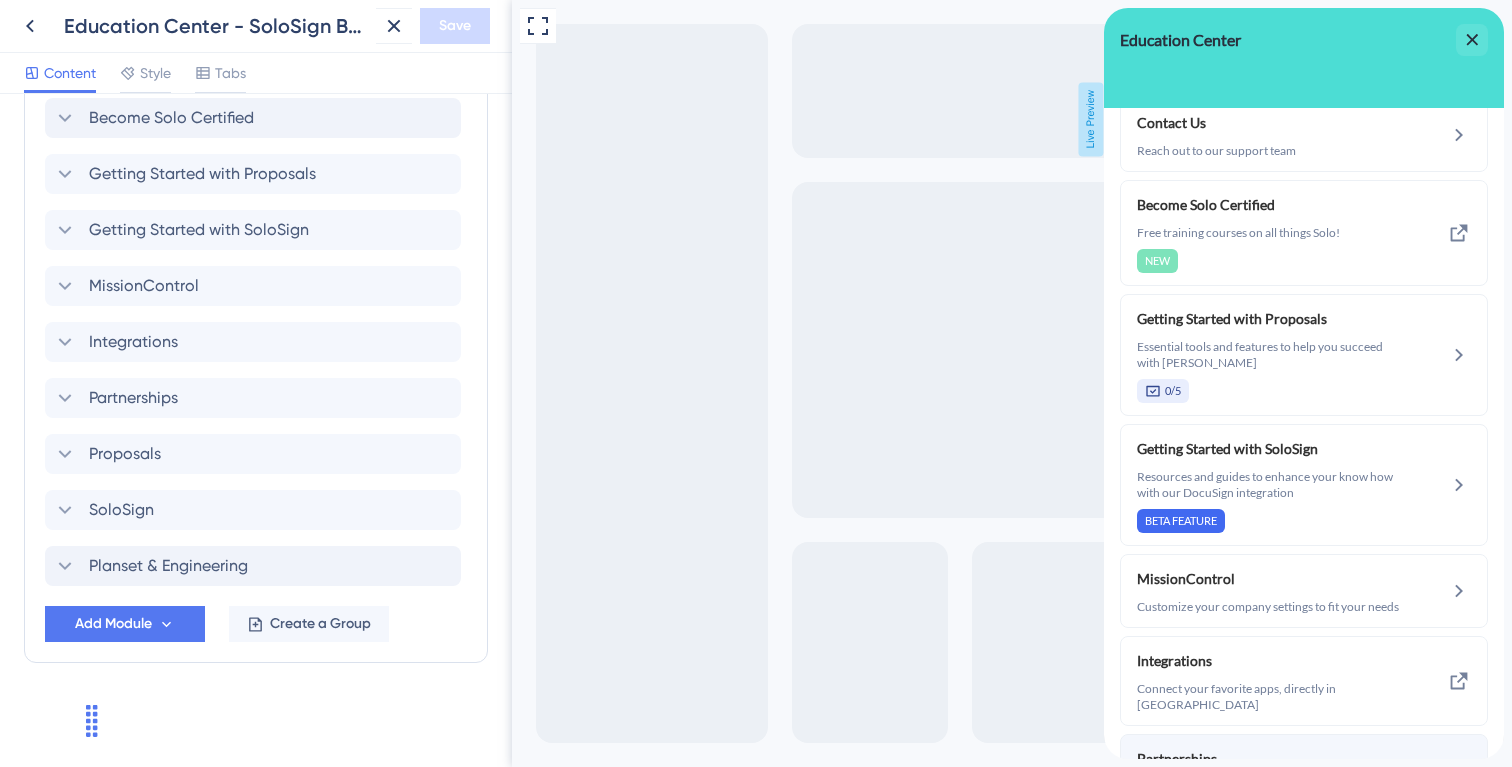 scroll, scrollTop: 0, scrollLeft: 0, axis: both 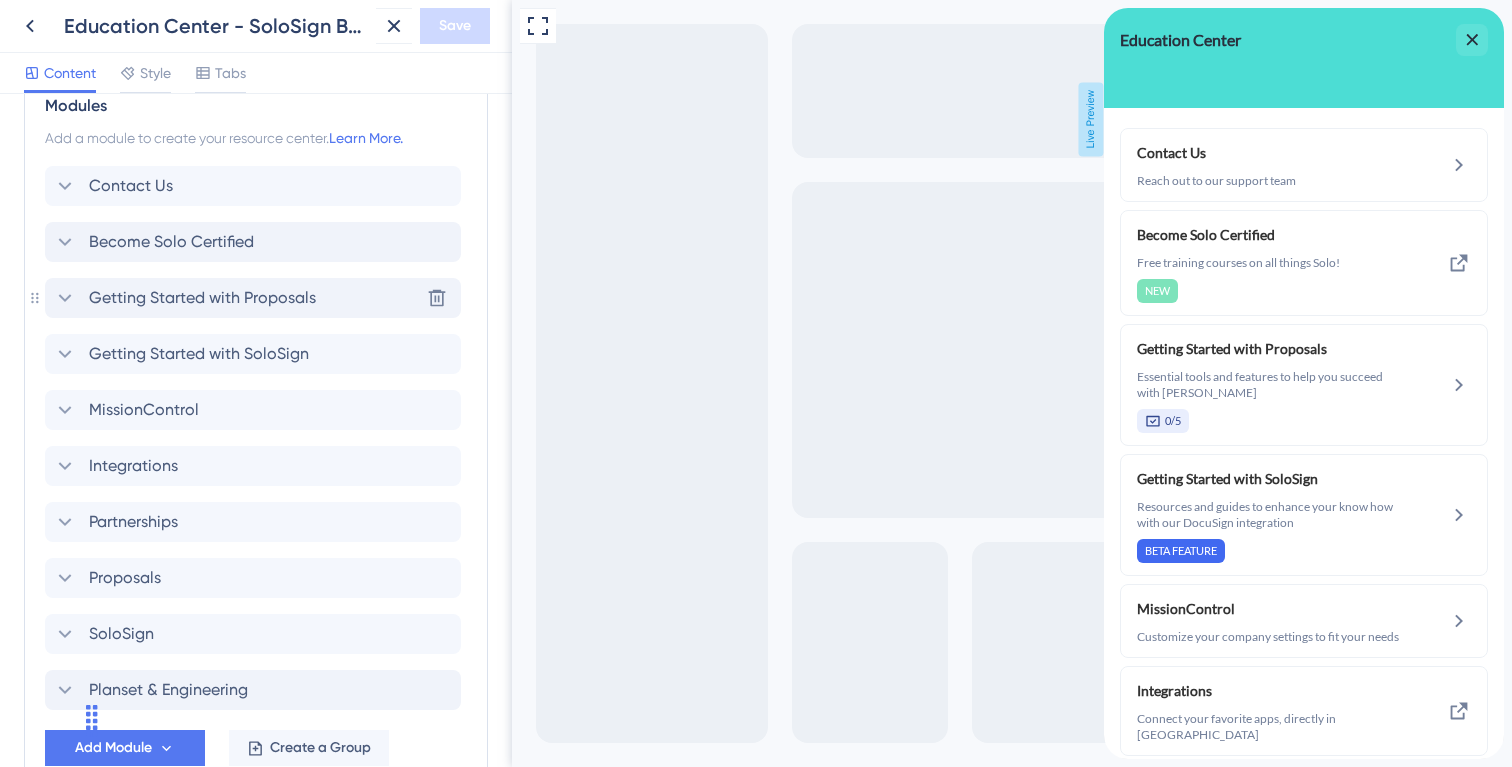 click on "Getting Started with Proposals" at bounding box center (202, 298) 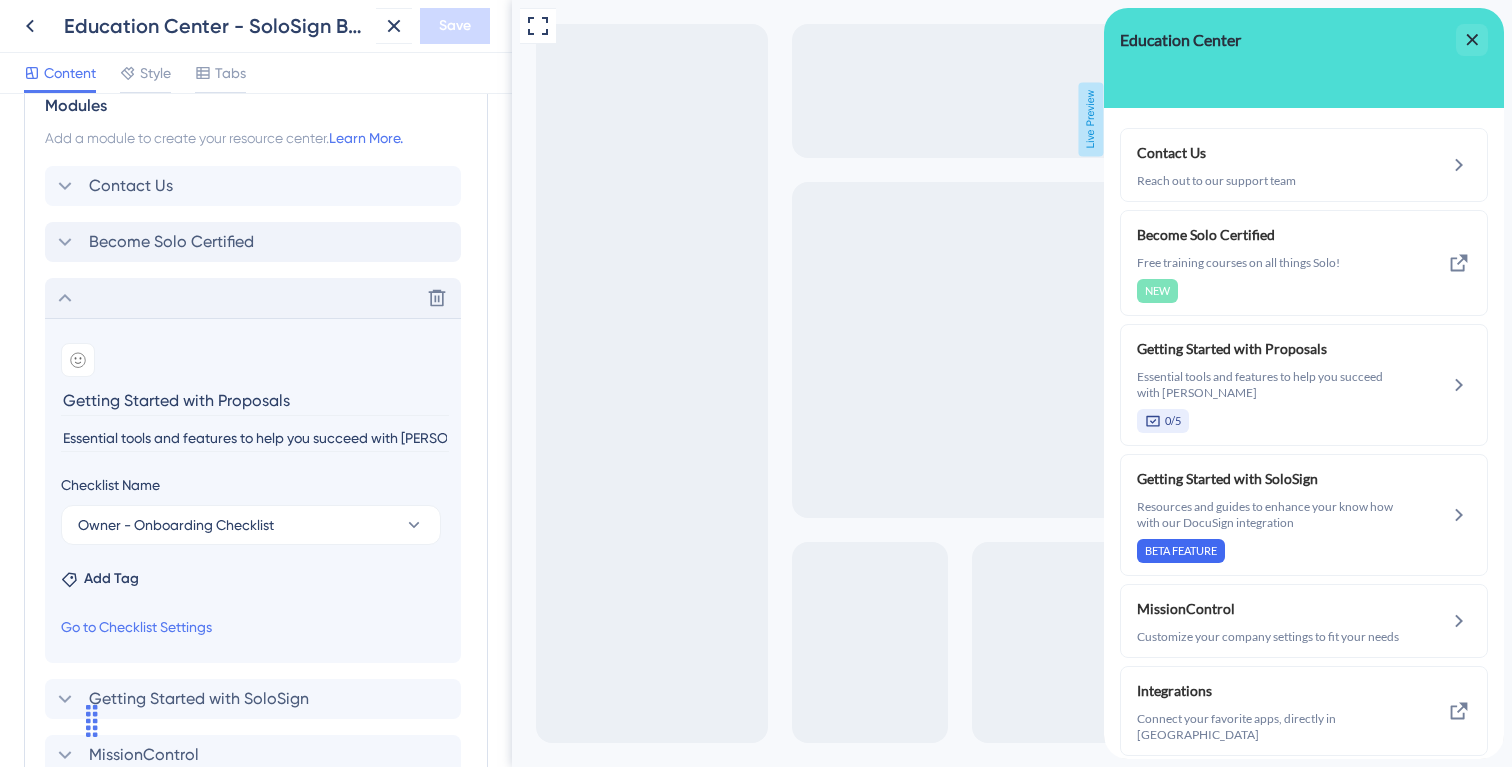 click 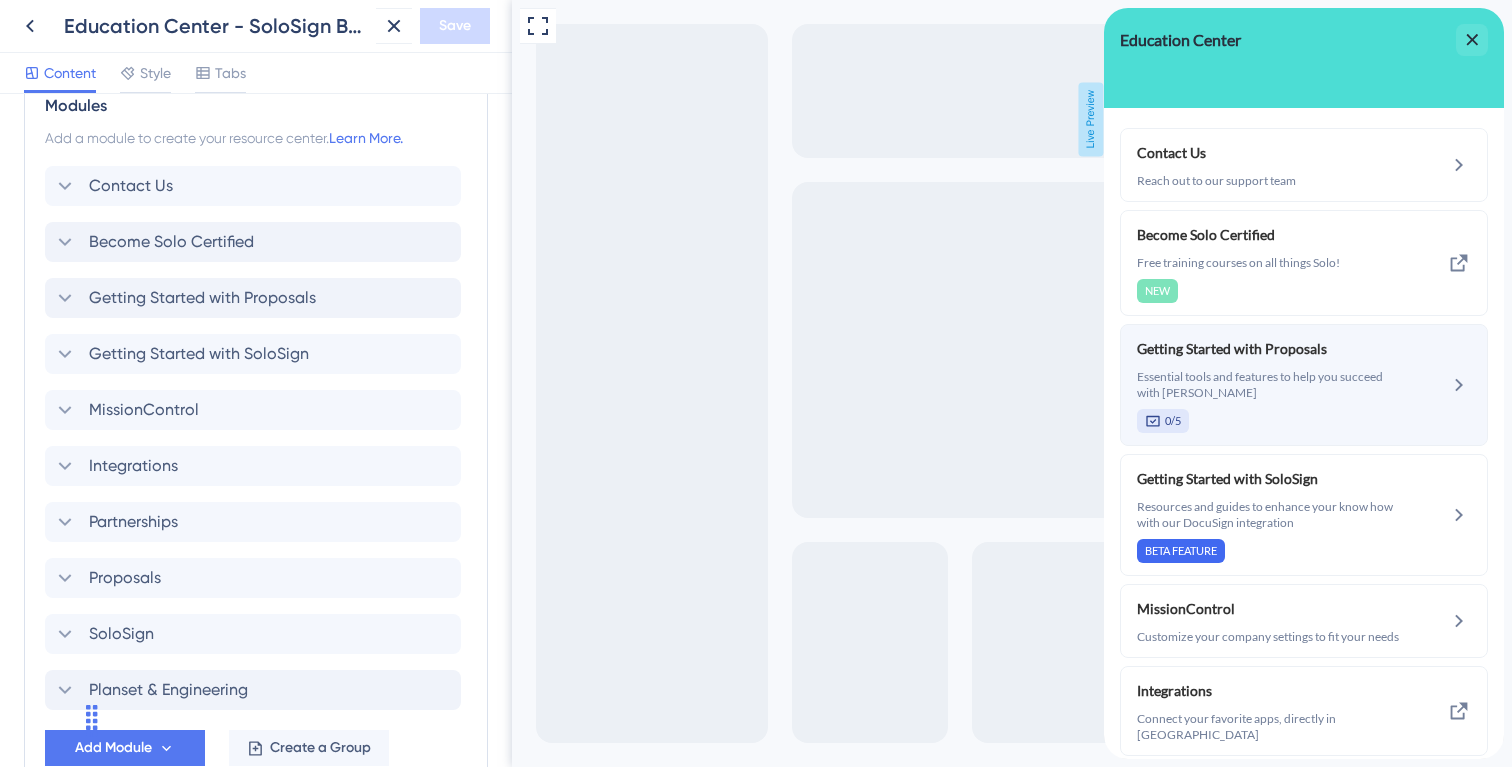 click 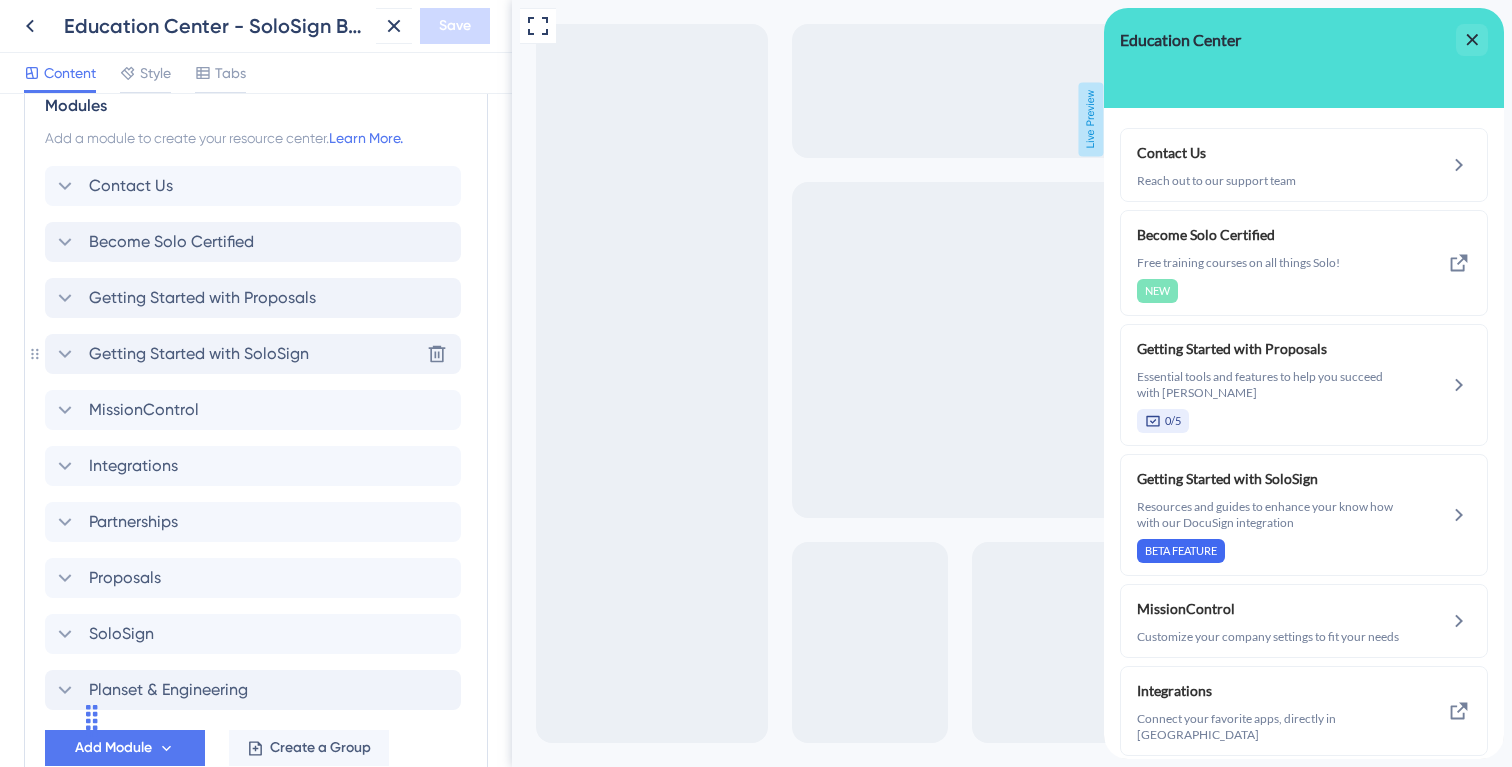 click on "Getting Started with SoloSign" at bounding box center [199, 354] 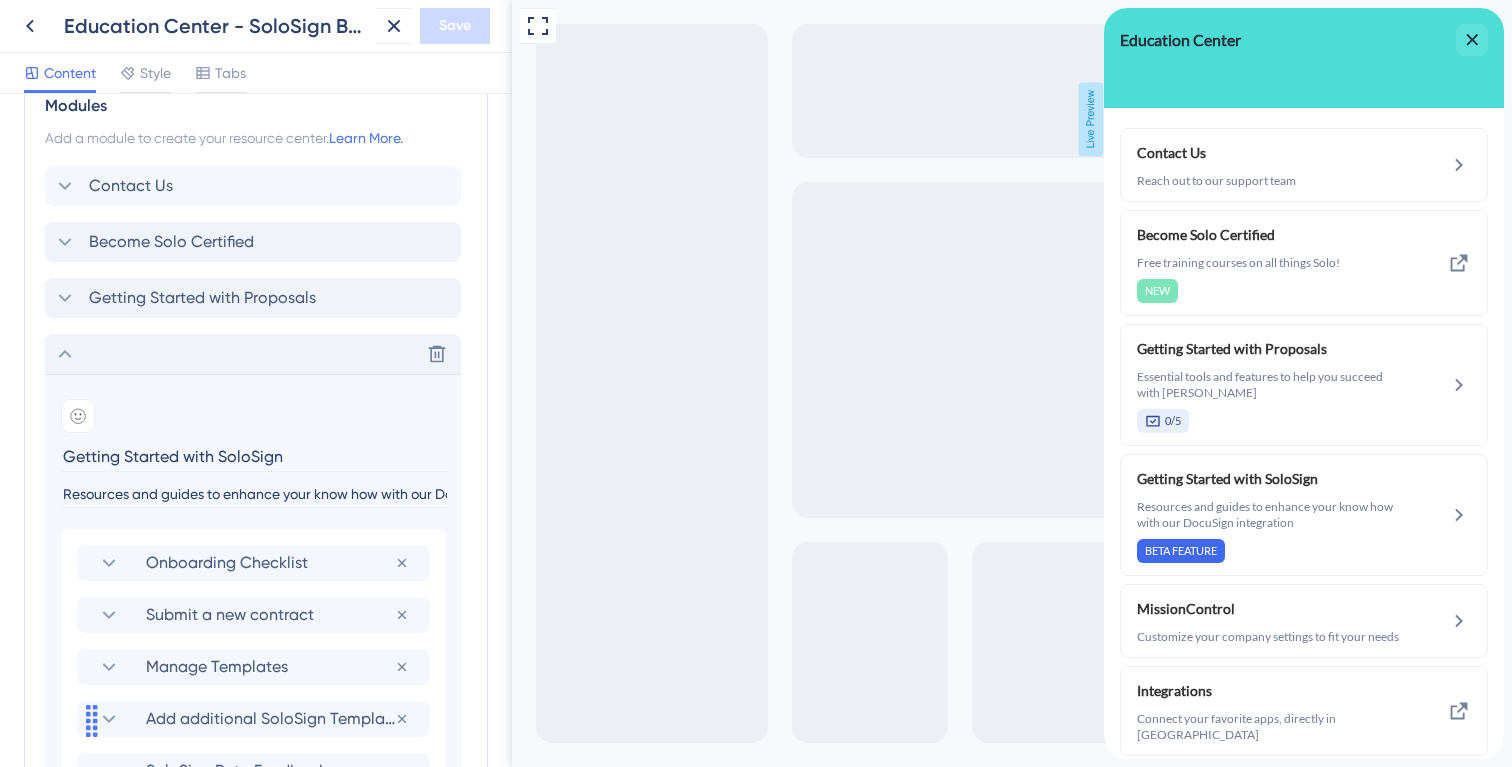 click on "Delete" at bounding box center (253, 354) 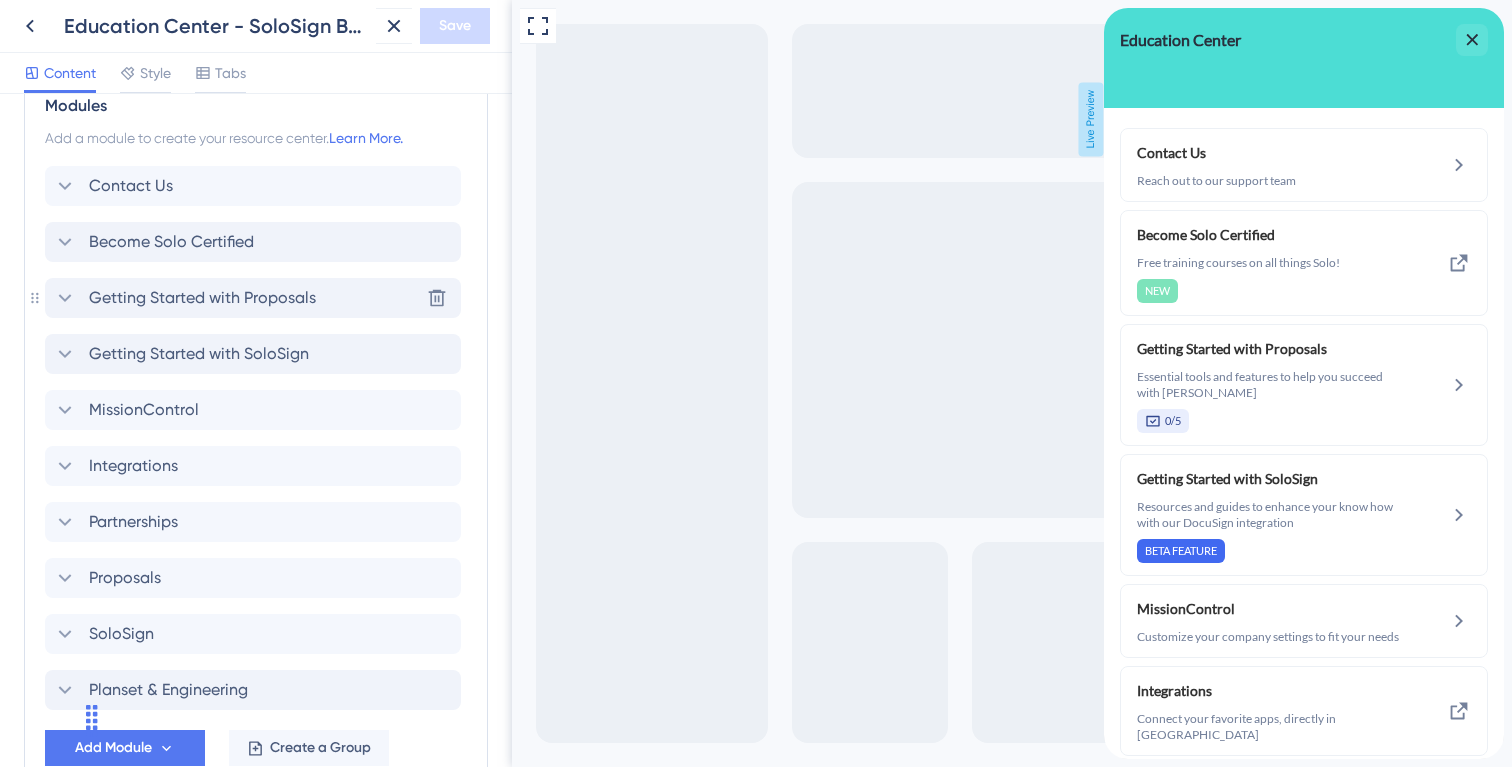 click on "Getting Started with Proposals" at bounding box center [202, 298] 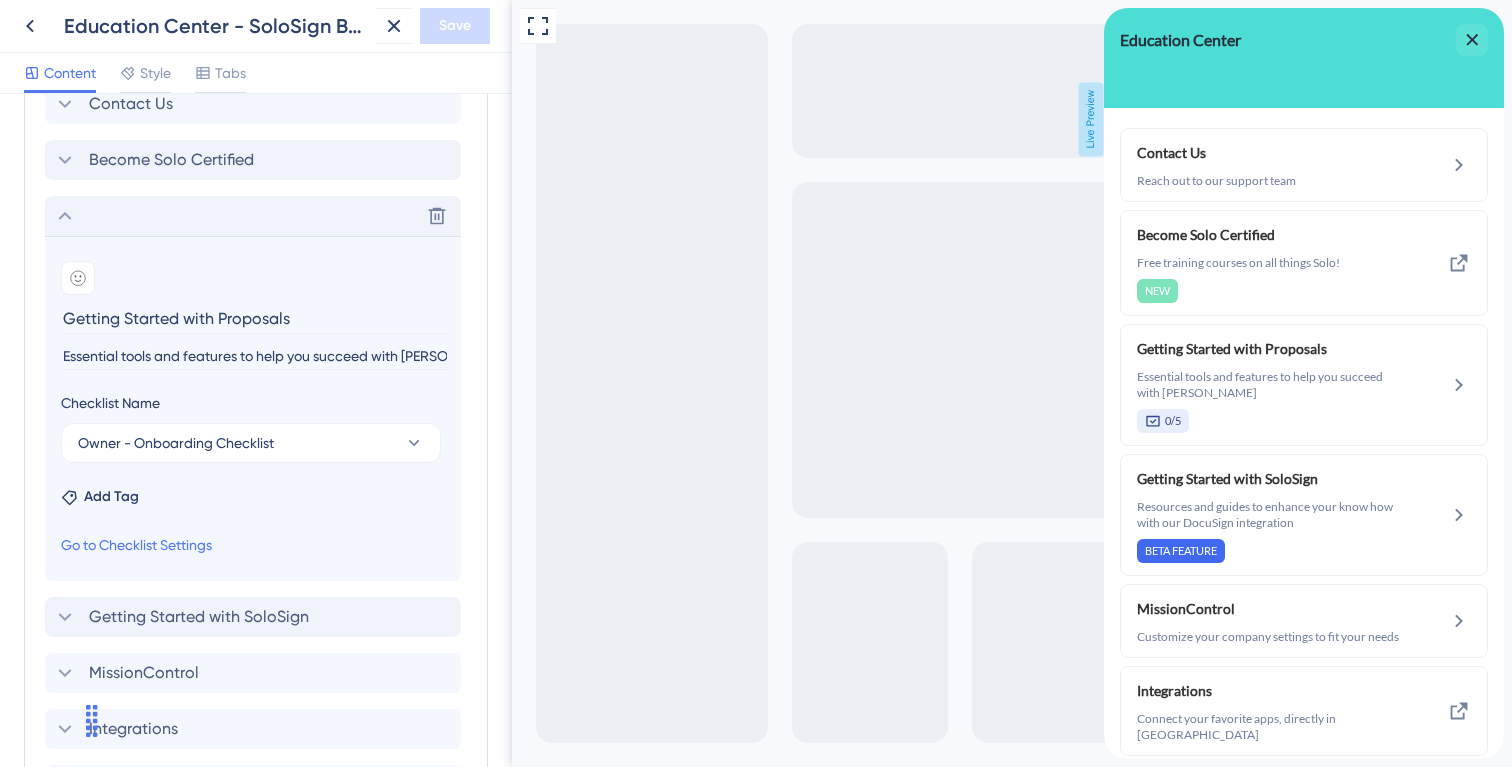 scroll, scrollTop: 572, scrollLeft: 0, axis: vertical 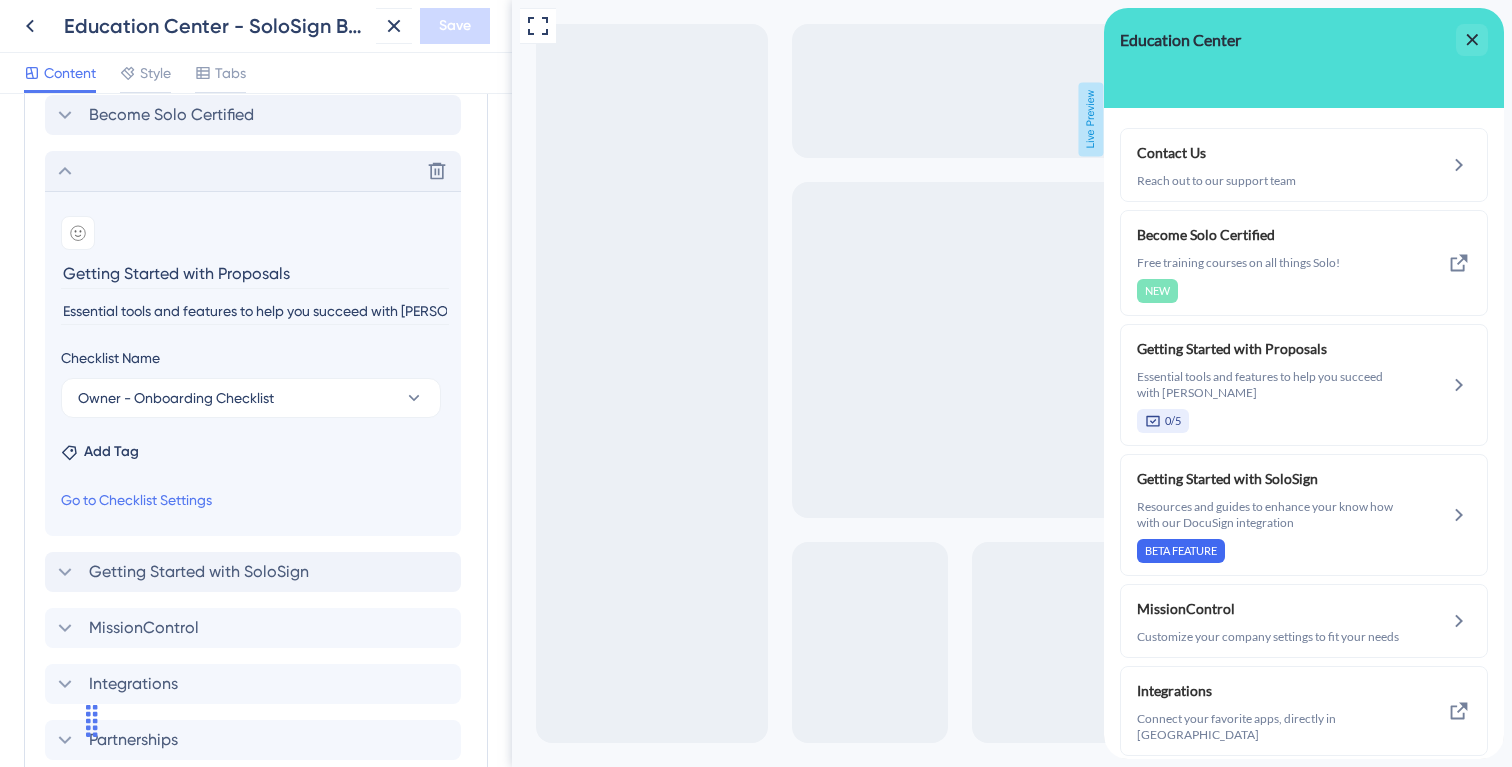 click 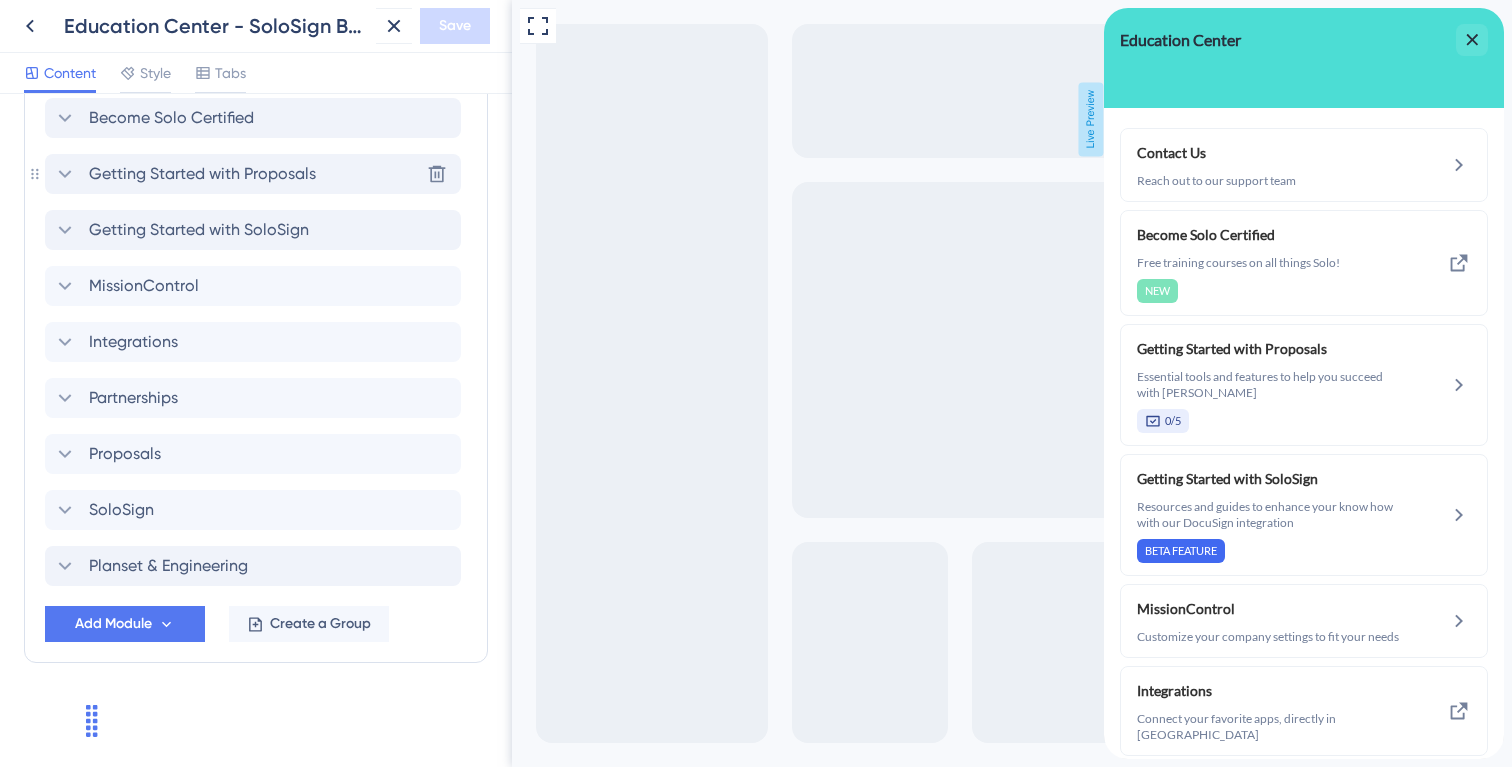 scroll, scrollTop: 569, scrollLeft: 0, axis: vertical 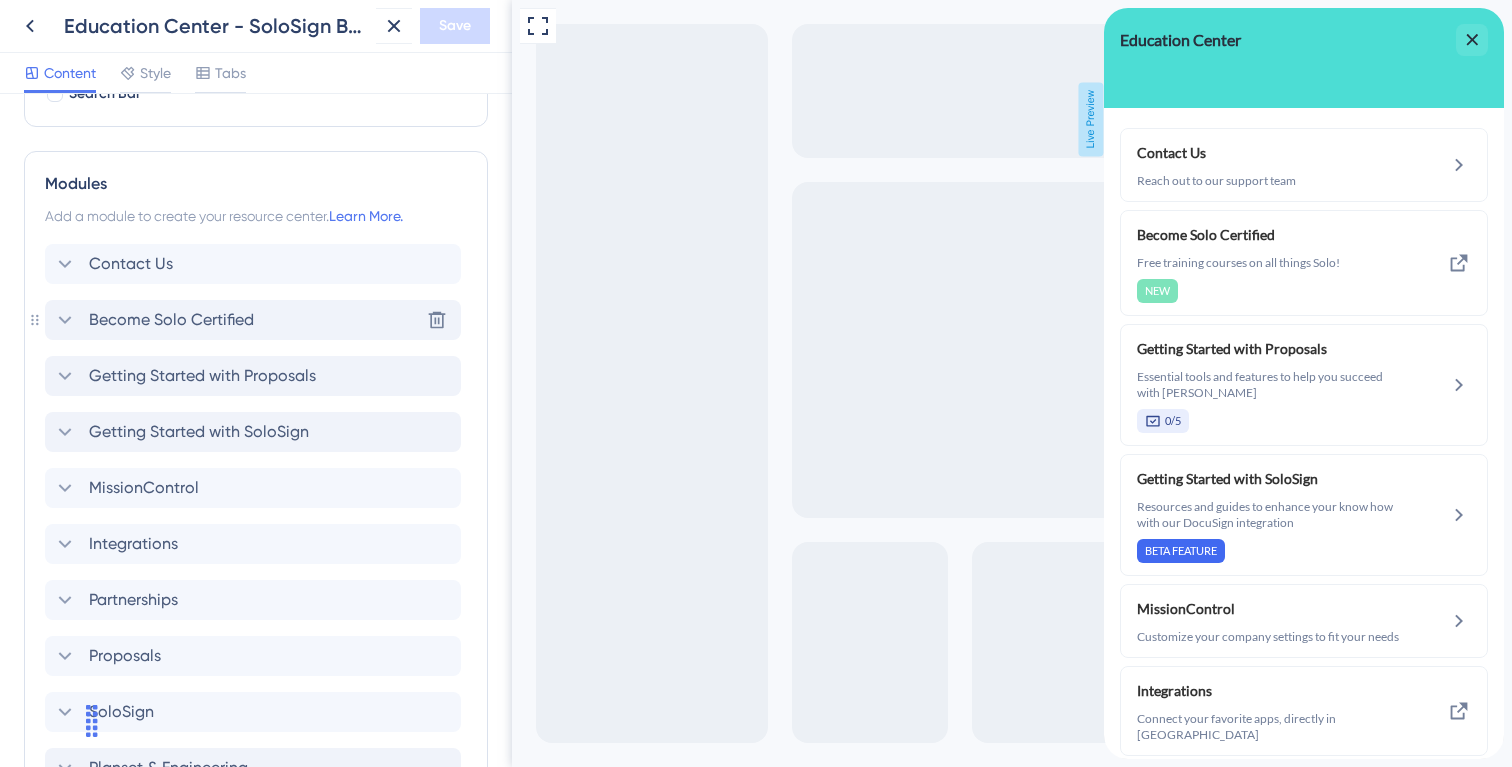 click on "Become Solo Certified" at bounding box center (171, 320) 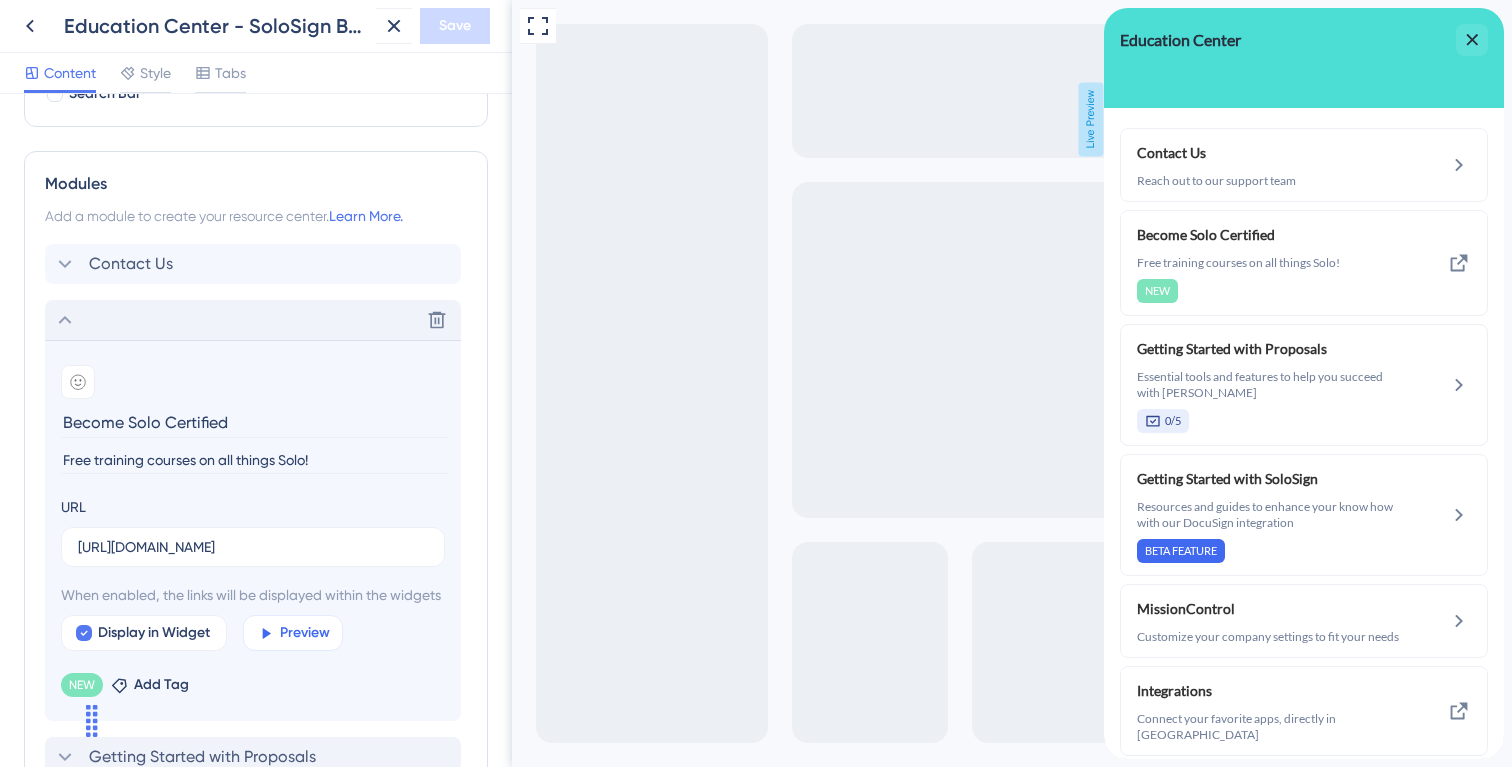 click on "Preview" at bounding box center (305, 633) 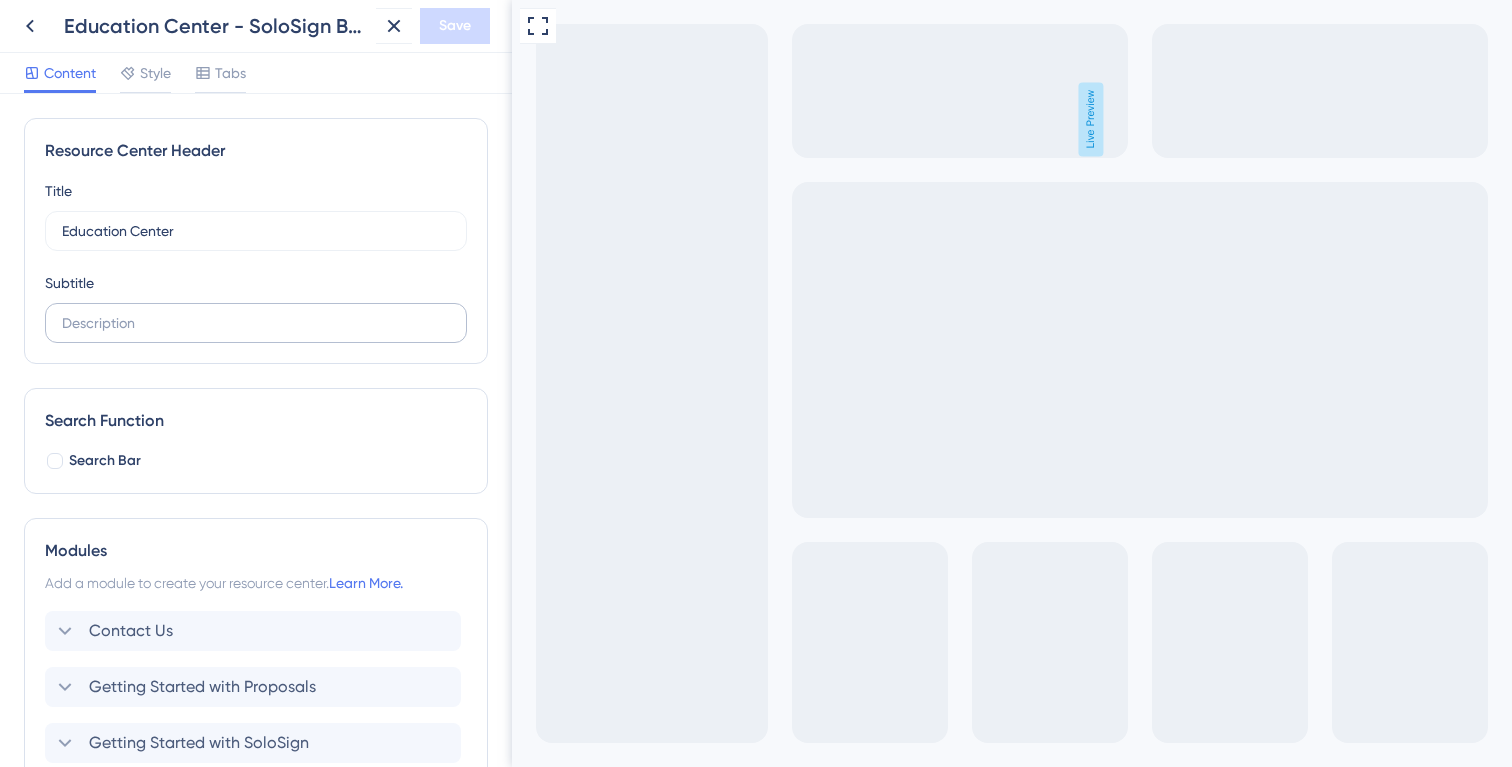 scroll, scrollTop: 0, scrollLeft: 0, axis: both 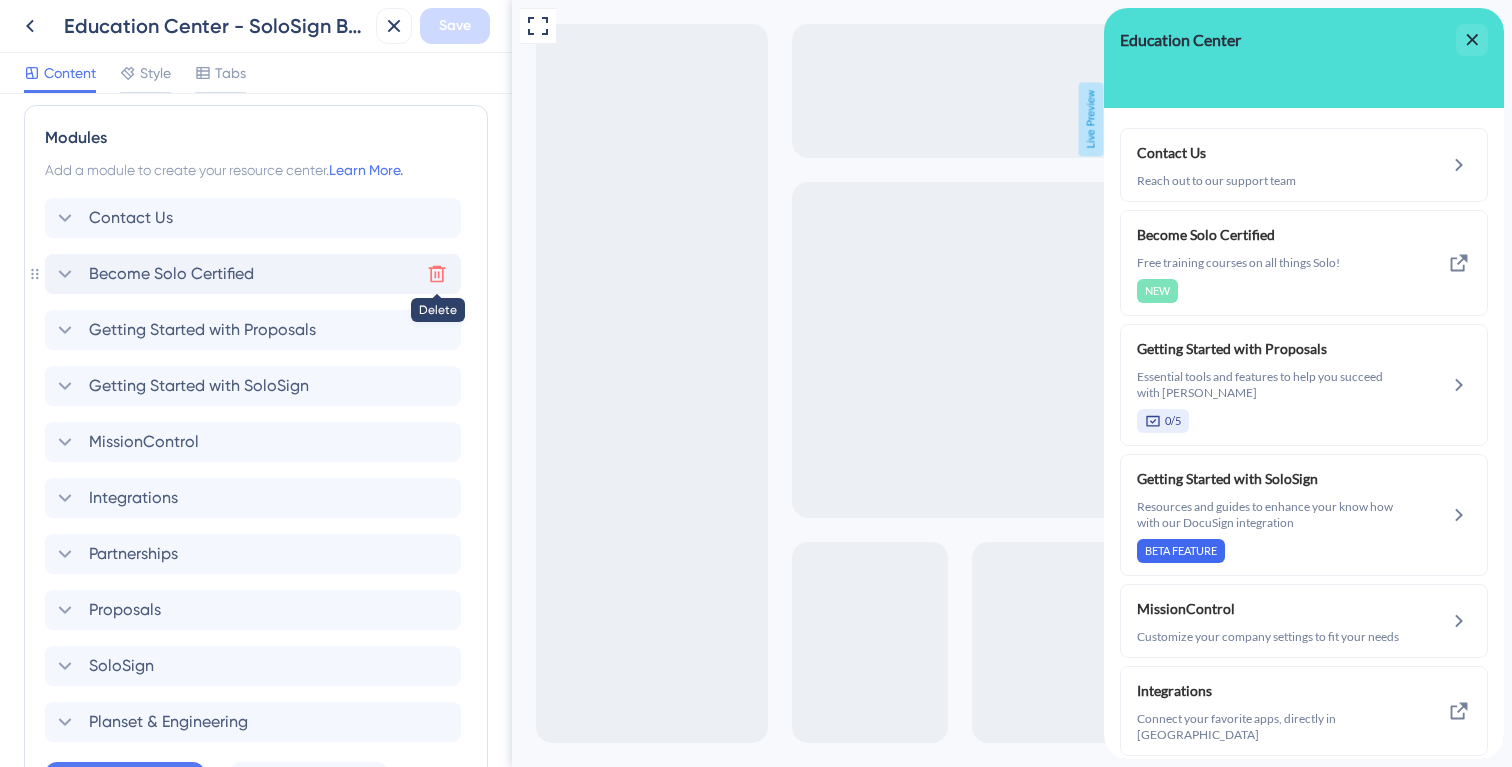 click 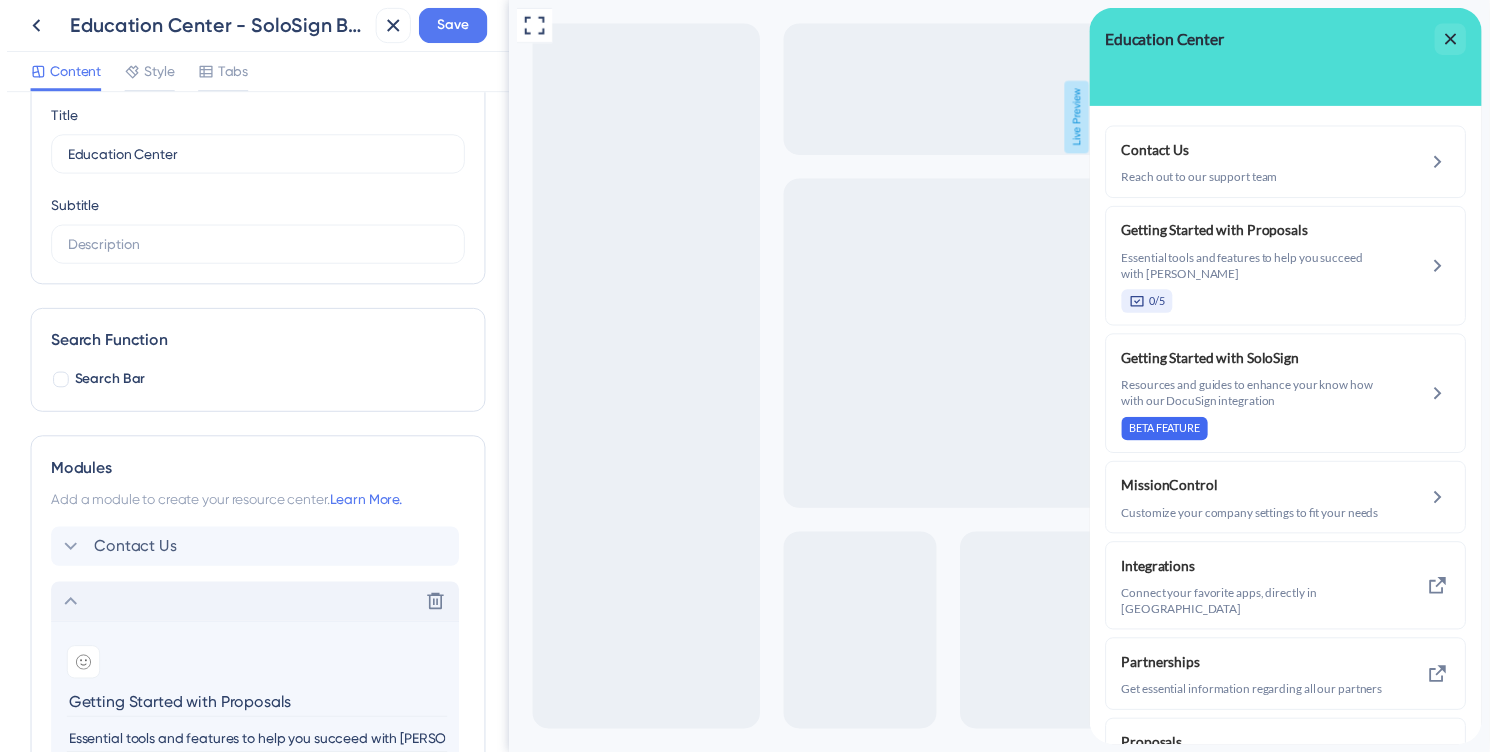 scroll, scrollTop: 0, scrollLeft: 0, axis: both 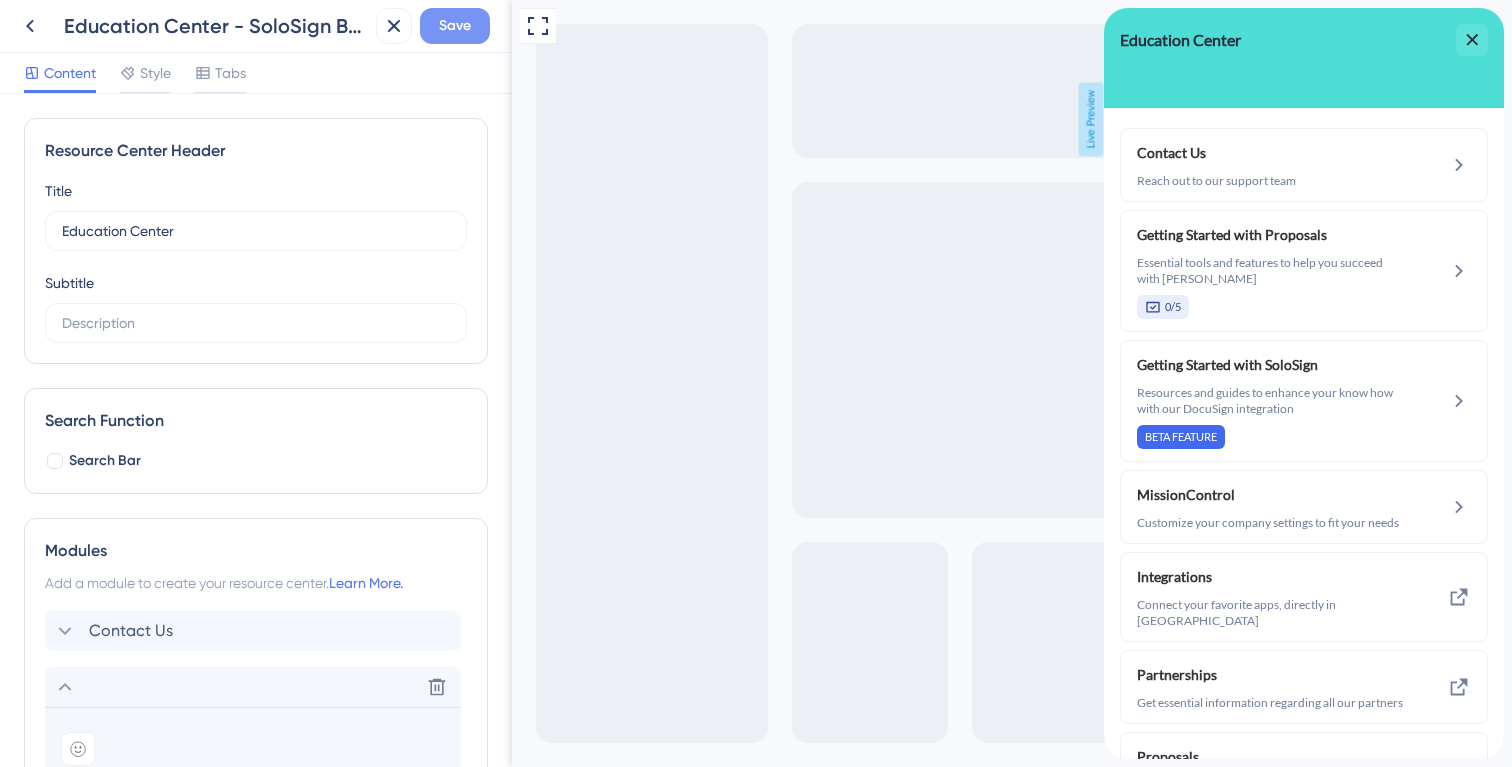 click on "Save" at bounding box center [455, 26] 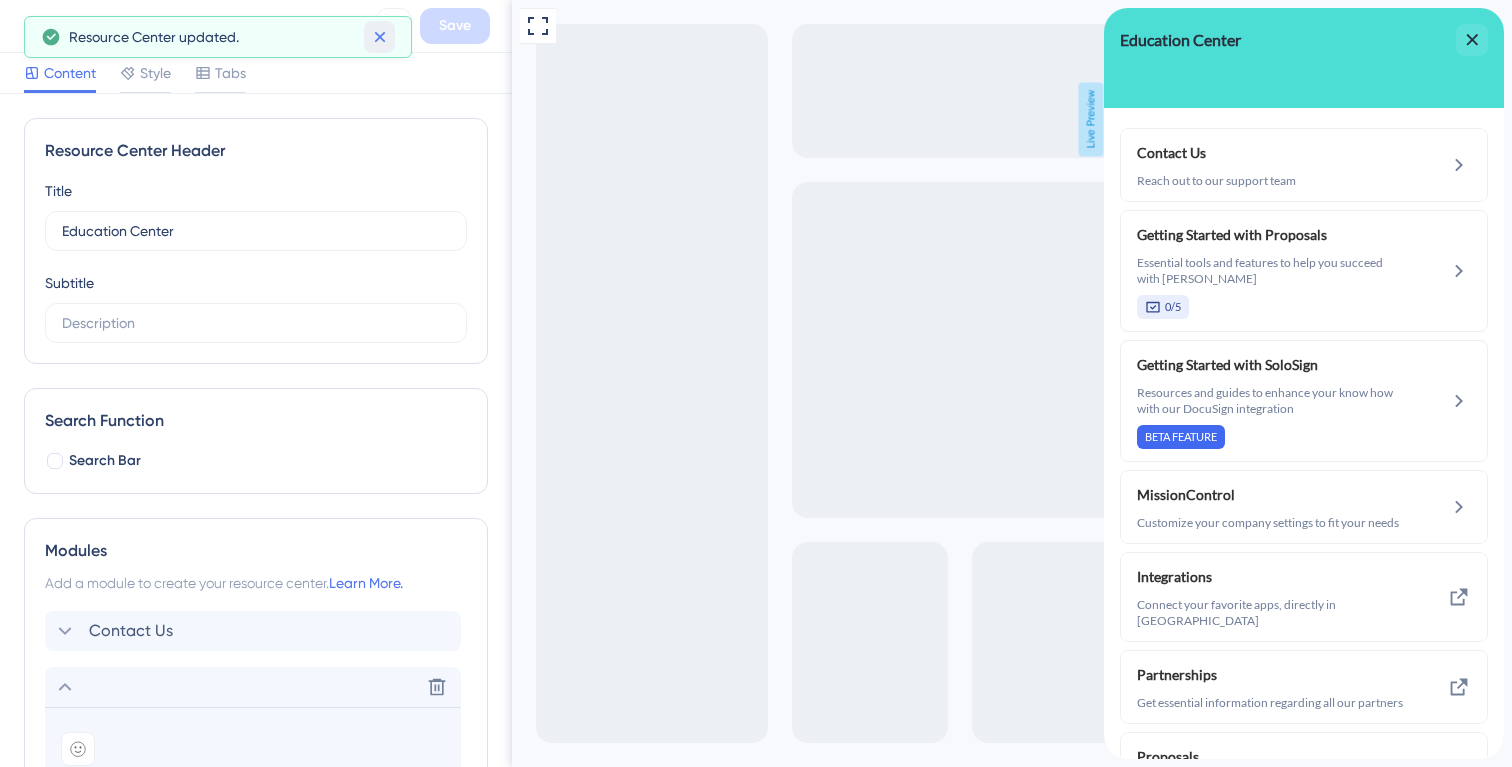 click 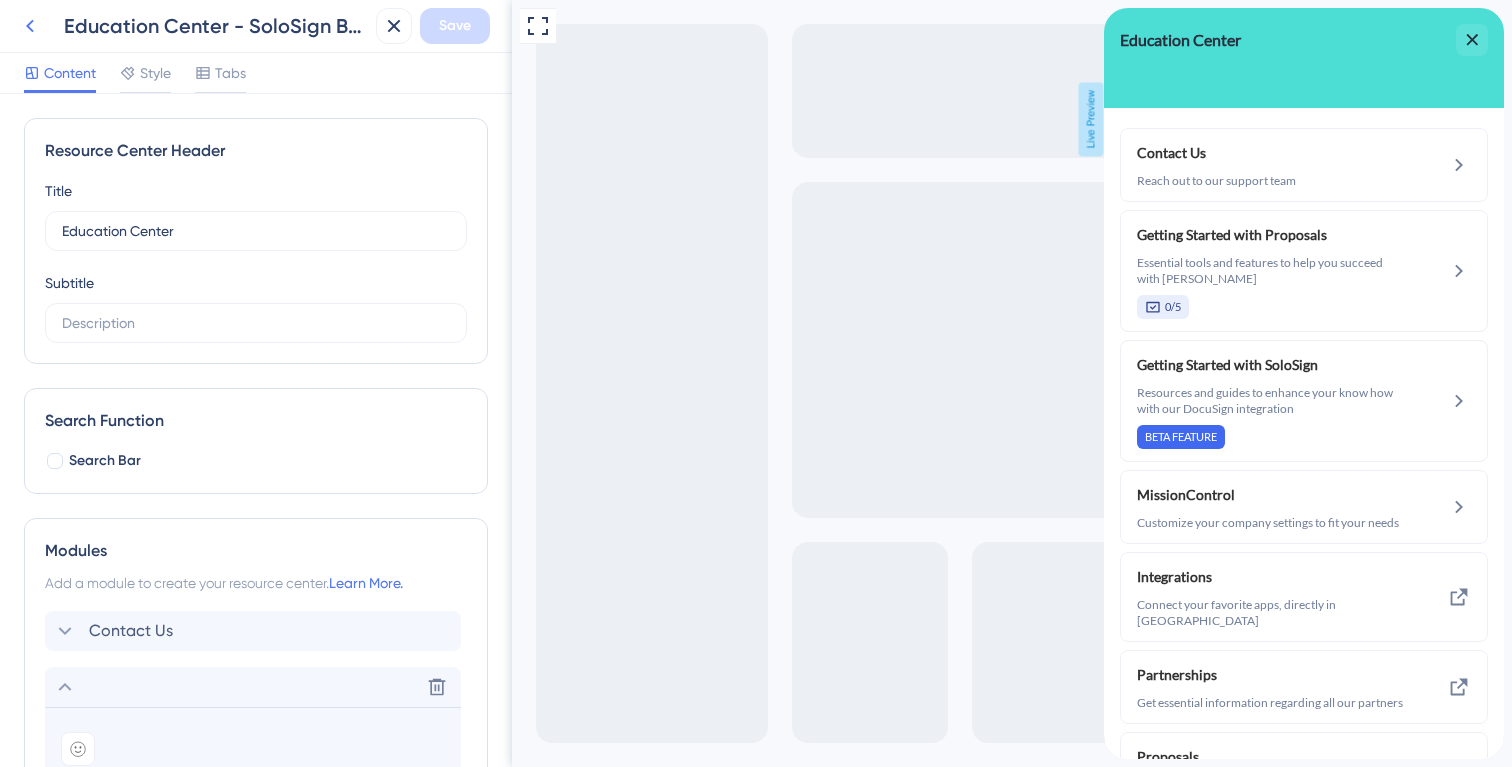 click 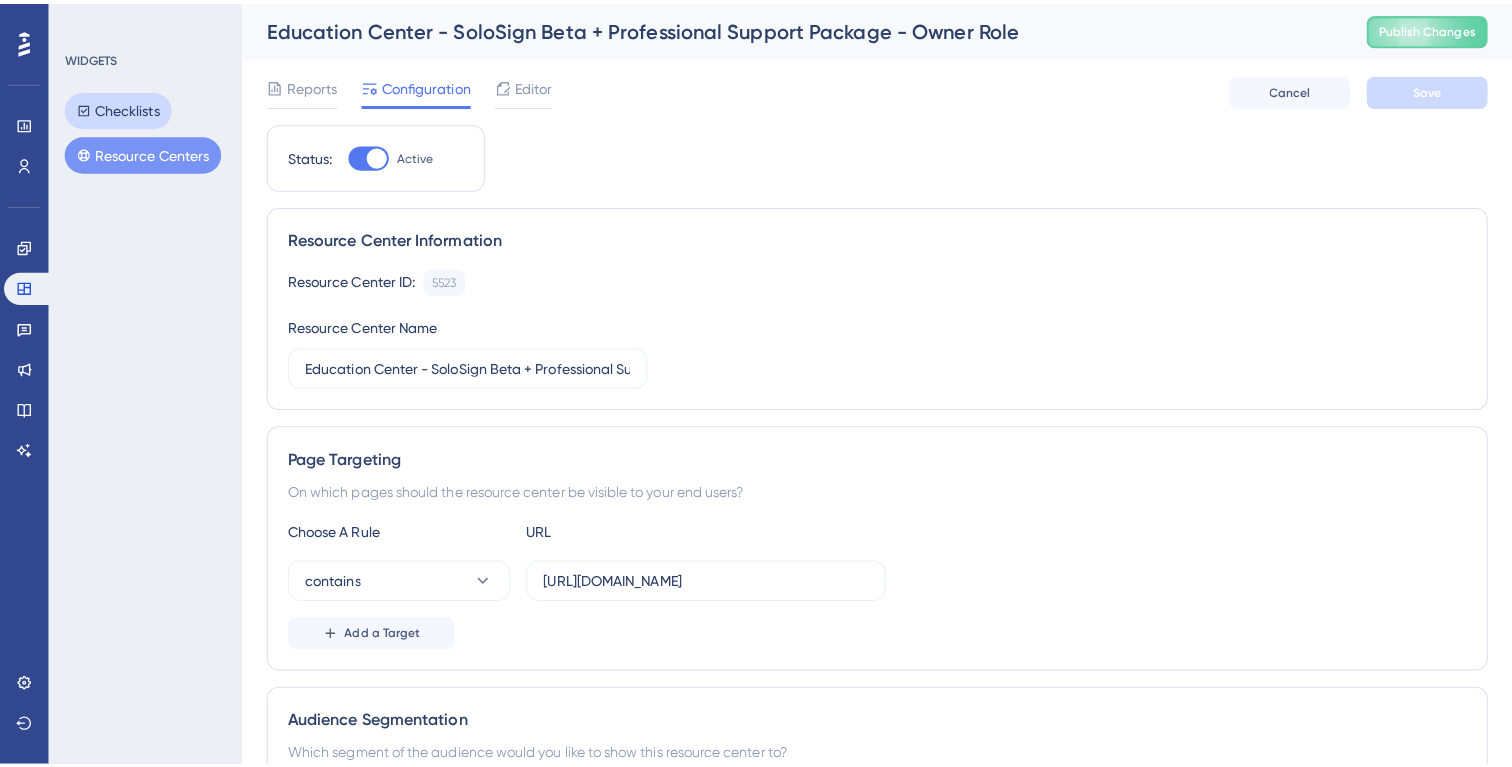 scroll, scrollTop: 0, scrollLeft: 0, axis: both 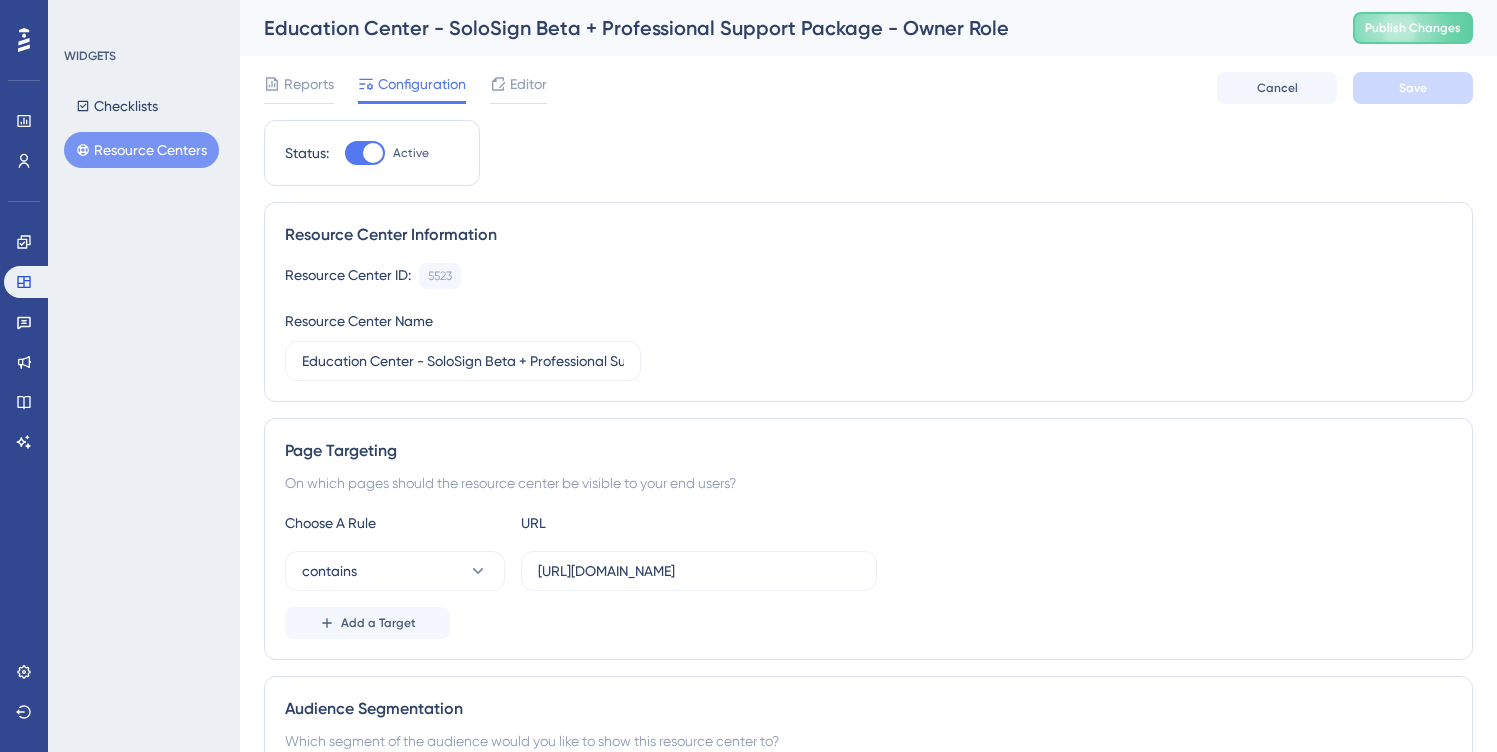 click on "Resource Centers" at bounding box center (141, 150) 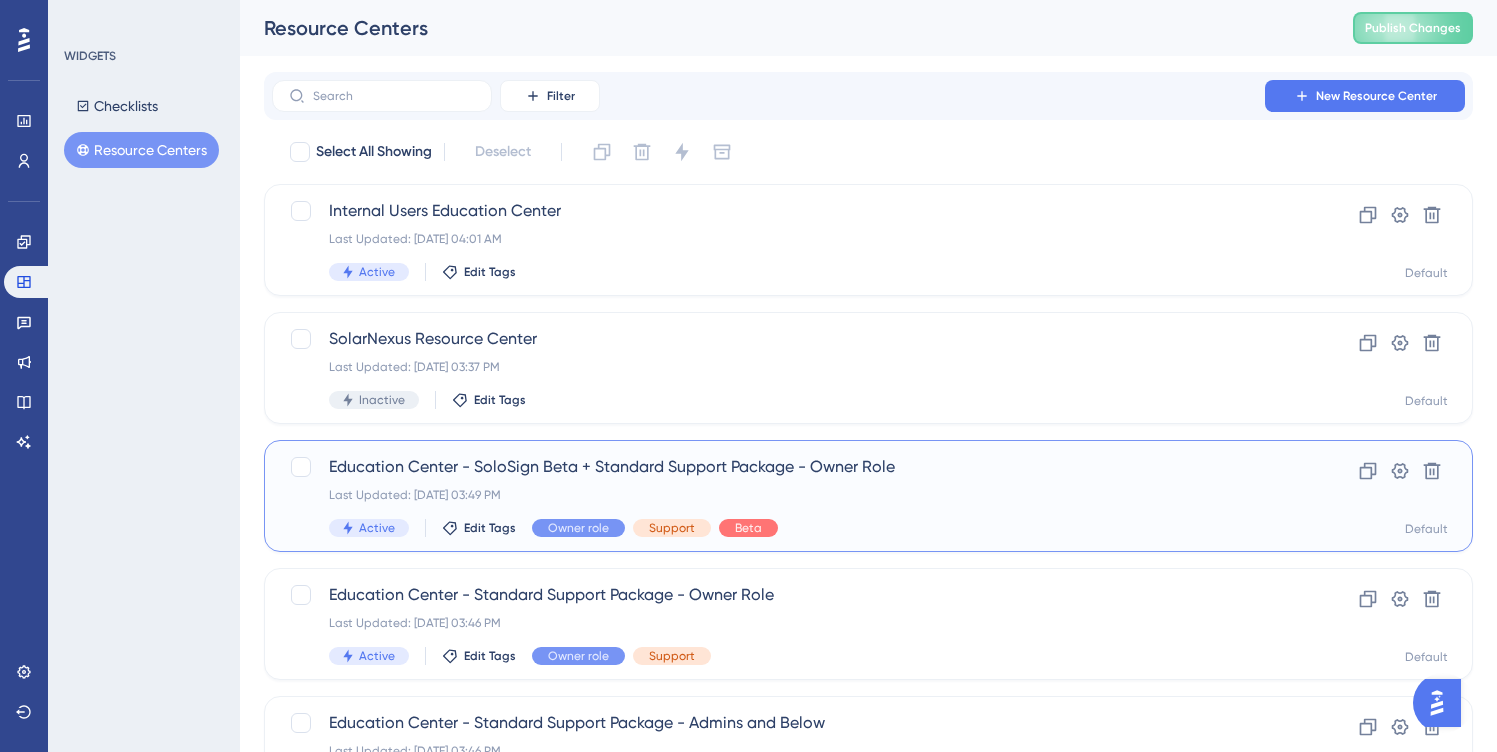 click on "Education Center - SoloSign Beta + Standard Support Package - Owner Role" at bounding box center [788, 467] 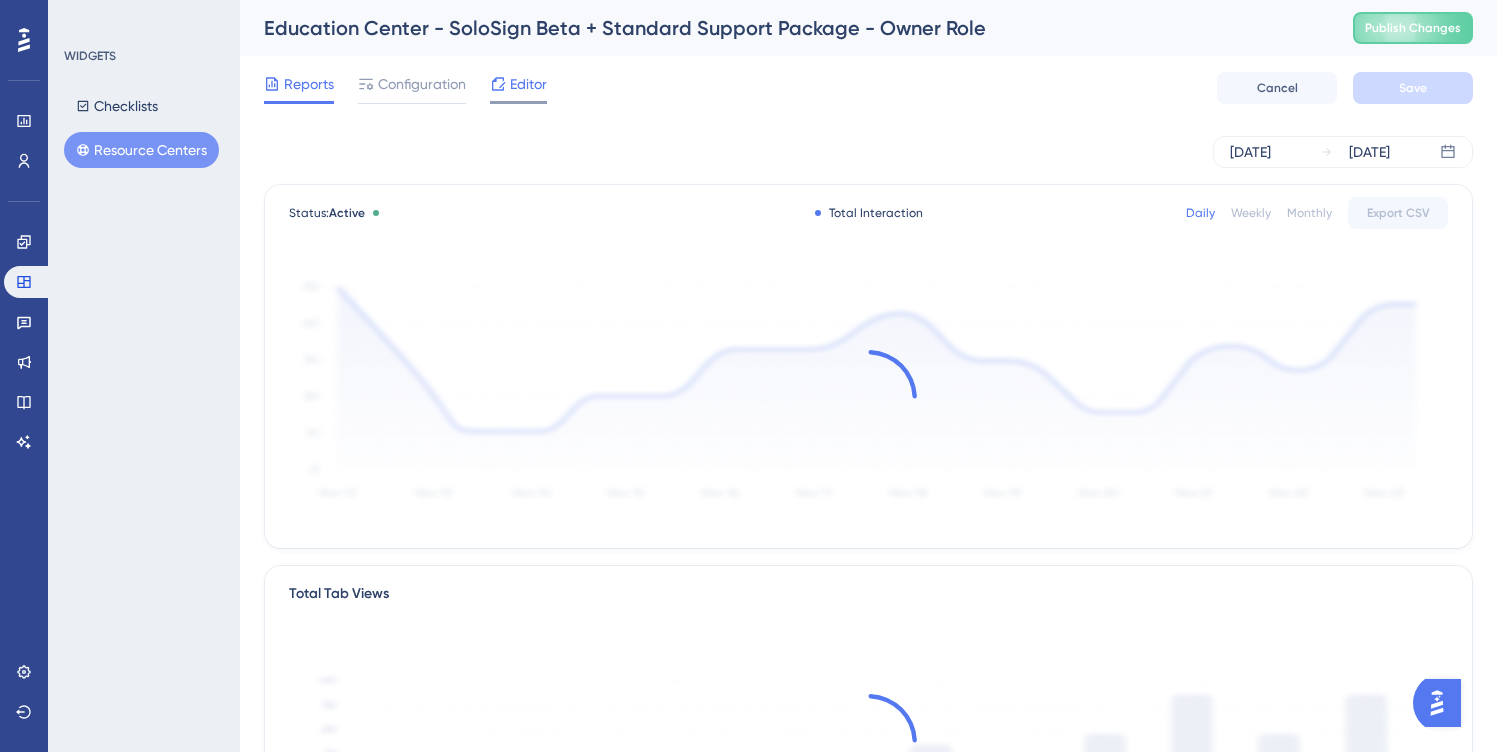 click on "Editor" at bounding box center (528, 84) 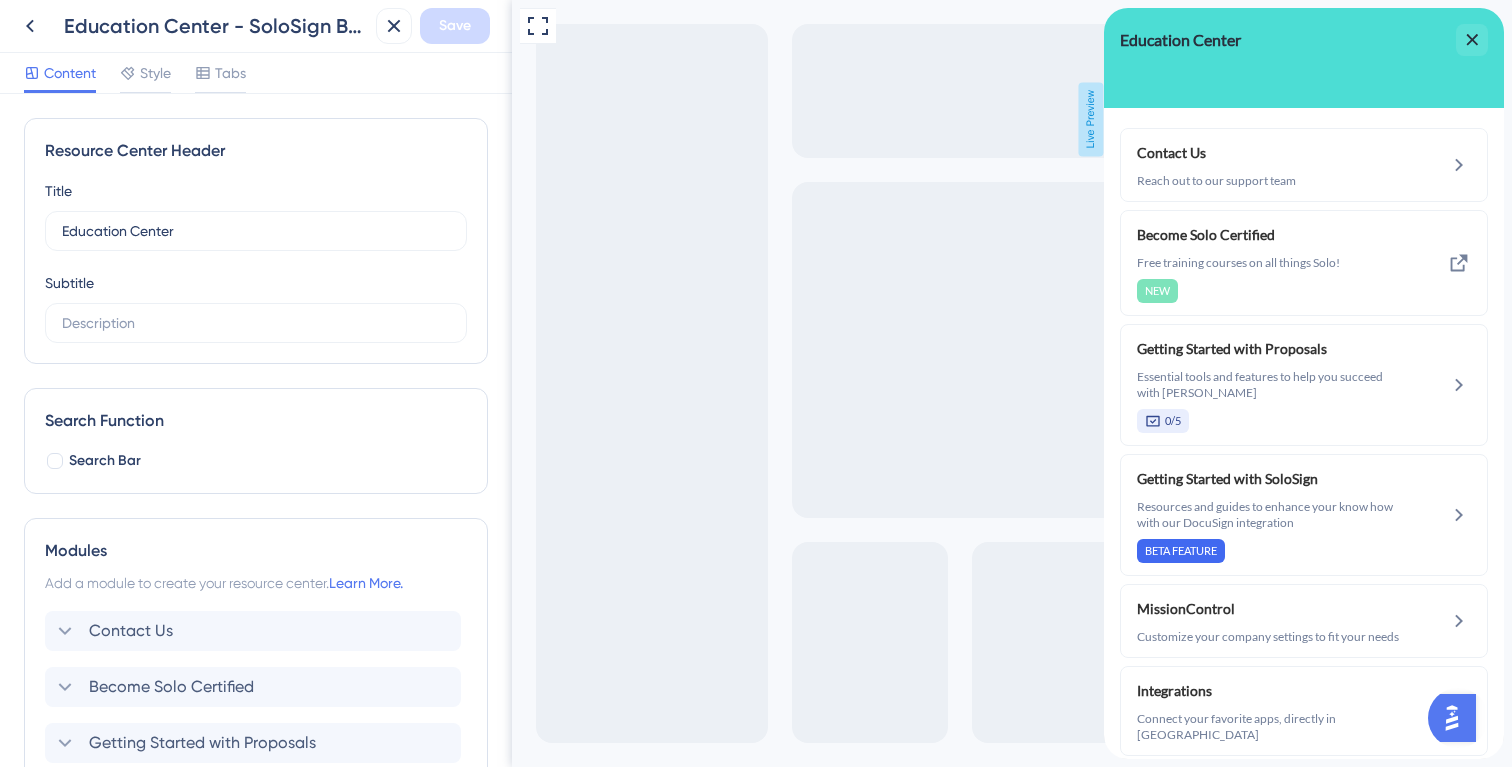 scroll, scrollTop: 0, scrollLeft: 0, axis: both 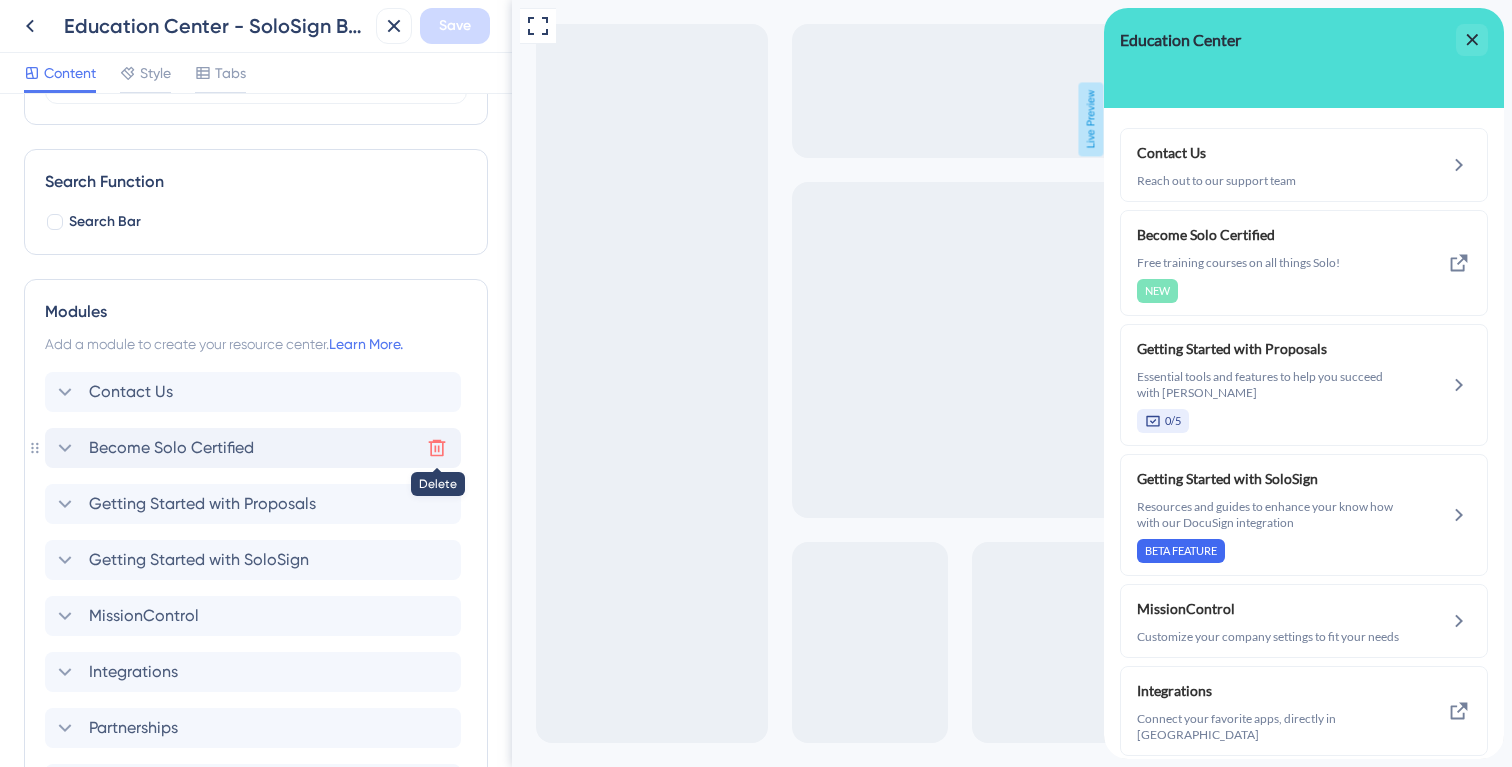 drag, startPoint x: 418, startPoint y: 430, endPoint x: 445, endPoint y: 439, distance: 28.460499 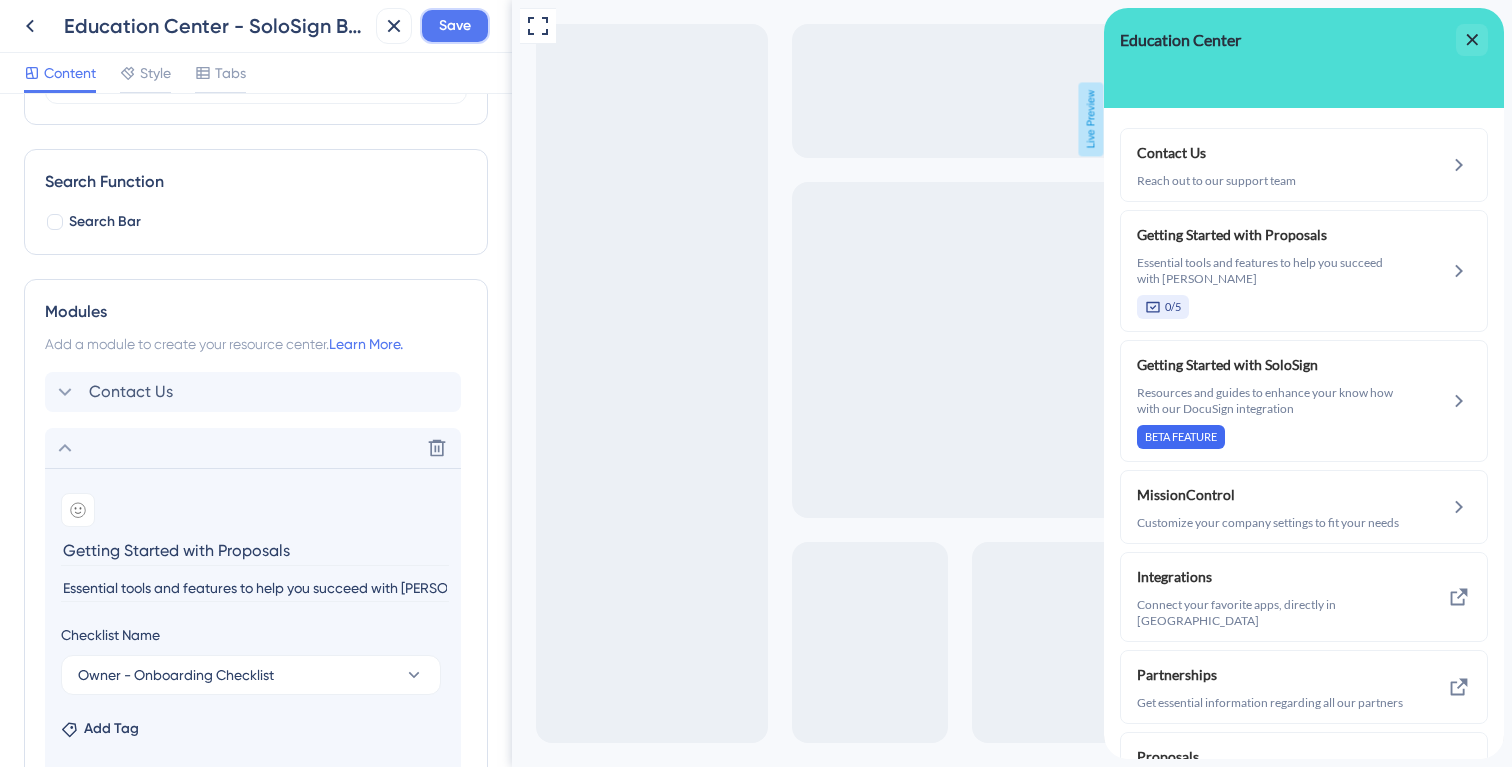 click on "Save" at bounding box center [455, 26] 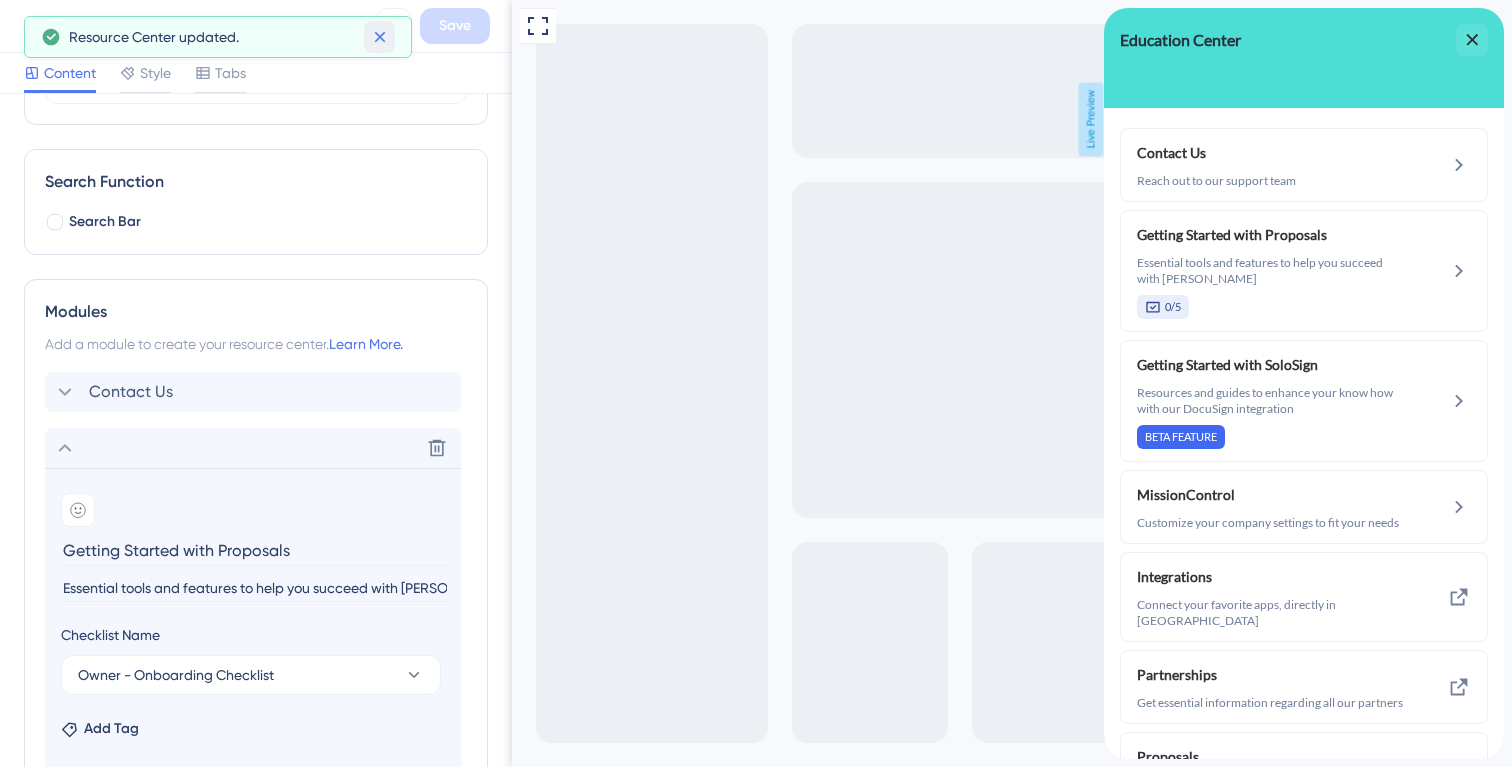 drag, startPoint x: 371, startPoint y: 34, endPoint x: 234, endPoint y: 39, distance: 137.09122 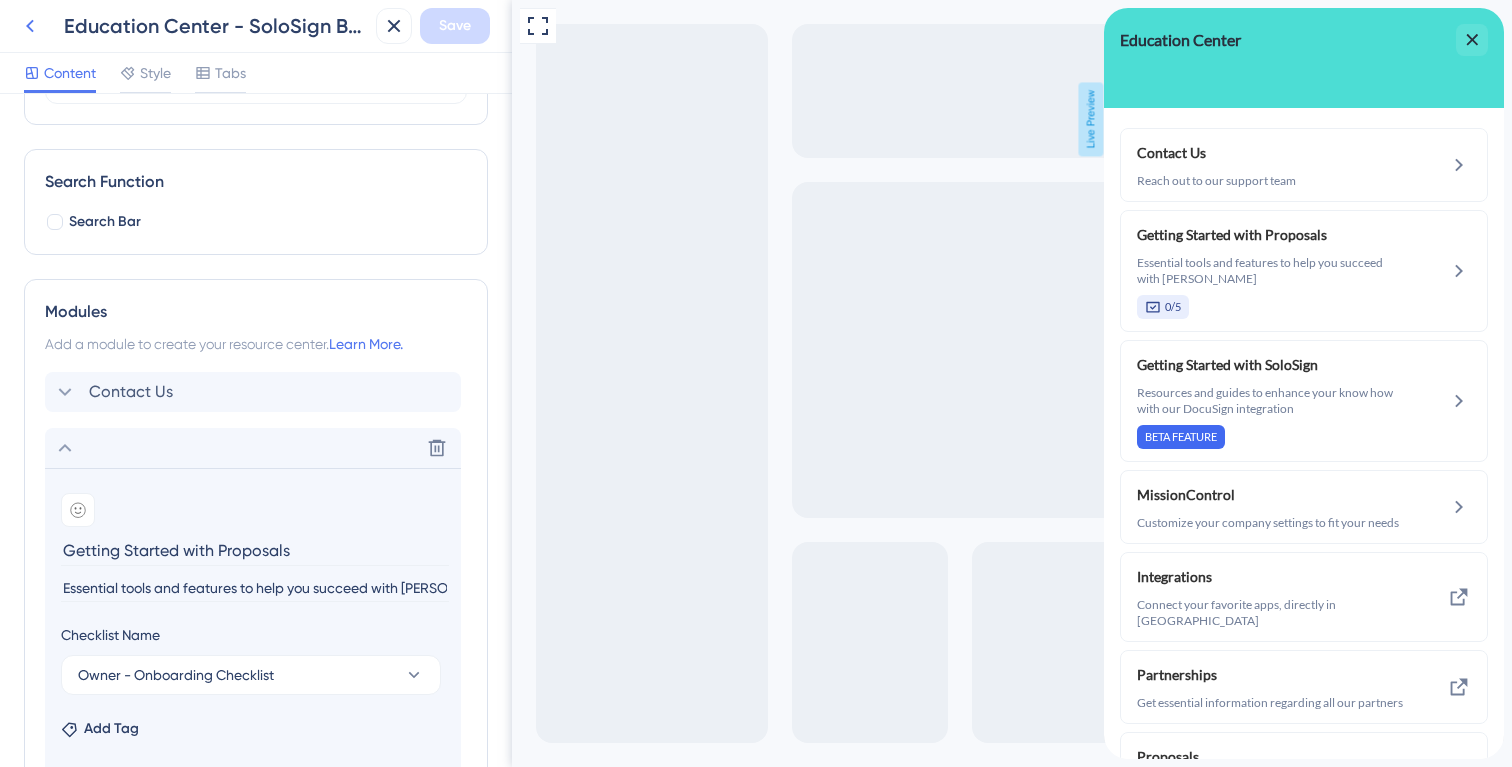 click at bounding box center [30, 26] 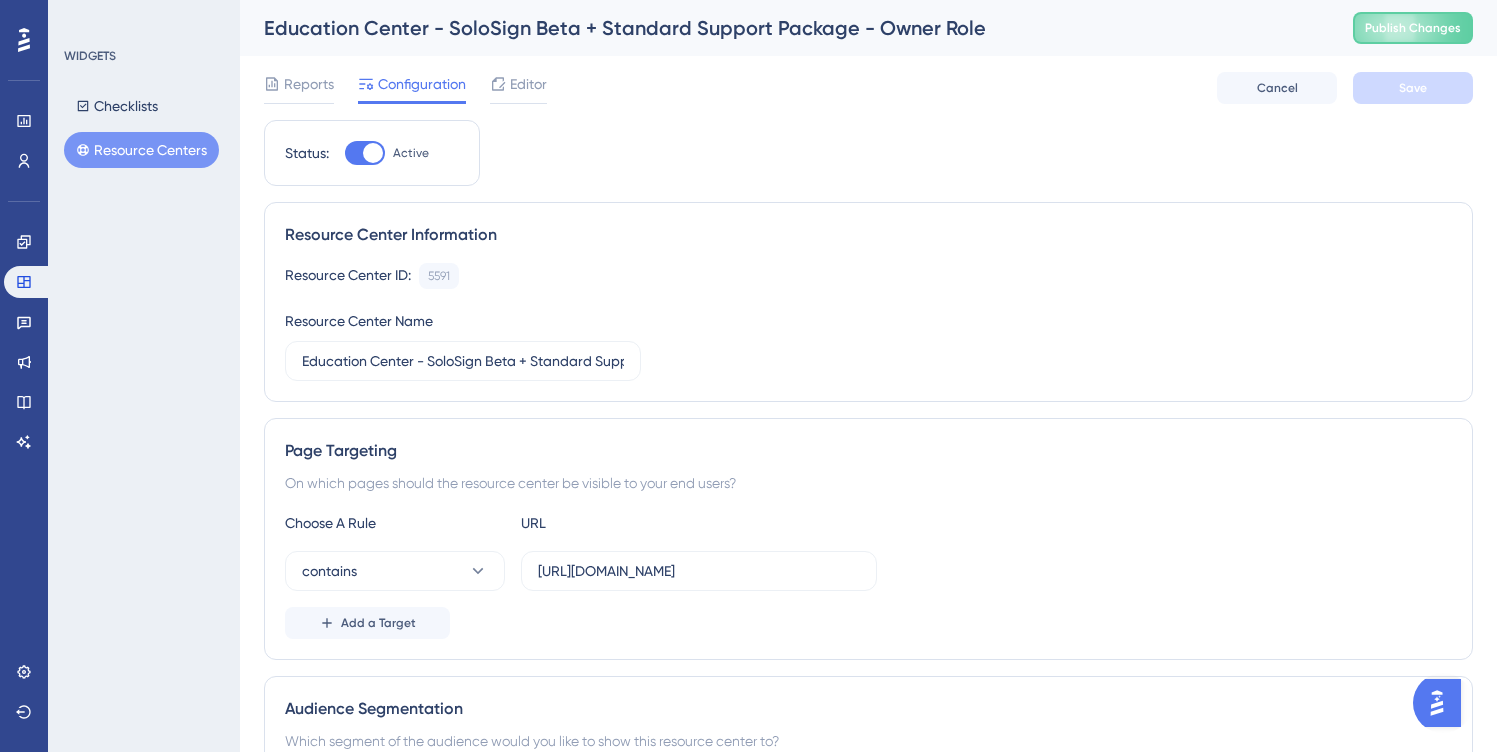 click on "Resource Centers" at bounding box center [141, 150] 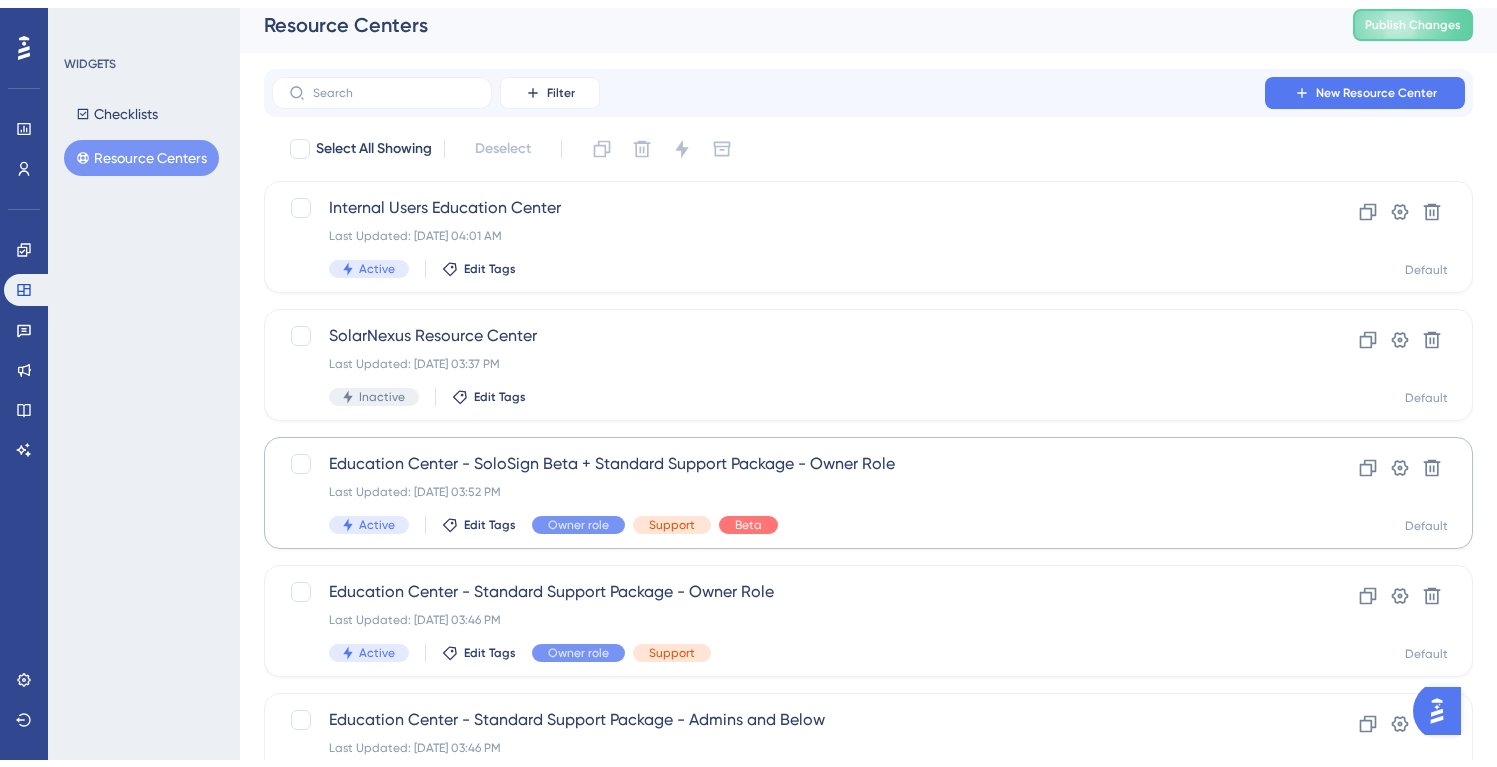 scroll, scrollTop: 152, scrollLeft: 0, axis: vertical 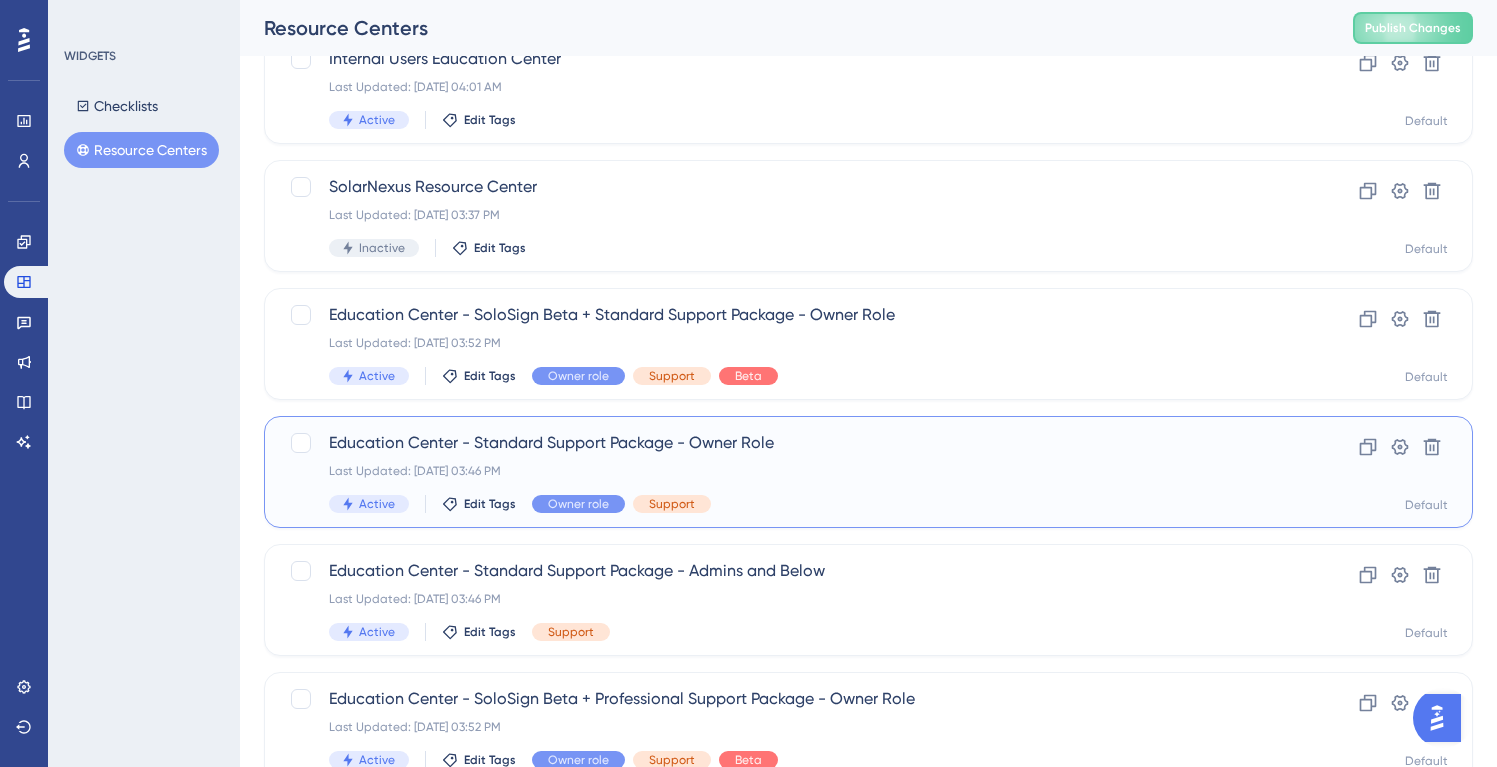 click on "Education Center - Standard Support Package - Owner Role Last Updated: Jul 23 2025, 03:46 PM Active Edit Tags Owner role Support" at bounding box center [788, 472] 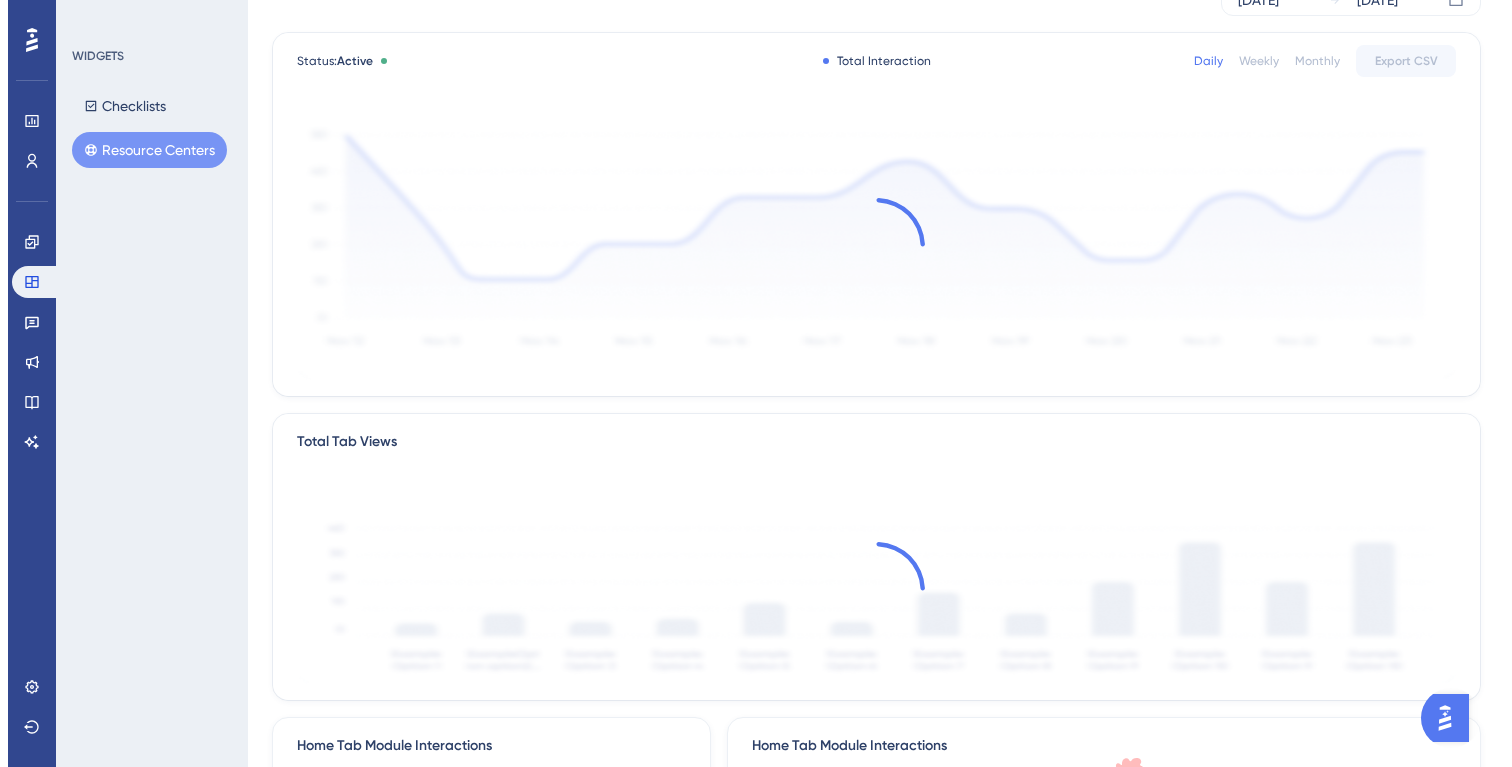 scroll, scrollTop: 0, scrollLeft: 0, axis: both 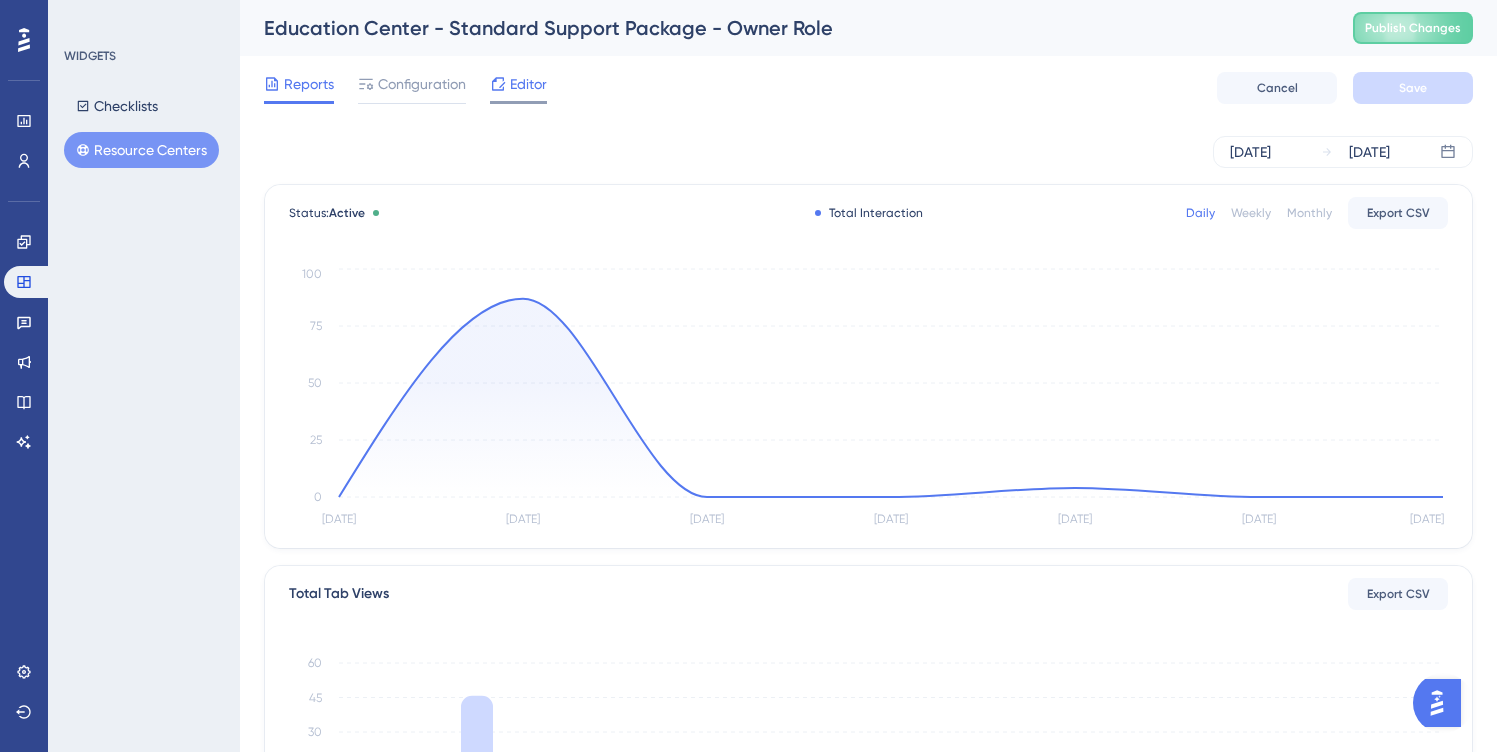 click on "Editor" at bounding box center (518, 88) 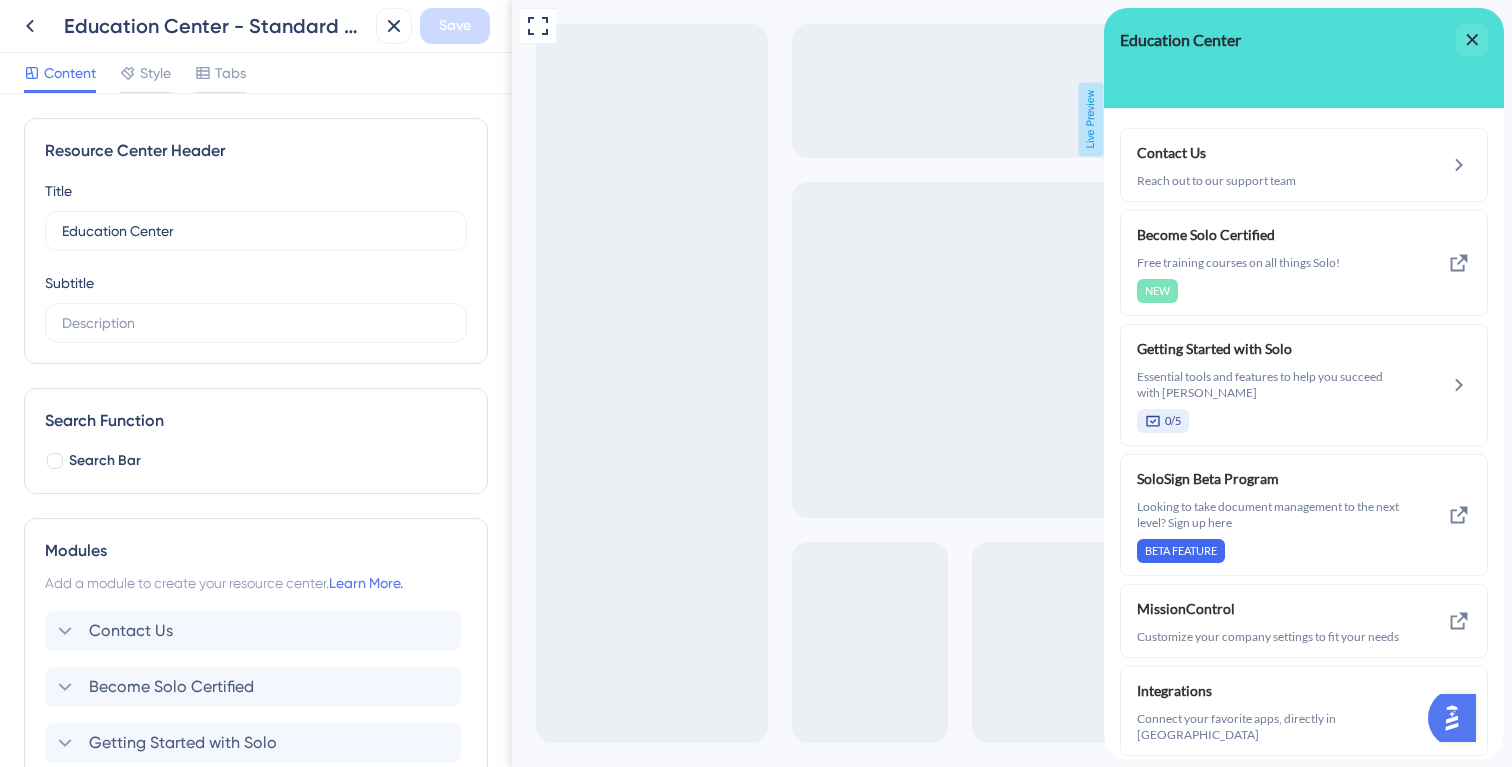 scroll, scrollTop: 0, scrollLeft: 0, axis: both 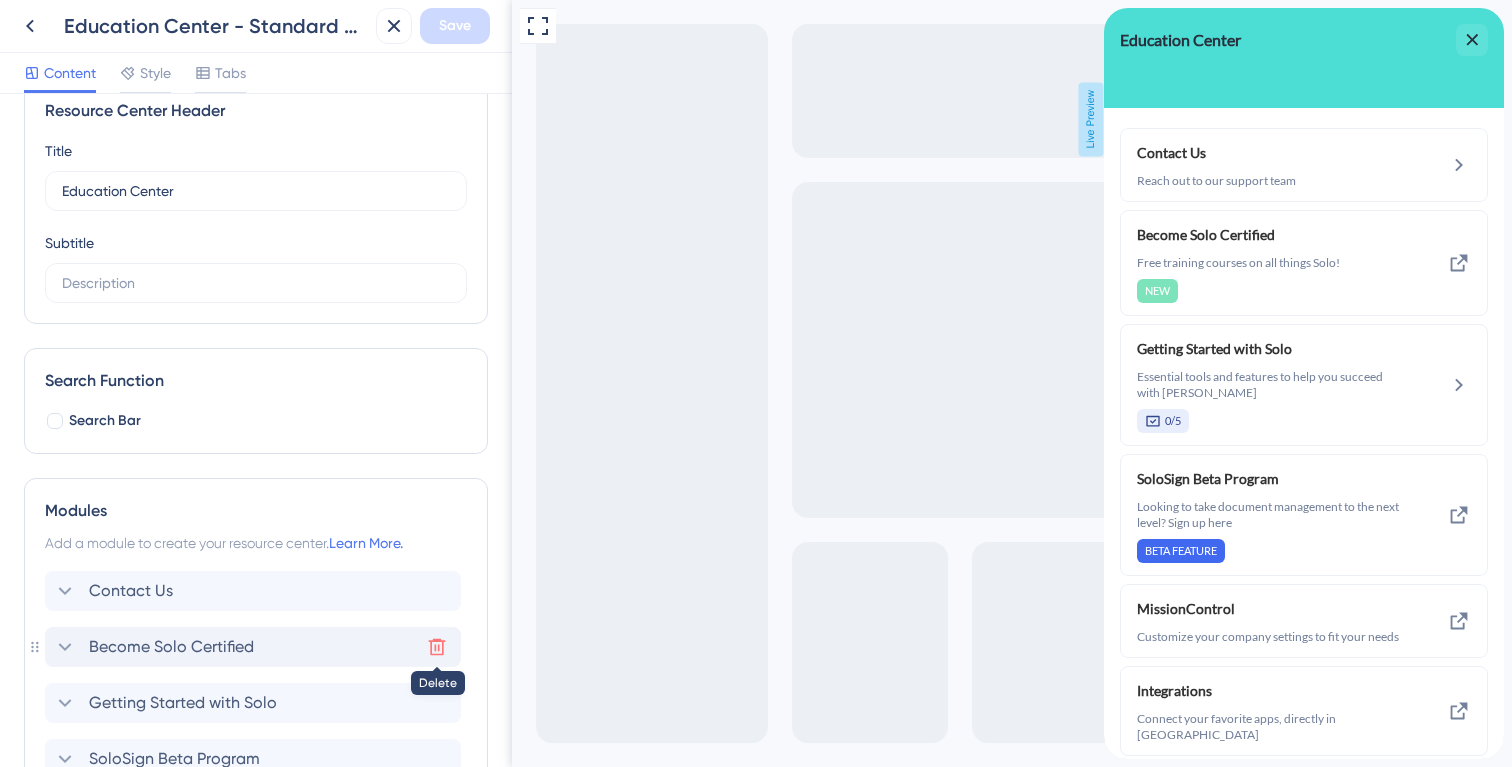 click 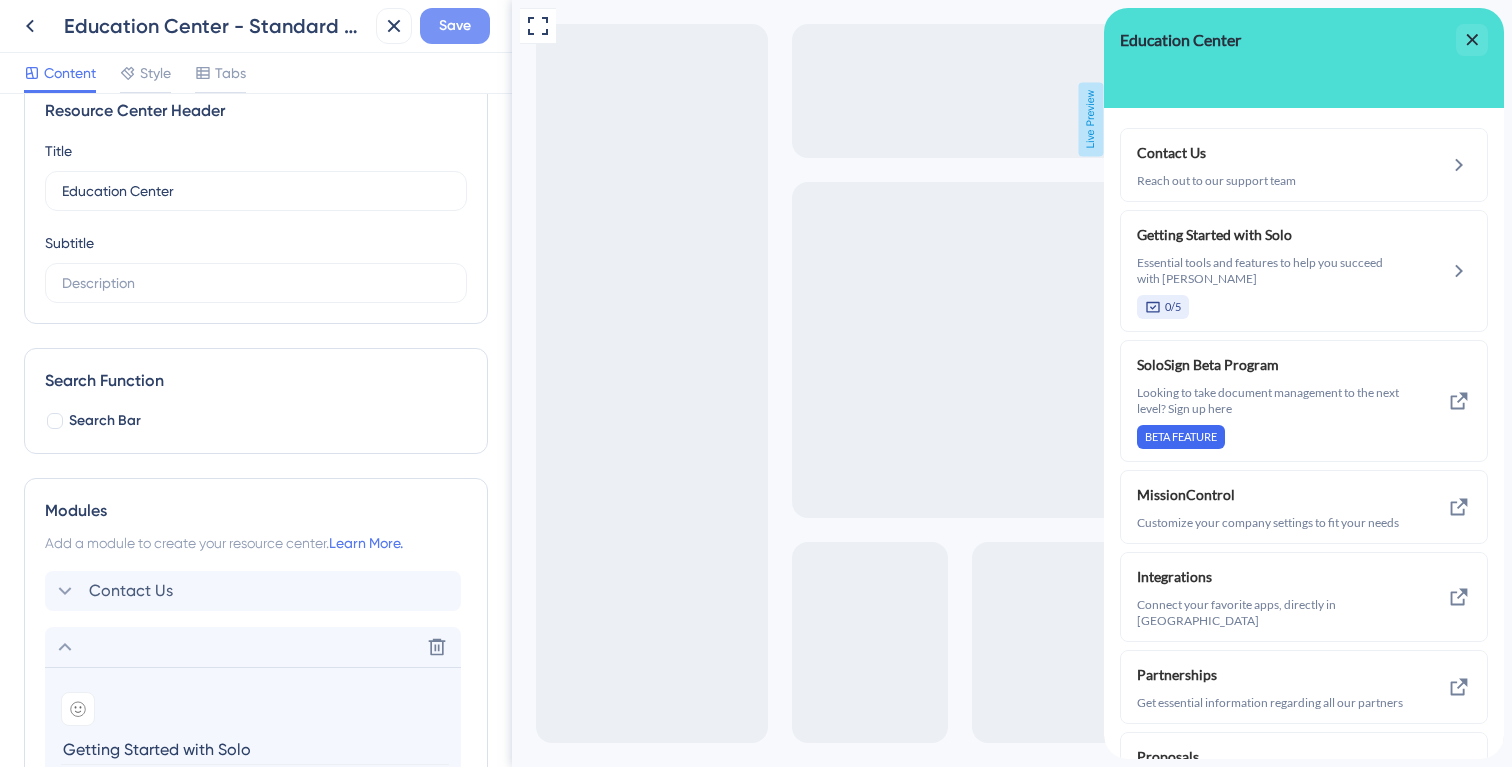 click on "Save" at bounding box center (455, 26) 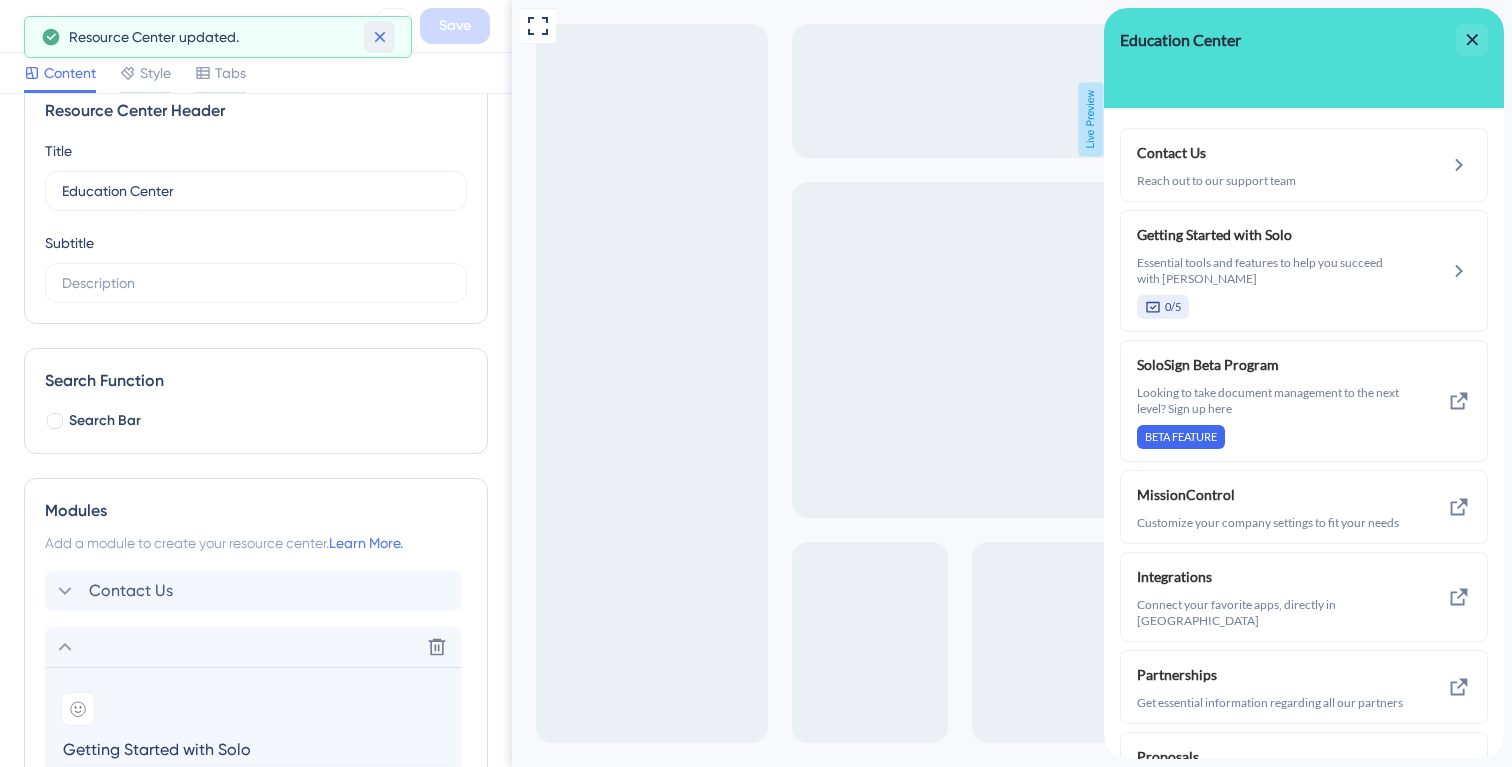 click 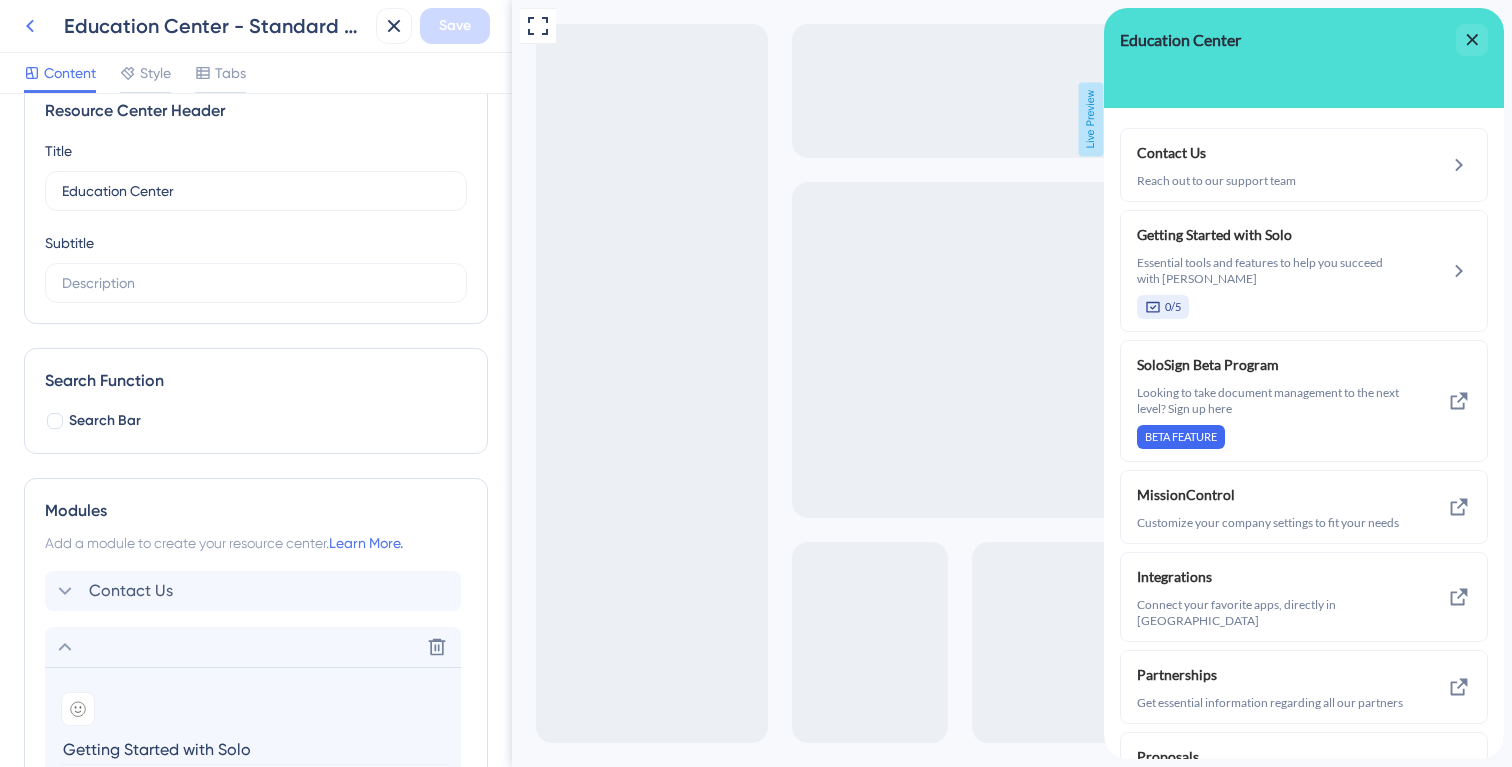 click 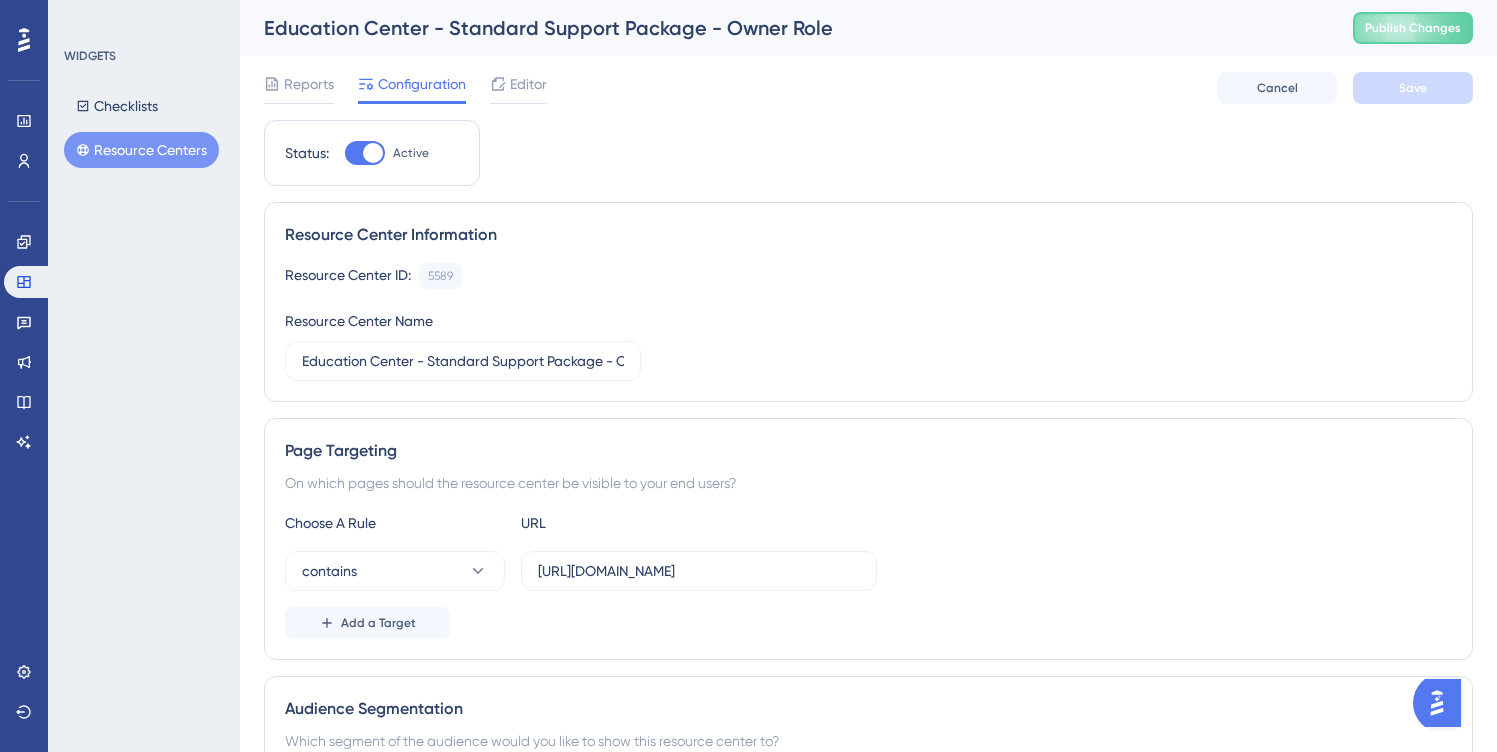 click on "Resource Centers" at bounding box center (141, 150) 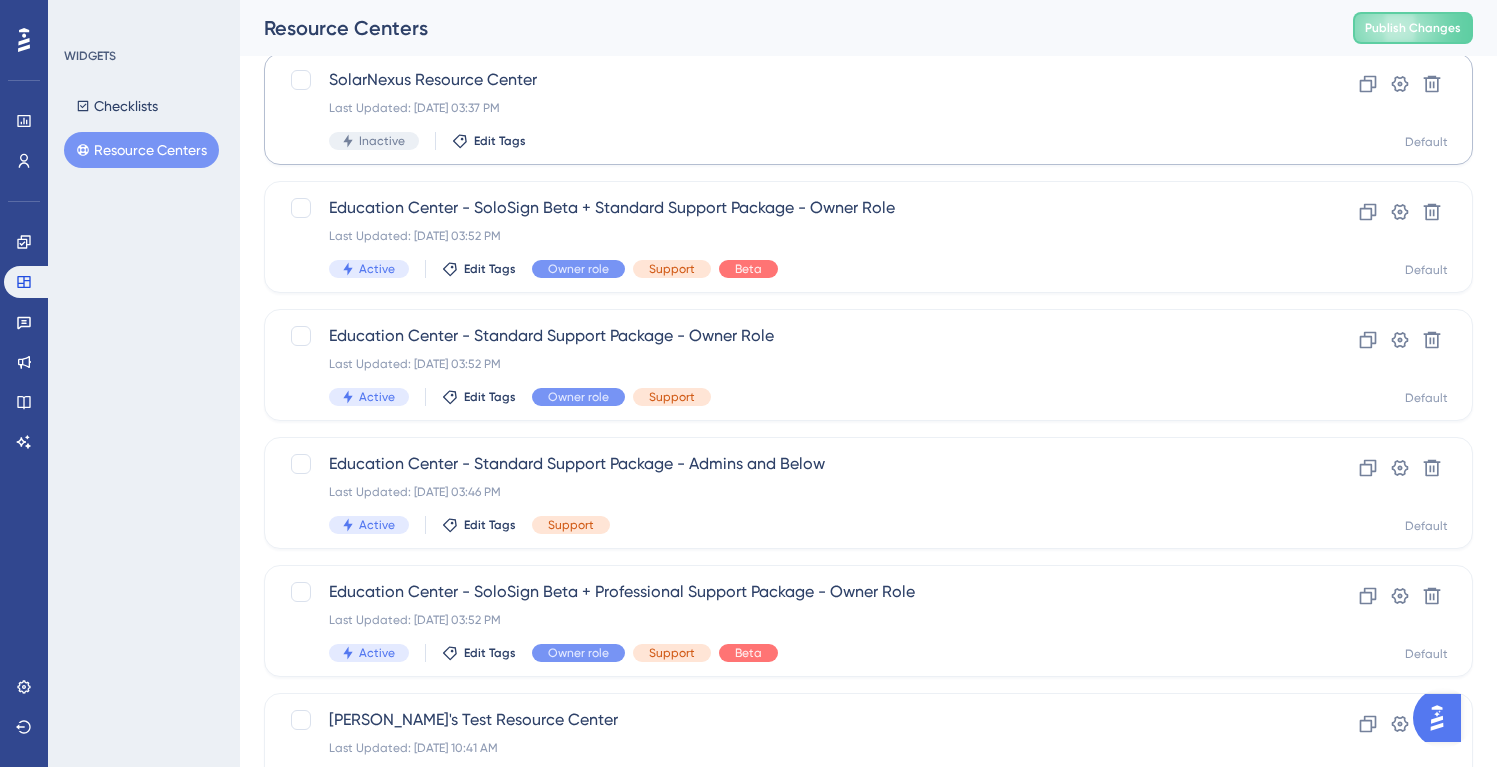 scroll, scrollTop: 275, scrollLeft: 0, axis: vertical 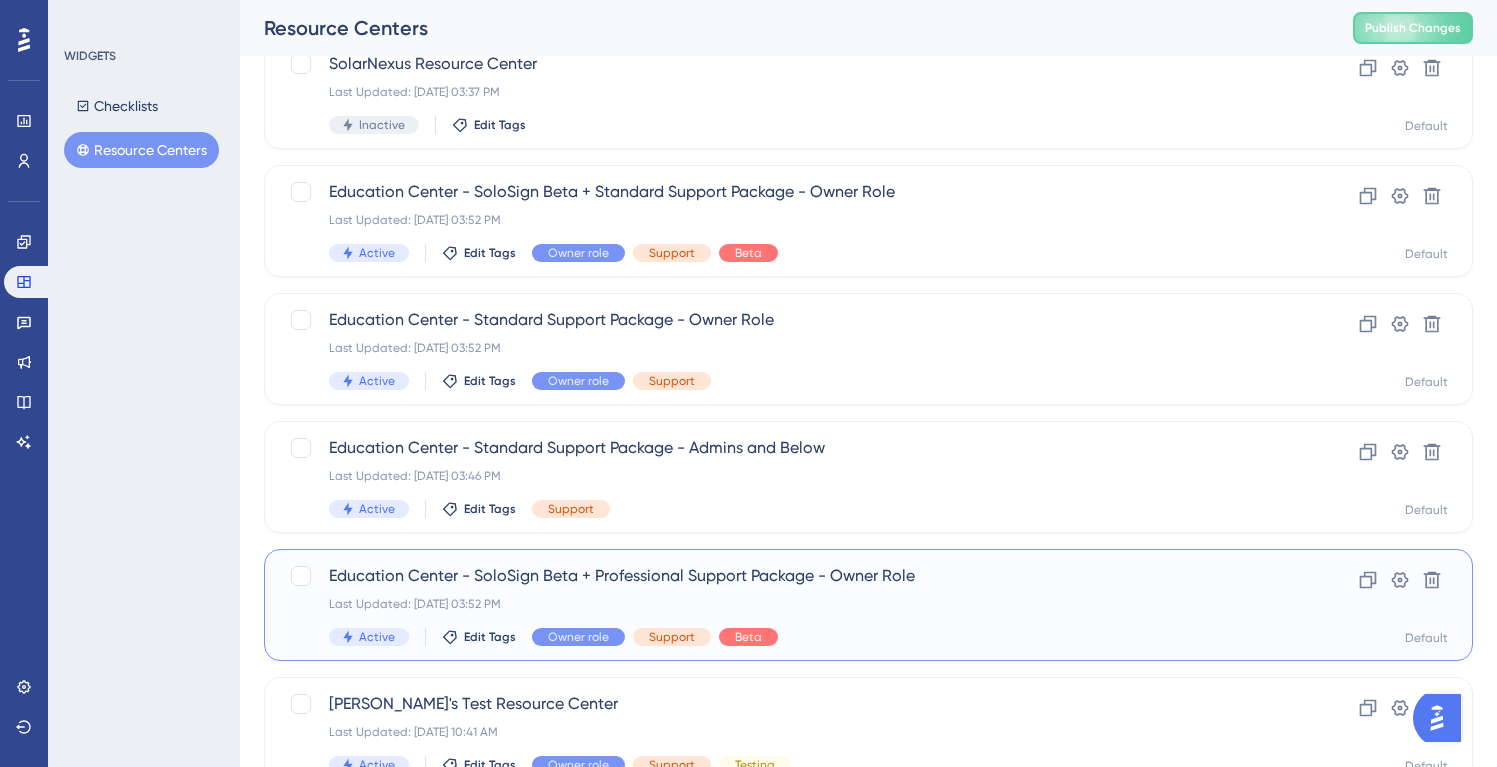 click on "Education Center - SoloSign Beta + Professional Support Package - Owner Role" at bounding box center [788, 576] 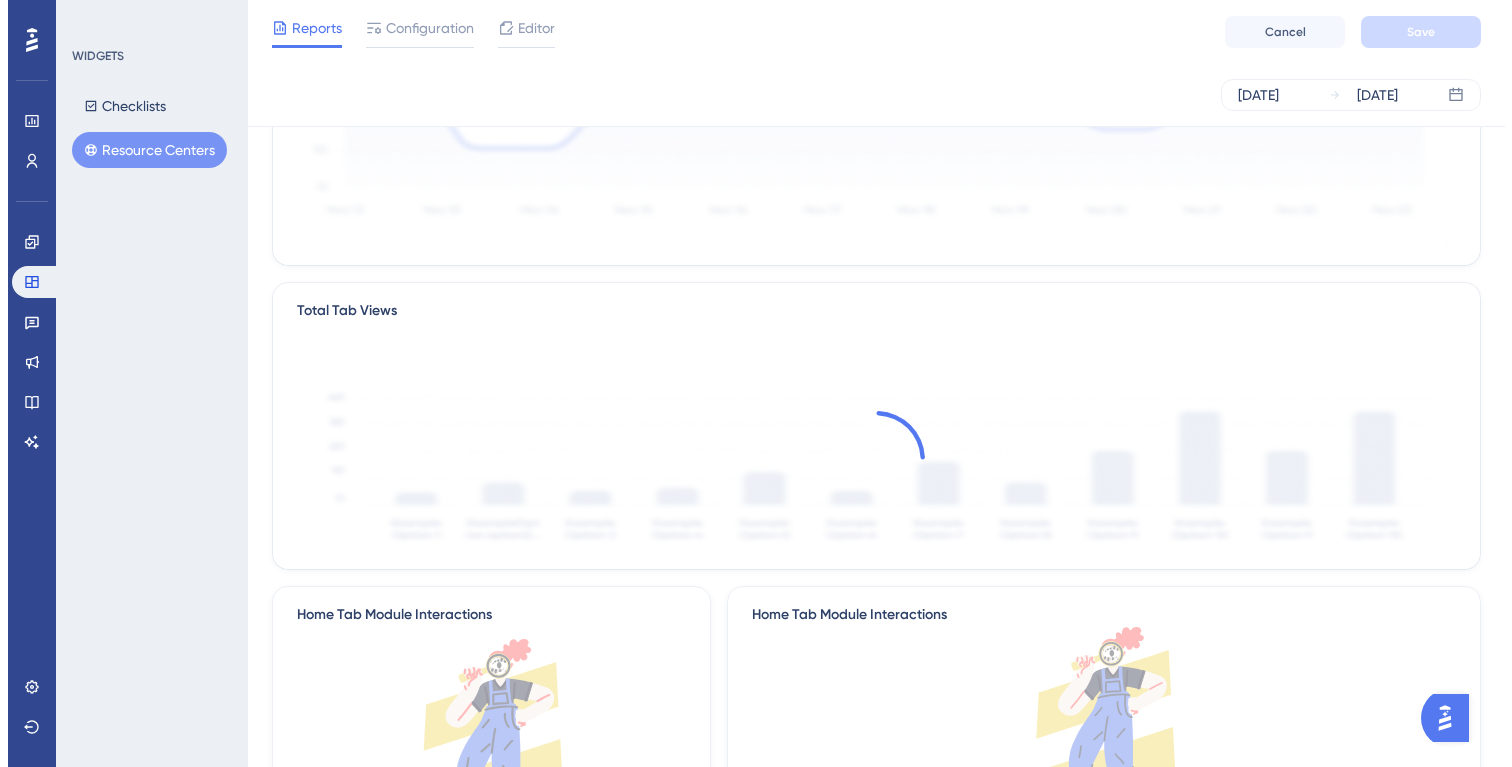 scroll 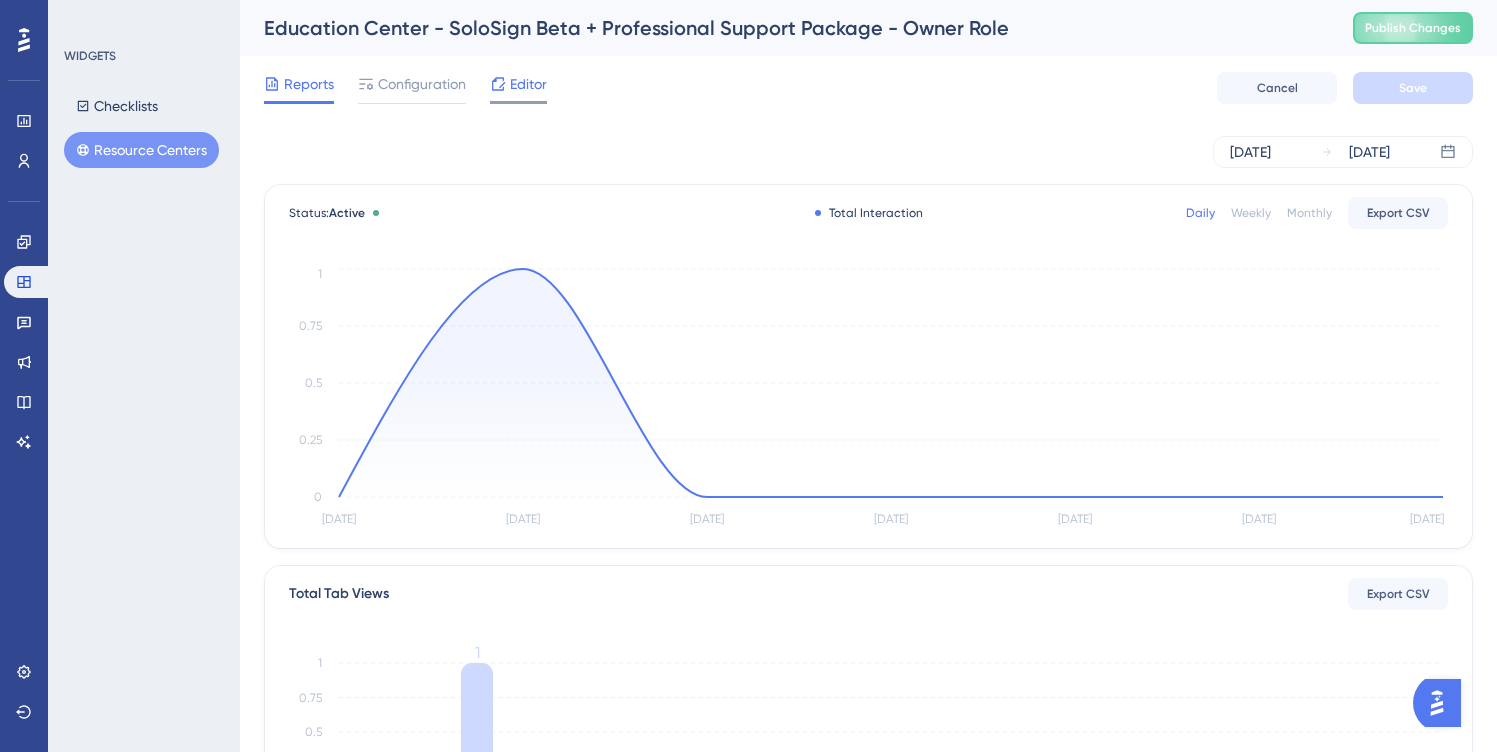 click on "Editor" at bounding box center (528, 84) 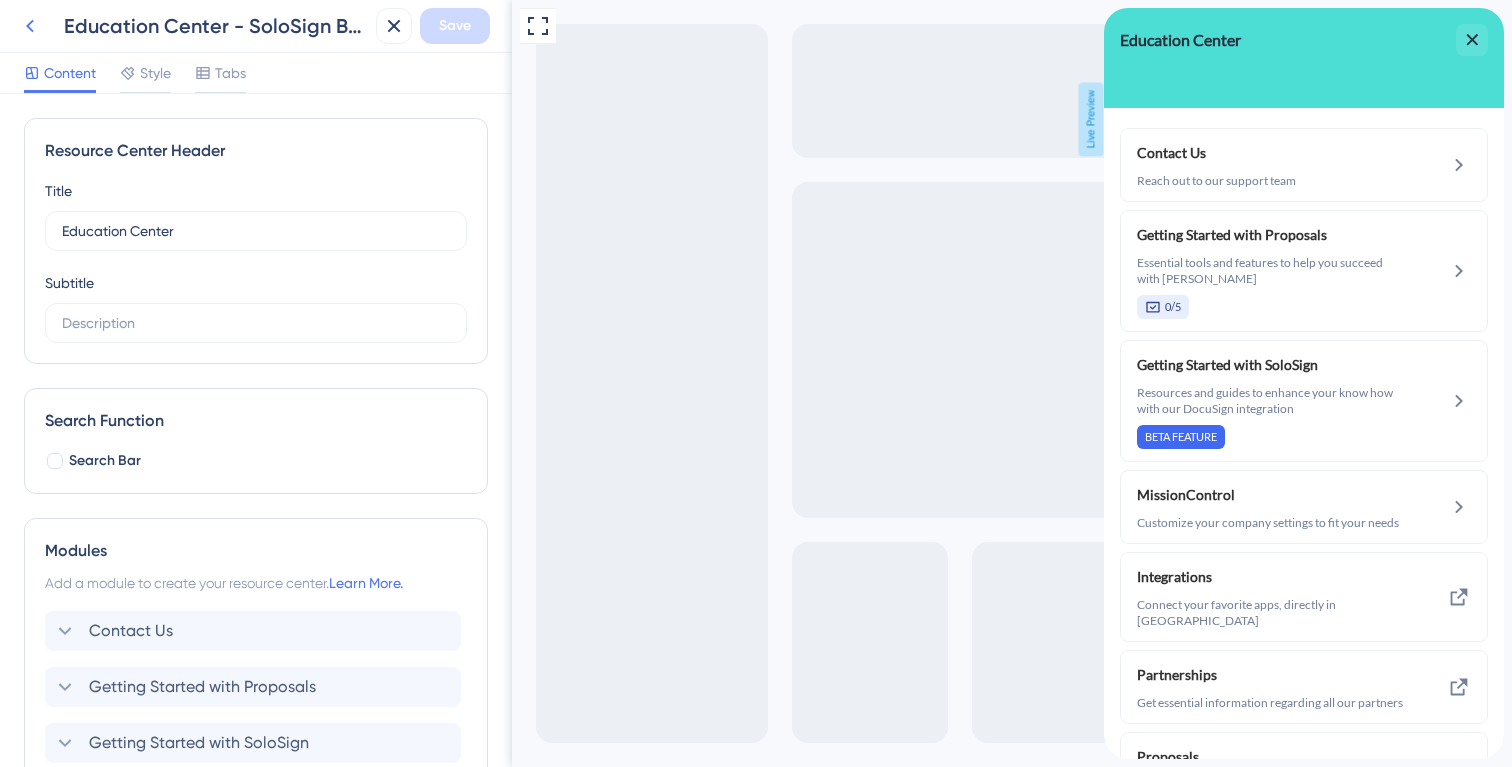 click 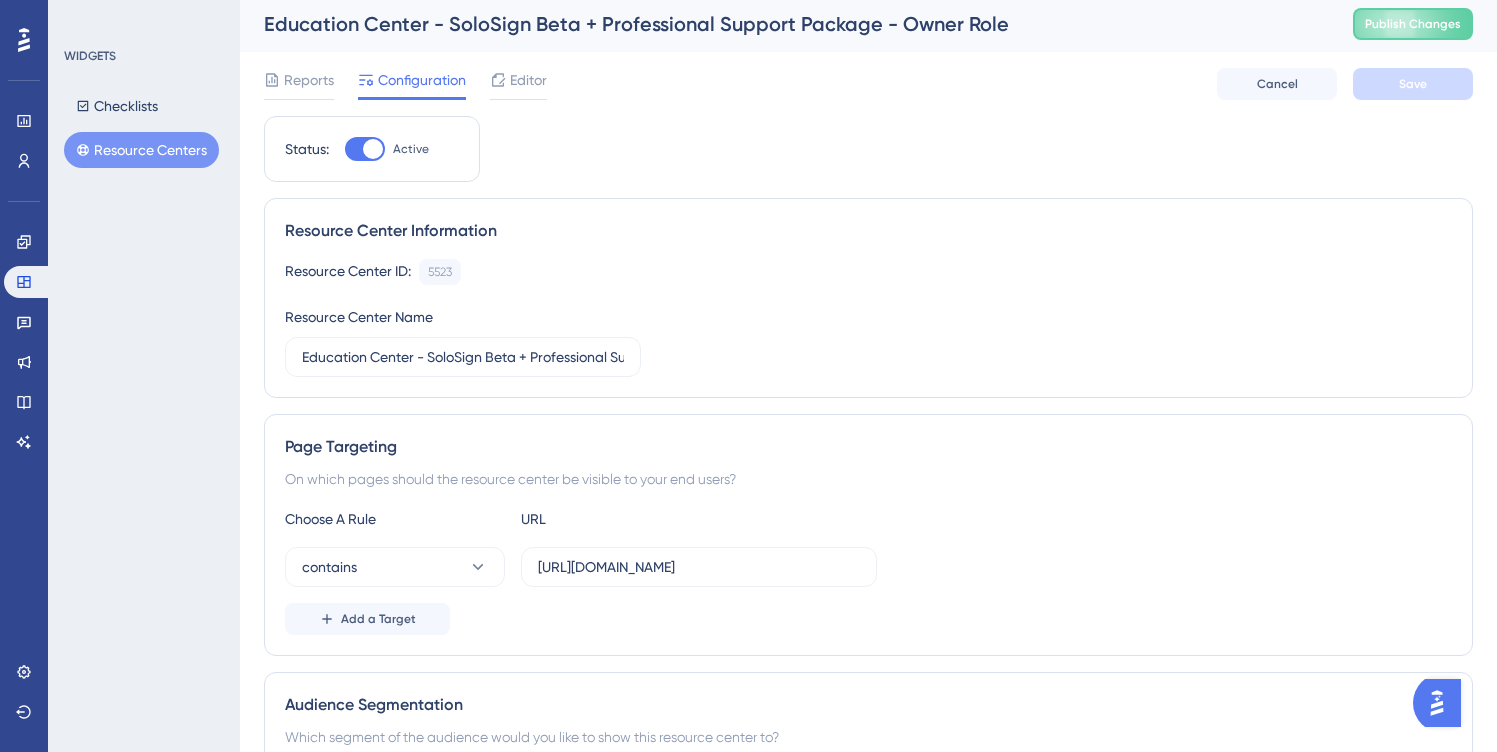 click on "Resource Centers" at bounding box center [141, 150] 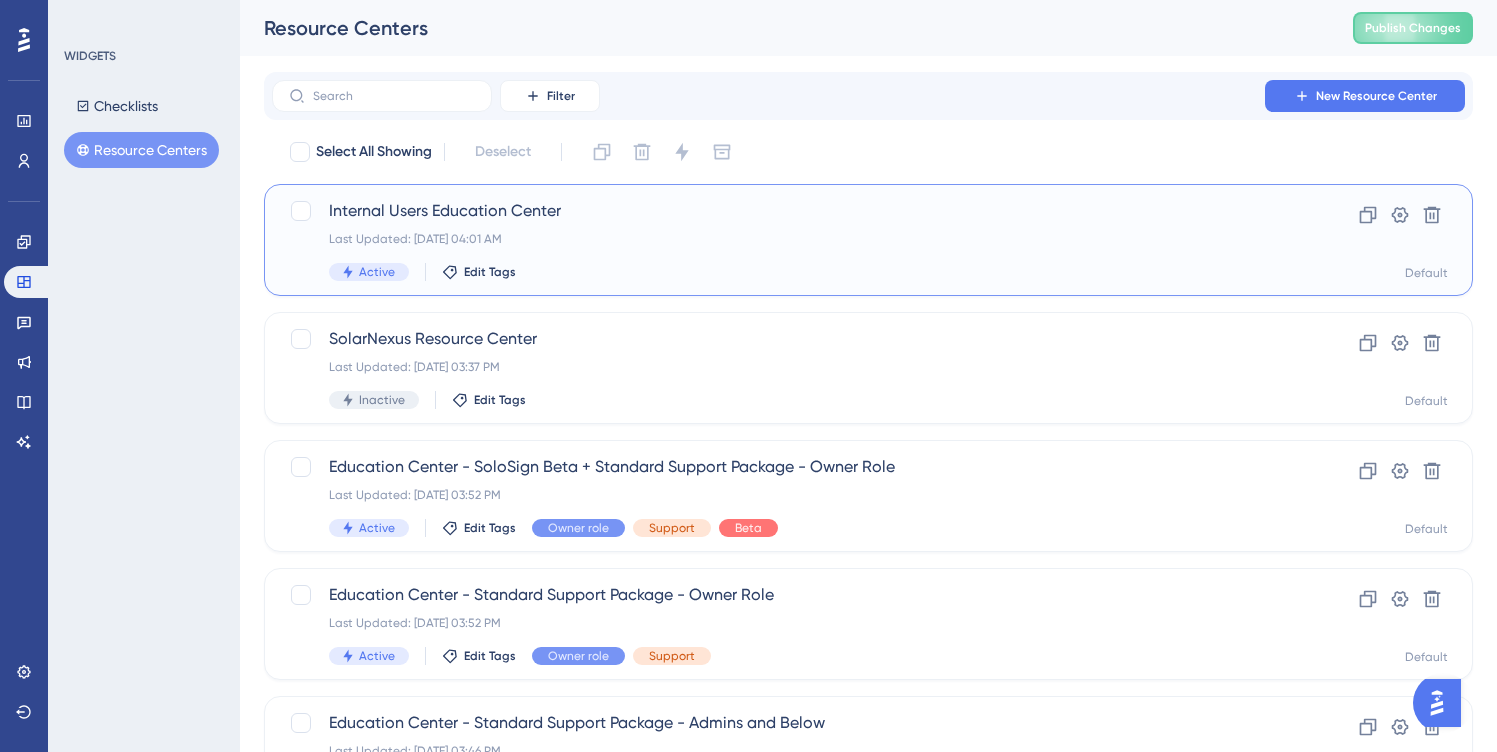 click on "Last Updated: [DATE] 04:01 AM" at bounding box center [788, 239] 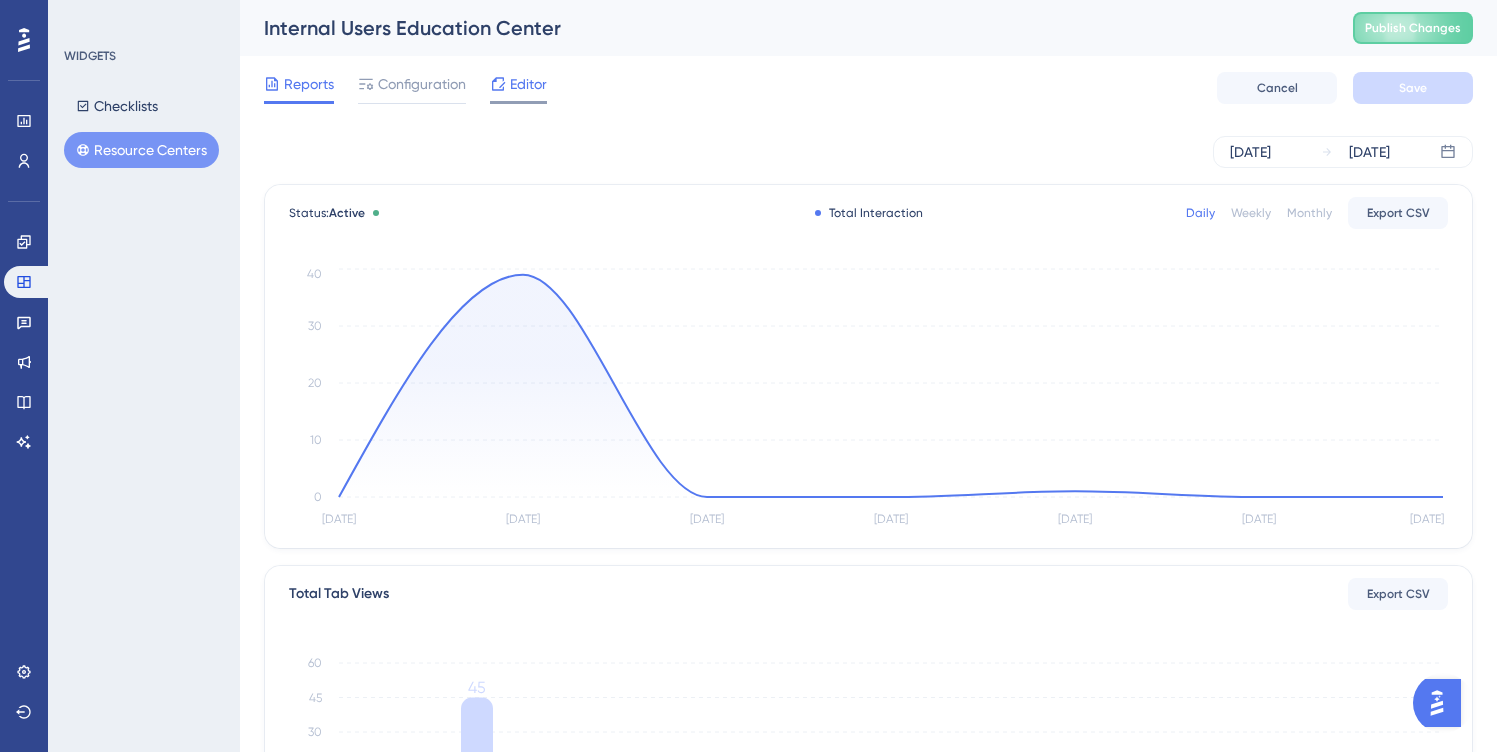 click 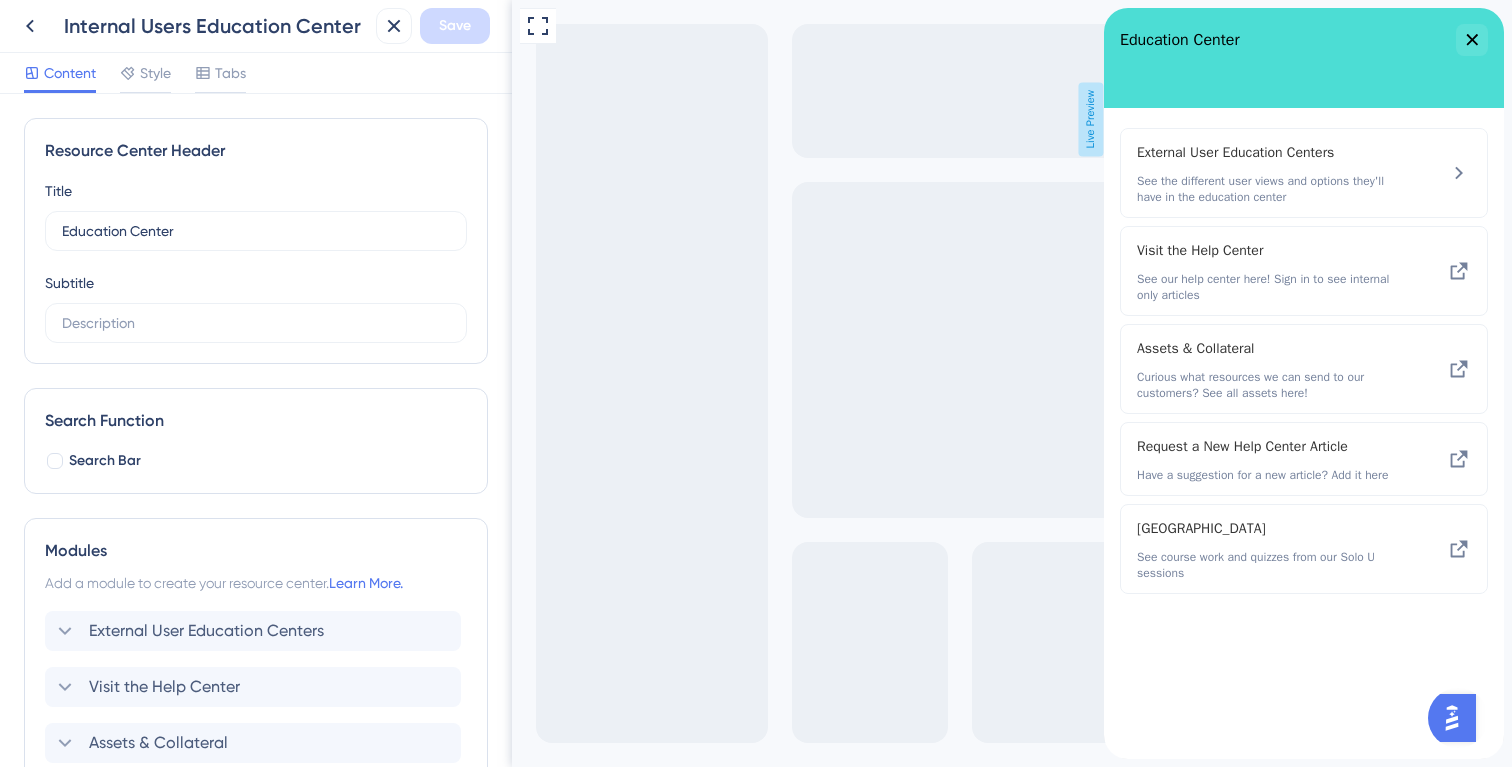 scroll, scrollTop: 0, scrollLeft: 0, axis: both 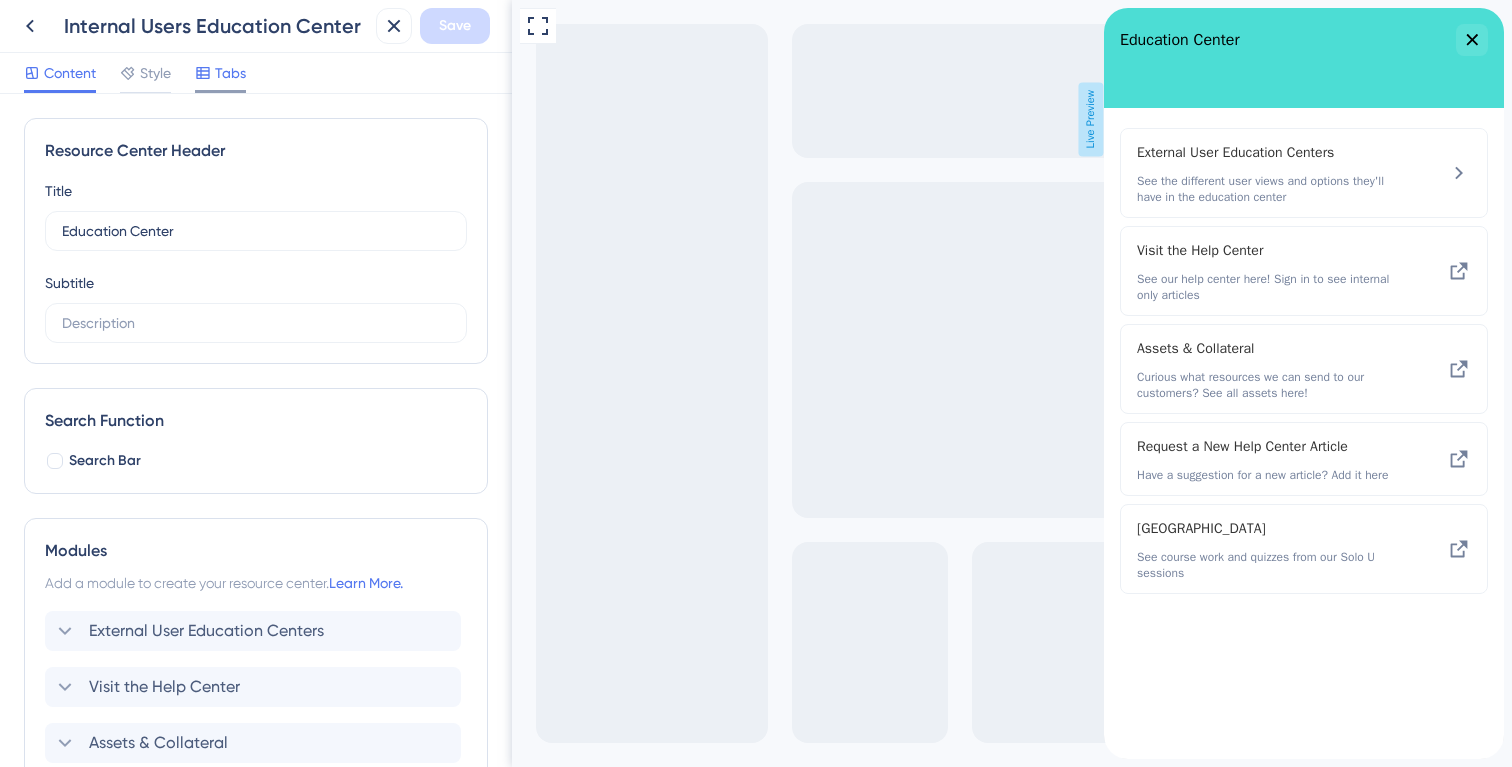 click 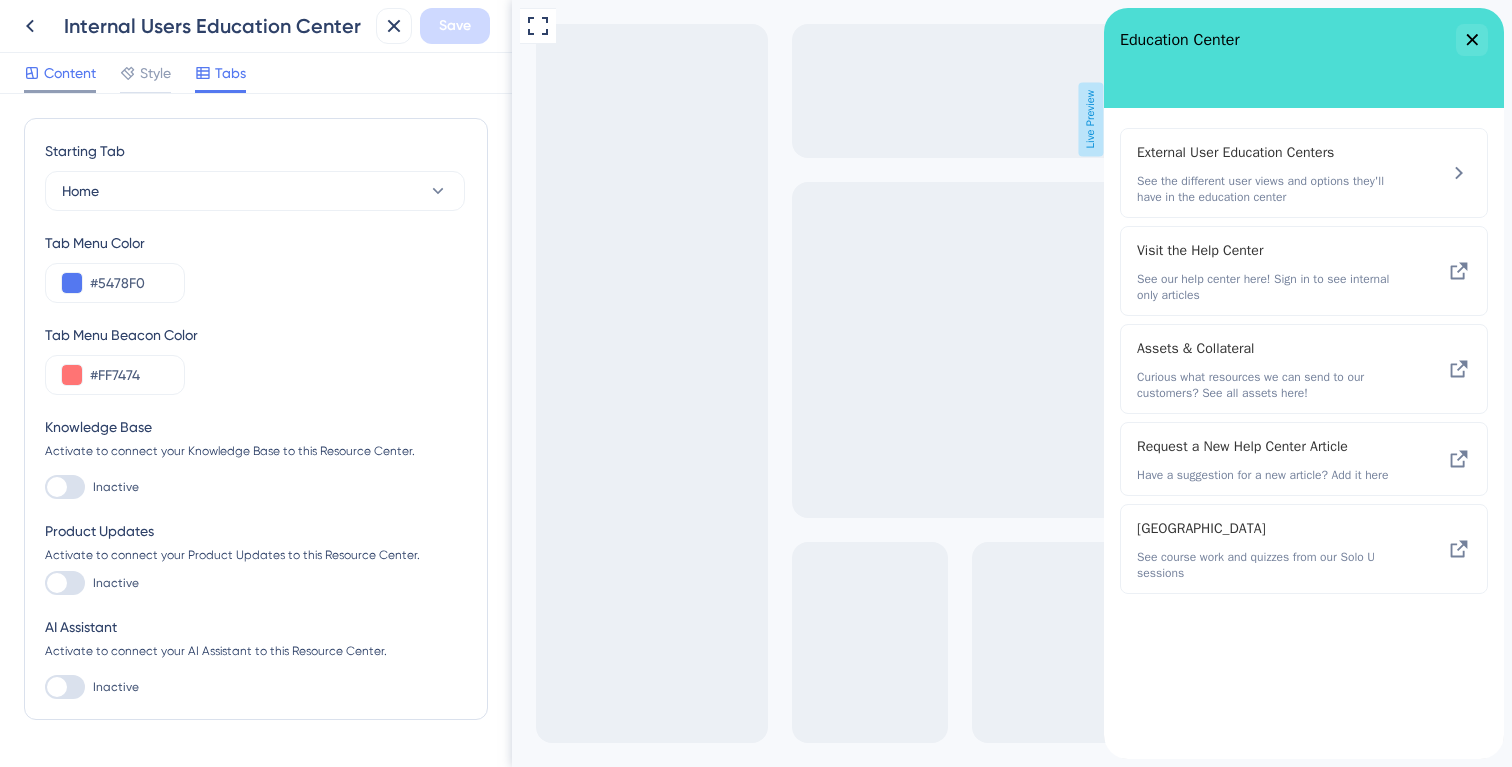 click on "Content" at bounding box center [70, 73] 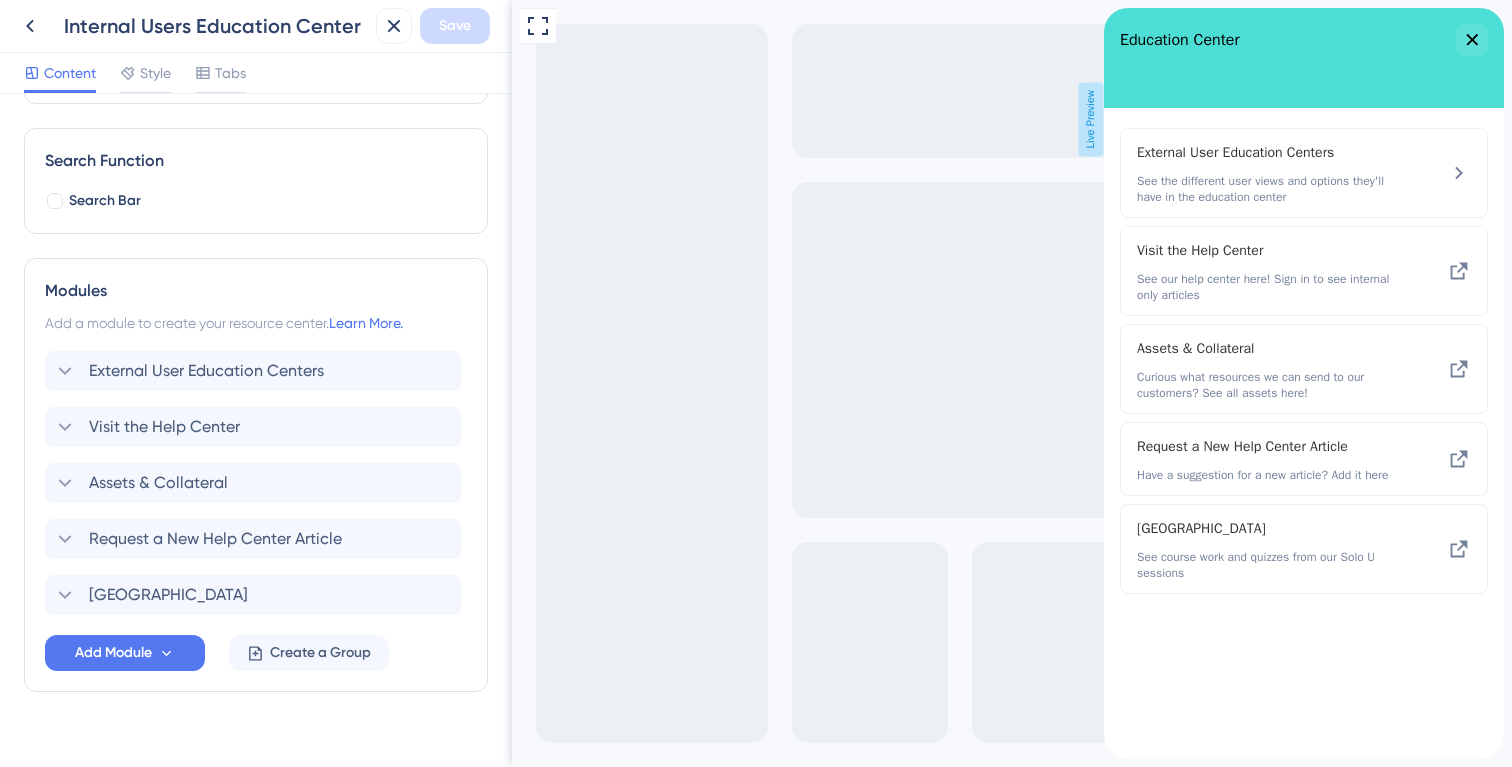 scroll, scrollTop: 252, scrollLeft: 0, axis: vertical 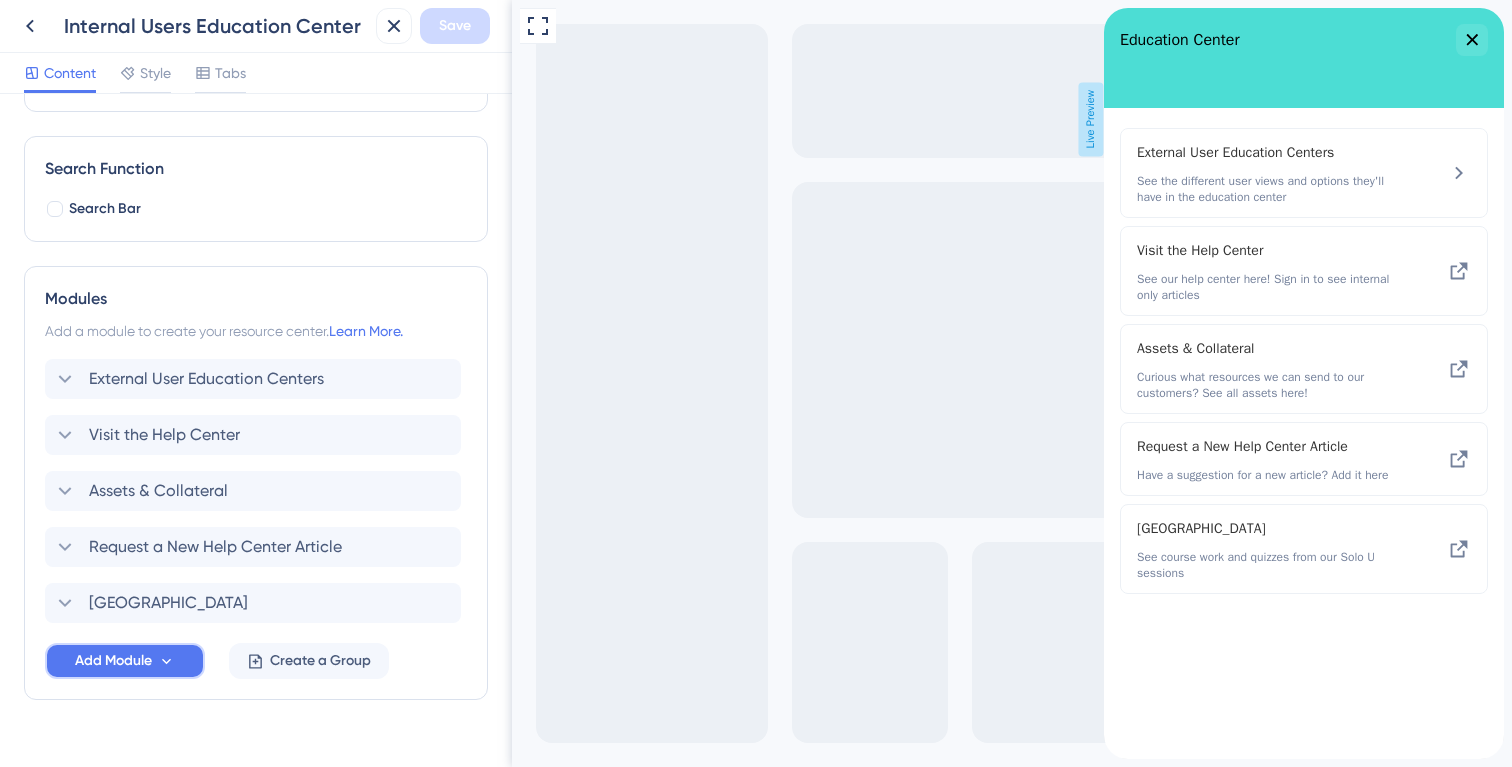 click on "Add Module" at bounding box center [113, 661] 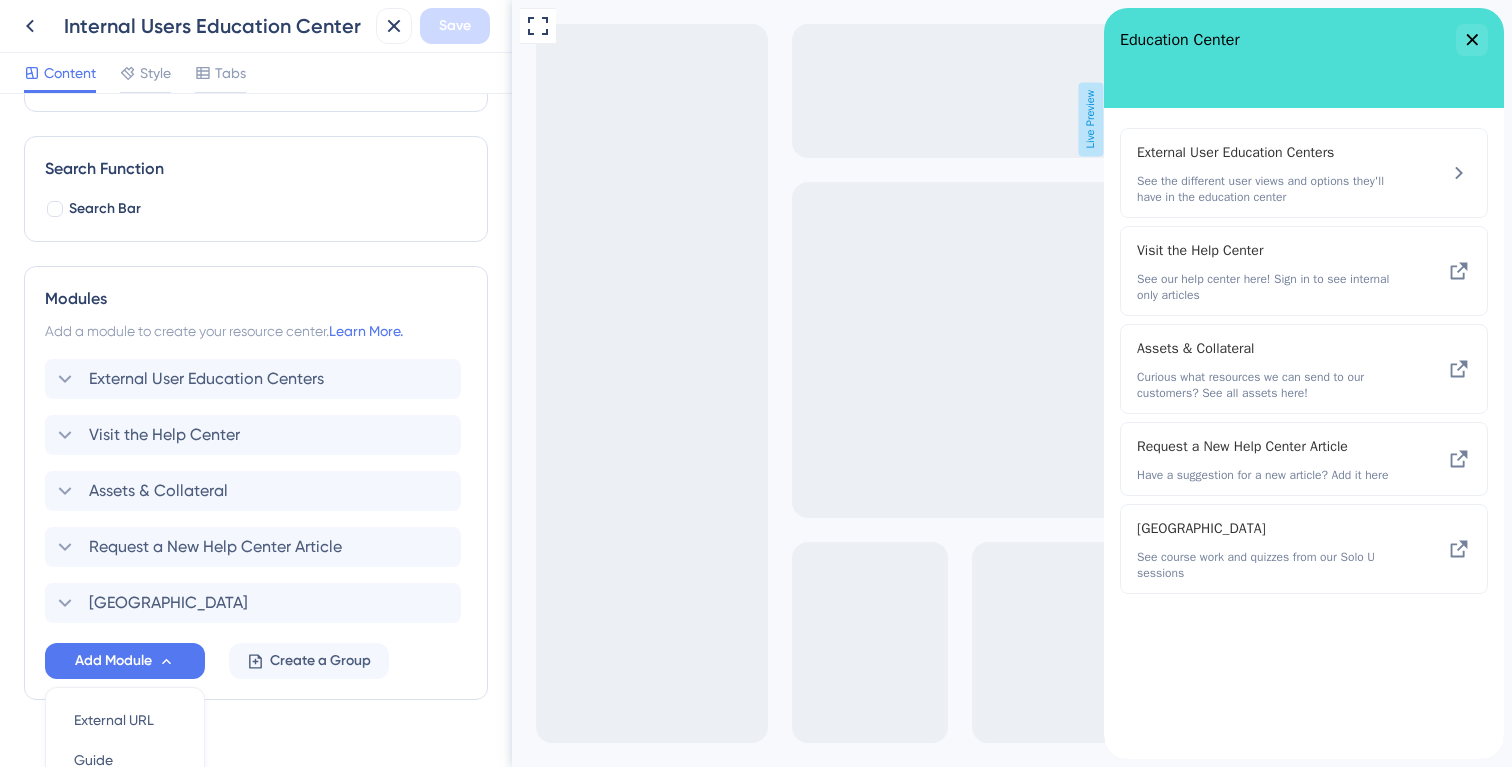 scroll, scrollTop: 478, scrollLeft: 0, axis: vertical 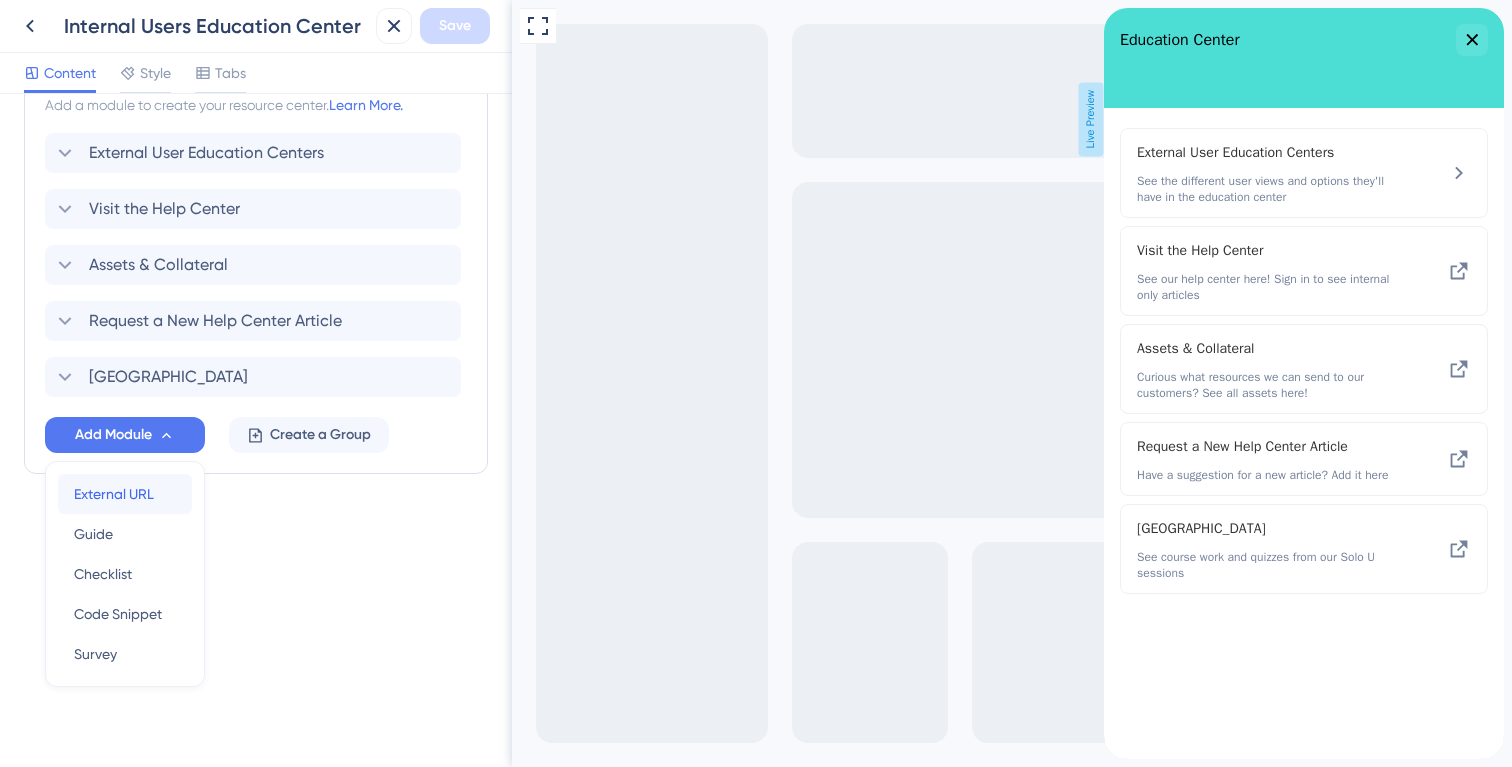 click on "External URL" at bounding box center [114, 494] 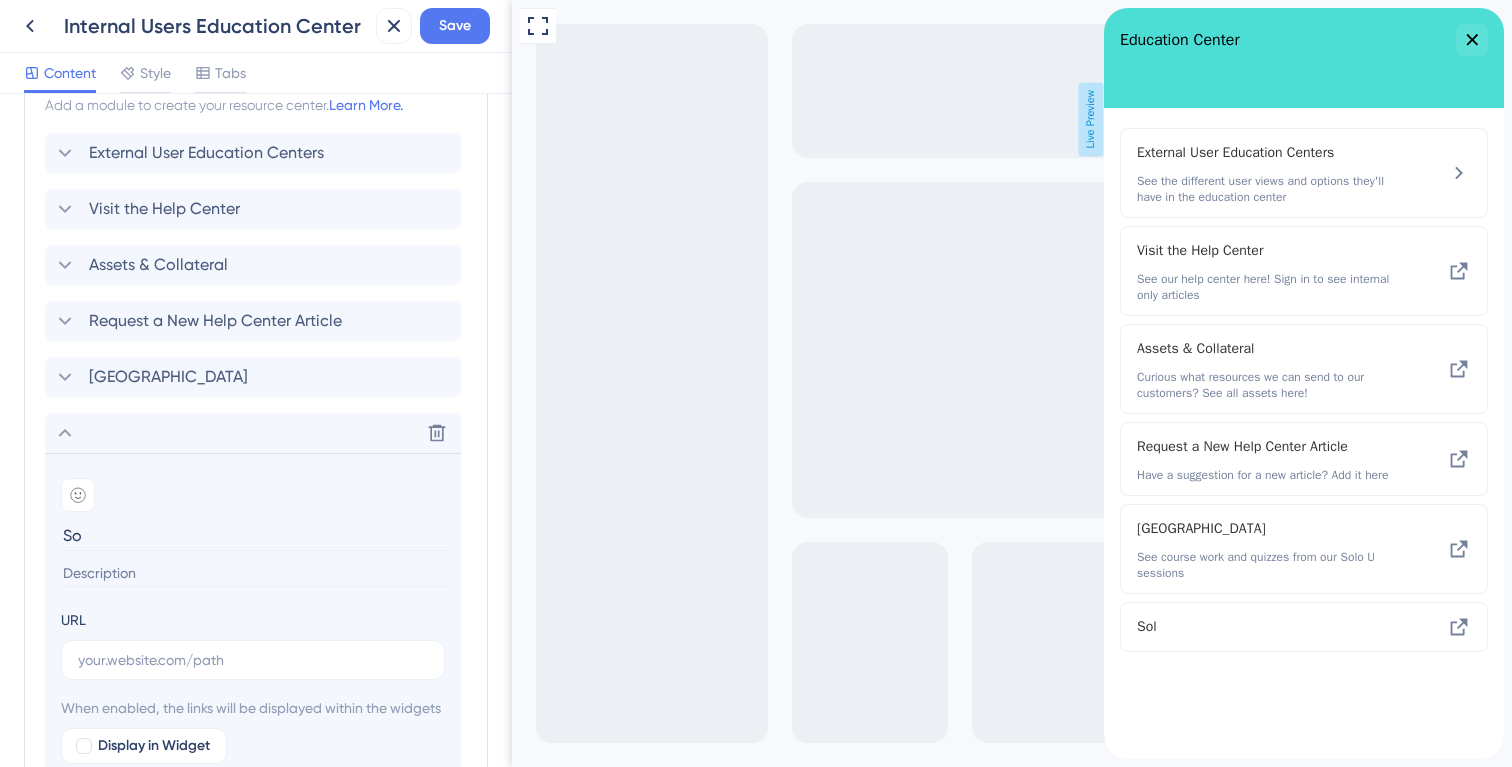 type on "S" 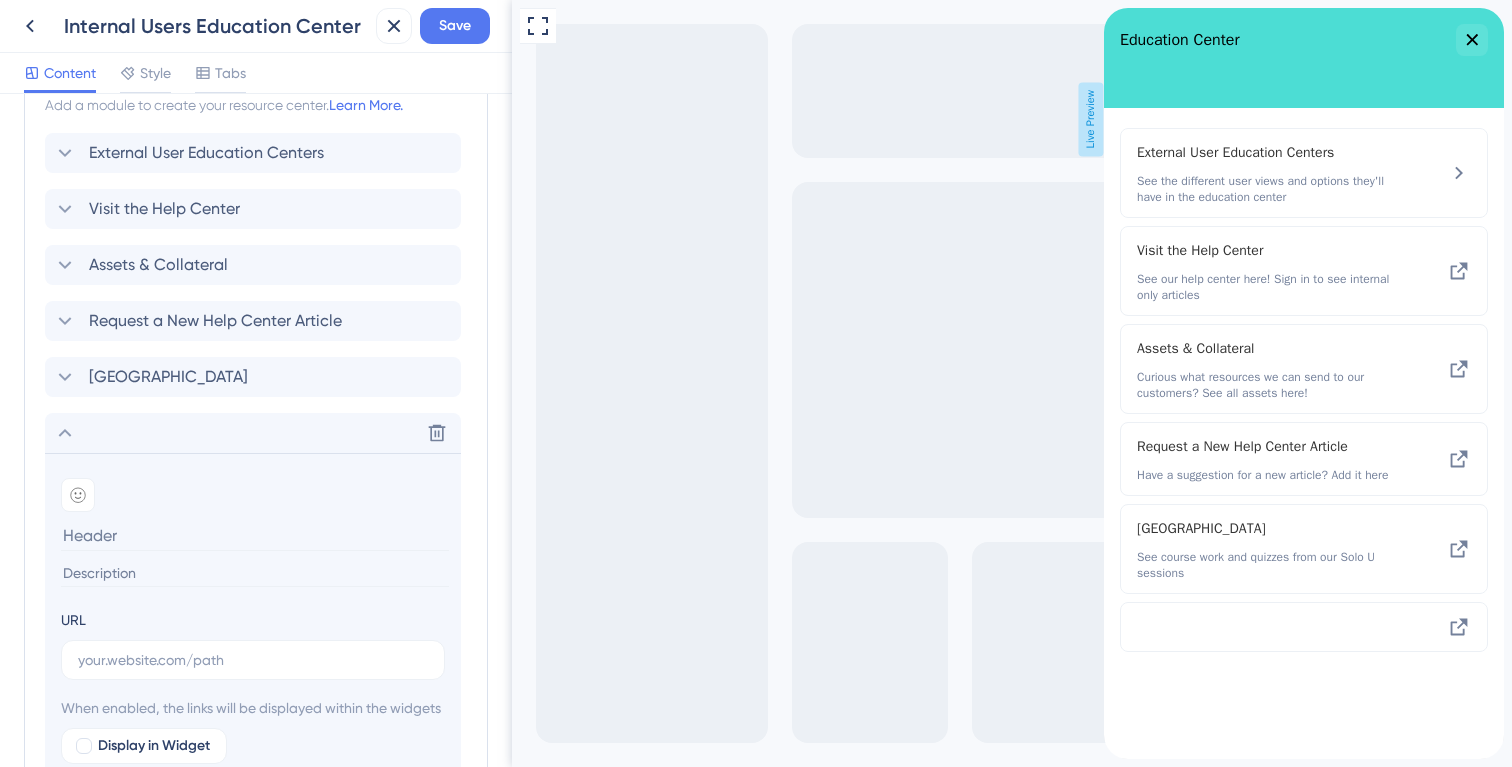 type on "e" 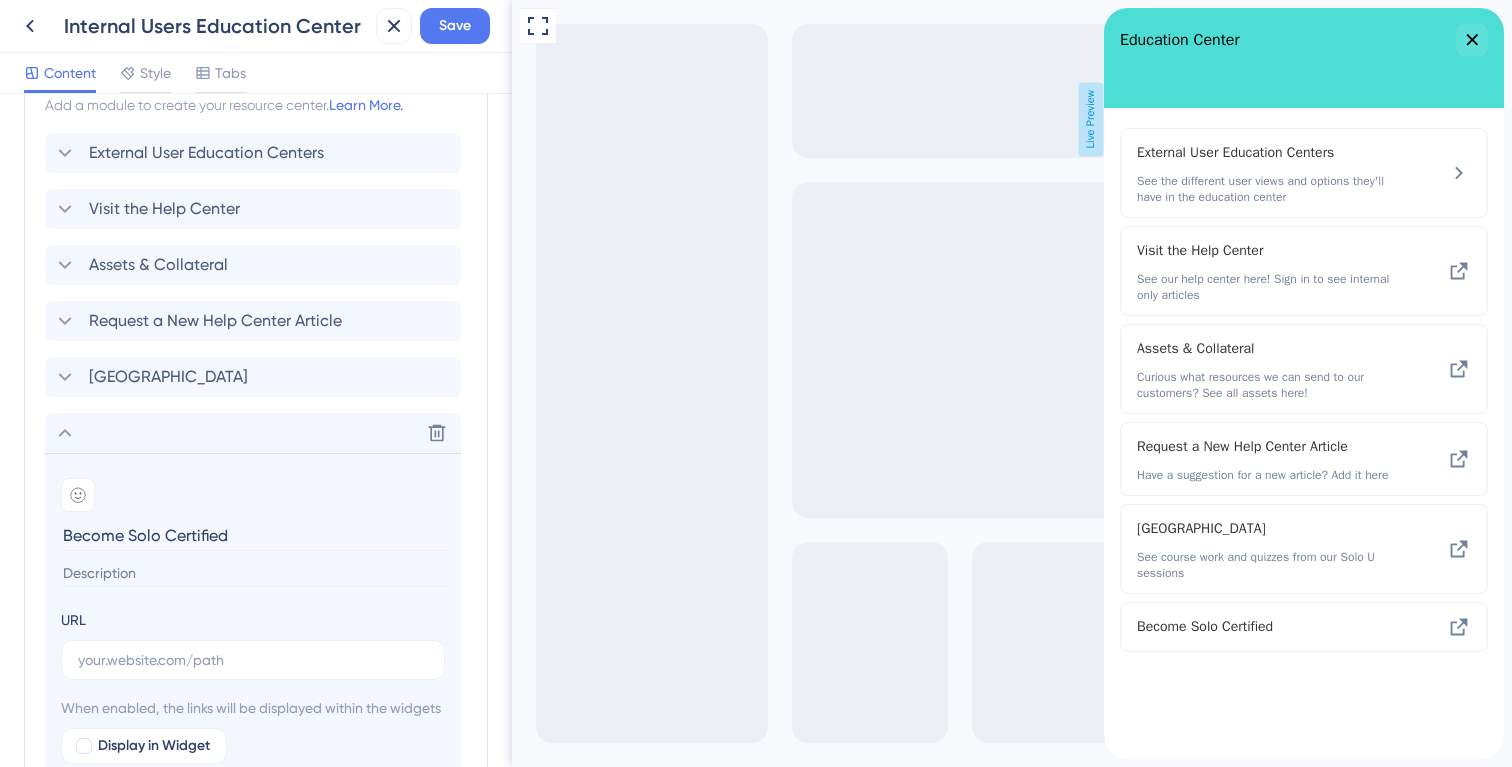 click on "Become Solo Certified" at bounding box center (255, 535) 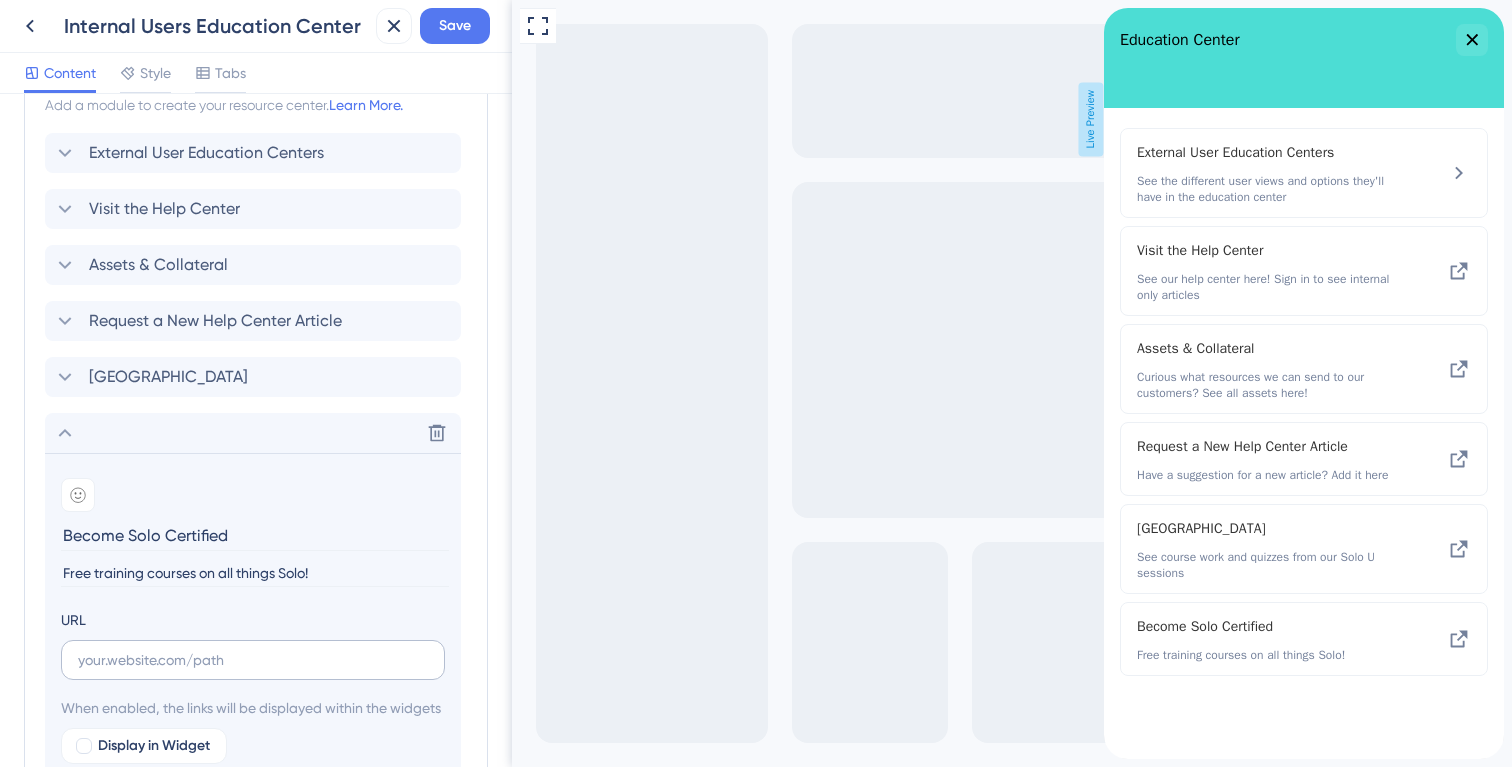 type on "Free training courses on all things Solo!" 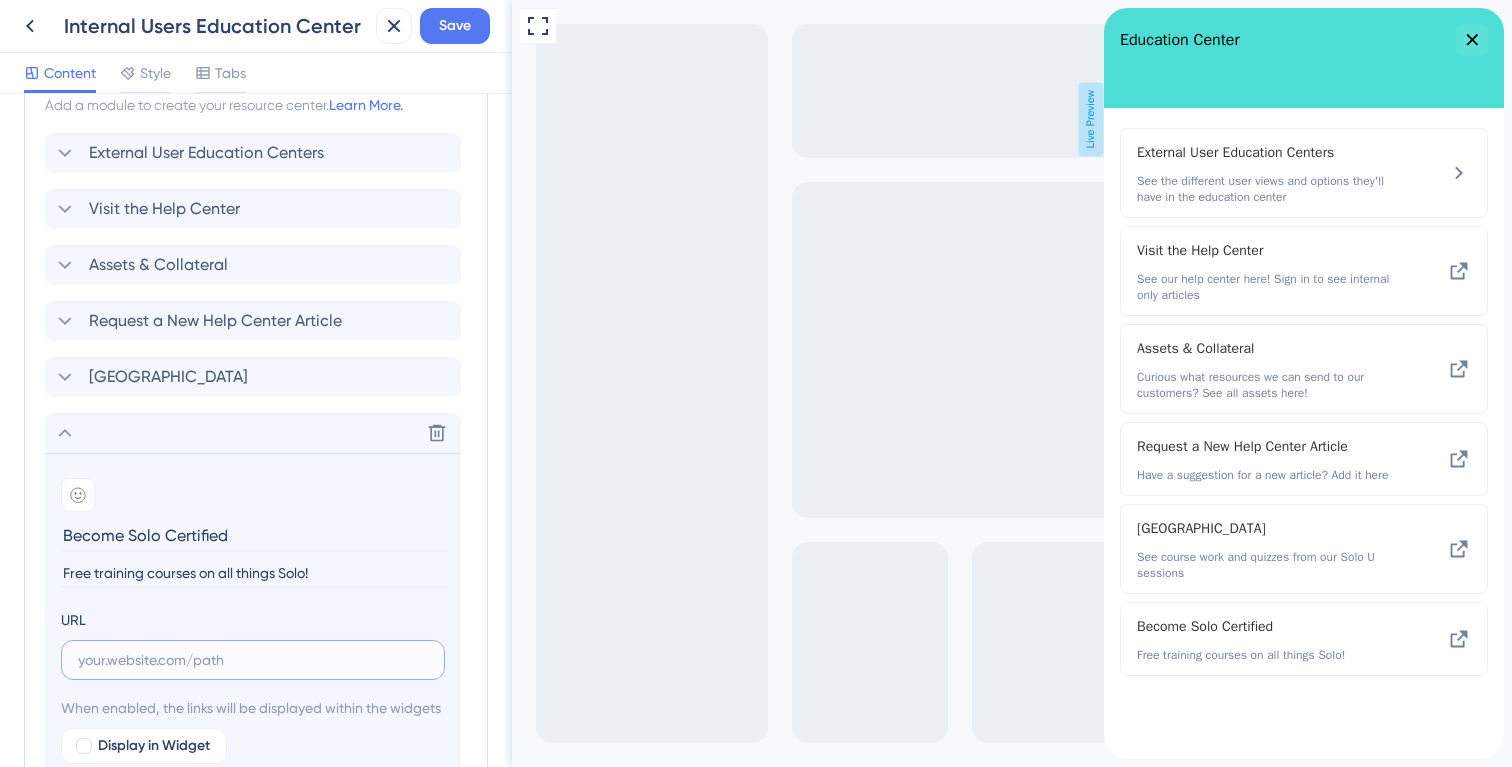 click at bounding box center (253, 660) 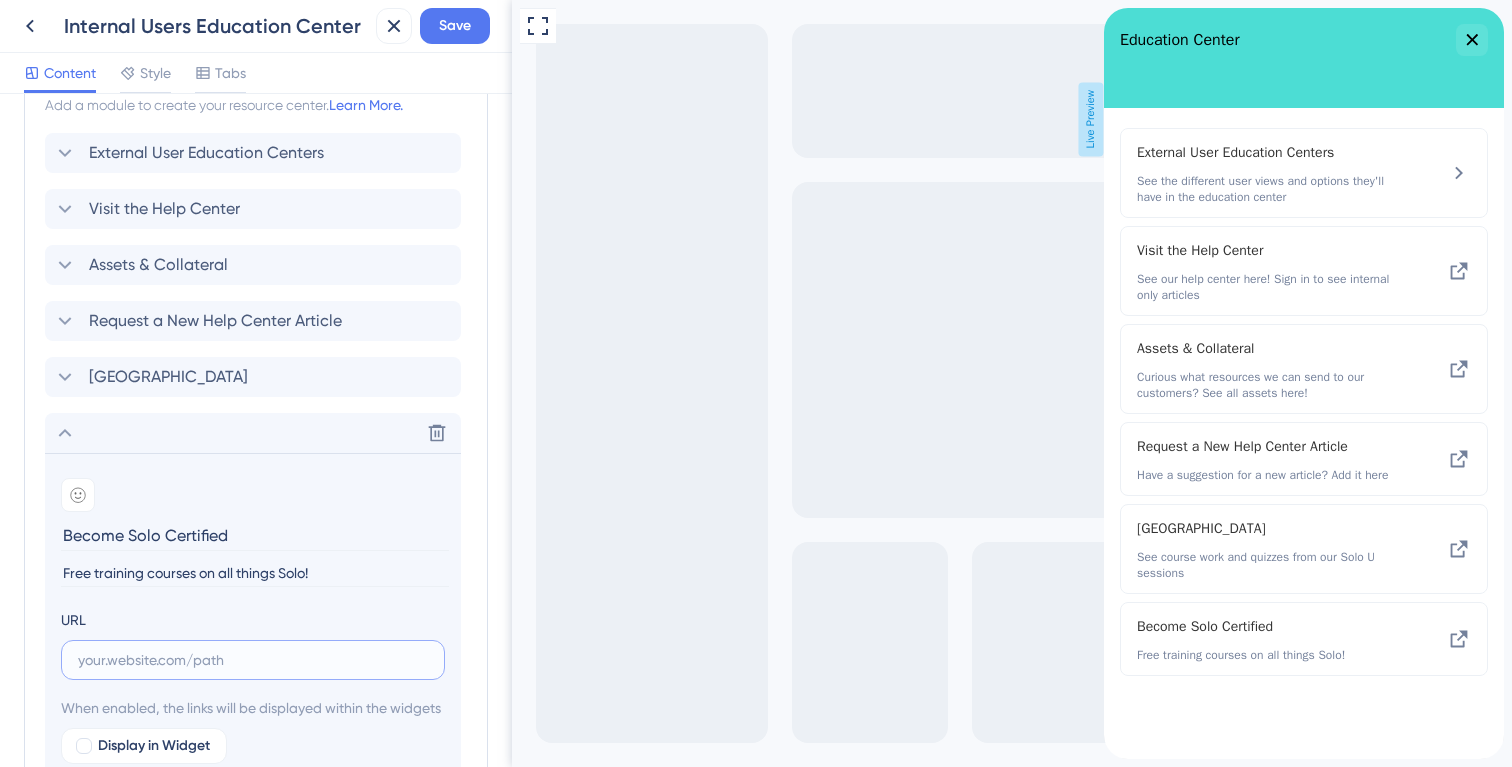 paste on "[URL][DOMAIN_NAME]" 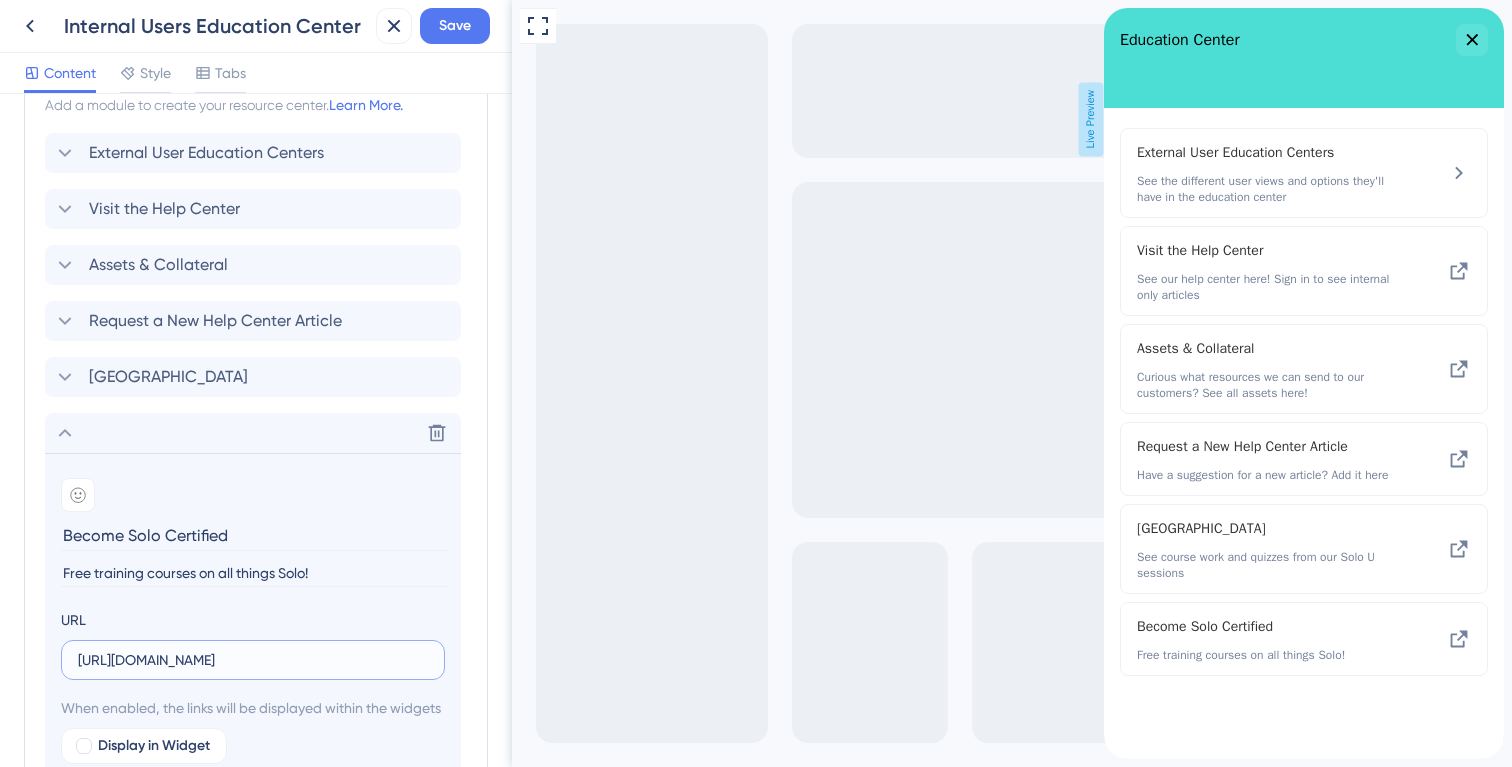 scroll, scrollTop: 0, scrollLeft: 49, axis: horizontal 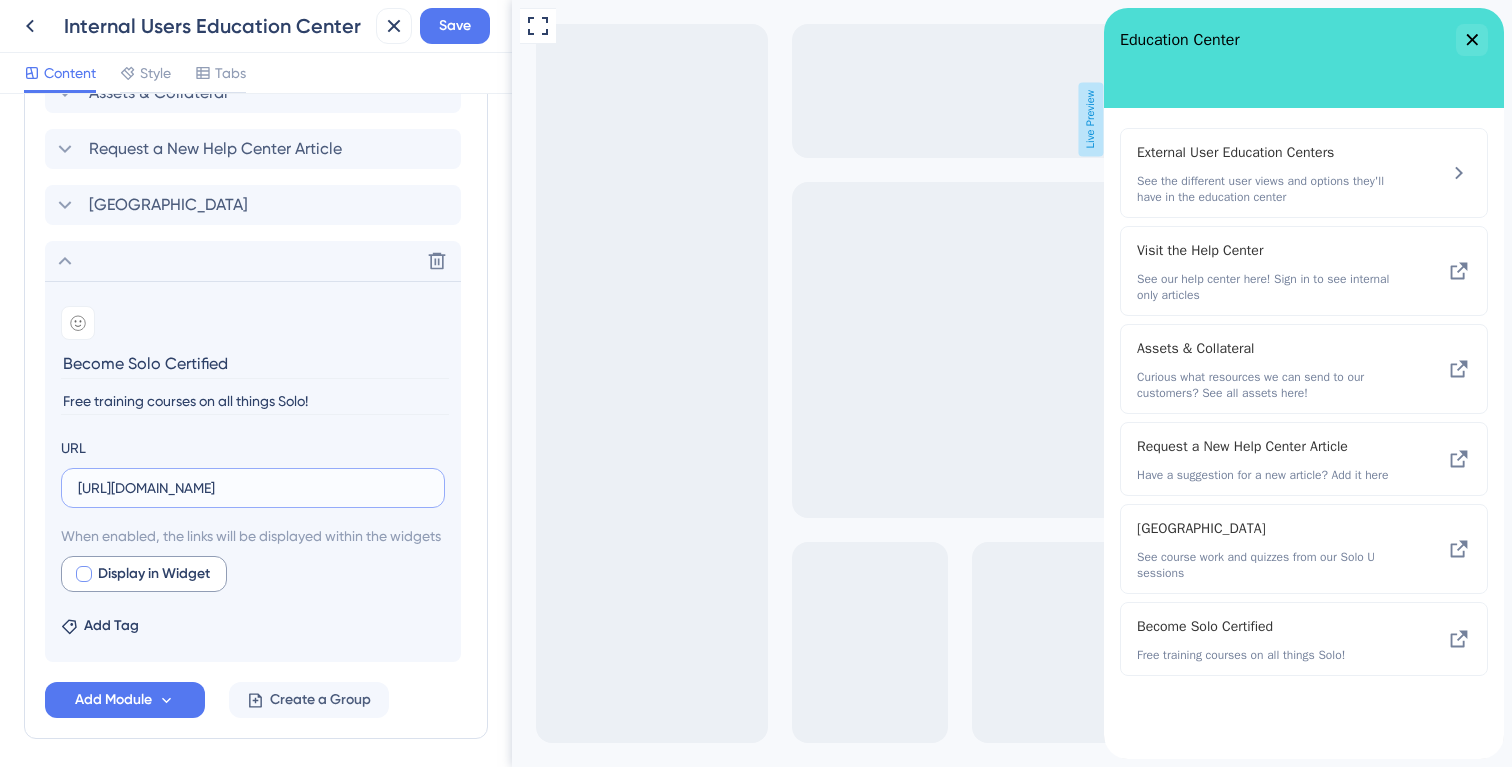 type on "[URL][DOMAIN_NAME]" 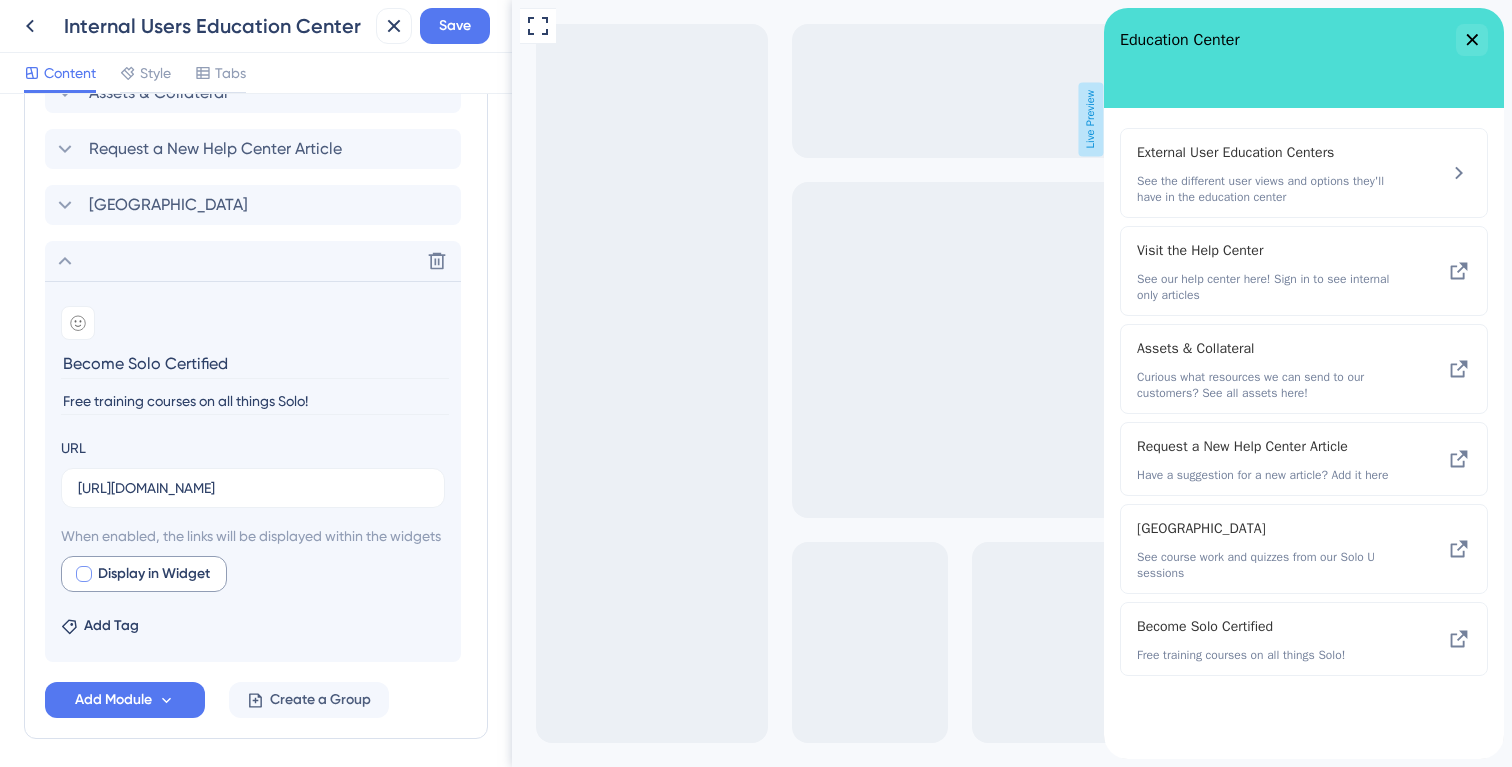 click on "Display in Widget" at bounding box center (154, 574) 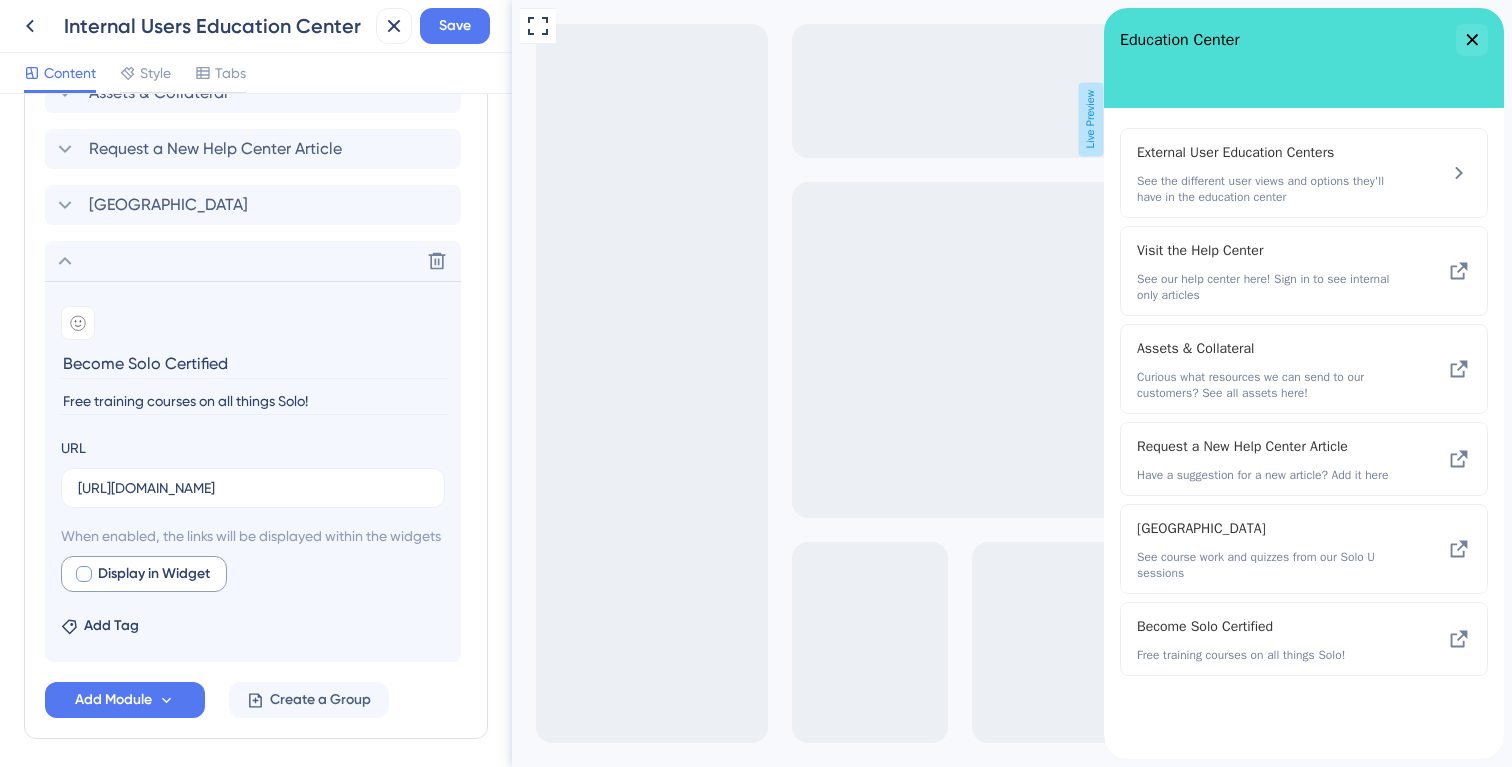 checkbox on "true" 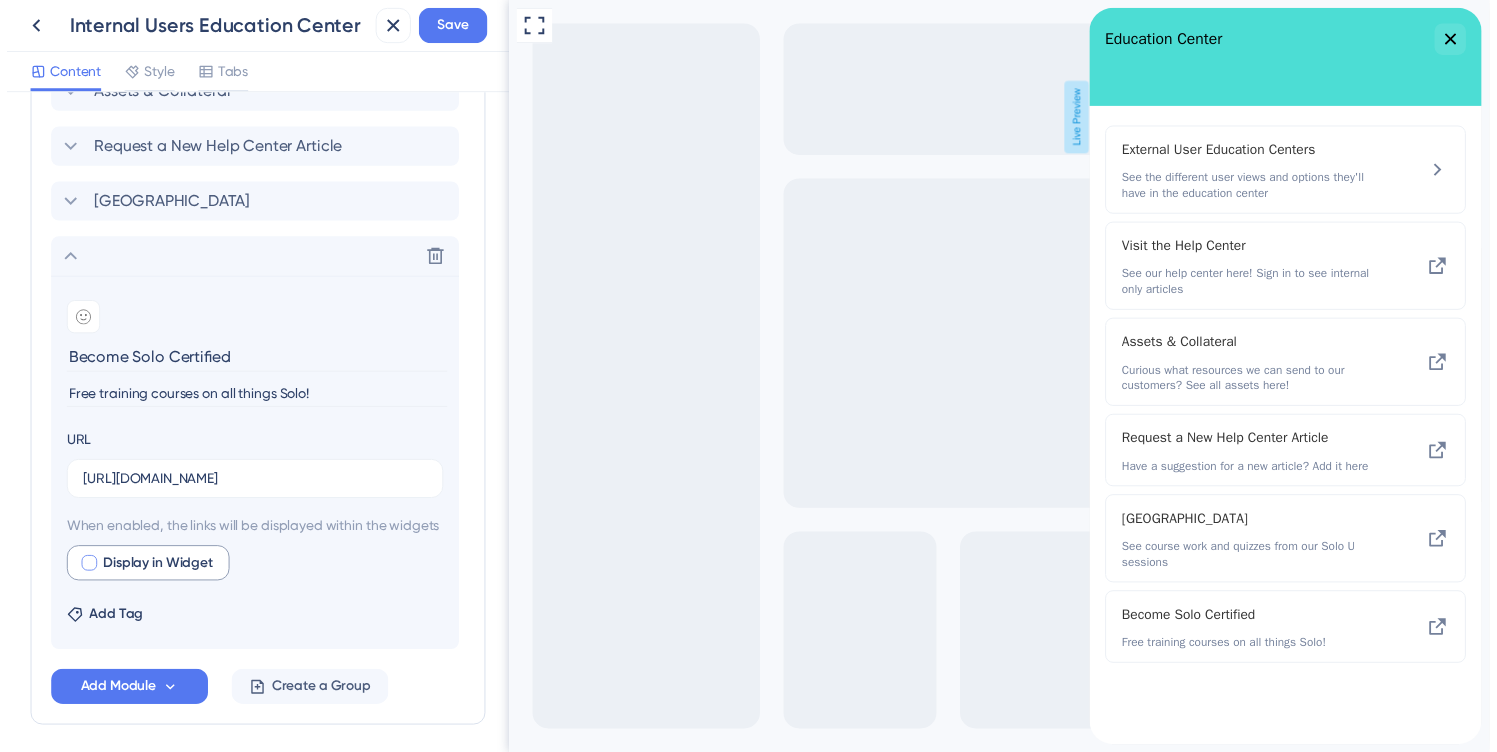 scroll, scrollTop: 0, scrollLeft: 0, axis: both 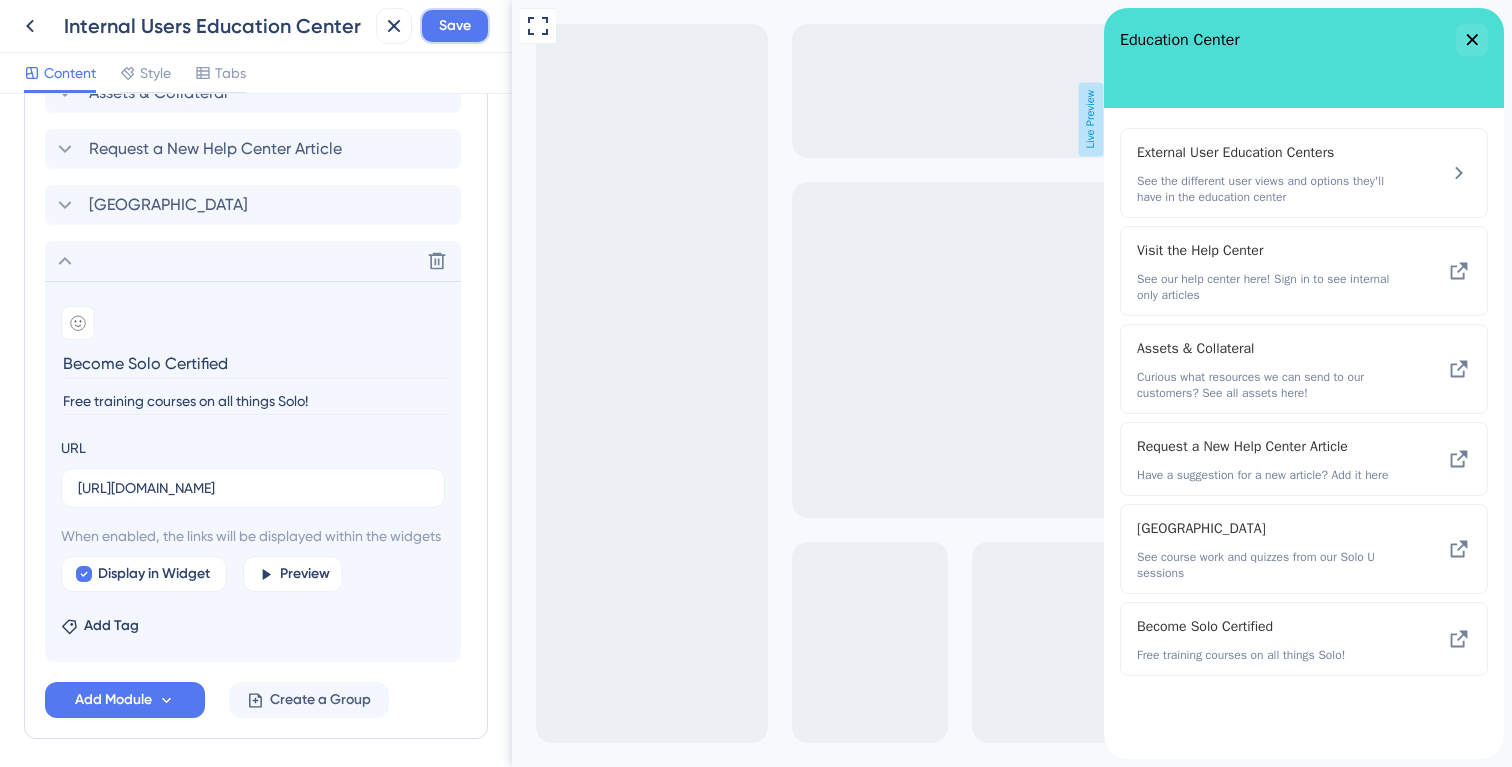 click on "Save" at bounding box center (455, 26) 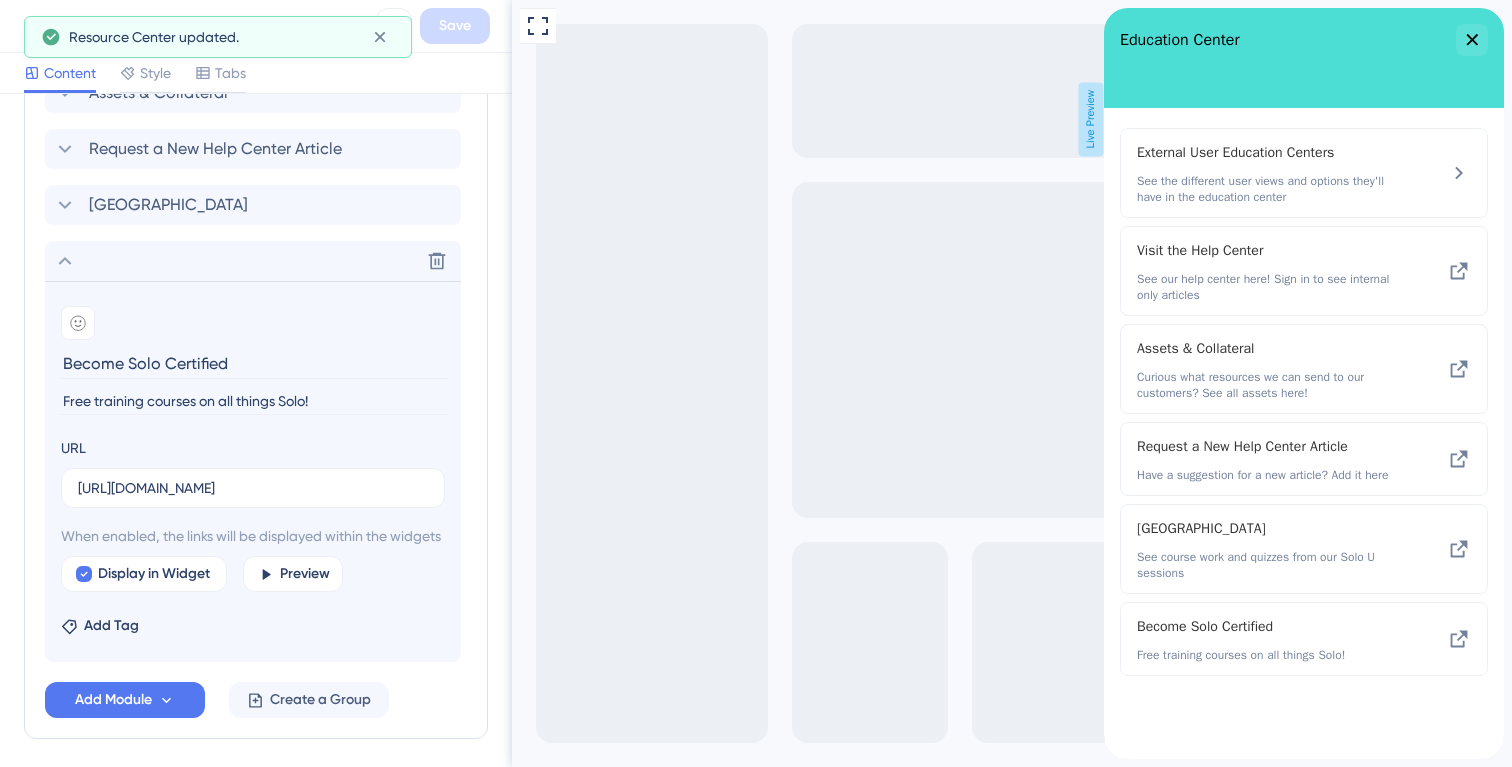 click on "Resource Center updated." at bounding box center (218, 37) 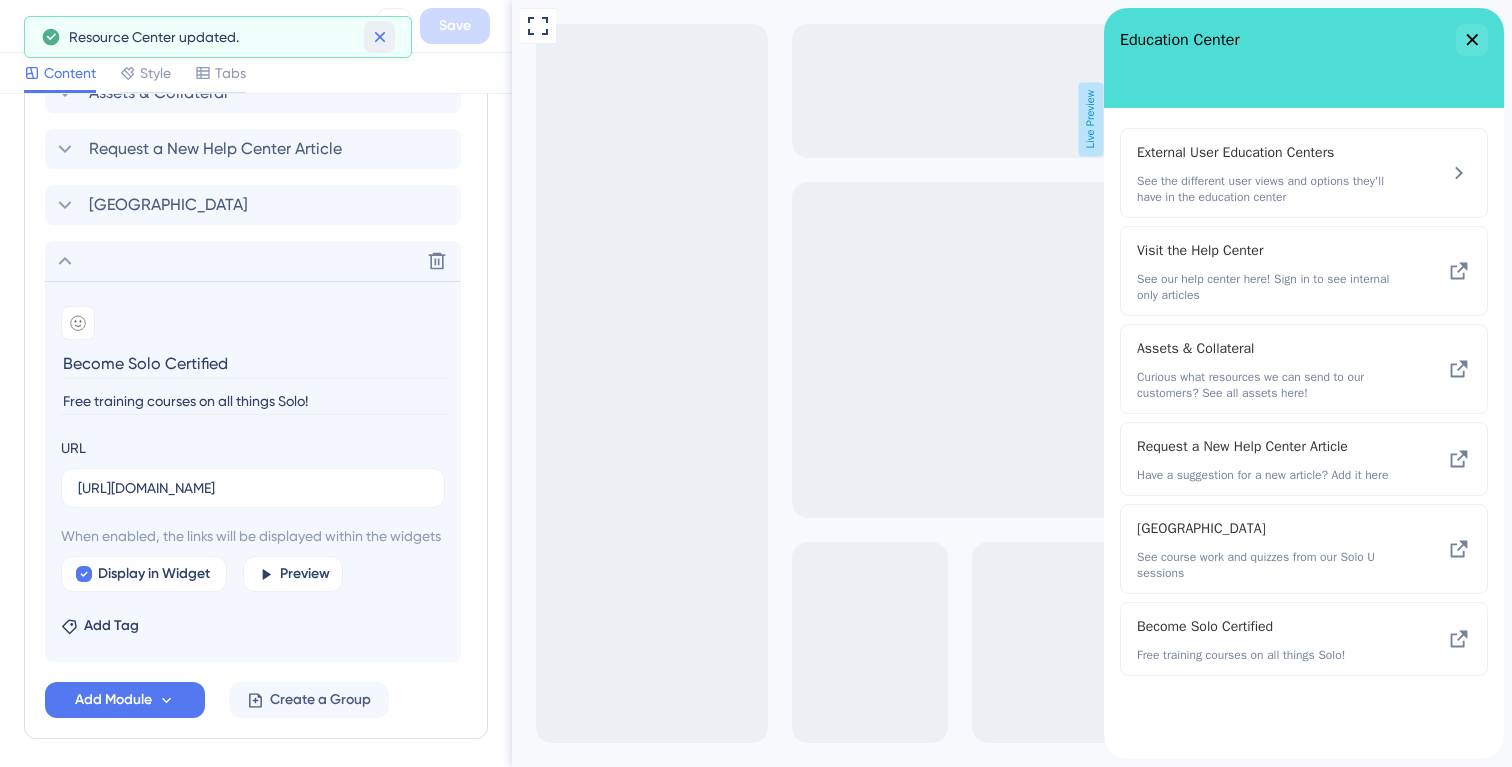click at bounding box center (379, 37) 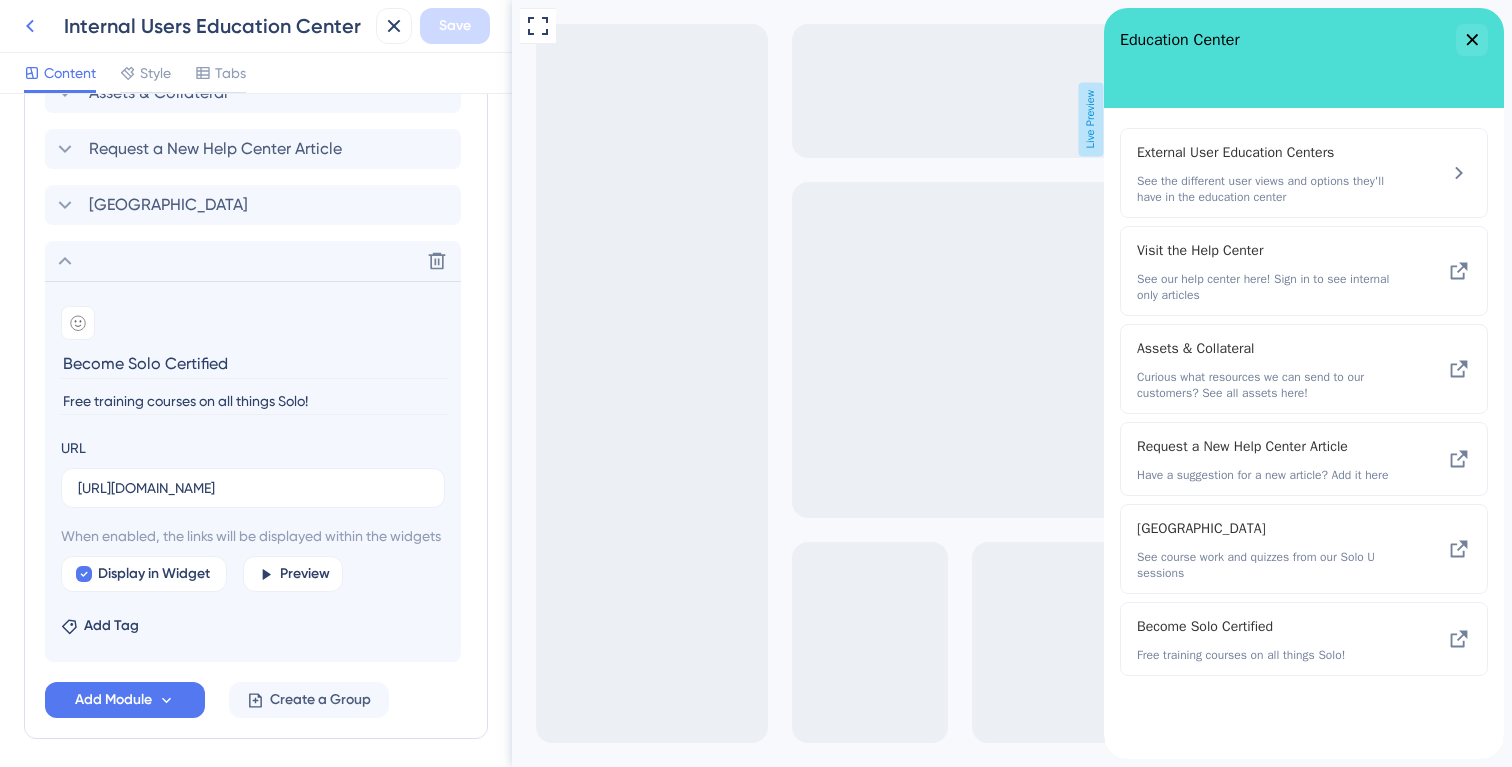 click 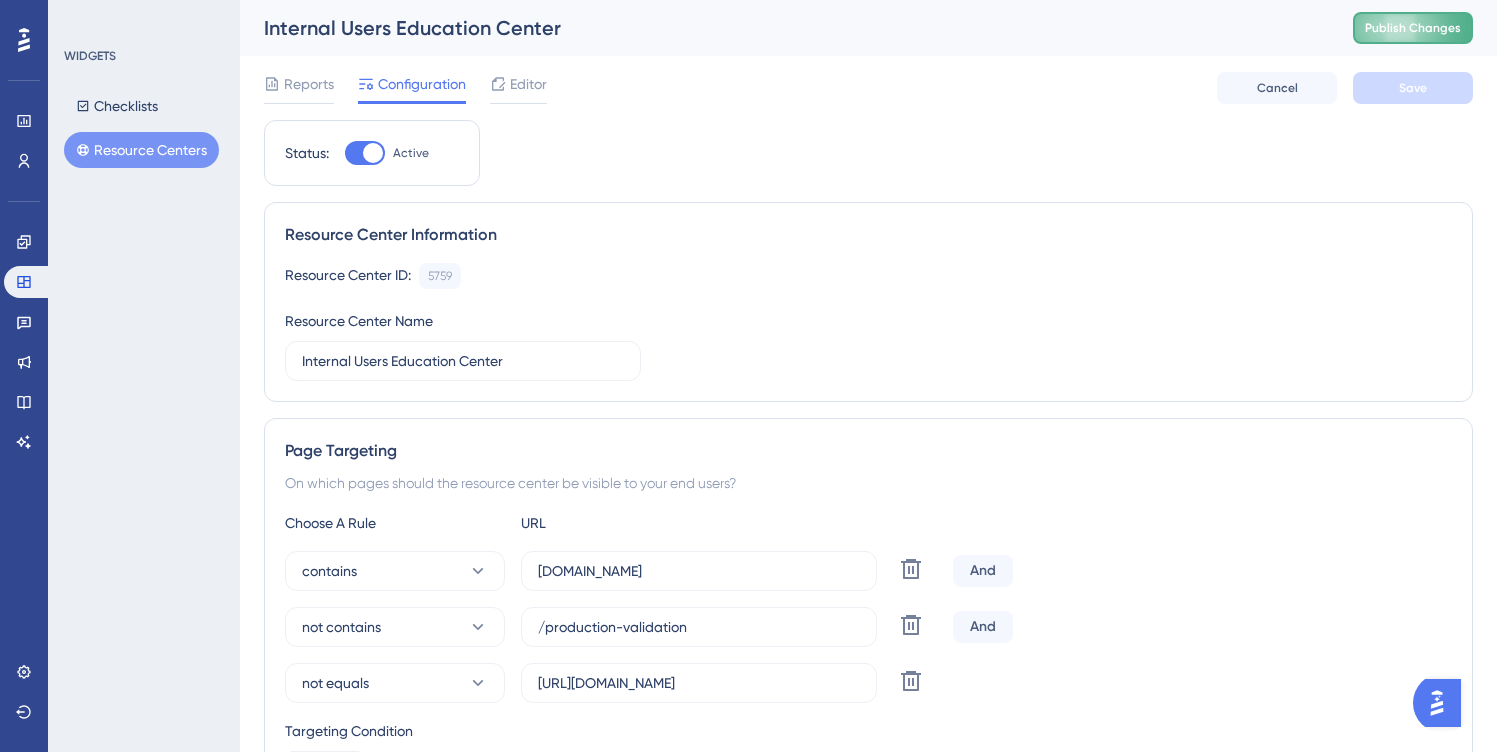 click on "Publish Changes" at bounding box center [1413, 28] 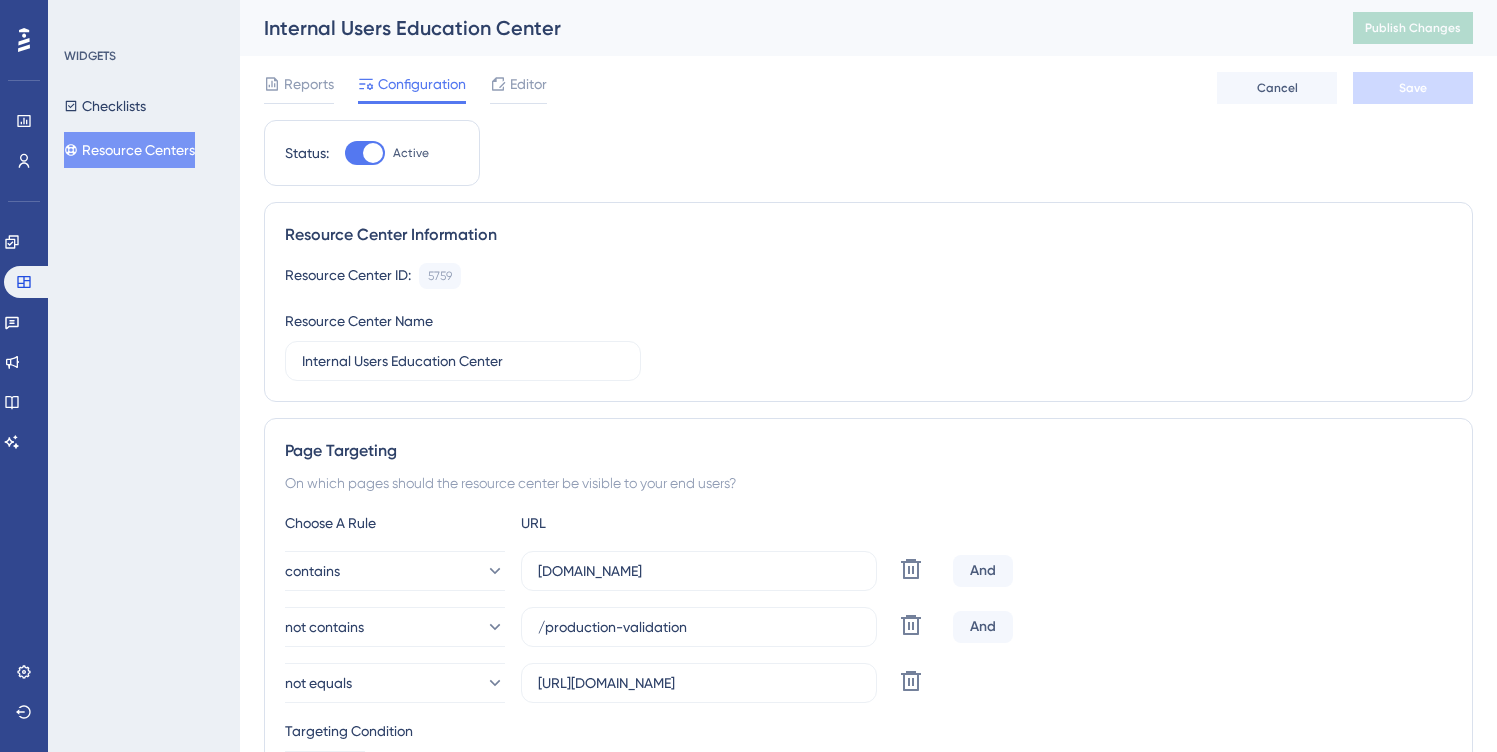scroll, scrollTop: 0, scrollLeft: 0, axis: both 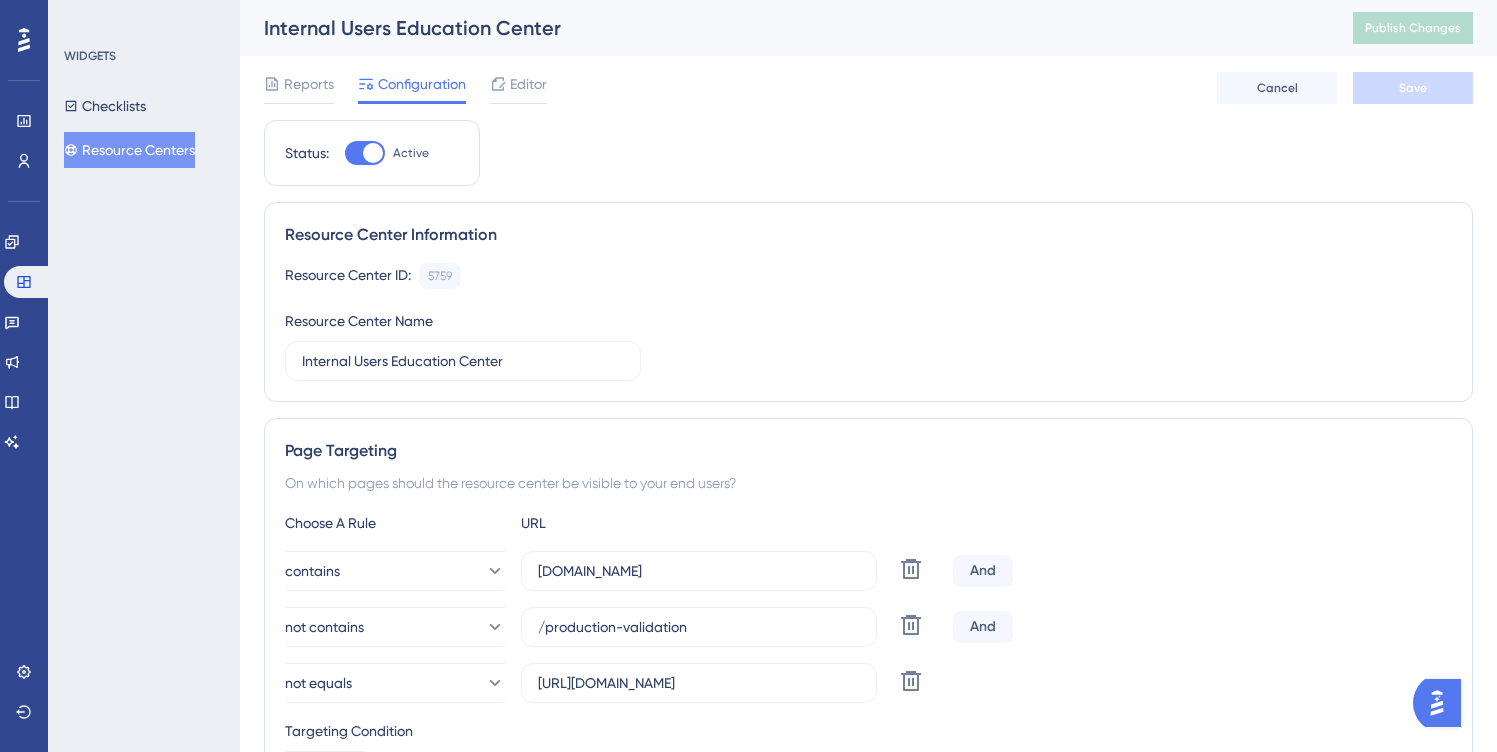 click on "Resource Centers" at bounding box center (129, 150) 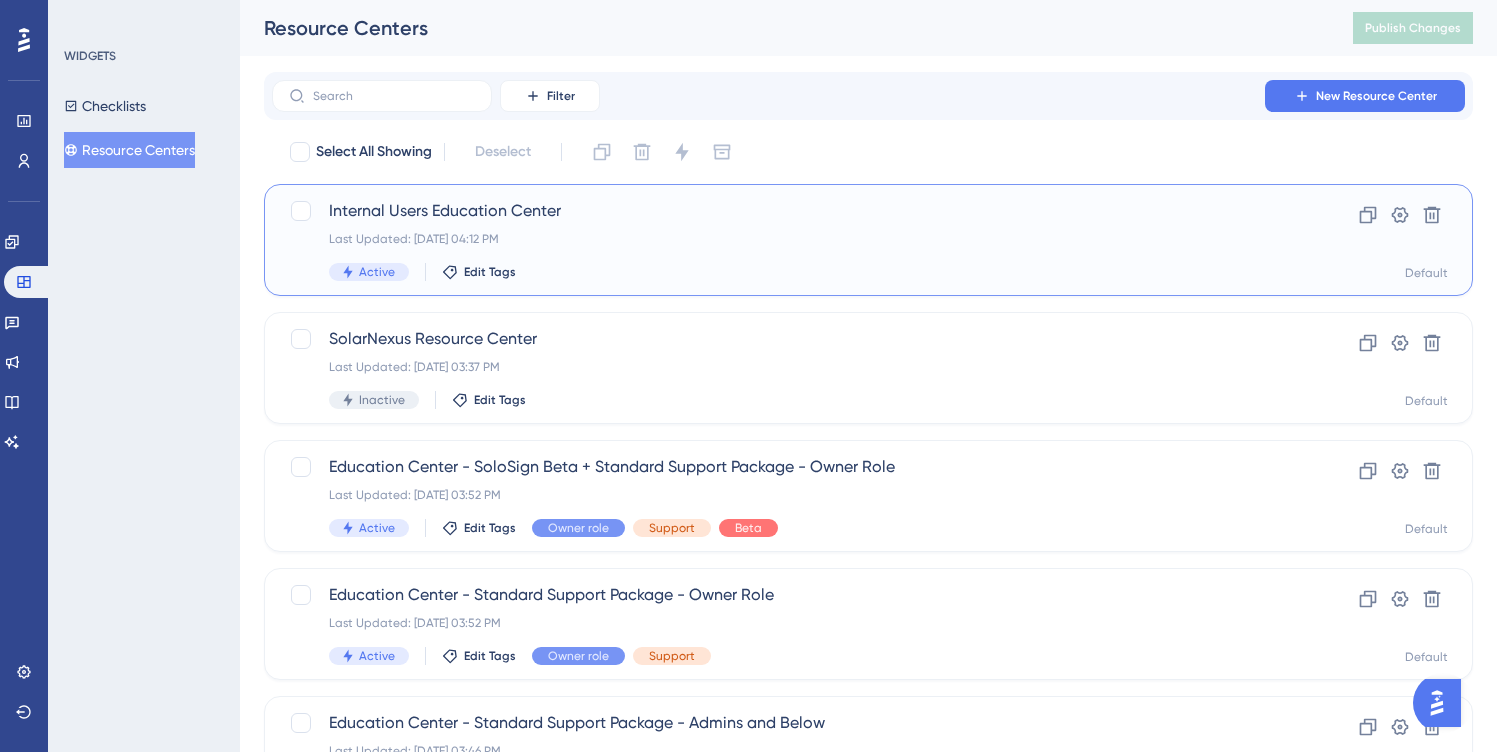 click on "Internal Users Education Center Last Updated: [DATE] 04:12 PM Active Edit Tags" at bounding box center [788, 240] 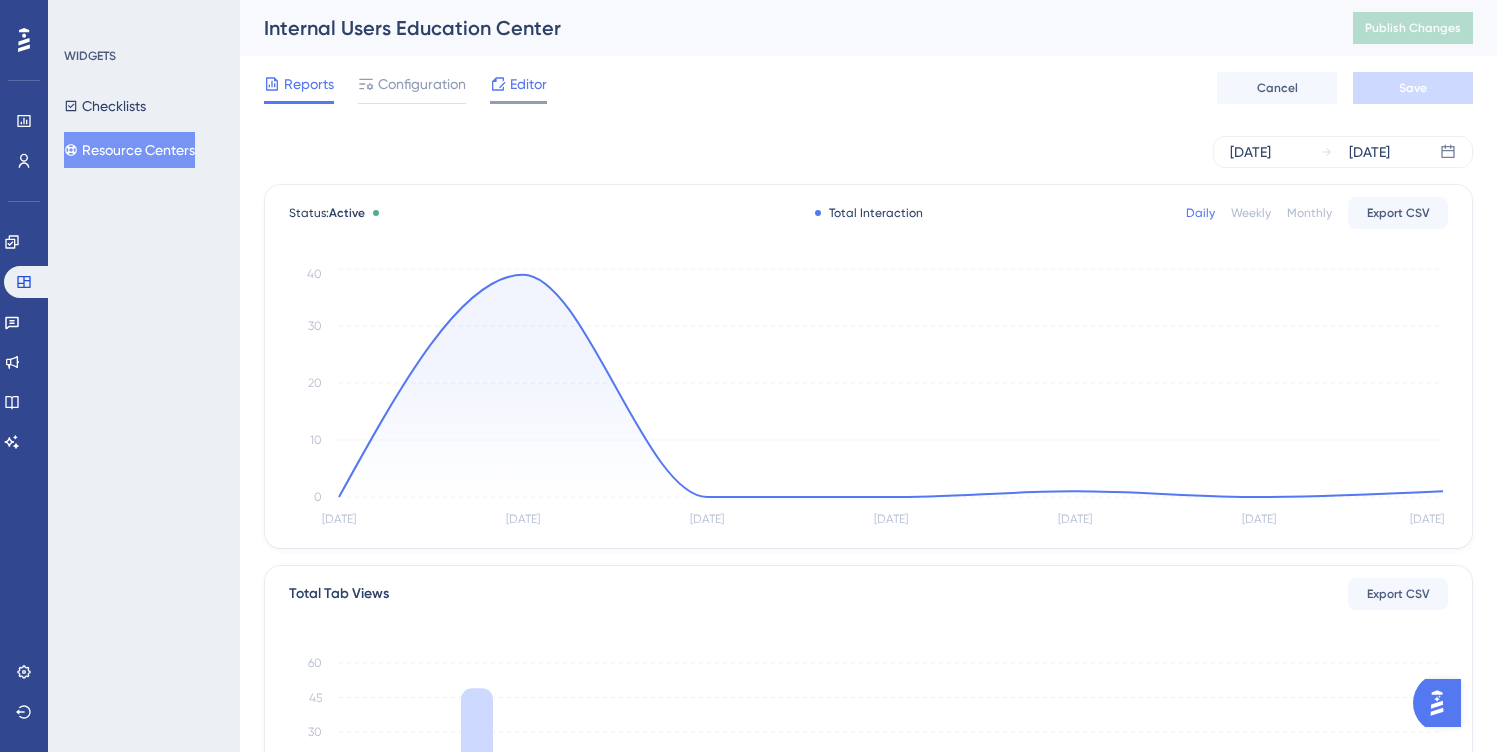 click on "Editor" at bounding box center (528, 84) 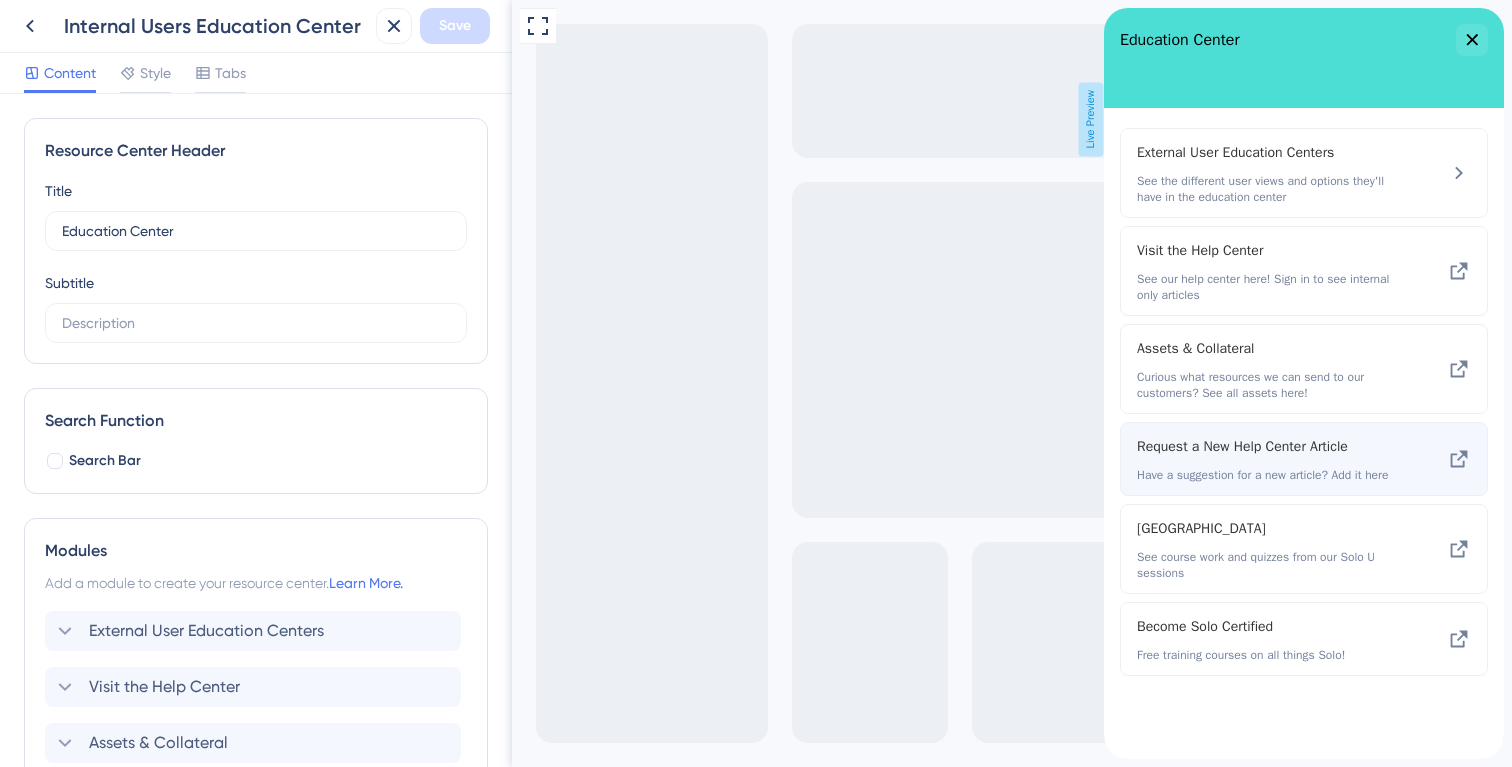 scroll, scrollTop: 0, scrollLeft: 0, axis: both 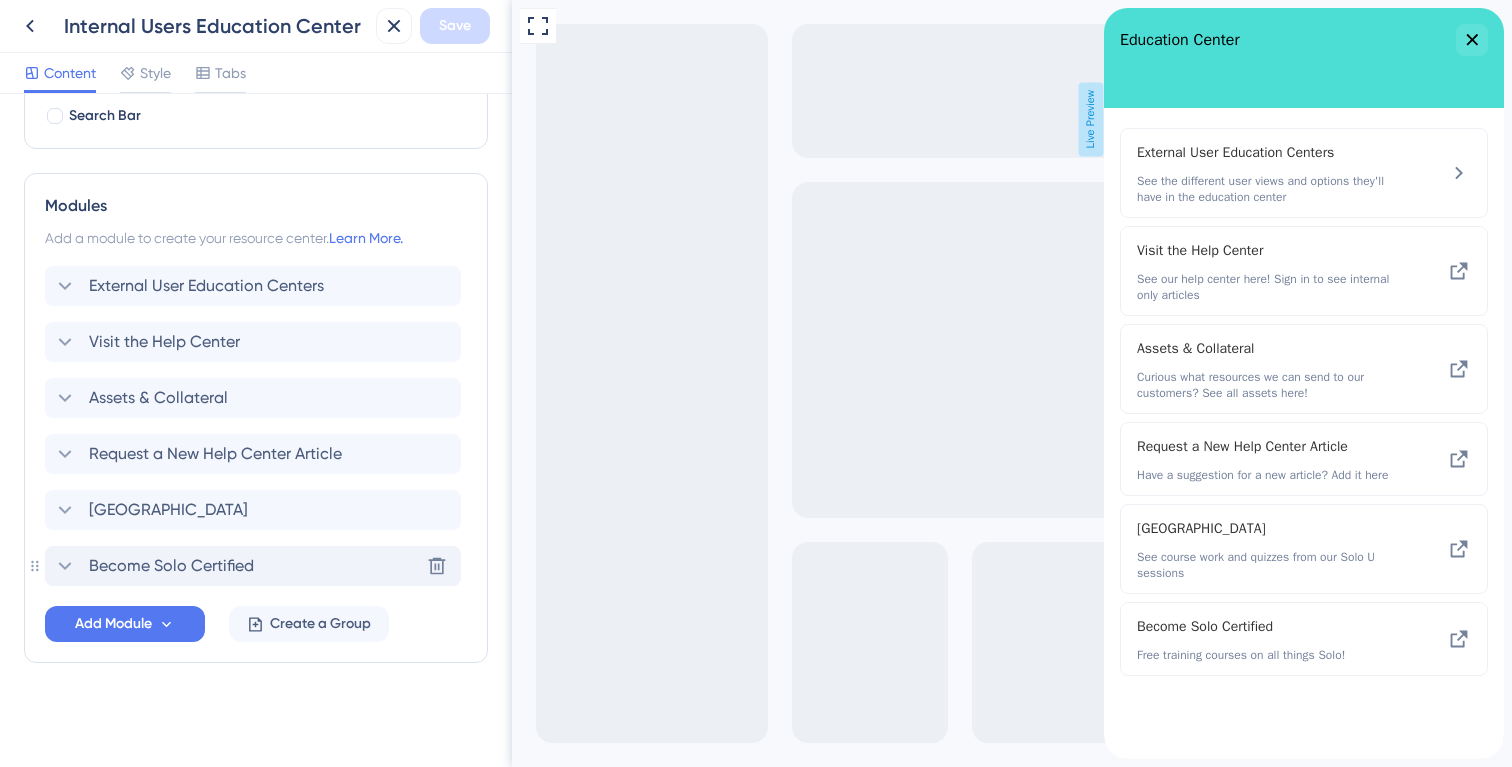 click on "Become Solo Certified" at bounding box center [171, 566] 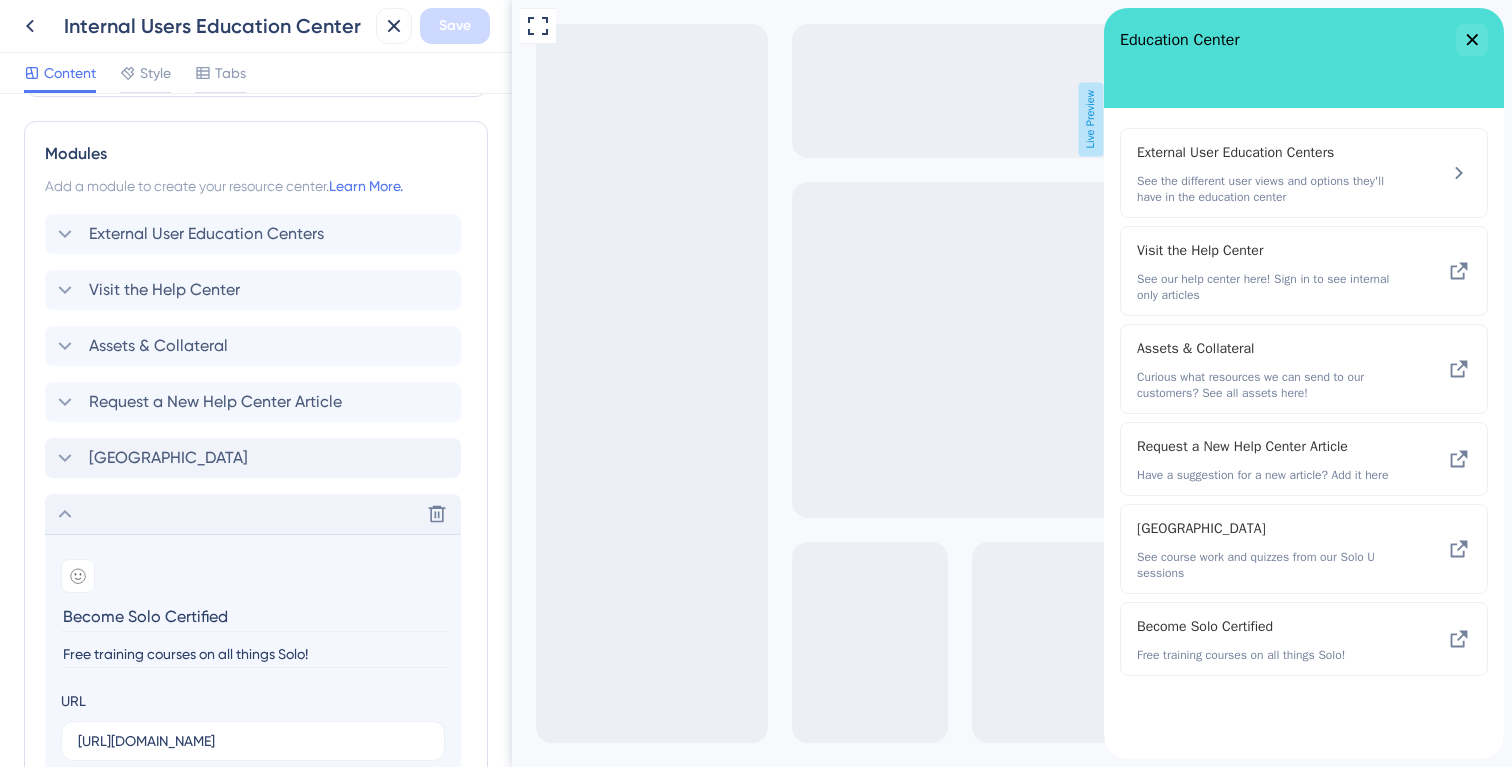 scroll, scrollTop: 395, scrollLeft: 0, axis: vertical 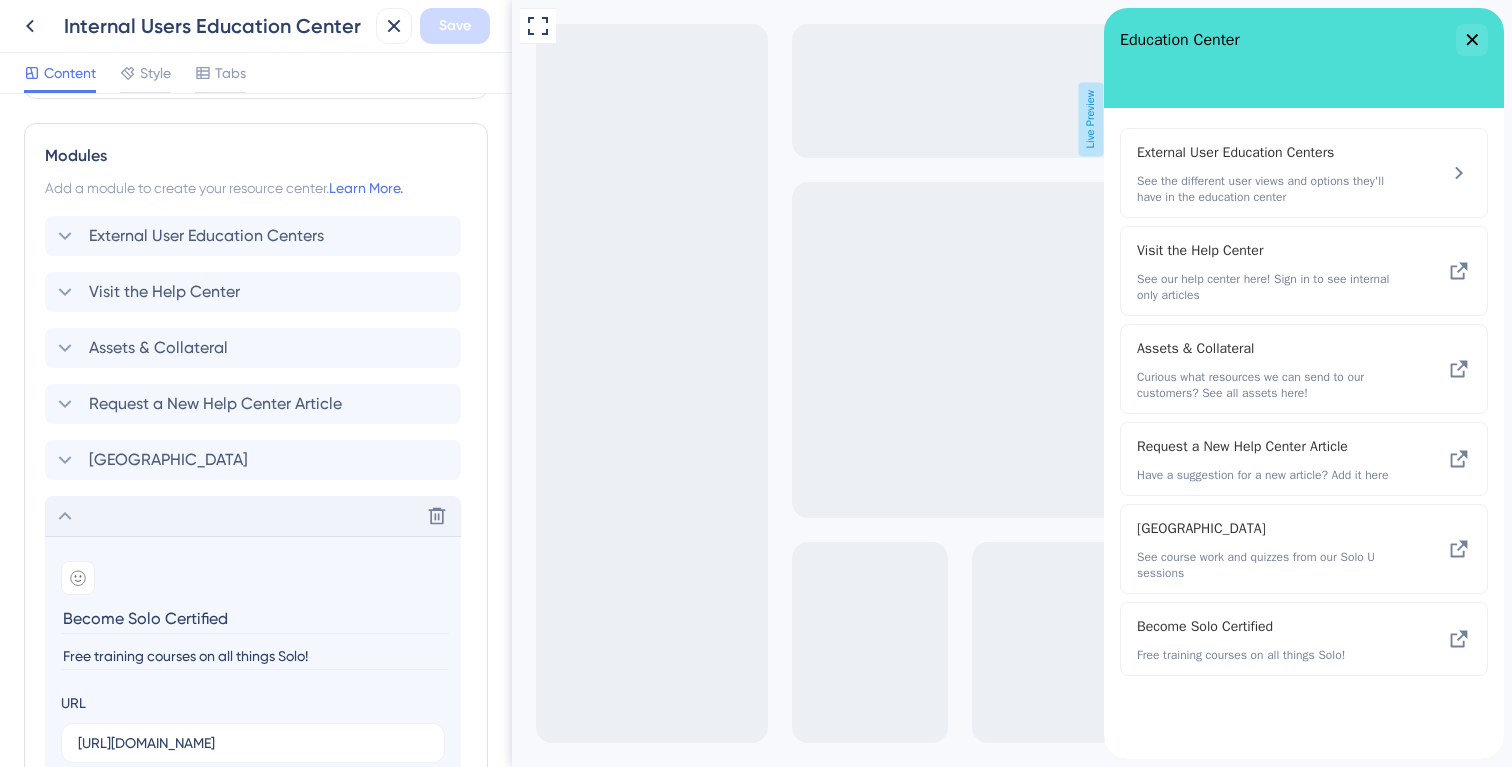 click 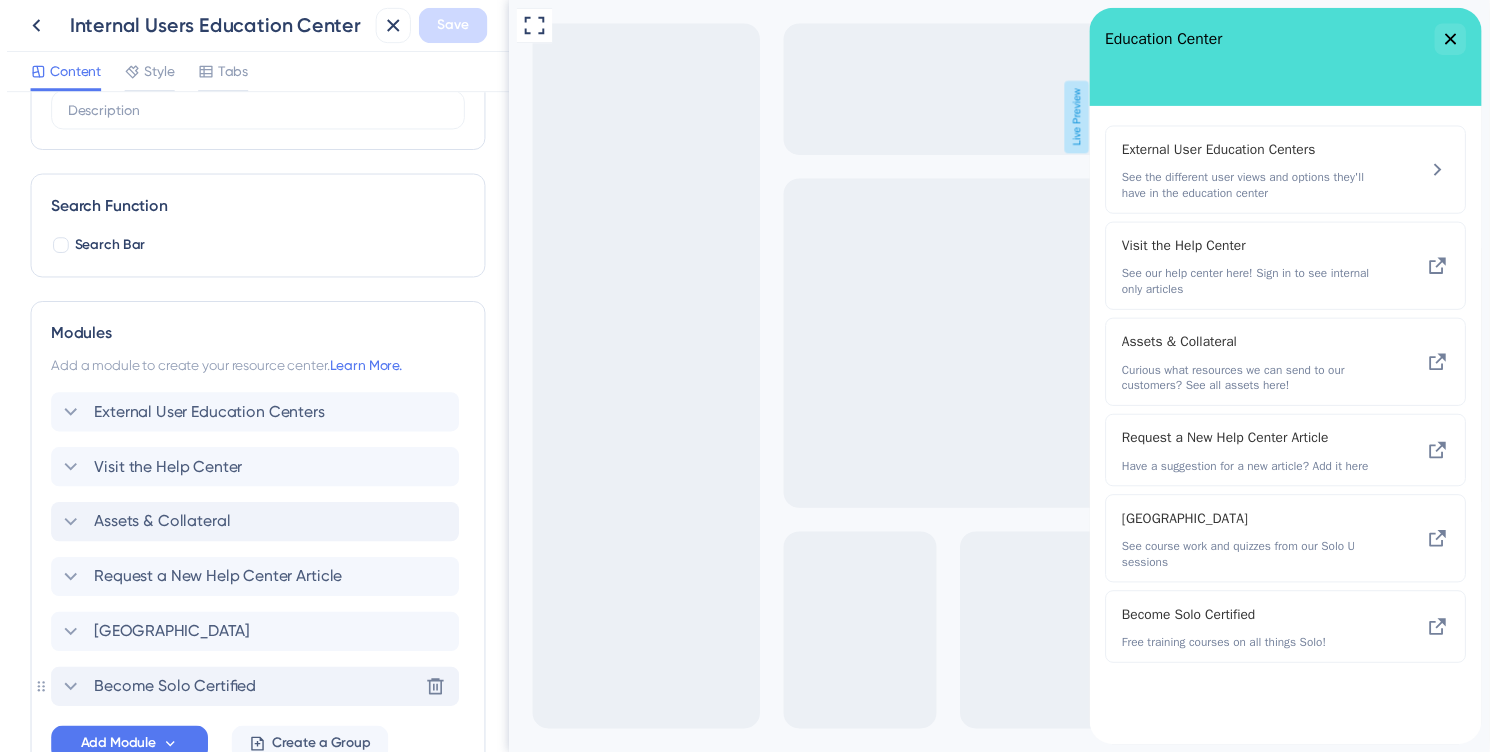 scroll, scrollTop: 0, scrollLeft: 0, axis: both 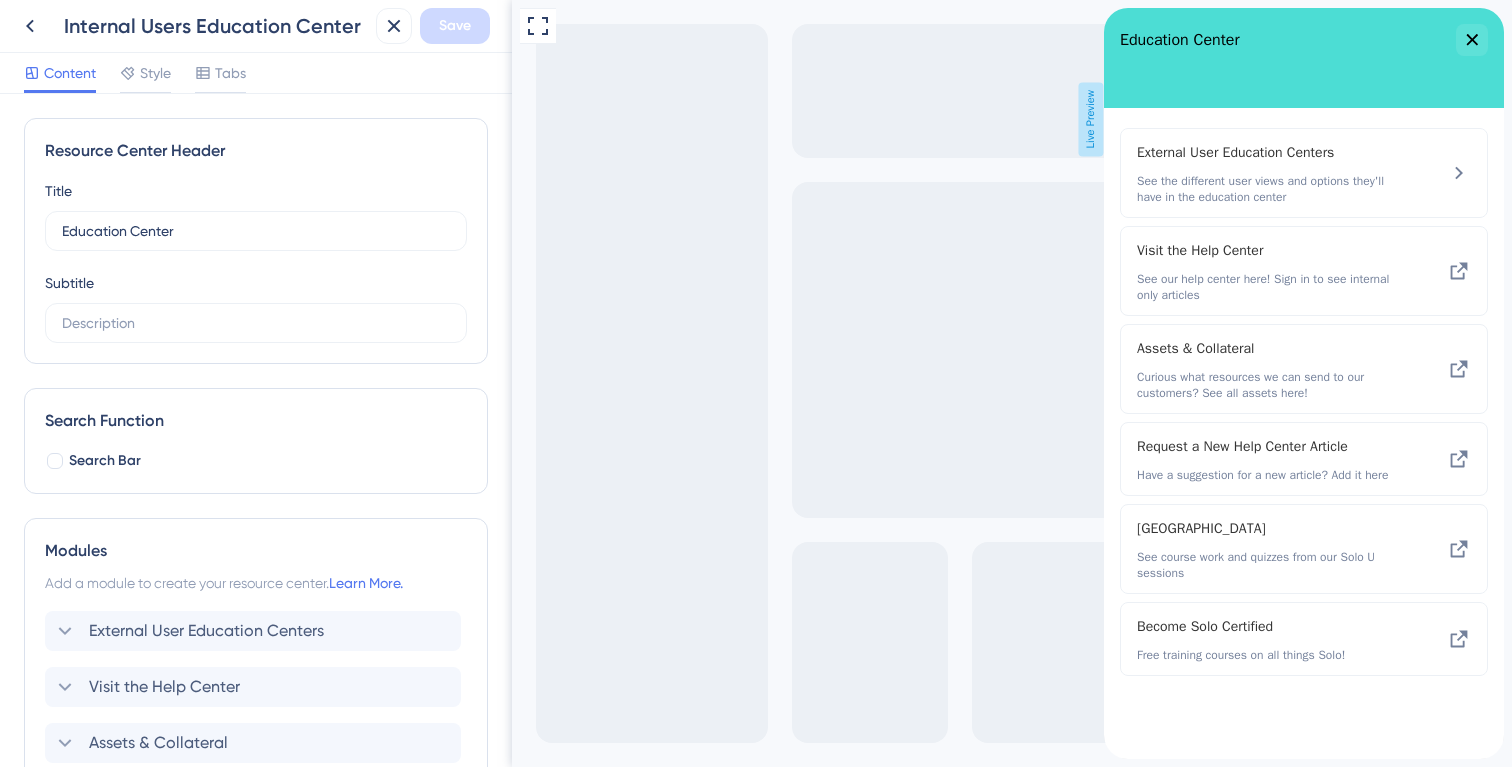 click on "Resource Center Header Title Education Center 12 Education Center Subtitle Search Function Search Bar Modules Add a module to create your resource center.  Learn More. External User Education Centers Visit the Help Center Assets & Collateral Request a New Help Center Article Solo University  Become Solo Certified Delete Add Module Create a Group" at bounding box center (256, 430) 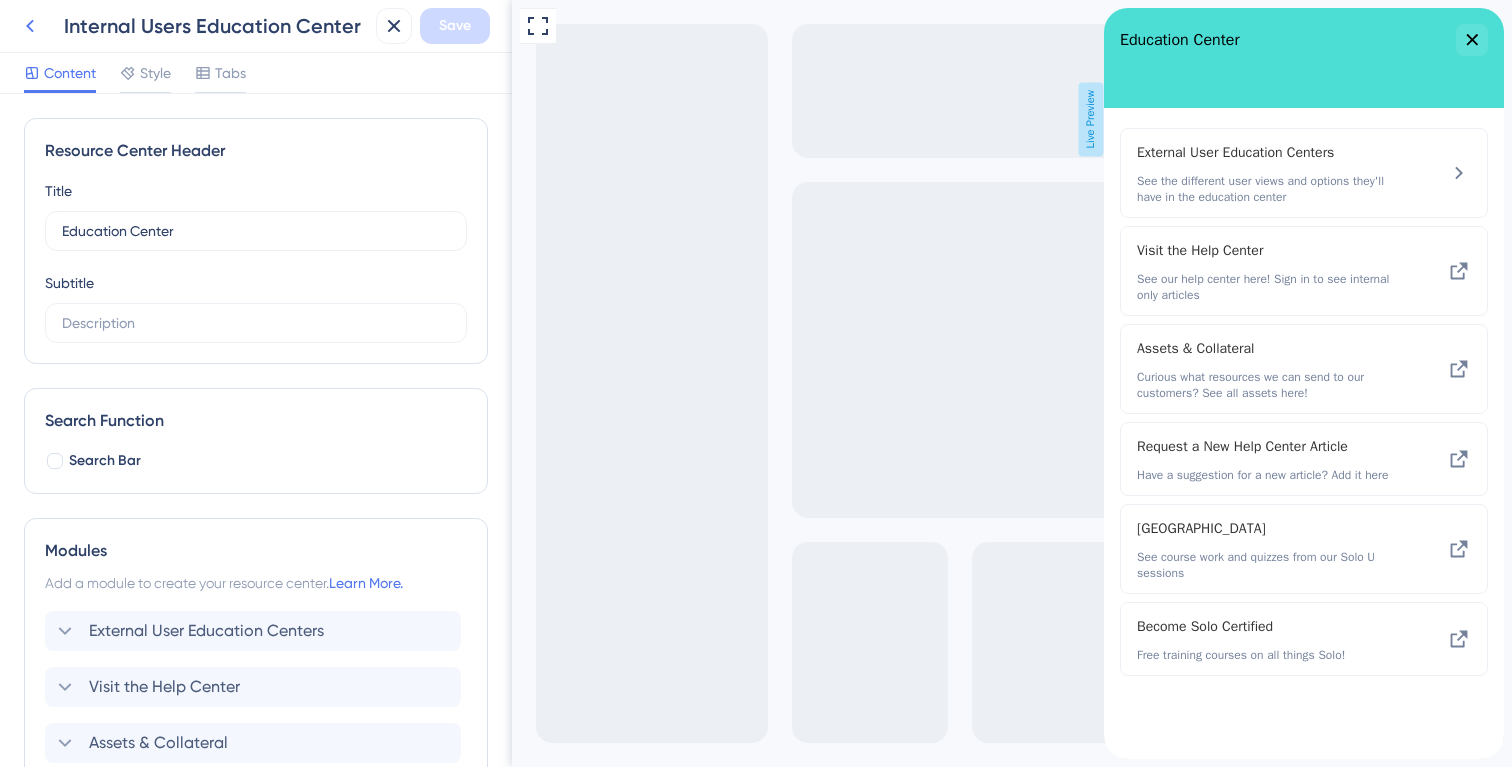 click 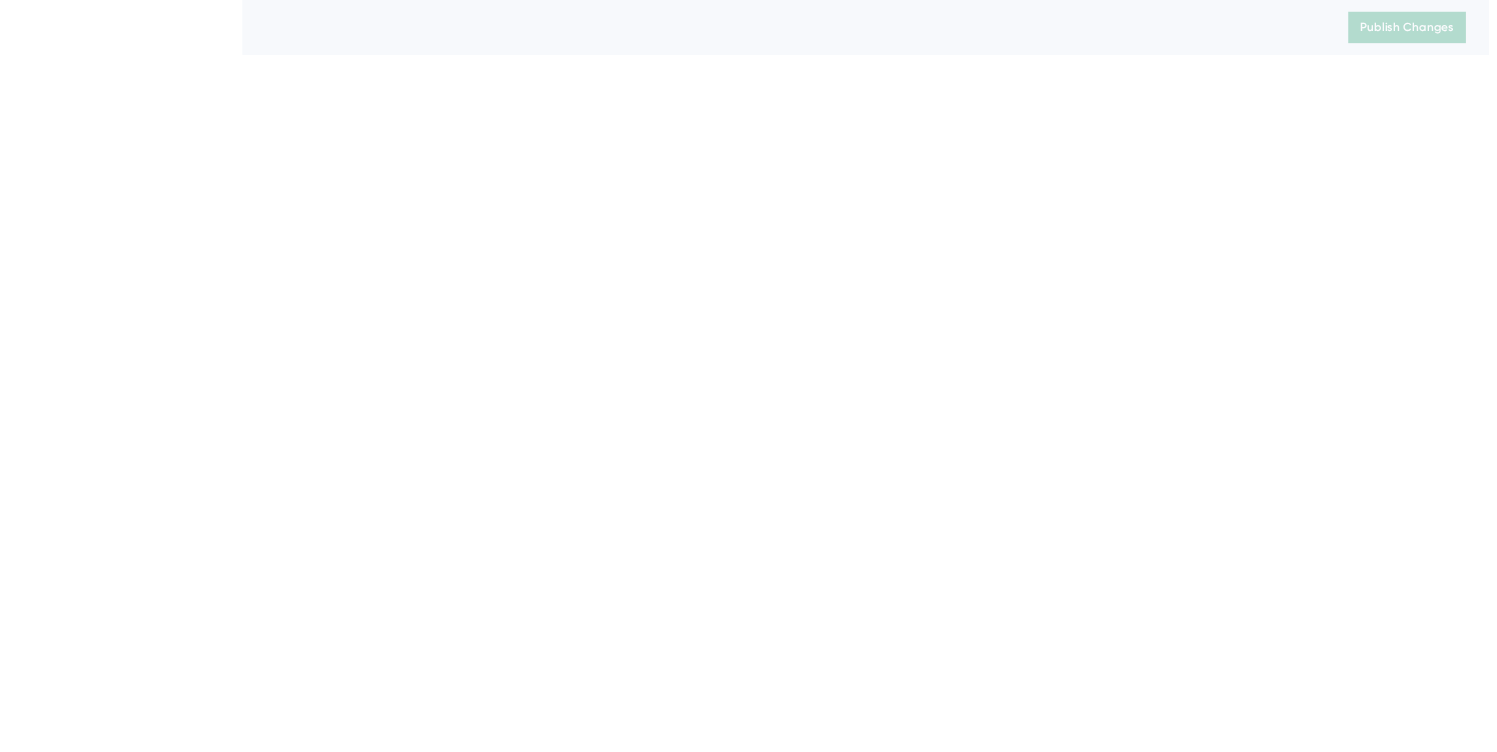 scroll, scrollTop: 0, scrollLeft: 0, axis: both 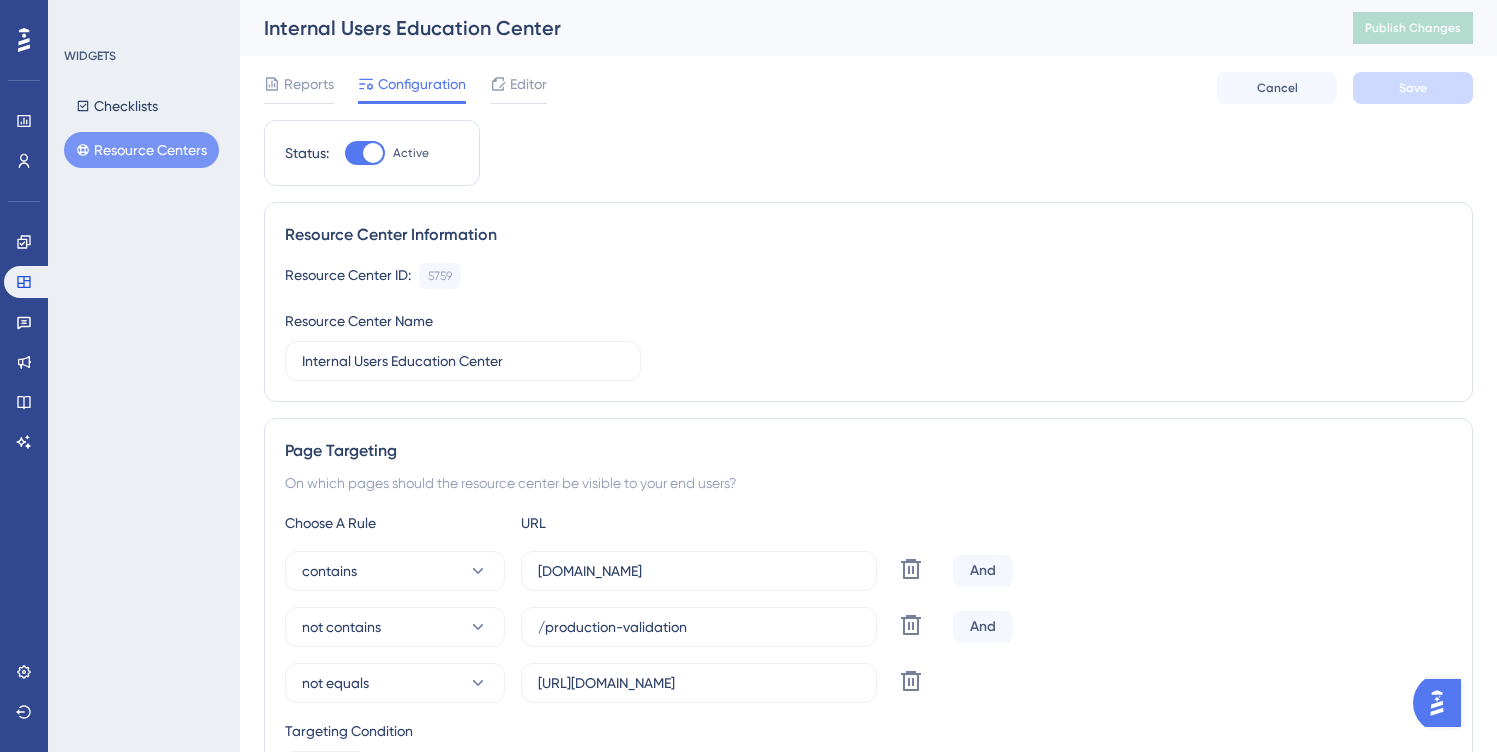 click on "Resource Centers" at bounding box center (141, 150) 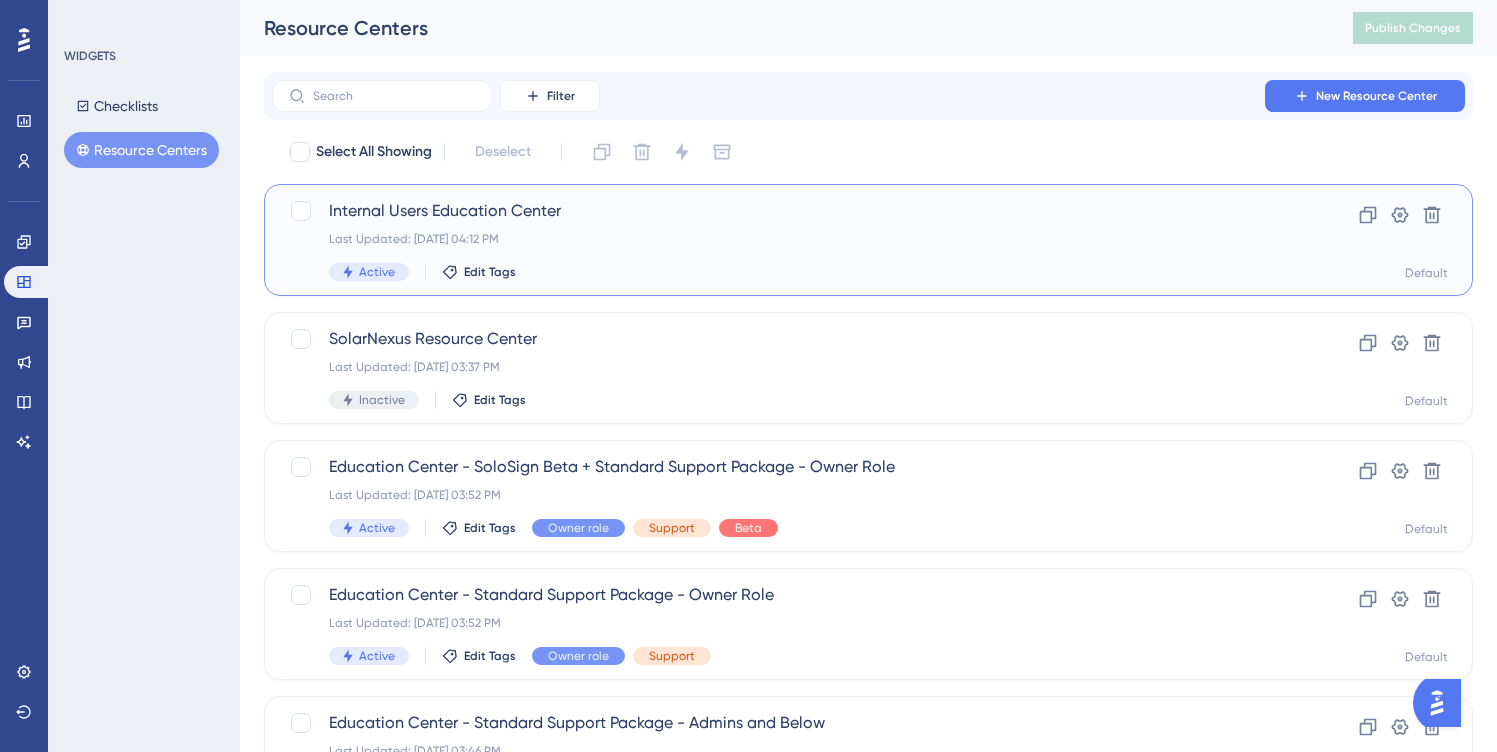click on "Internal Users Education Center Last Updated: [DATE] 04:12 PM Active Edit Tags" at bounding box center [788, 240] 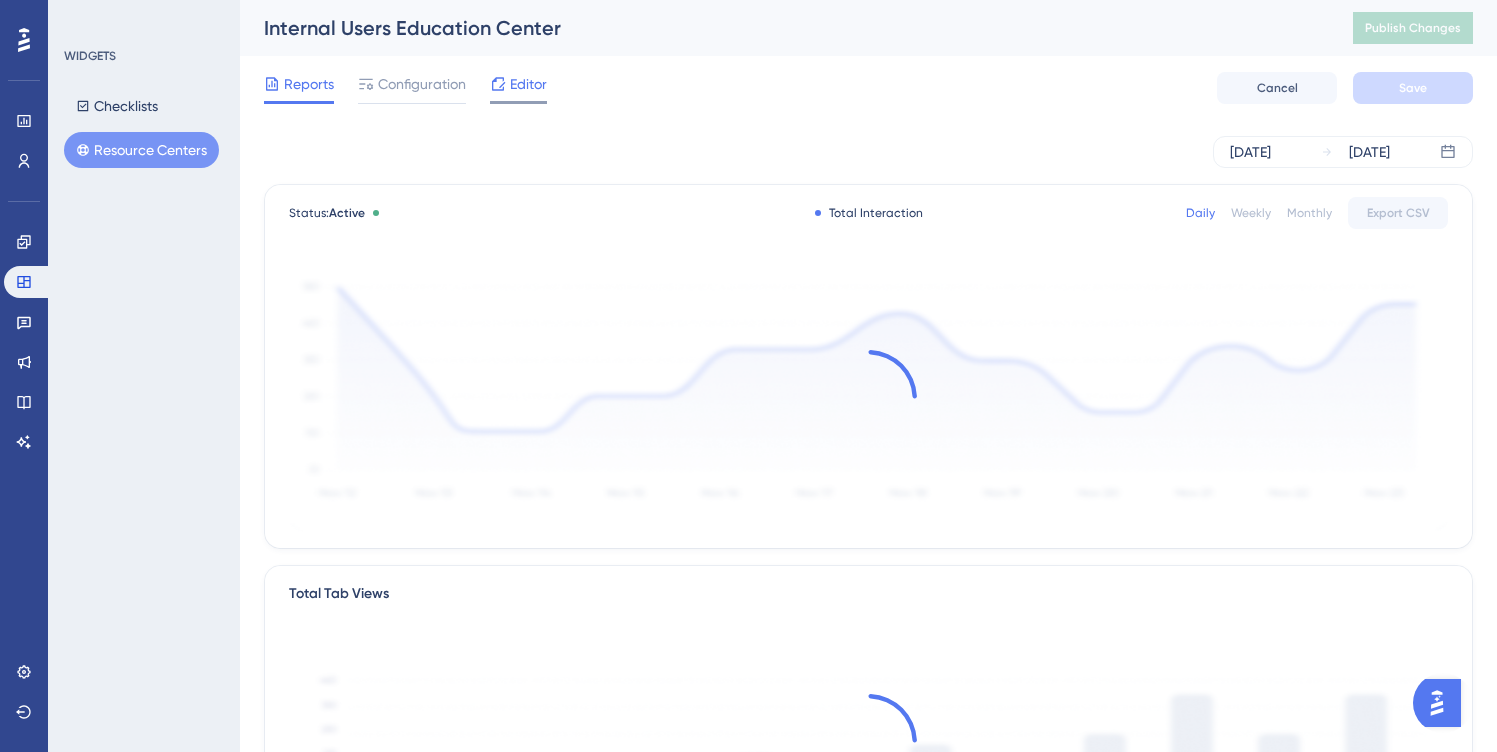 click on "Editor" at bounding box center (528, 84) 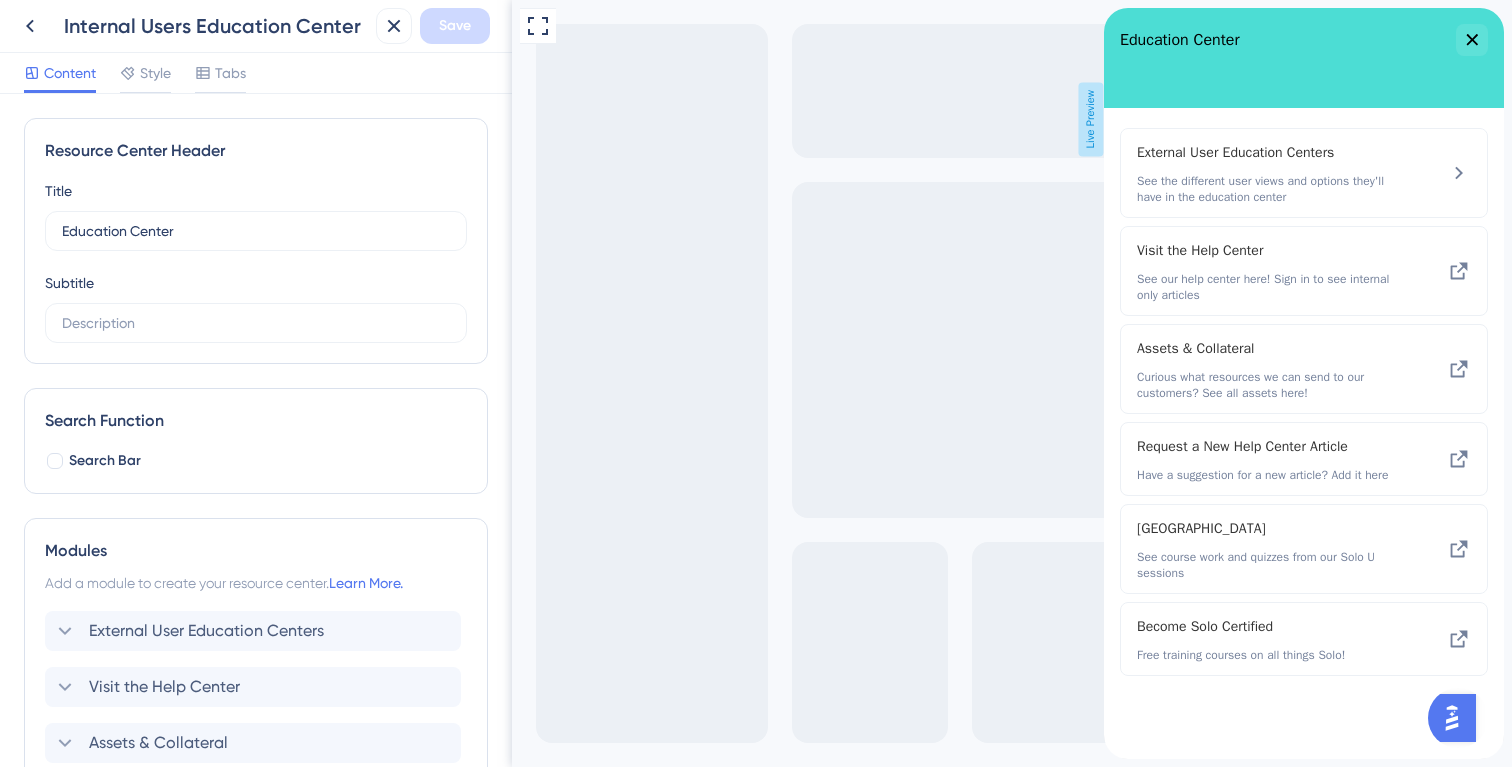 scroll, scrollTop: 0, scrollLeft: 0, axis: both 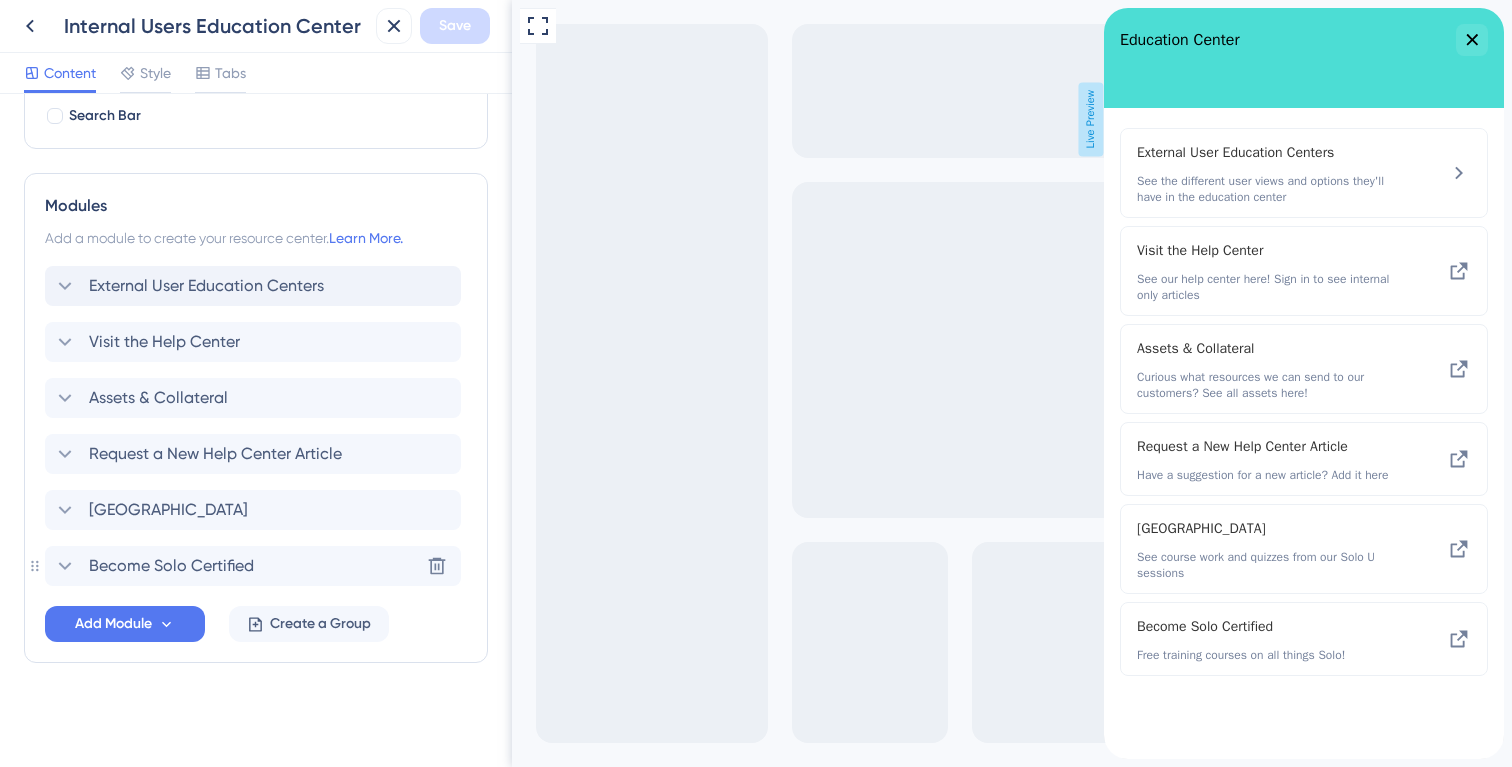 click on "Become Solo Certified" at bounding box center (171, 566) 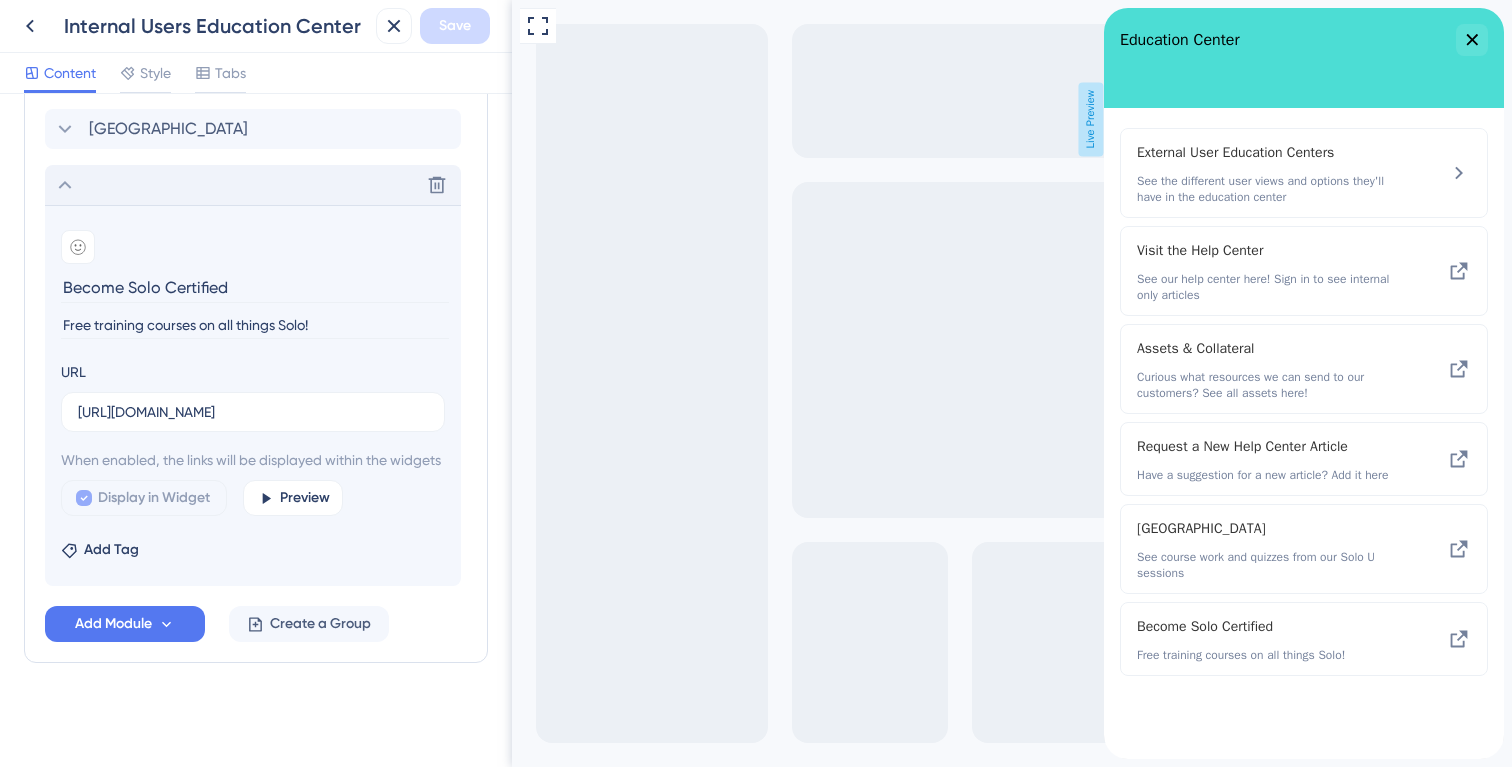 scroll, scrollTop: 750, scrollLeft: 0, axis: vertical 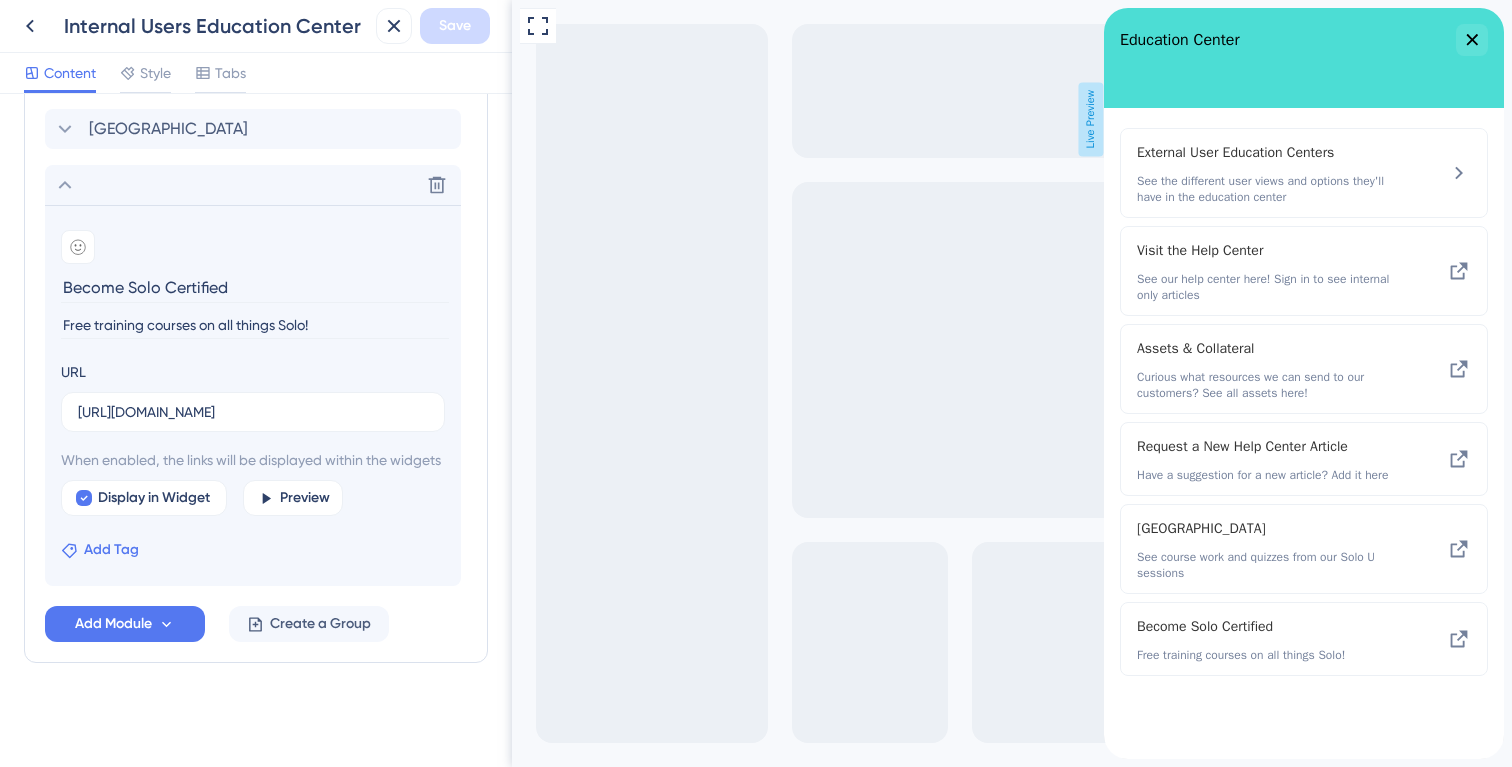 click on "Add Tag" at bounding box center [111, 550] 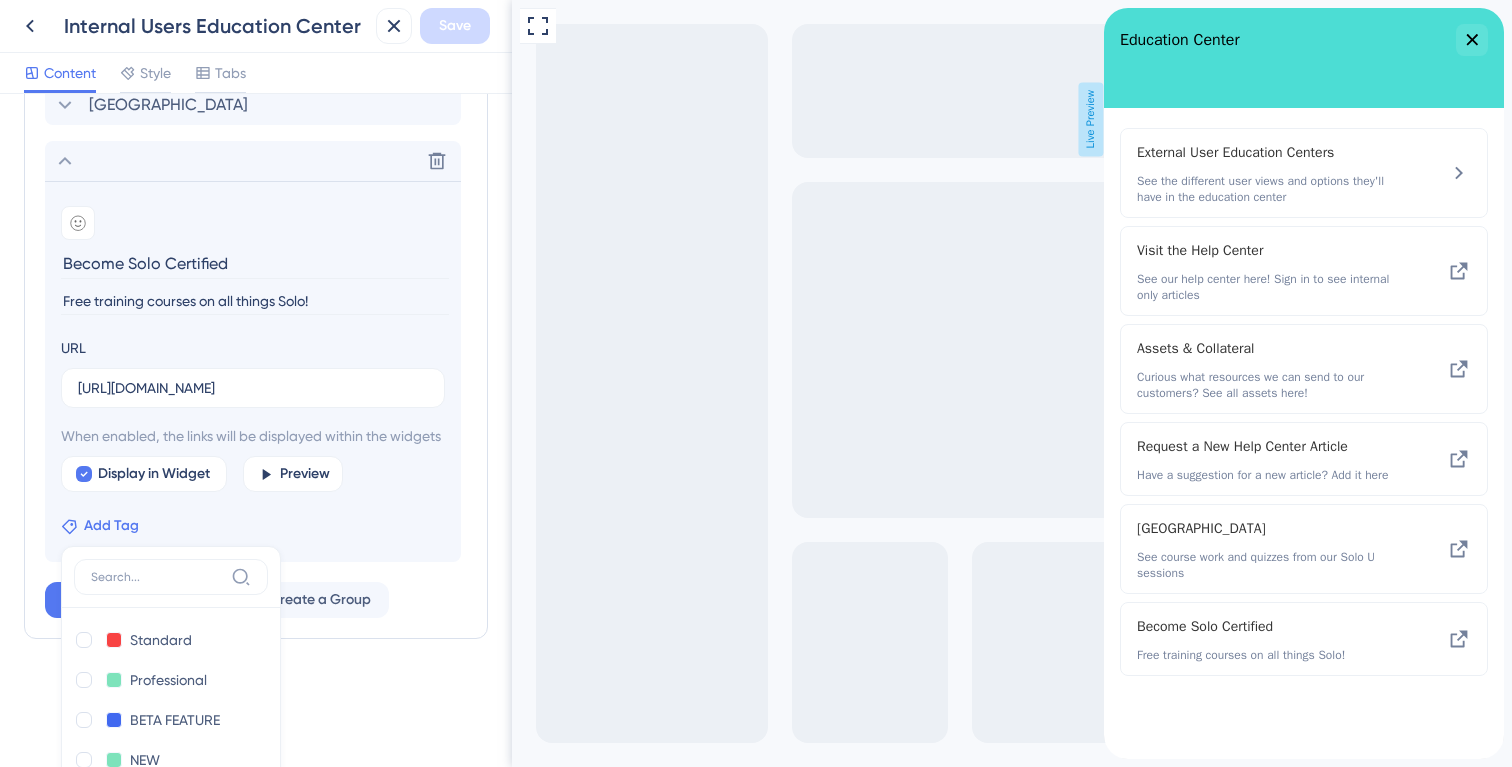 scroll, scrollTop: 859, scrollLeft: 0, axis: vertical 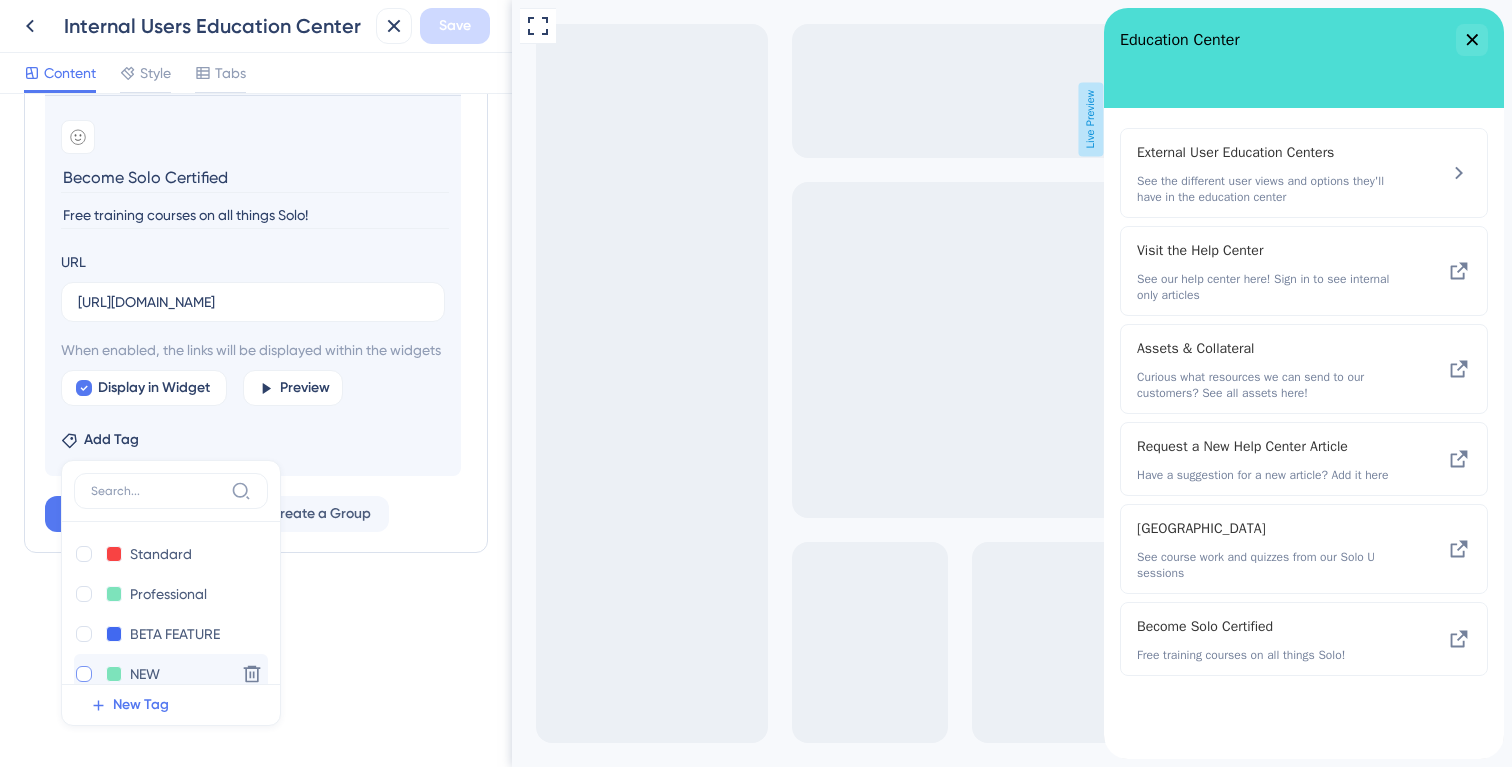 click at bounding box center (84, 674) 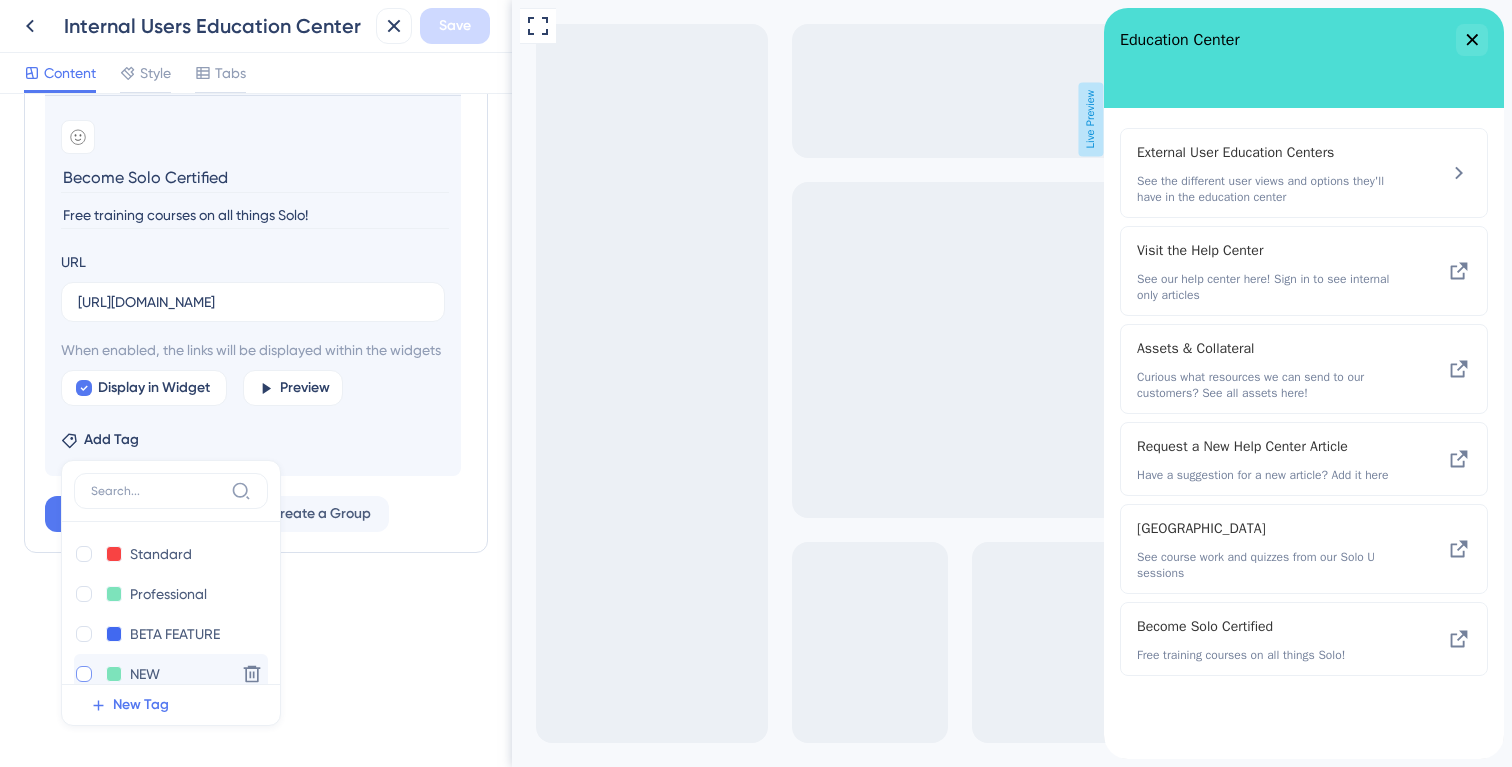 checkbox on "true" 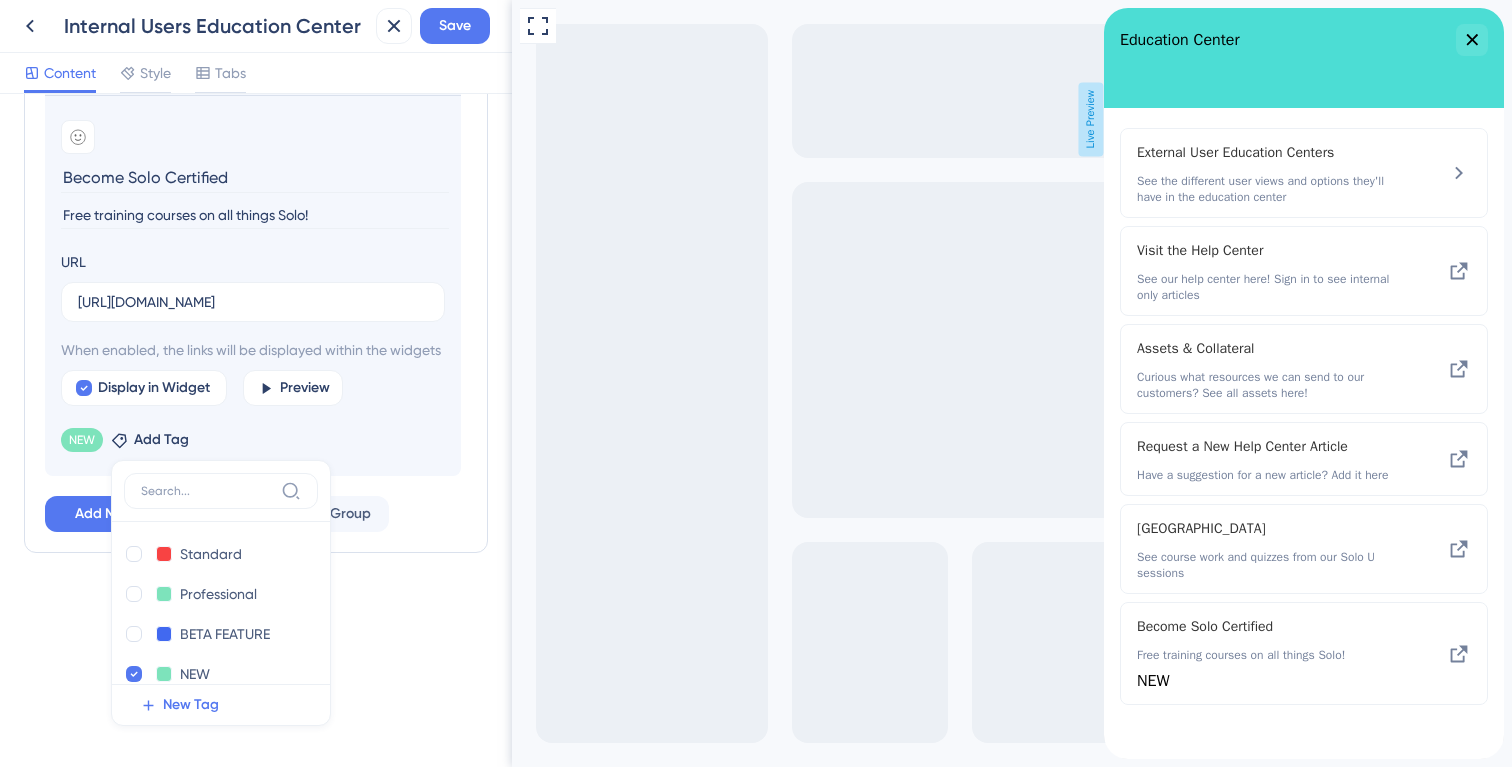click on "NEW Remove Add Tag Standard Standard Delete Professional Professional Delete BETA FEATURE BETA FEATURE Delete NEW NEW Delete Audit team Audit team Delete New feature! New feature! Delete New Tag" at bounding box center (253, 436) 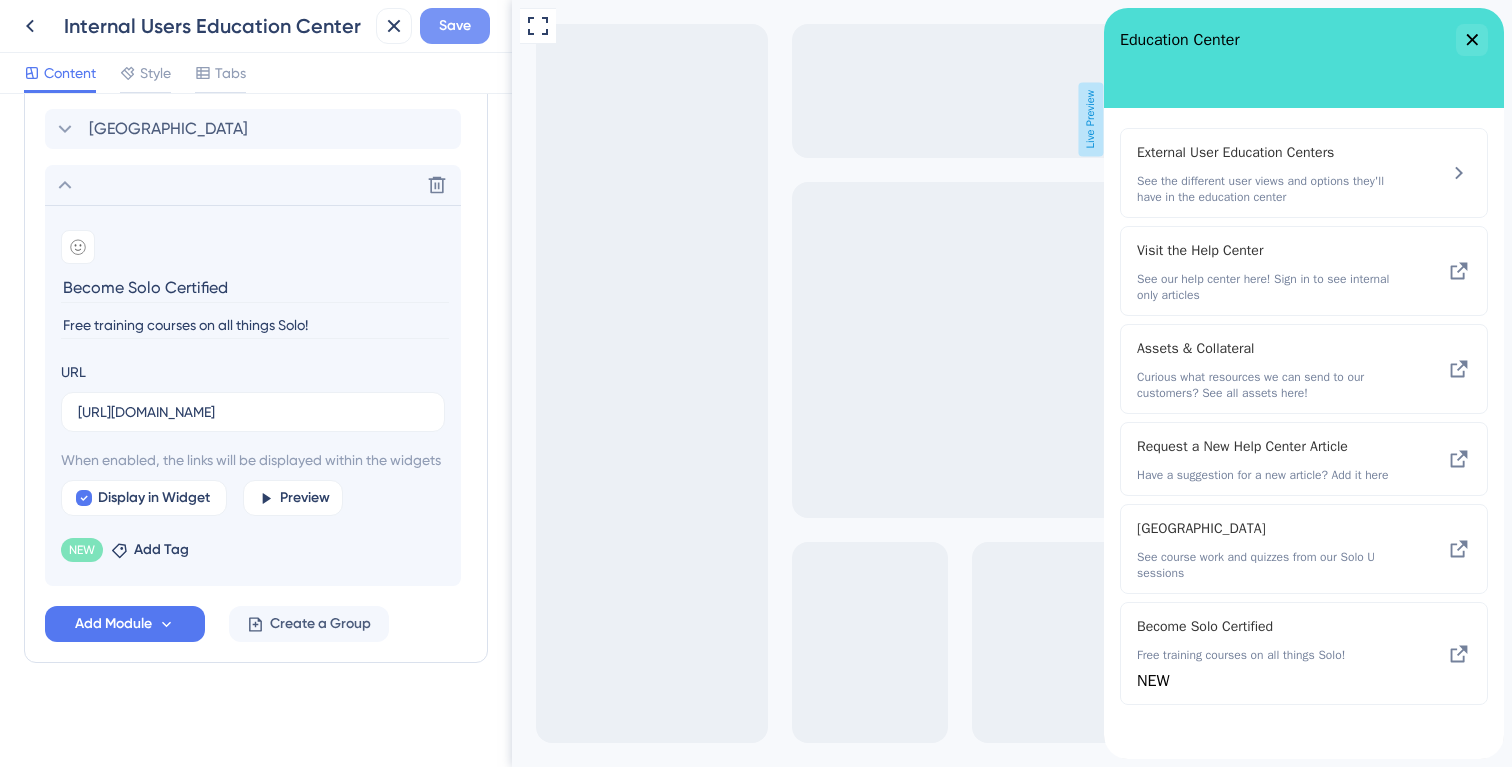 click on "Save" at bounding box center [455, 26] 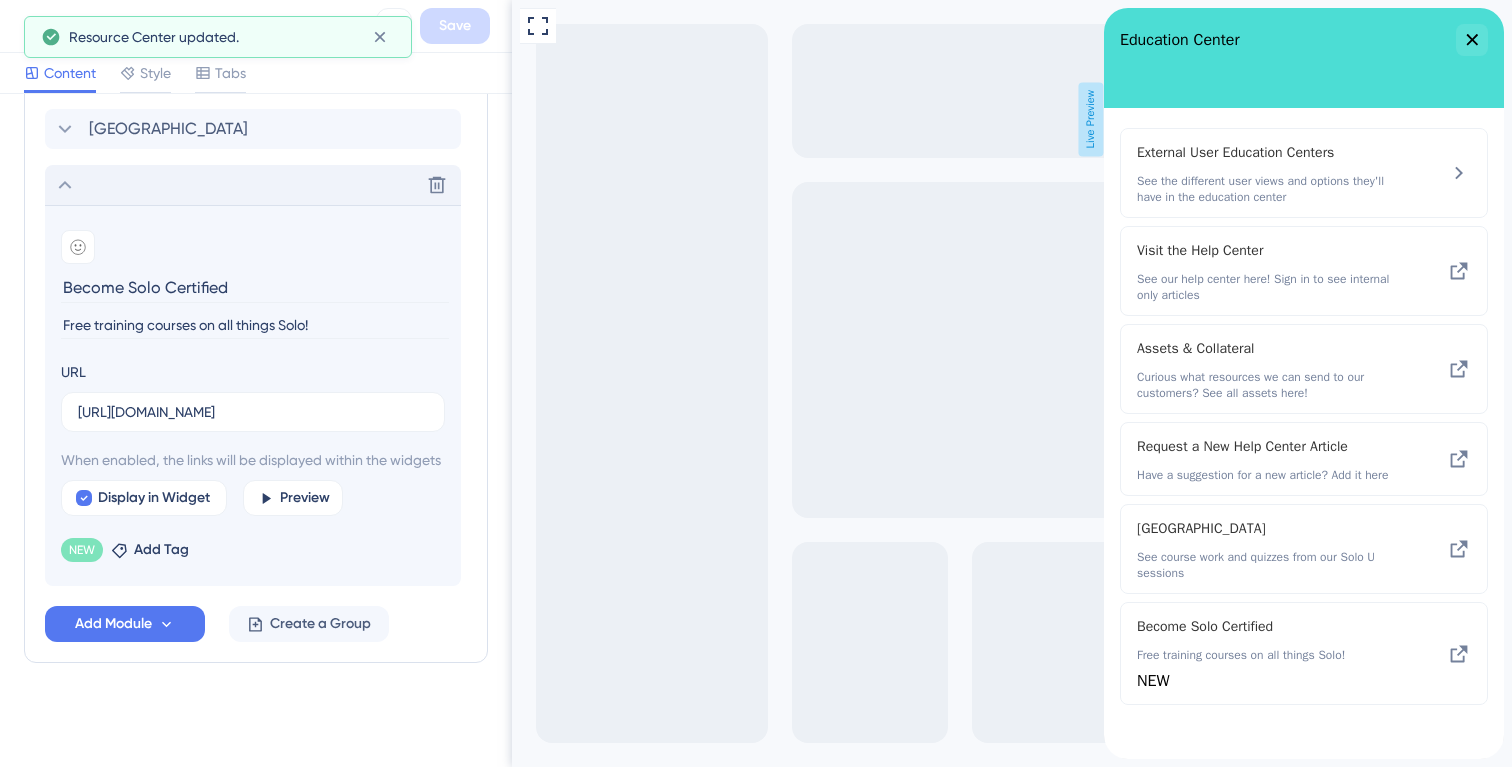 click 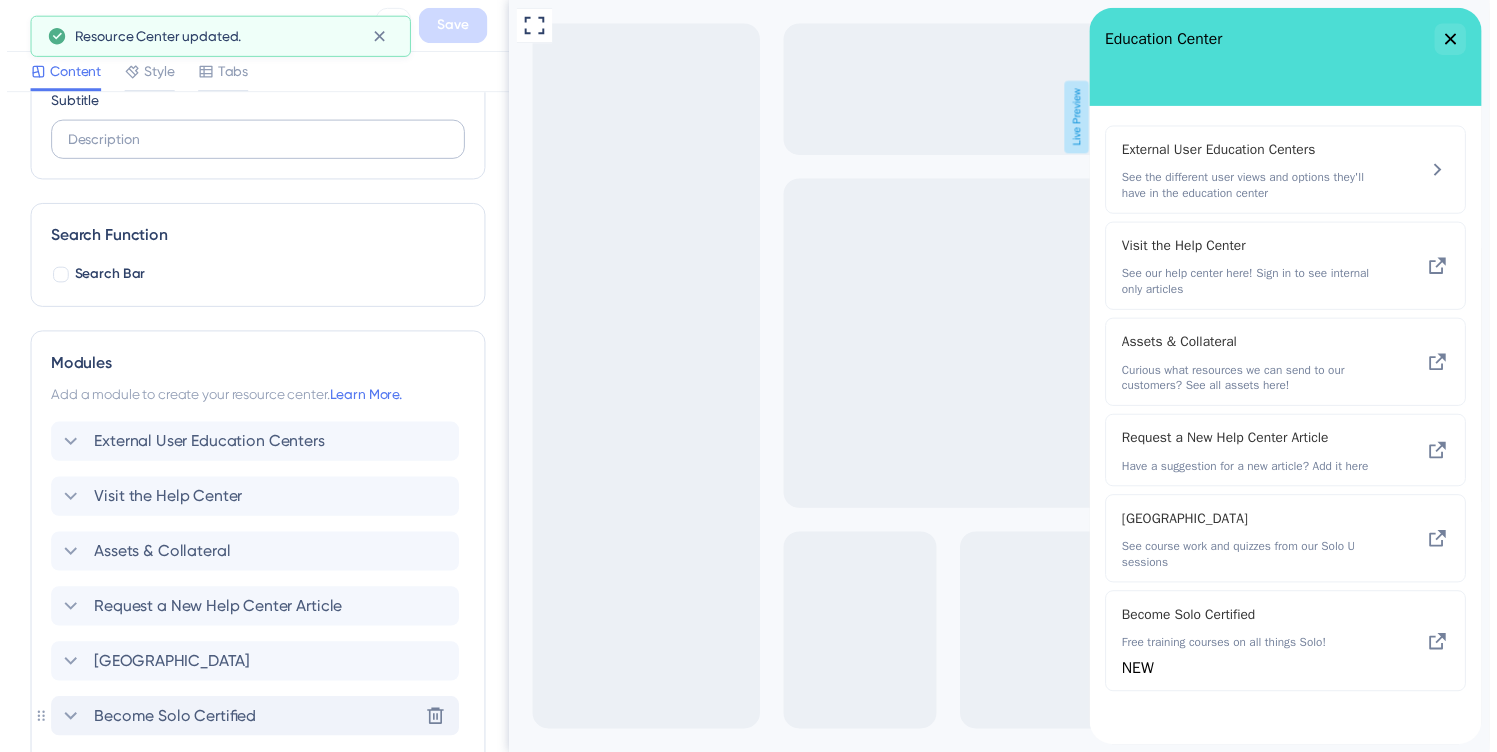 scroll, scrollTop: 0, scrollLeft: 0, axis: both 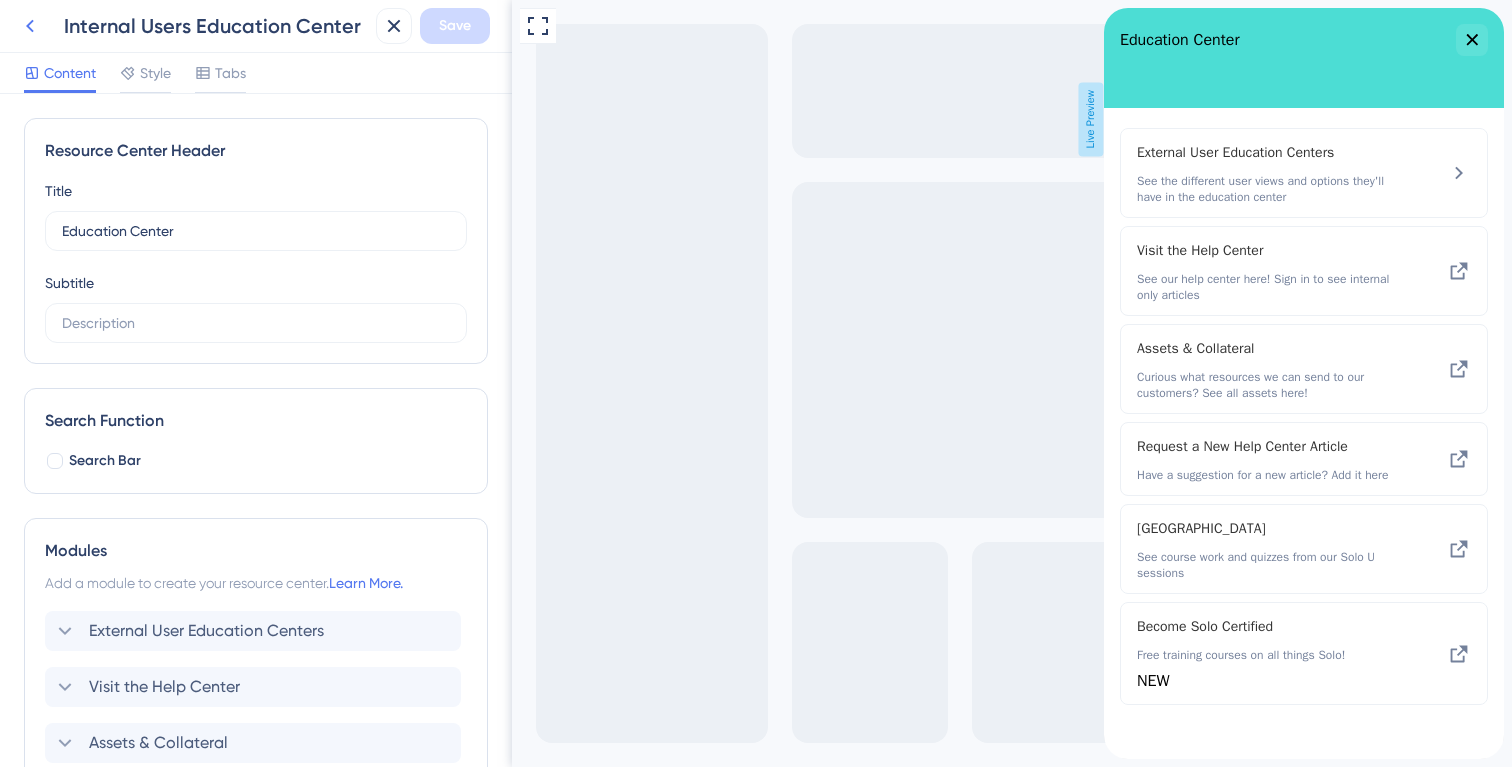 click 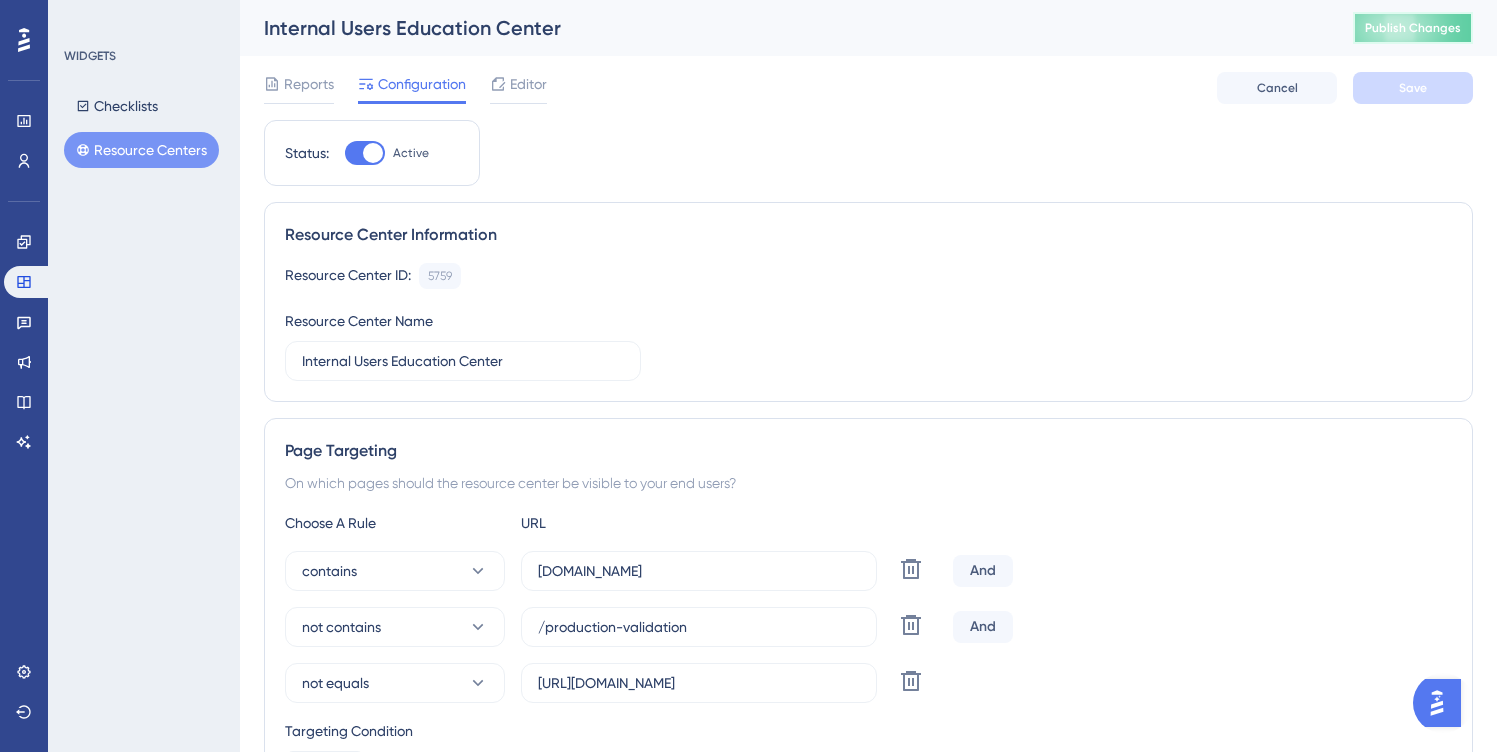 click on "Publish Changes" at bounding box center (1413, 28) 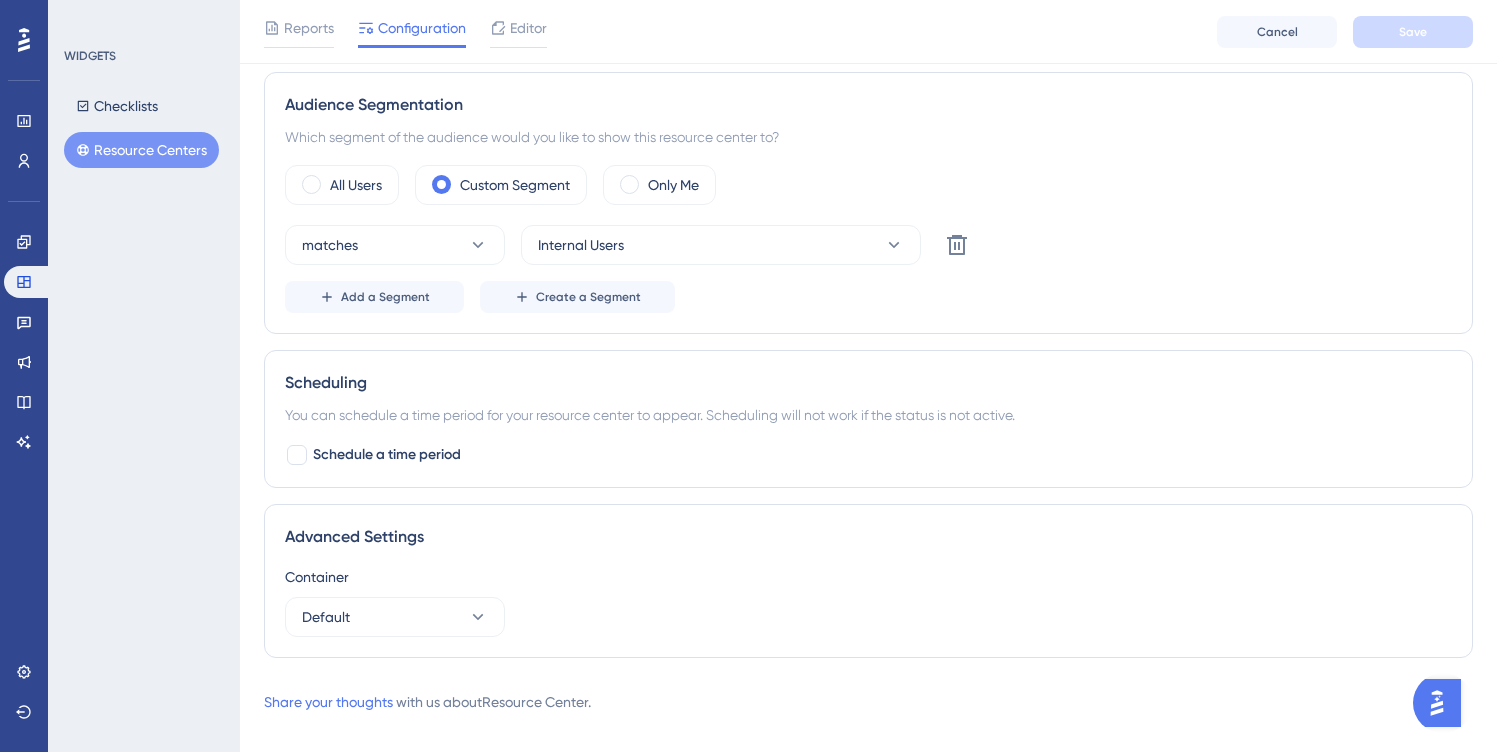 scroll, scrollTop: 830, scrollLeft: 0, axis: vertical 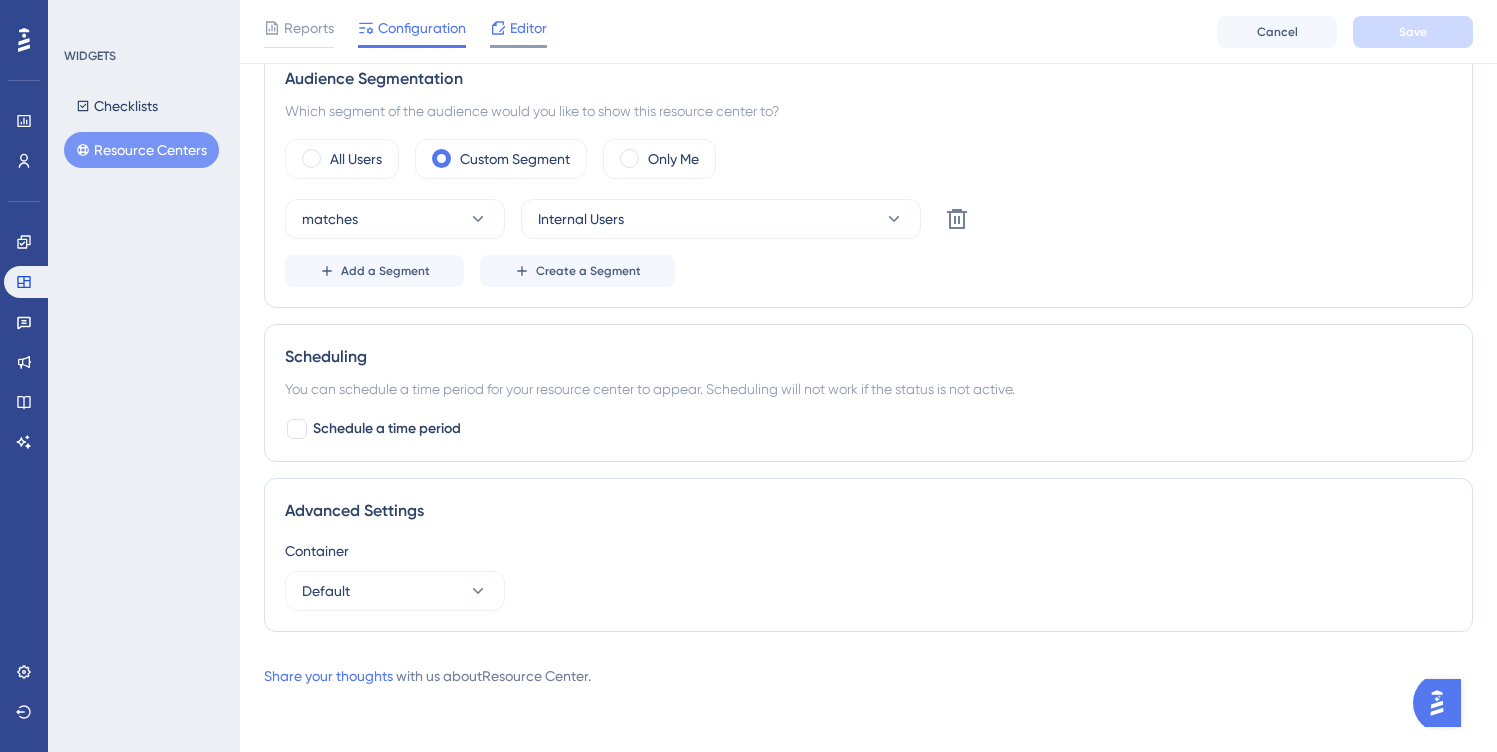click on "Editor" at bounding box center [518, 32] 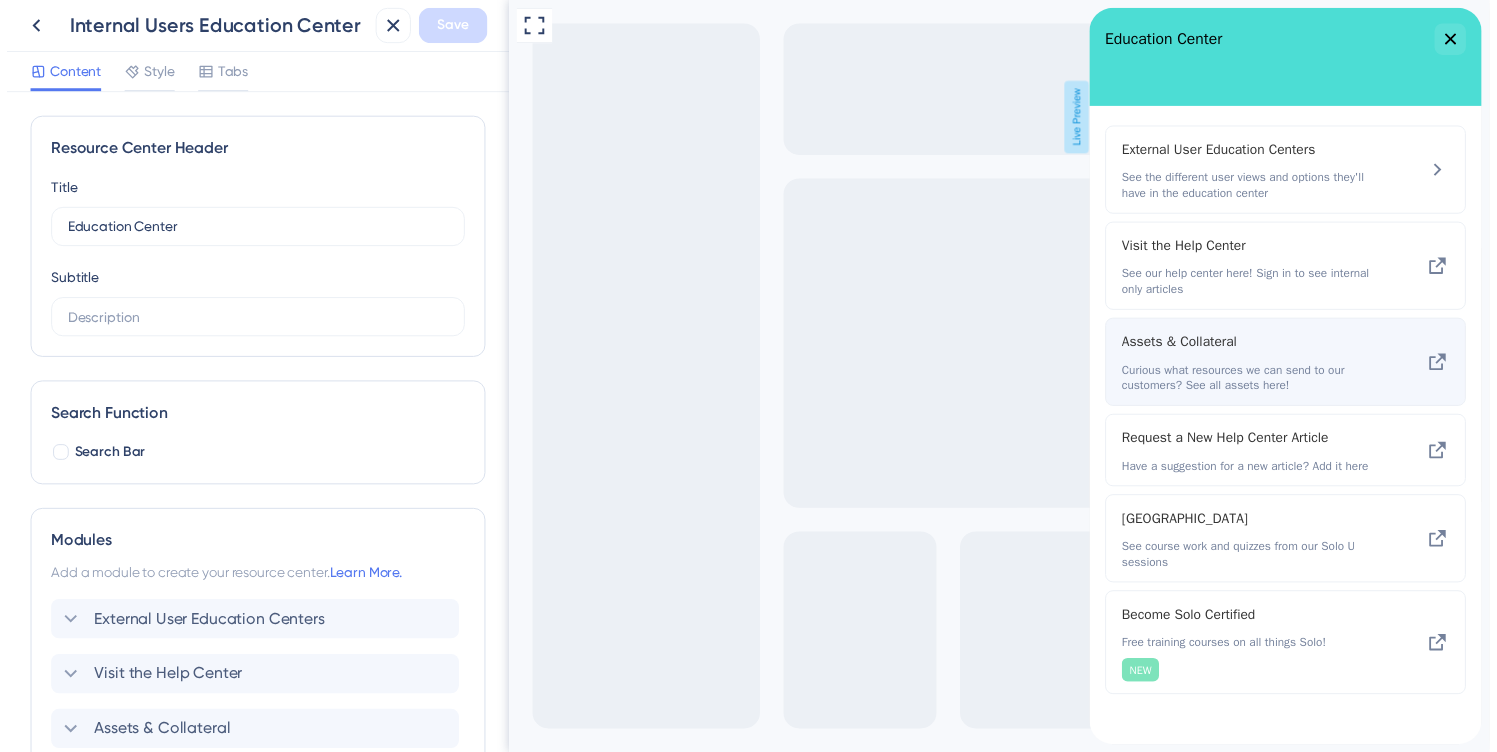 scroll, scrollTop: 0, scrollLeft: 0, axis: both 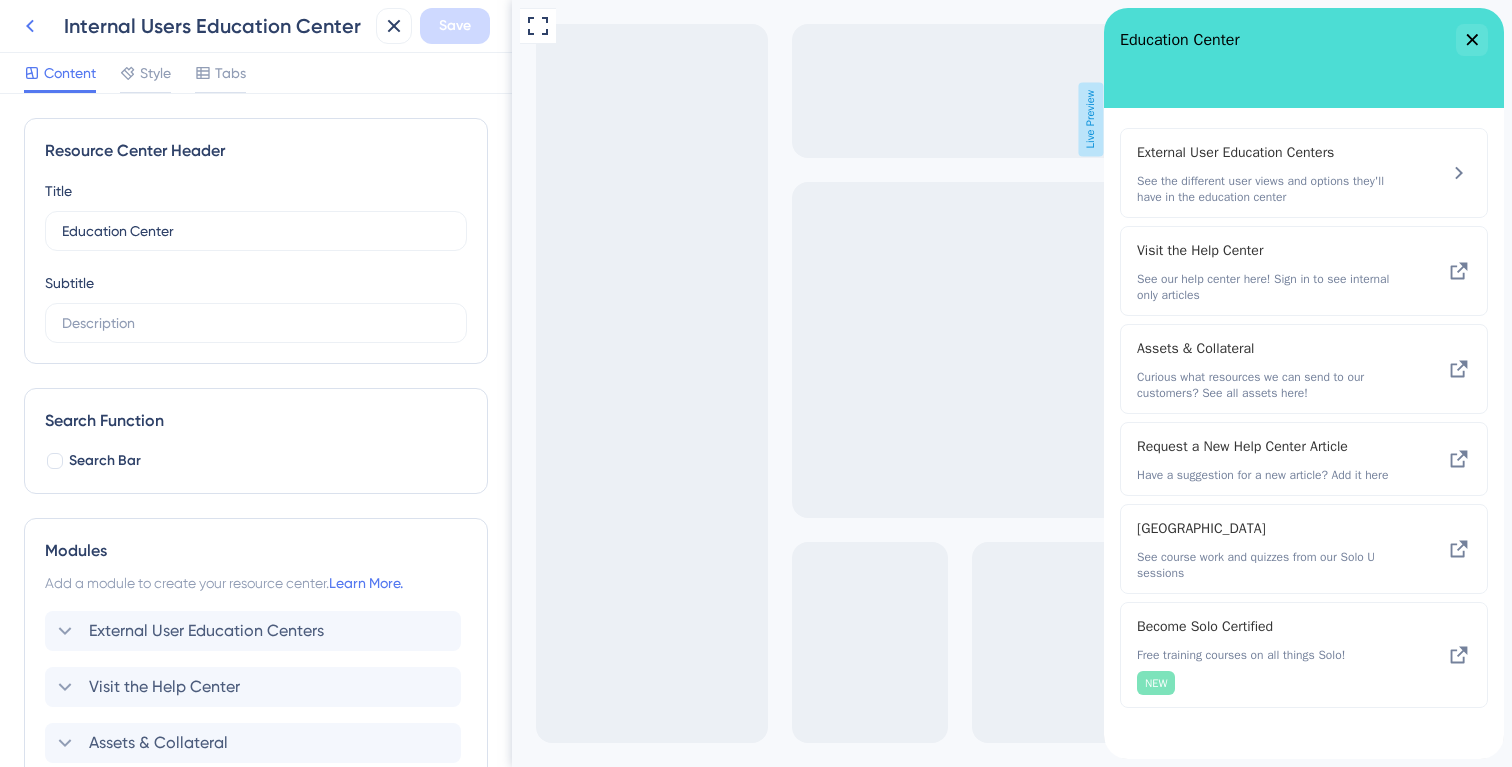click 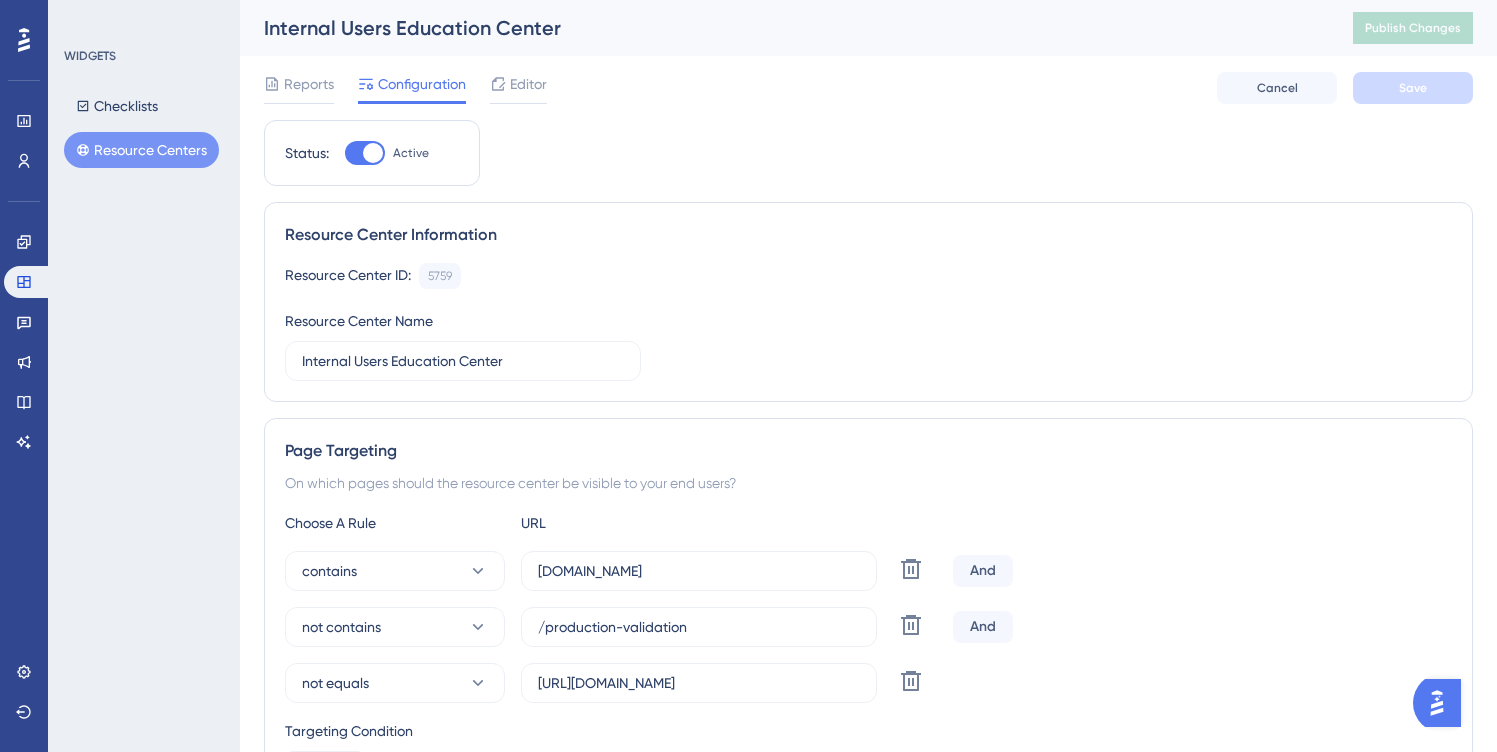 click on "Resource Centers" at bounding box center [141, 150] 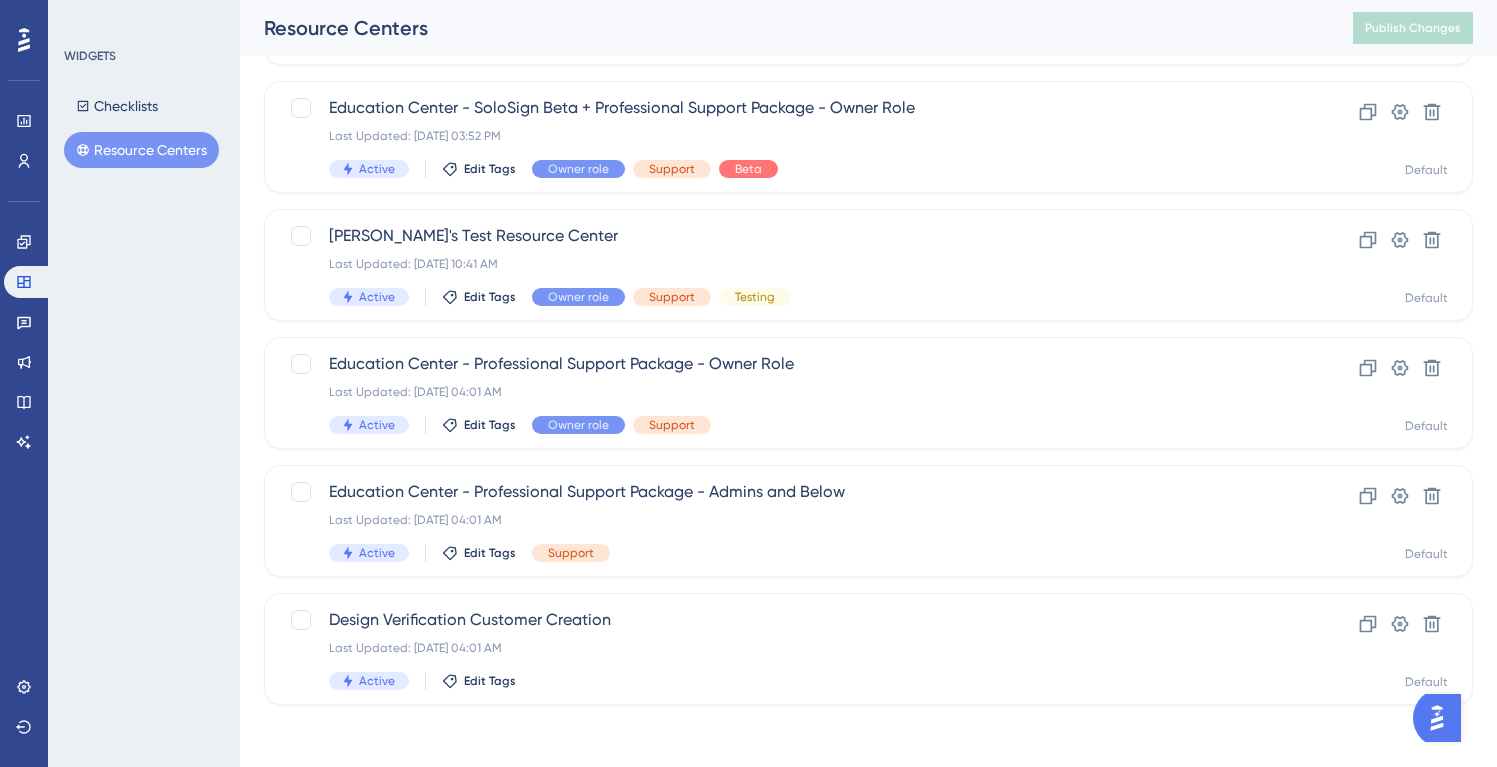 scroll, scrollTop: 745, scrollLeft: 0, axis: vertical 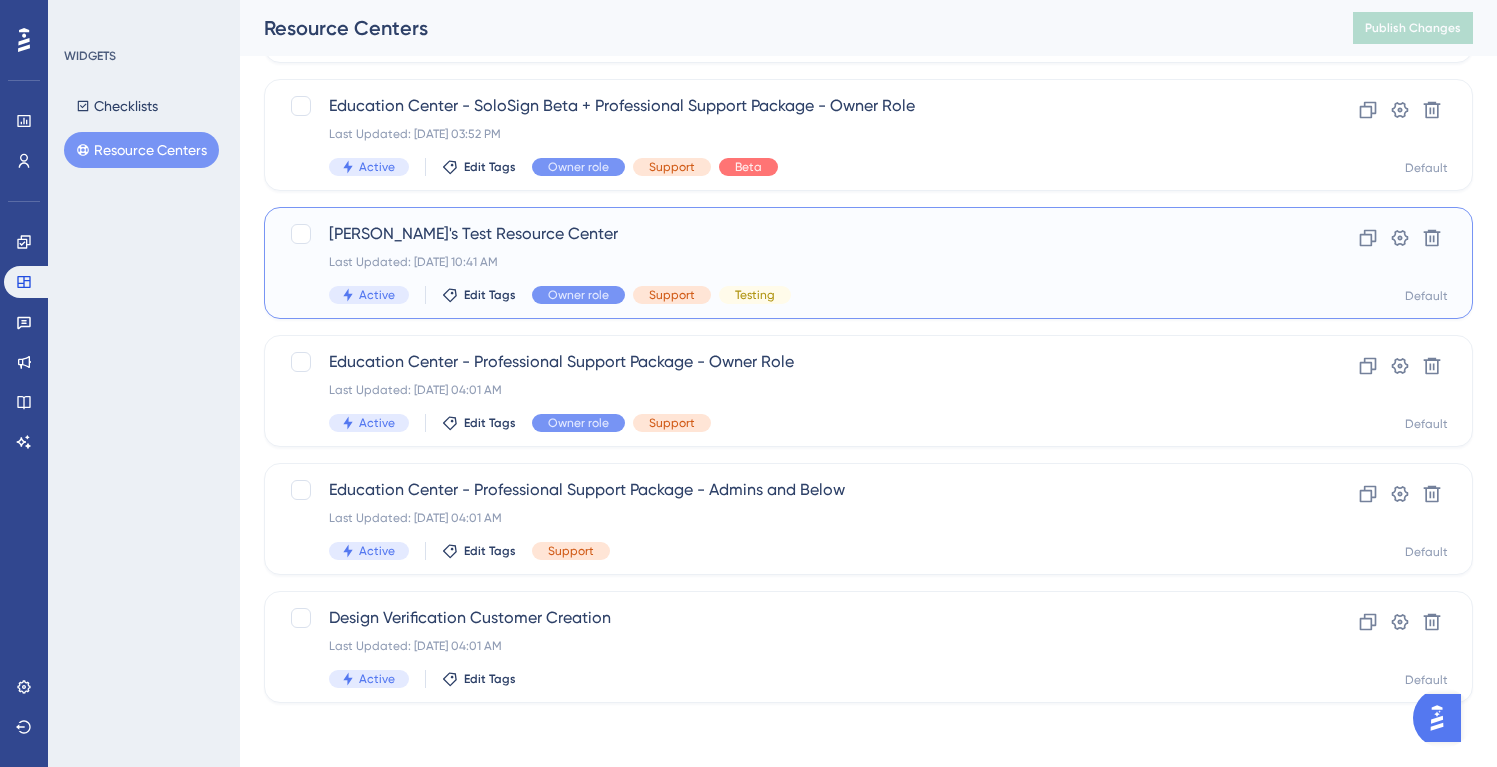 click on "Last Updated: [DATE] 10:41 AM" at bounding box center [788, 262] 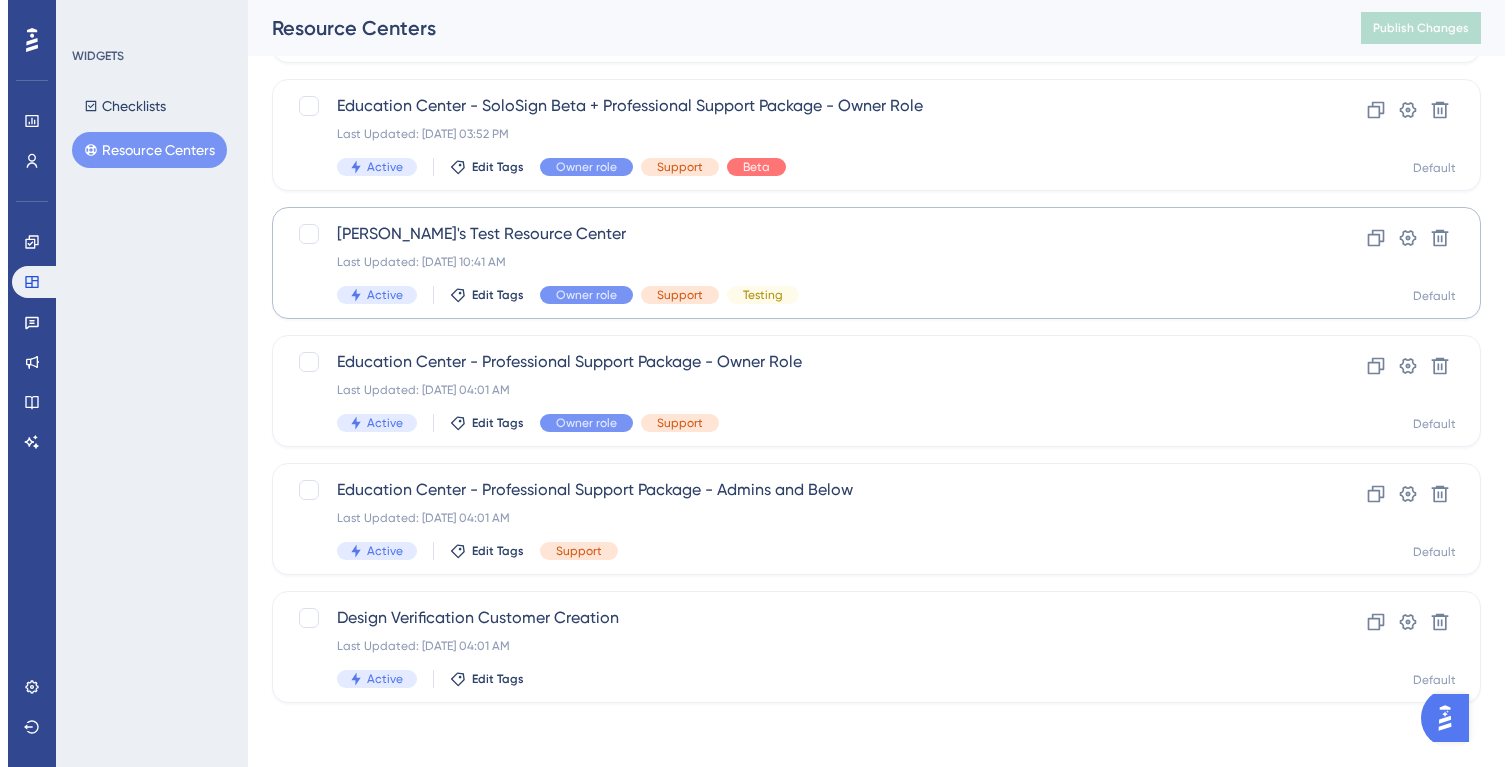 scroll, scrollTop: 0, scrollLeft: 0, axis: both 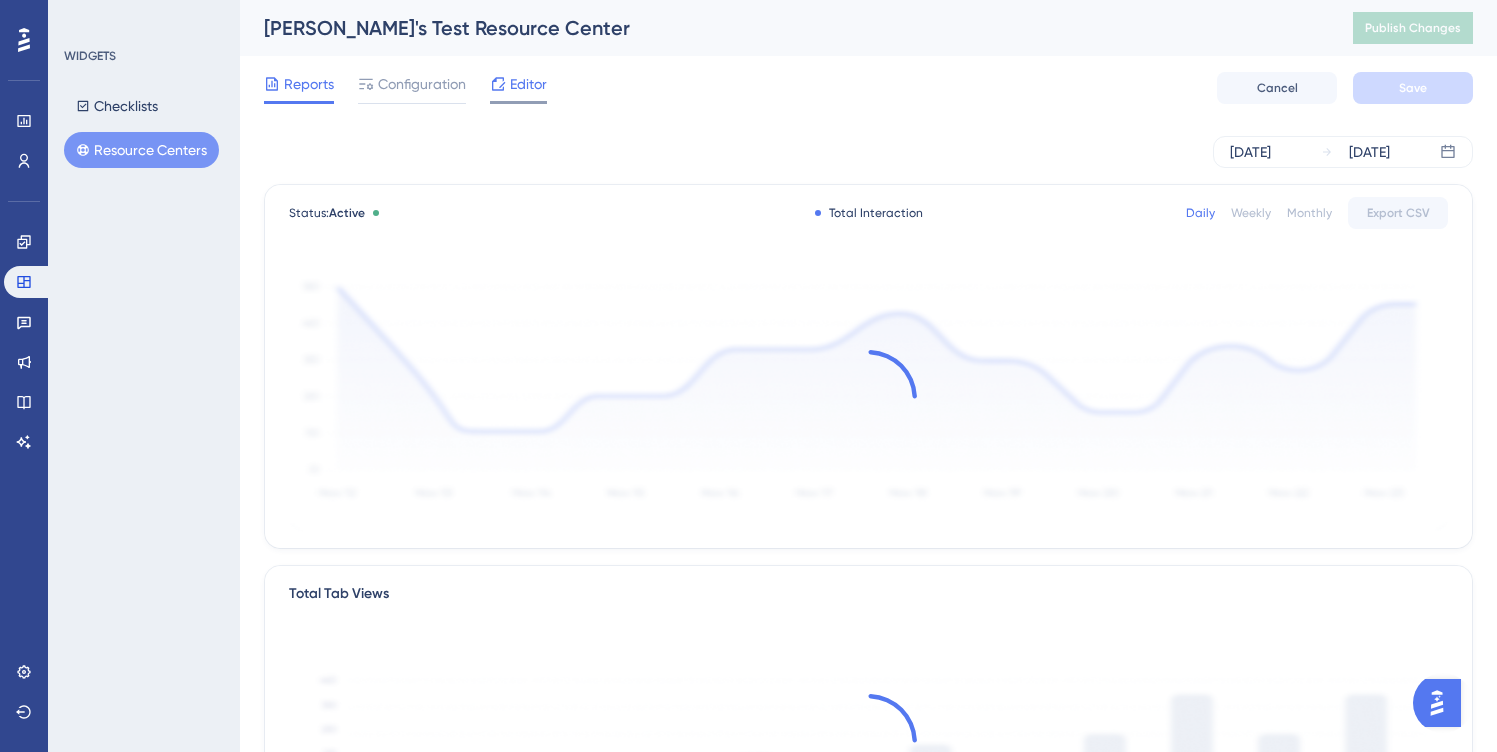 click on "Editor" at bounding box center (528, 84) 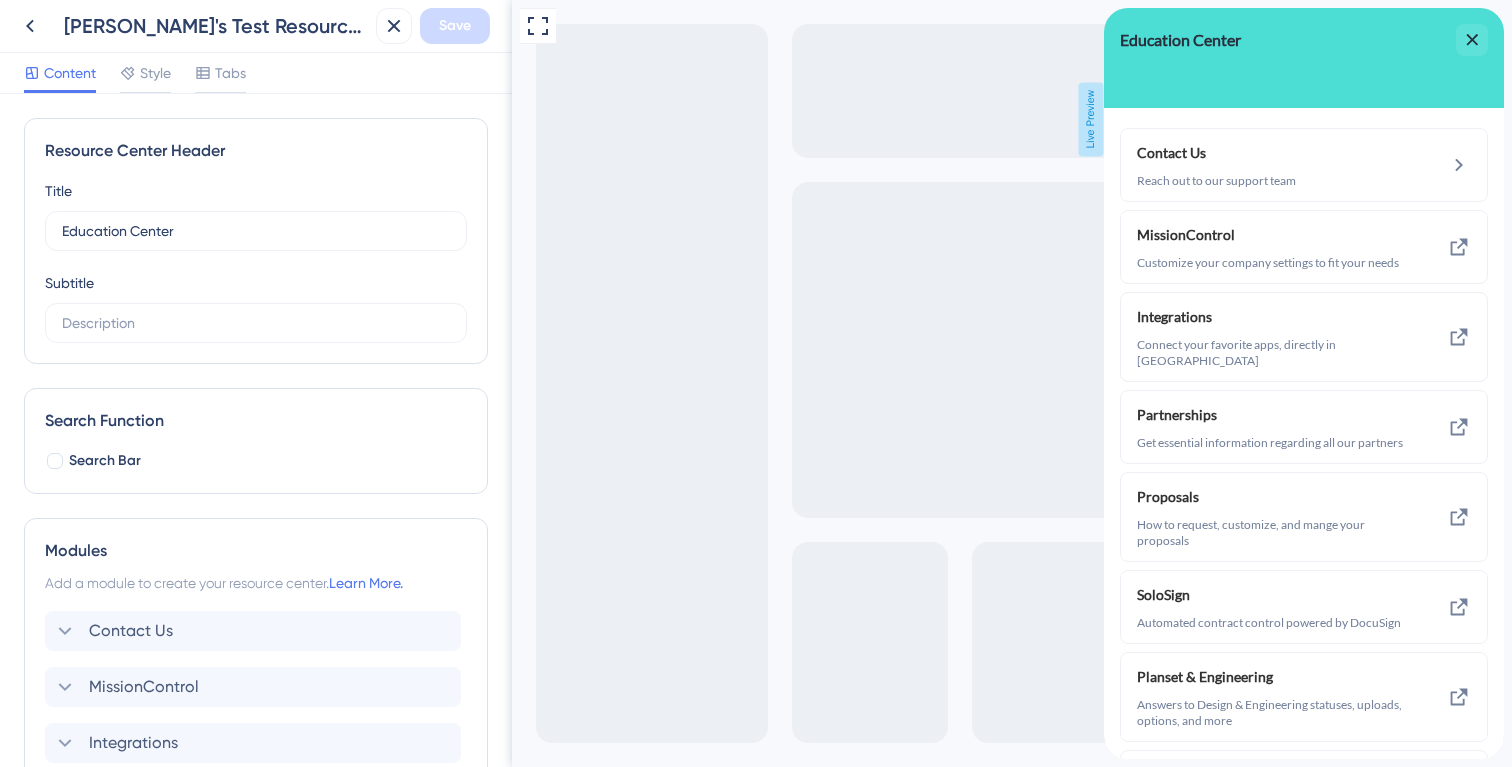 scroll, scrollTop: 0, scrollLeft: 0, axis: both 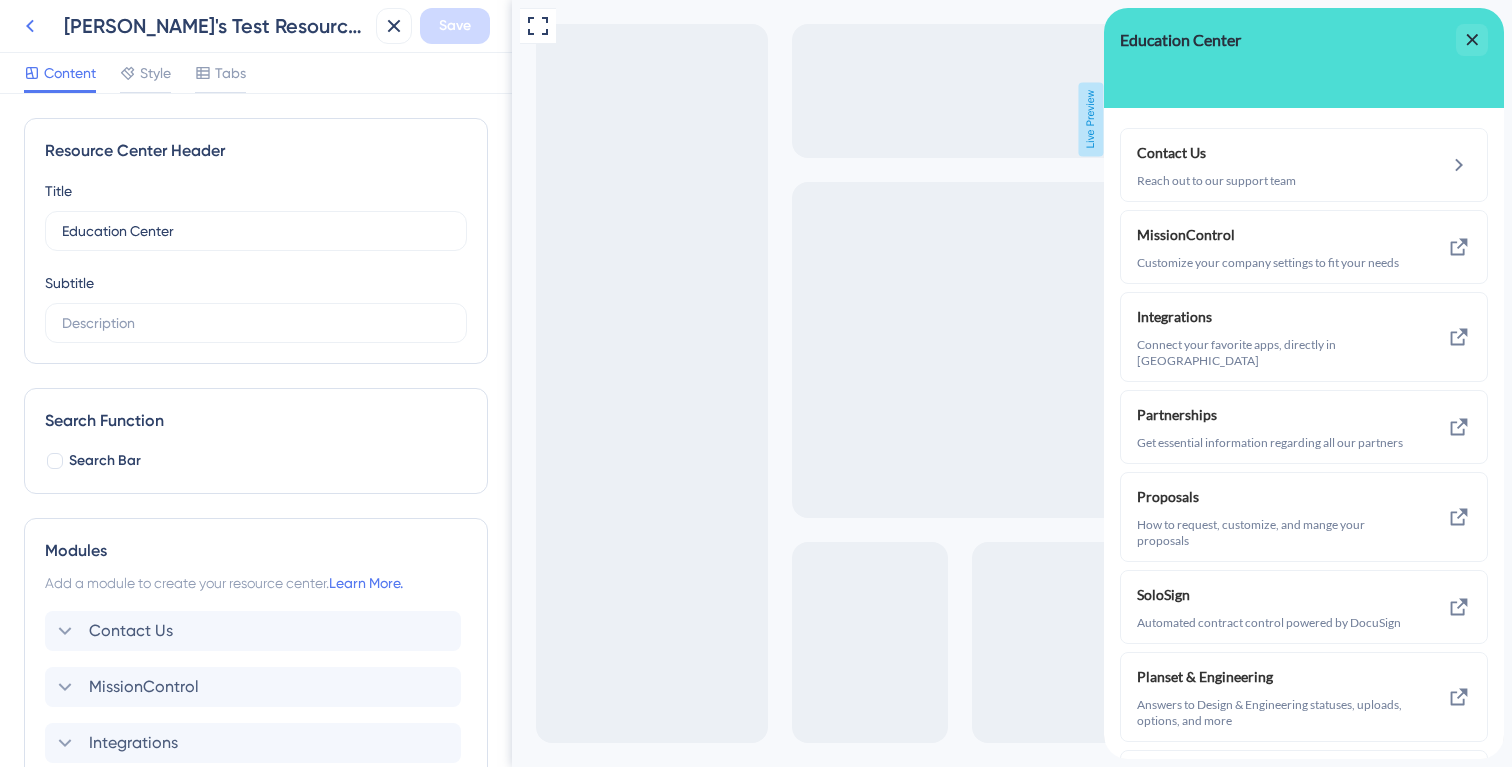click 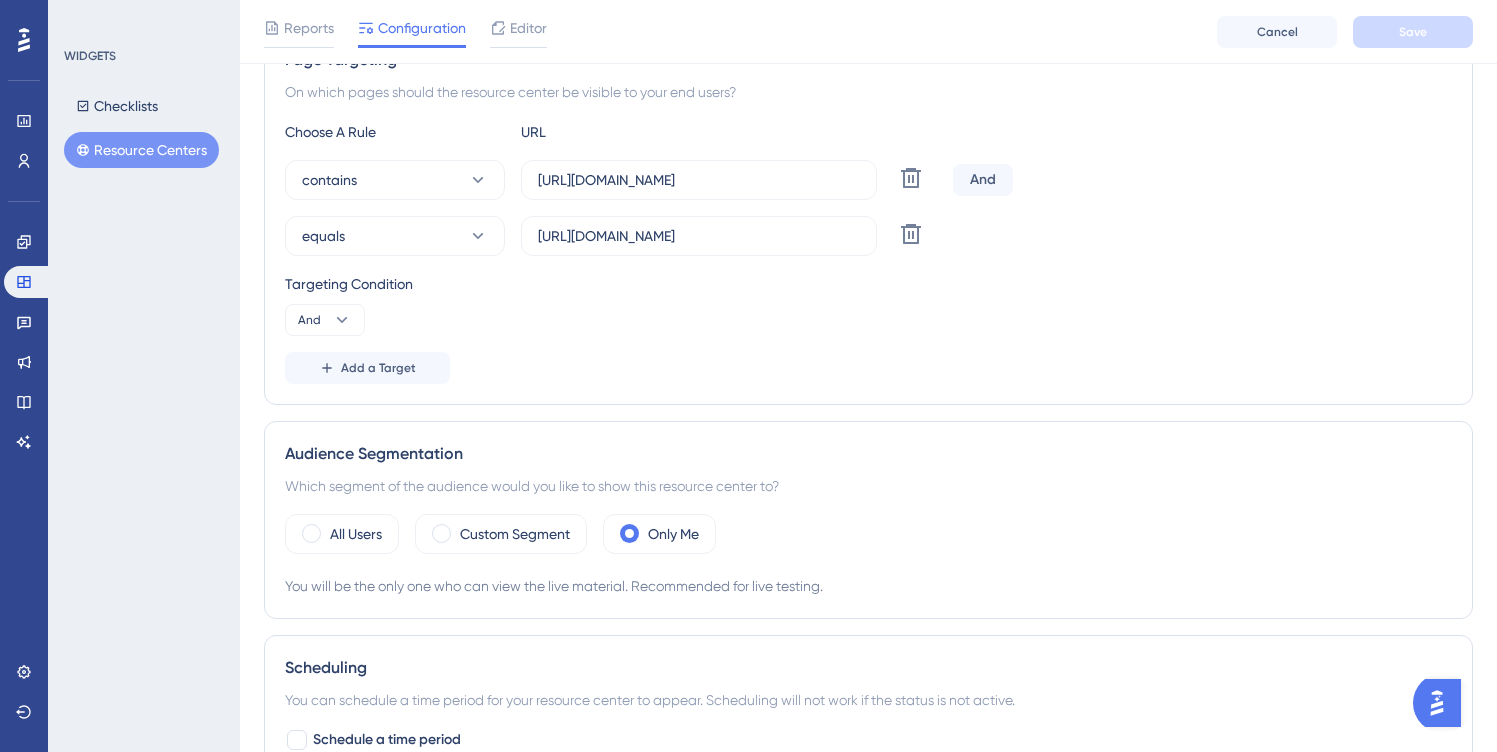 scroll, scrollTop: 0, scrollLeft: 0, axis: both 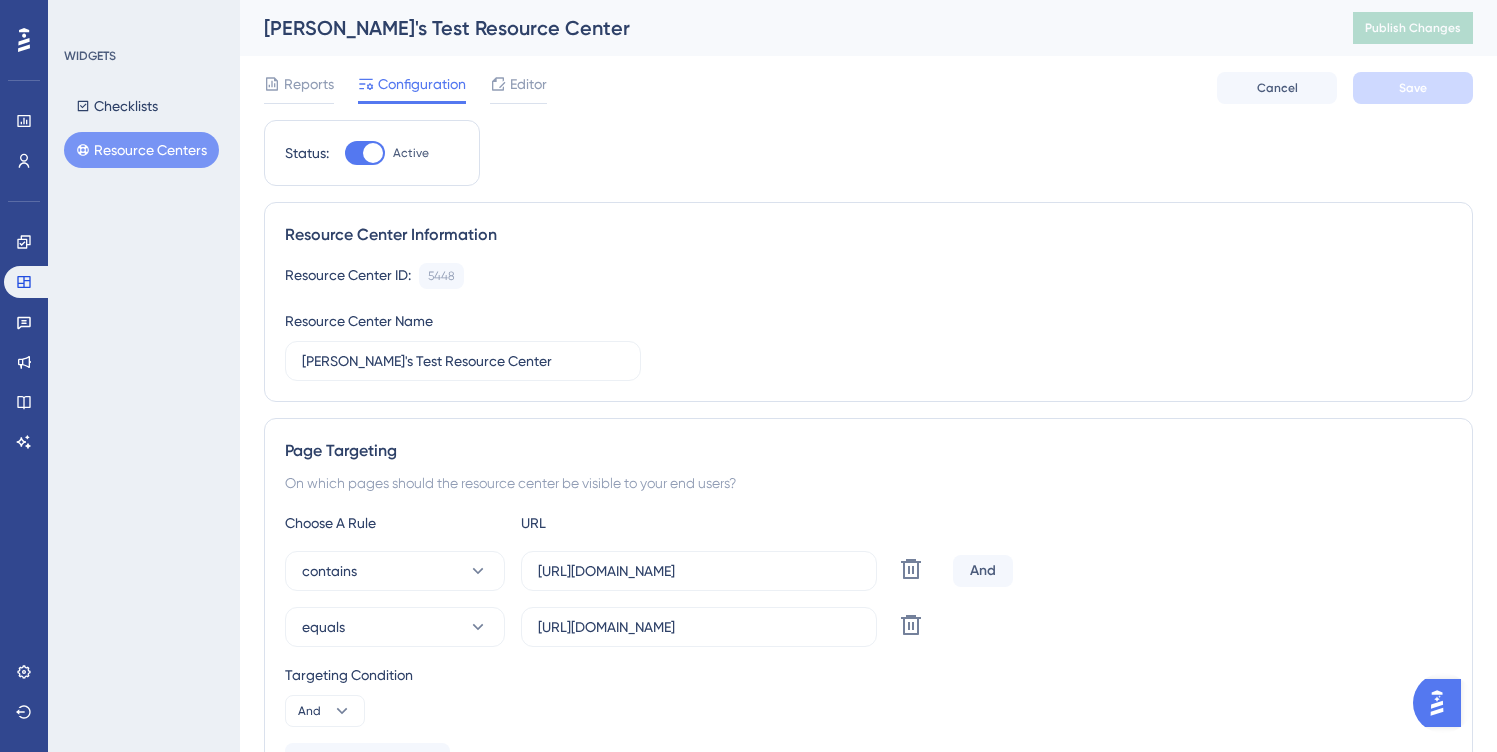 click on "Resource Centers" at bounding box center [141, 150] 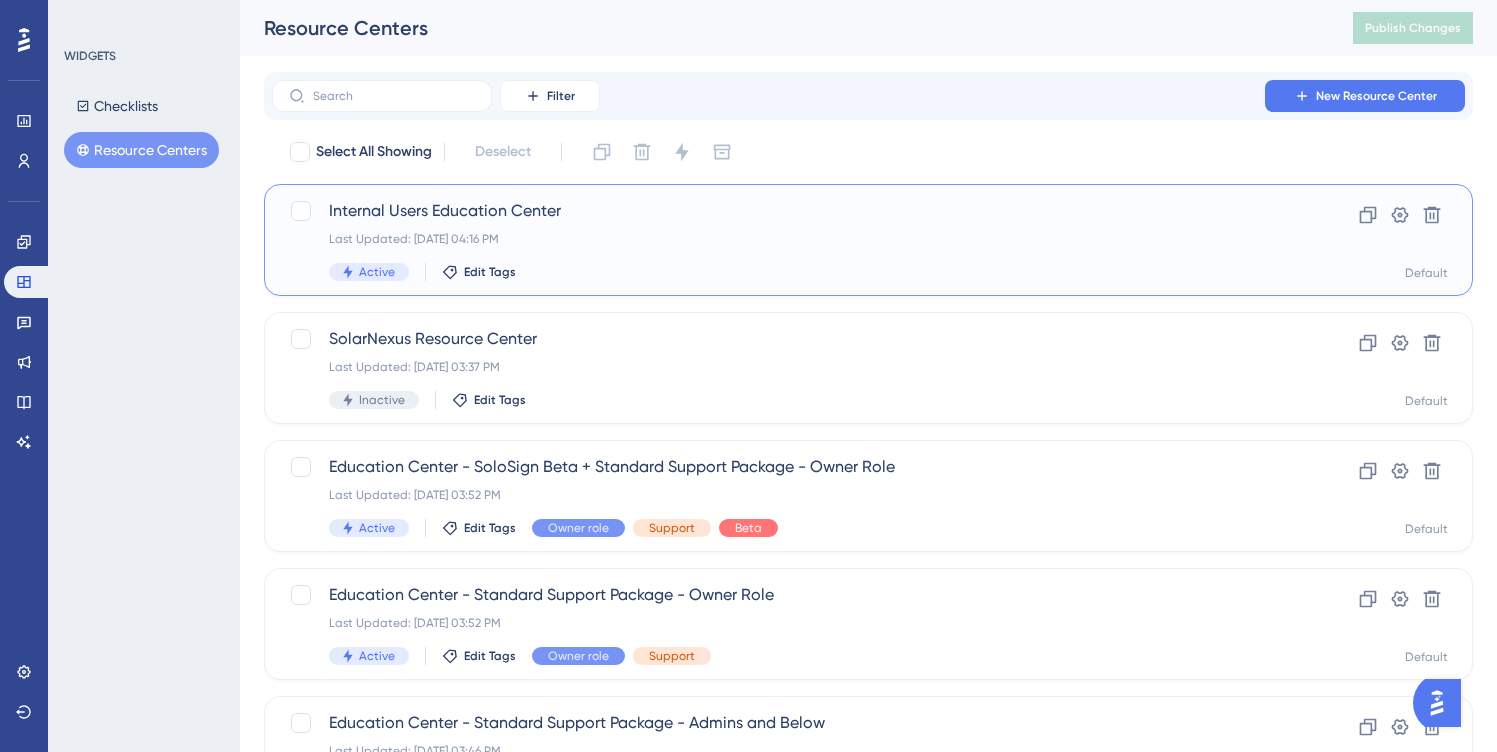 click on "Internal Users Education Center Last Updated: [DATE] 04:16 PM Active Edit Tags" at bounding box center (788, 240) 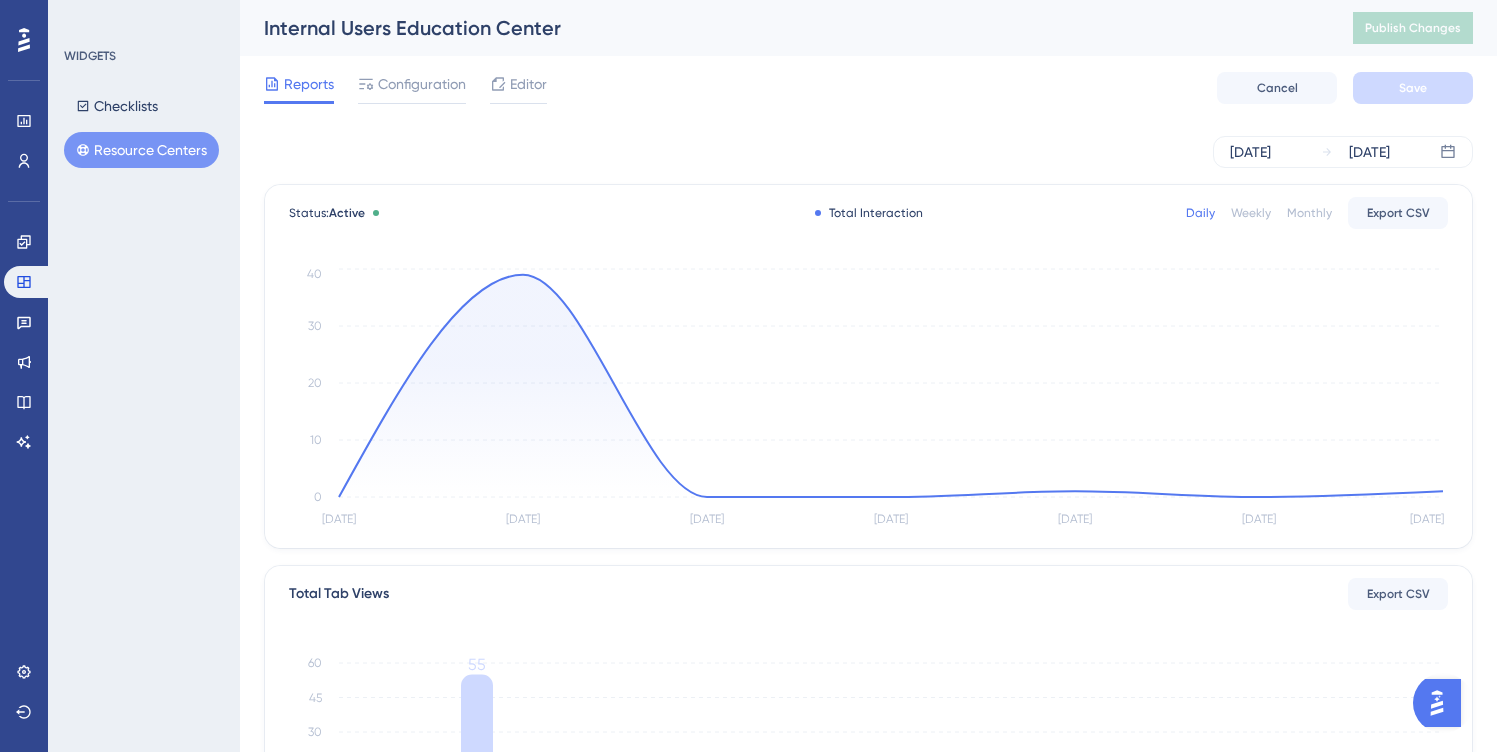 click on "Reports Configuration Editor Cancel Save" at bounding box center [868, 88] 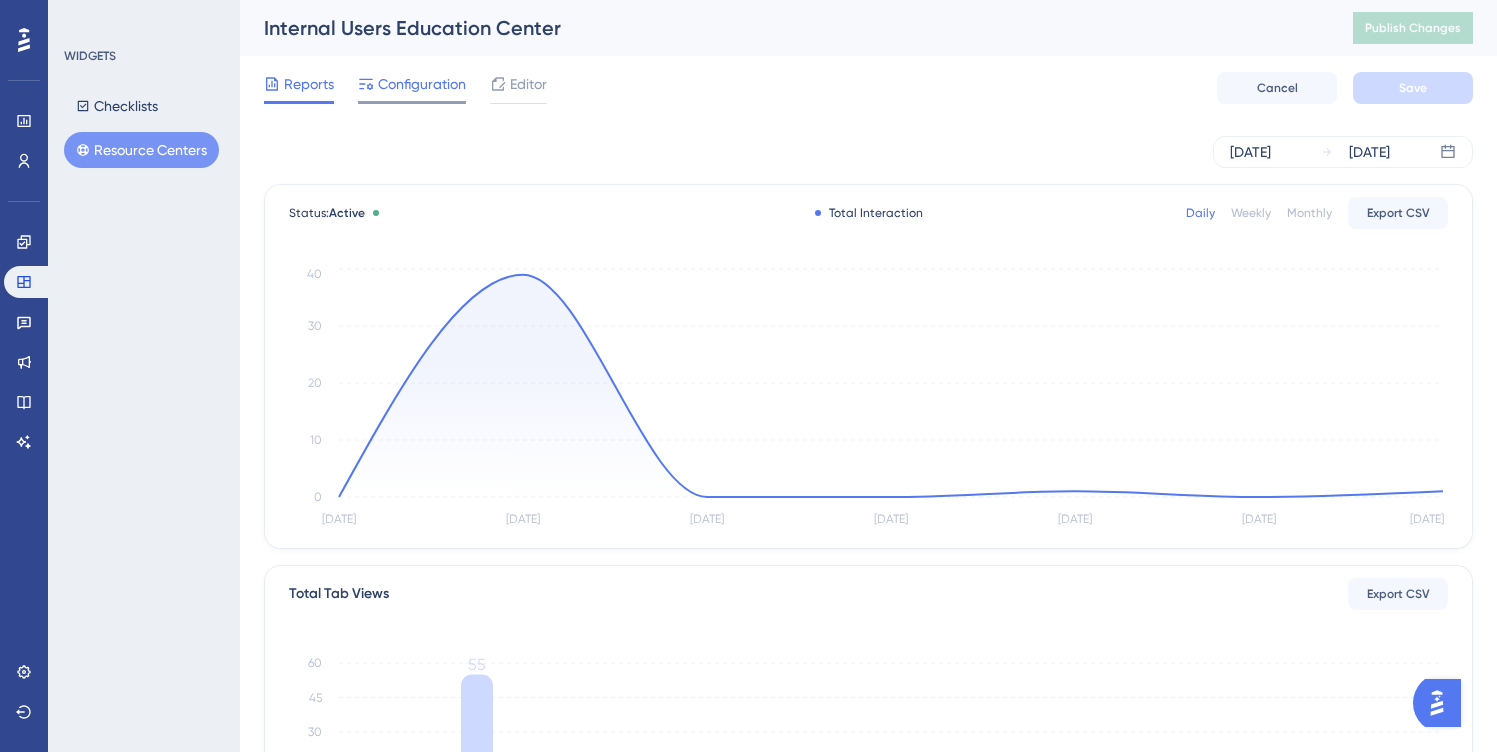 click on "Configuration" at bounding box center (422, 84) 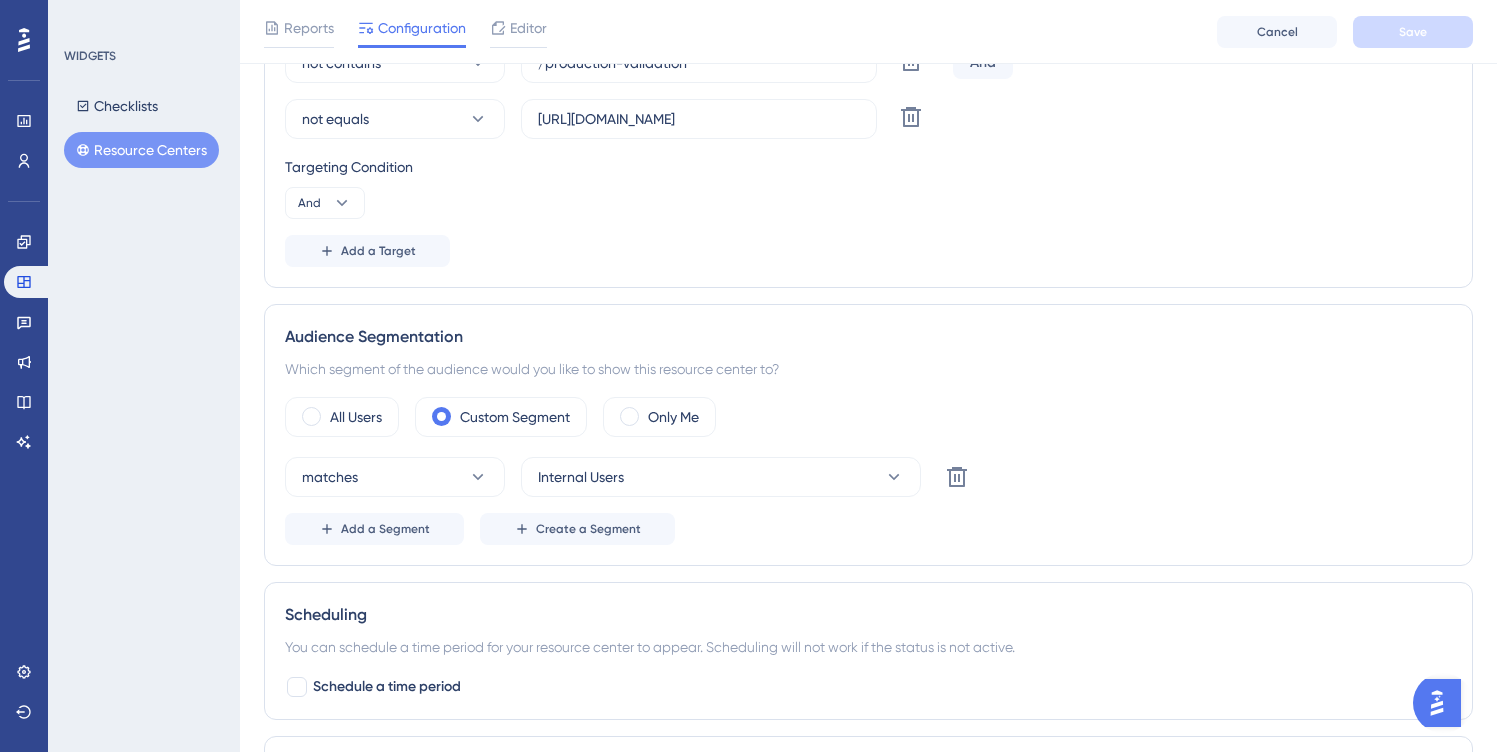 scroll, scrollTop: 625, scrollLeft: 0, axis: vertical 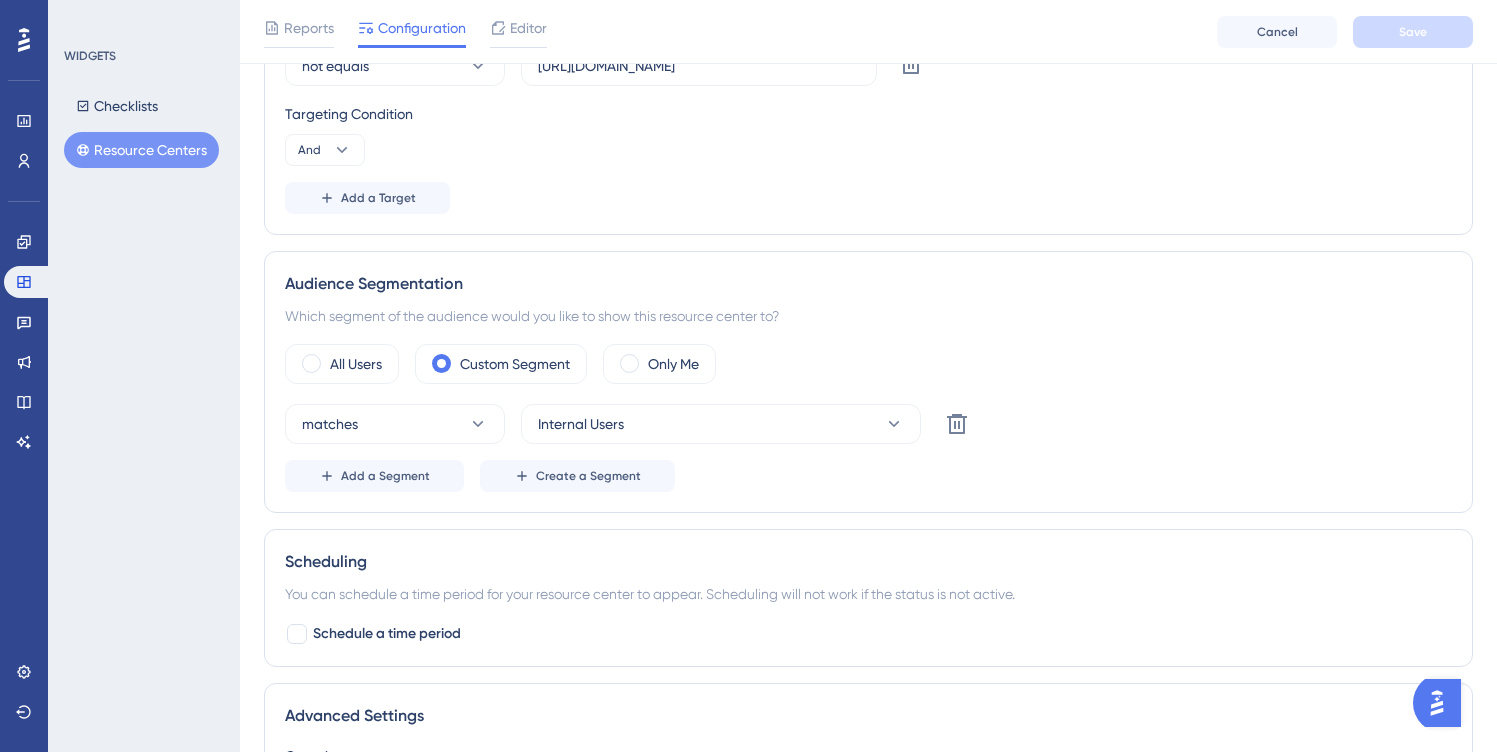 click on "WIDGETS Checklists Resource Centers" at bounding box center [144, 376] 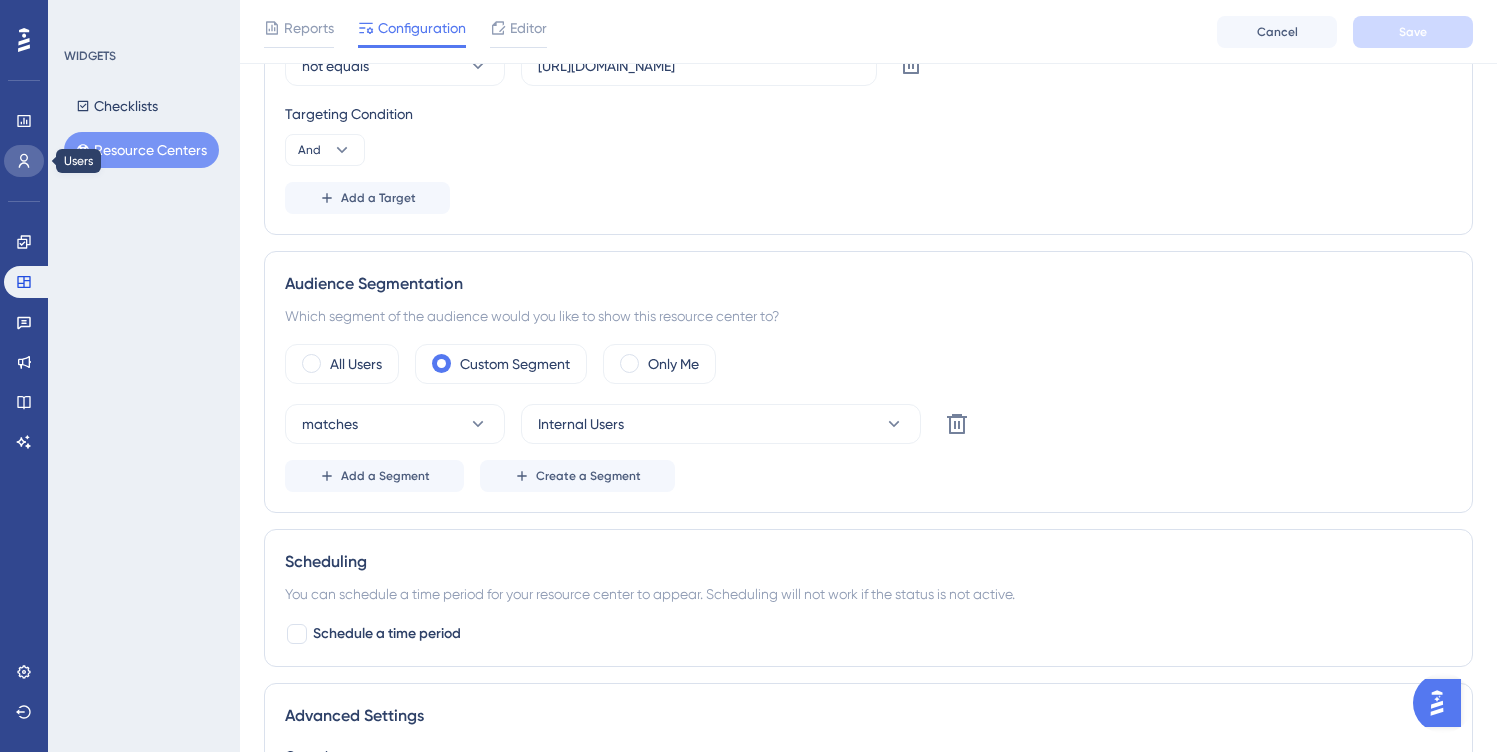 click 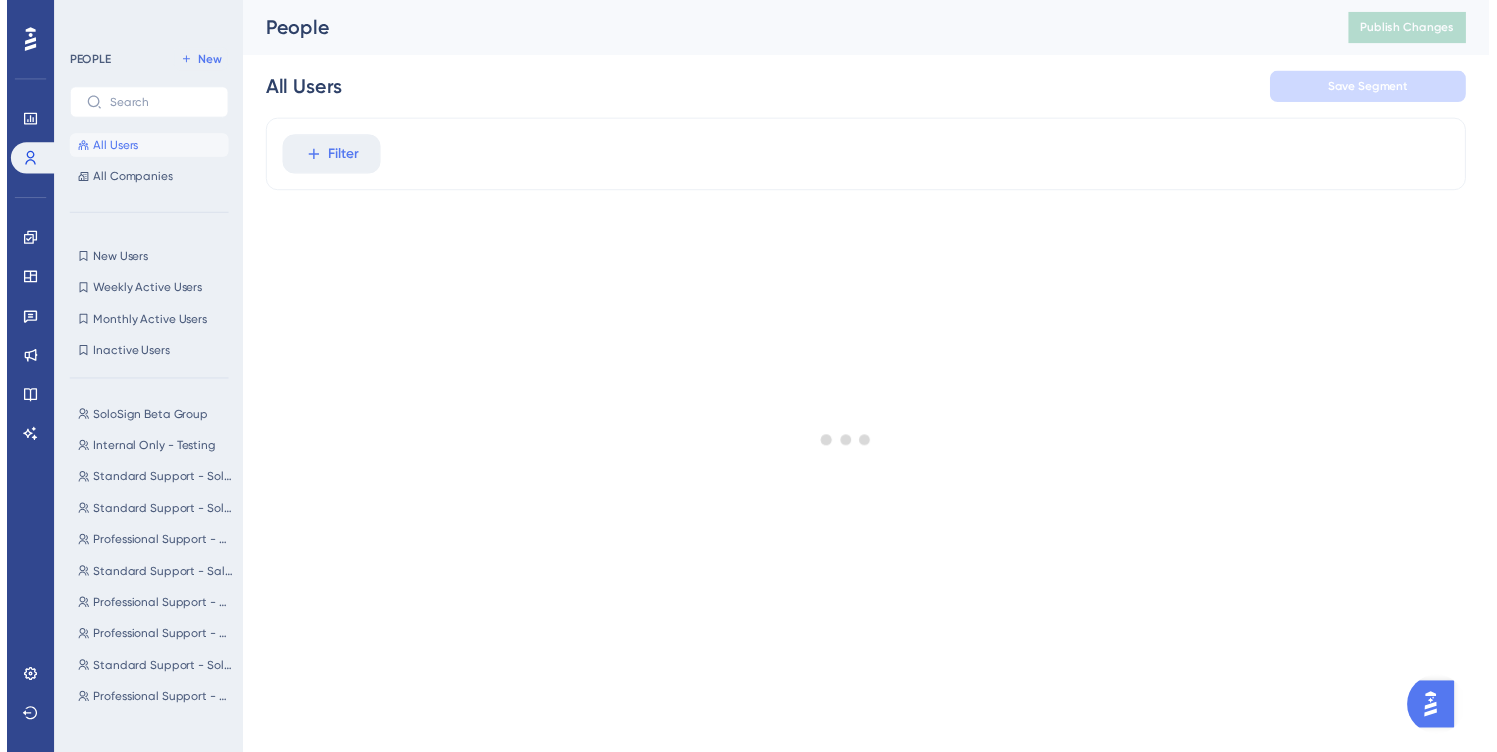 scroll, scrollTop: 0, scrollLeft: 0, axis: both 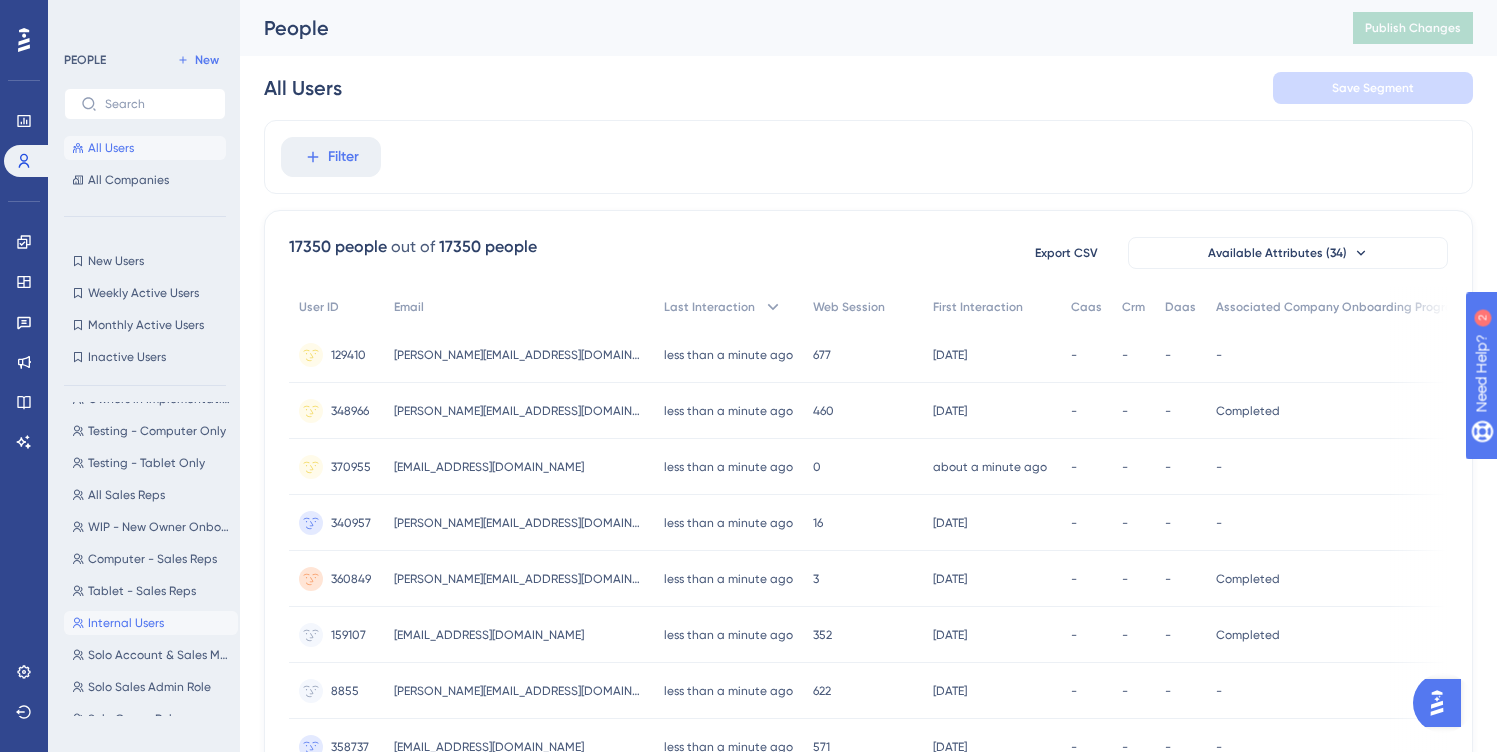 click on "Internal Users" at bounding box center (126, 623) 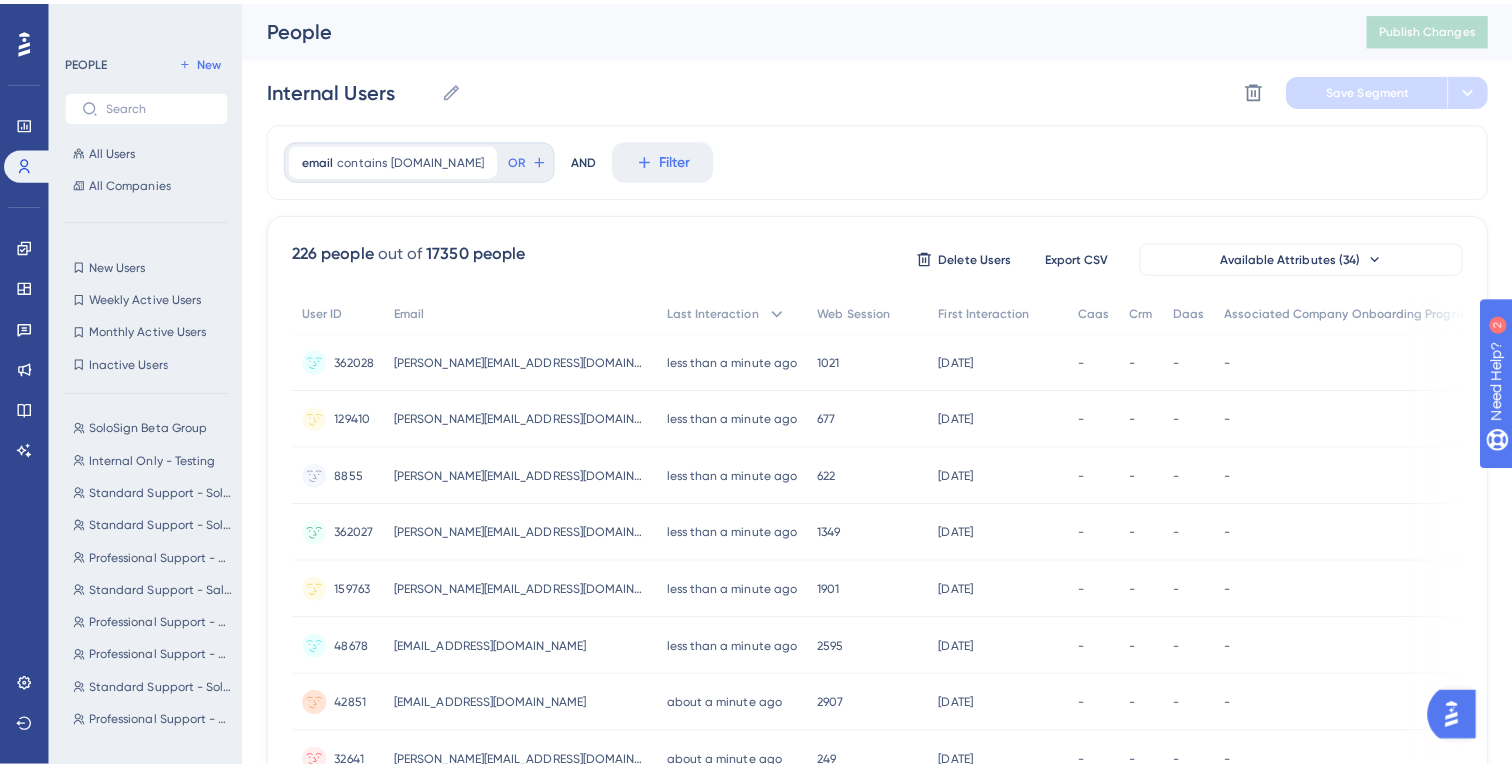 scroll, scrollTop: 0, scrollLeft: 0, axis: both 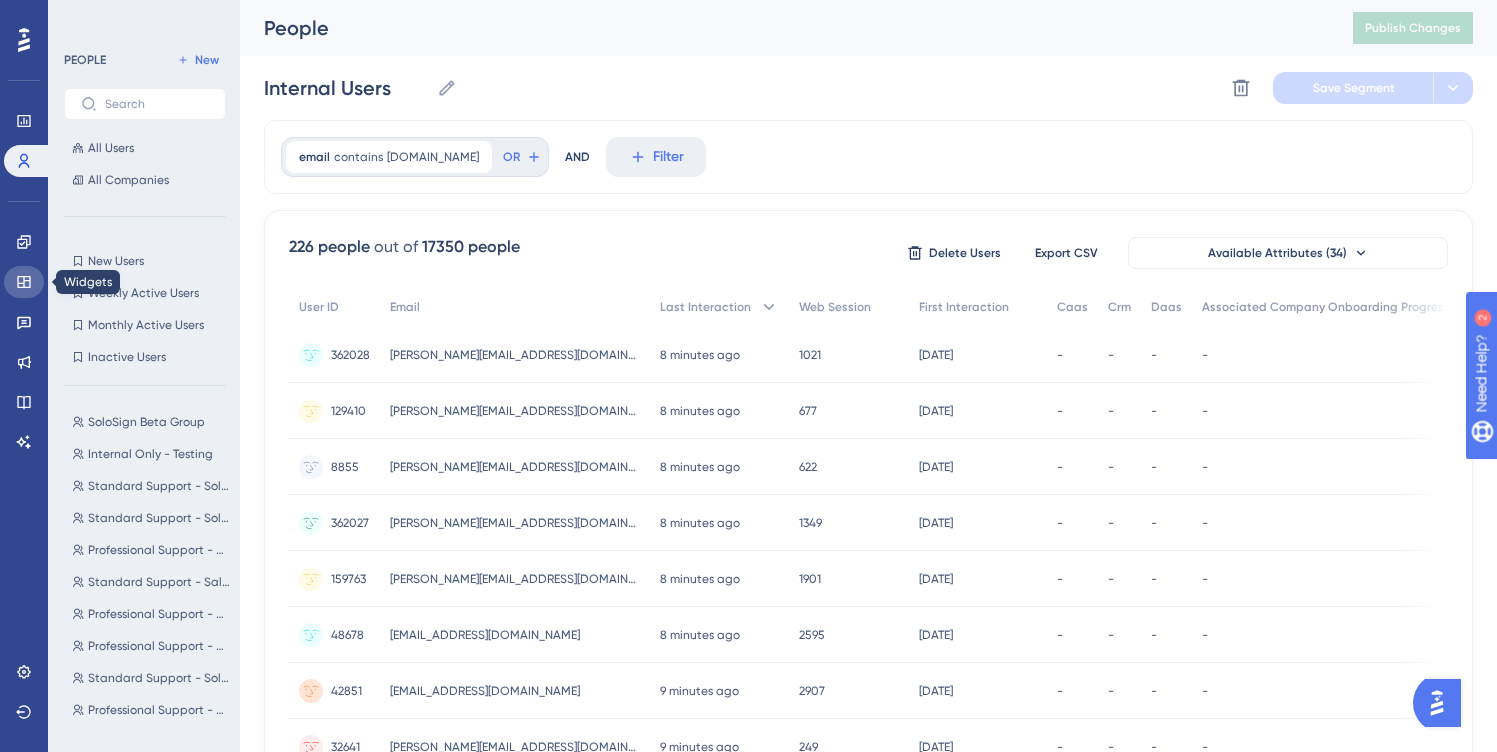 click 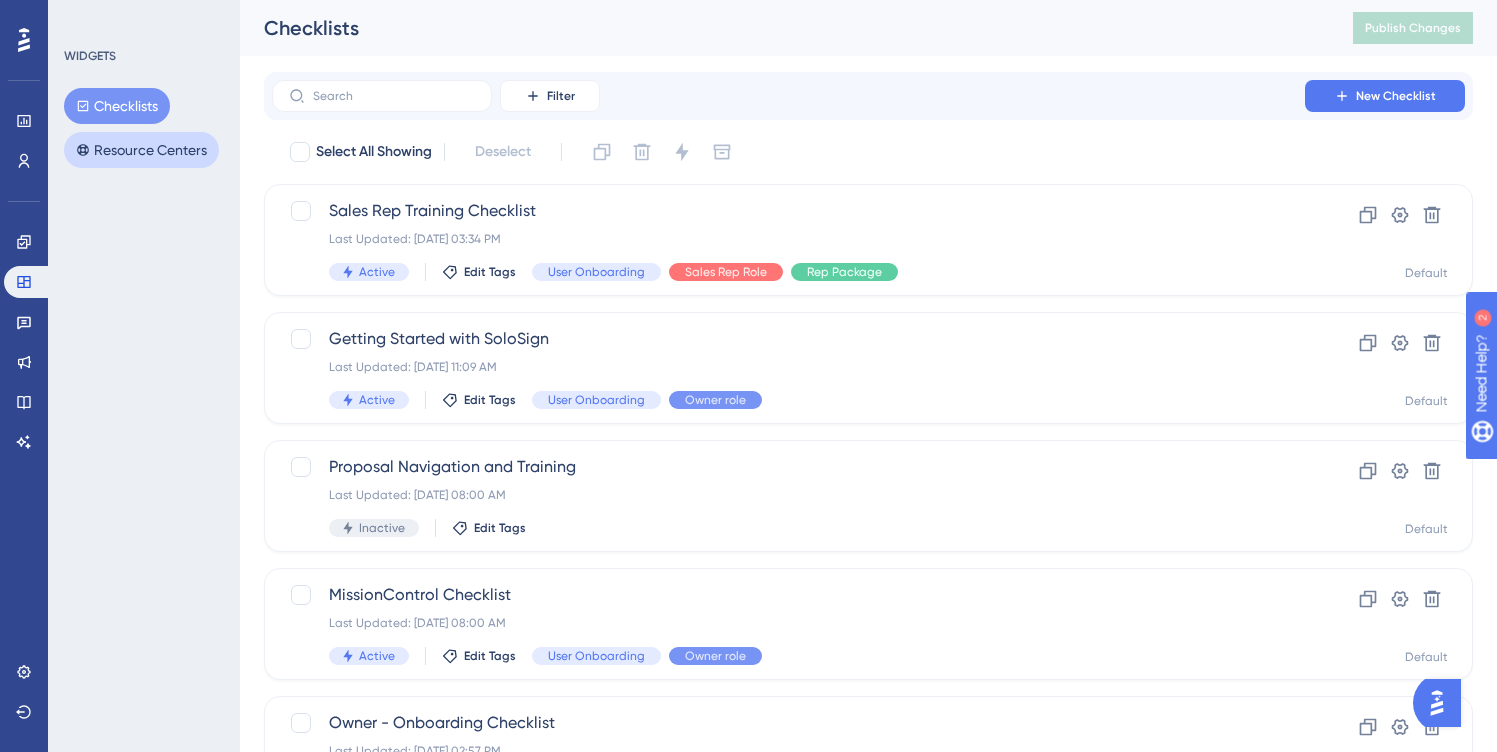 click on "Resource Centers" at bounding box center (141, 150) 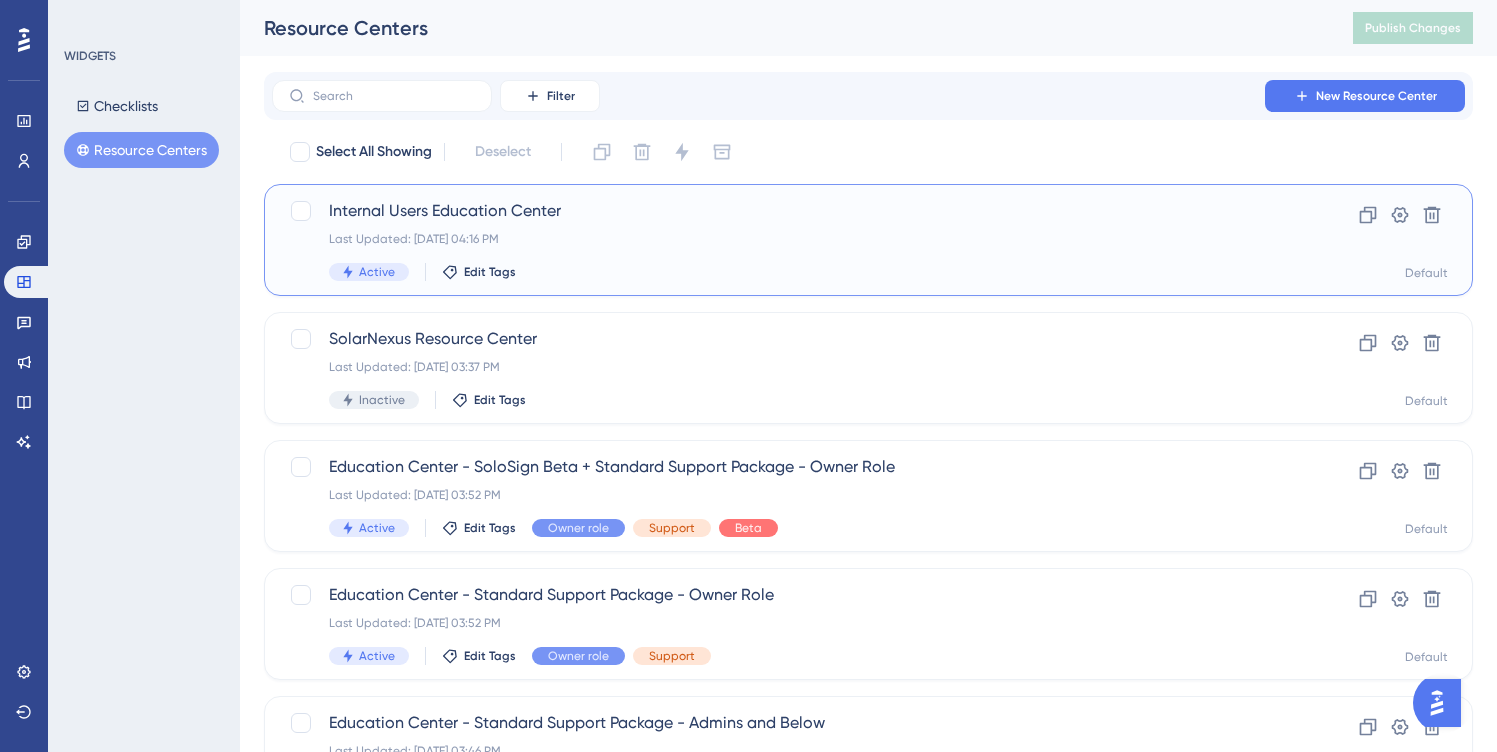 click on "Internal Users Education Center Last Updated: [DATE] 04:16 PM Active Edit Tags" at bounding box center [788, 240] 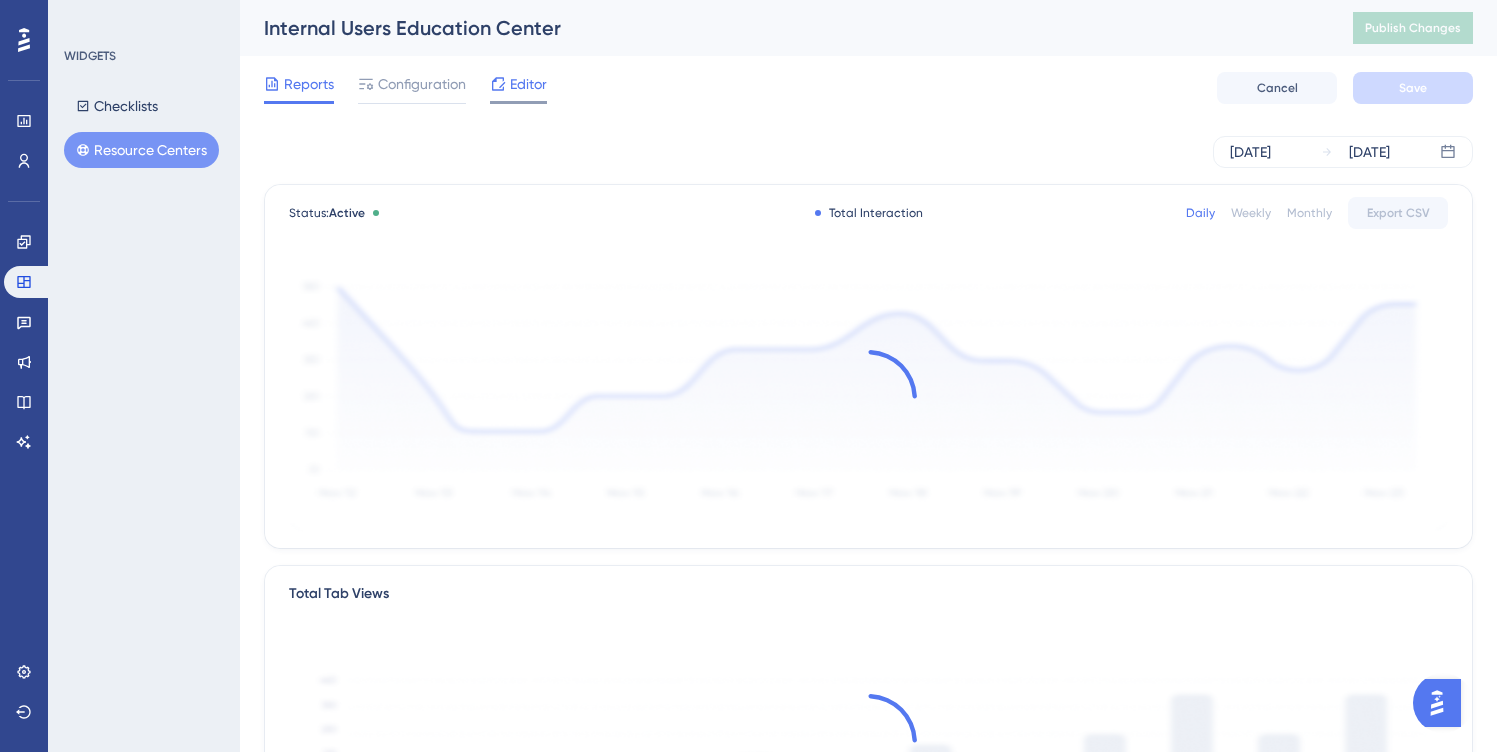 click on "Editor" at bounding box center (528, 84) 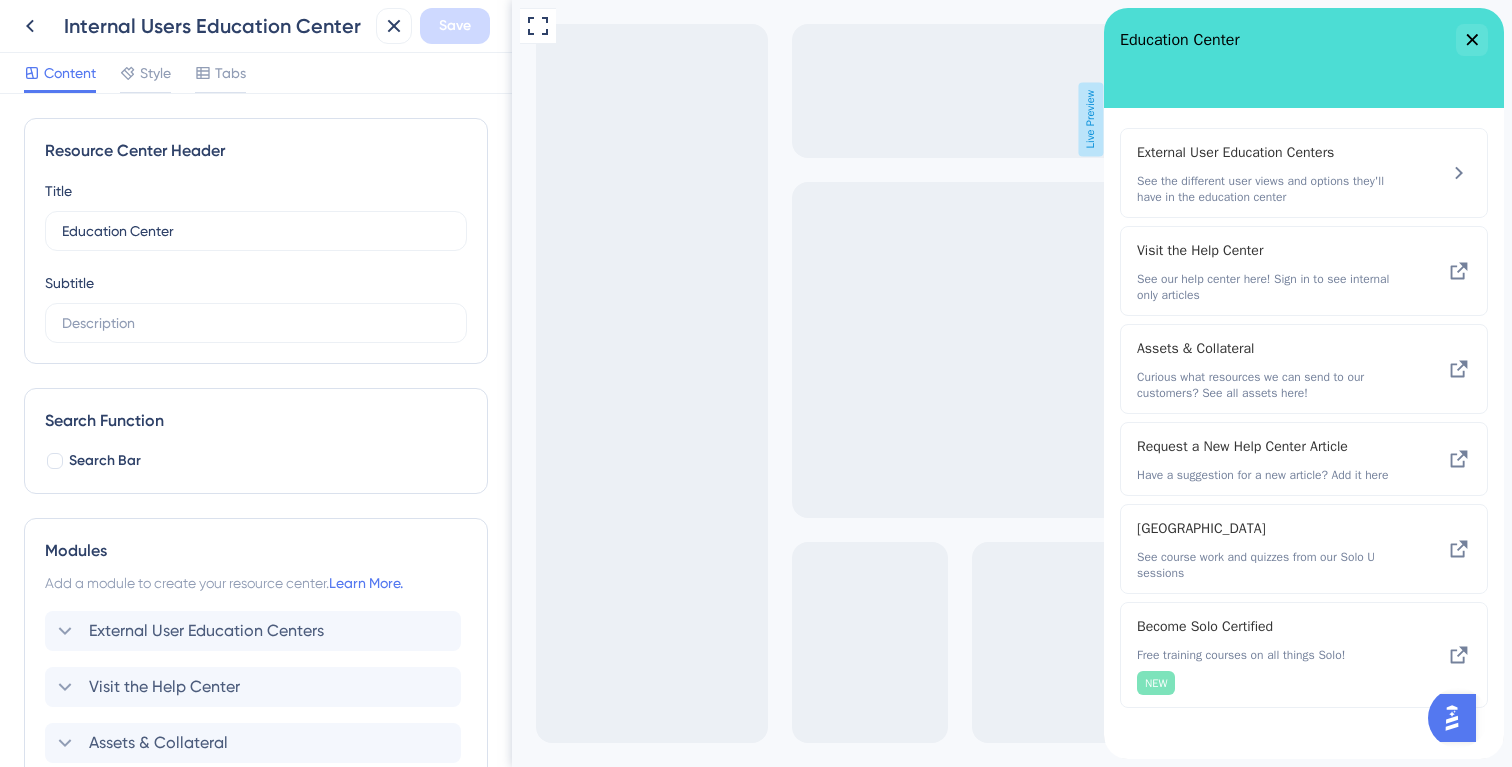 scroll, scrollTop: 0, scrollLeft: 0, axis: both 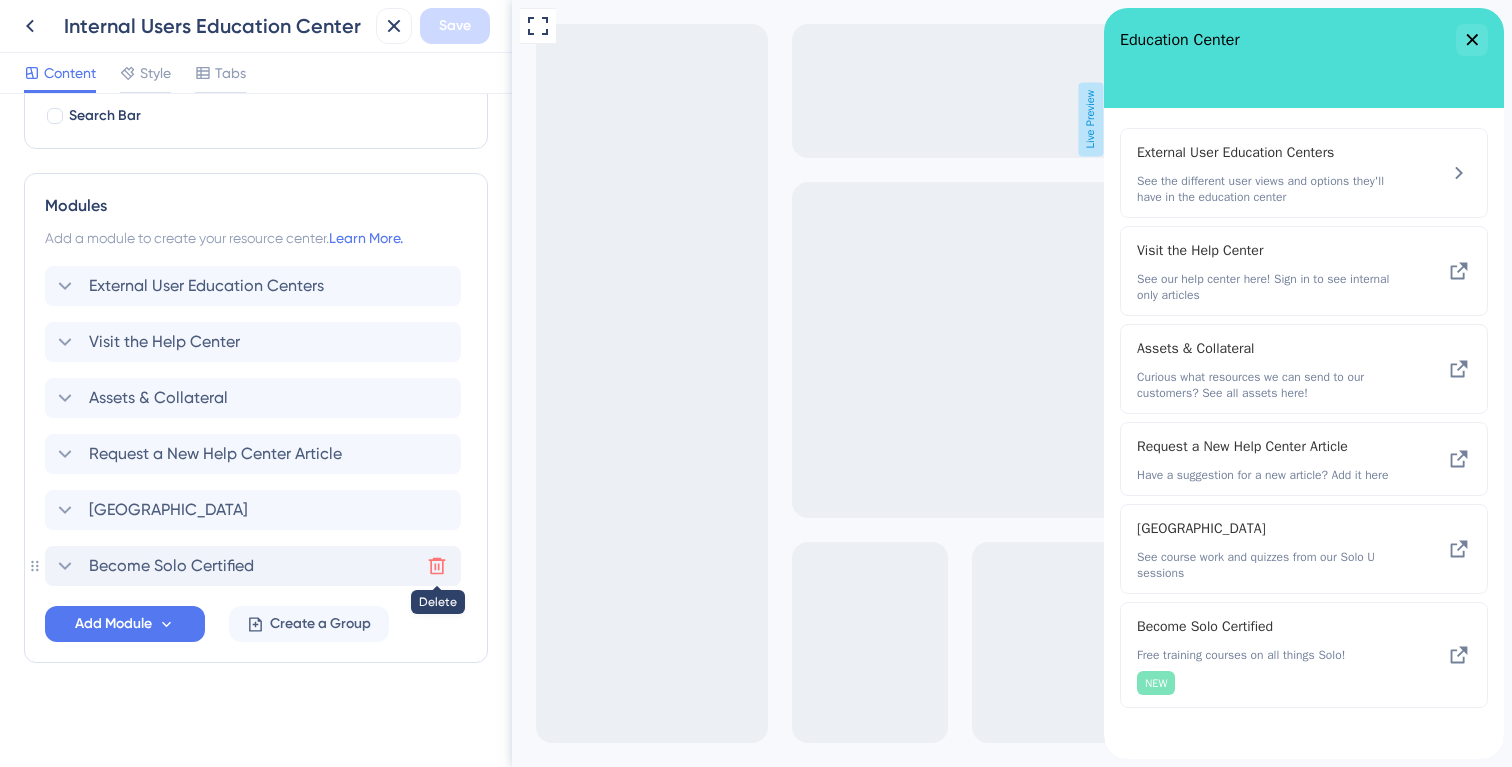 click 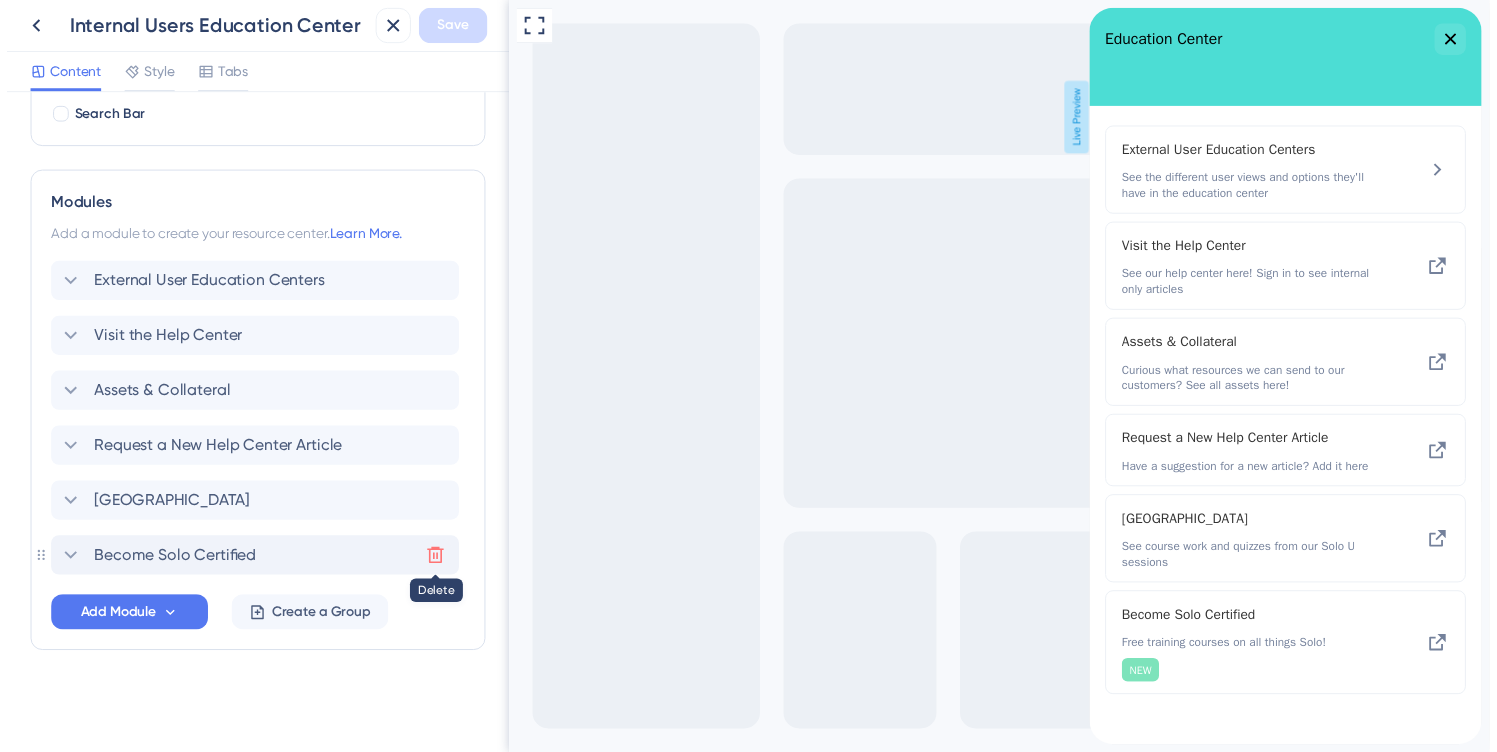 scroll, scrollTop: 289, scrollLeft: 0, axis: vertical 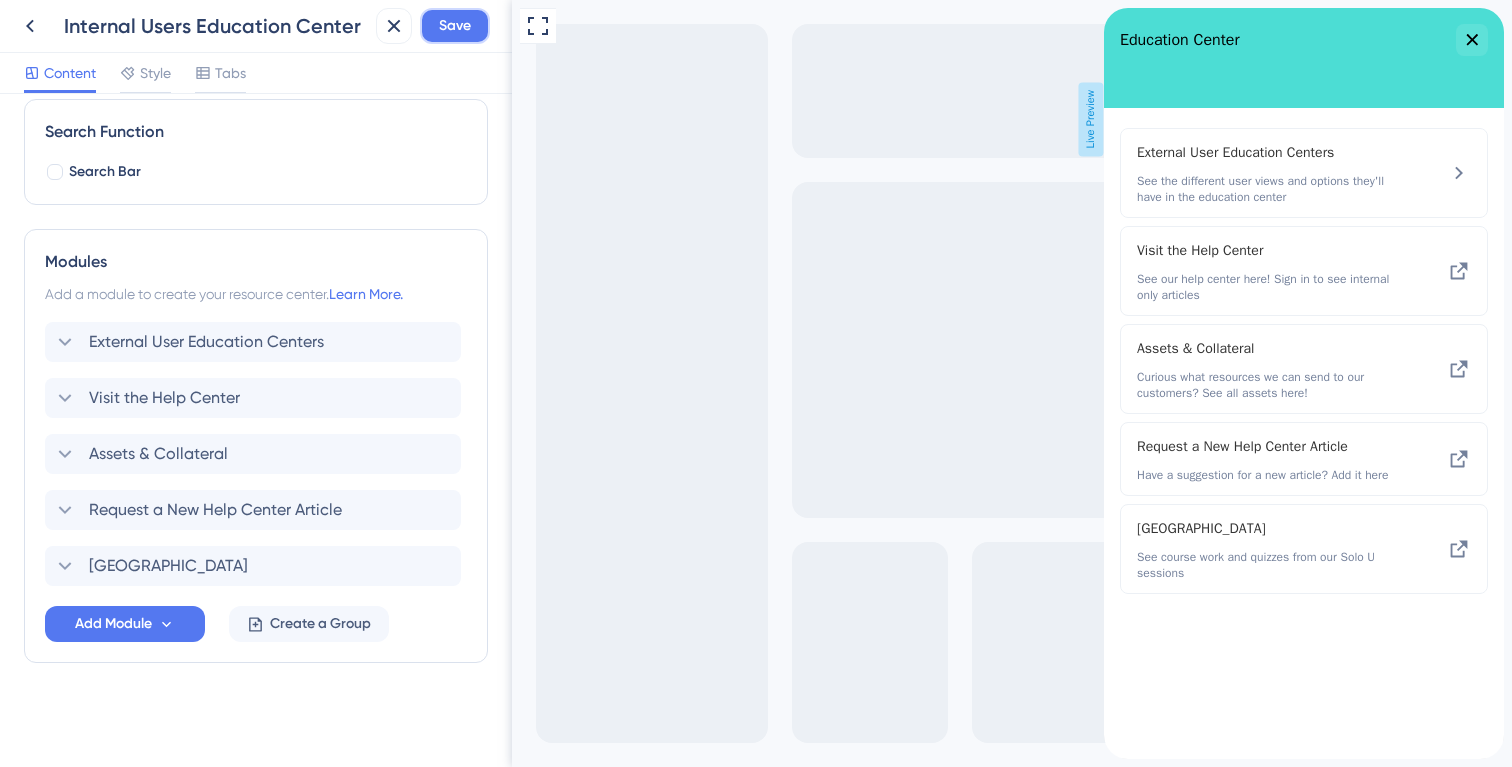 click on "Save" at bounding box center (455, 26) 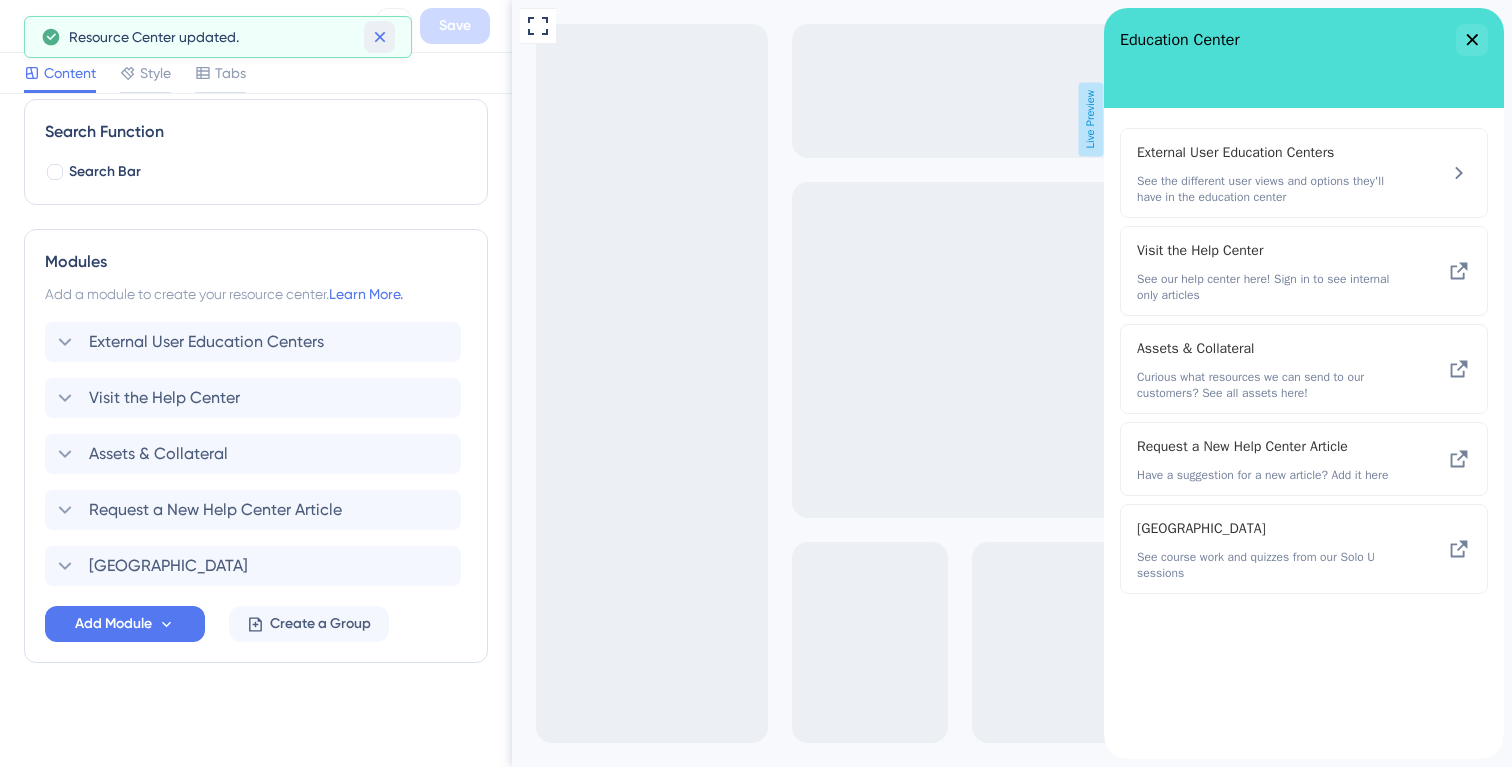 click 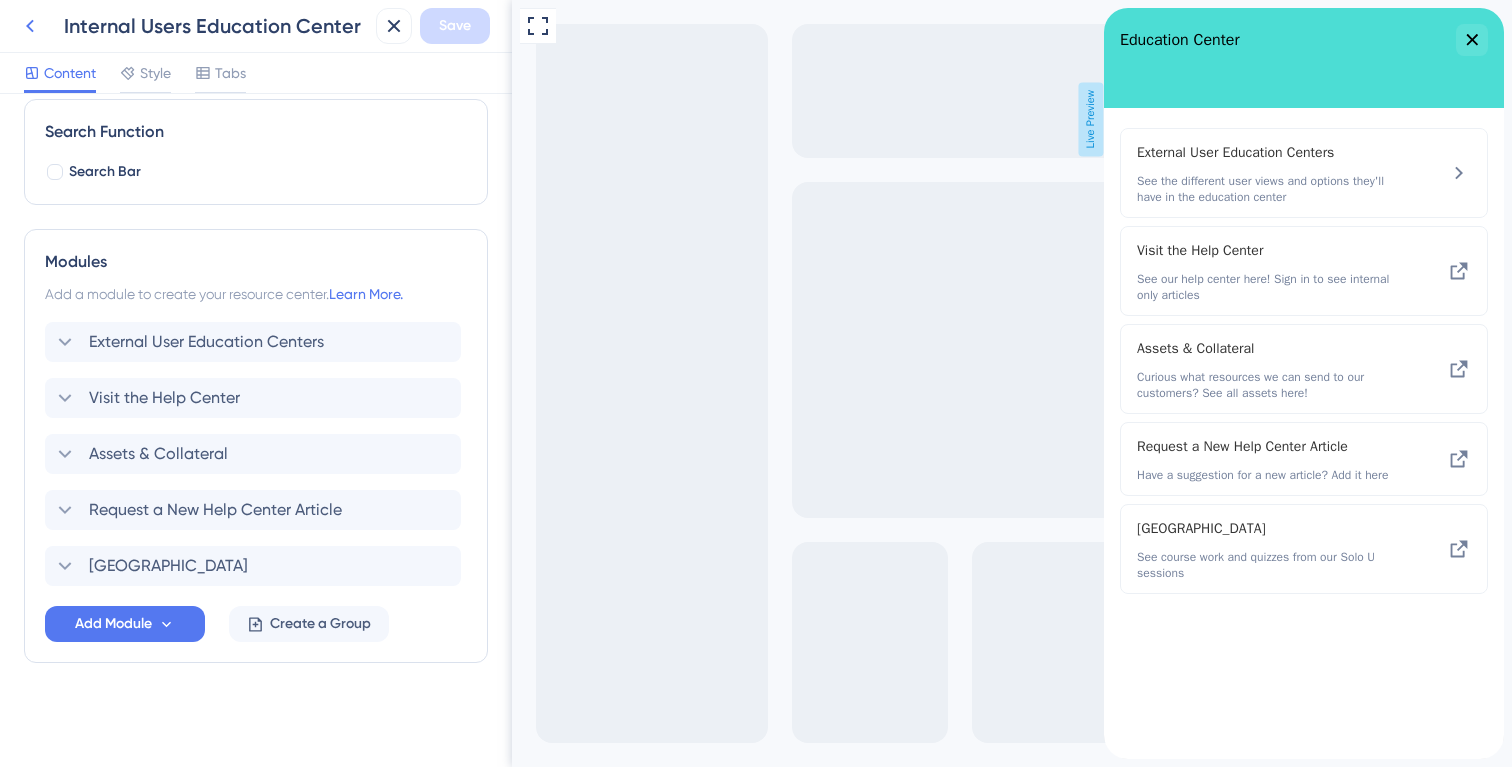 click 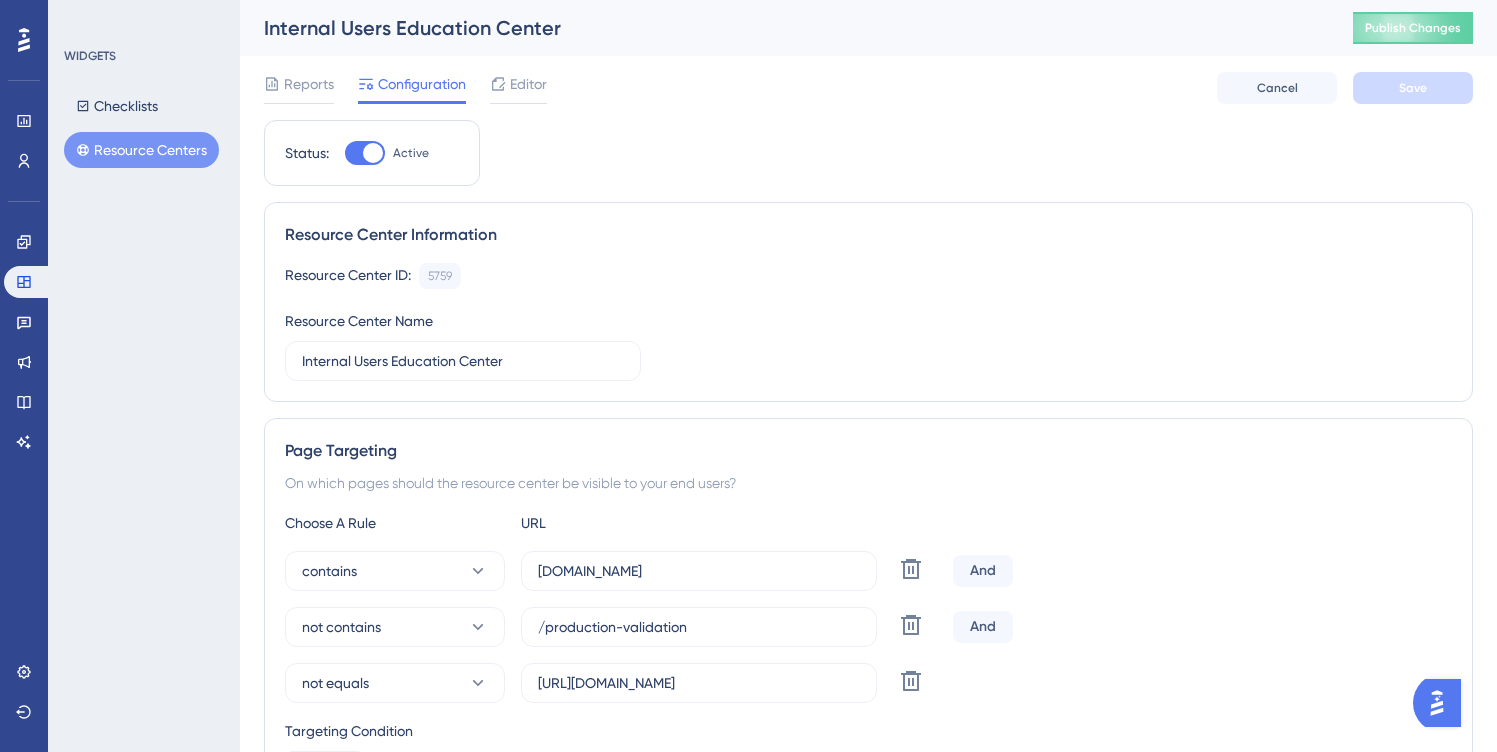 click at bounding box center (1437, 703) 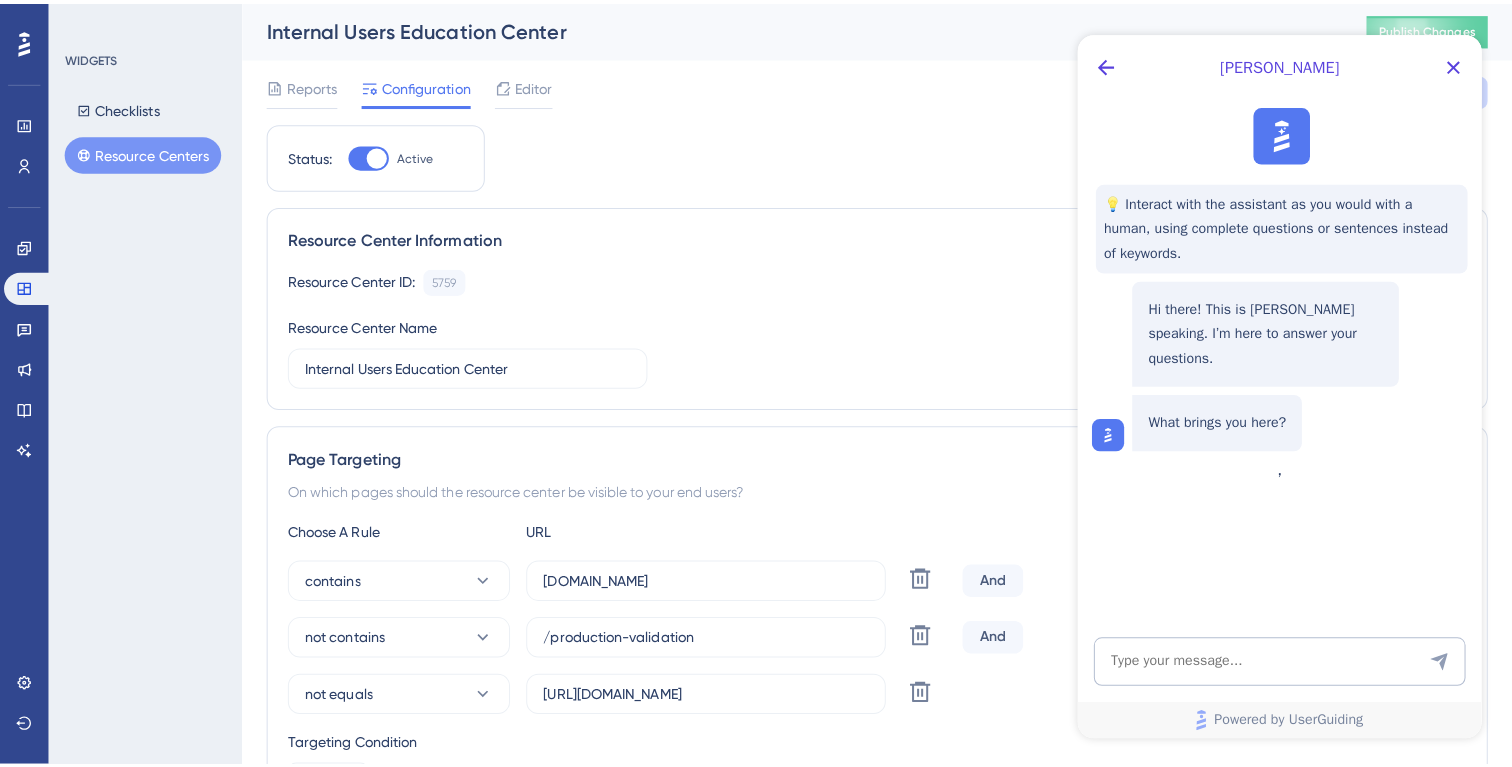 scroll, scrollTop: 0, scrollLeft: 0, axis: both 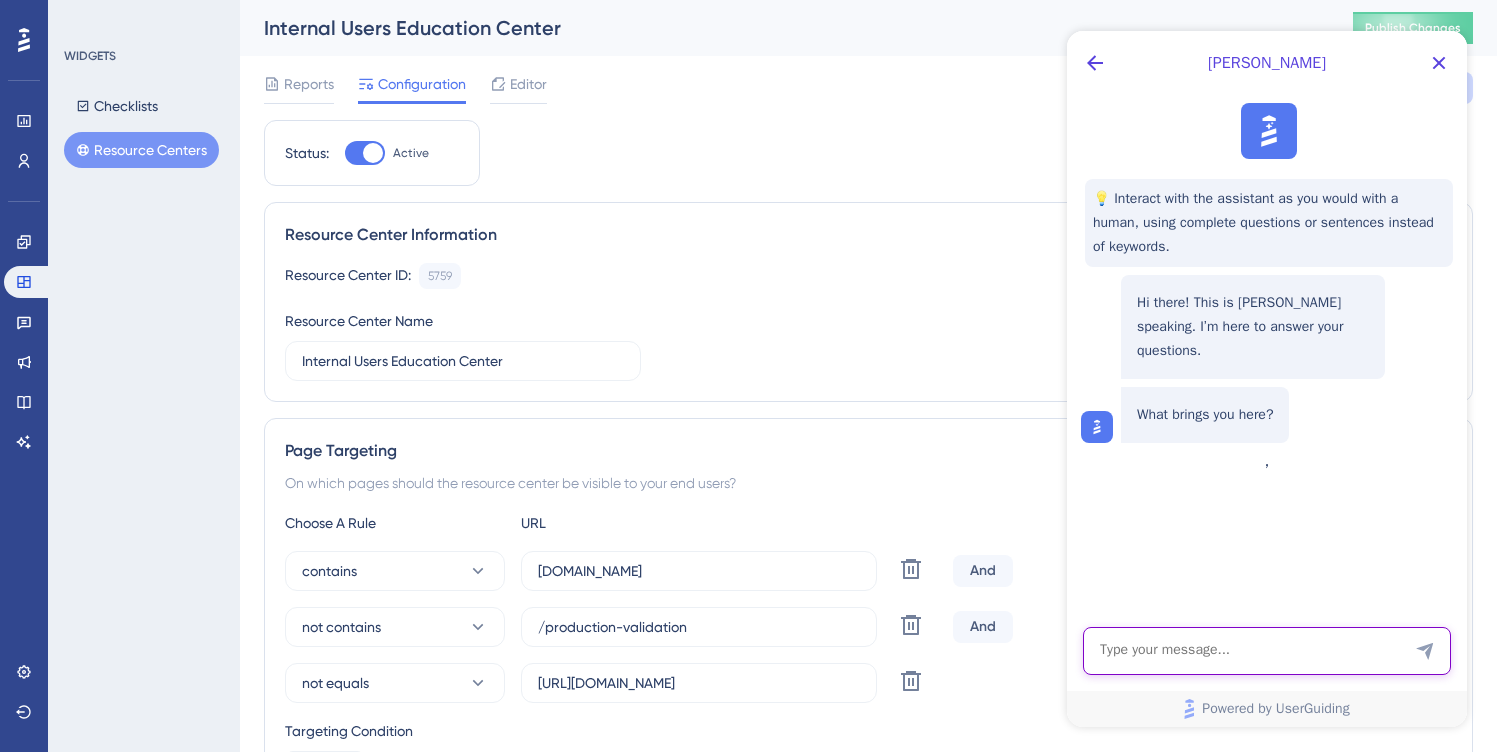 click at bounding box center (1267, 651) 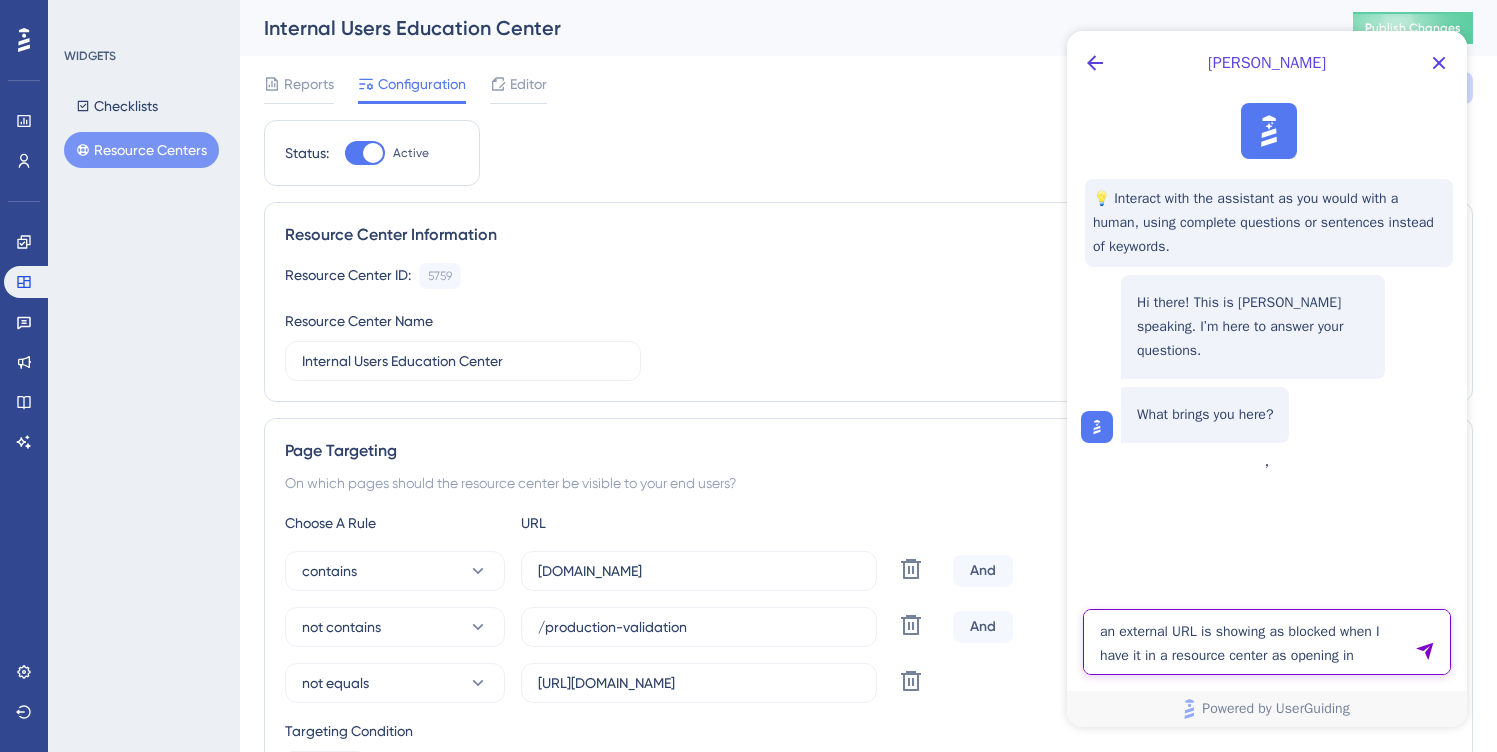 type on "an external URL is showing as blocked when I have it in a resource center as opening in" 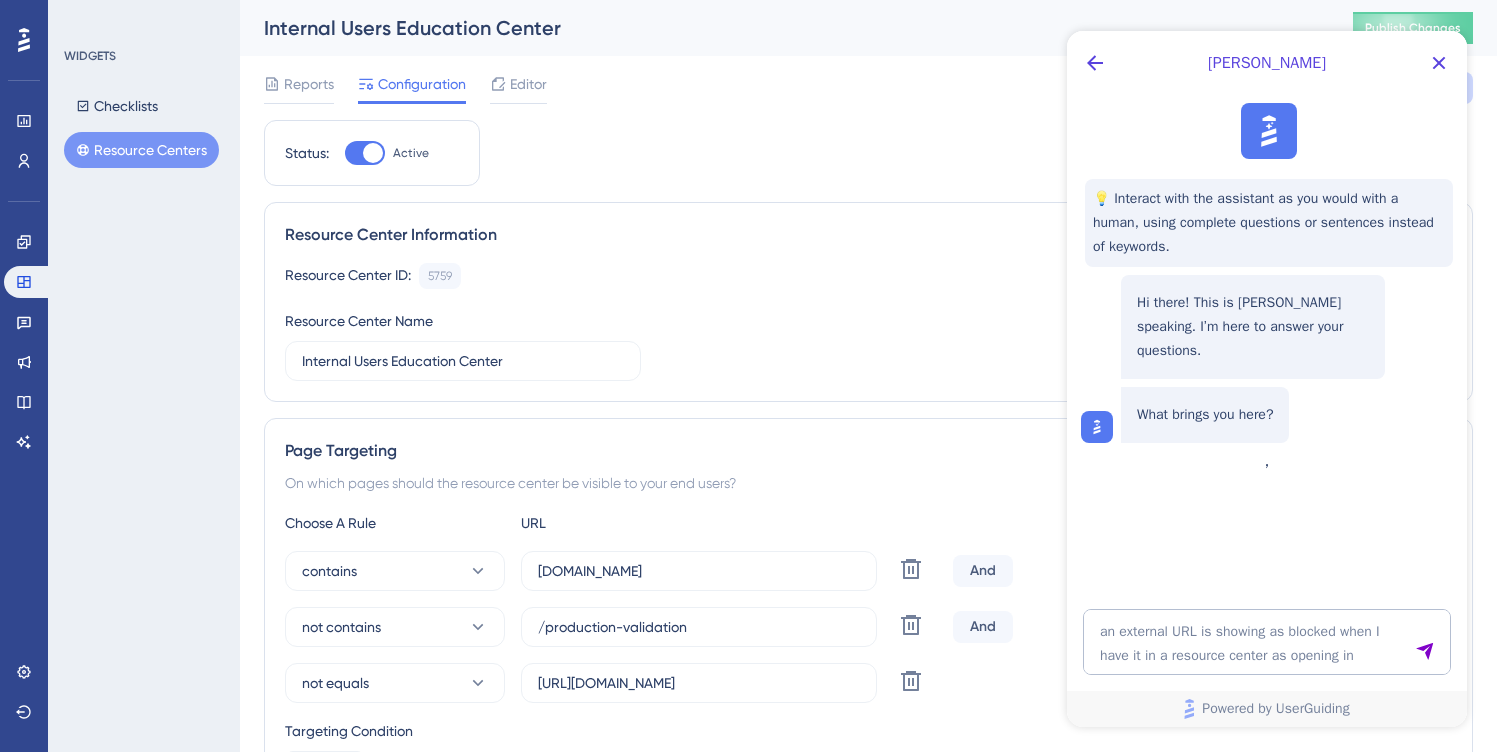 click on "Reports Configuration Editor Cancel Save" at bounding box center (868, 88) 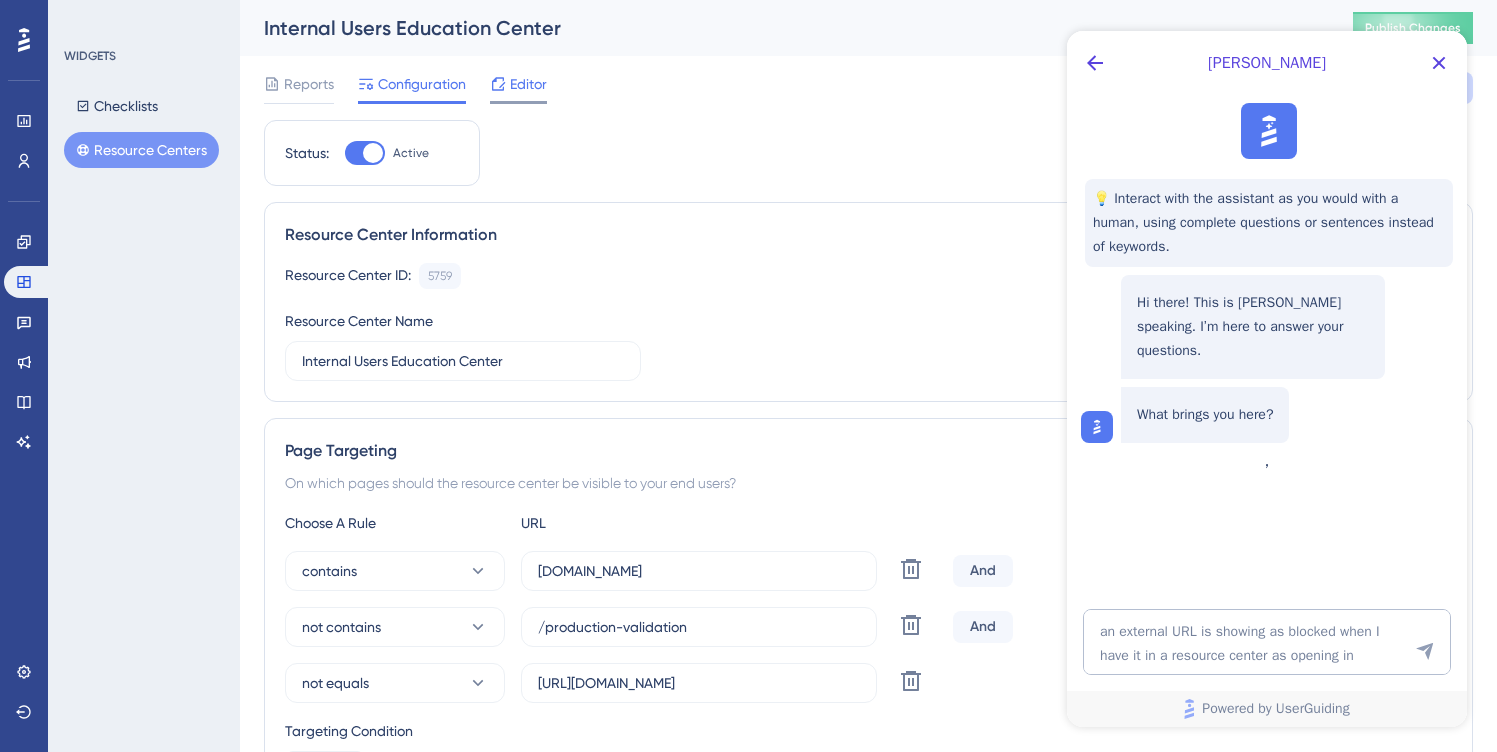 click on "Editor" at bounding box center (528, 84) 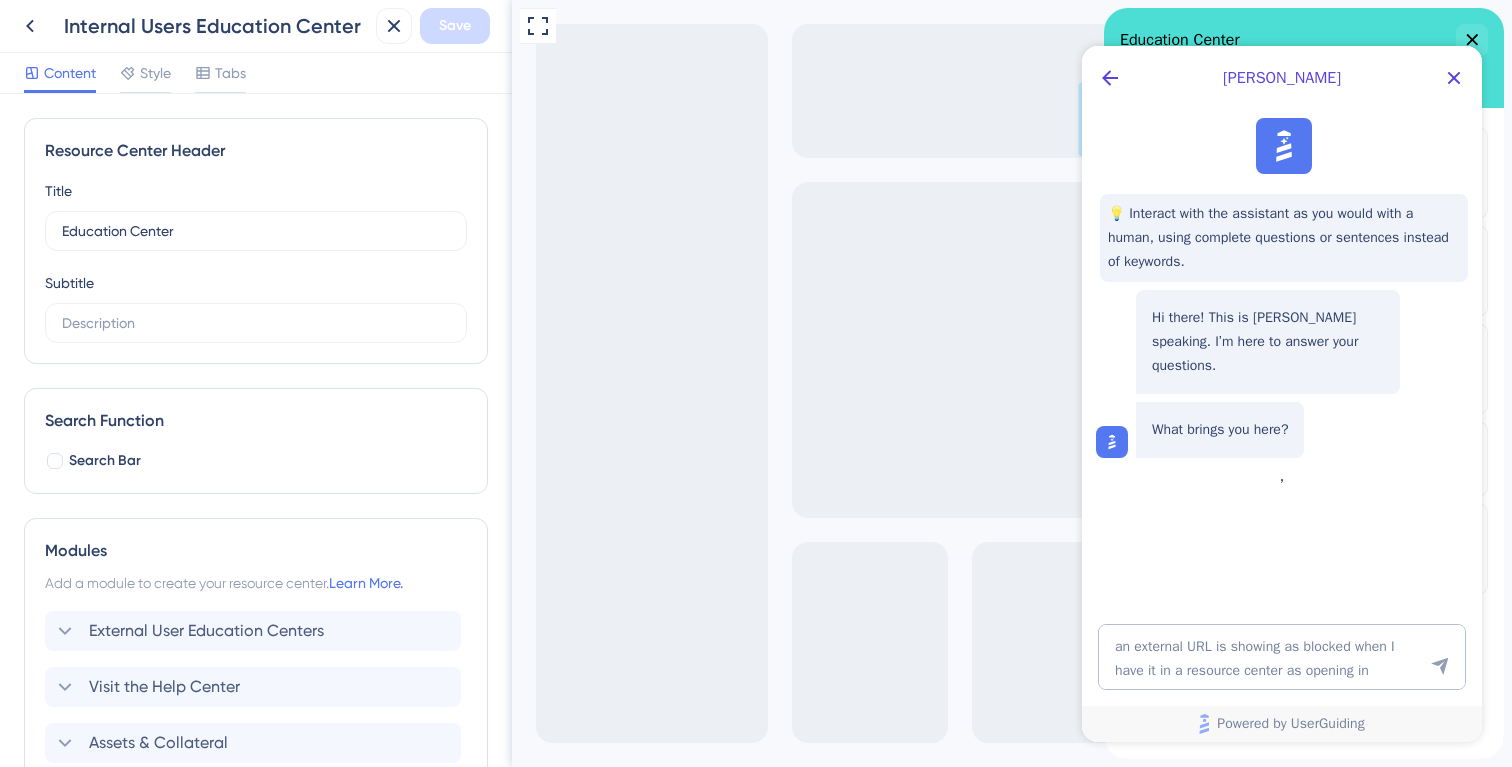 scroll, scrollTop: 0, scrollLeft: 0, axis: both 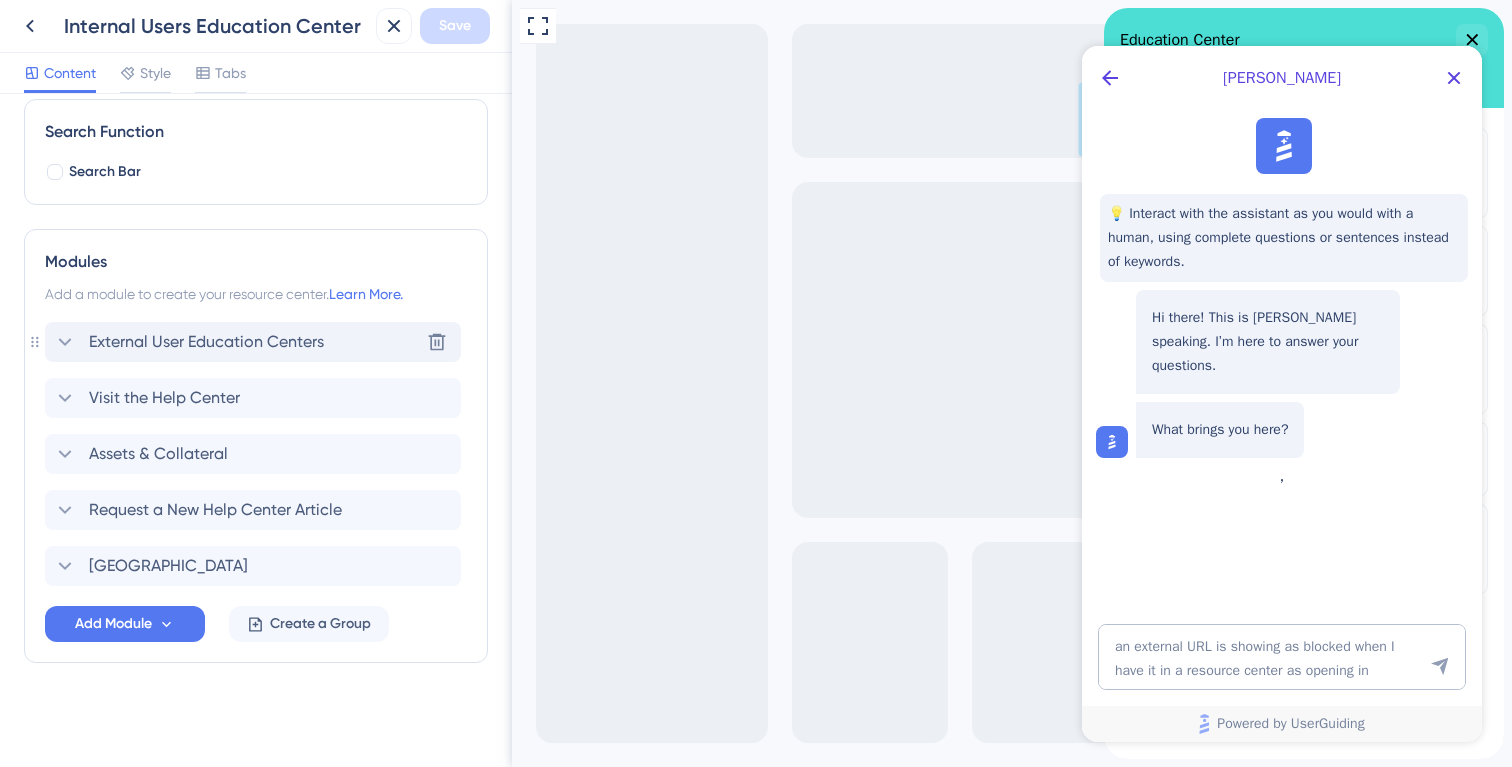 click on "External User Education Centers" at bounding box center (206, 342) 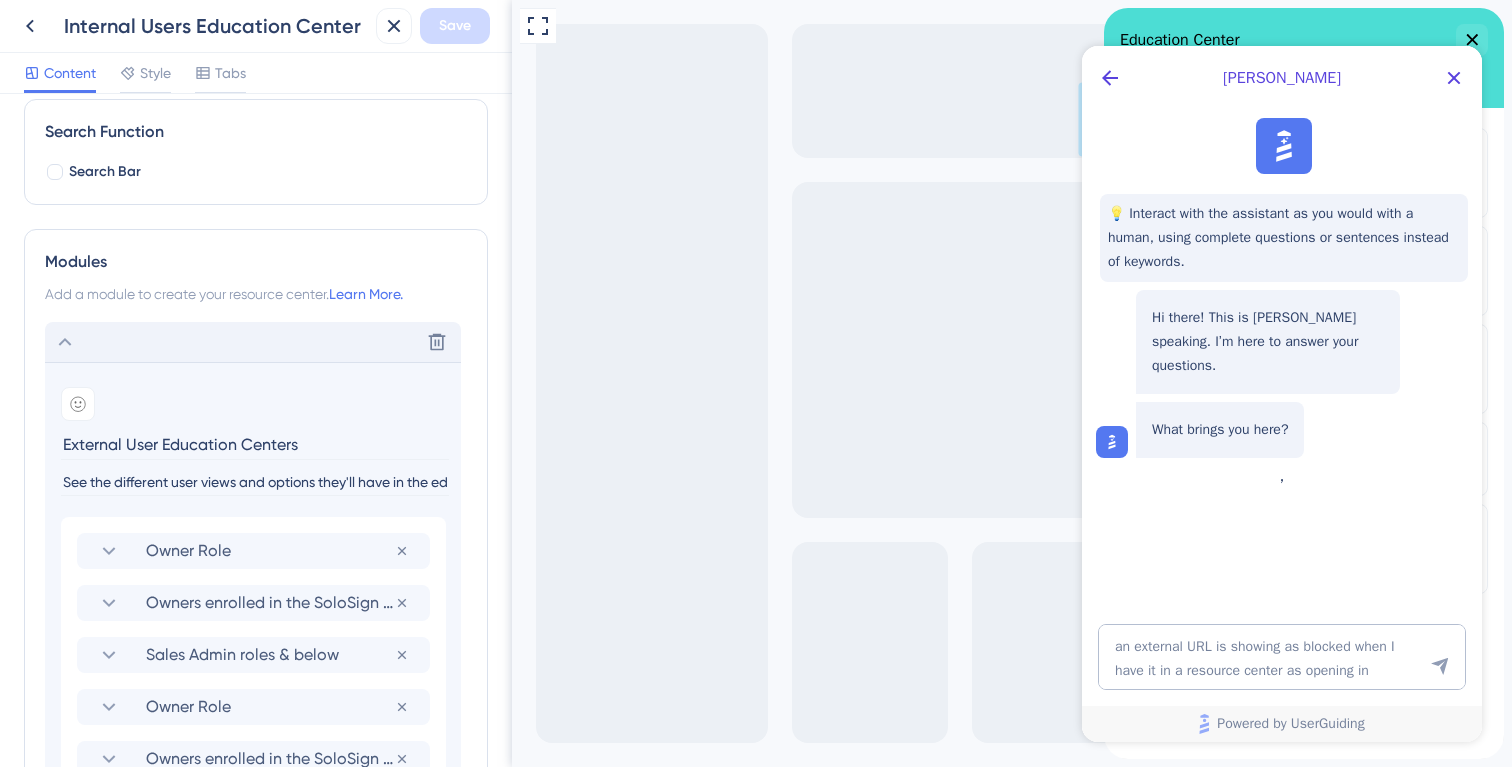 scroll, scrollTop: 779, scrollLeft: 0, axis: vertical 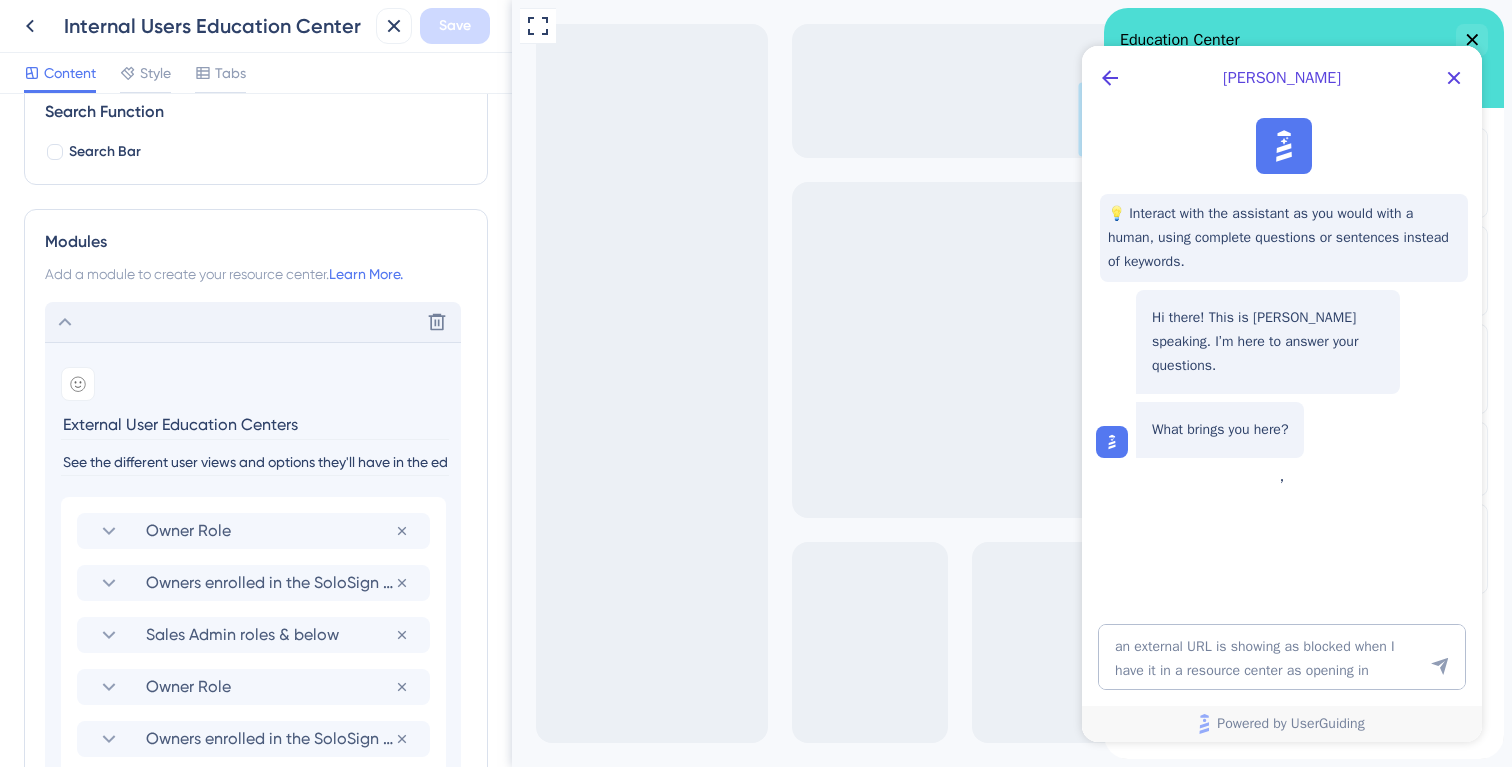click 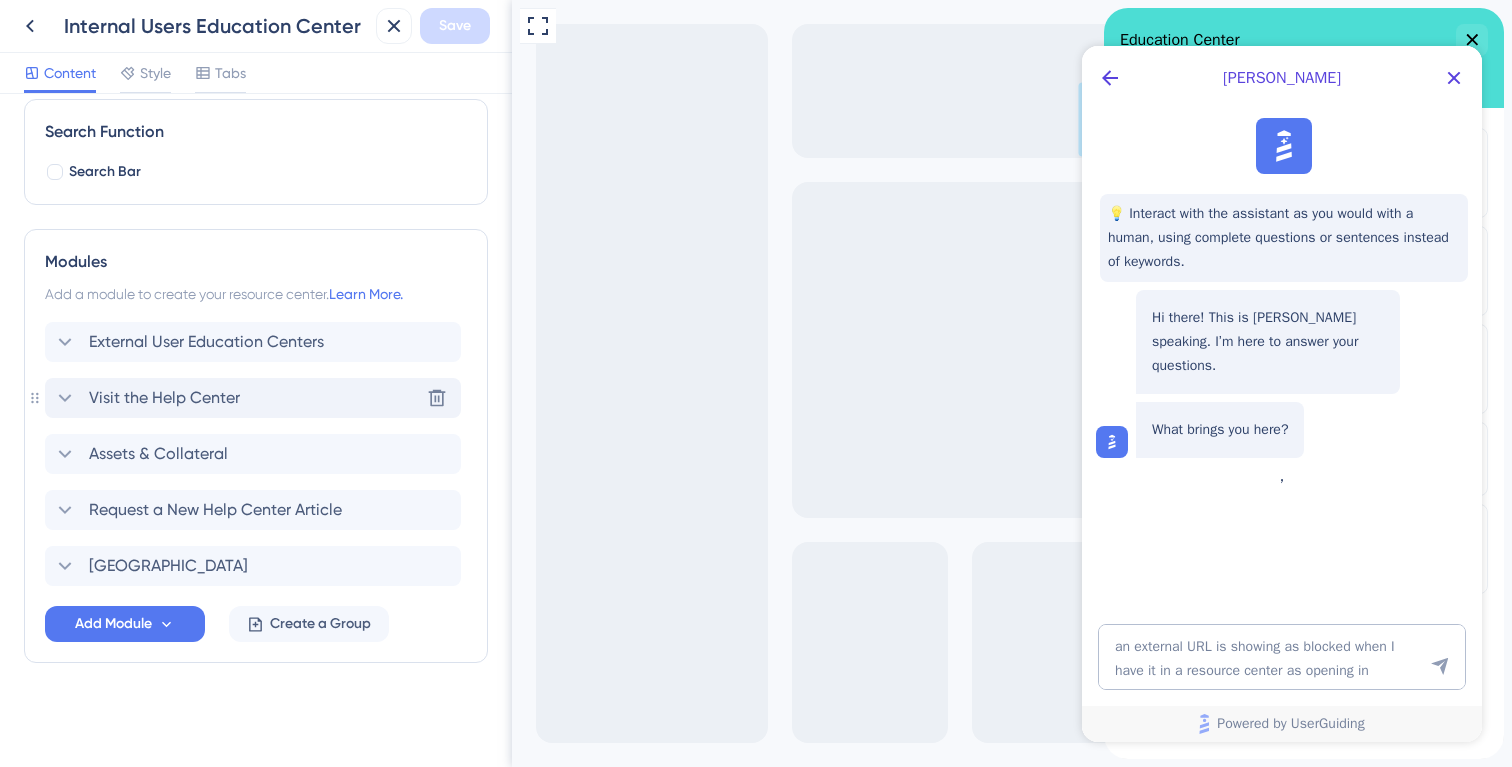 click on "Visit the Help Center" at bounding box center [164, 398] 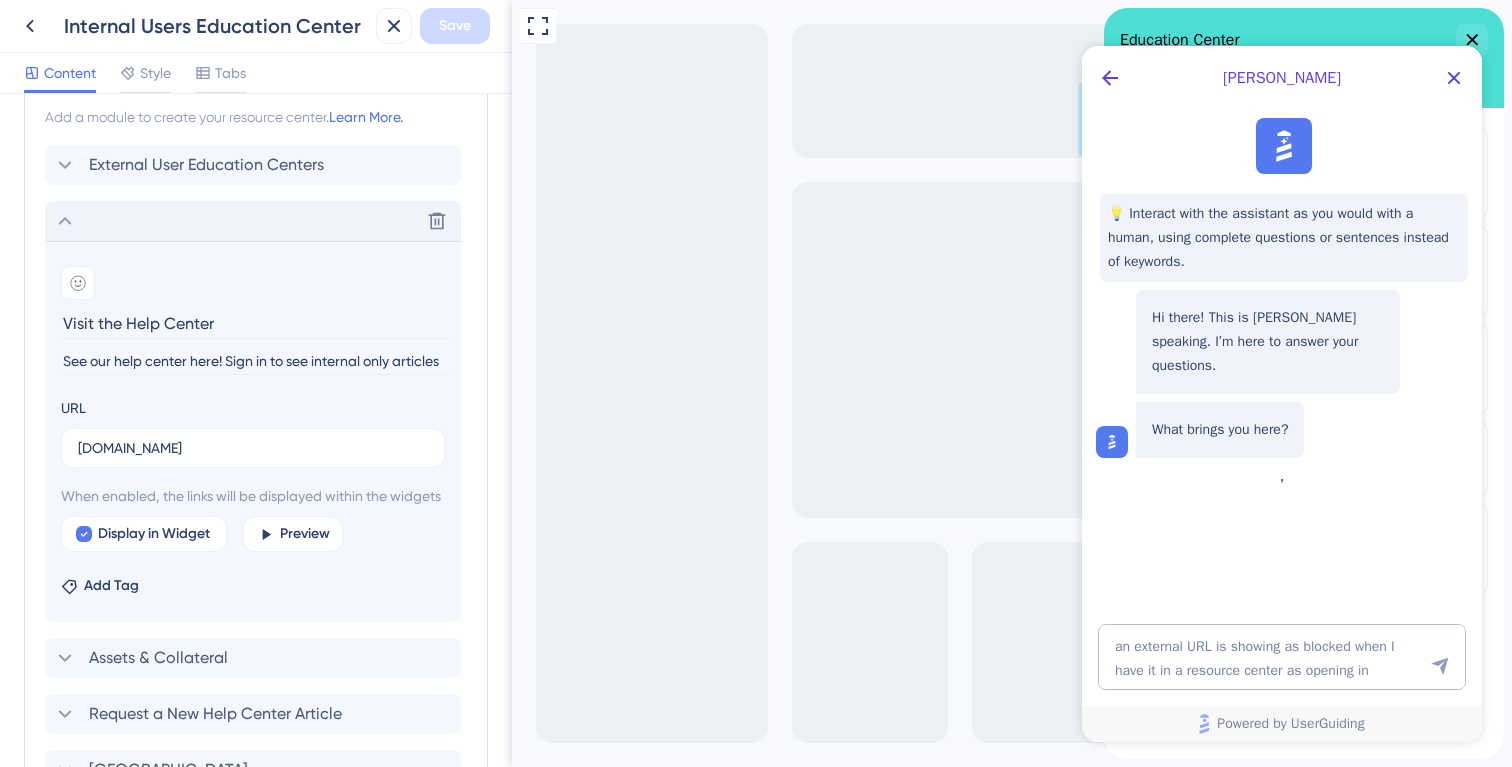 scroll, scrollTop: 156, scrollLeft: 0, axis: vertical 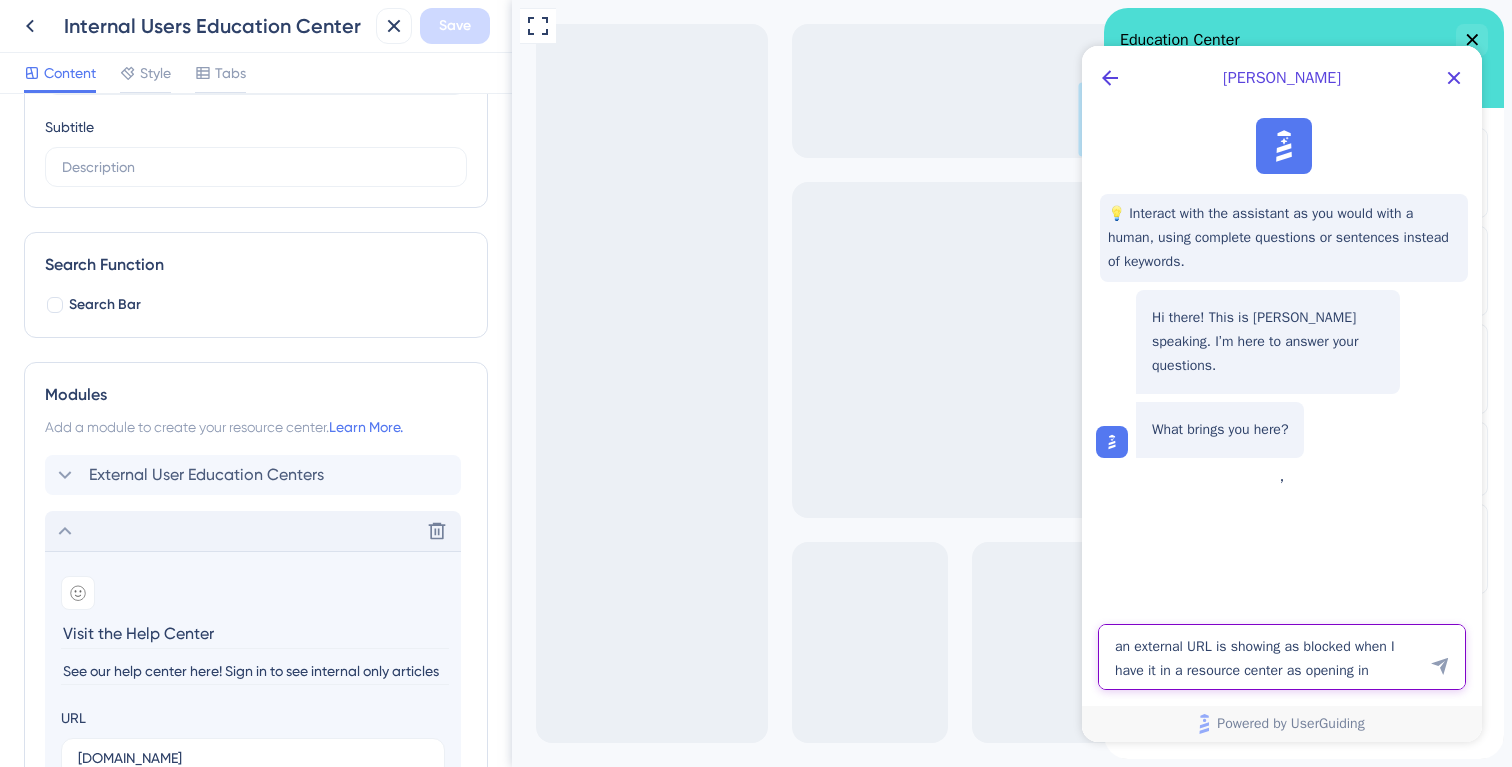 click on "an external URL is showing as blocked when I have it in a resource center as opening in" at bounding box center [1282, 657] 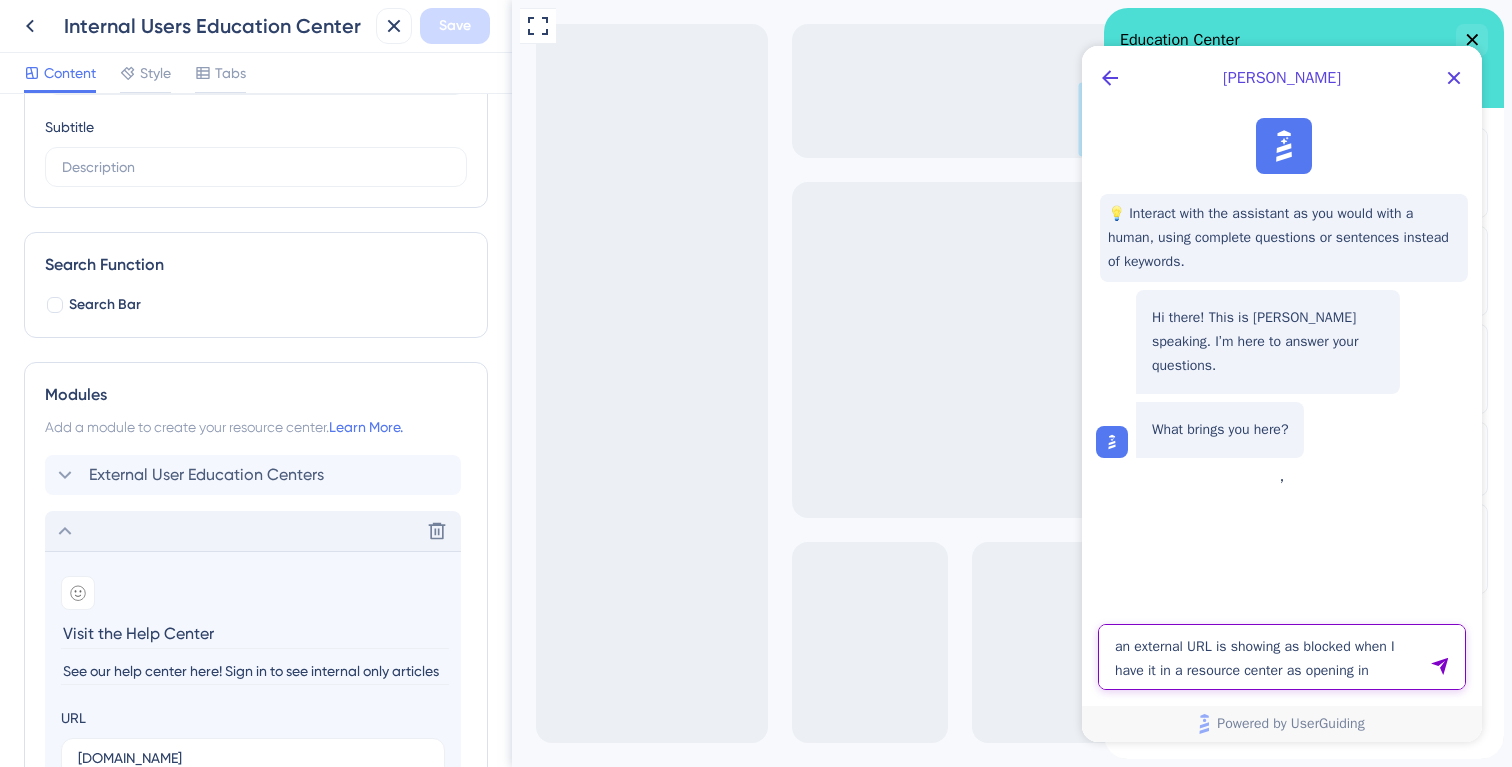 drag, startPoint x: 1387, startPoint y: 675, endPoint x: 1077, endPoint y: 610, distance: 316.7412 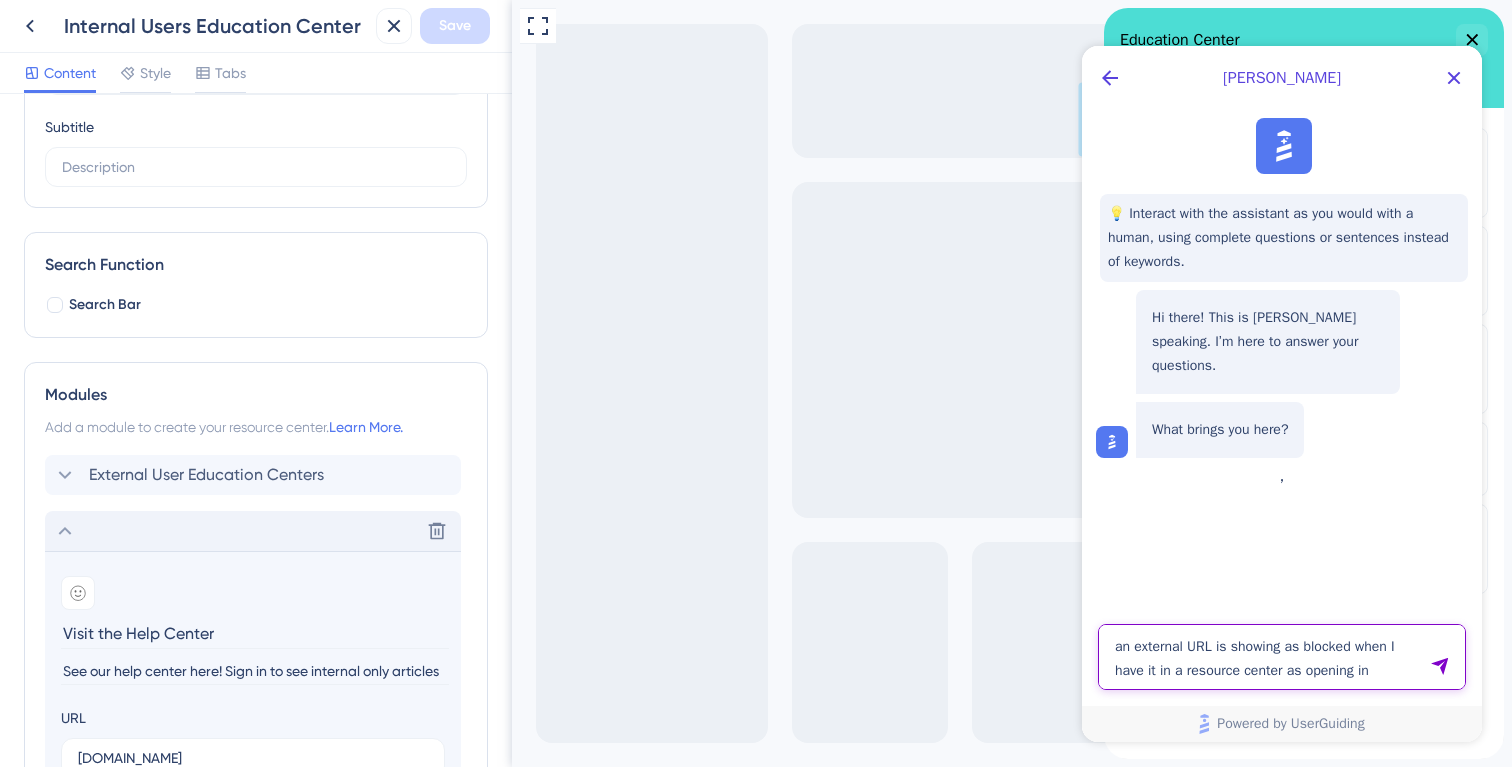 click on "[PERSON_NAME] 💡 Interact with the assistant as you would with a human, using complete questions or sentences instead of keywords. Hi there! This is [PERSON_NAME] speaking. I’m here to answer your questions. What brings you here? , an external URL is showing as blocked when I have it in a resource center as opening in  Powered by UserGuiding" at bounding box center [1282, 394] 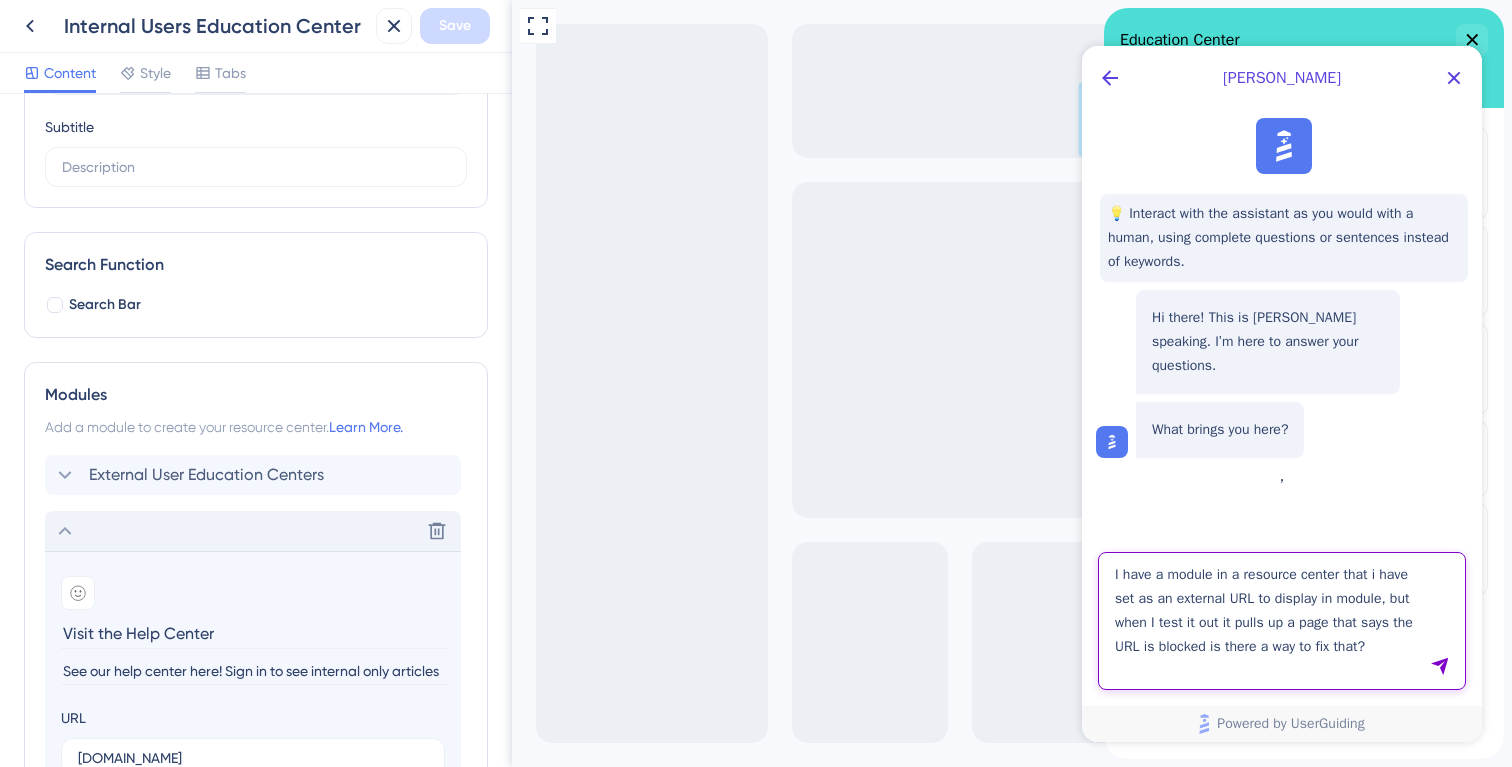 type on "I have a module in a resource center that i have set as an external URL to display in module, but when I test it out it pulls up a page that says the URL is blocked is there a way to fix that?" 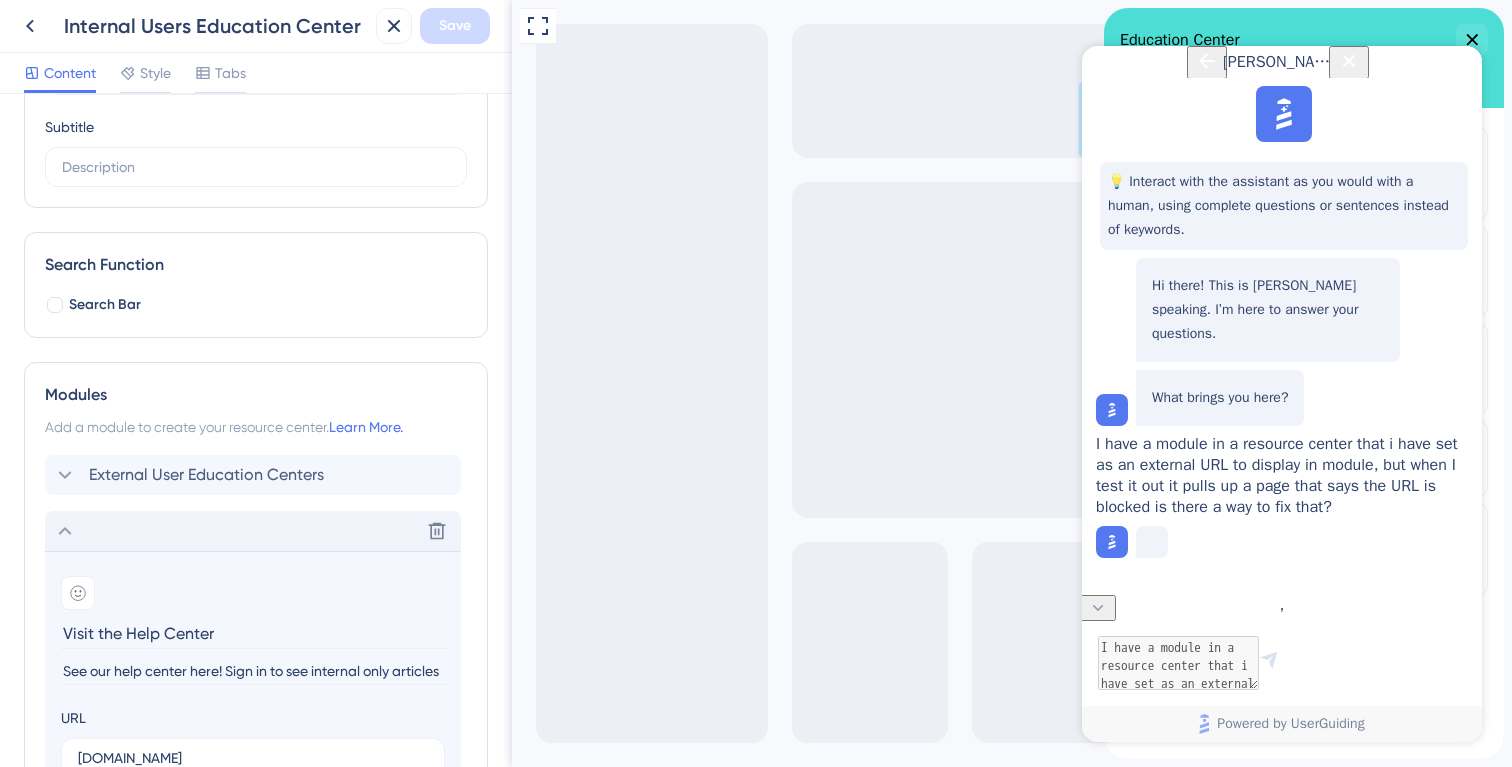 scroll, scrollTop: 68, scrollLeft: 0, axis: vertical 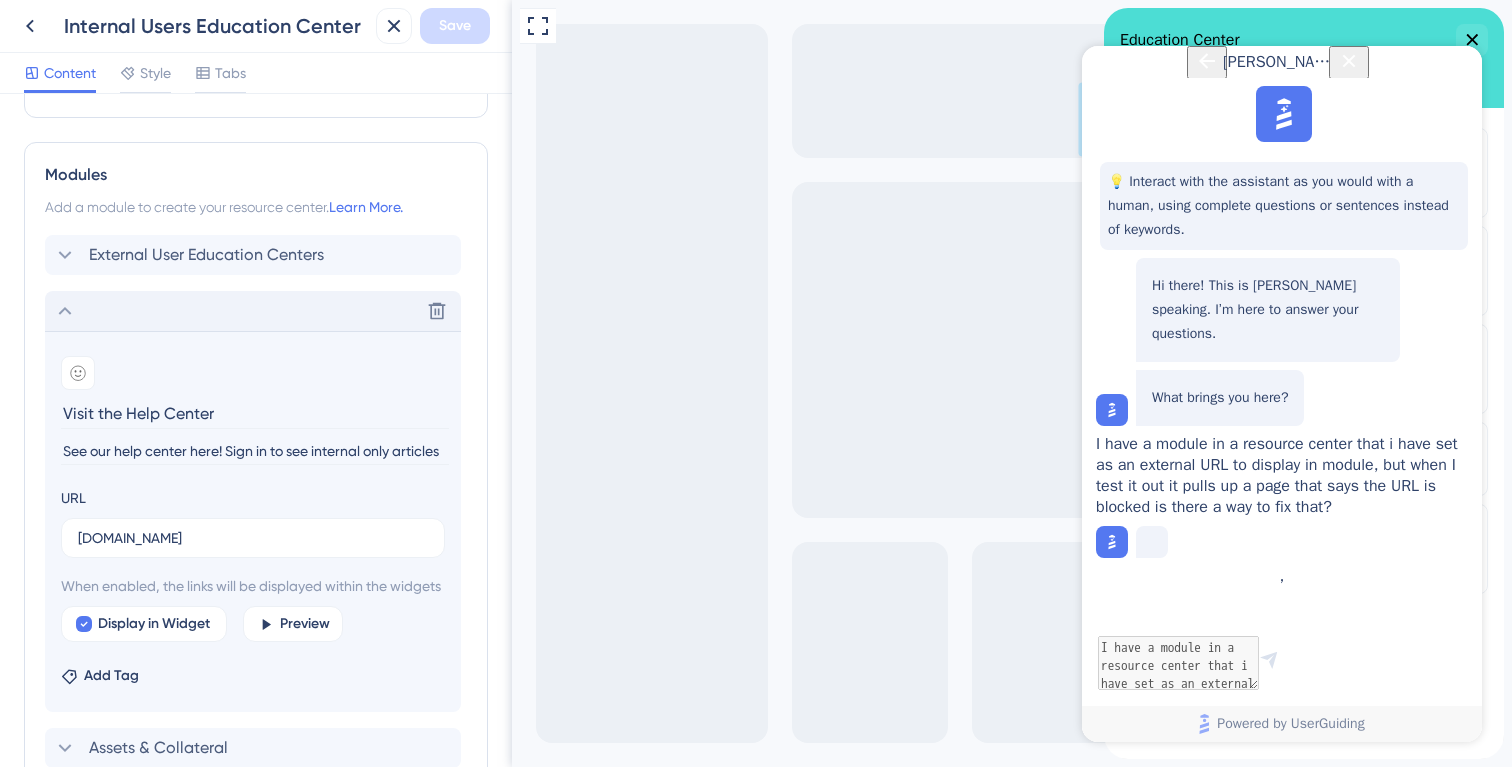 click 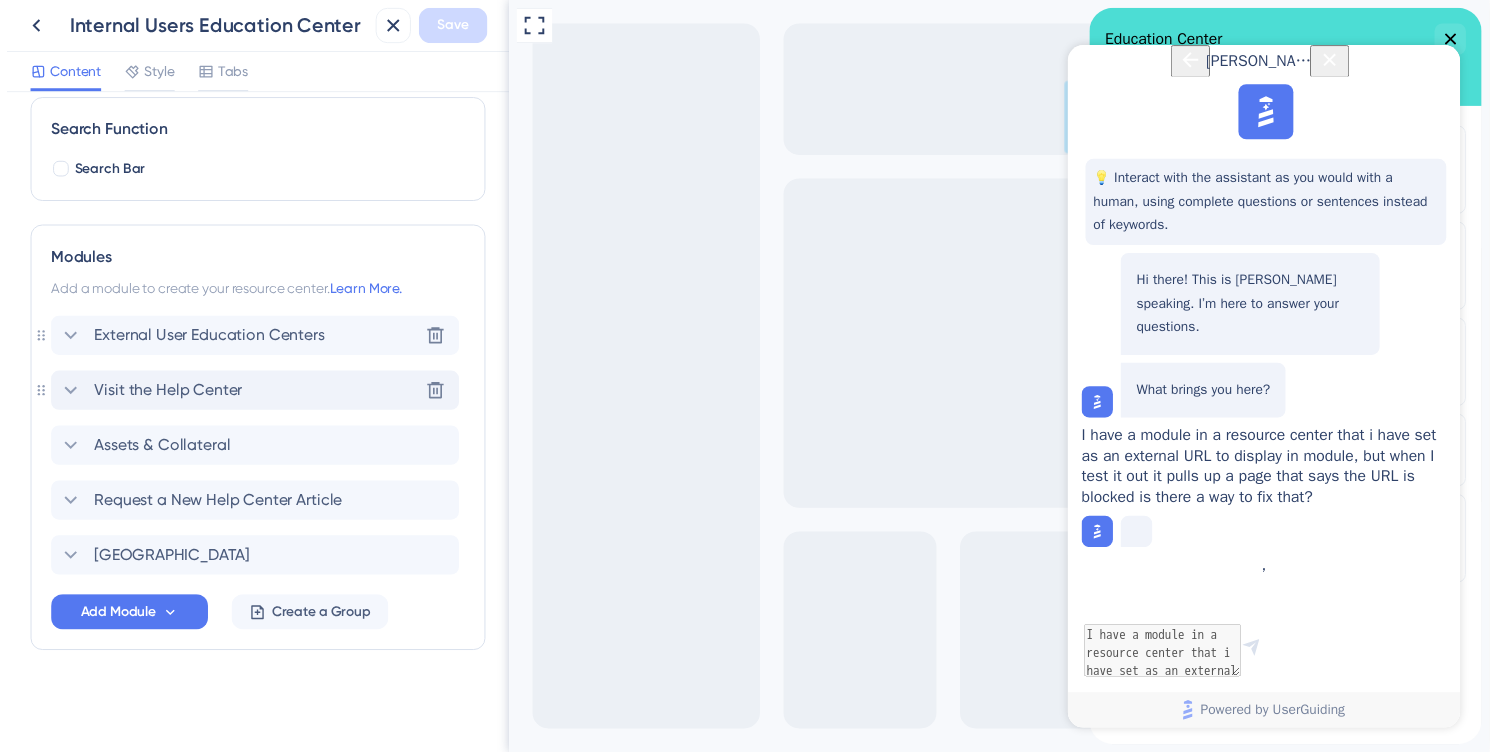 scroll, scrollTop: 0, scrollLeft: 0, axis: both 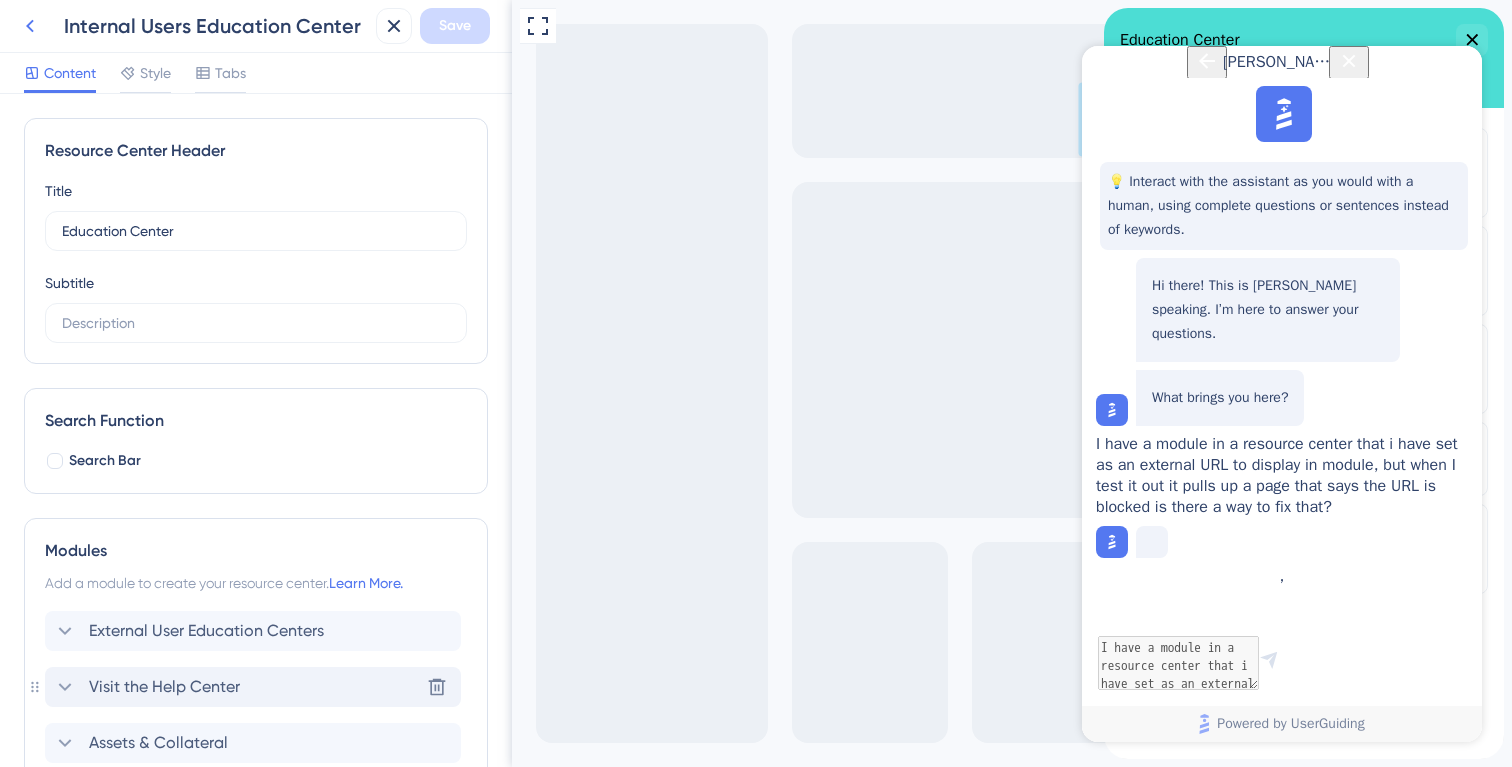 click 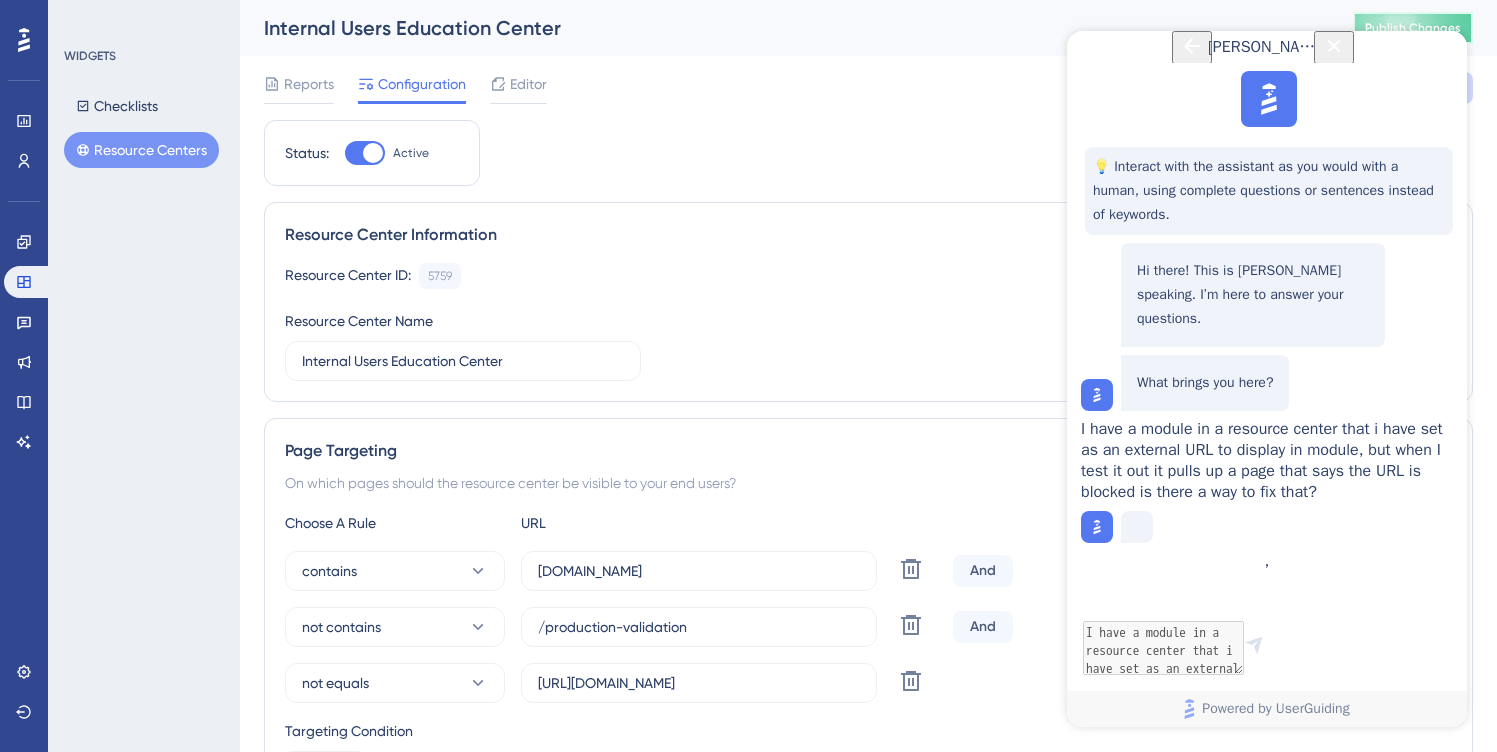 click on "Publish Changes" at bounding box center (1413, 28) 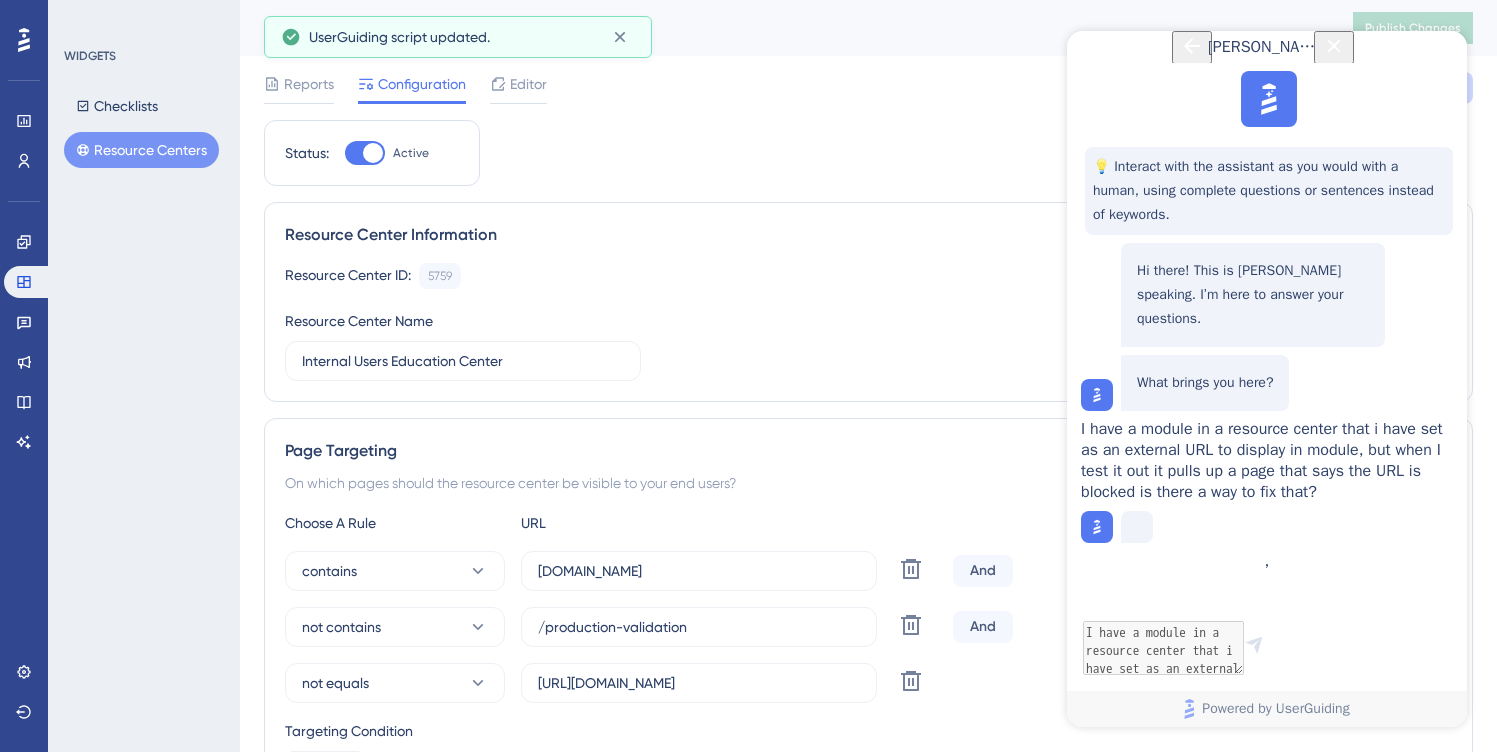 click on "Resource Centers" at bounding box center (141, 150) 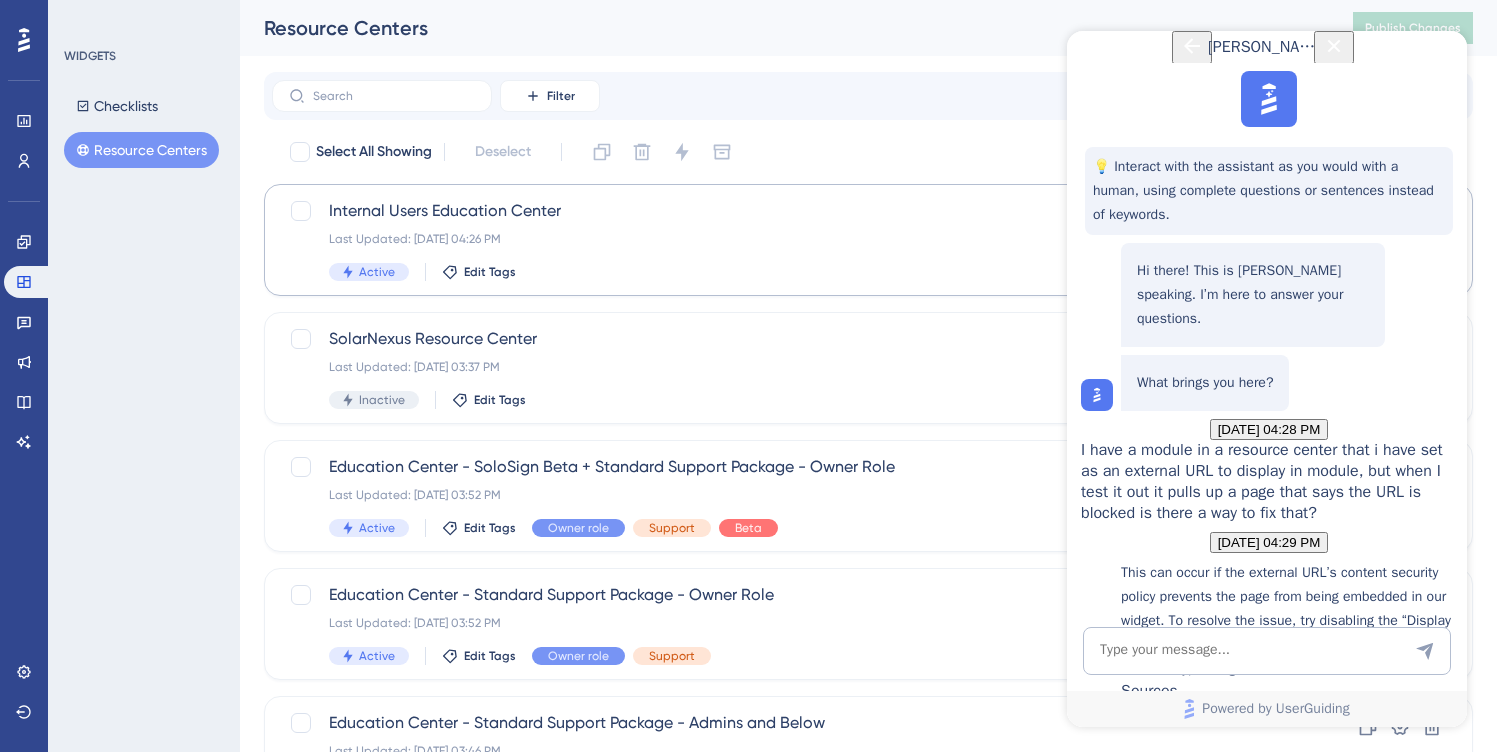 scroll, scrollTop: 410, scrollLeft: 0, axis: vertical 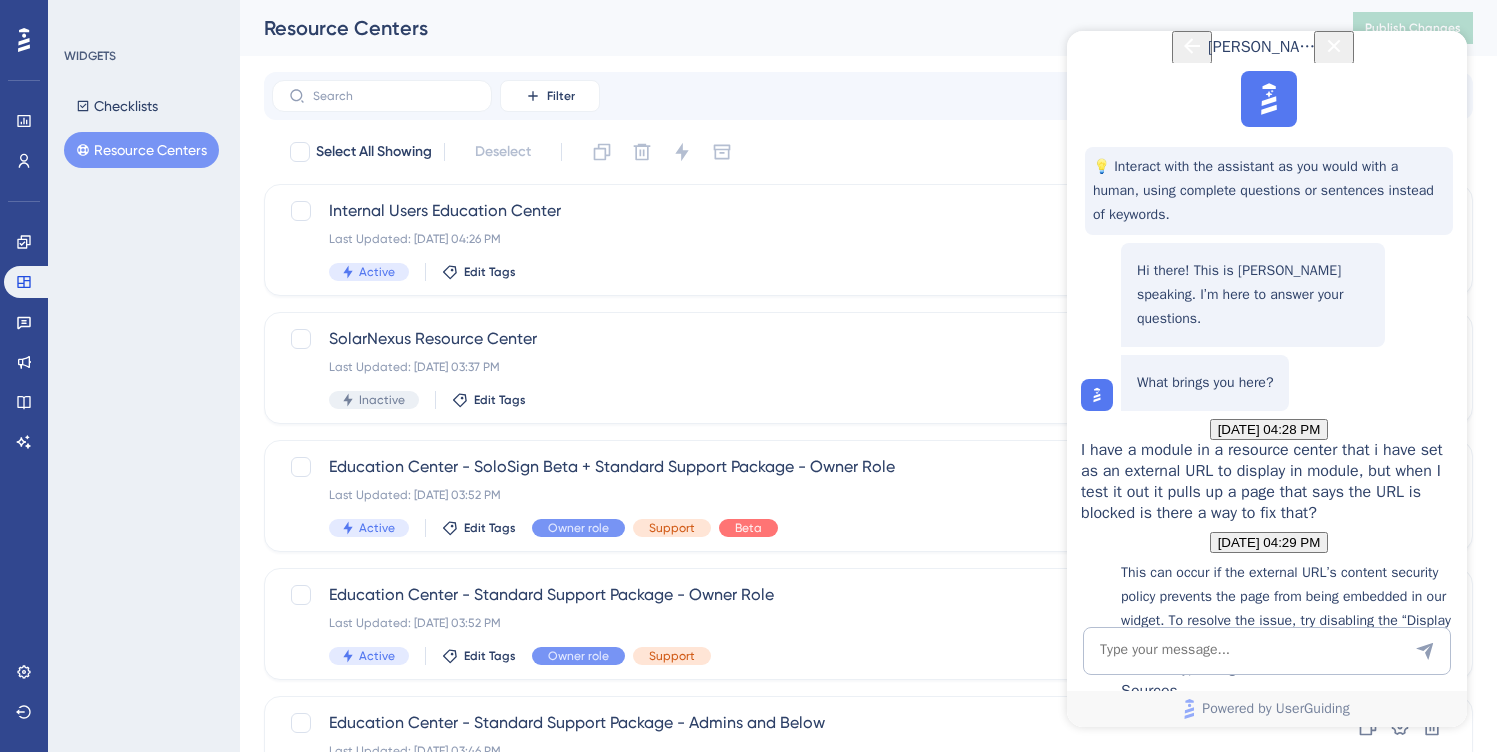 click 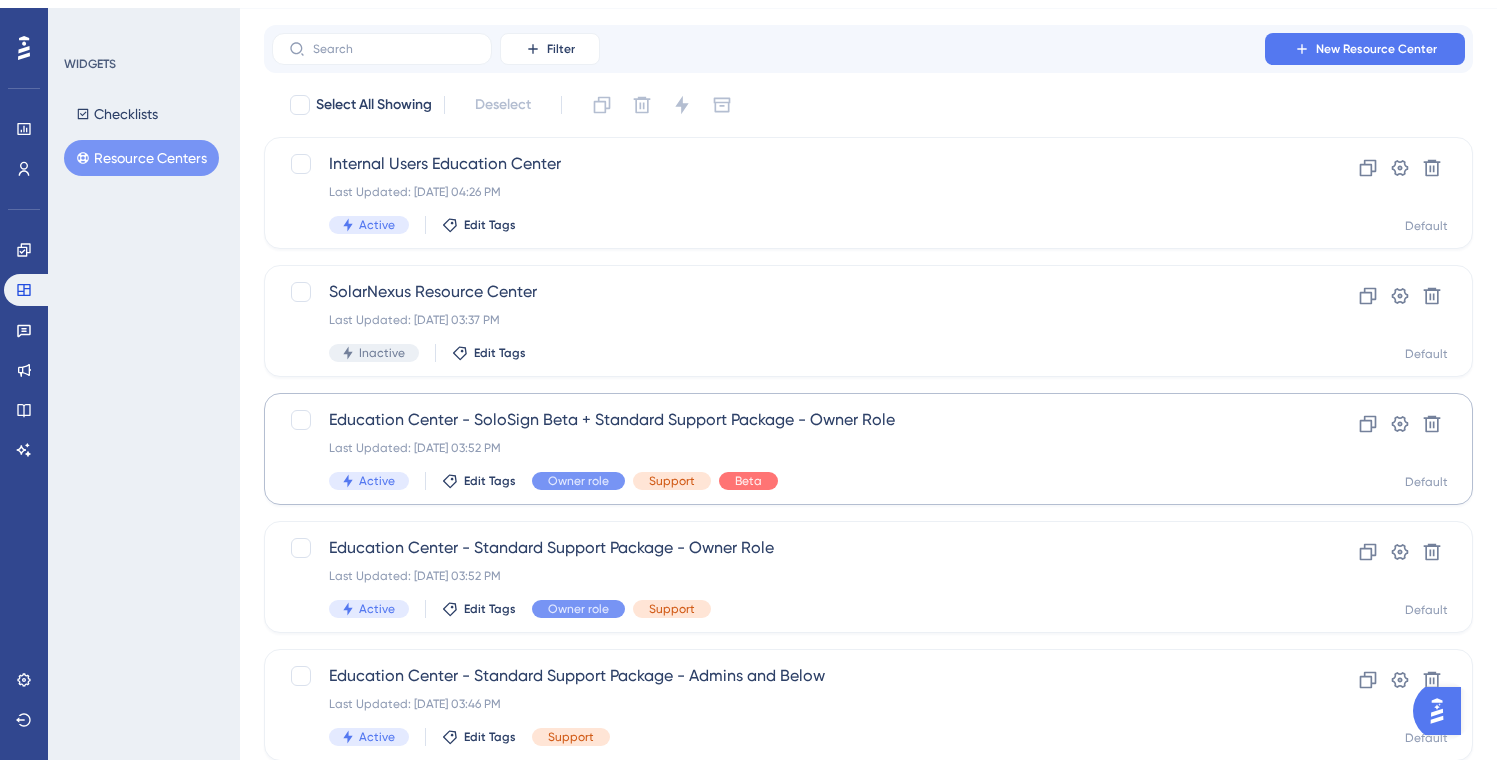 scroll, scrollTop: 58, scrollLeft: 0, axis: vertical 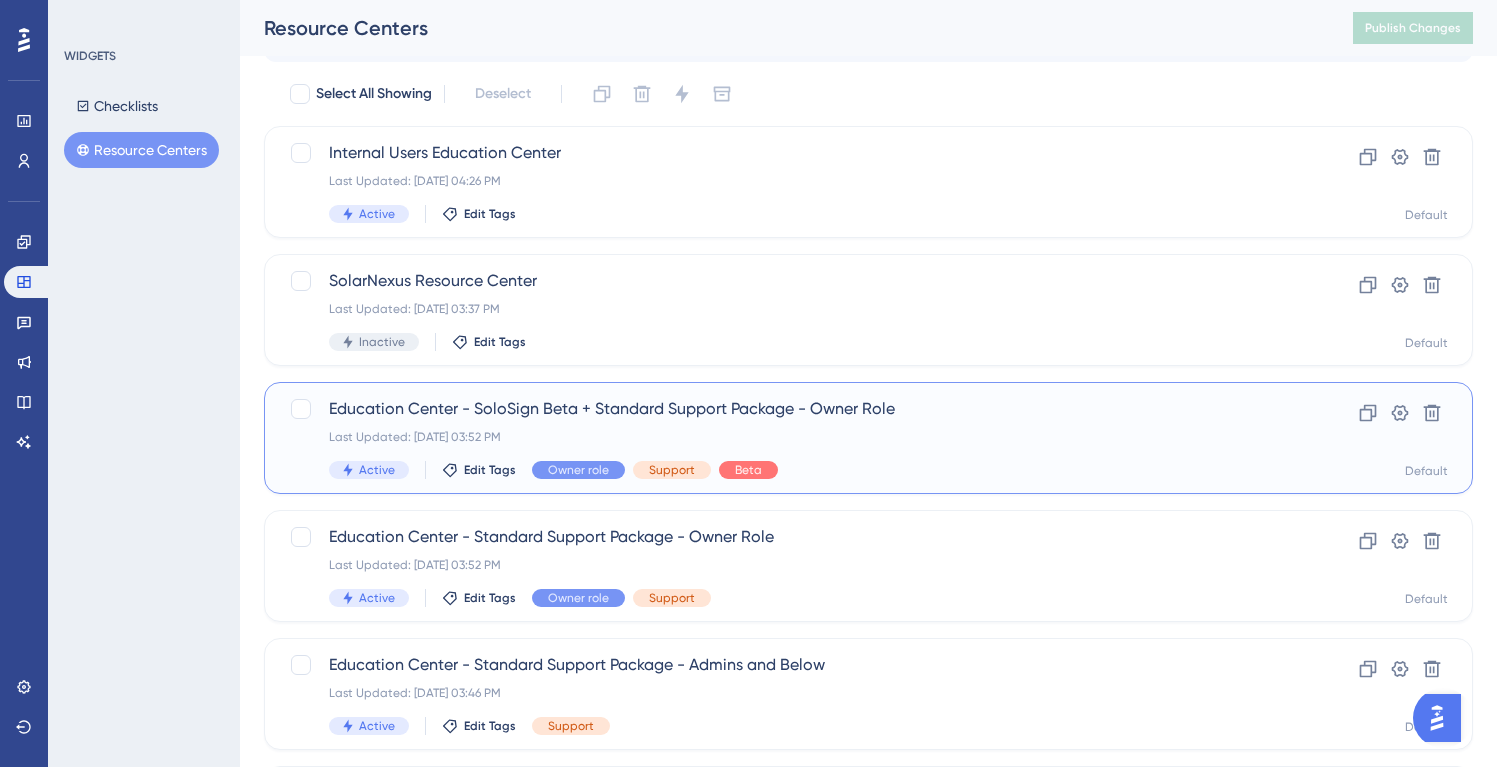 click on "Education Center - SoloSign Beta + Standard Support Package - Owner Role Last Updated: [DATE] 03:52 PM Active Edit Tags Owner role Support Beta" at bounding box center (788, 438) 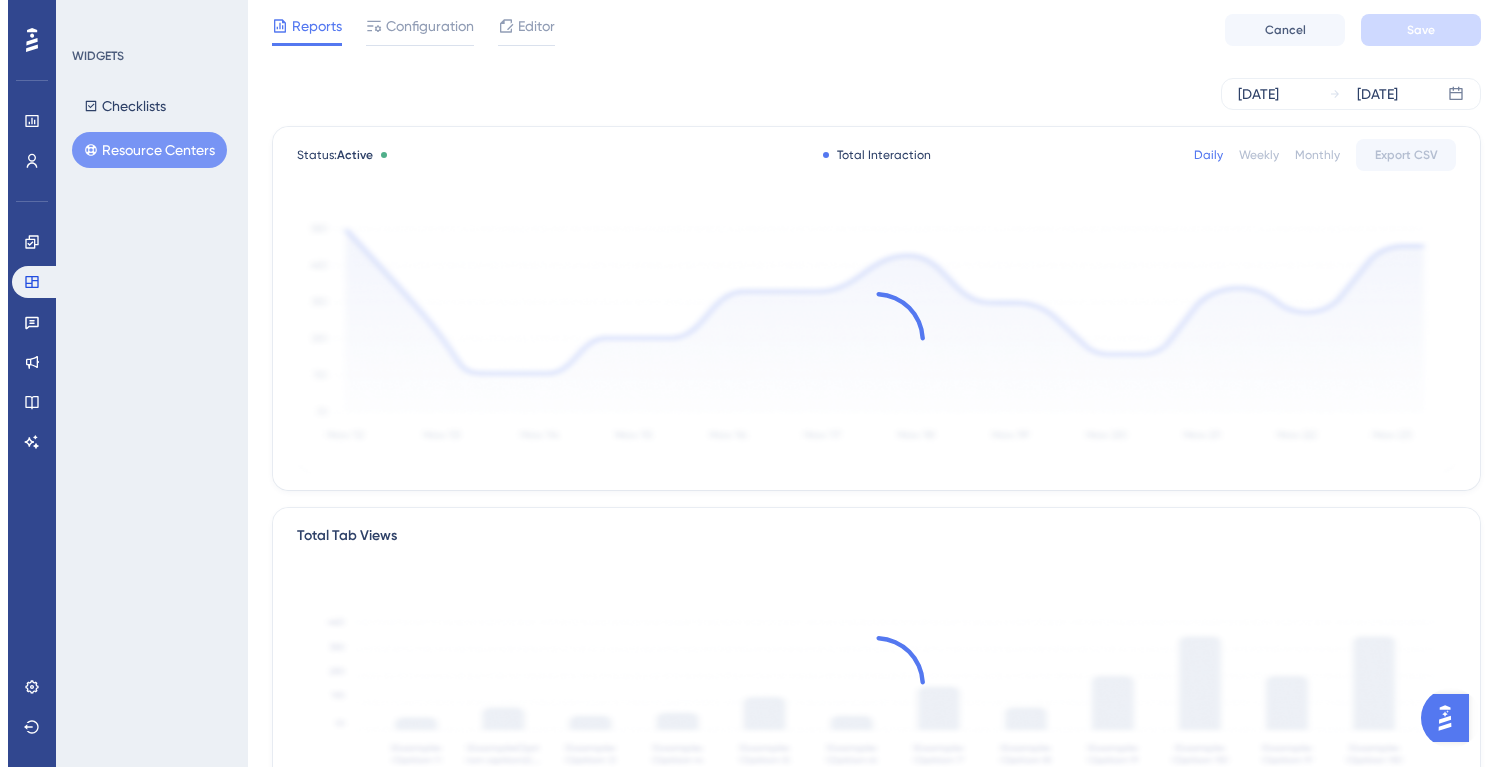 scroll, scrollTop: 0, scrollLeft: 0, axis: both 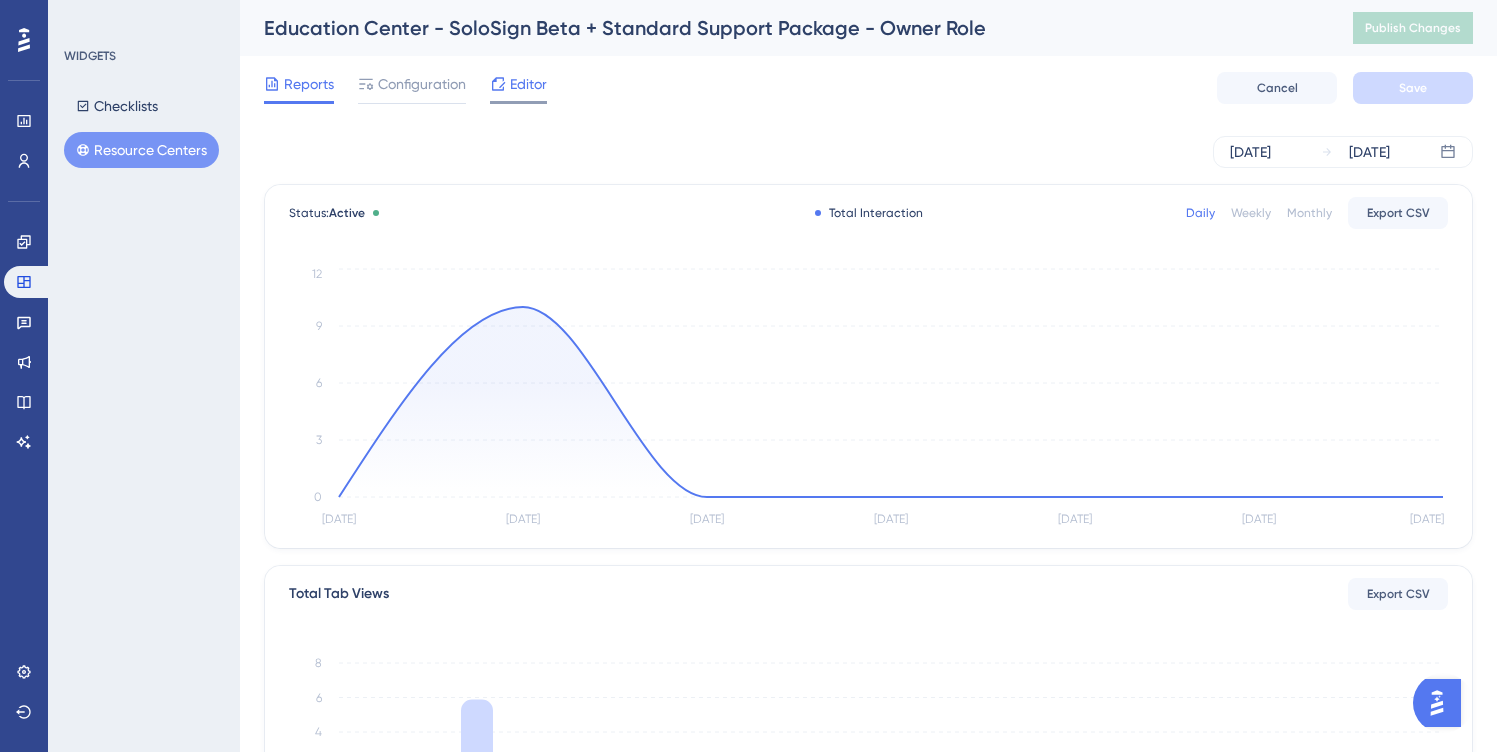 click on "Editor" at bounding box center [528, 84] 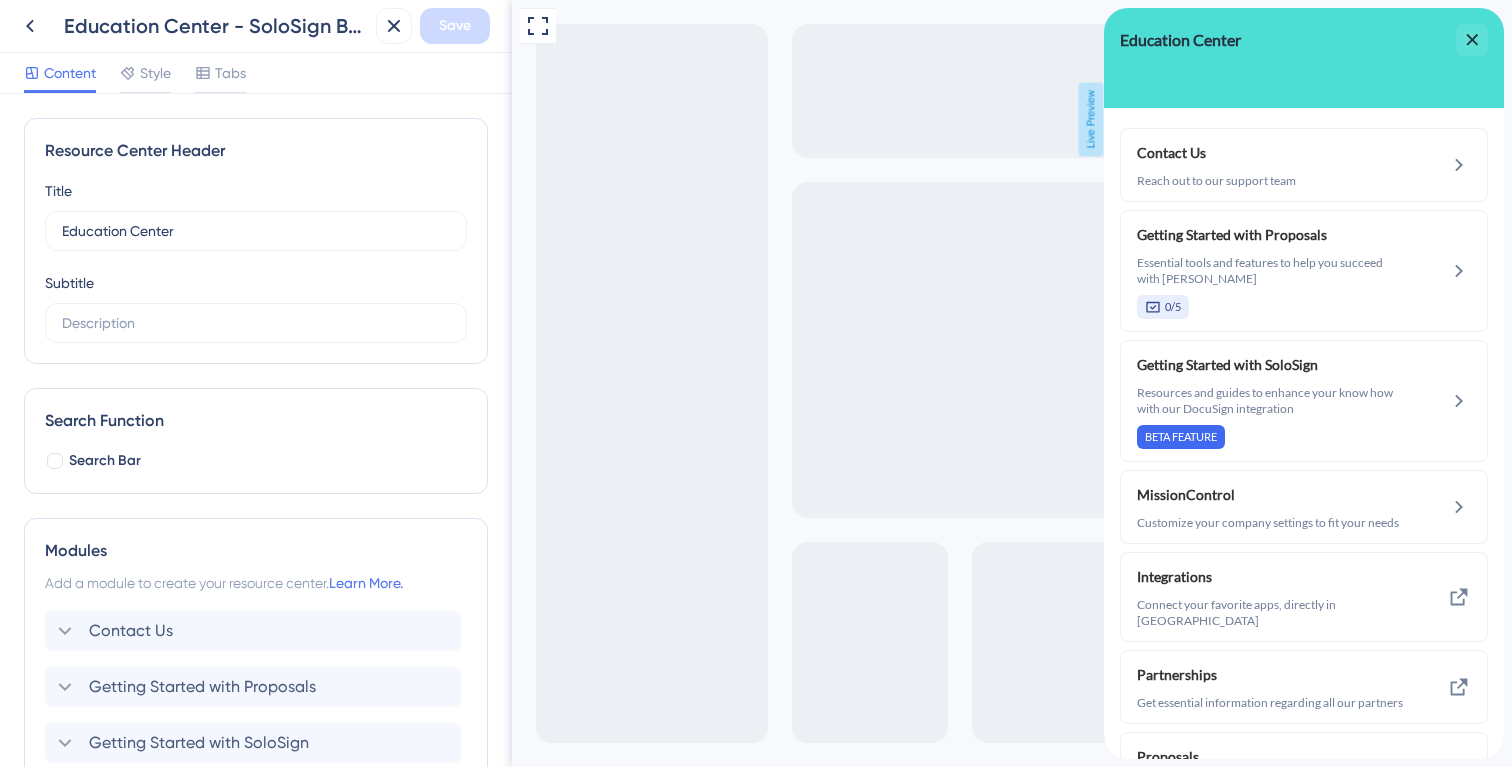 scroll, scrollTop: 0, scrollLeft: 0, axis: both 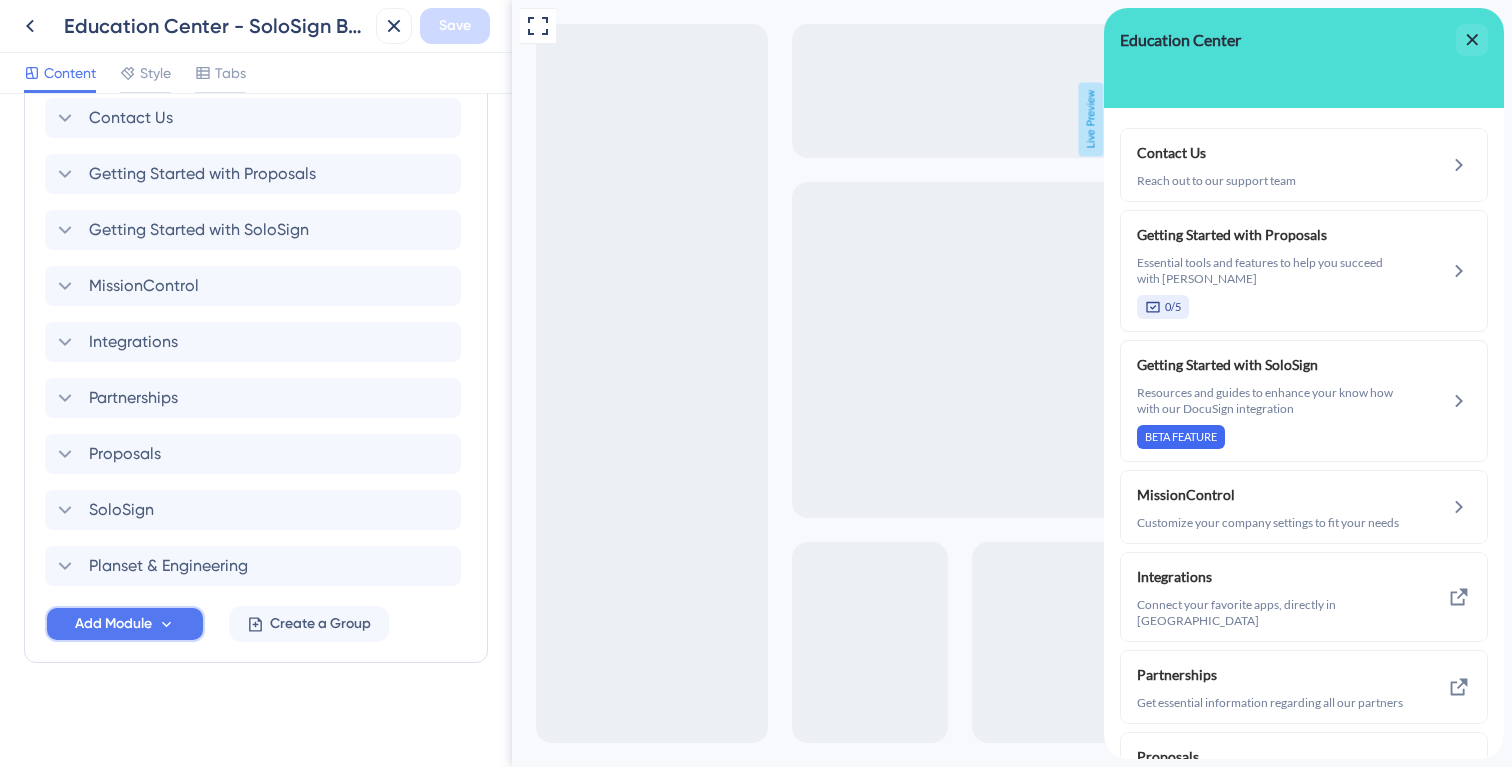 click on "Add Module" at bounding box center [113, 624] 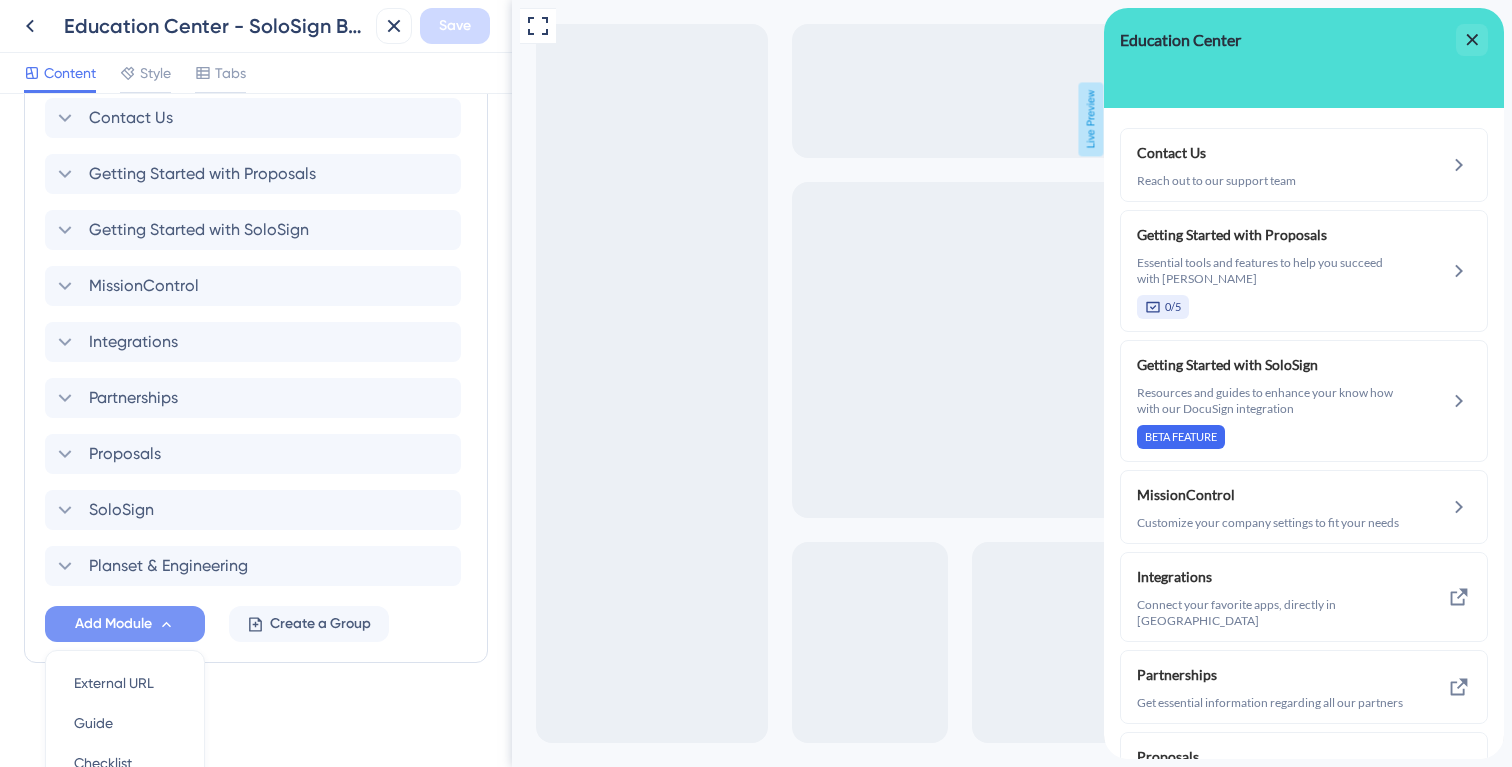 scroll, scrollTop: 702, scrollLeft: 0, axis: vertical 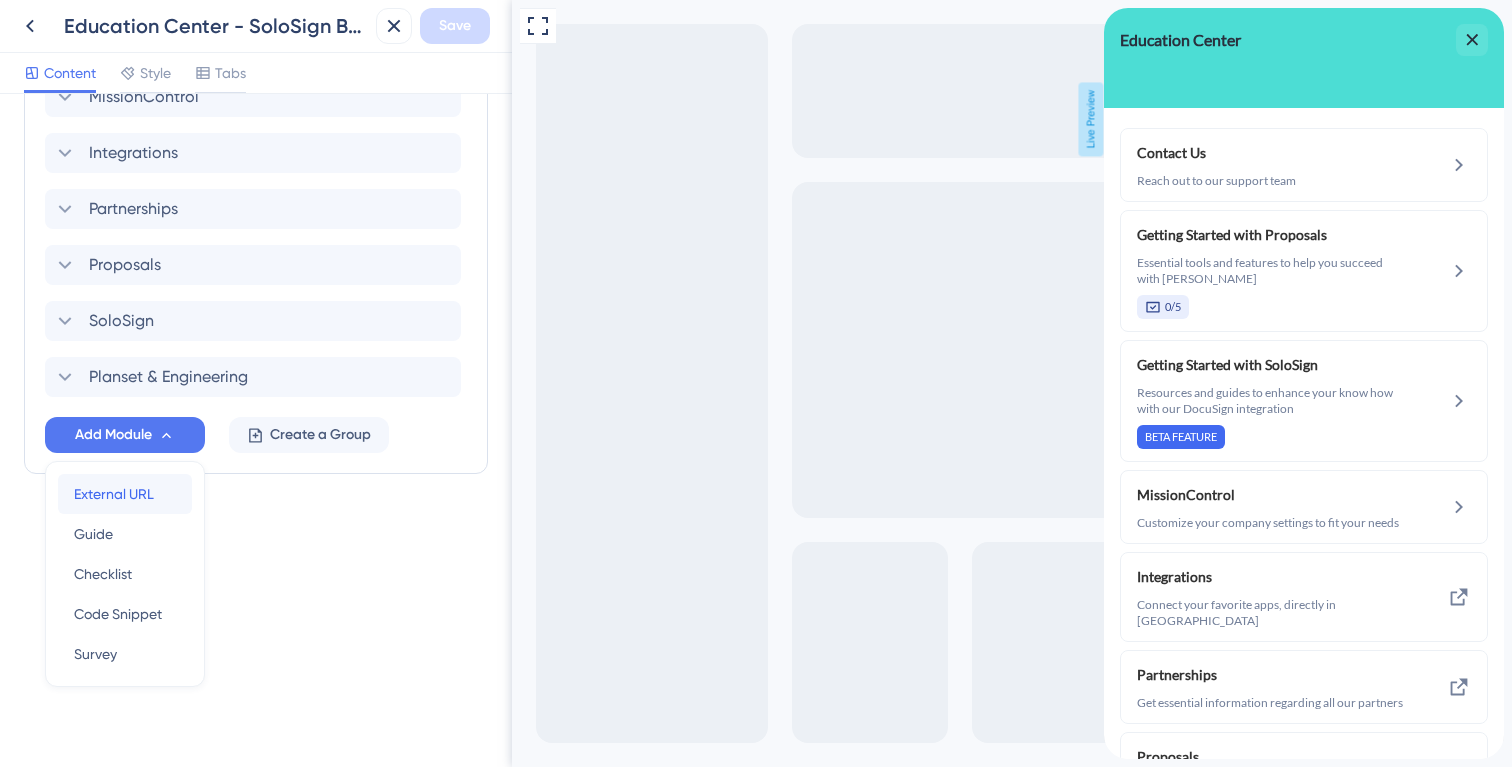 click on "External URL" at bounding box center [114, 494] 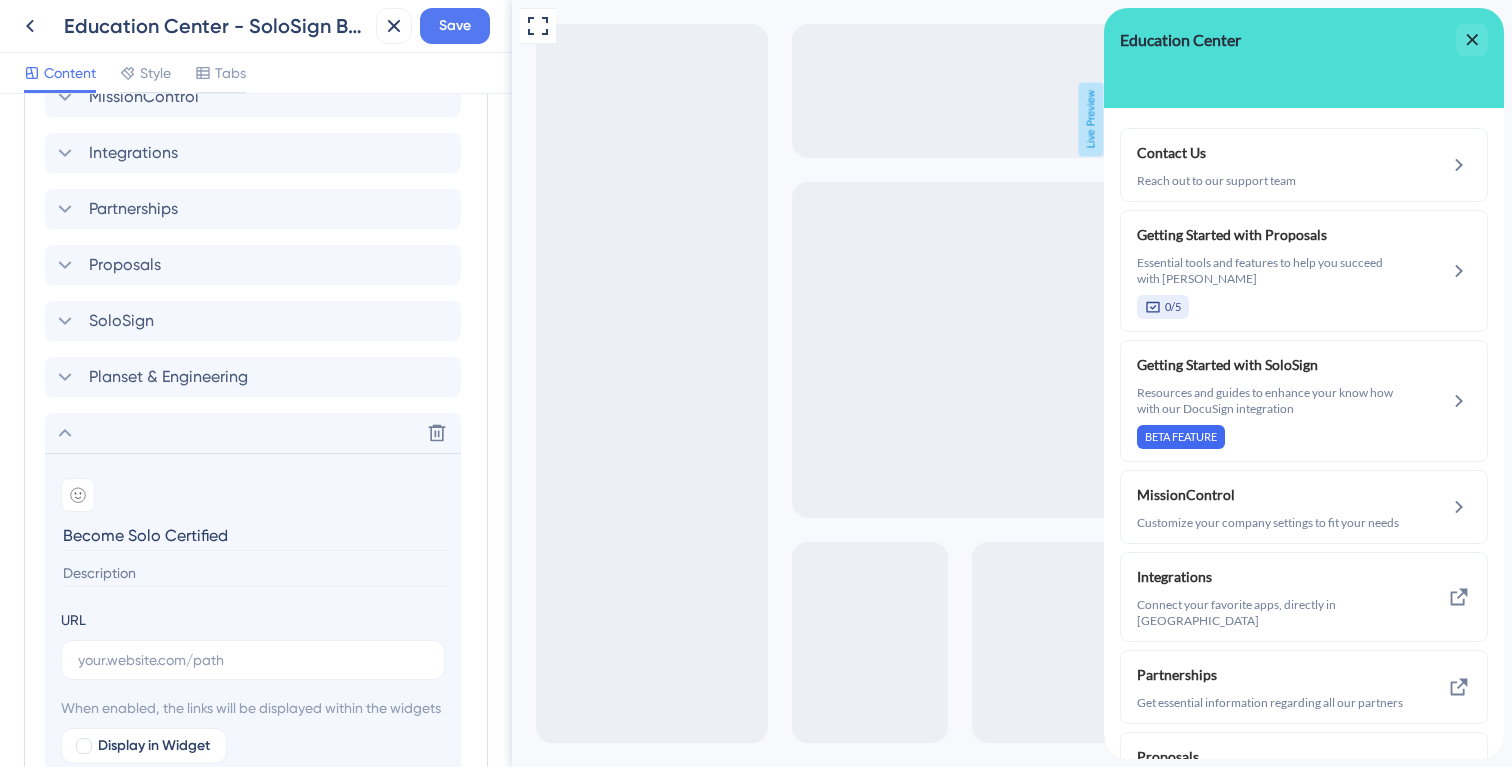 type on "Become Solo Certified" 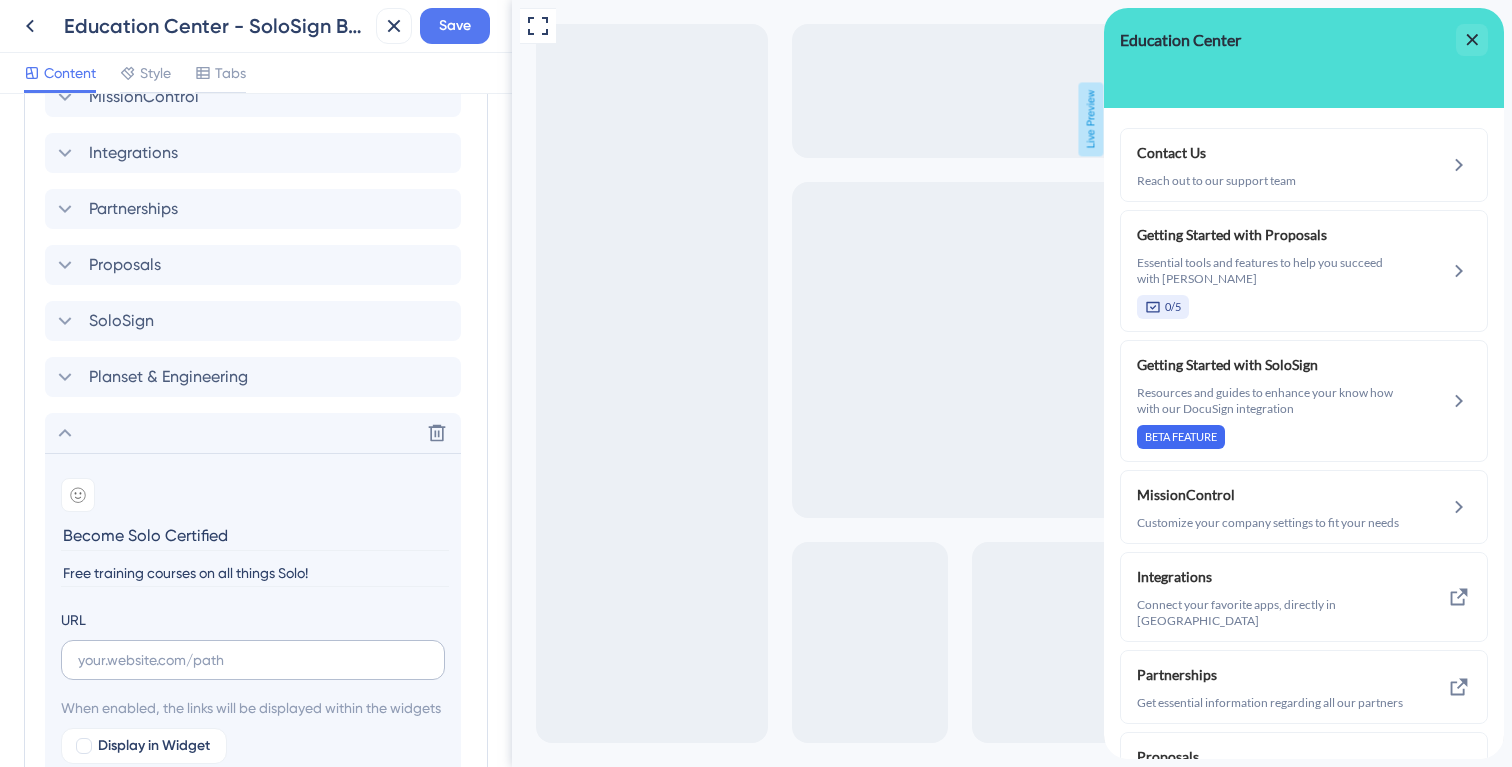 type on "Free training courses on all things Solo!" 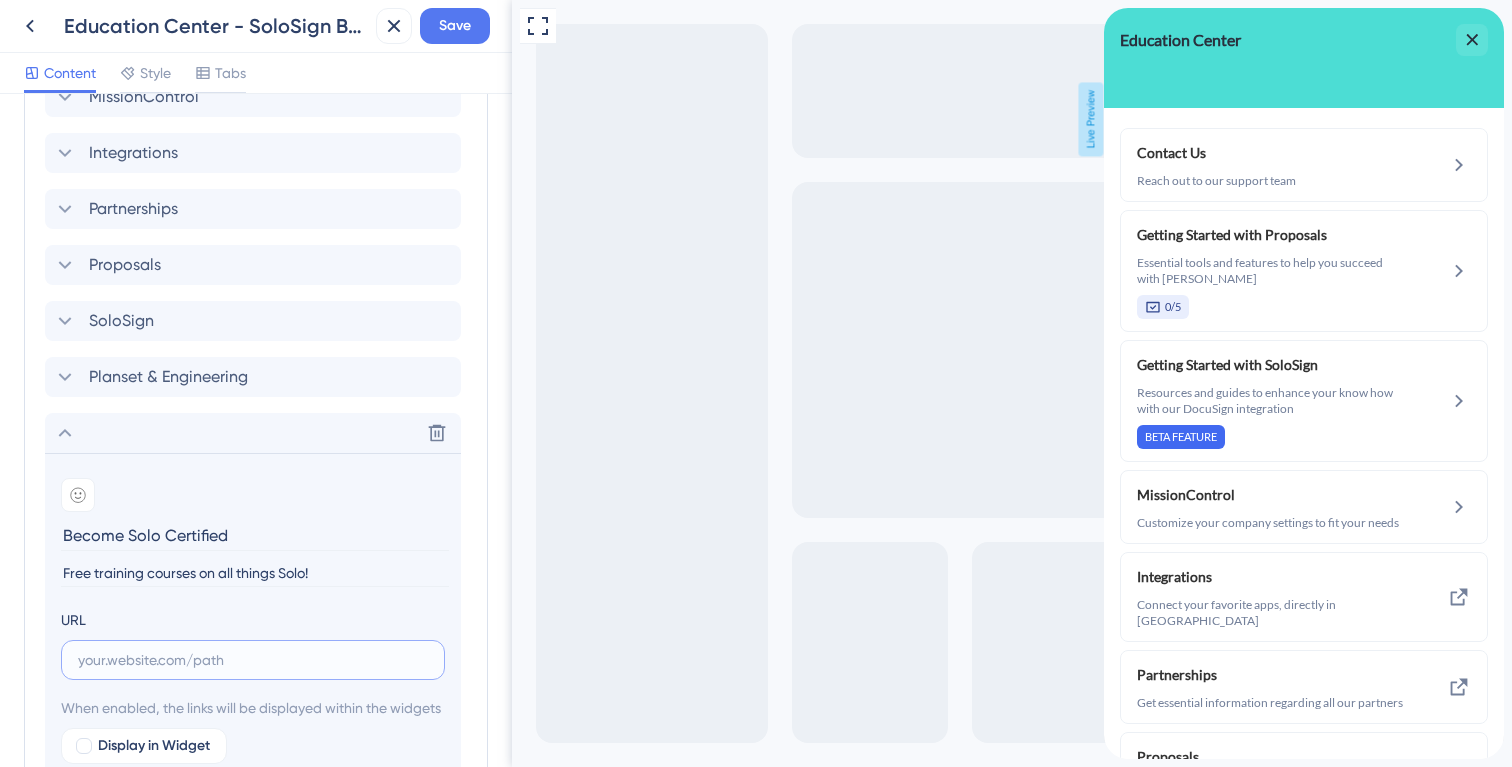 click at bounding box center (253, 660) 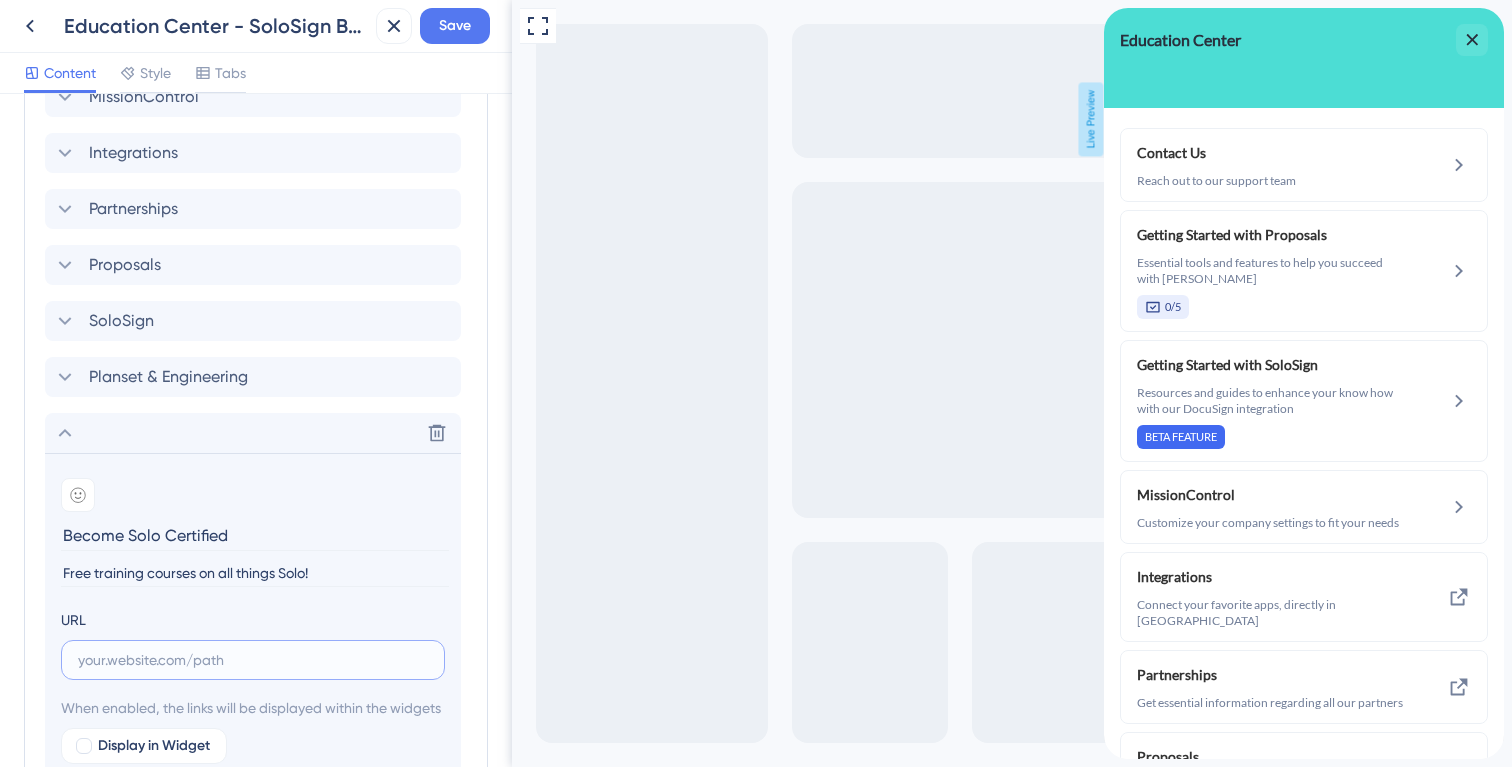 paste on "[EMAIL_ADDRESS][DOMAIN_NAME]" 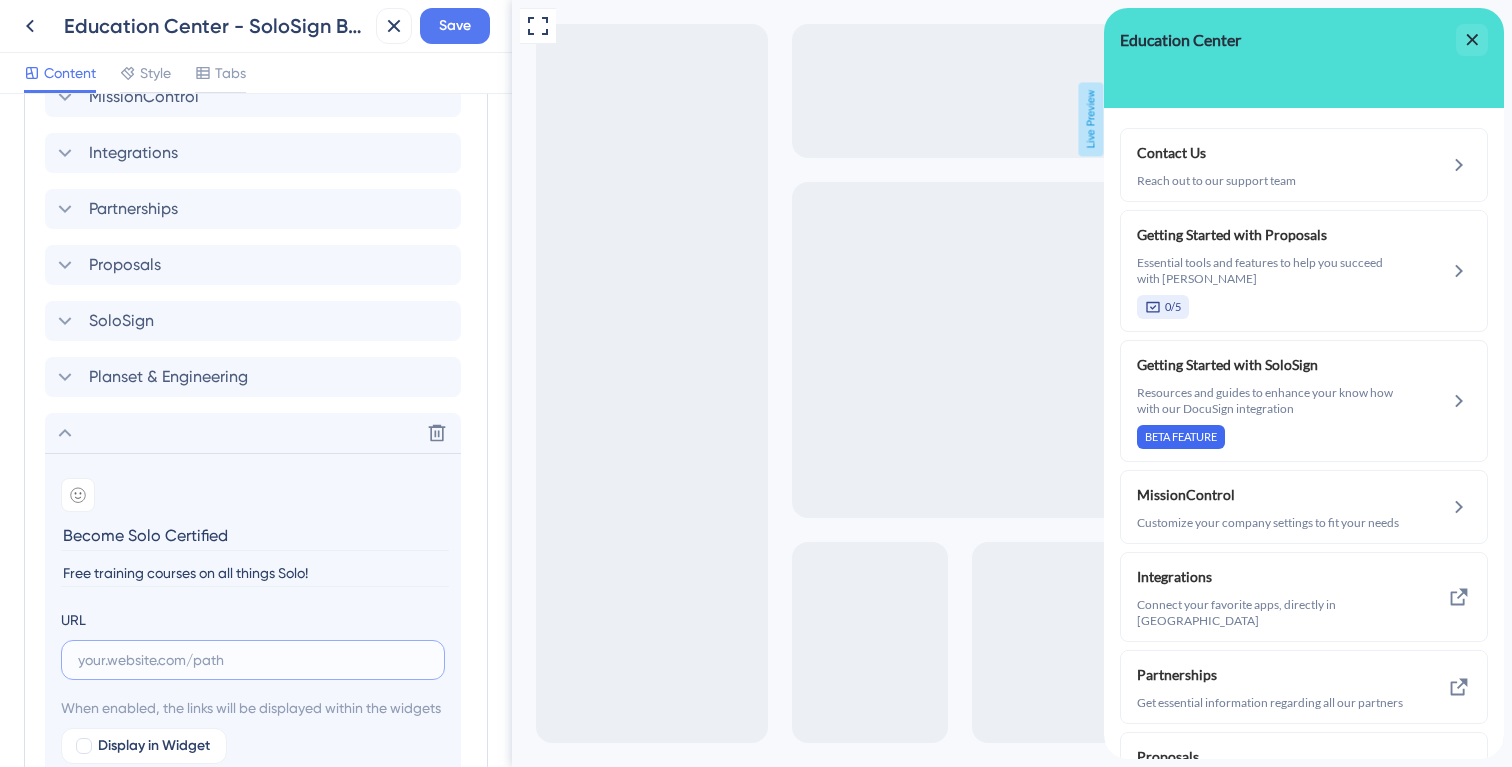 type on "[EMAIL_ADDRESS][DOMAIN_NAME]" 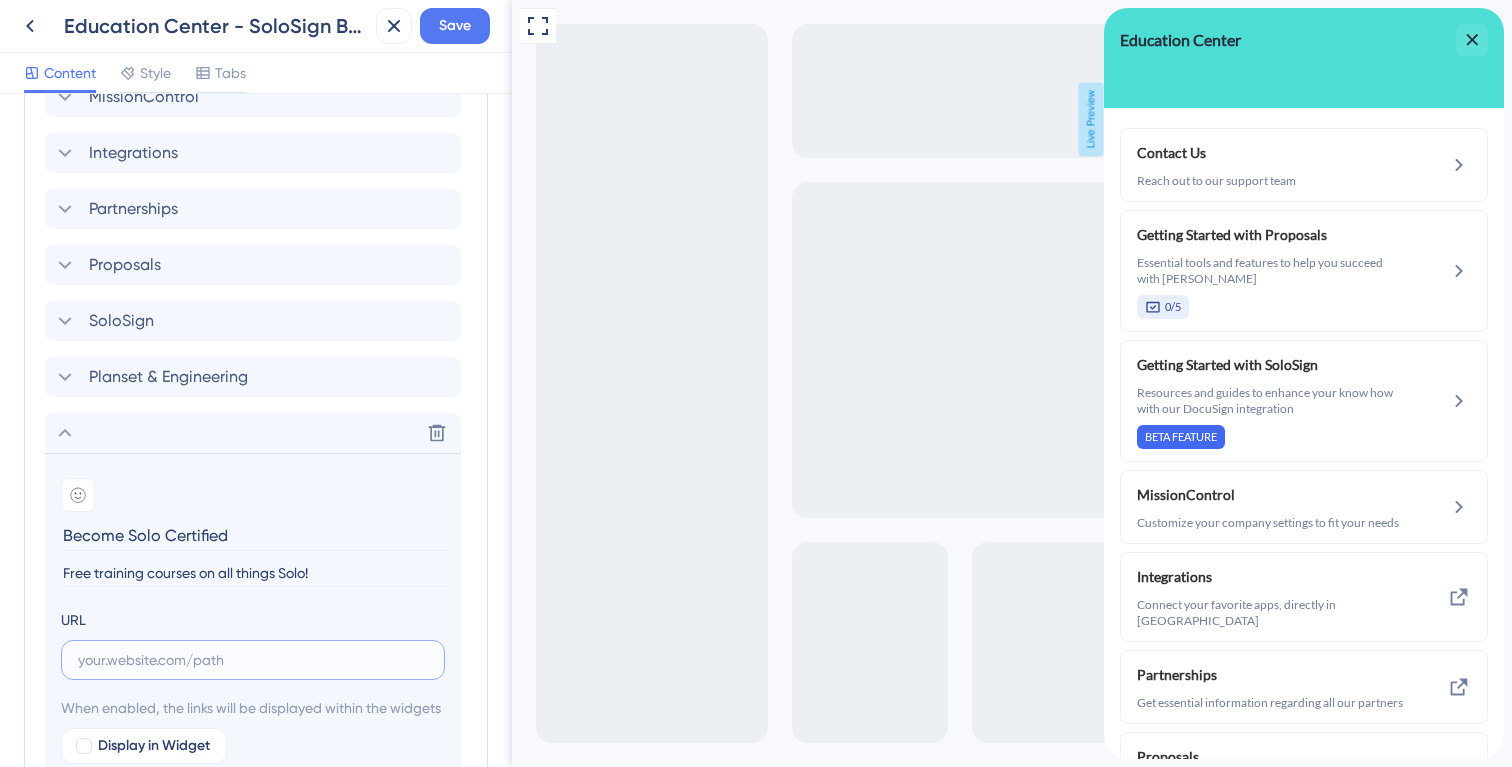 drag, startPoint x: 306, startPoint y: 650, endPoint x: 288, endPoint y: 650, distance: 18 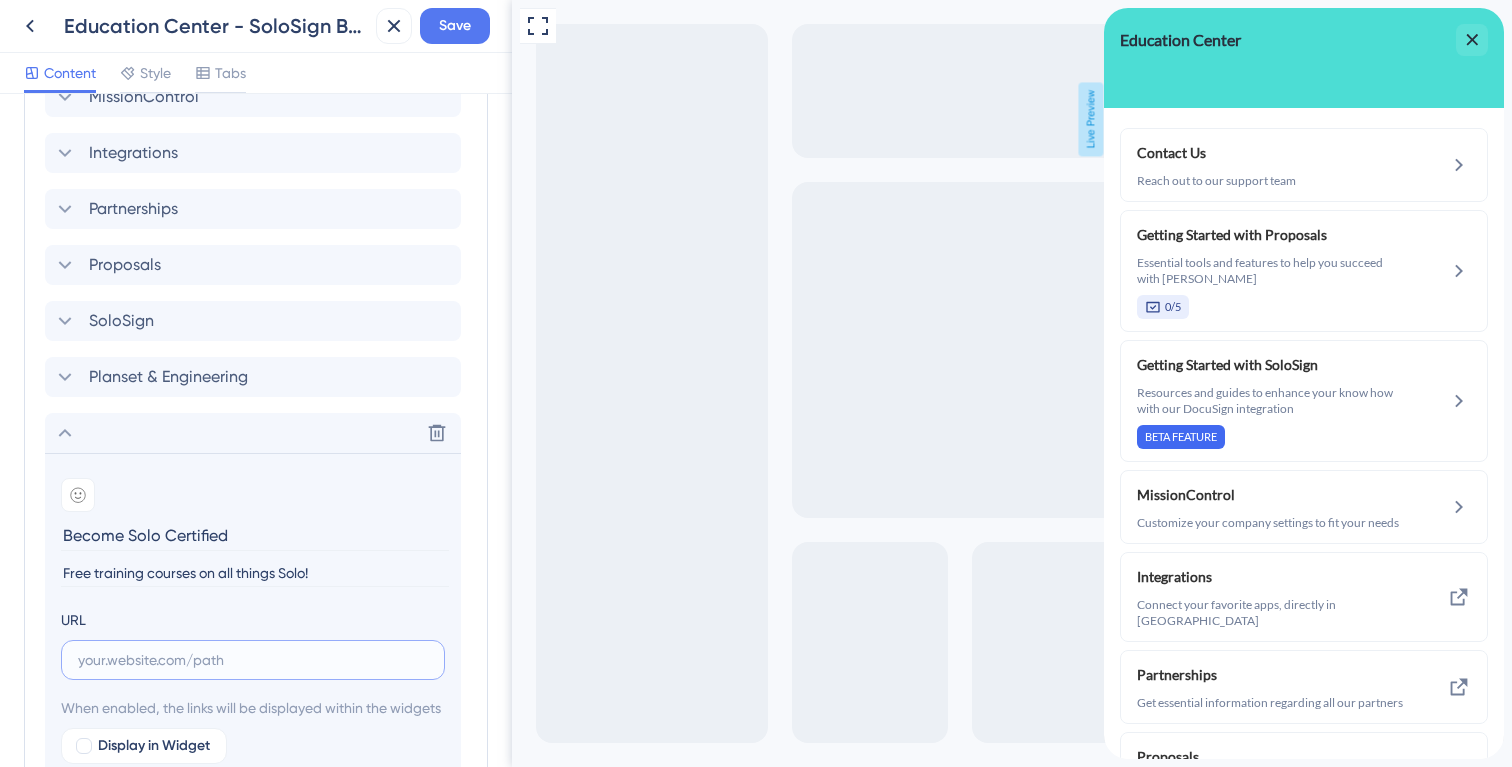 paste on "[URL][DOMAIN_NAME]" 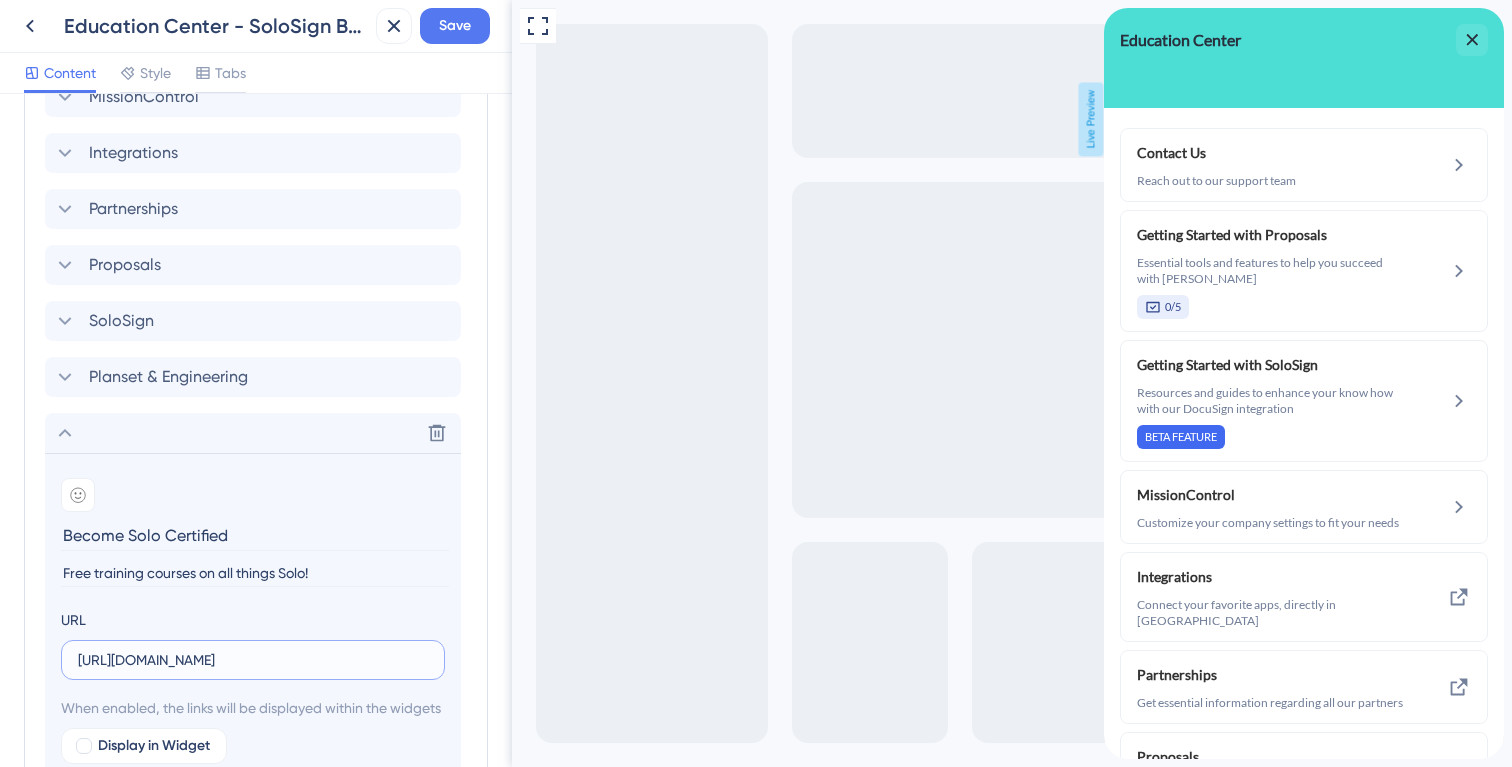 scroll, scrollTop: 0, scrollLeft: 49, axis: horizontal 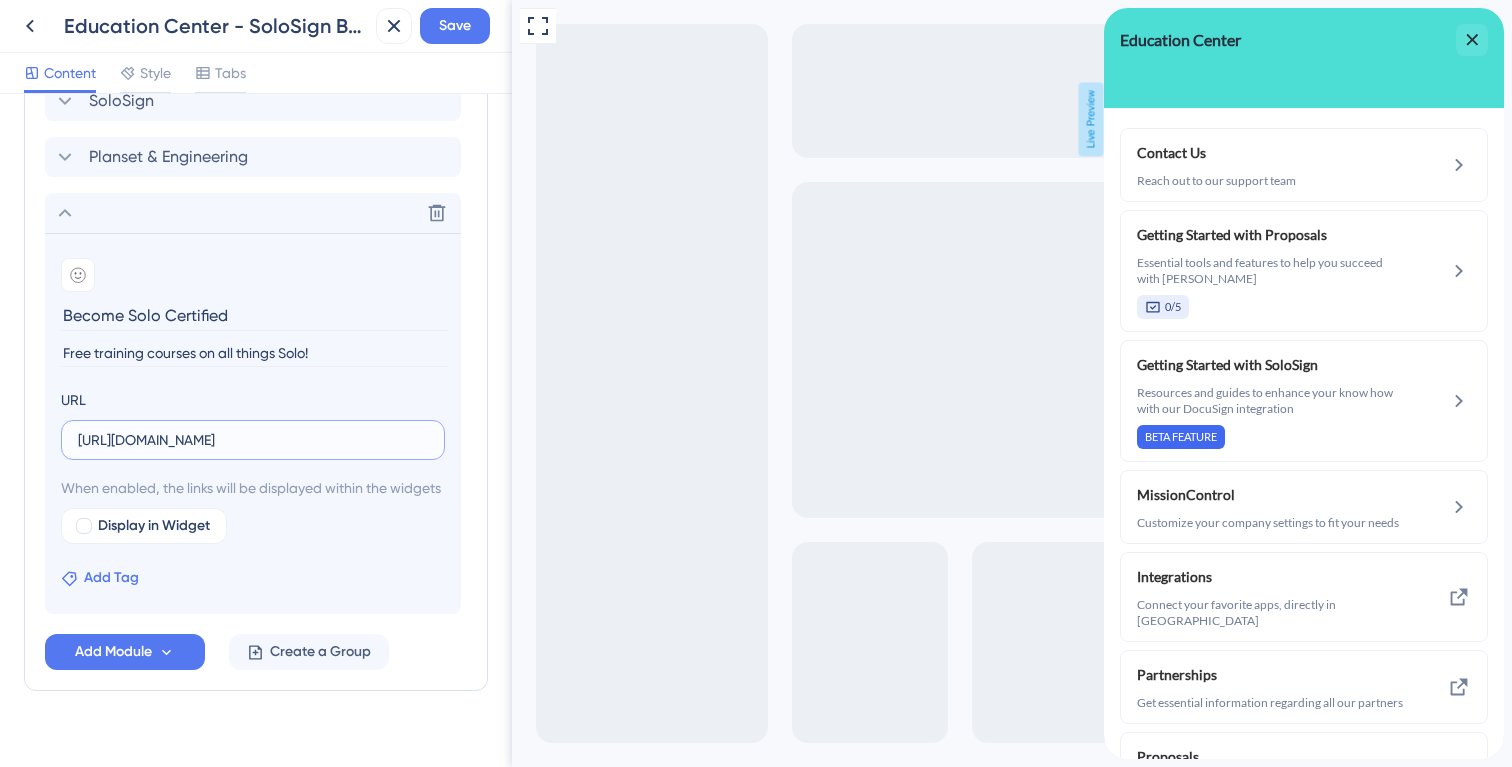 type on "[URL][DOMAIN_NAME]" 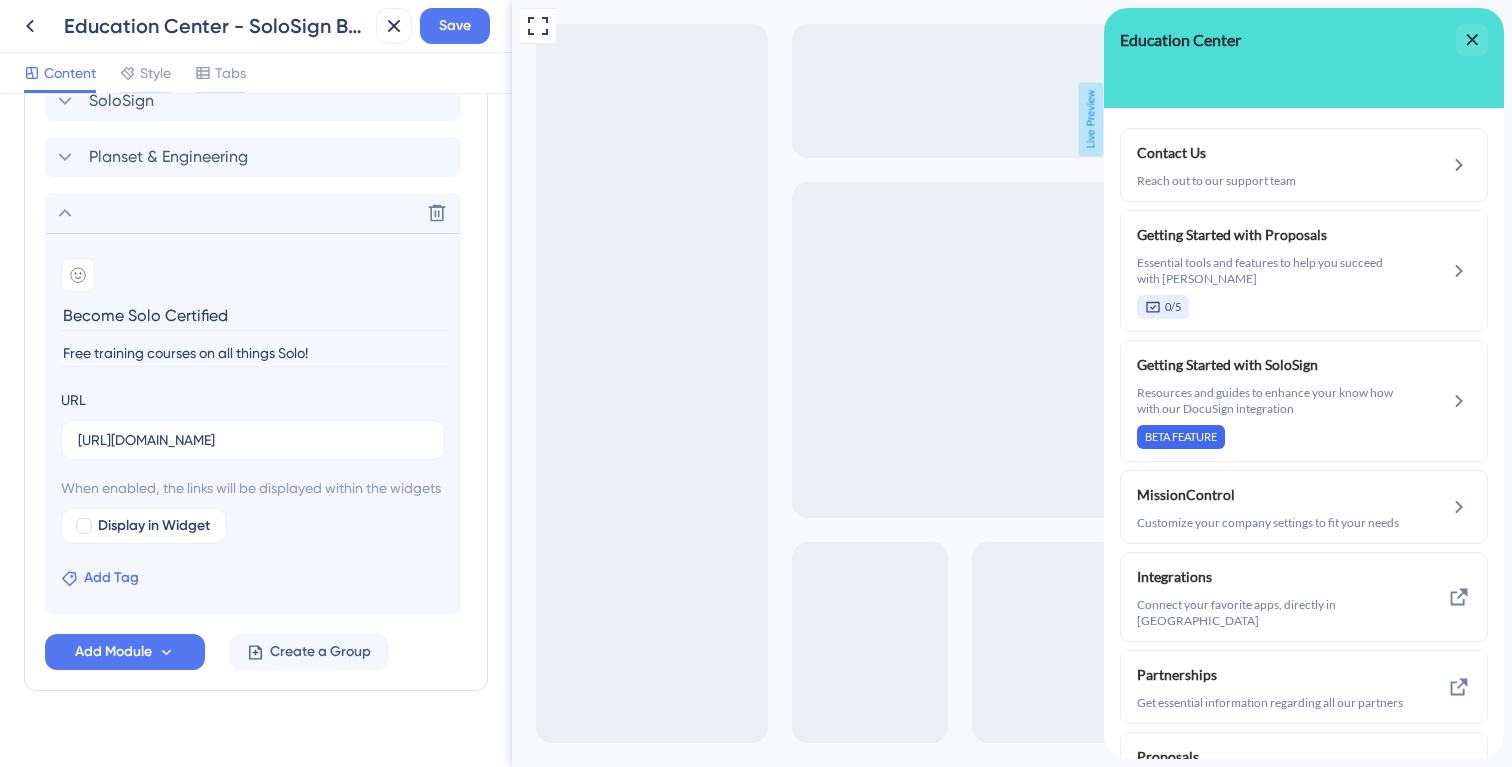 click on "Add Tag" at bounding box center [111, 578] 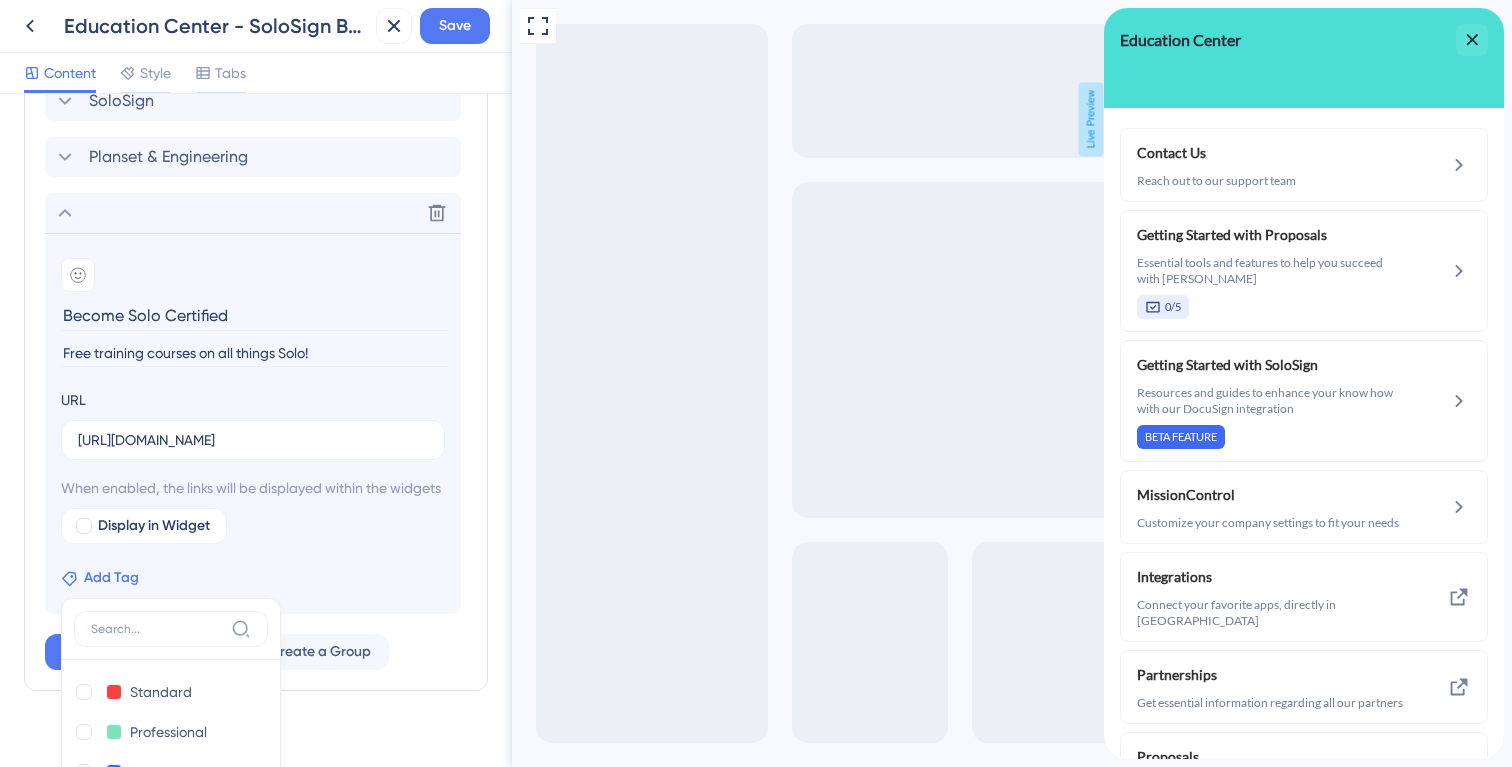 scroll, scrollTop: 1083, scrollLeft: 0, axis: vertical 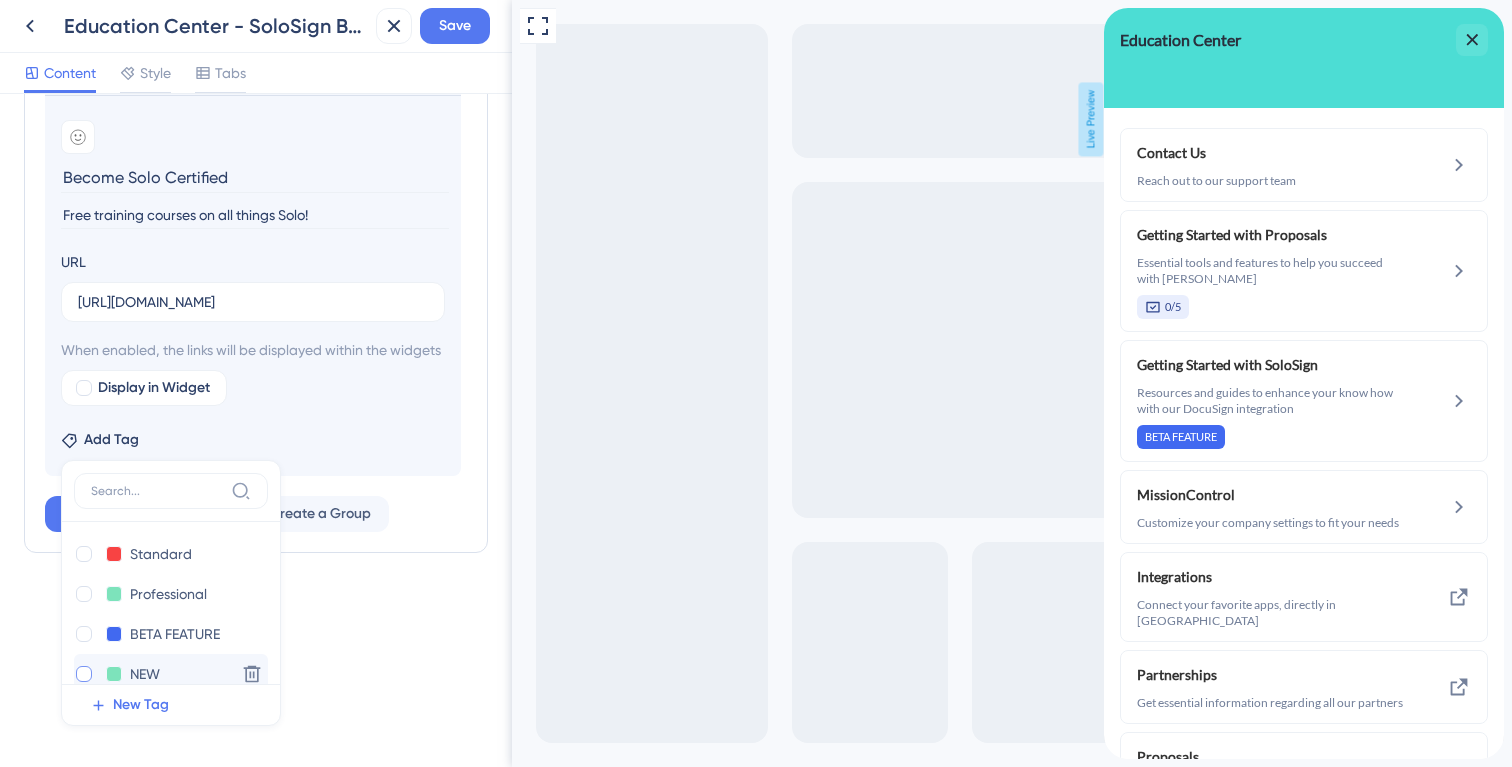 click at bounding box center (84, 674) 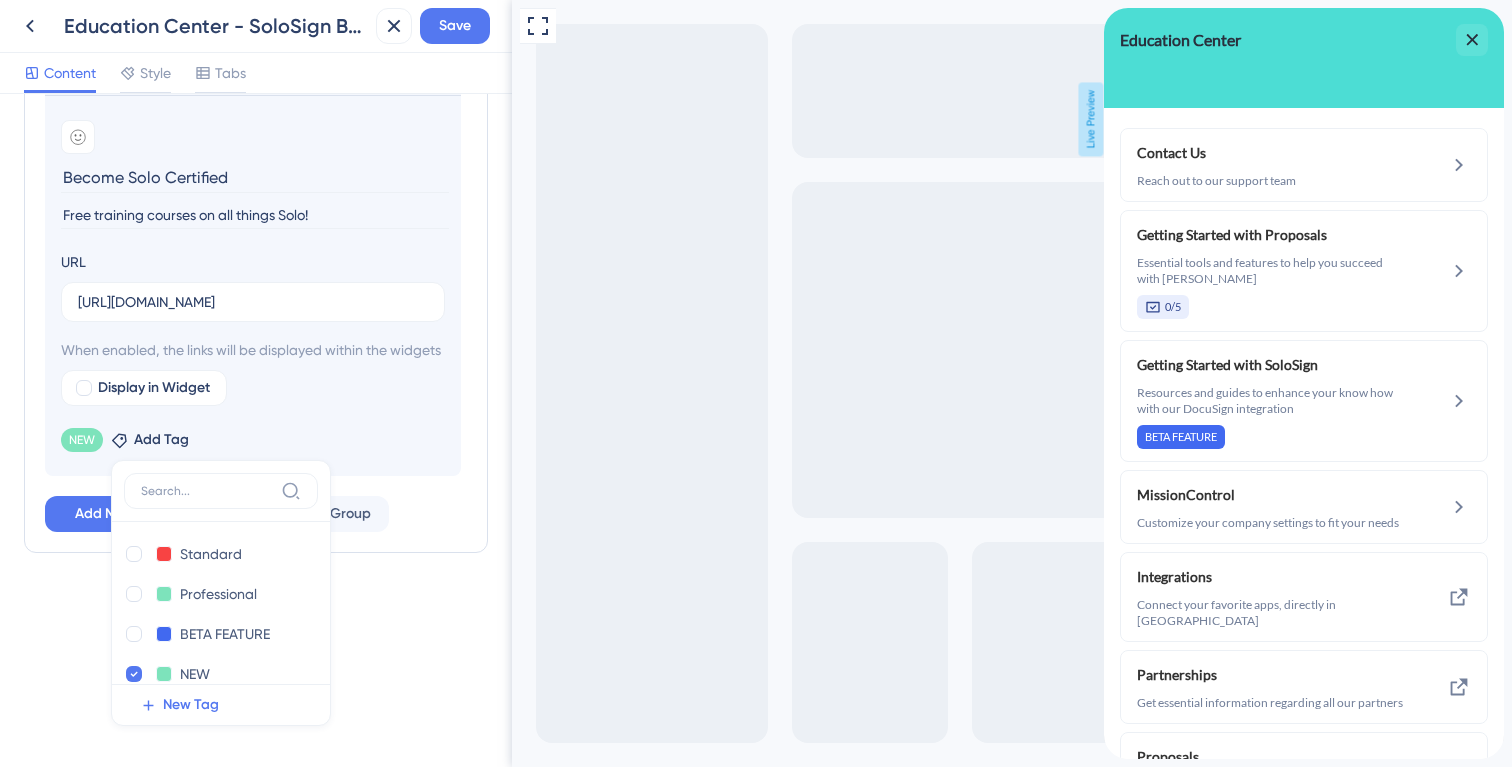 click on "Display in Widget" at bounding box center [253, 388] 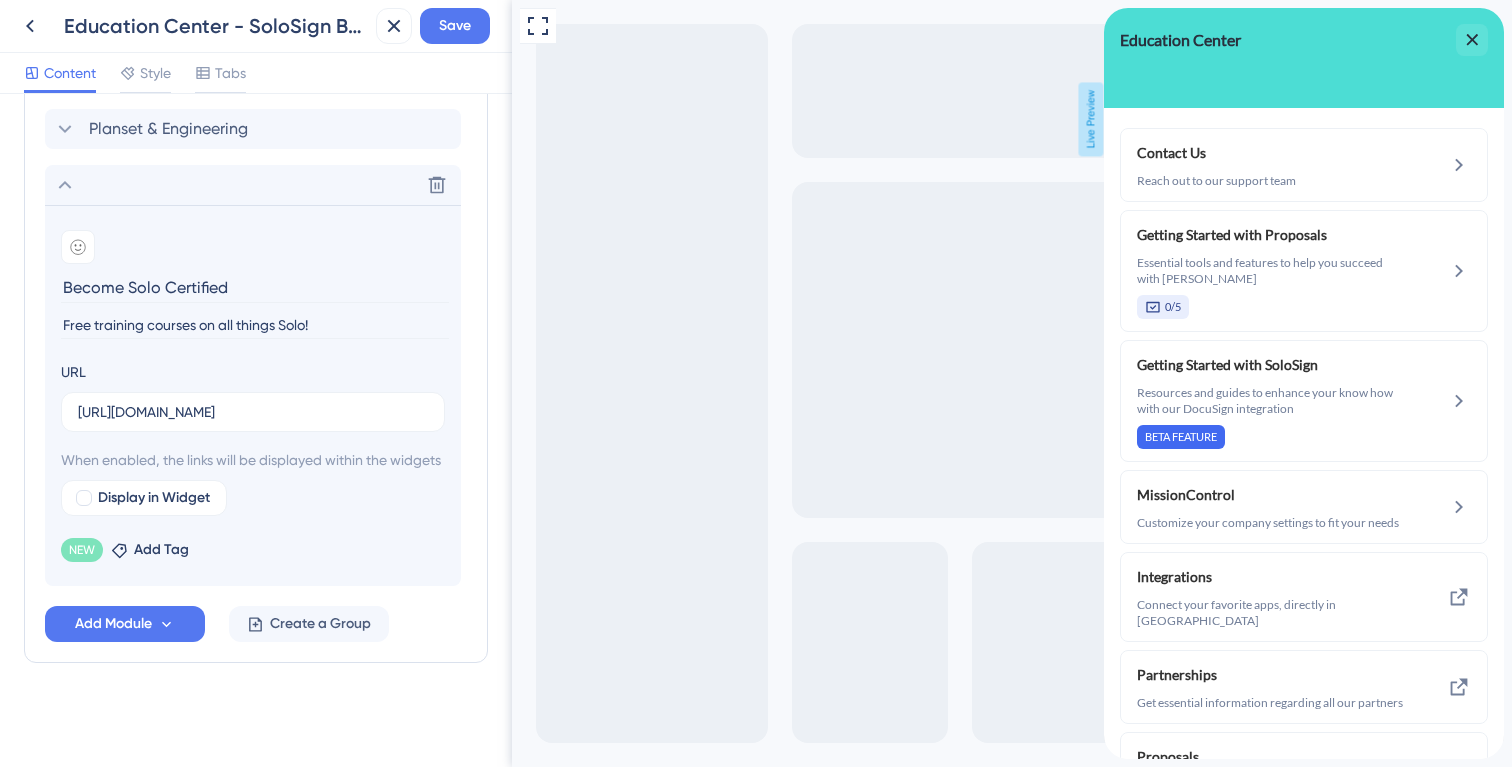 scroll, scrollTop: 974, scrollLeft: 0, axis: vertical 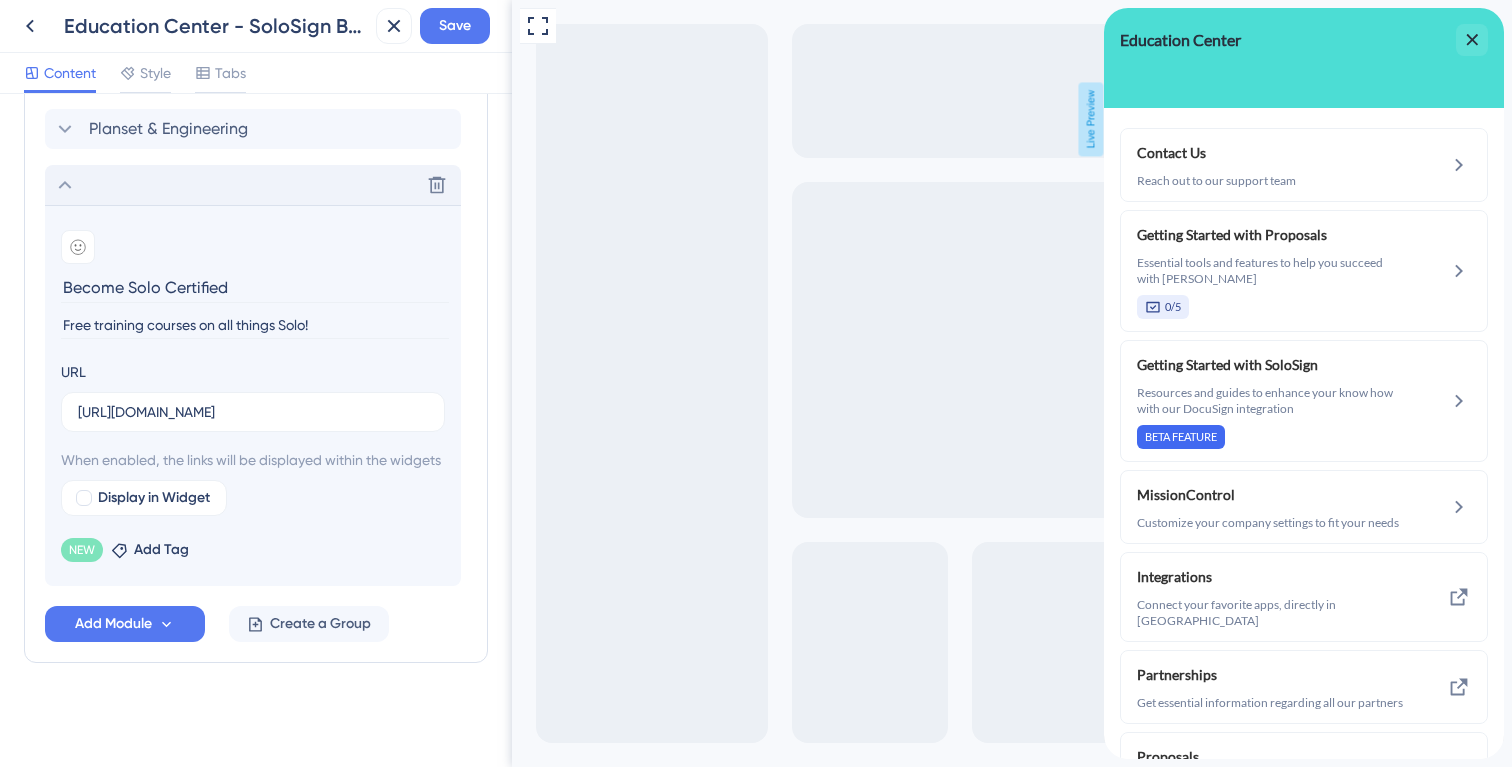click 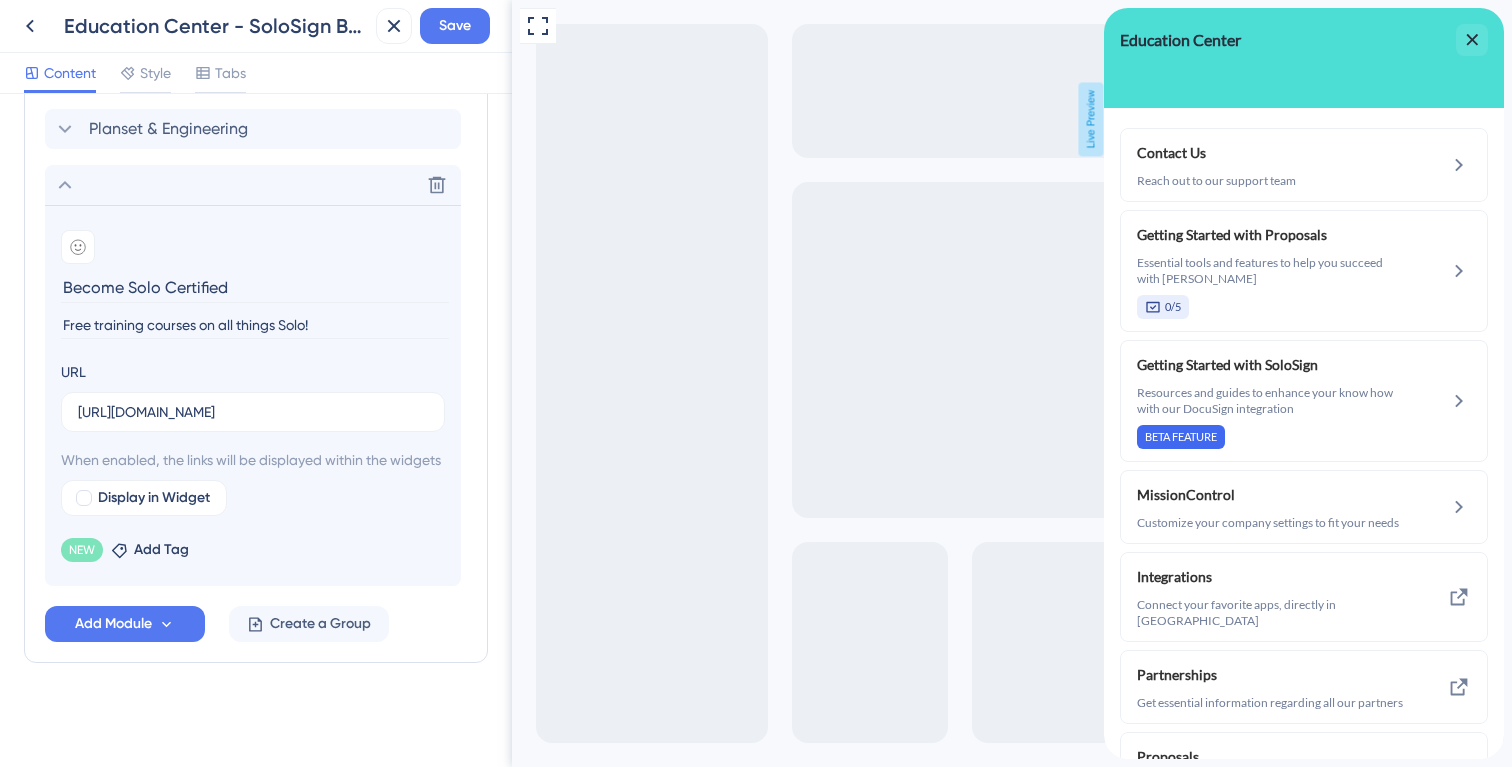 scroll, scrollTop: 569, scrollLeft: 0, axis: vertical 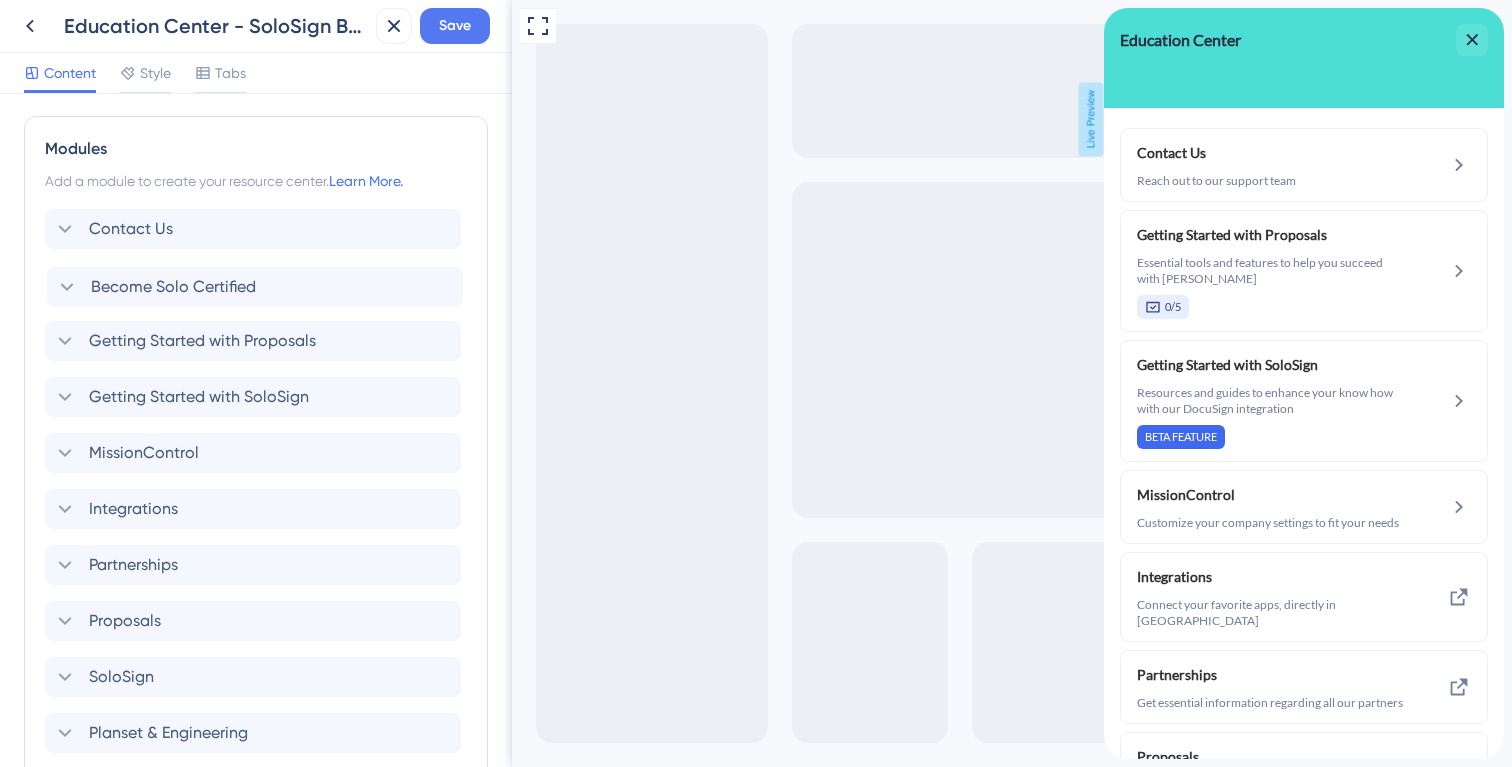 drag, startPoint x: 47, startPoint y: 562, endPoint x: 51, endPoint y: 276, distance: 286.02798 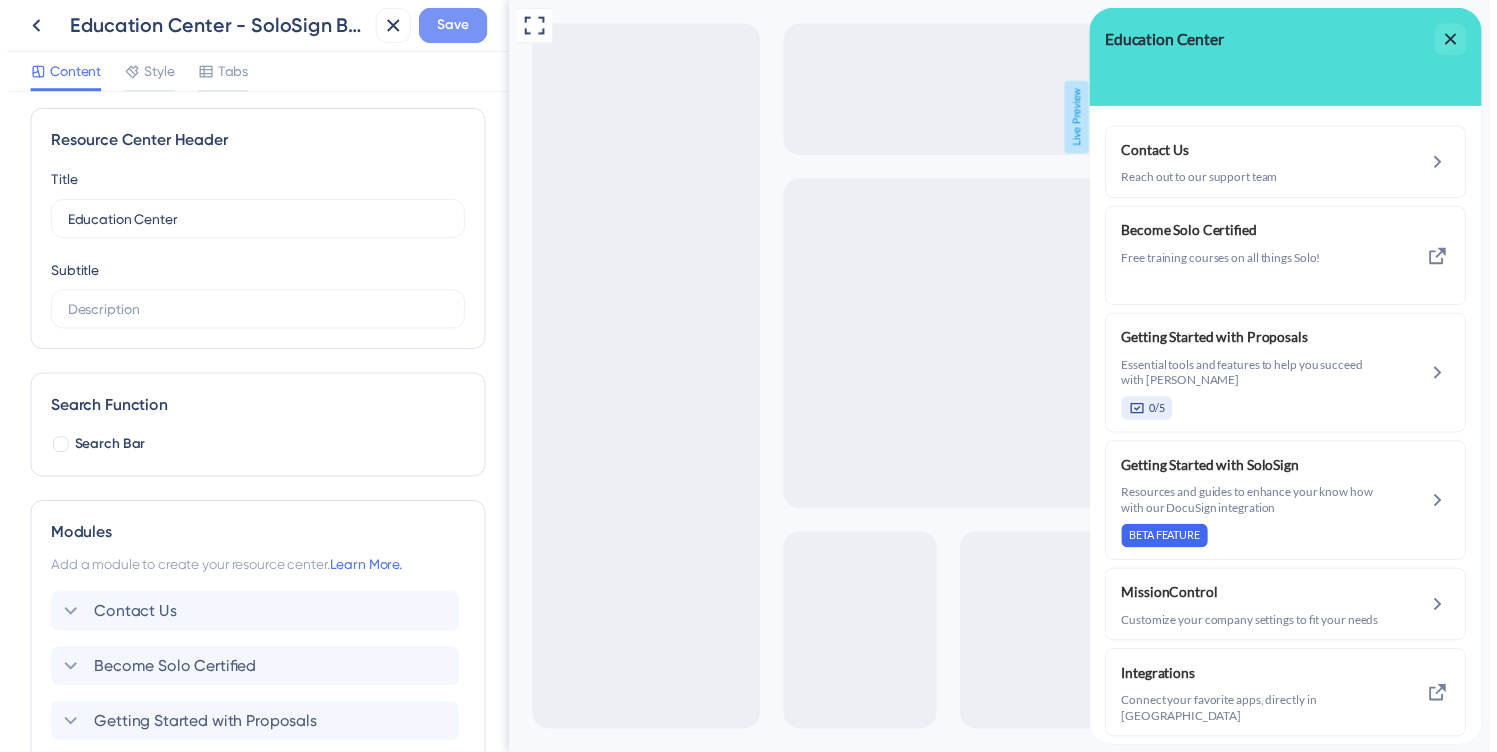 scroll, scrollTop: 0, scrollLeft: 0, axis: both 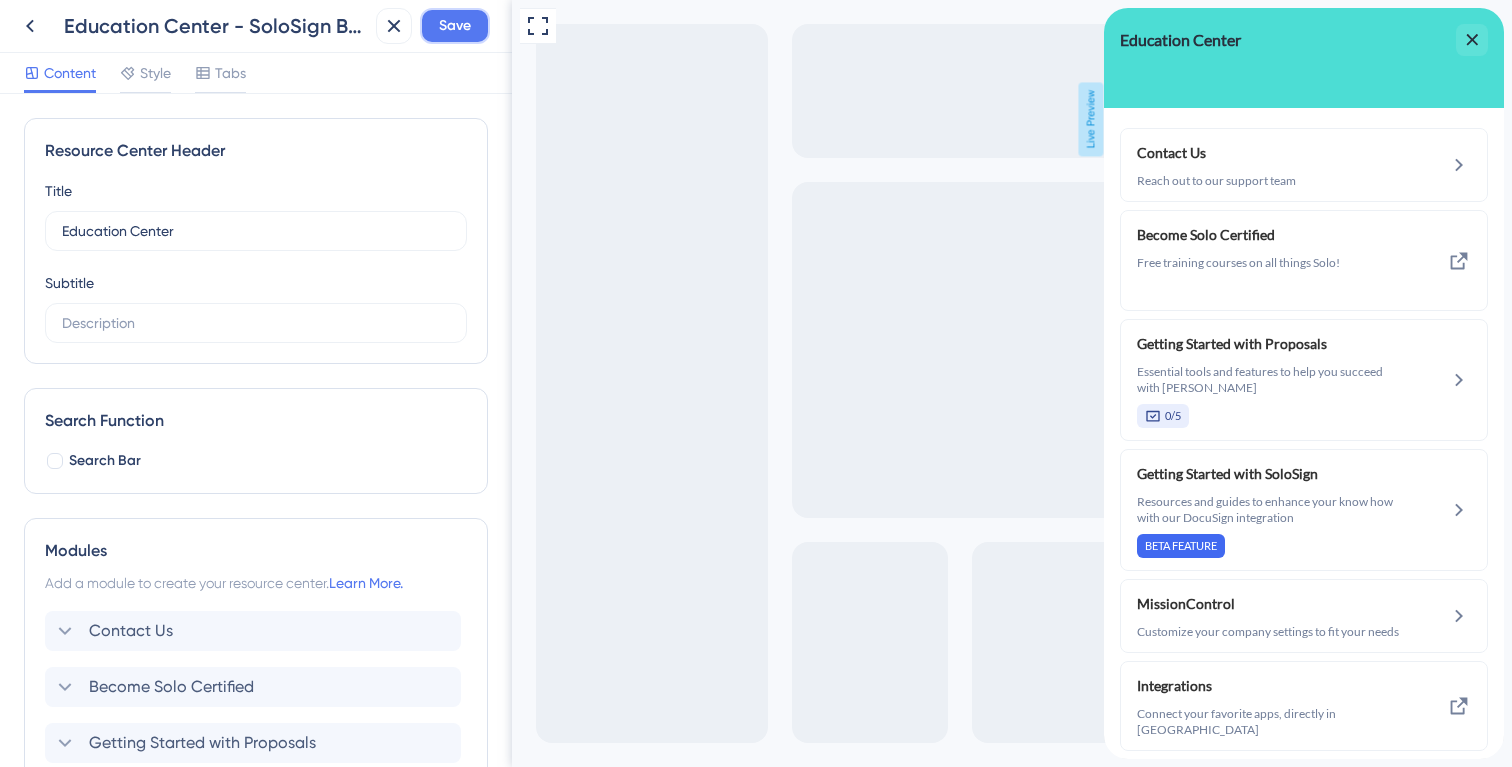 click on "Save" at bounding box center [455, 26] 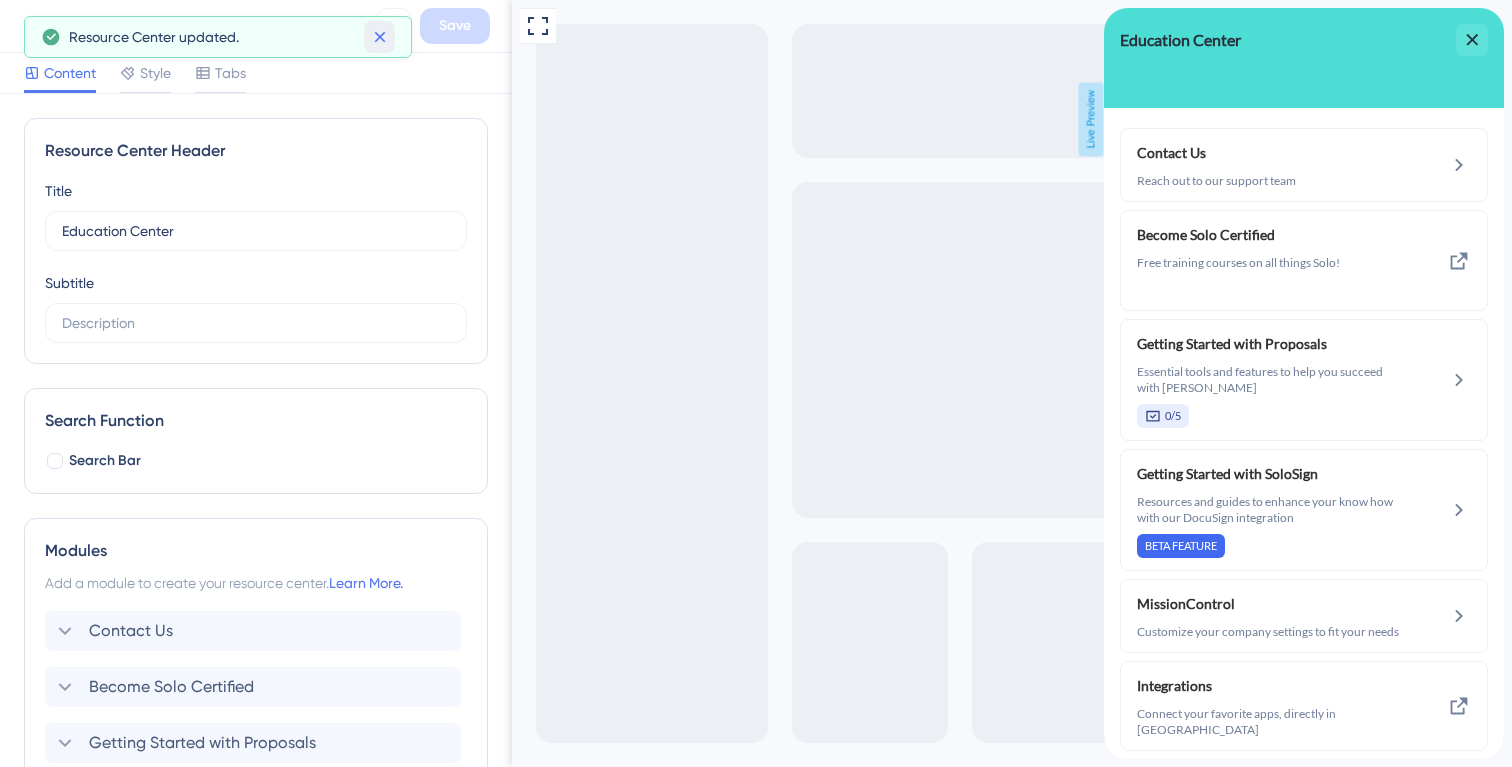 click 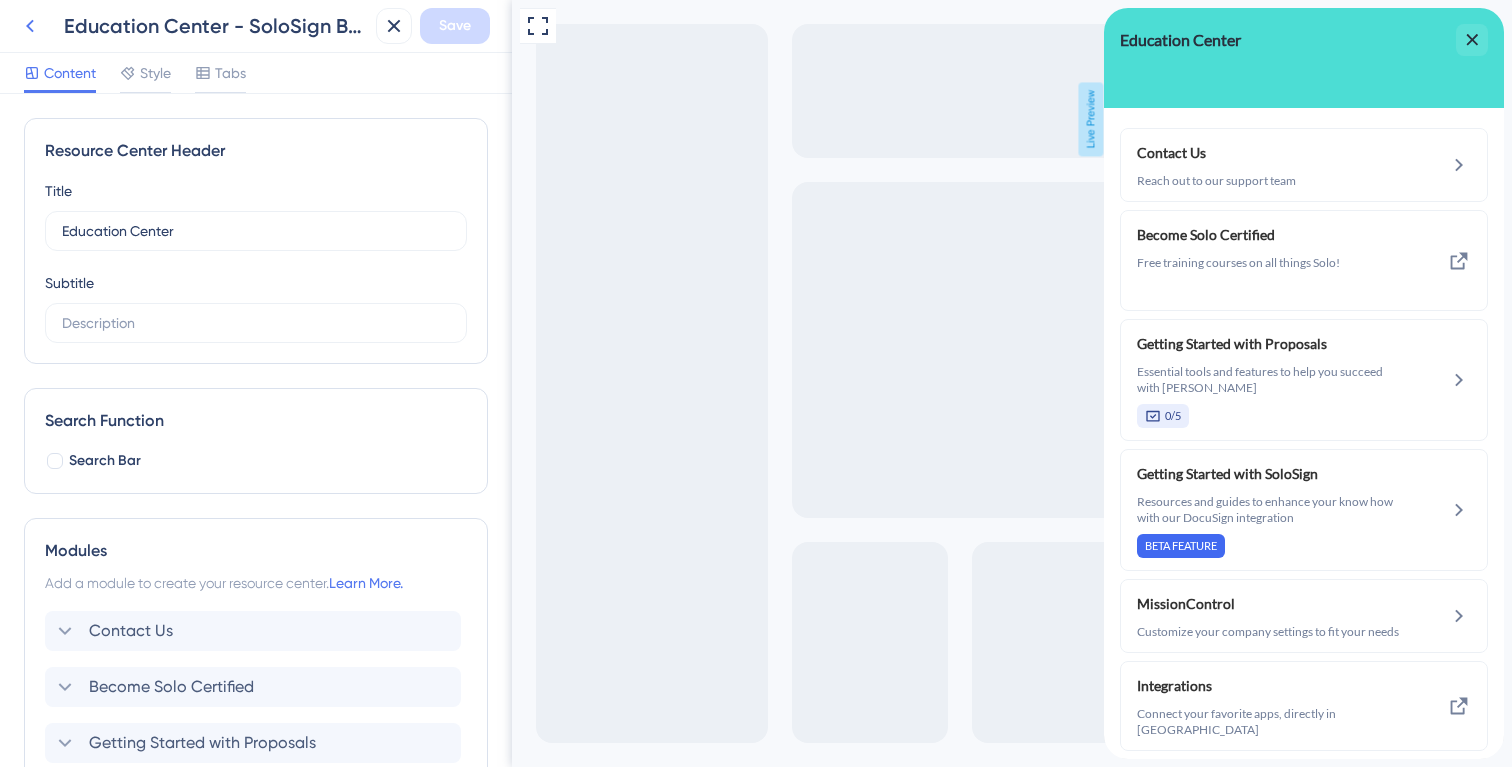 click 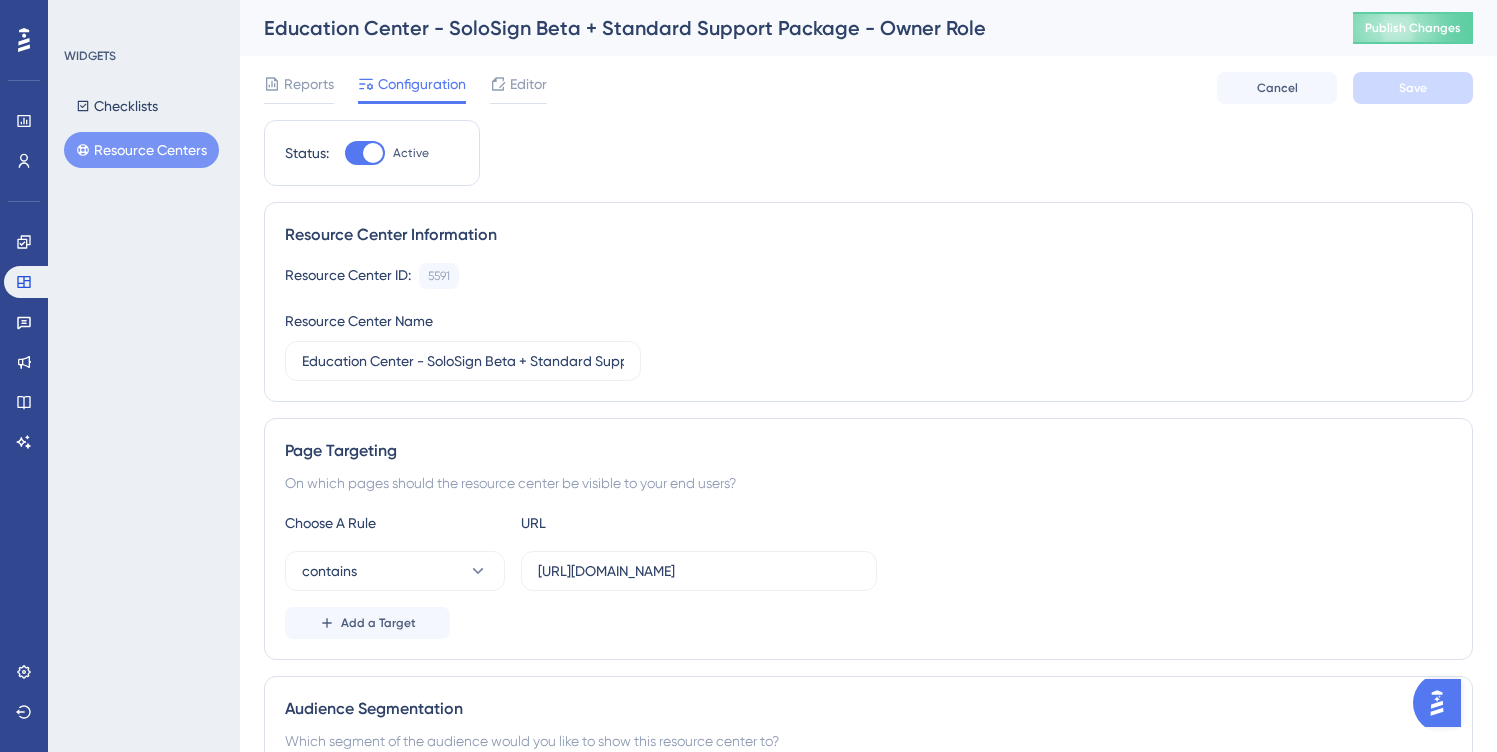 click on "Resource Centers" at bounding box center (141, 150) 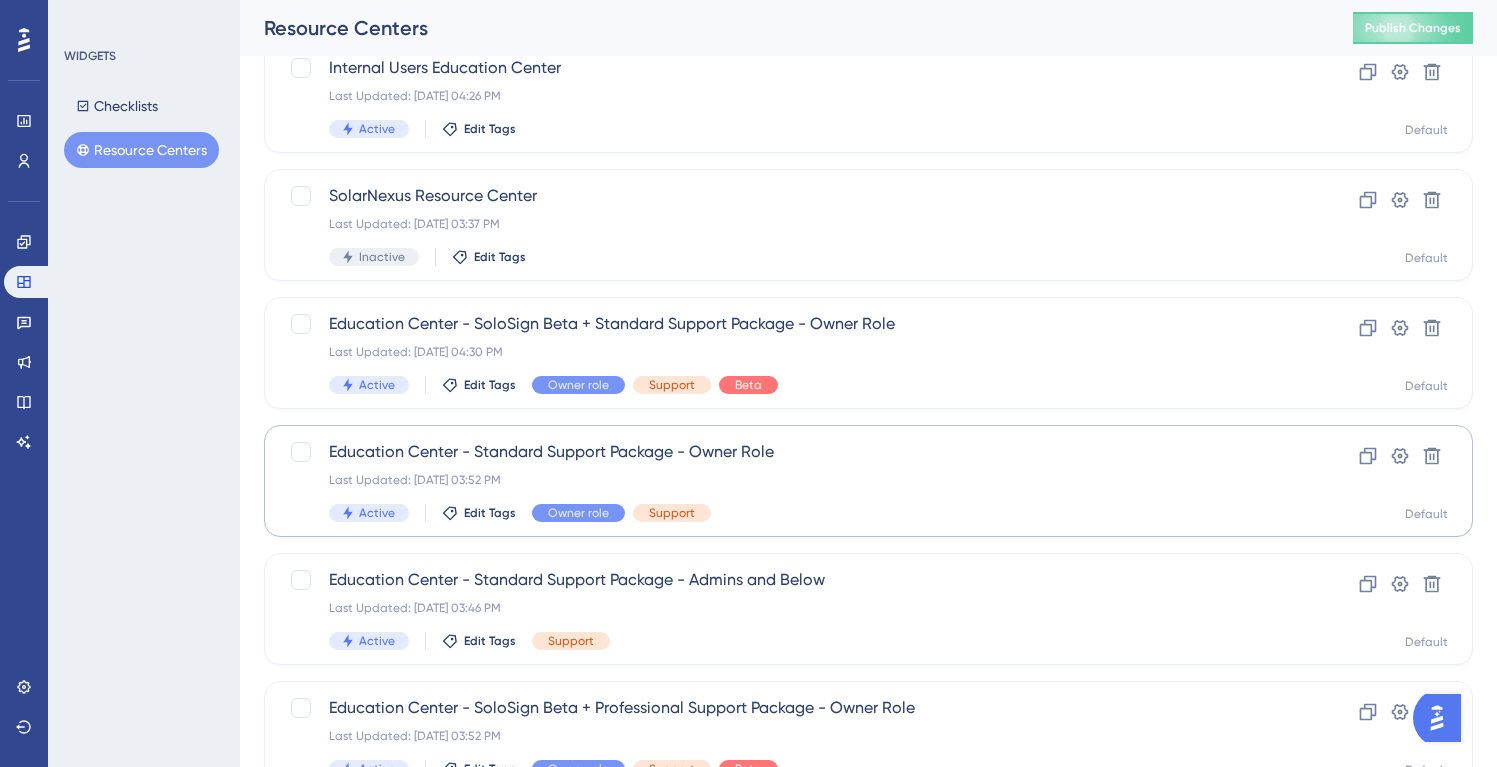 scroll, scrollTop: 147, scrollLeft: 0, axis: vertical 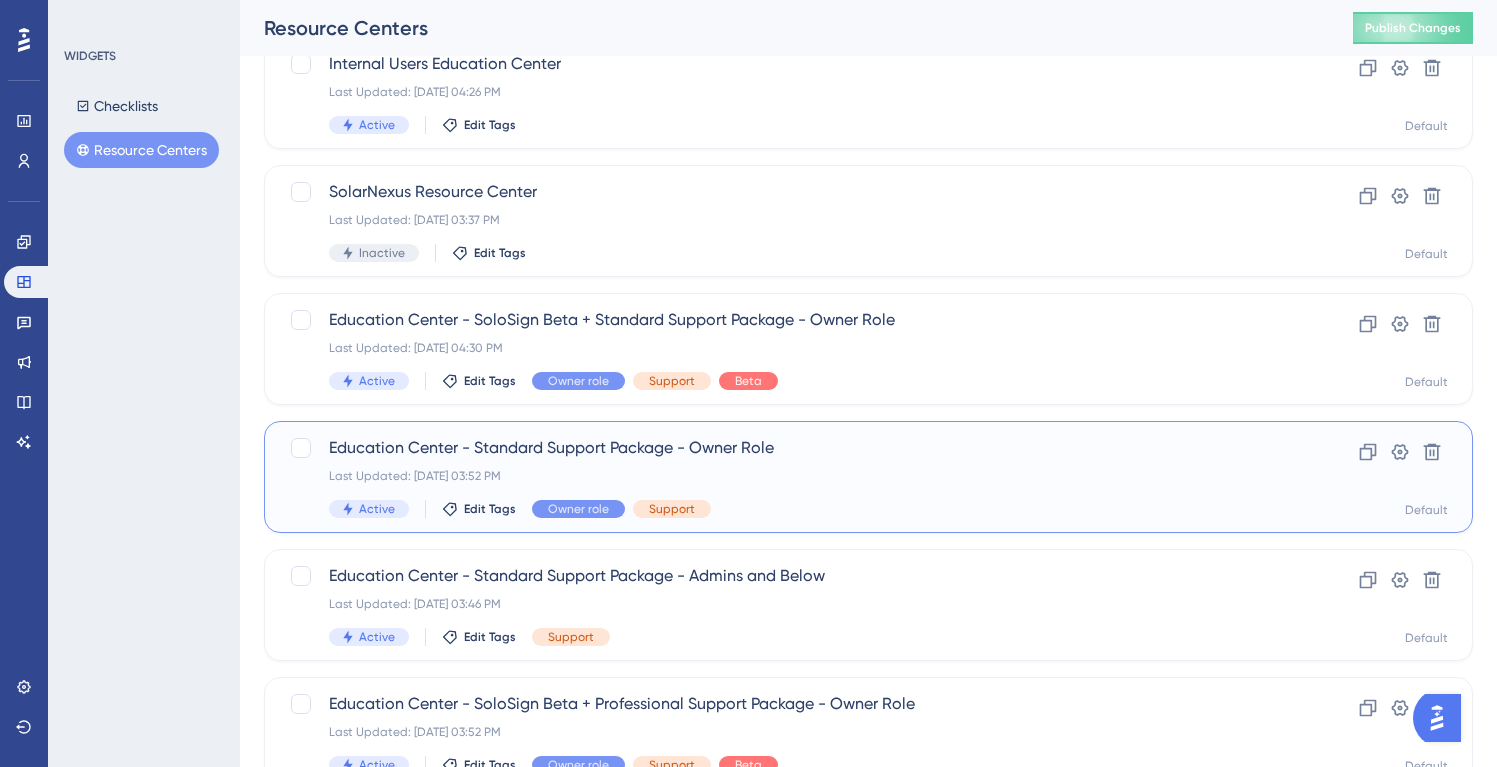 click on "Education Center - Standard Support Package - Owner Role" at bounding box center (788, 448) 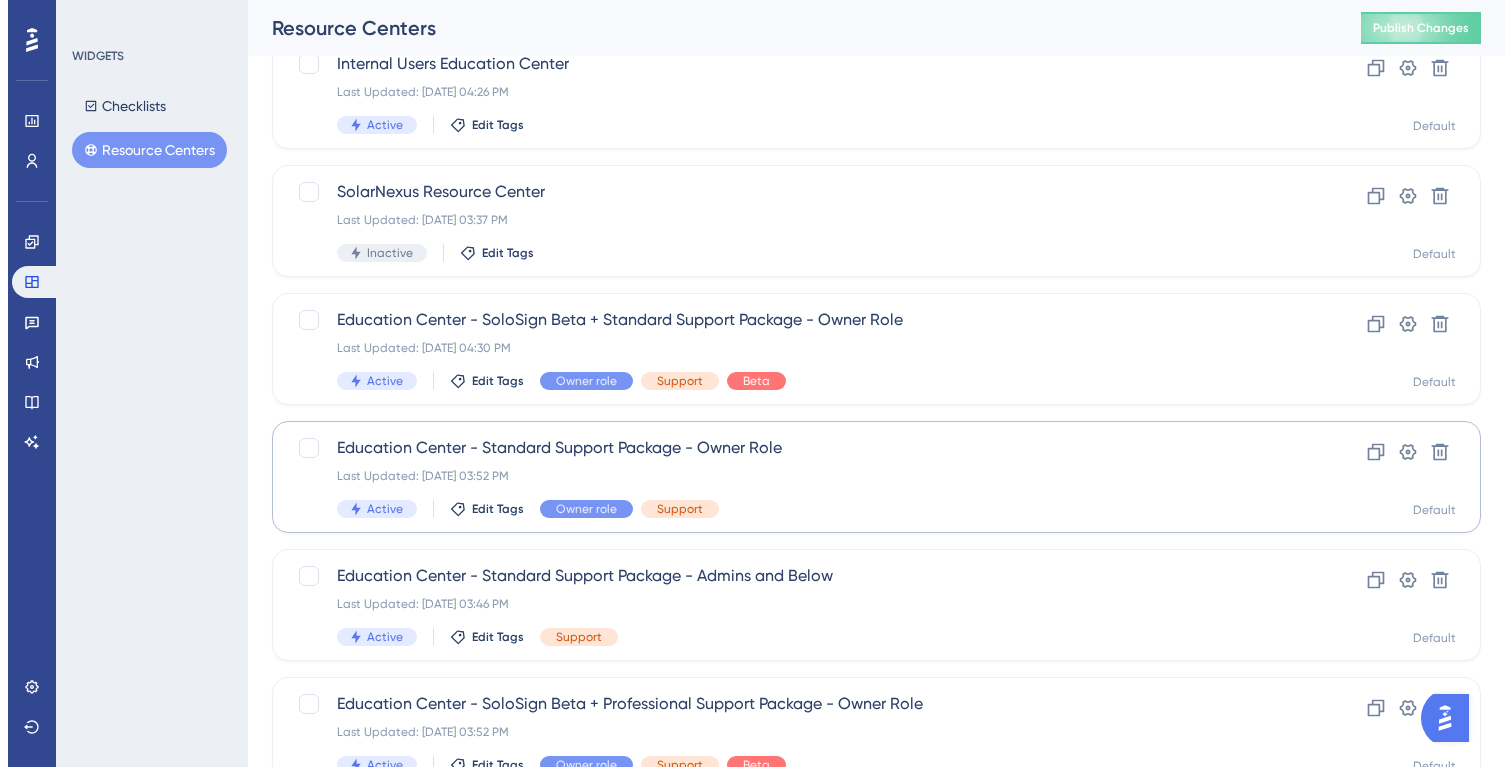 scroll, scrollTop: 0, scrollLeft: 0, axis: both 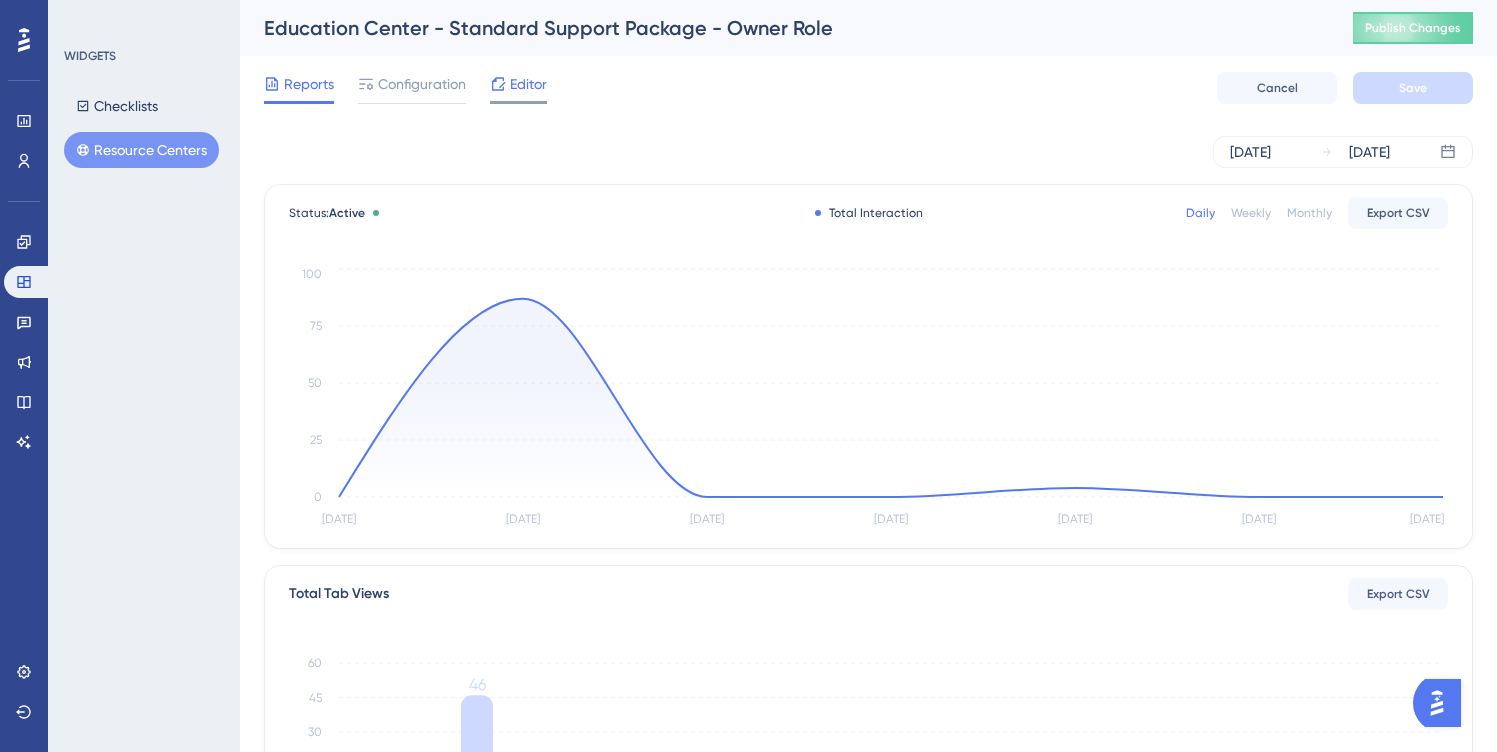 click on "Editor" at bounding box center [528, 84] 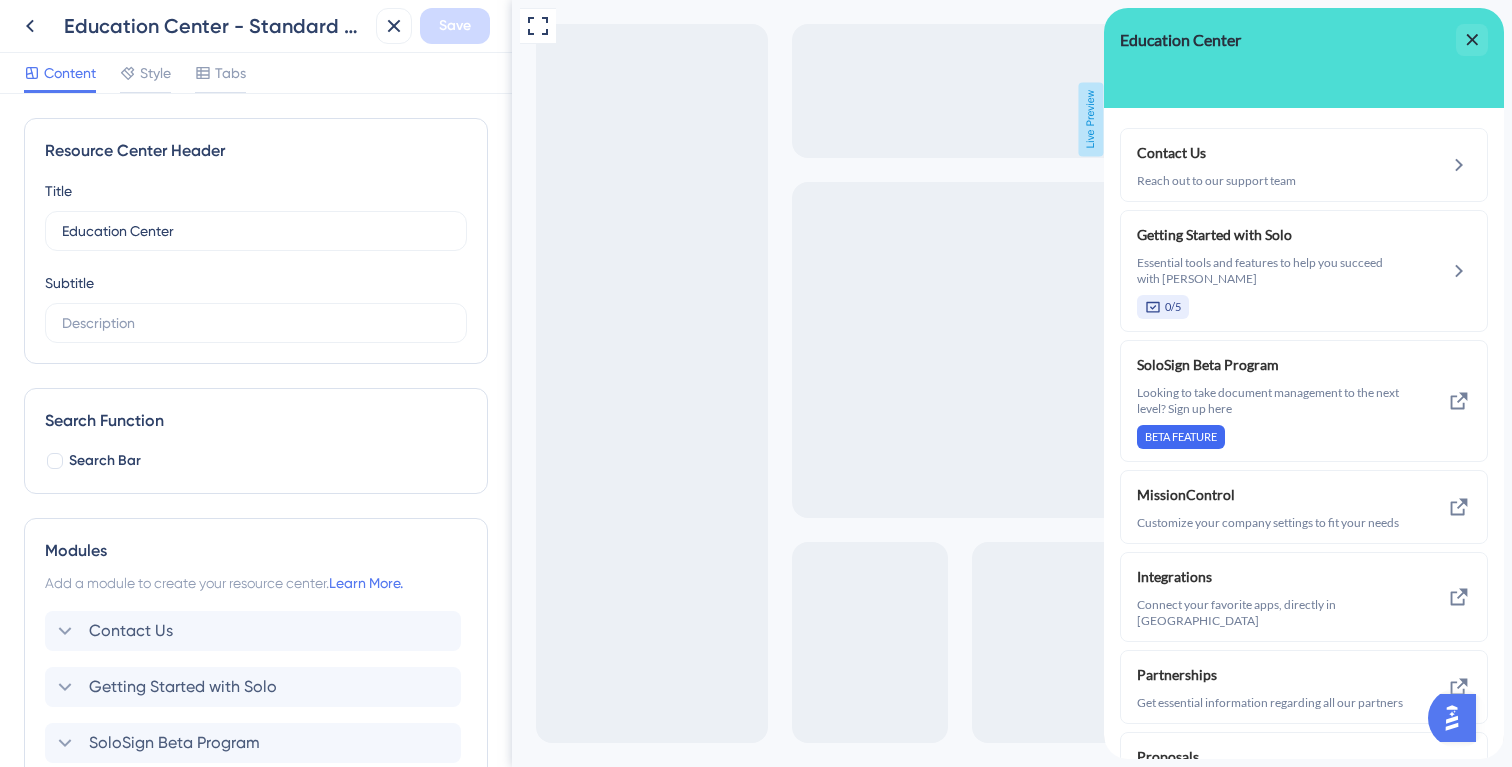 scroll, scrollTop: 0, scrollLeft: 0, axis: both 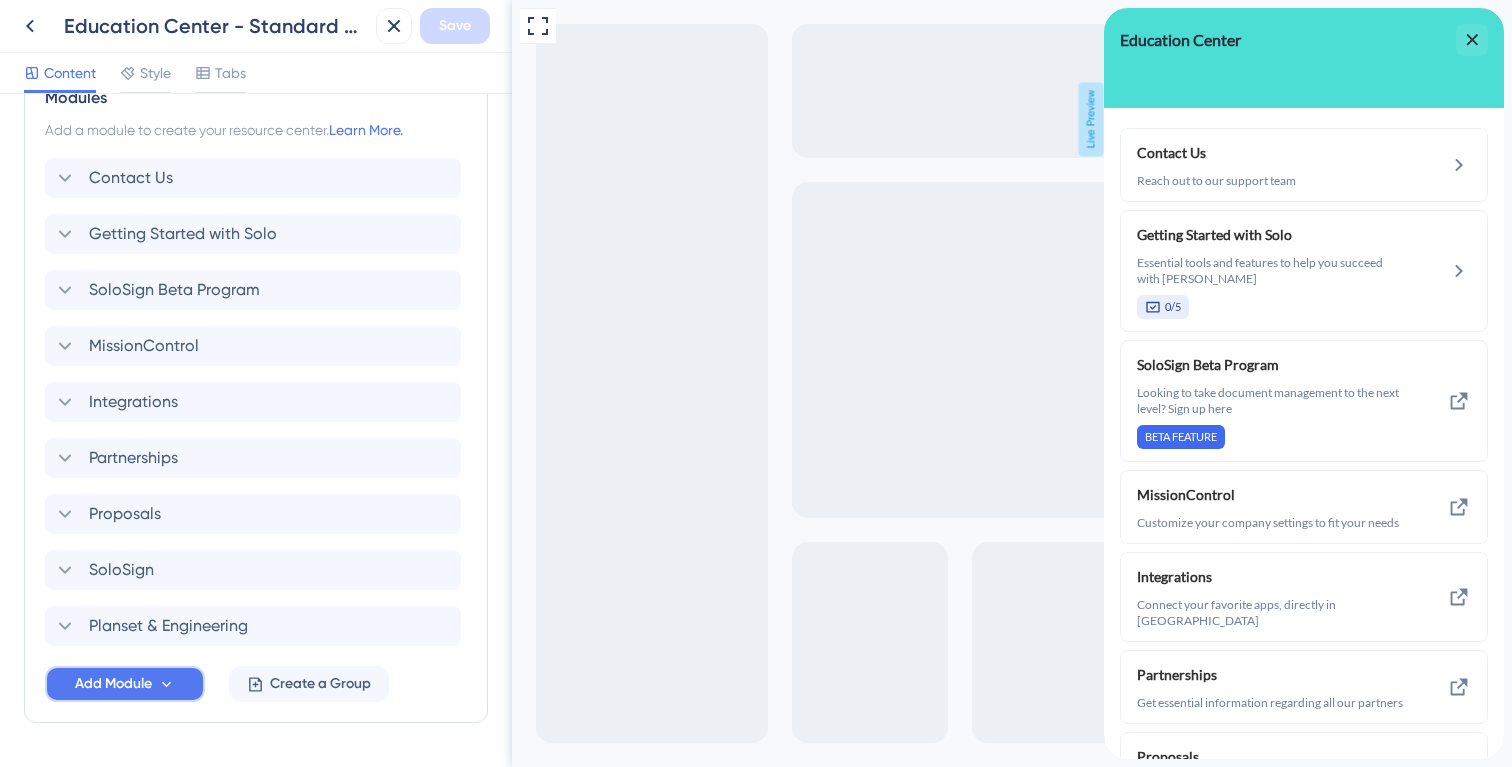click on "Add Module" at bounding box center [125, 684] 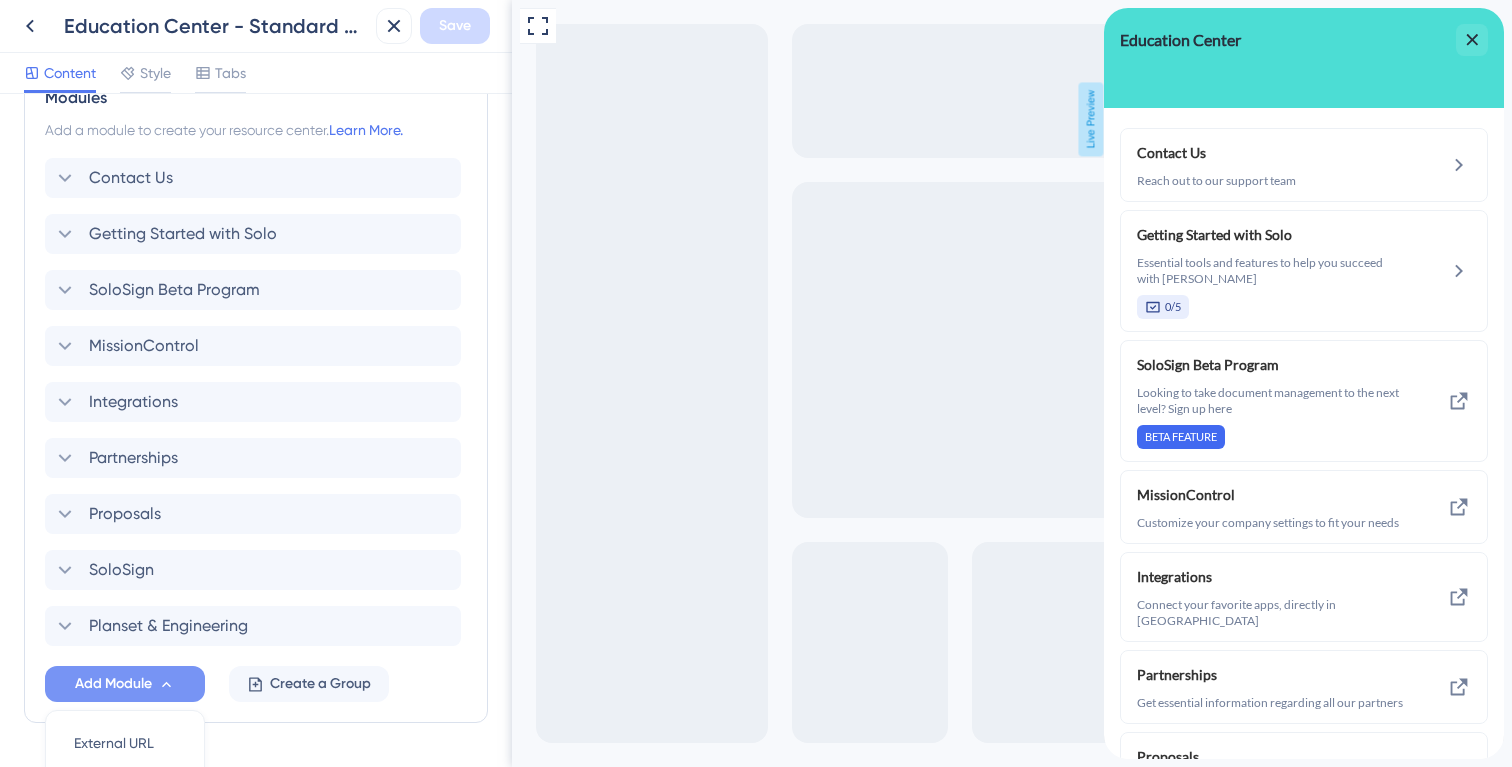 scroll, scrollTop: 702, scrollLeft: 0, axis: vertical 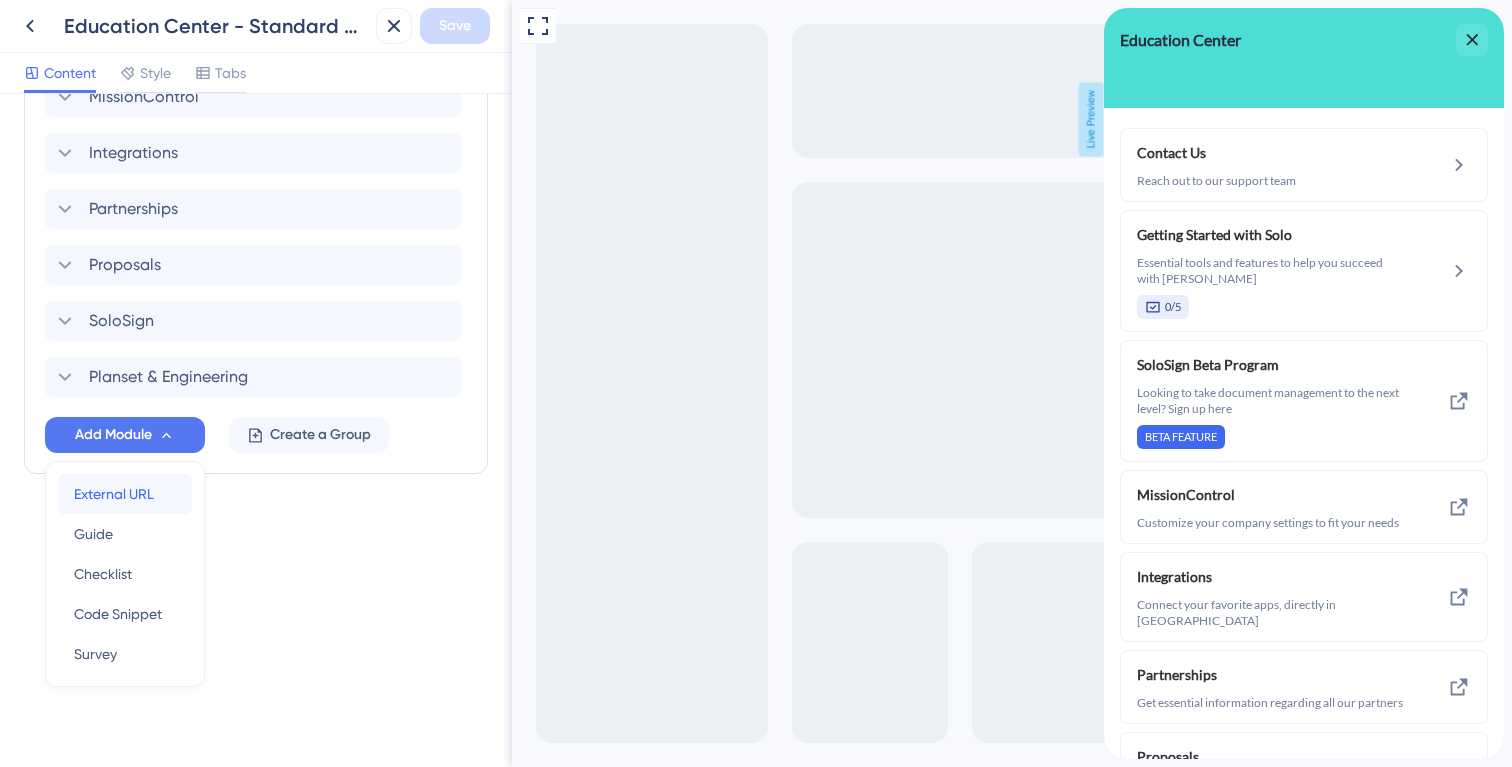 click on "External URL" at bounding box center (114, 494) 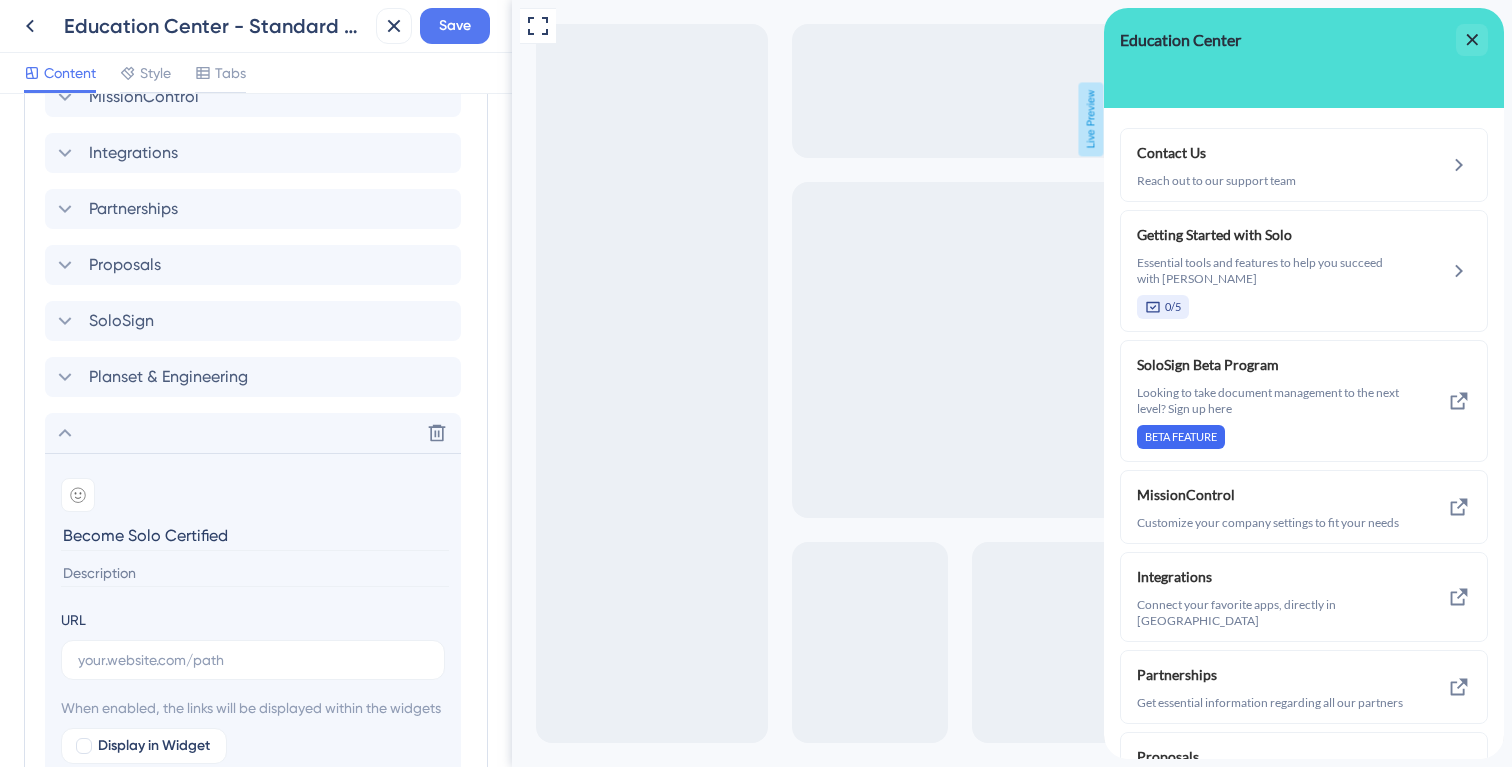 type on "Become Solo Certified" 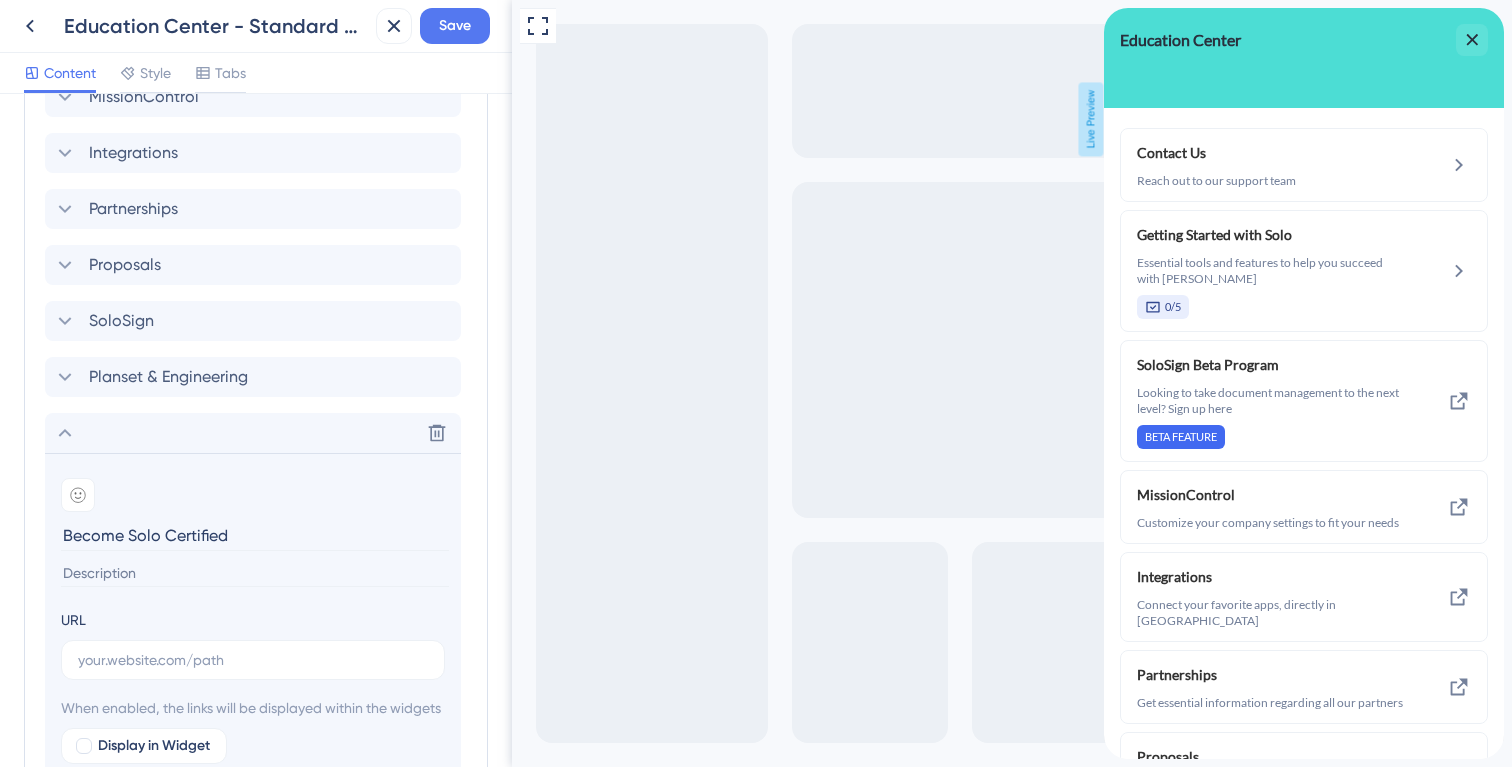 click at bounding box center [255, 573] 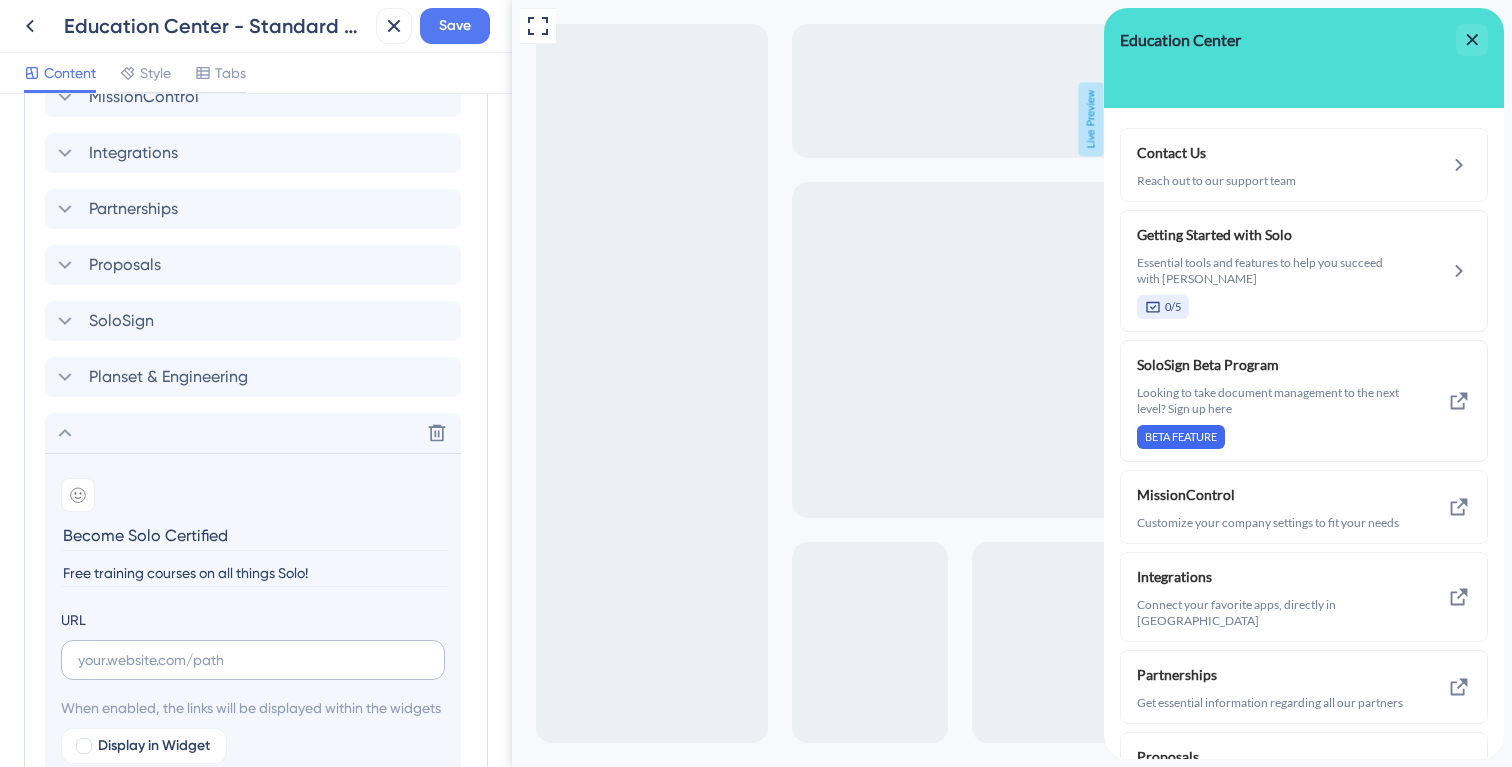 type on "Free training courses on all things Solo!" 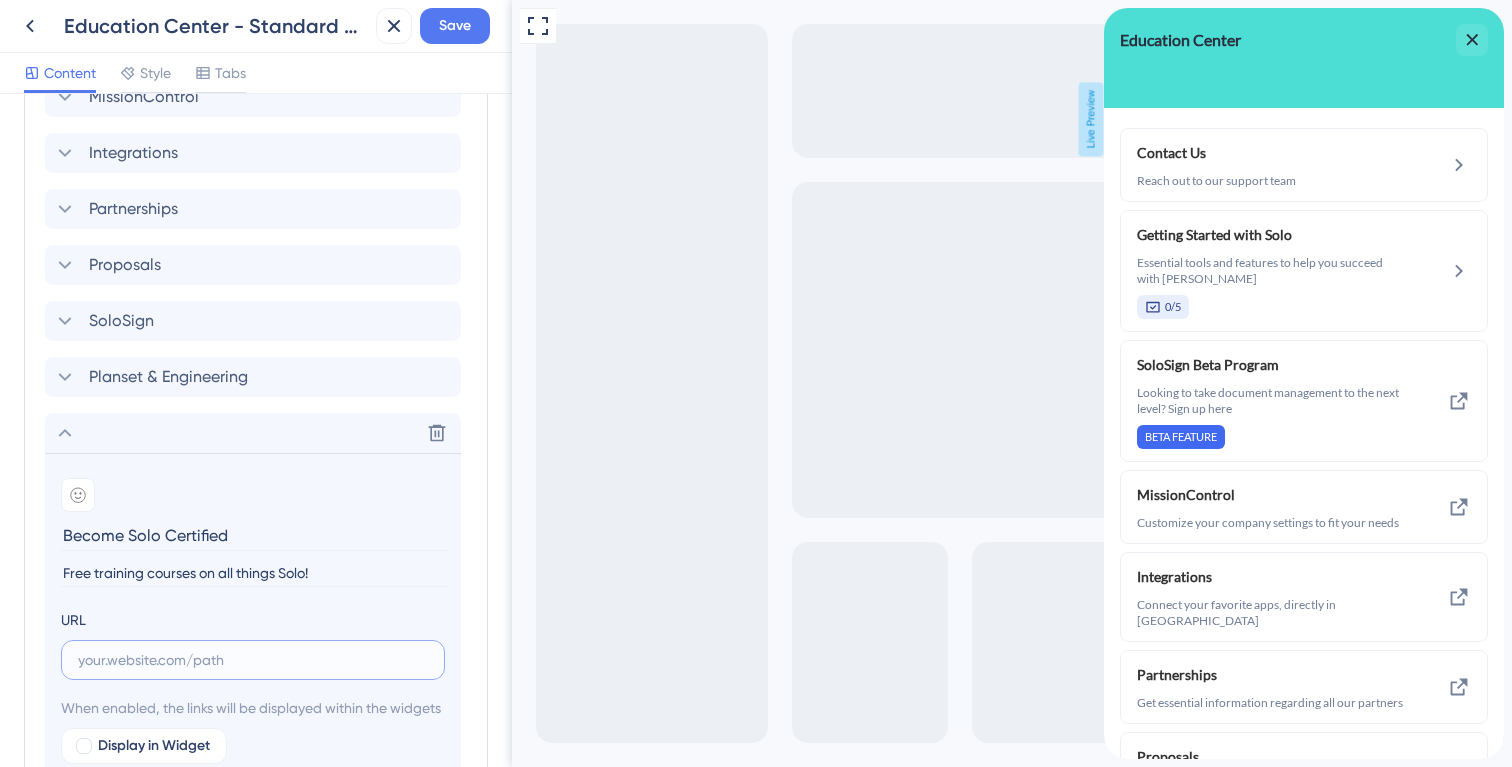 click at bounding box center (253, 660) 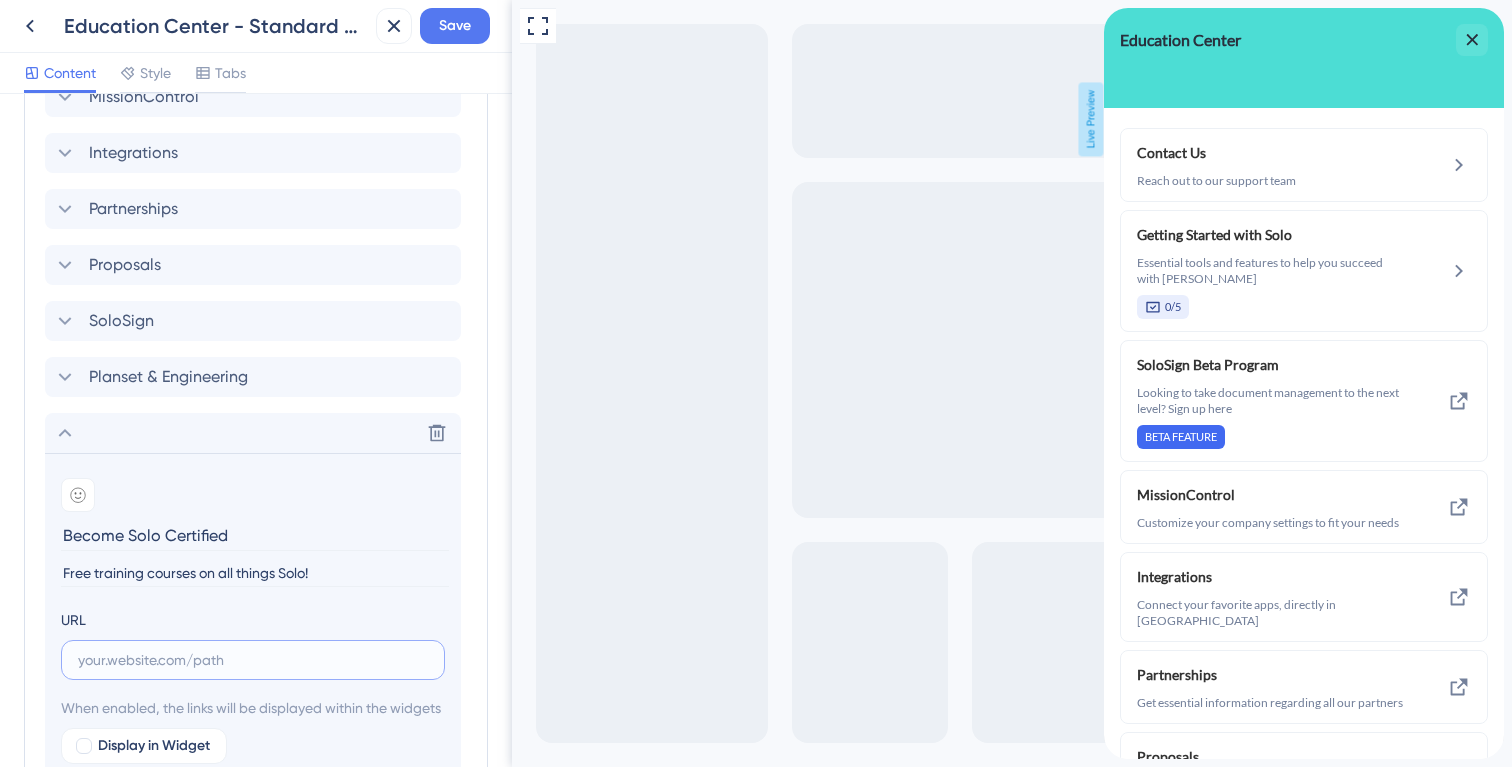 paste on "[URL][DOMAIN_NAME]" 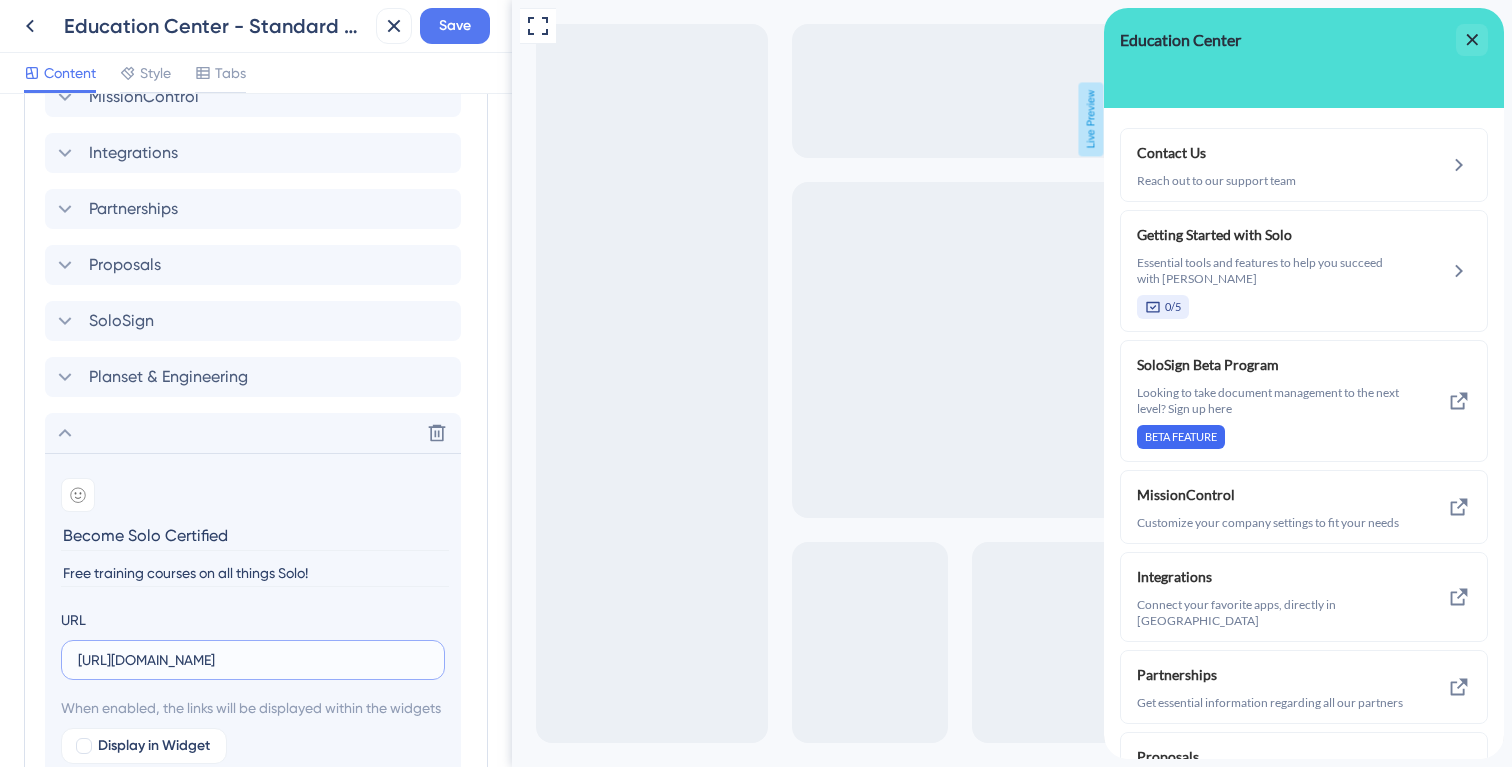 scroll, scrollTop: 0, scrollLeft: 49, axis: horizontal 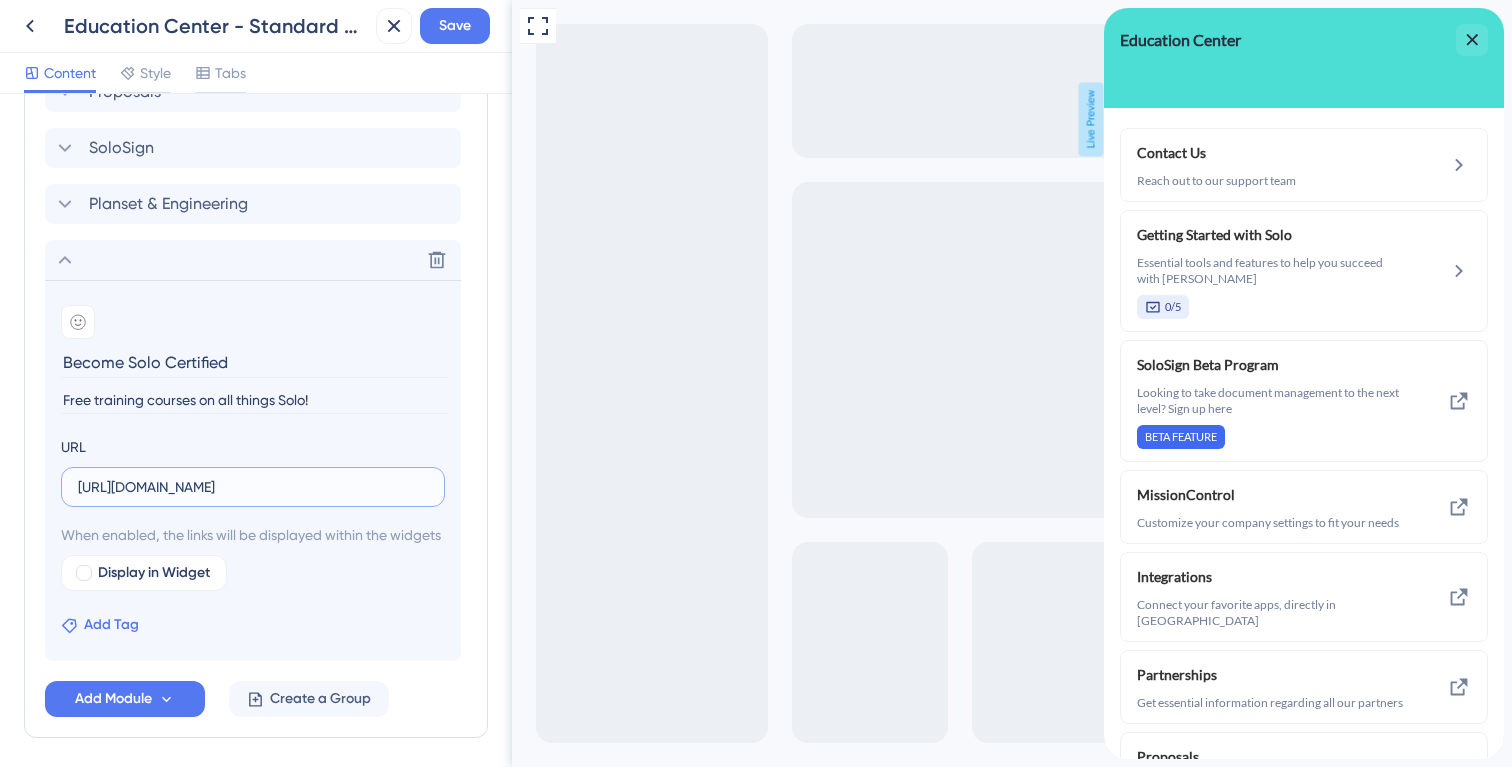 type on "[URL][DOMAIN_NAME]" 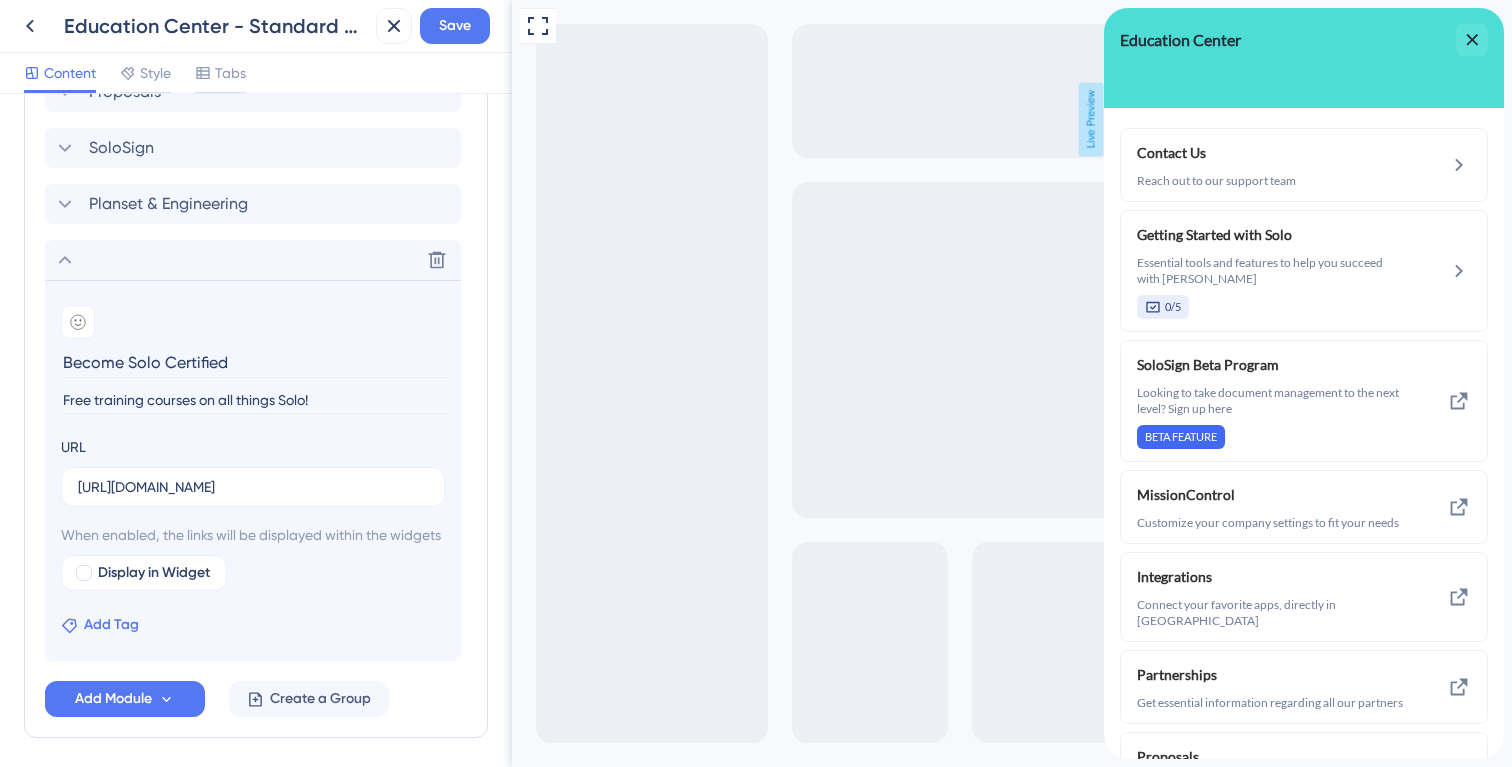 click on "Add Tag" at bounding box center (111, 625) 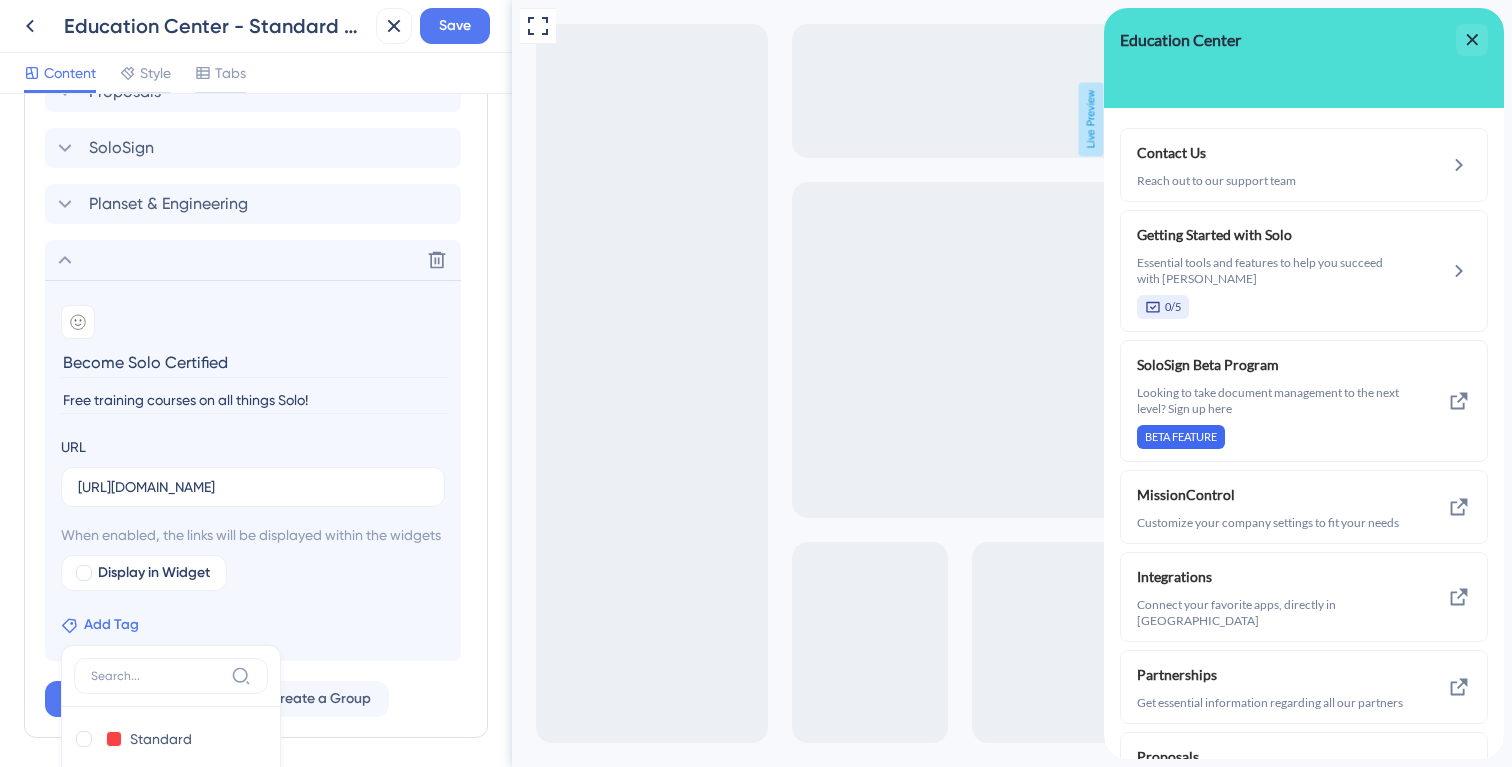 scroll, scrollTop: 0, scrollLeft: 0, axis: both 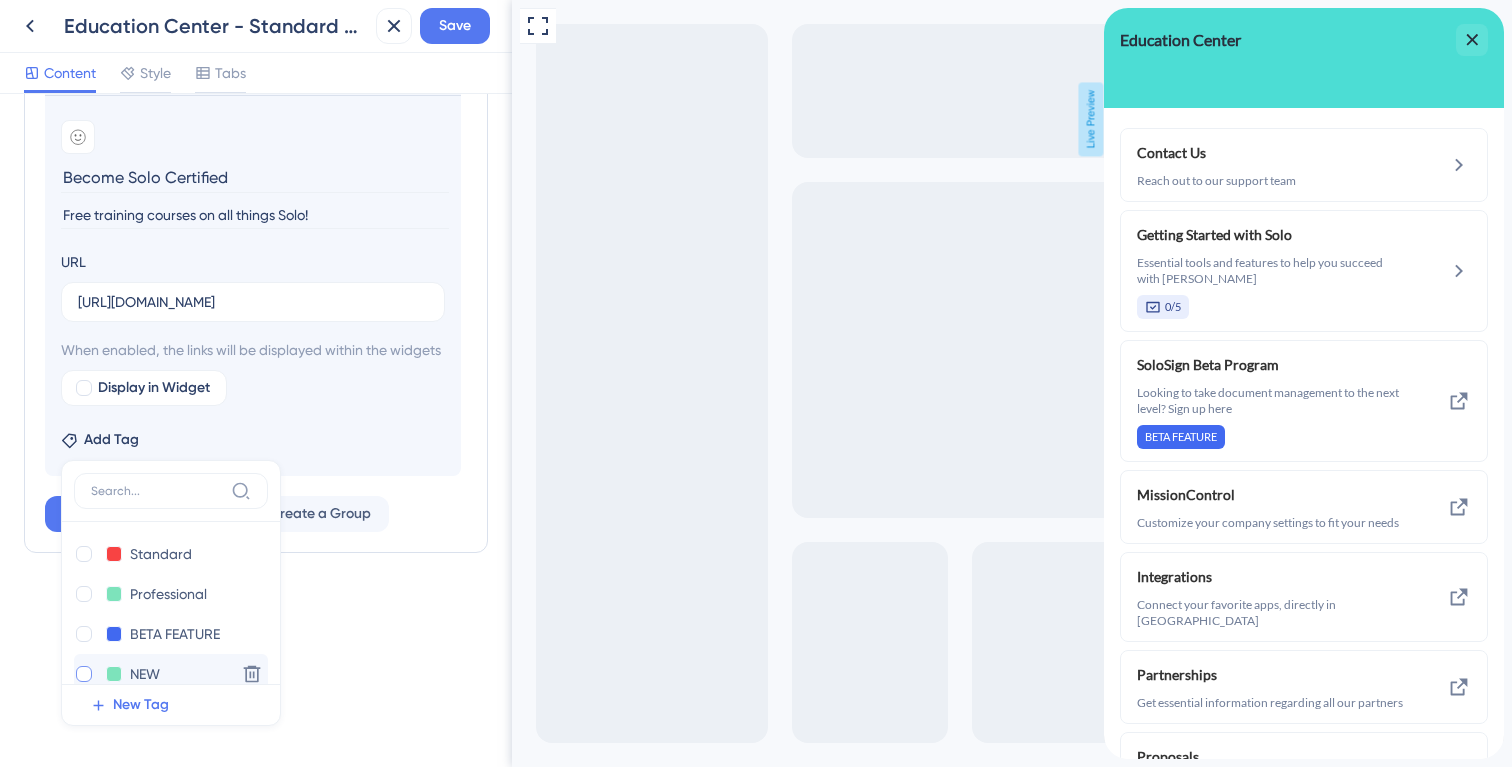 click at bounding box center [86, 674] 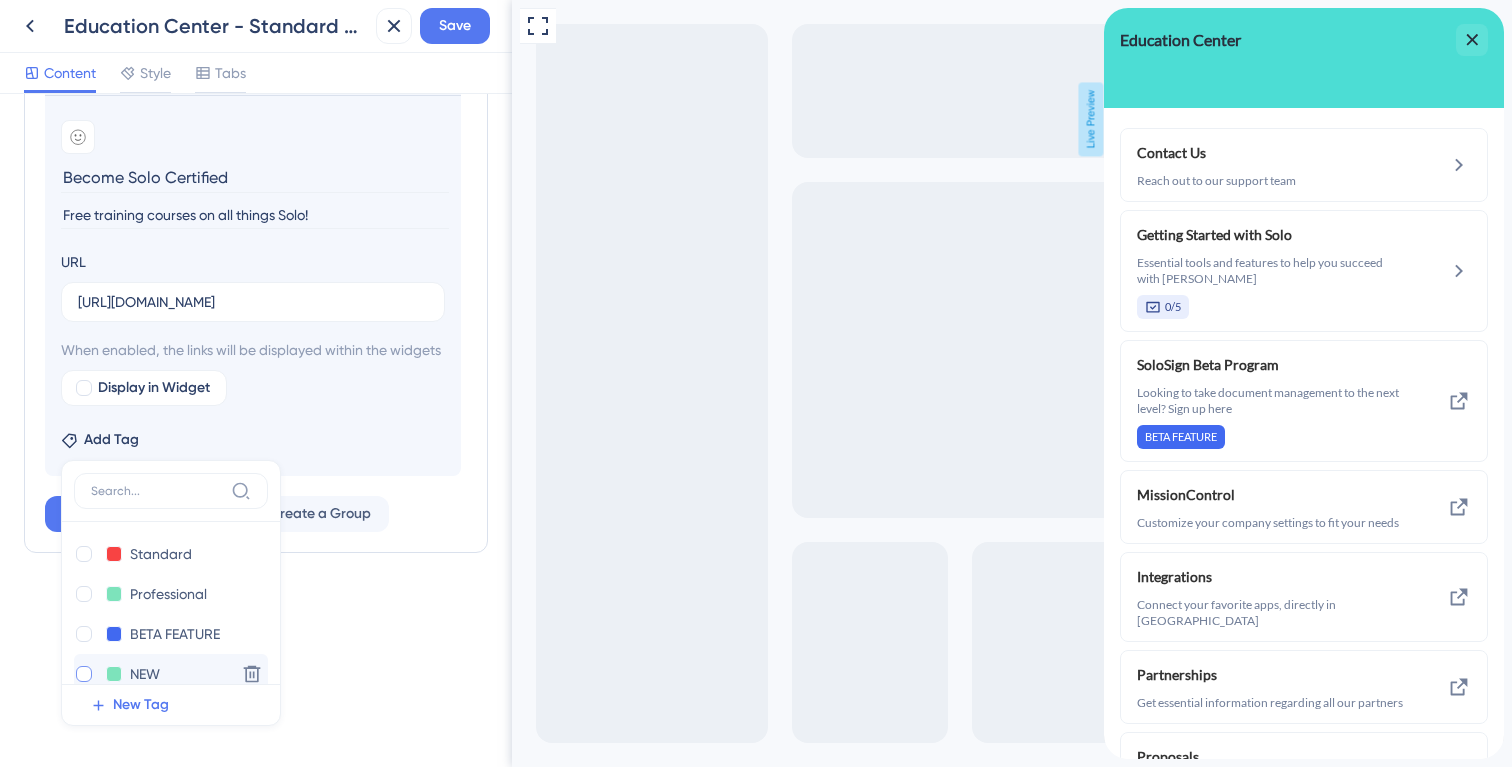 checkbox on "true" 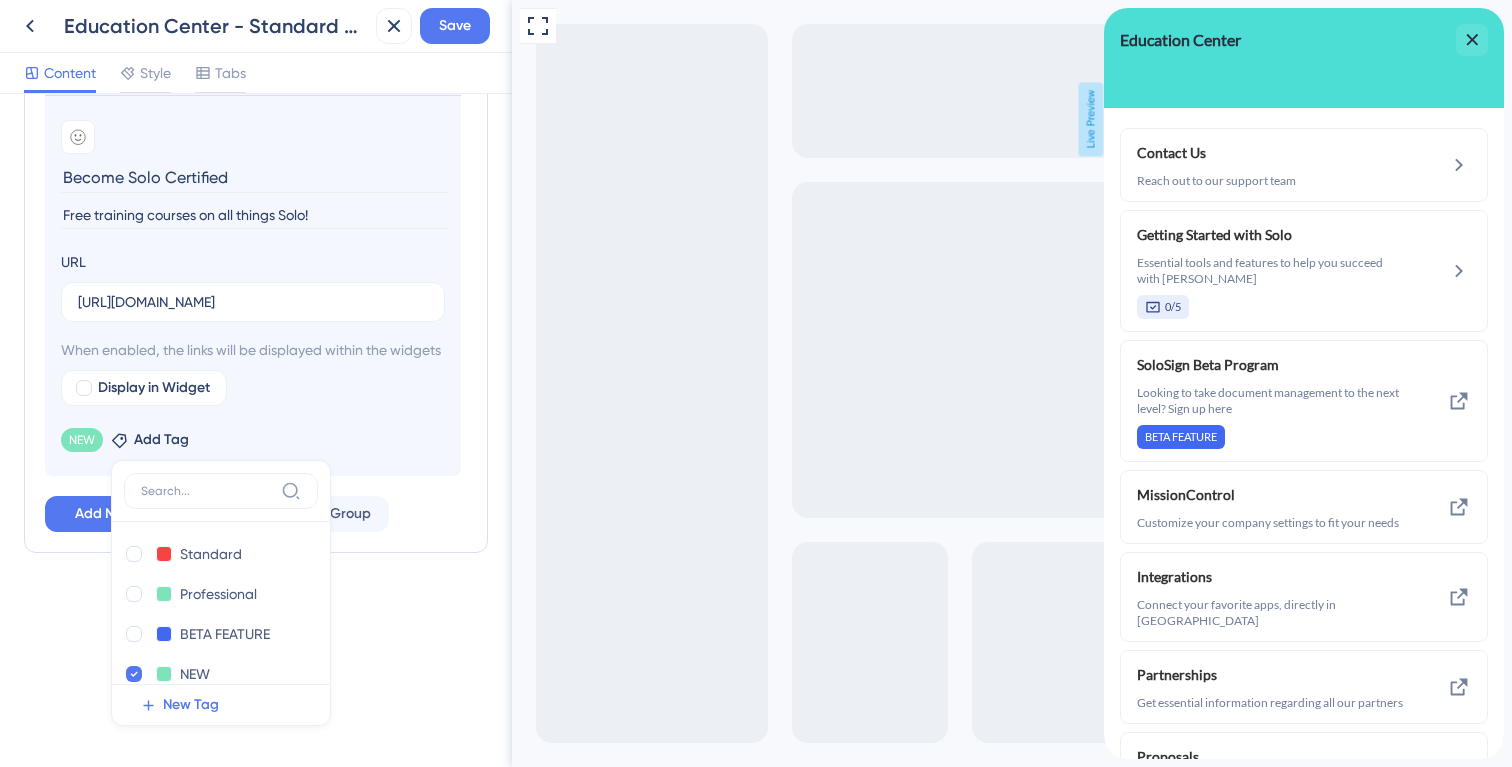 click on "Add emoji Become Solo Certified Free training courses on all things Solo! URL [URL][DOMAIN_NAME] When enabled, the links will be displayed within the widgets Display in Widget NEW Remove Add Tag Standard Standard Delete Professional Professional Delete BETA FEATURE BETA FEATURE Delete NEW NEW Delete Audit team Audit team Delete New feature! New feature! Delete New Tag" at bounding box center [253, 285] 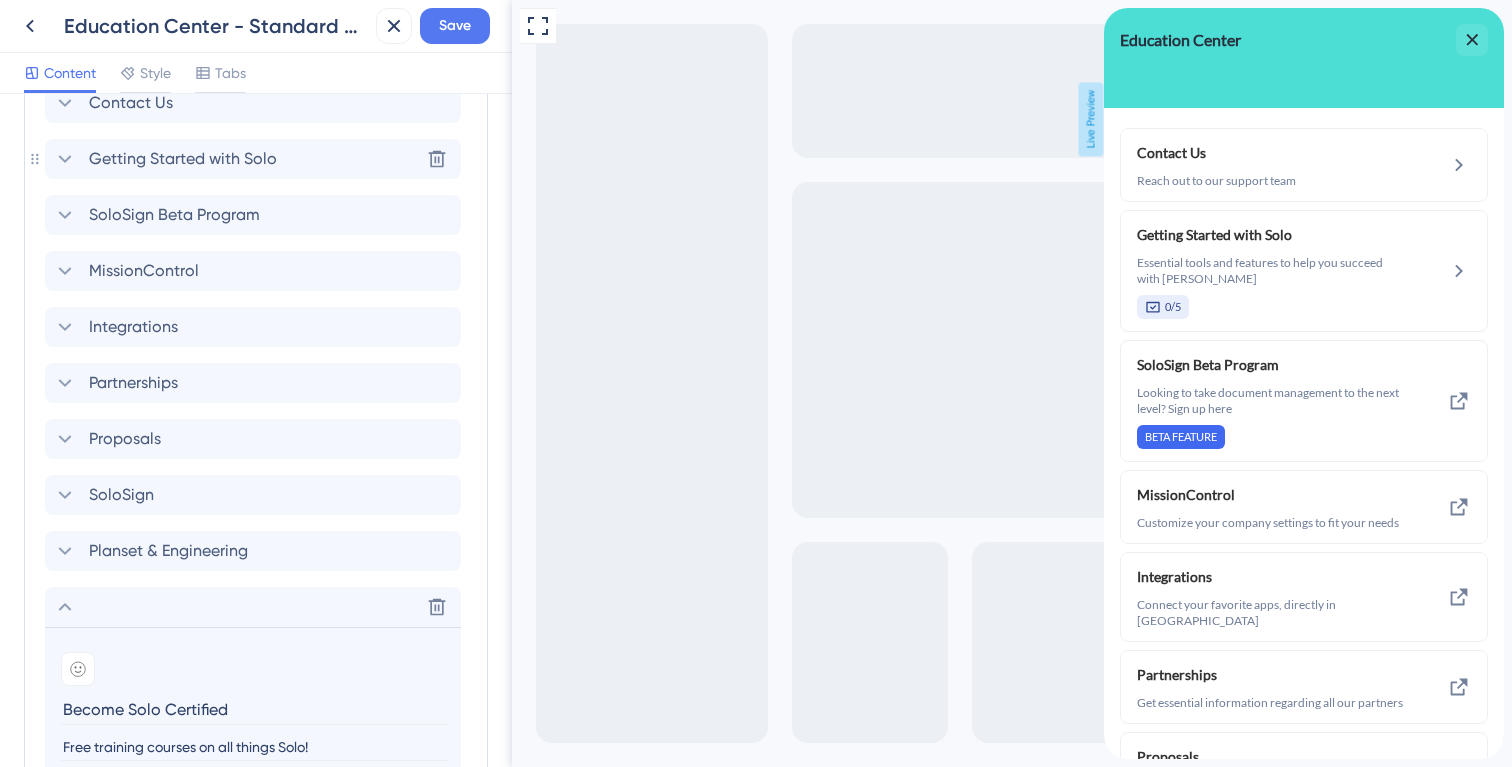 scroll, scrollTop: 522, scrollLeft: 0, axis: vertical 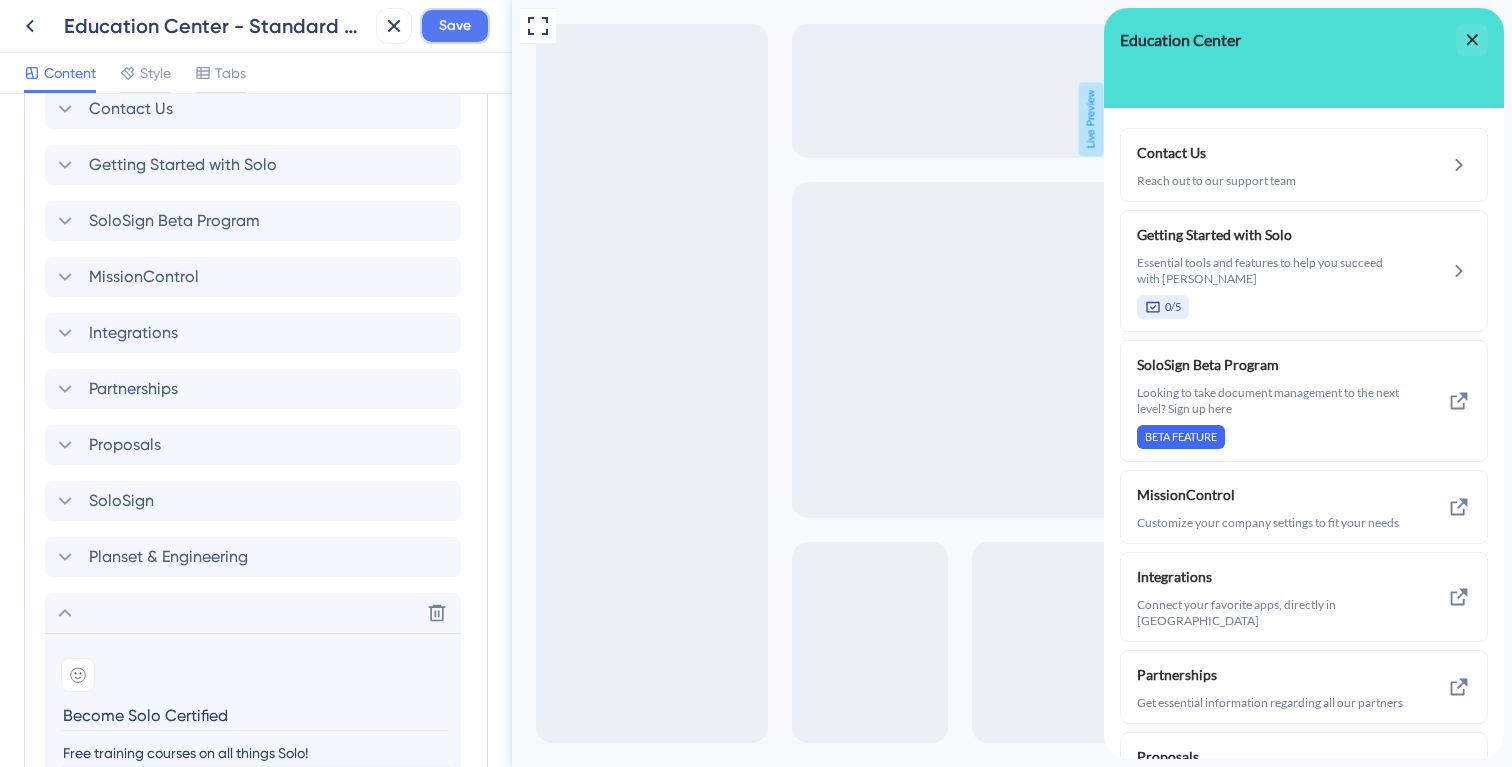 click on "Save" at bounding box center [455, 26] 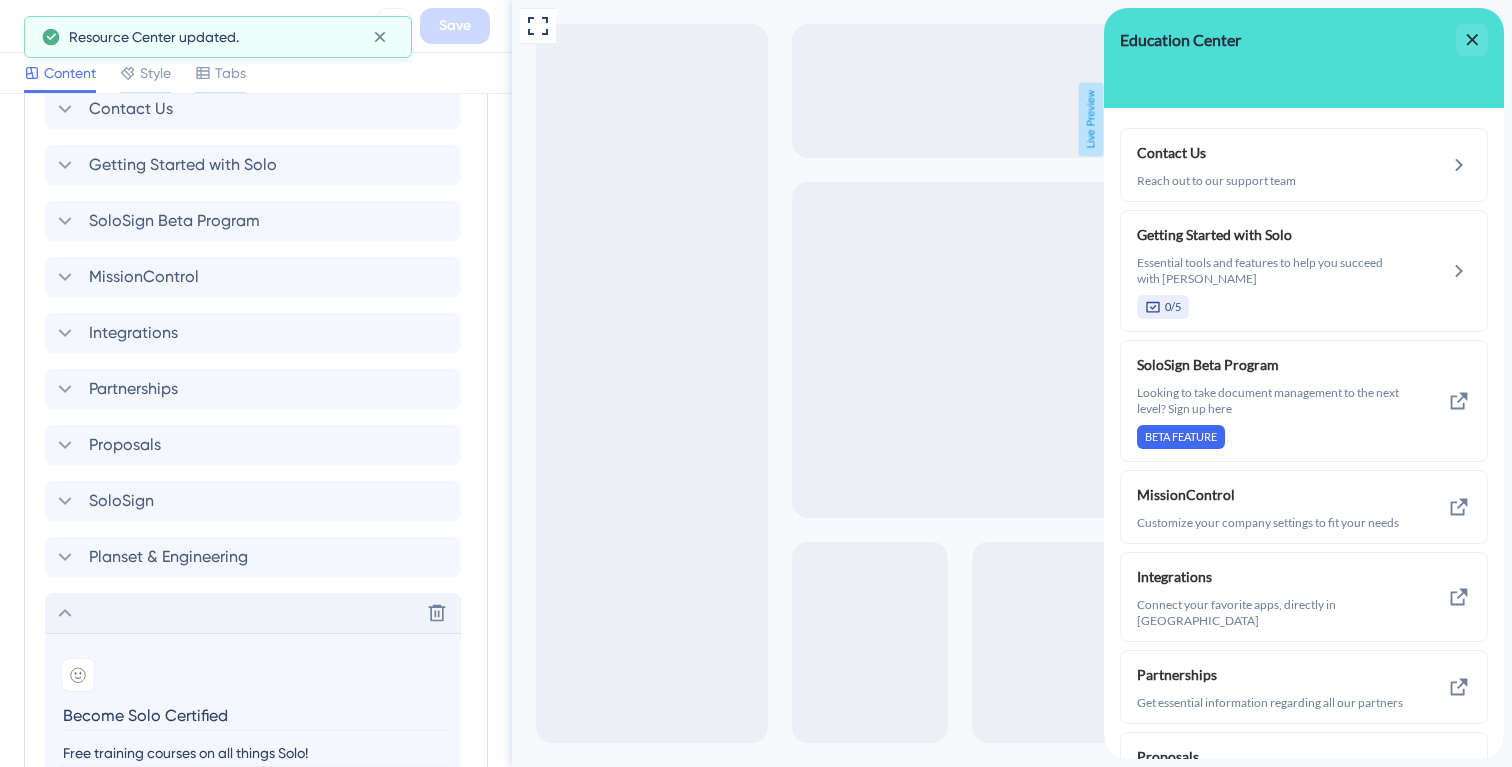 click 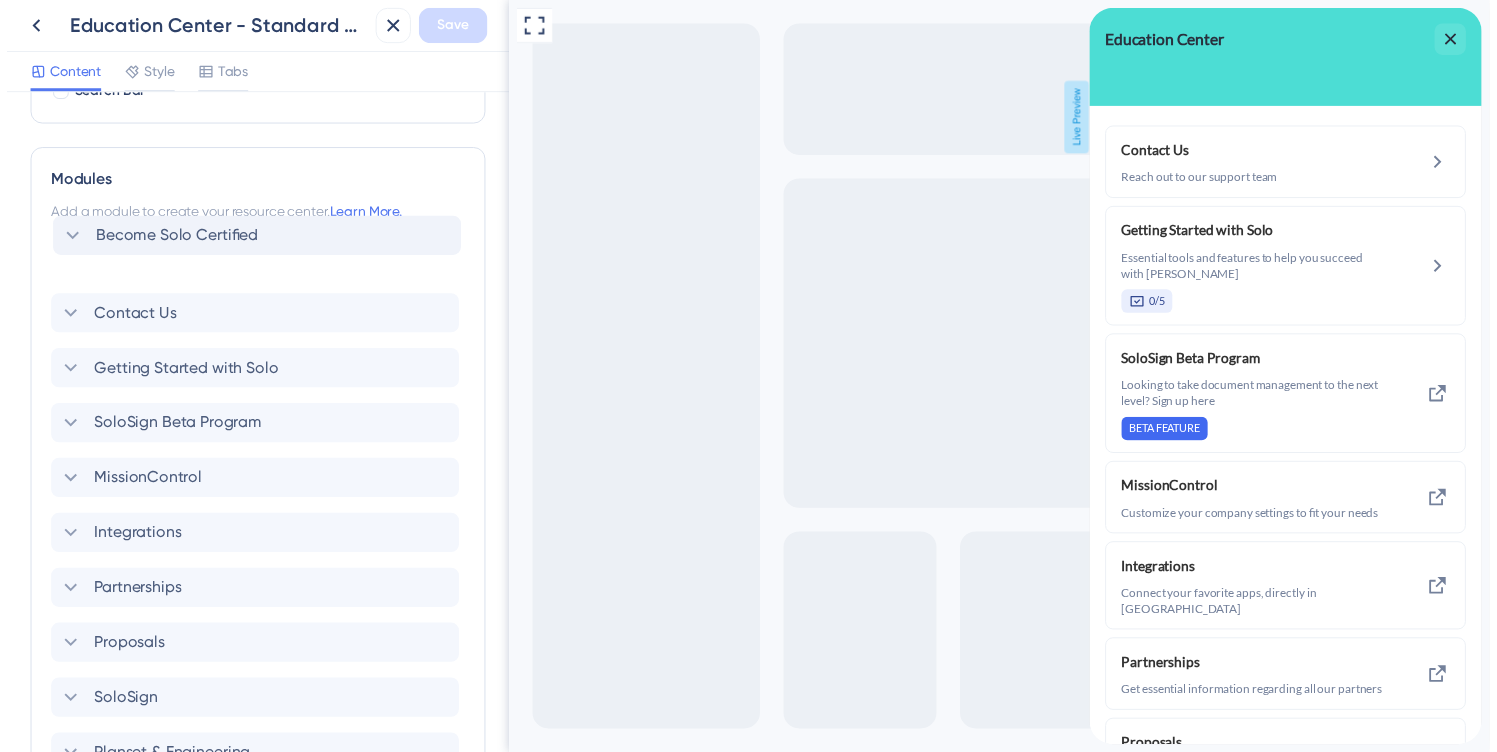 scroll, scrollTop: 365, scrollLeft: 0, axis: vertical 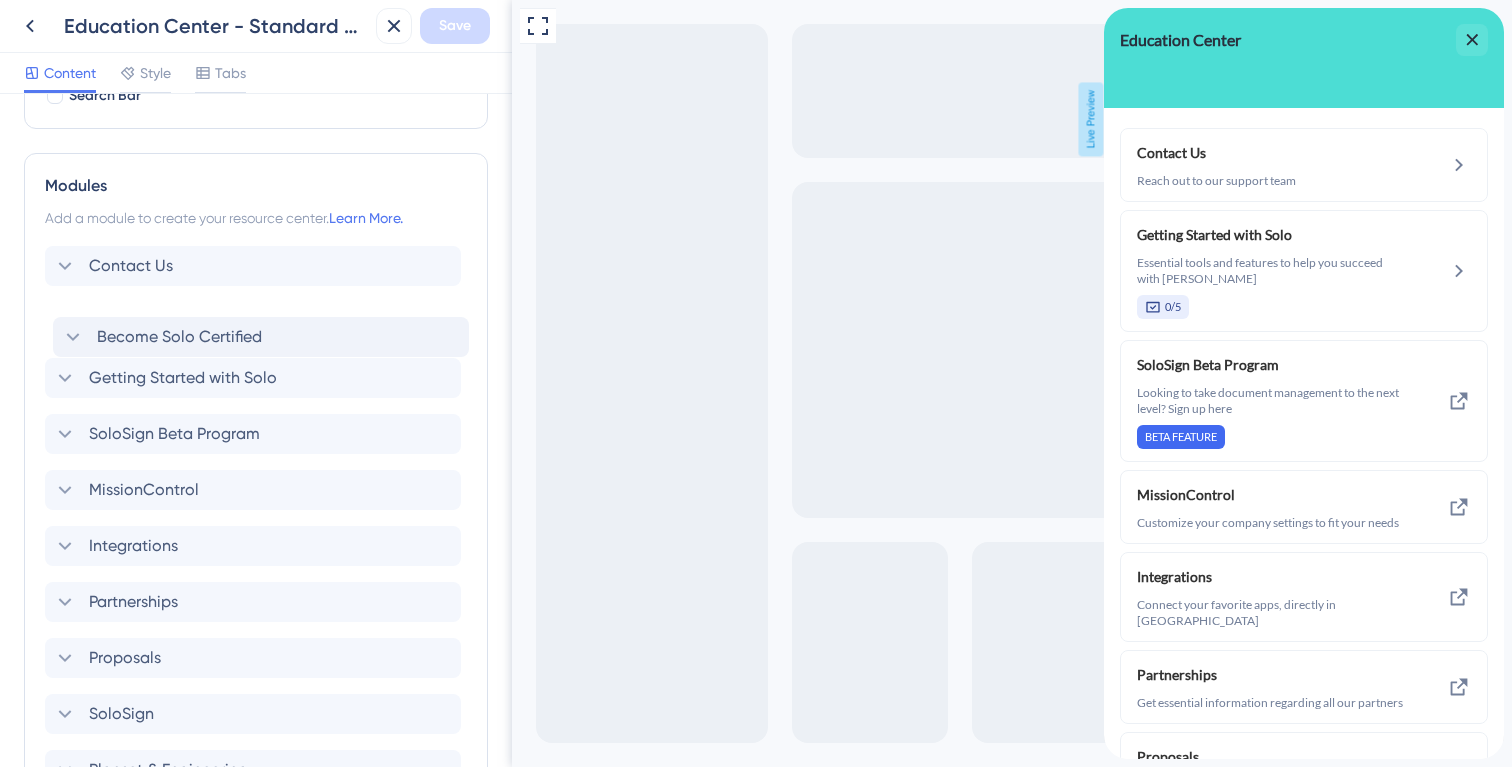 drag, startPoint x: 50, startPoint y: 612, endPoint x: 59, endPoint y: 327, distance: 285.14206 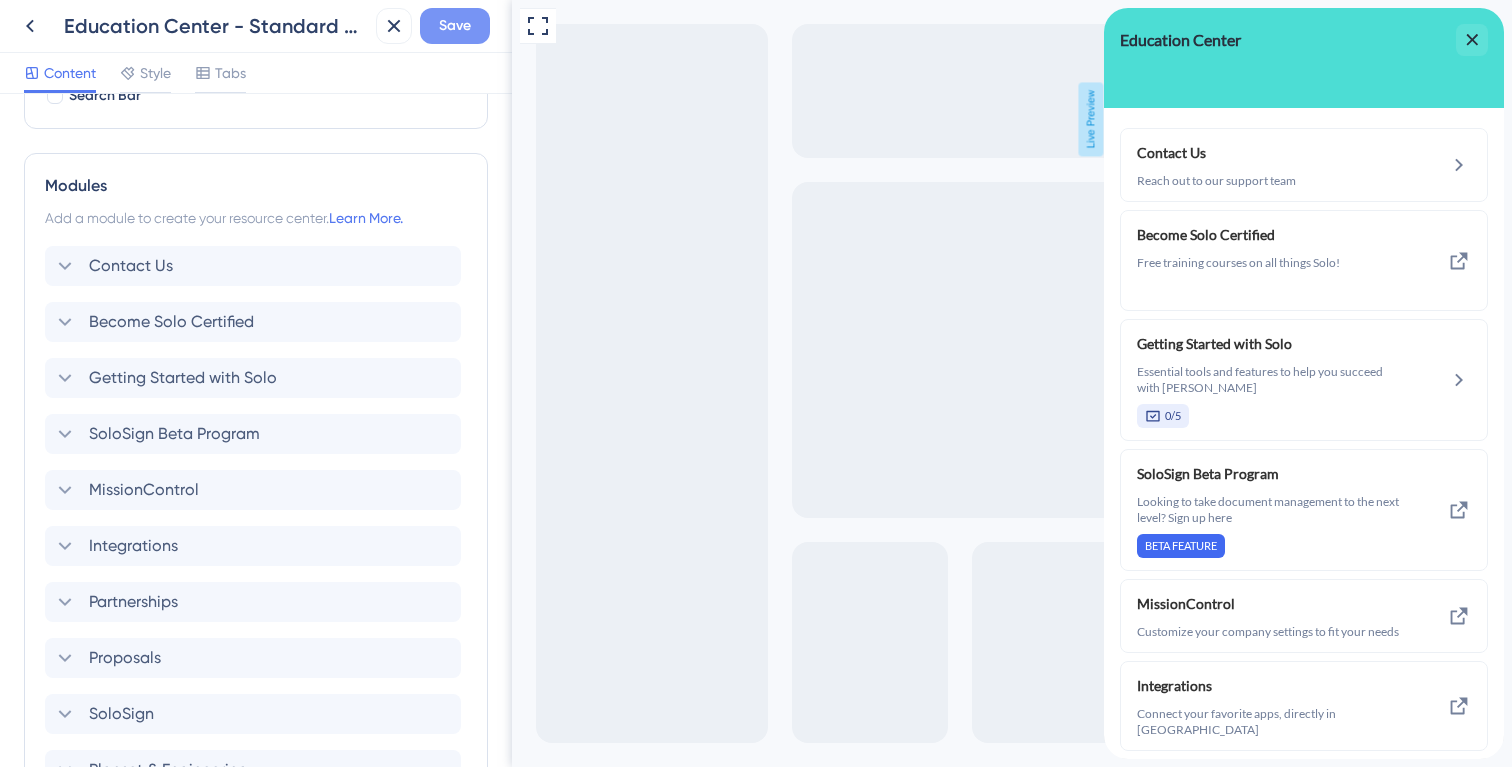 click on "Save" at bounding box center [455, 26] 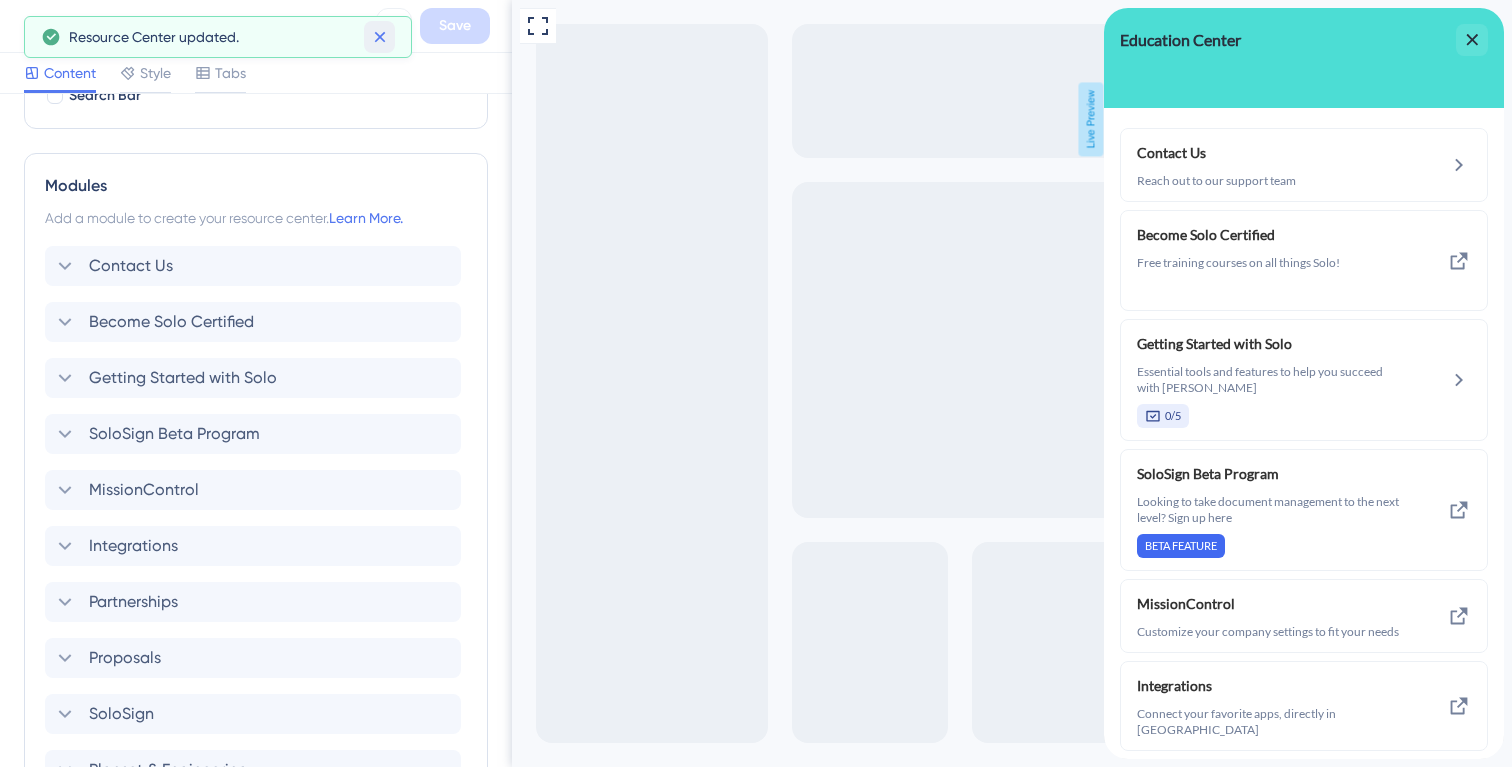 click 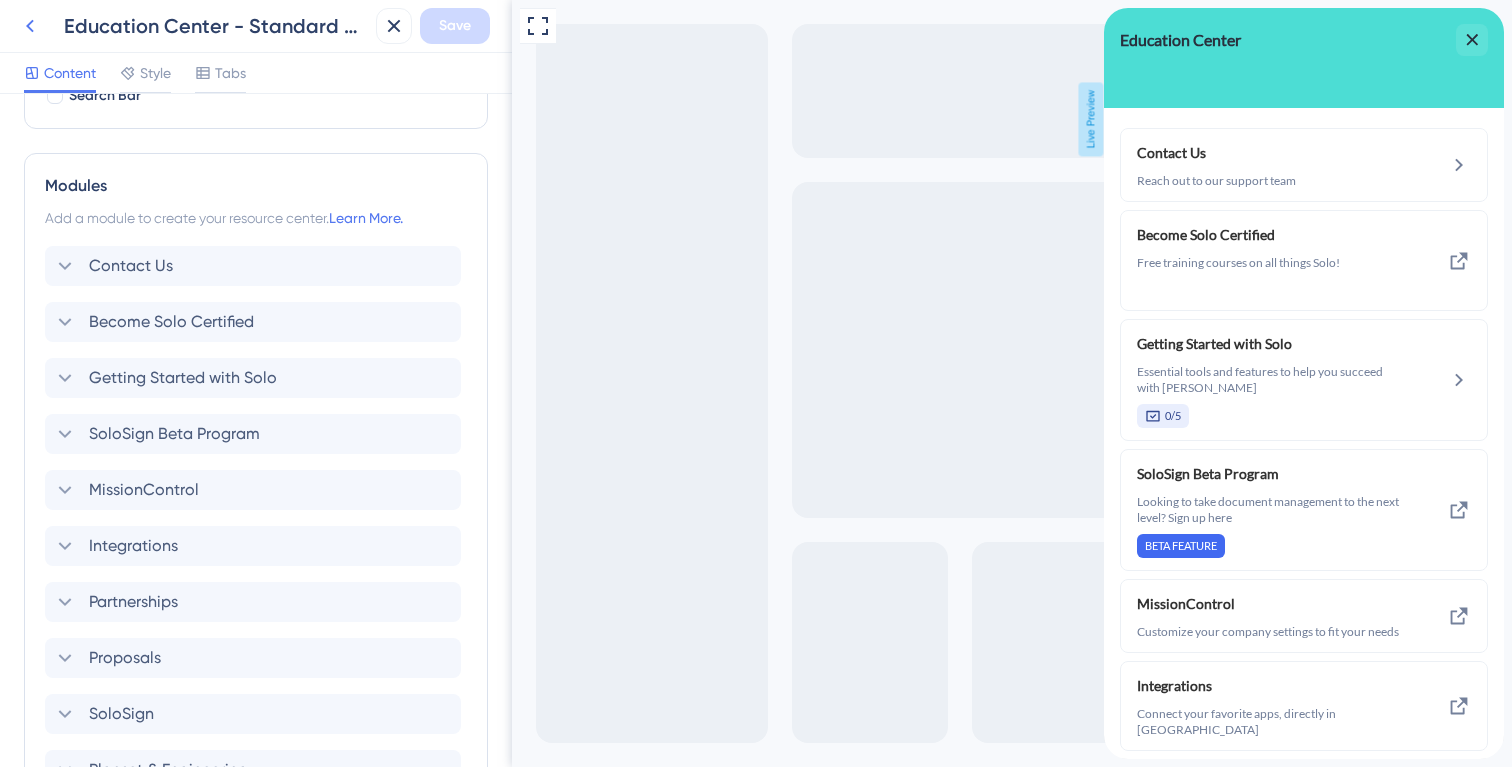 click at bounding box center (30, 26) 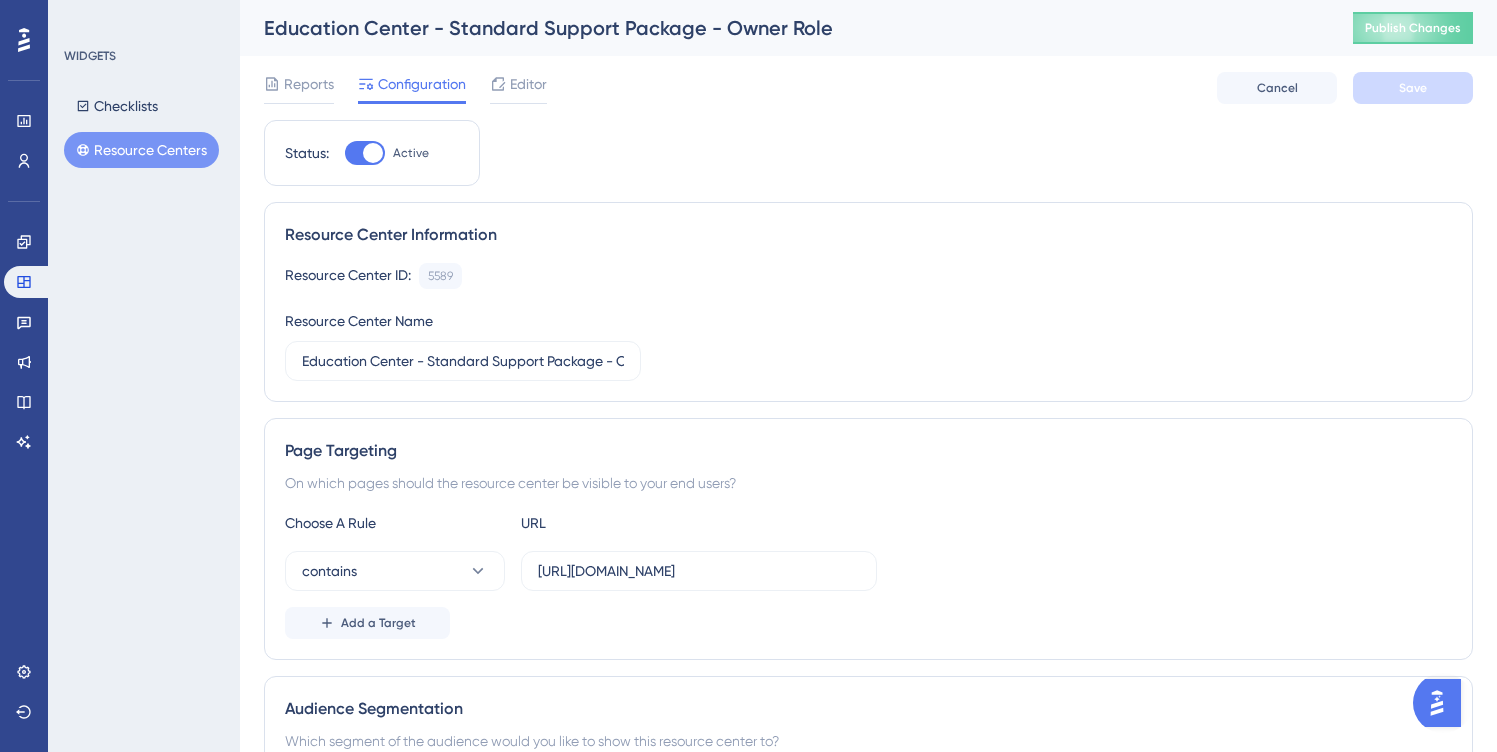 click on "Resource Centers" at bounding box center (141, 150) 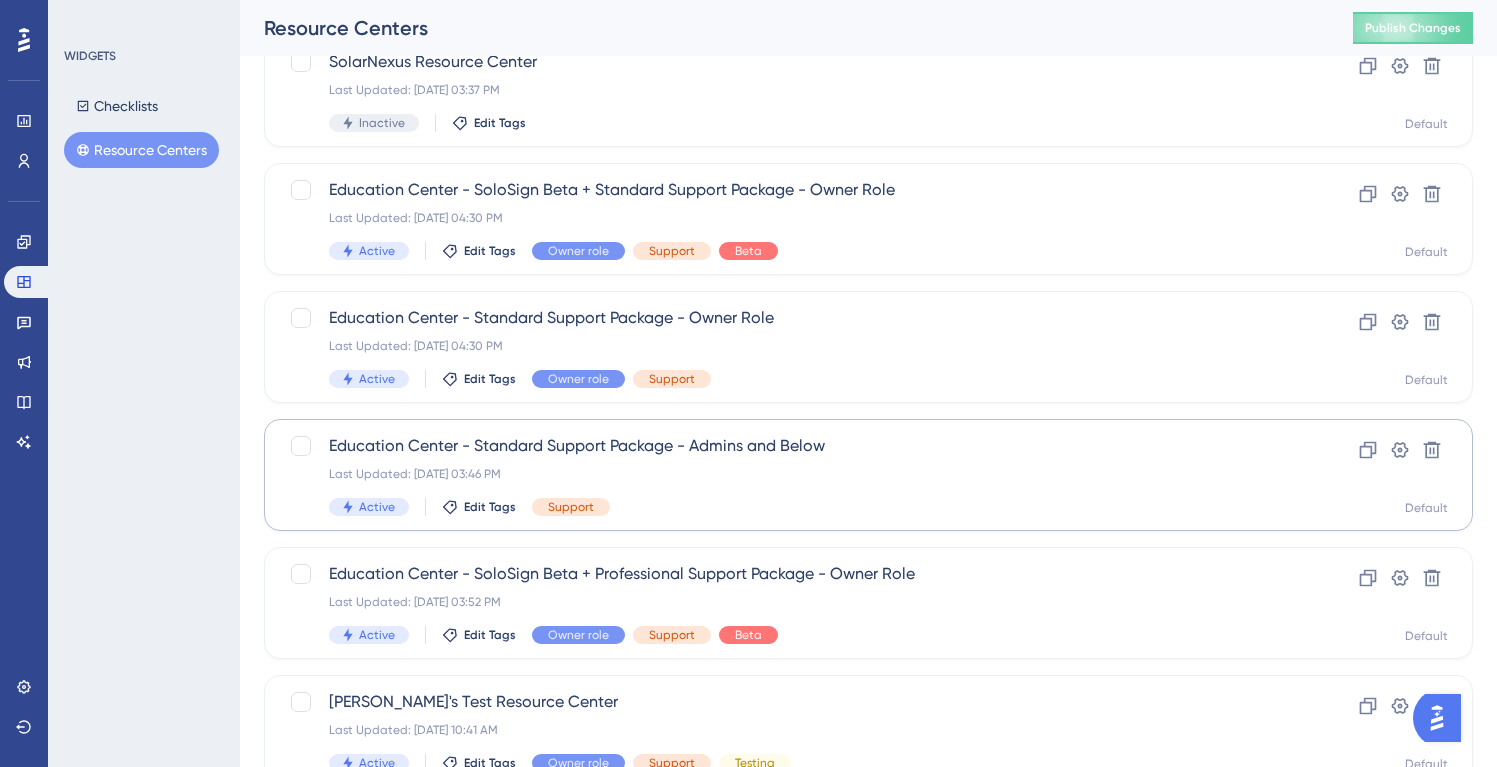 scroll, scrollTop: 285, scrollLeft: 0, axis: vertical 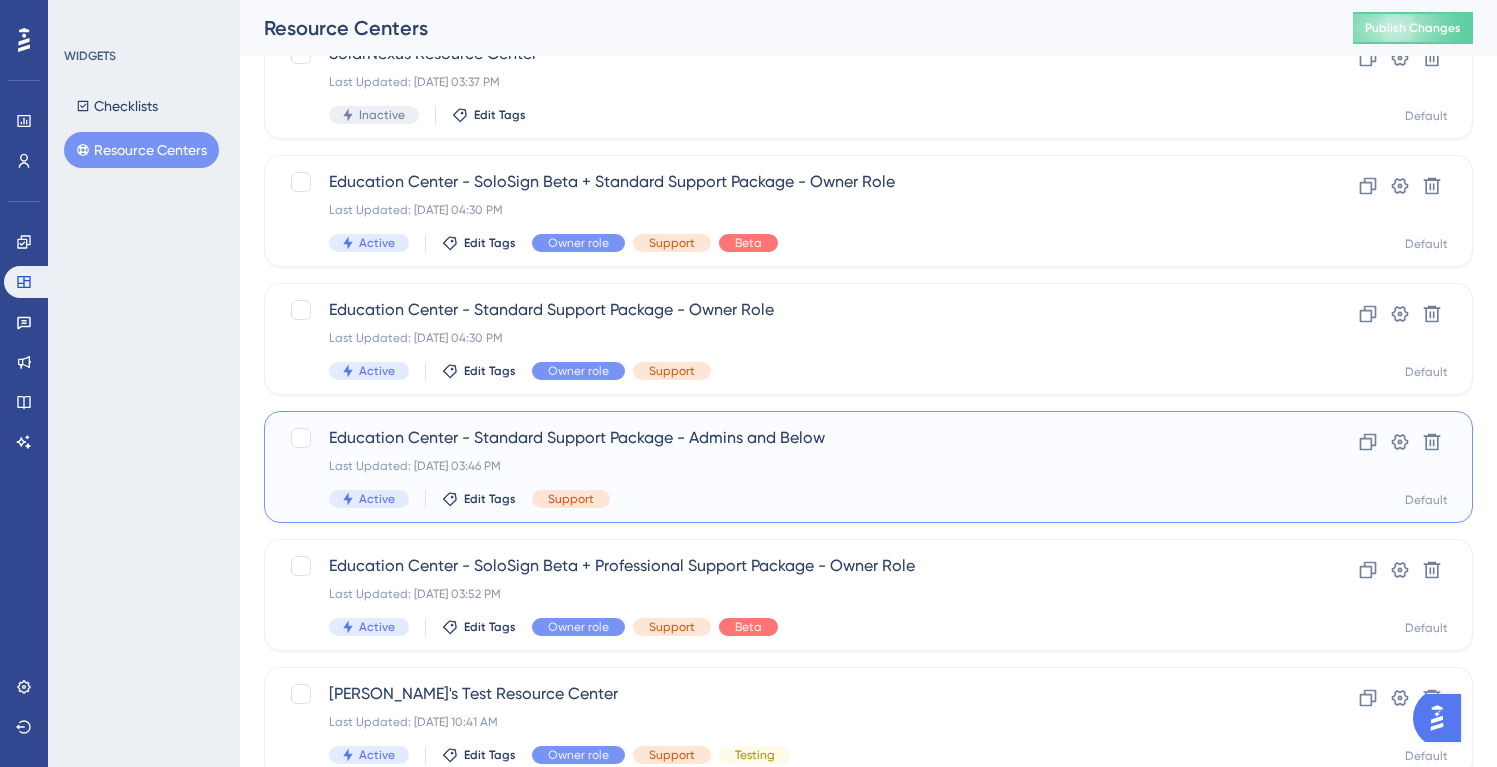 click on "Education Center - Standard Support Package - Admins and Below Last Updated: [DATE] 03:46 PM Active Edit Tags Support" at bounding box center [788, 467] 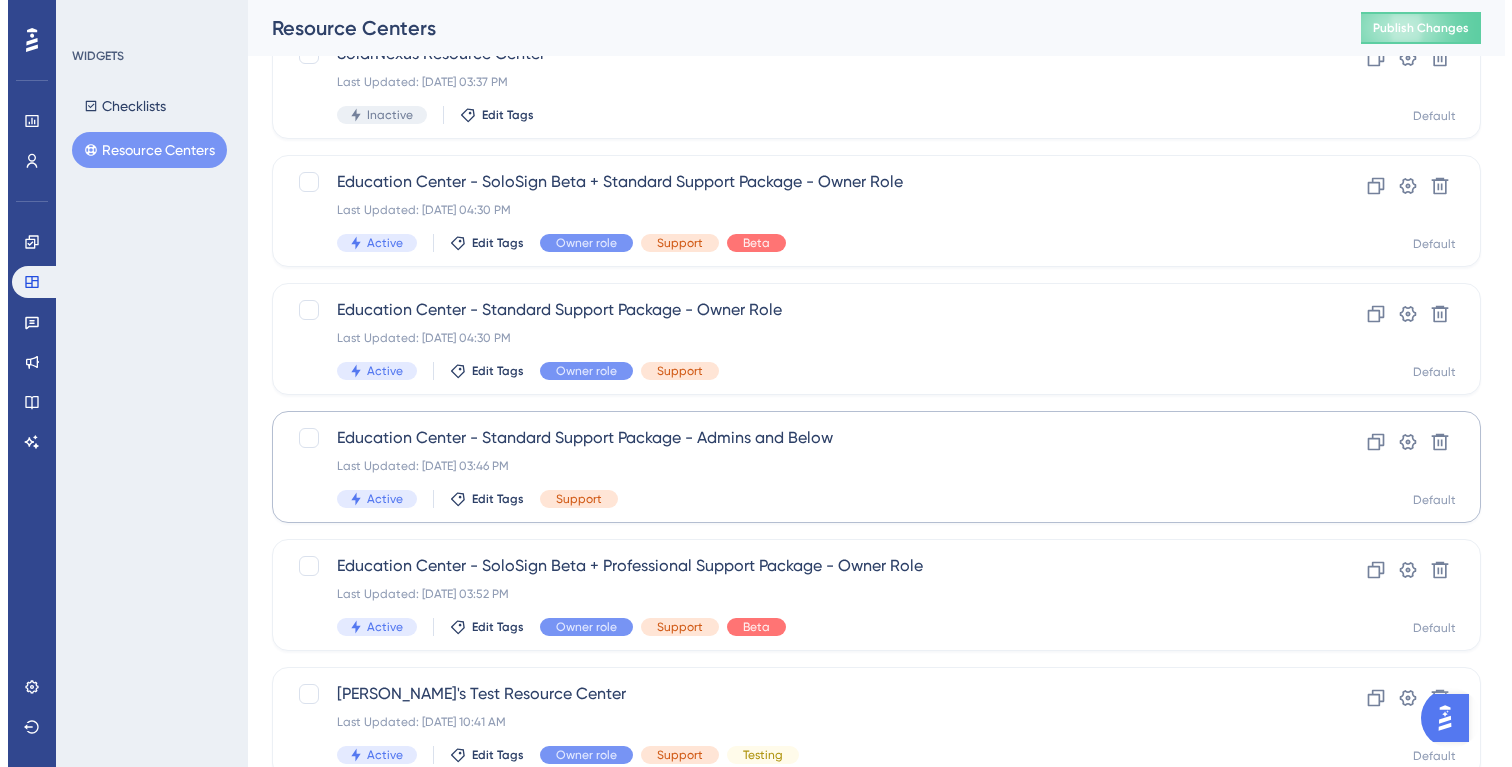 scroll, scrollTop: 0, scrollLeft: 0, axis: both 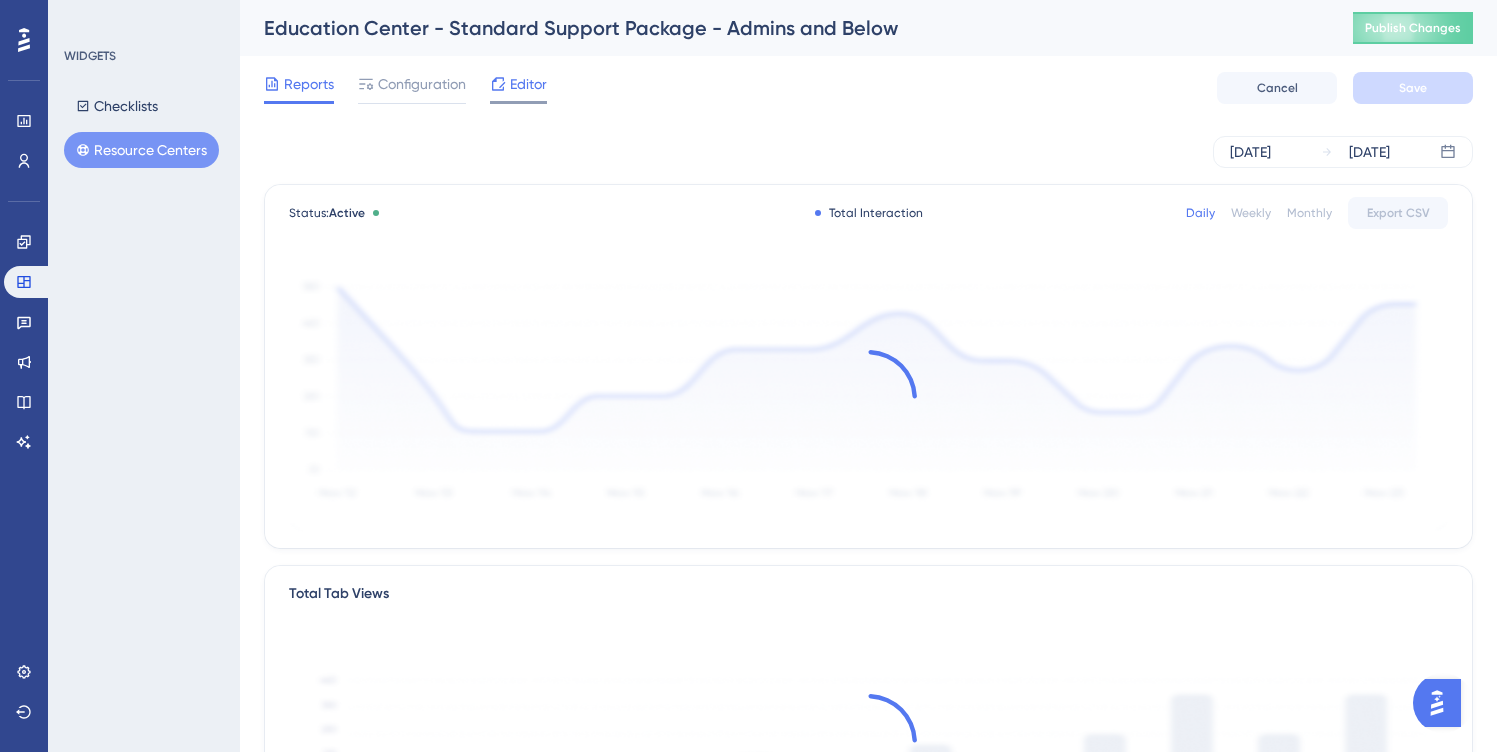 click on "Editor" at bounding box center (528, 84) 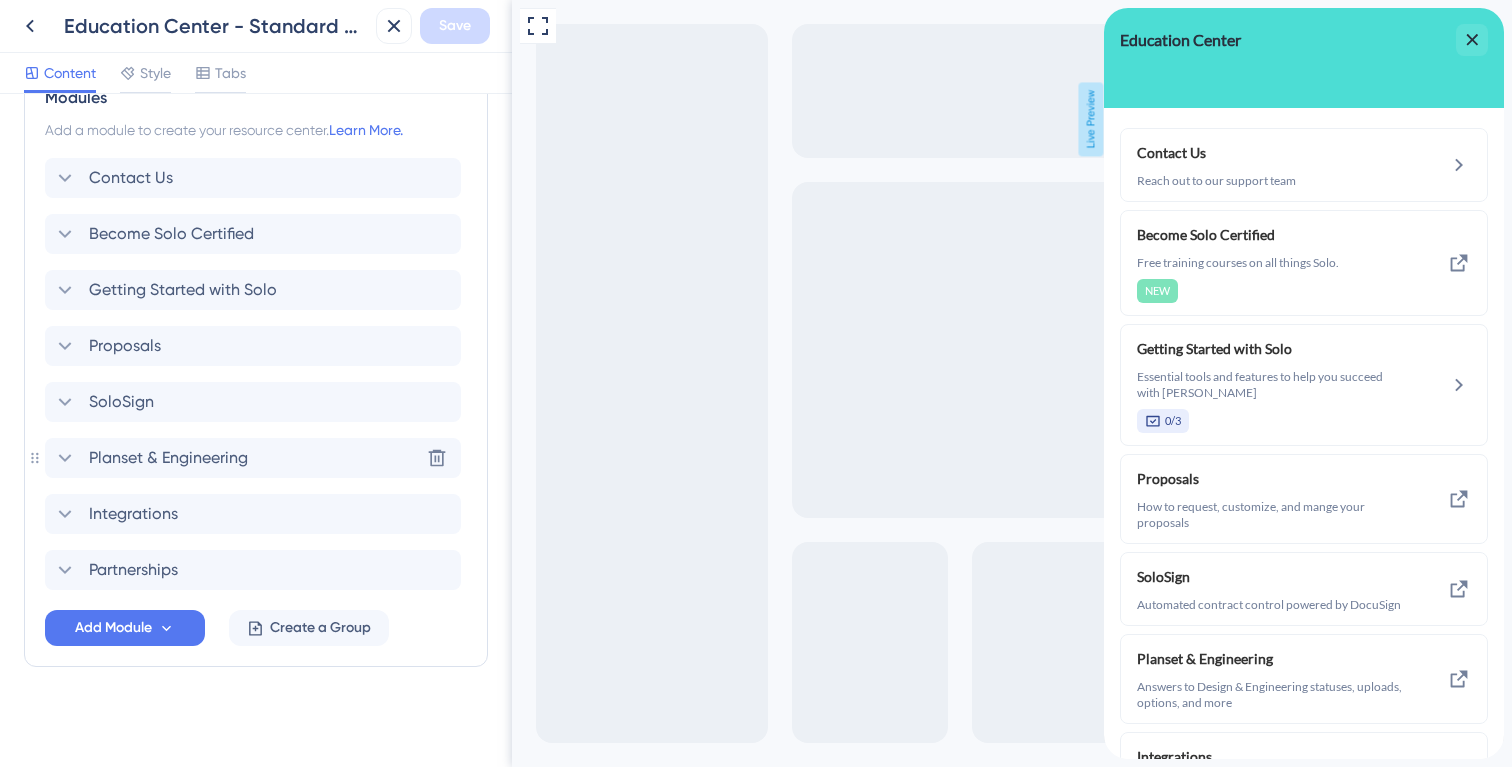 scroll, scrollTop: 0, scrollLeft: 0, axis: both 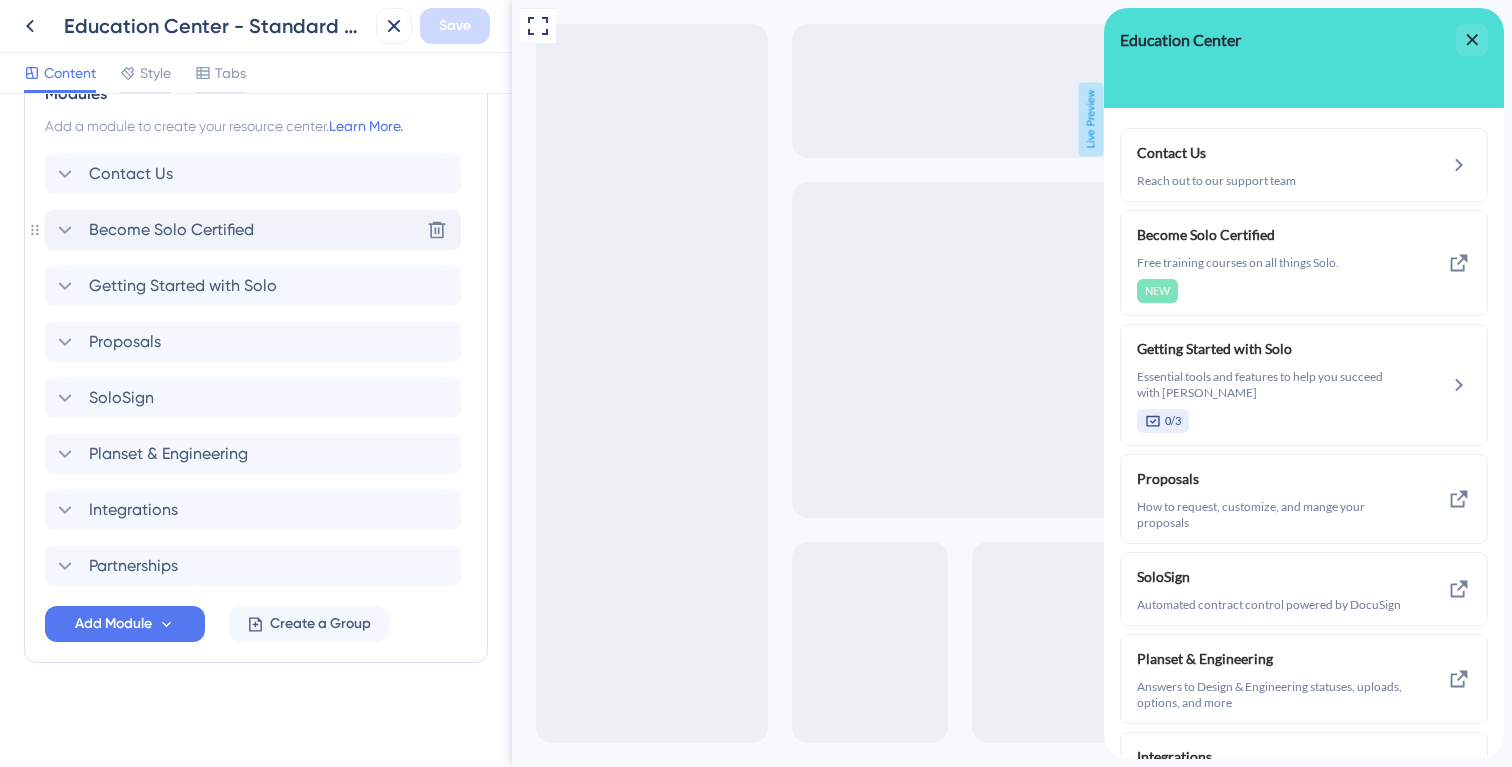 click on "Become Solo Certified" at bounding box center [171, 230] 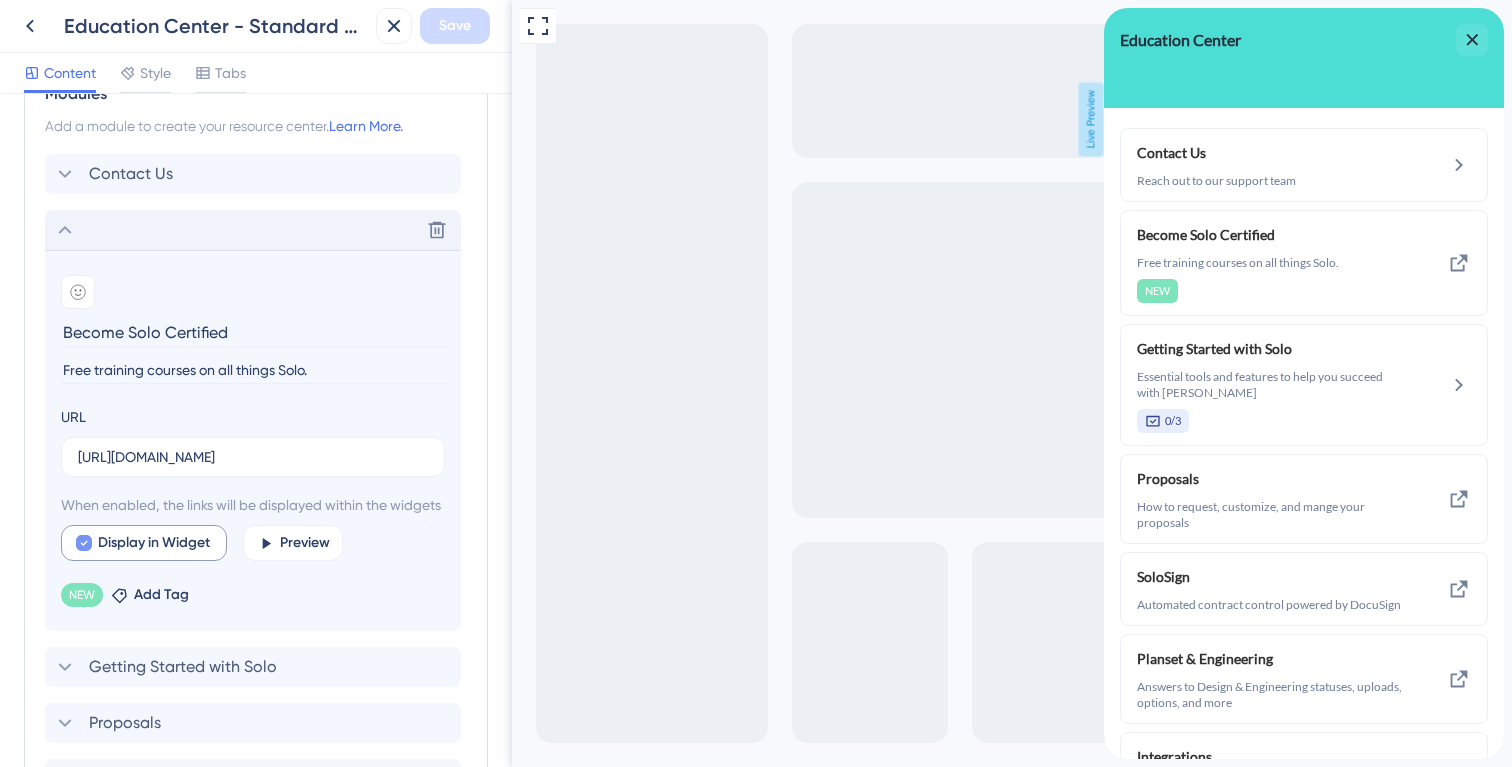 click at bounding box center [84, 543] 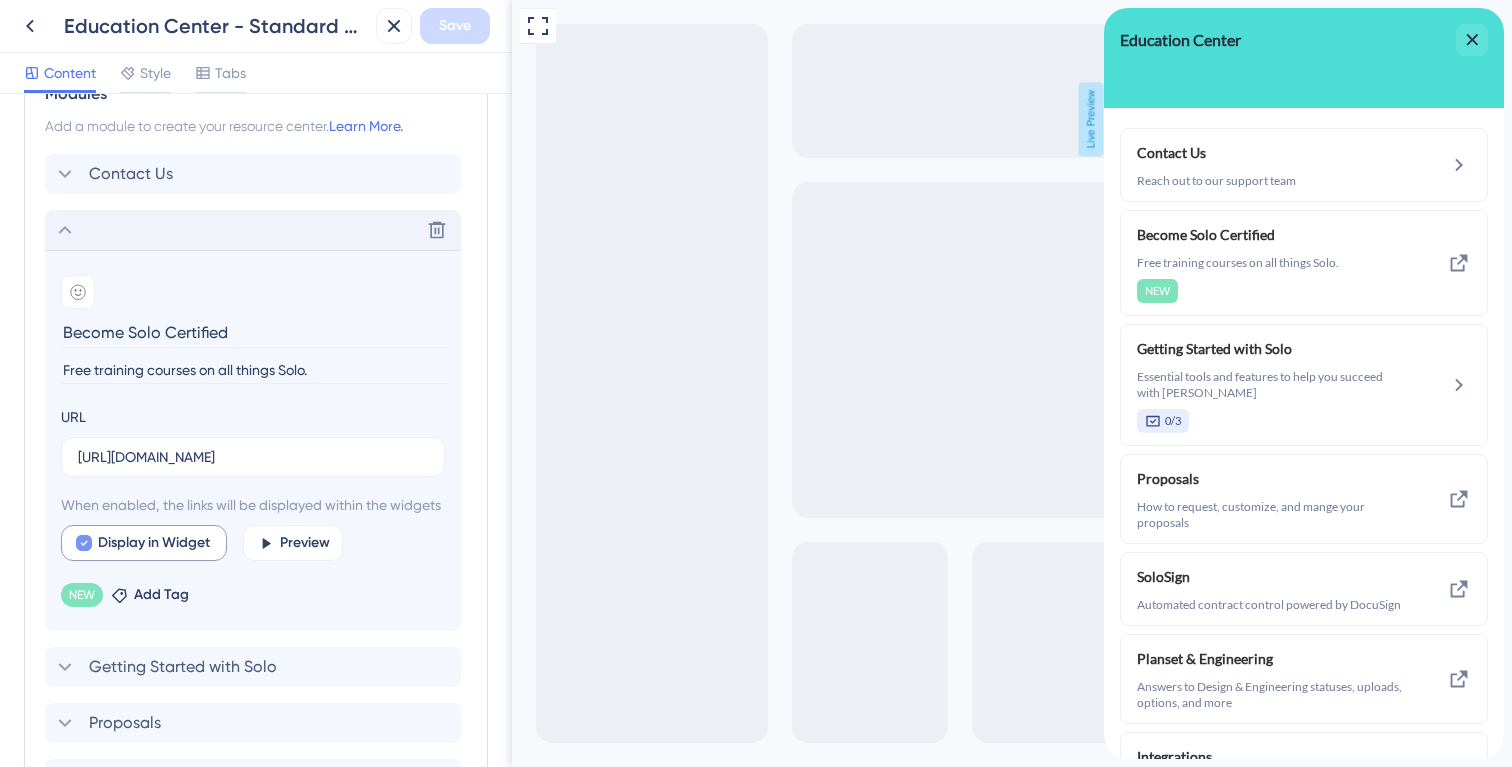 checkbox on "false" 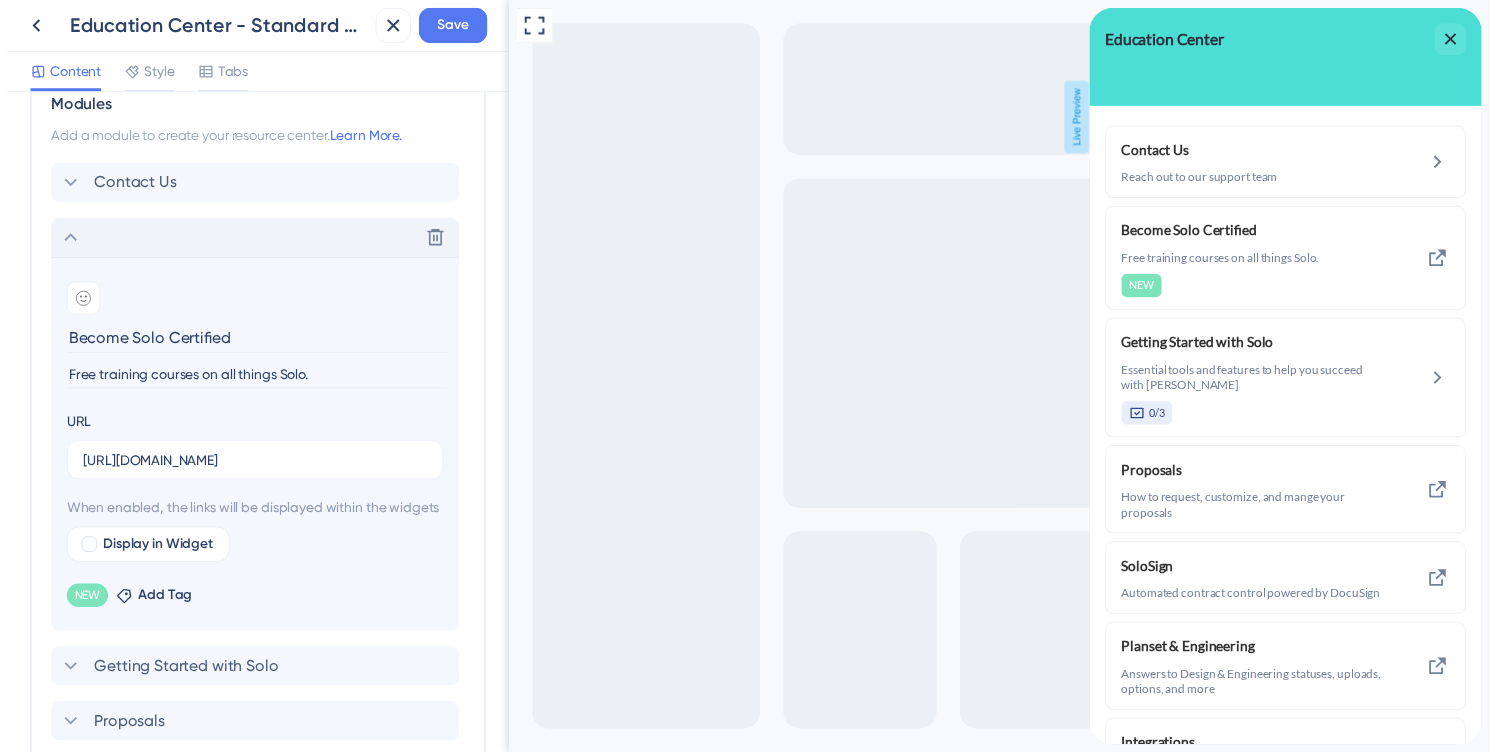 scroll, scrollTop: 441, scrollLeft: 0, axis: vertical 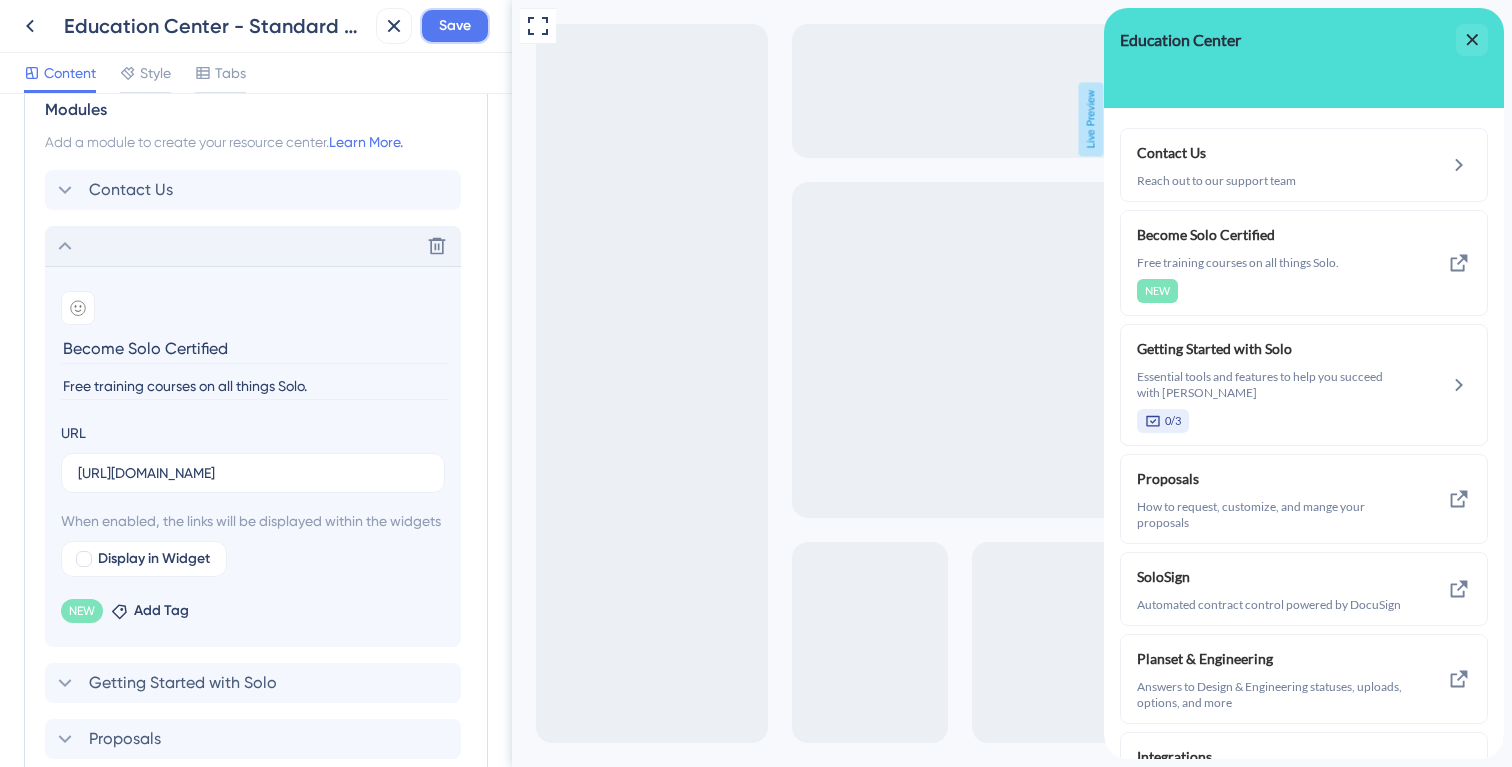 click on "Save" at bounding box center [455, 26] 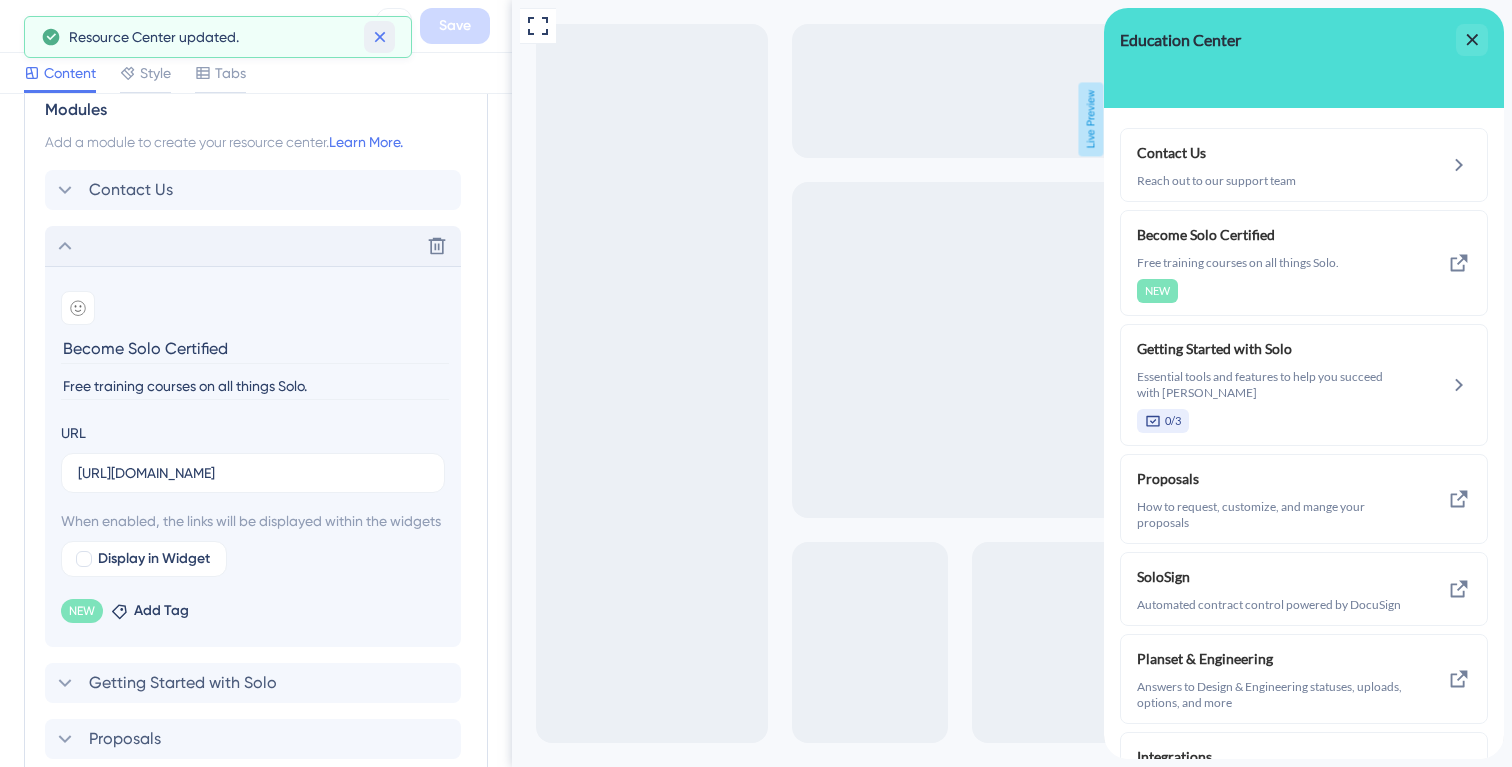 click 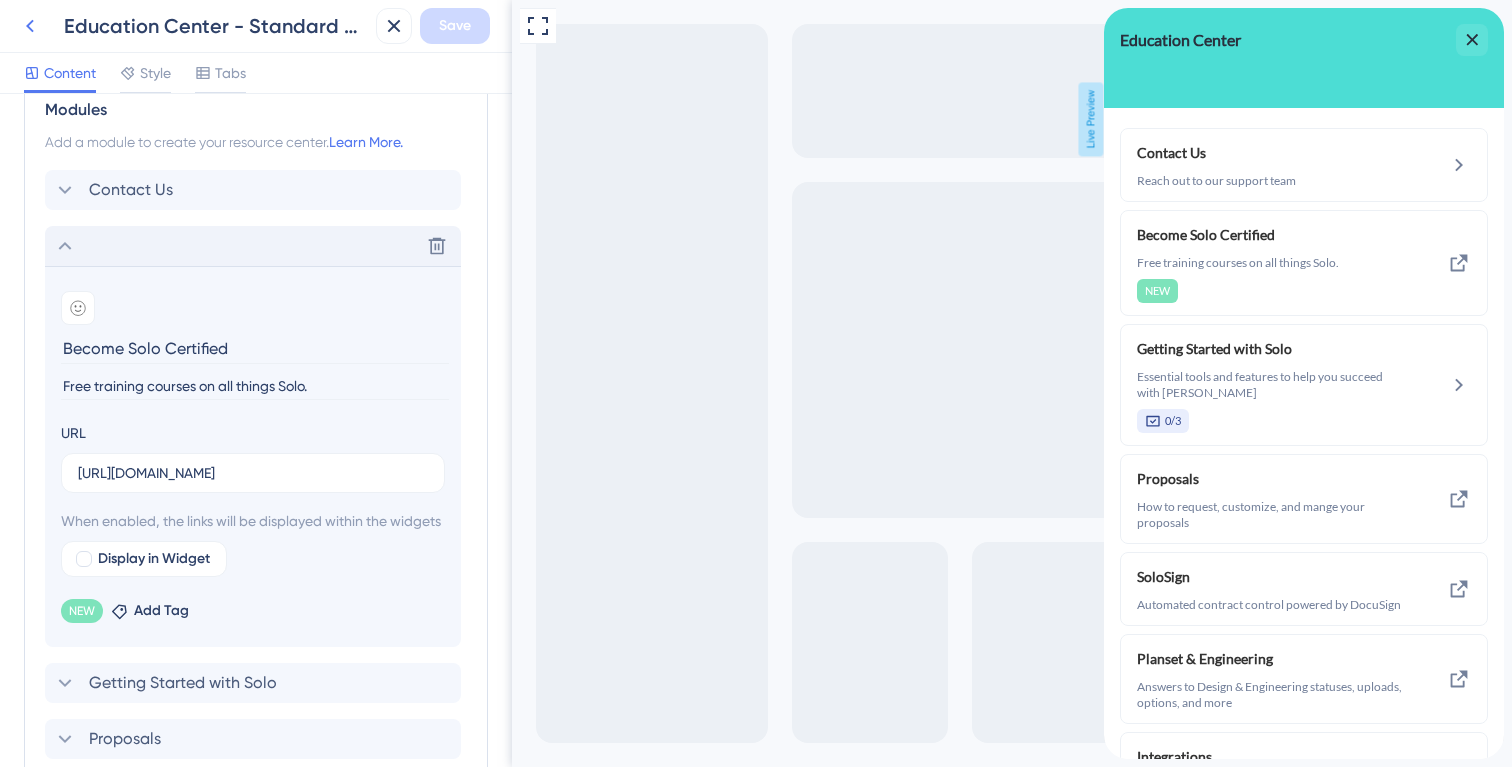 click 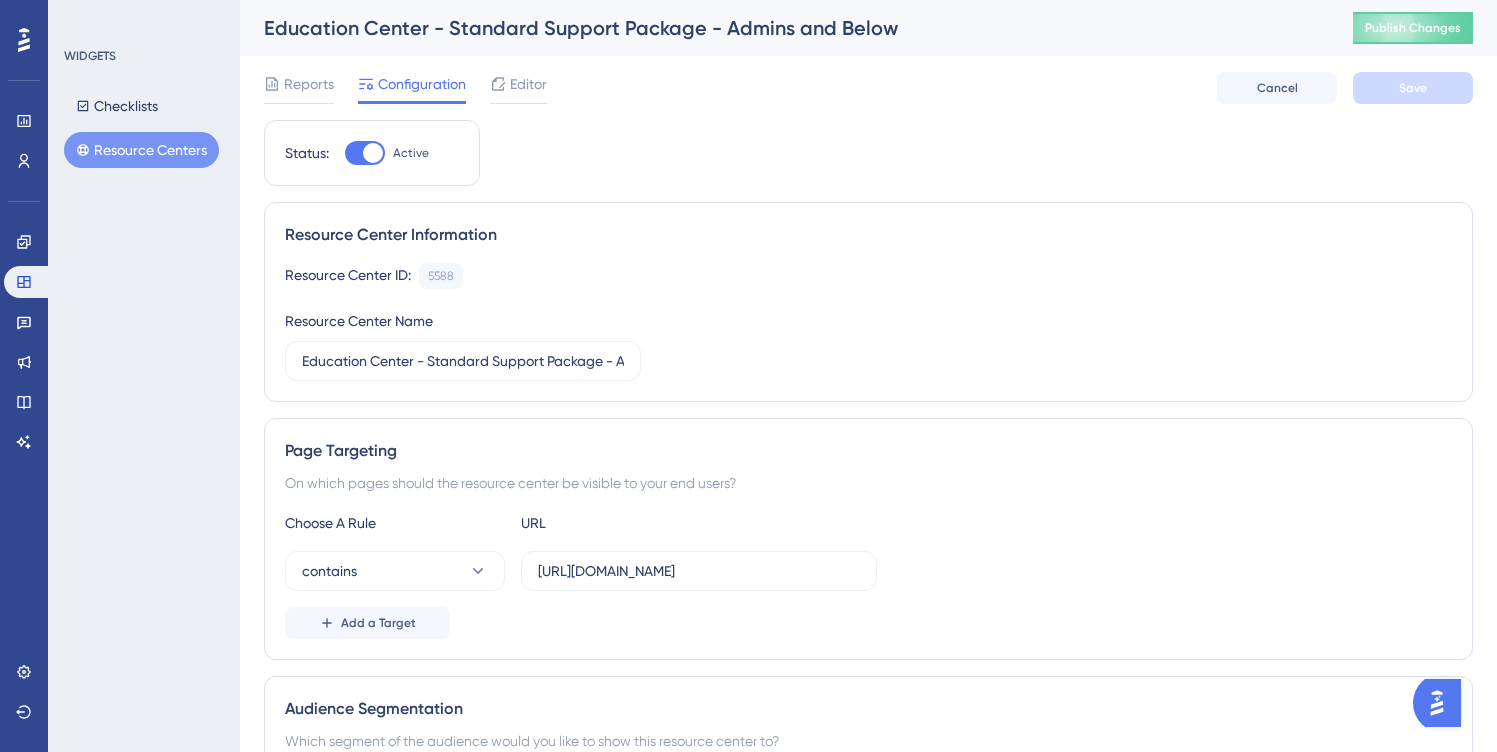 click on "Resource Centers" at bounding box center [141, 150] 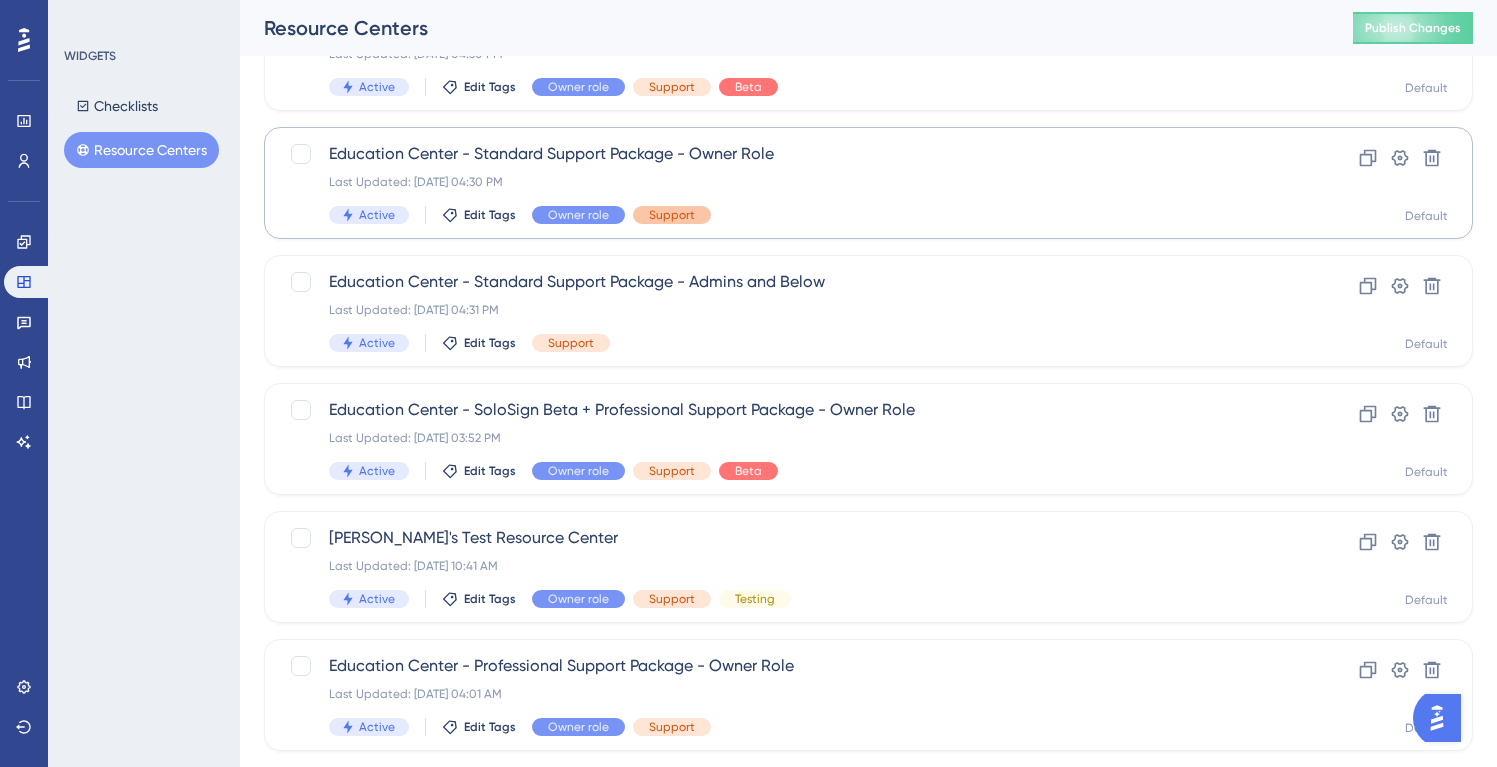 scroll, scrollTop: 506, scrollLeft: 0, axis: vertical 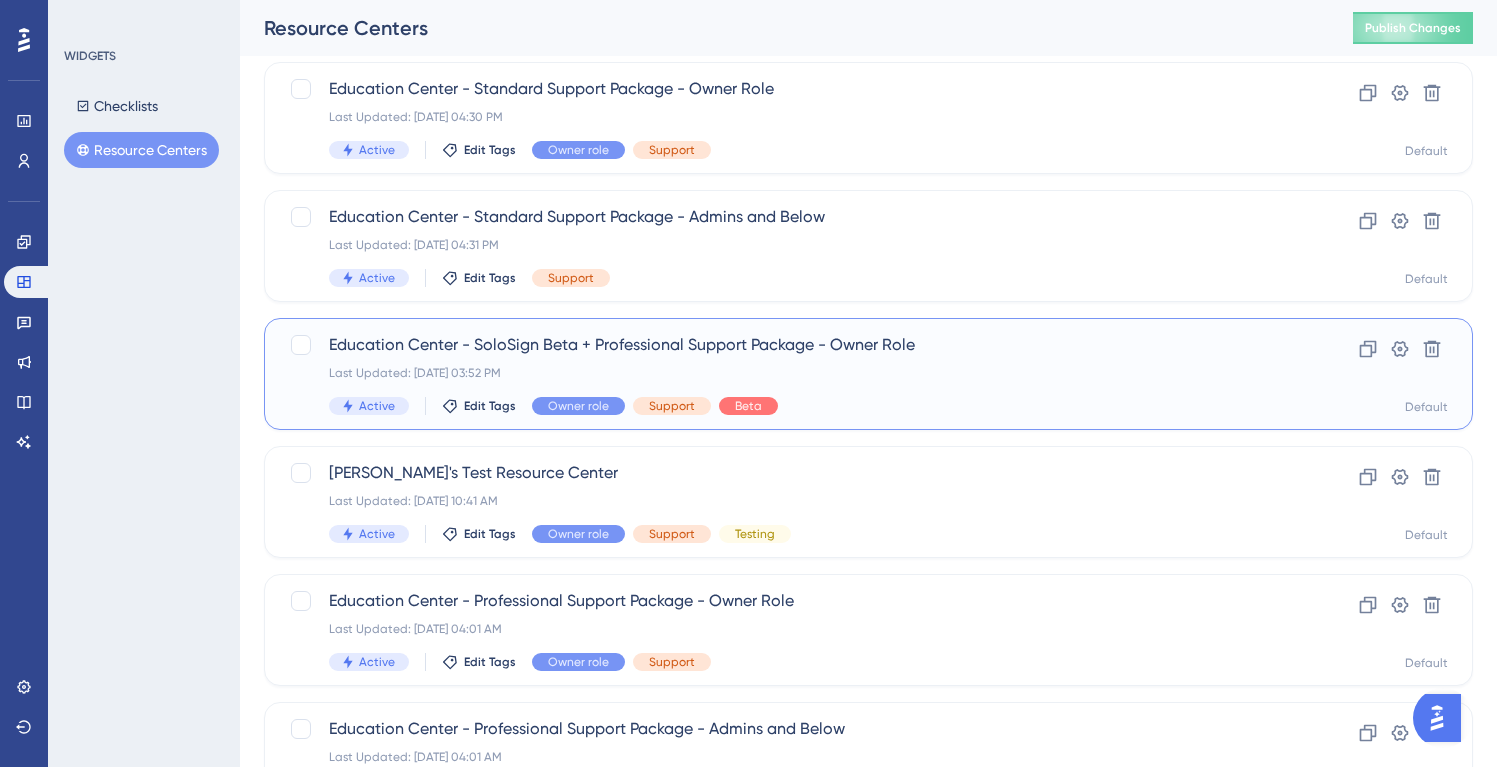 click on "Education Center - SoloSign Beta + Professional Support Package - Owner Role" at bounding box center [788, 345] 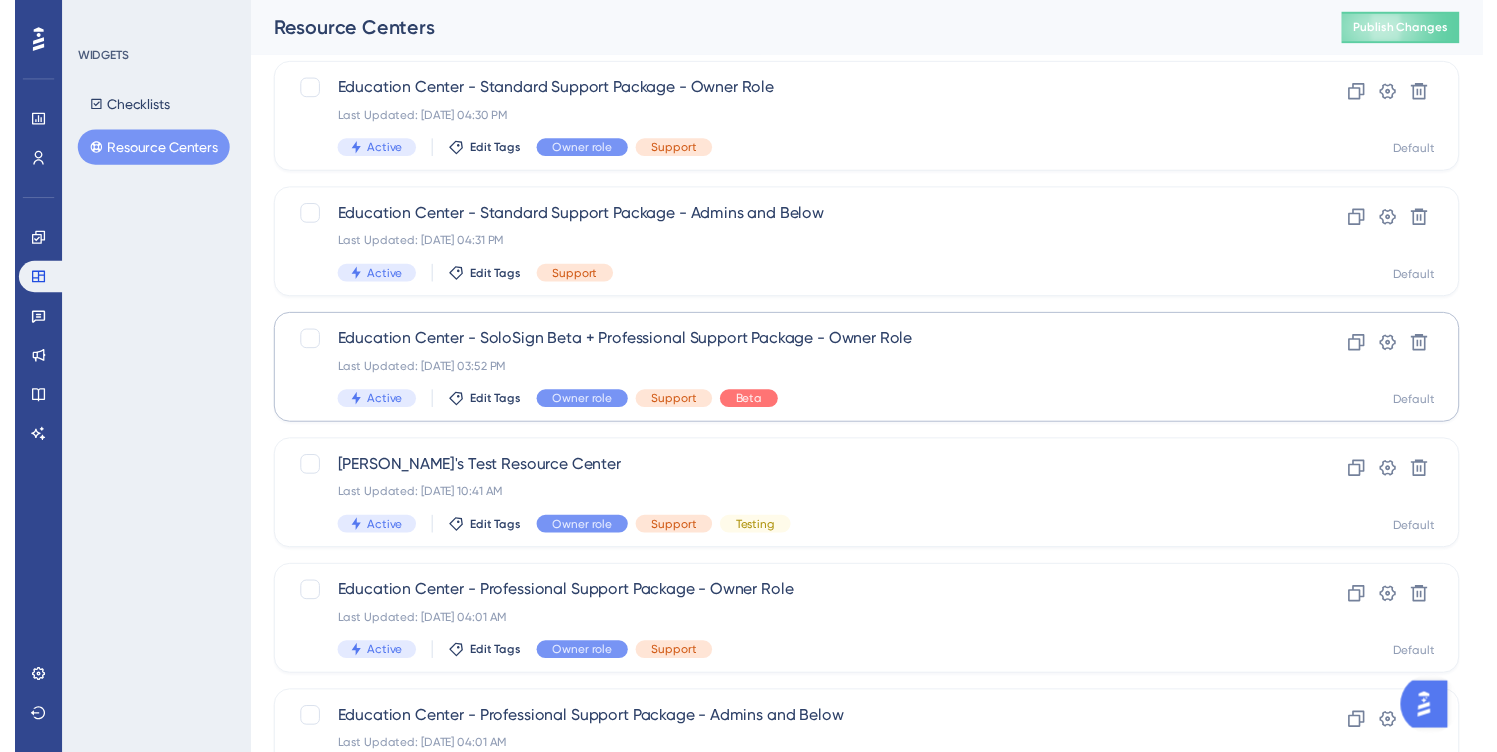 scroll, scrollTop: 0, scrollLeft: 0, axis: both 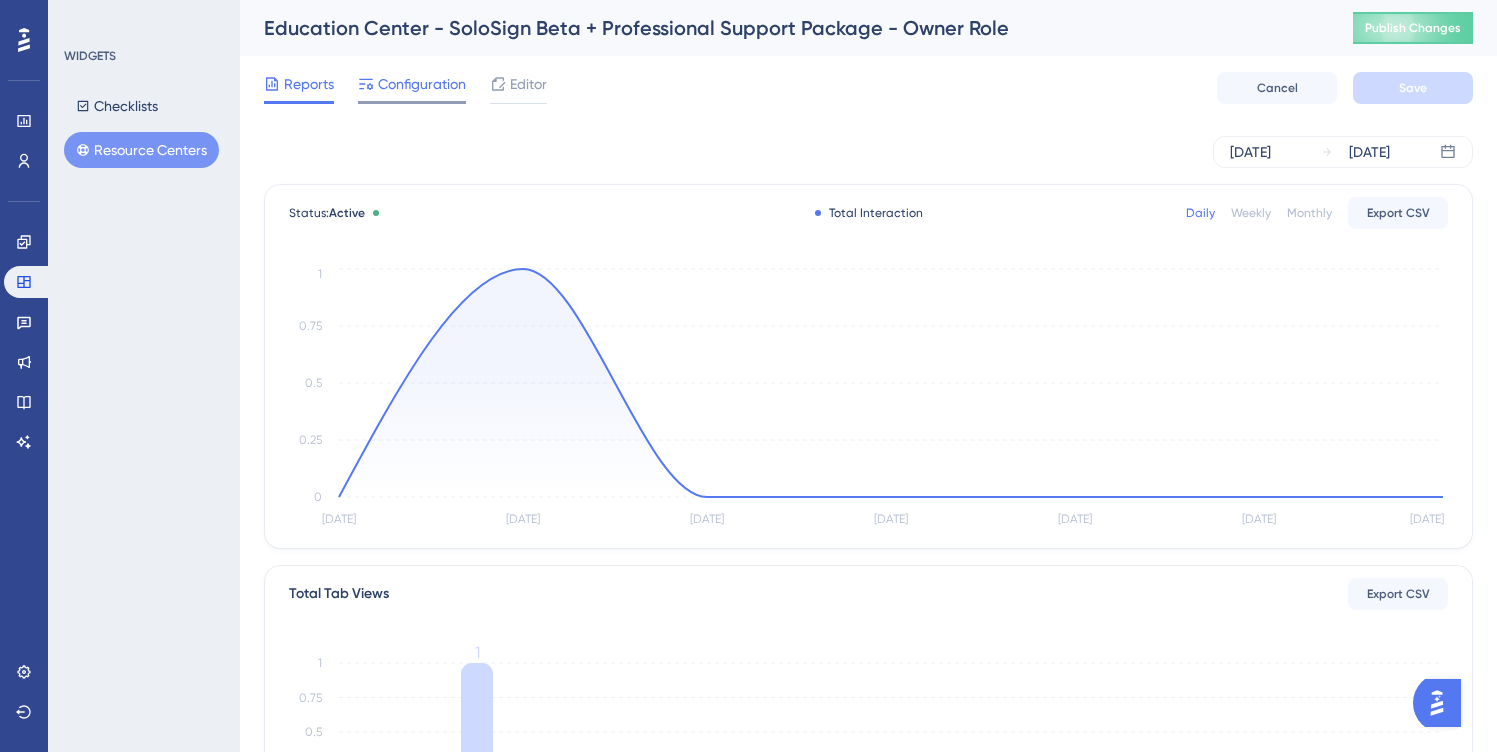 click on "Configuration" at bounding box center [412, 88] 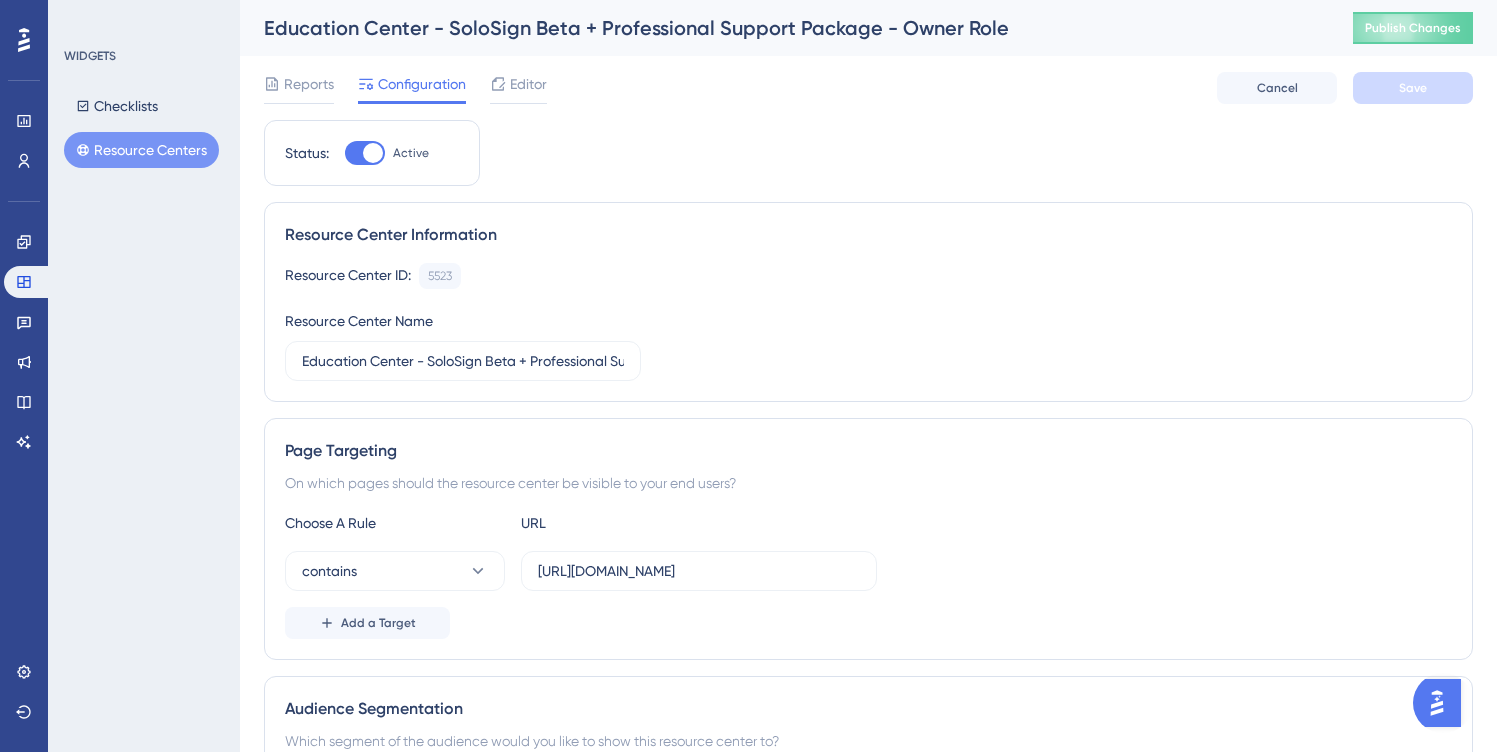 scroll, scrollTop: 4, scrollLeft: 0, axis: vertical 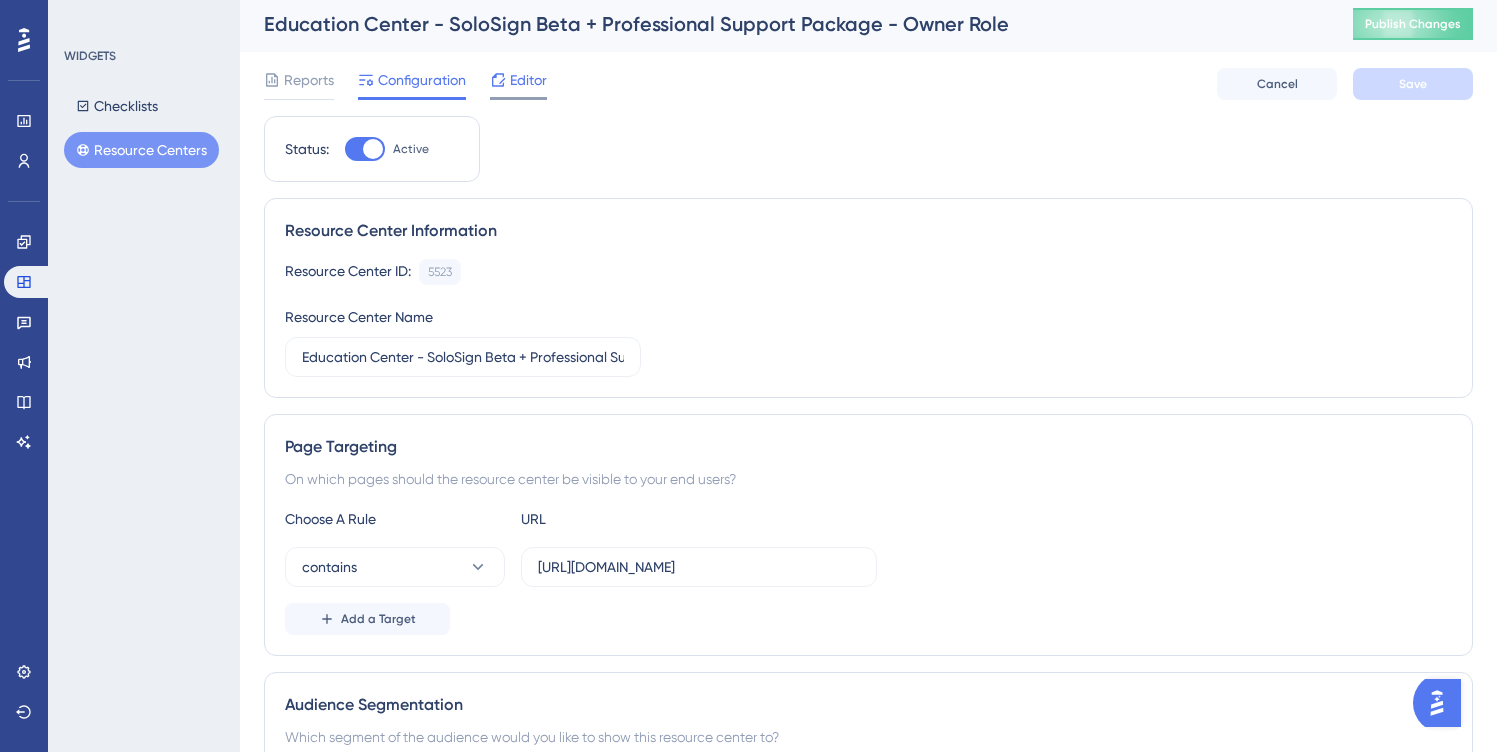 click on "Editor" at bounding box center [518, 84] 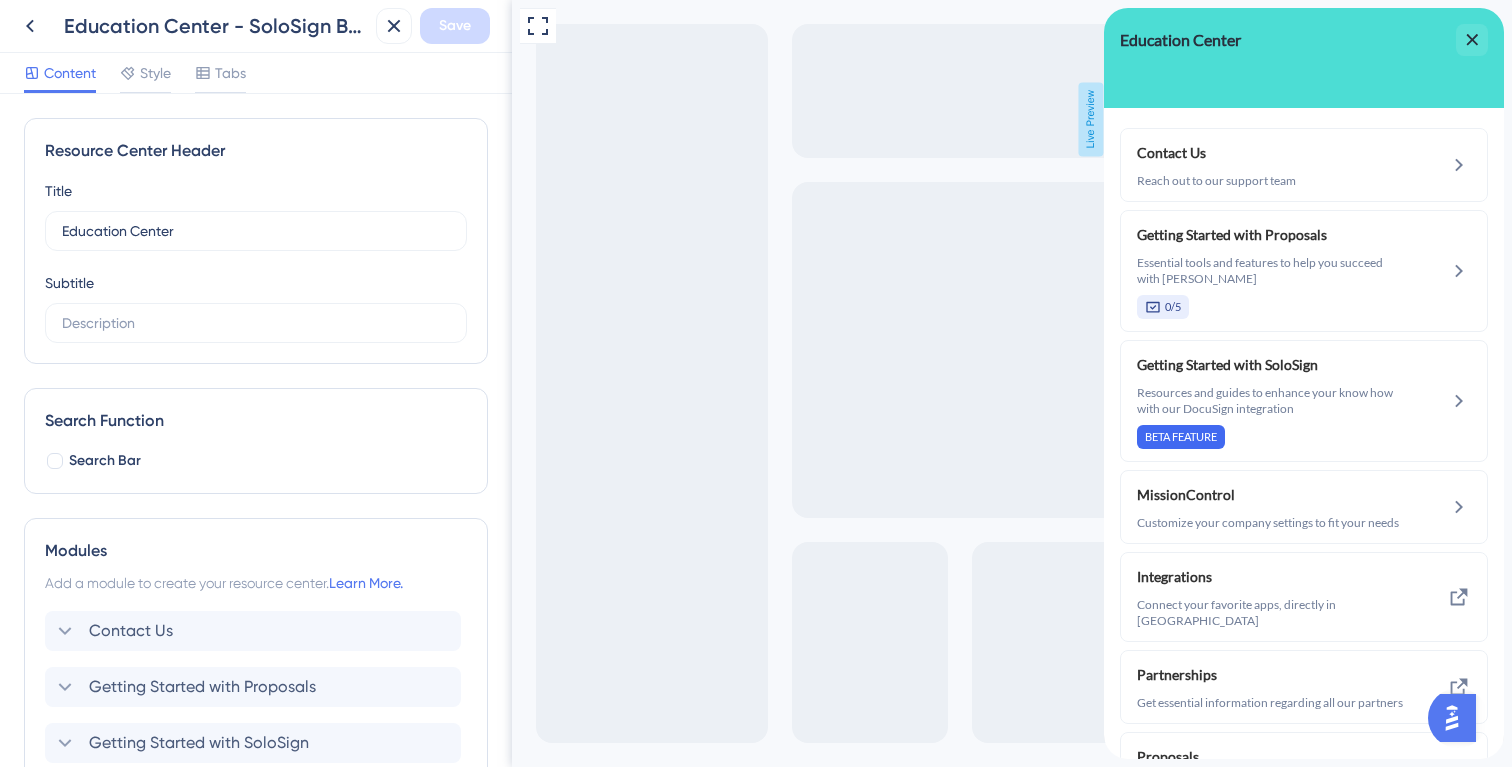 scroll, scrollTop: 0, scrollLeft: 0, axis: both 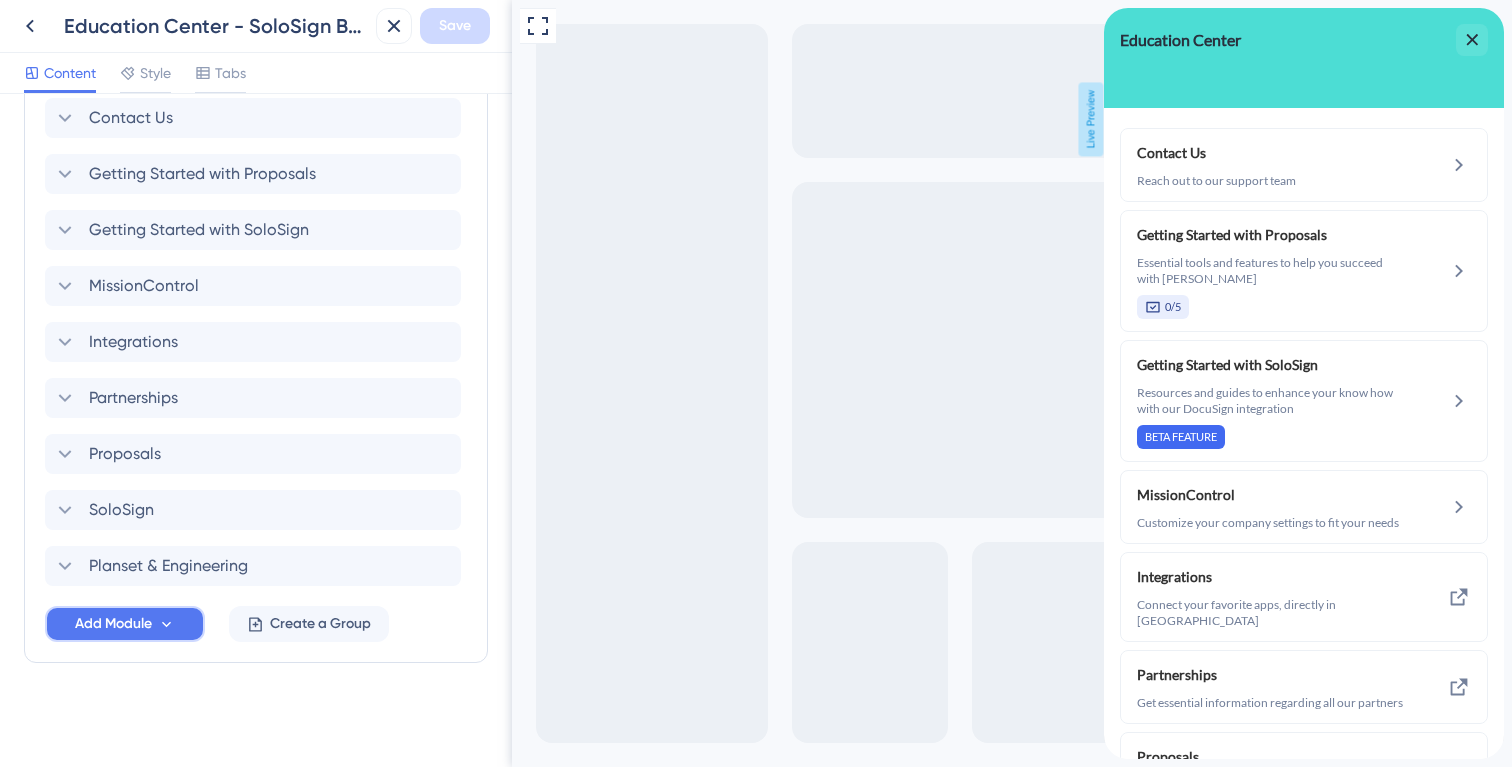 click on "Add Module" at bounding box center (125, 624) 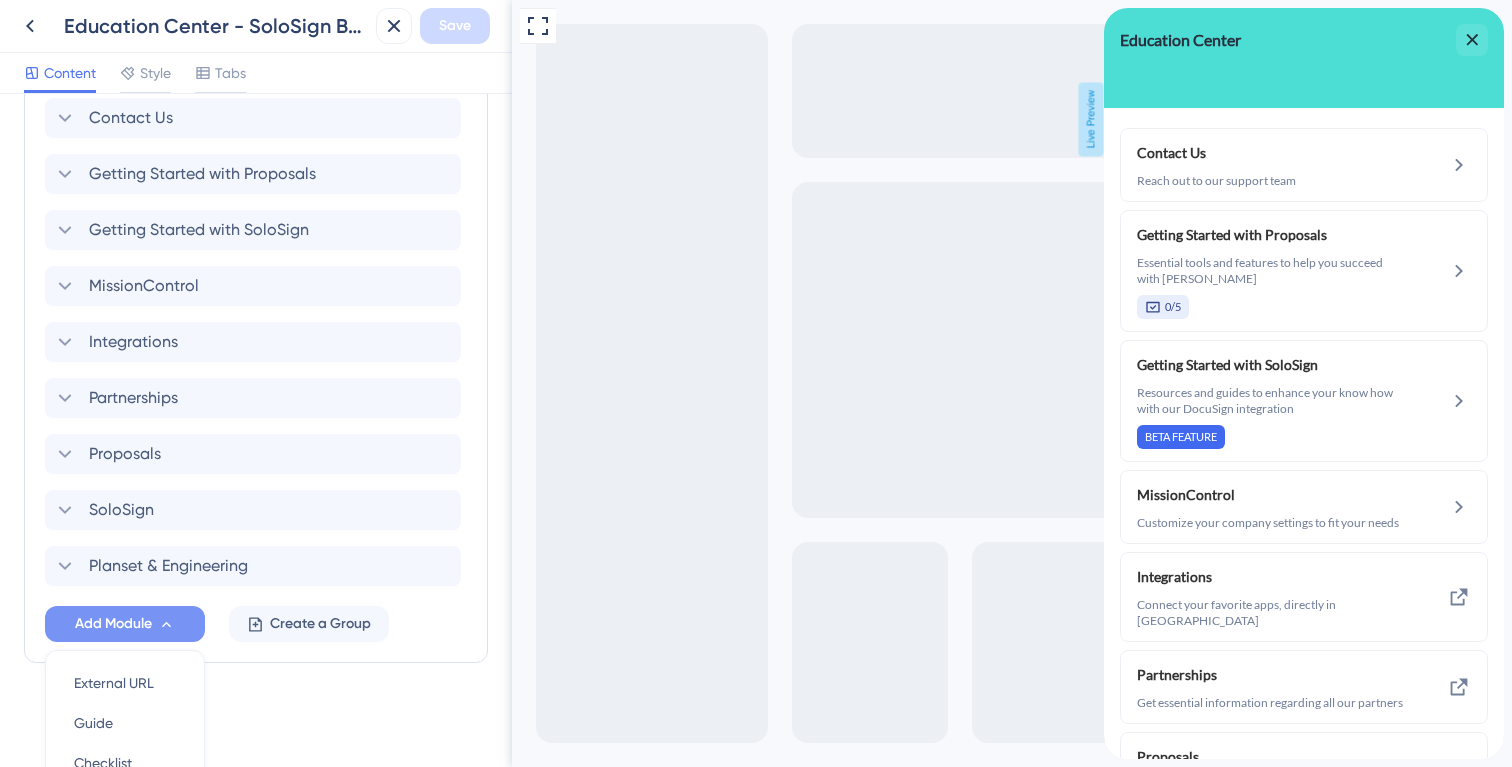 scroll, scrollTop: 702, scrollLeft: 0, axis: vertical 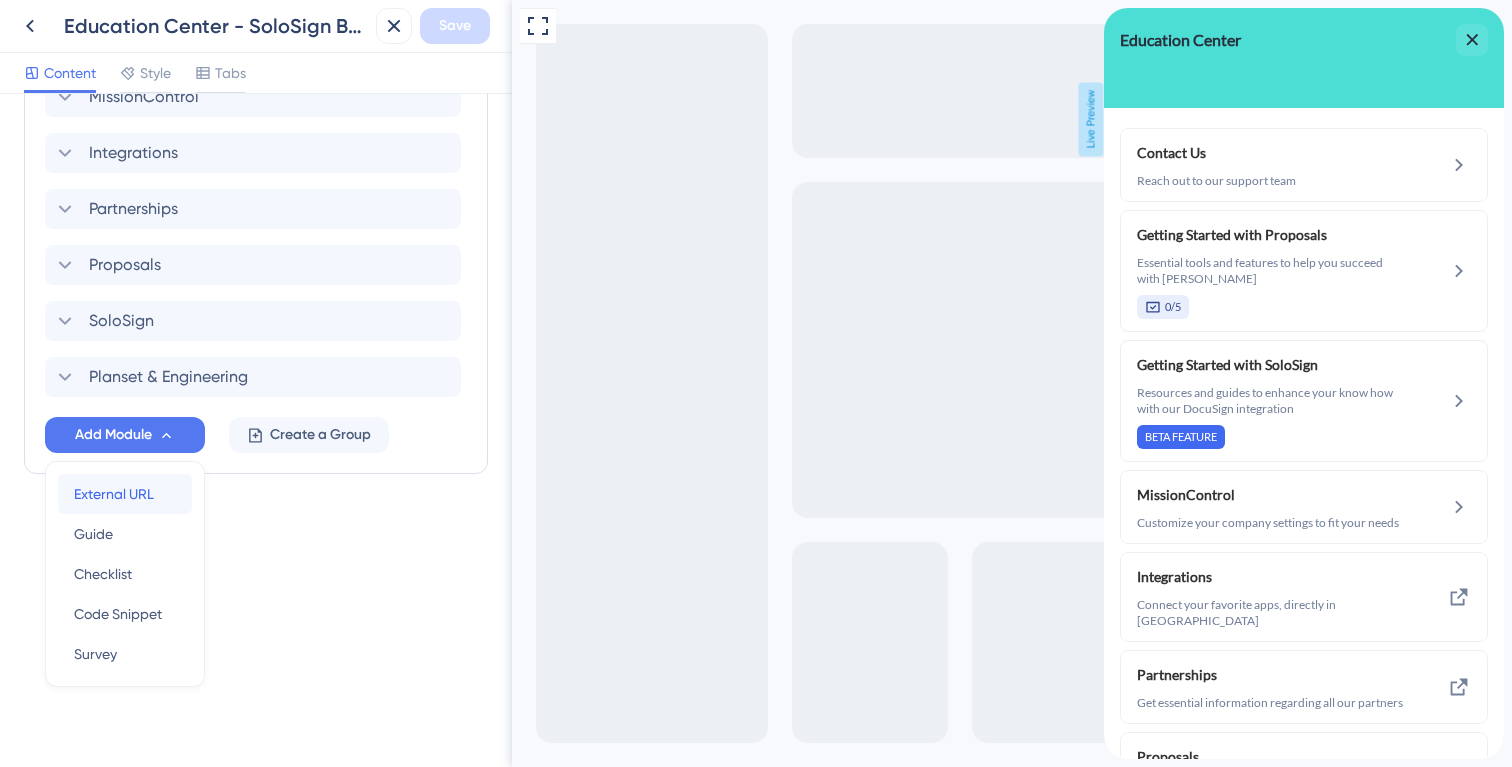 click on "External URL External URL" at bounding box center (125, 494) 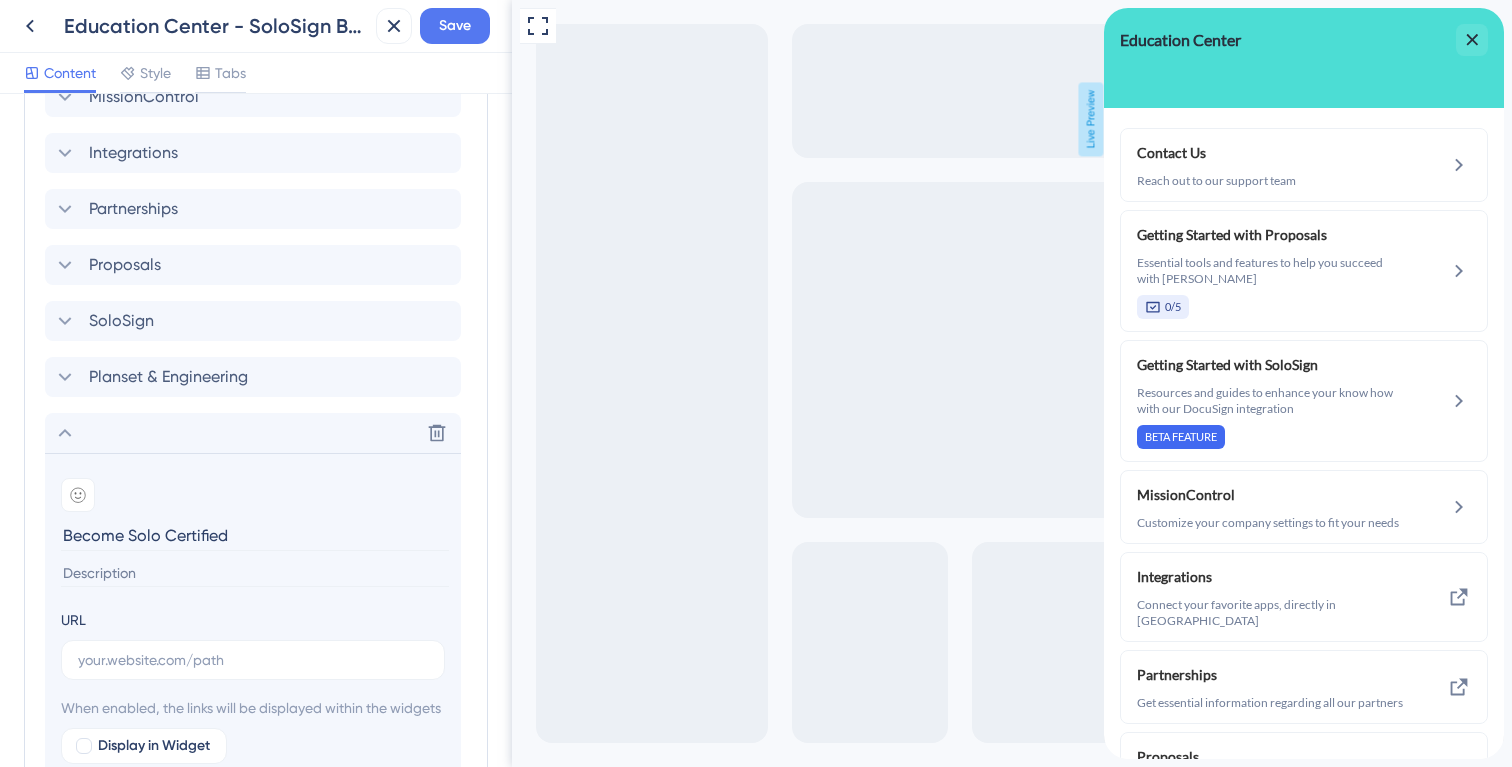 type on "Become Solo Certified" 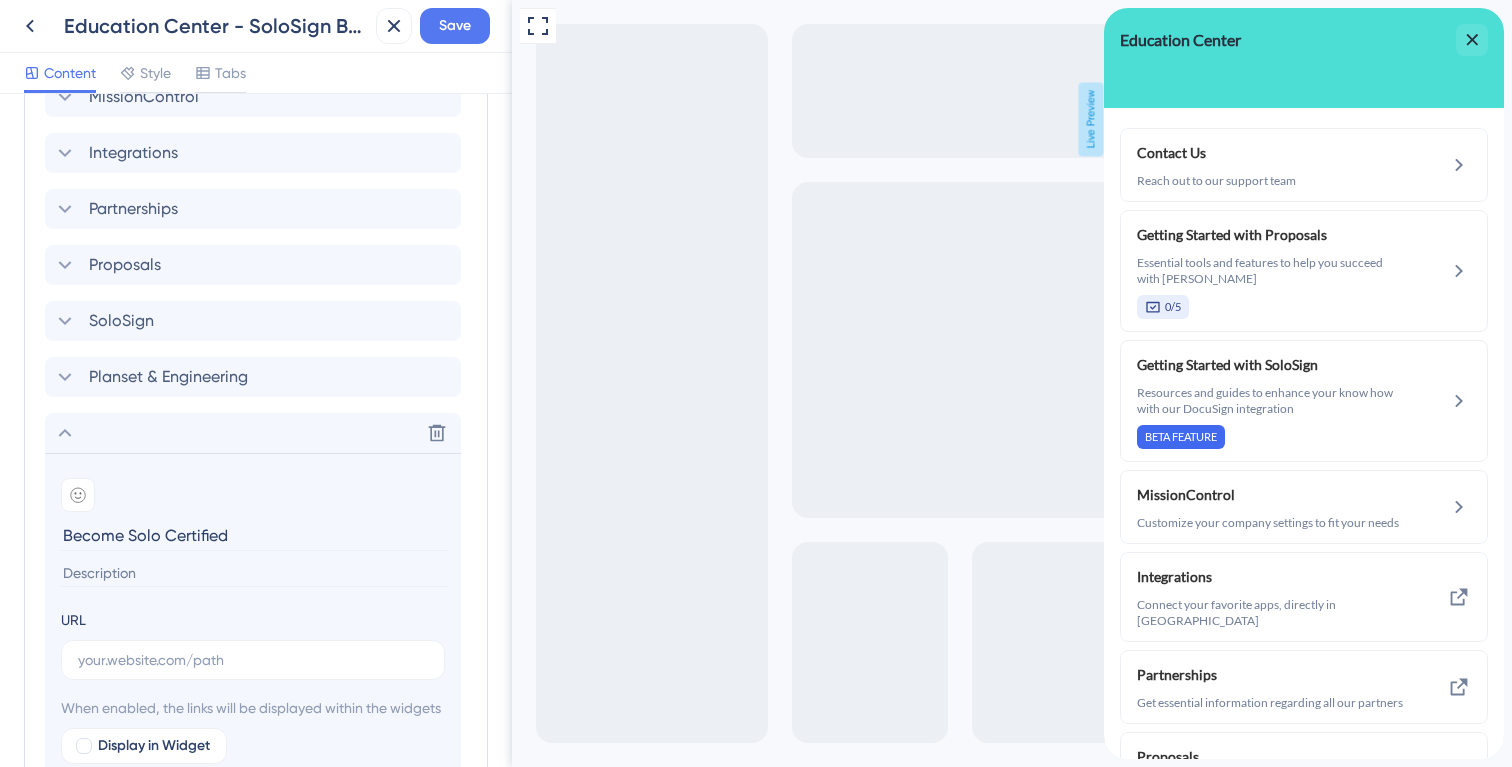 click at bounding box center (255, 573) 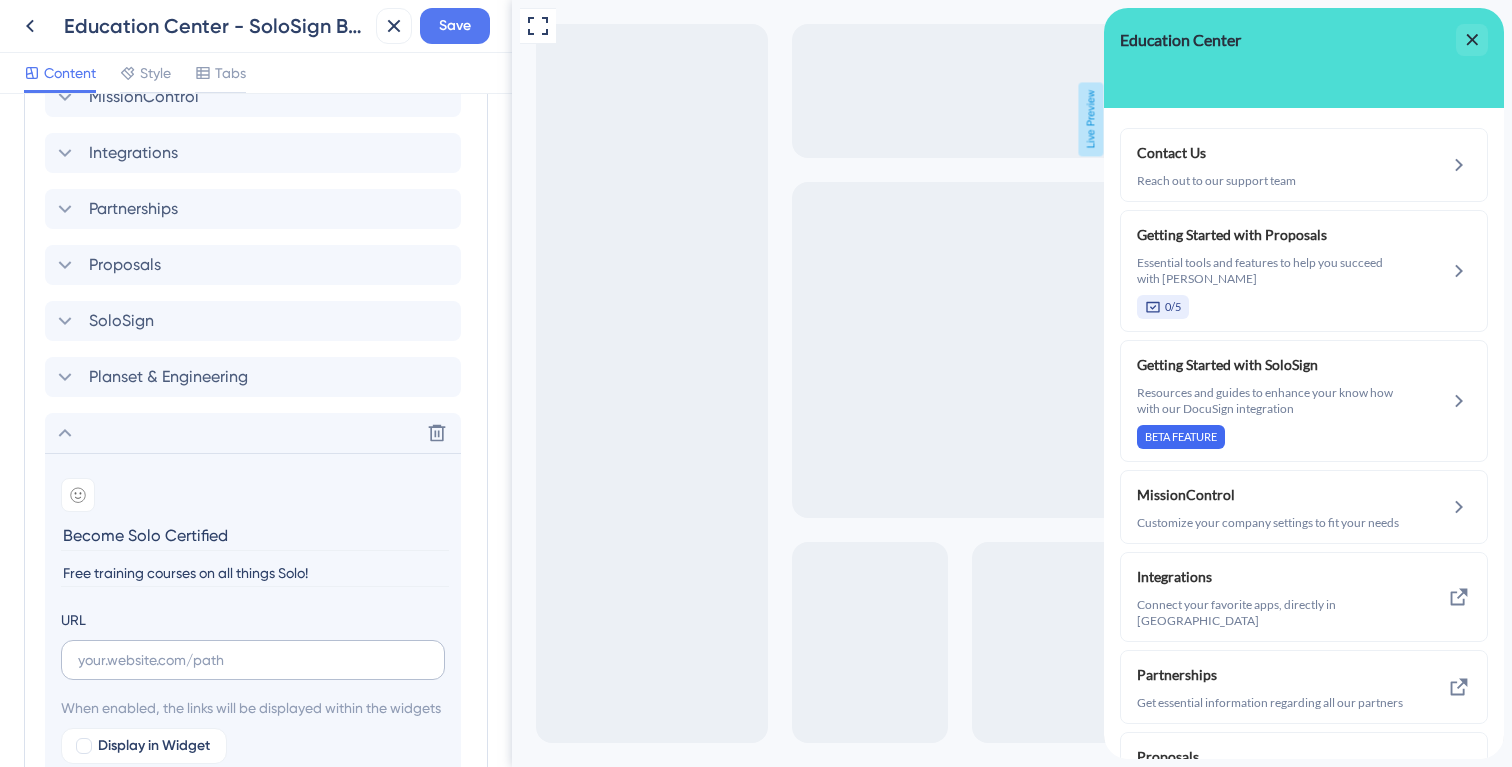 type on "Free training courses on all things Solo!" 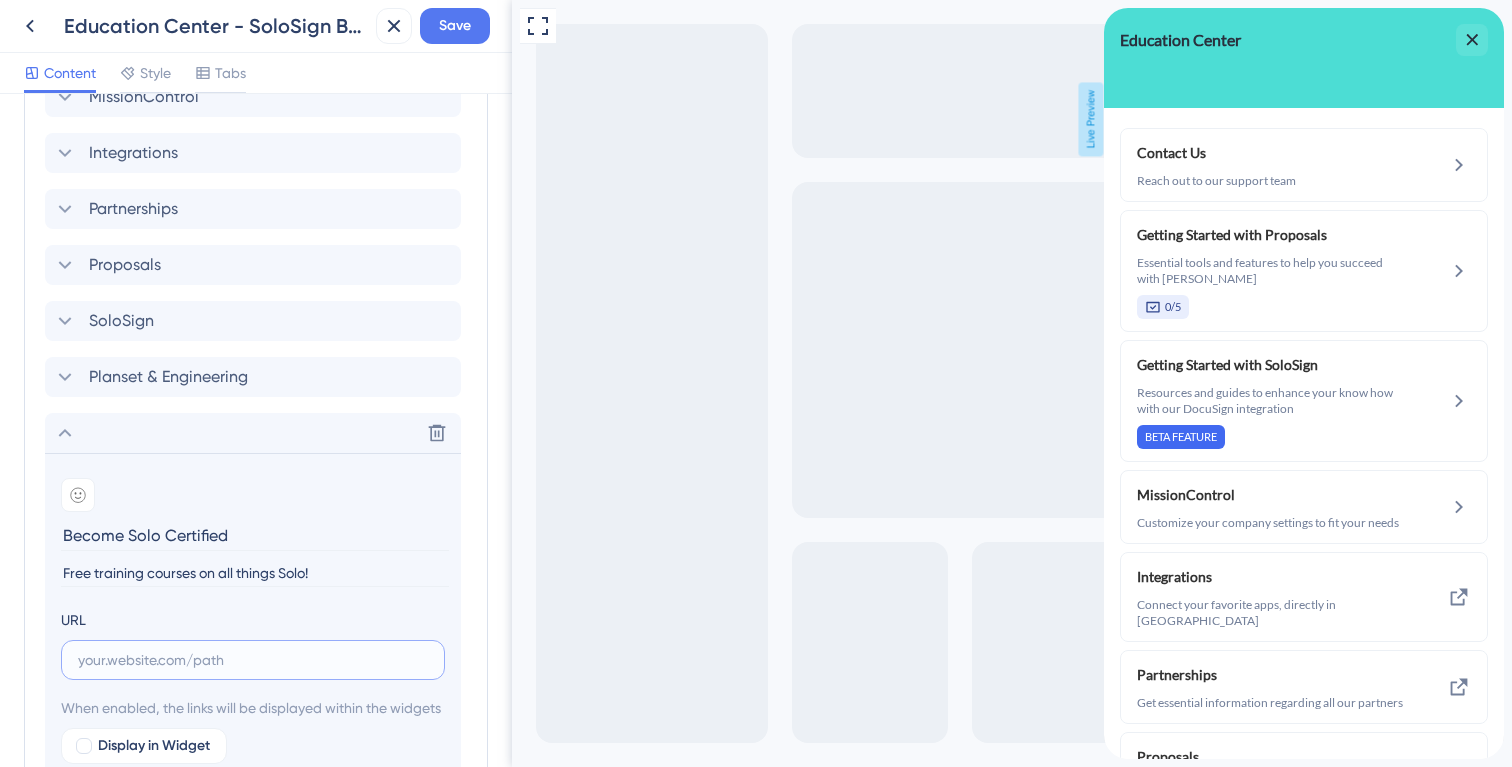 click at bounding box center [253, 660] 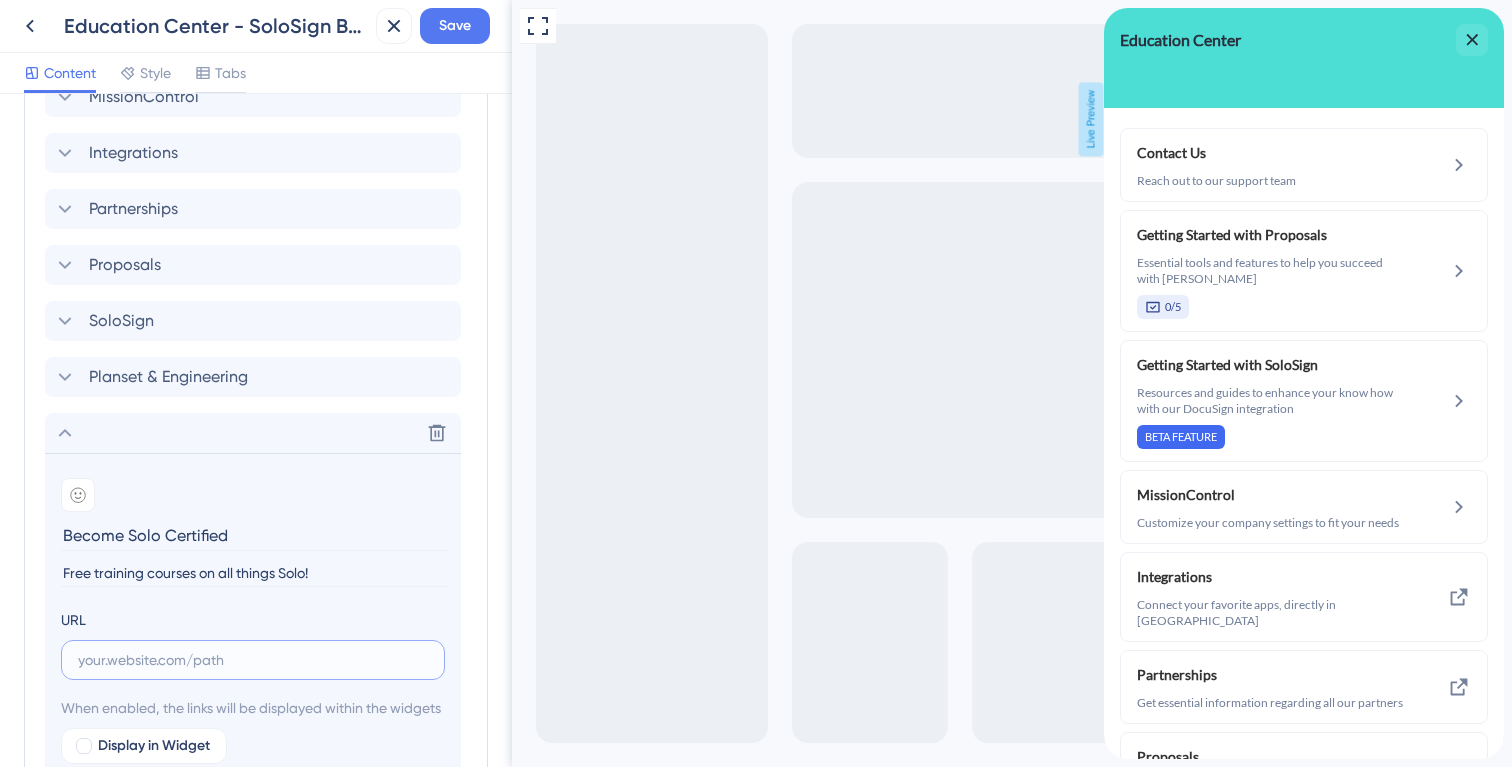 paste on "[URL][DOMAIN_NAME]" 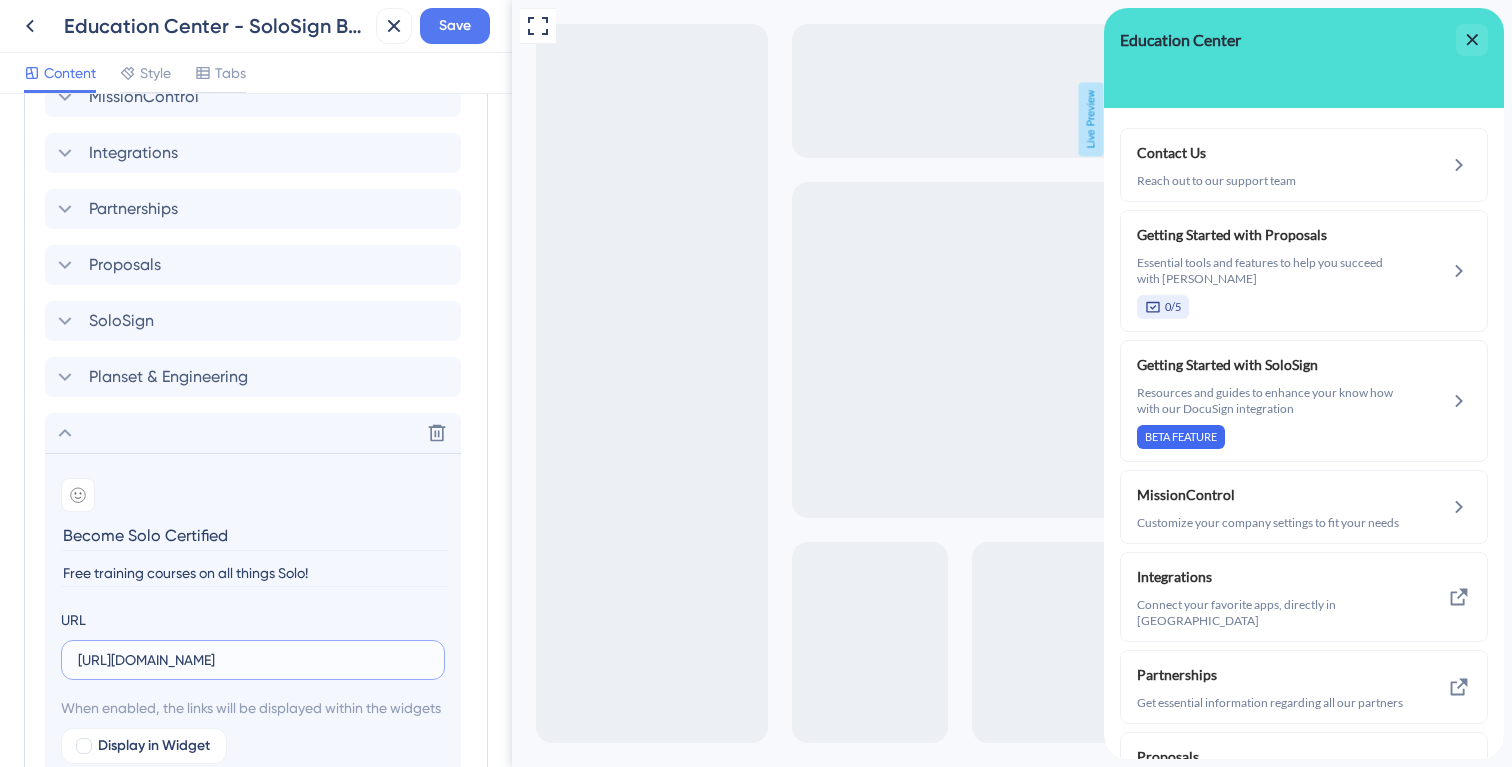 scroll, scrollTop: 0, scrollLeft: 49, axis: horizontal 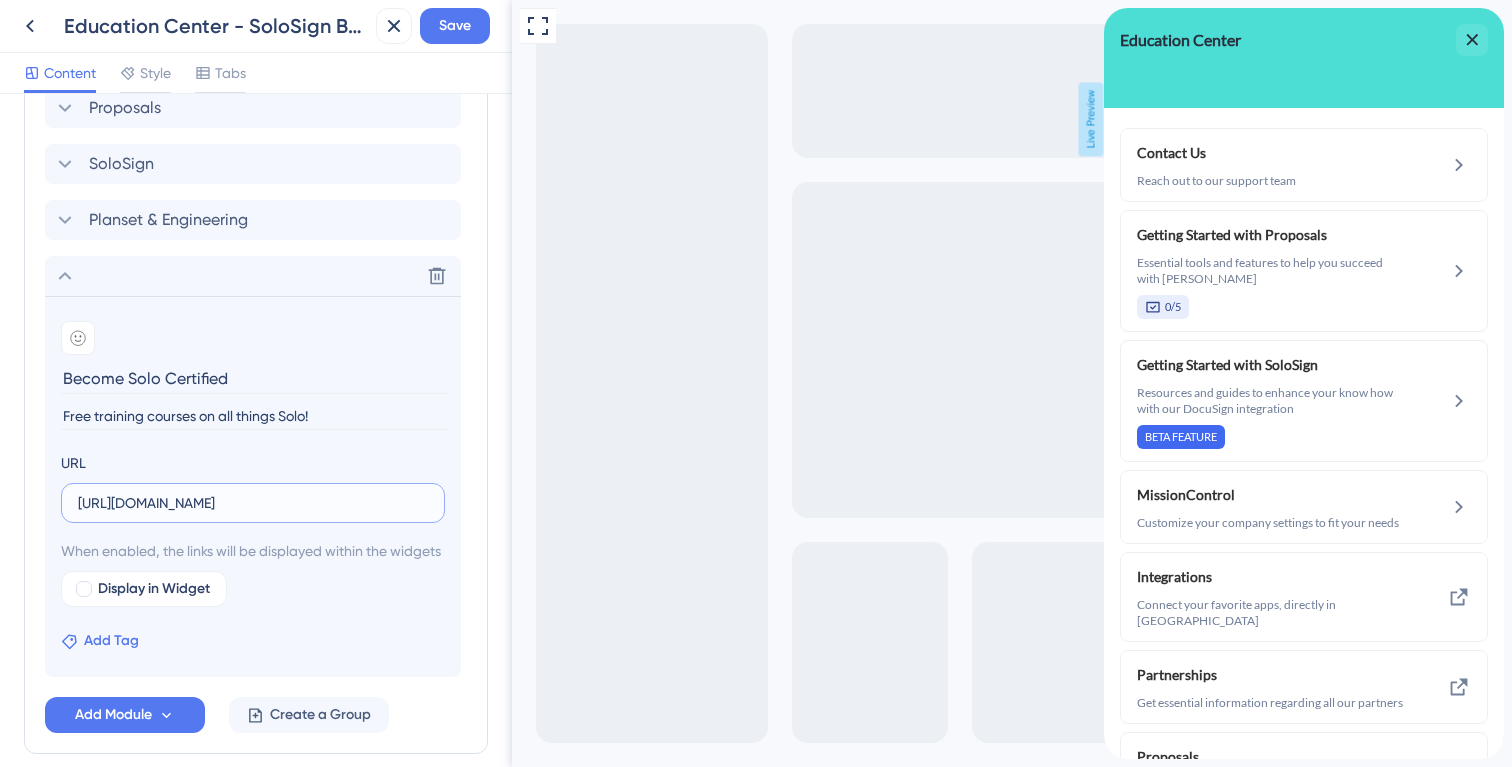type on "[URL][DOMAIN_NAME]" 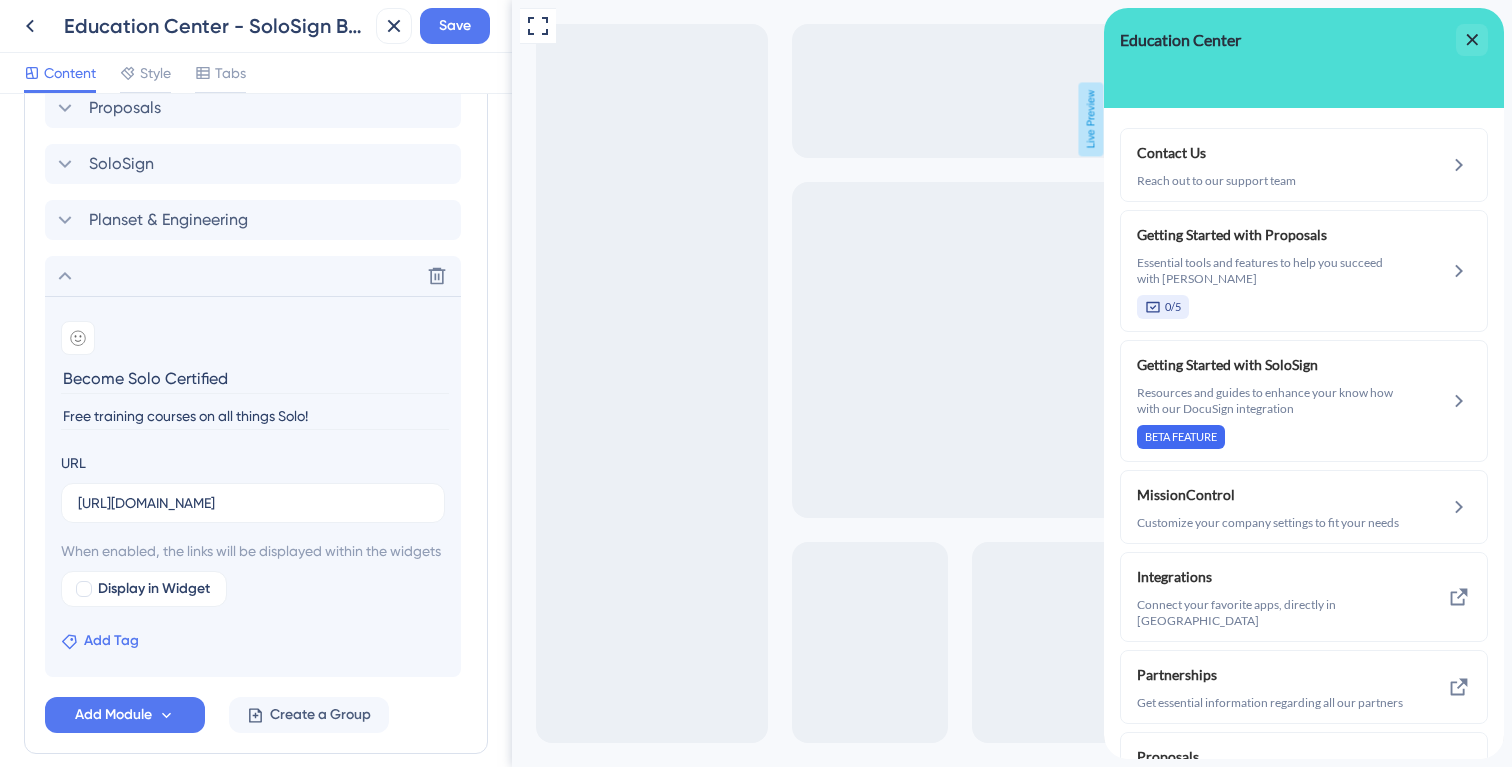 click on "Add Tag" at bounding box center (111, 641) 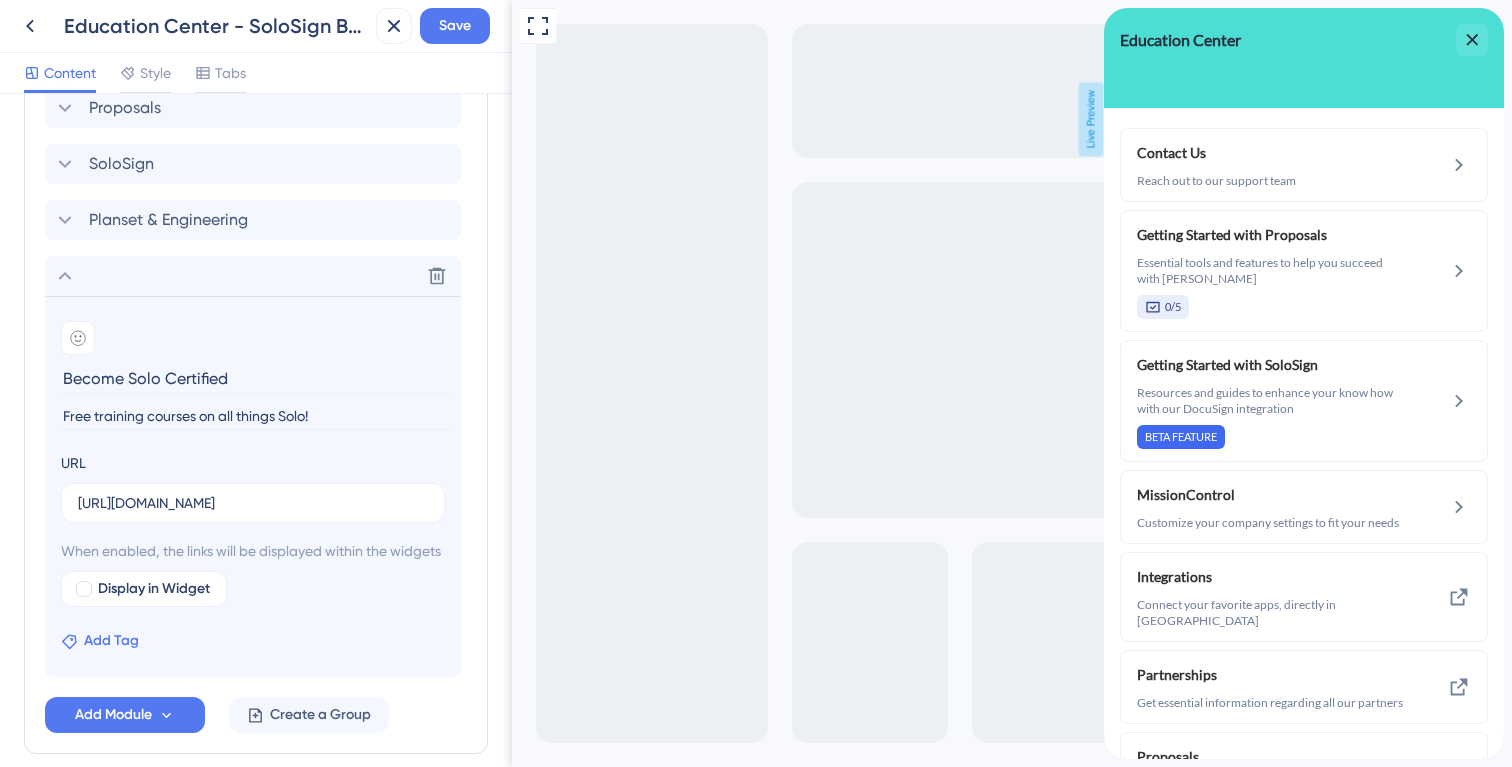 scroll, scrollTop: 0, scrollLeft: 0, axis: both 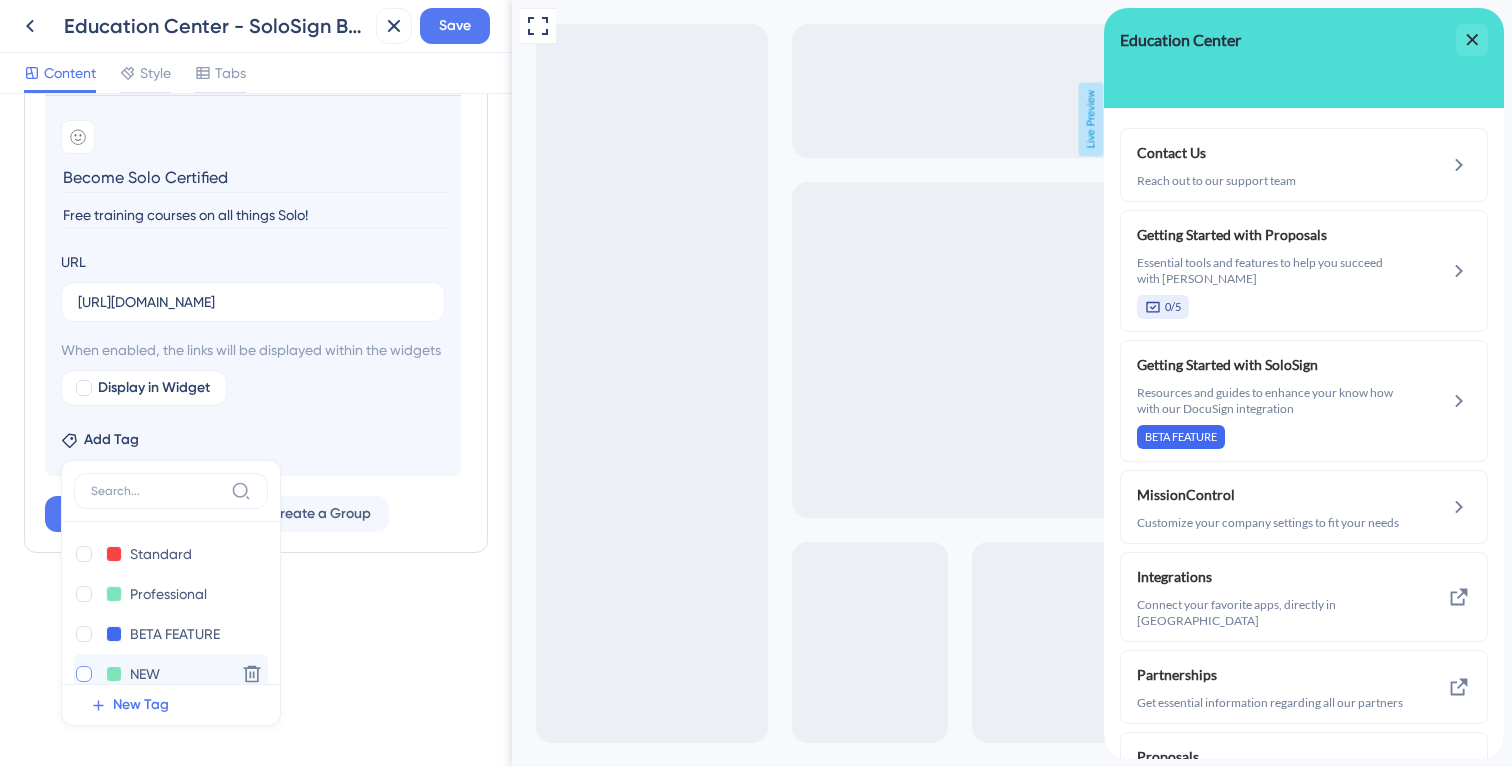 click at bounding box center (84, 674) 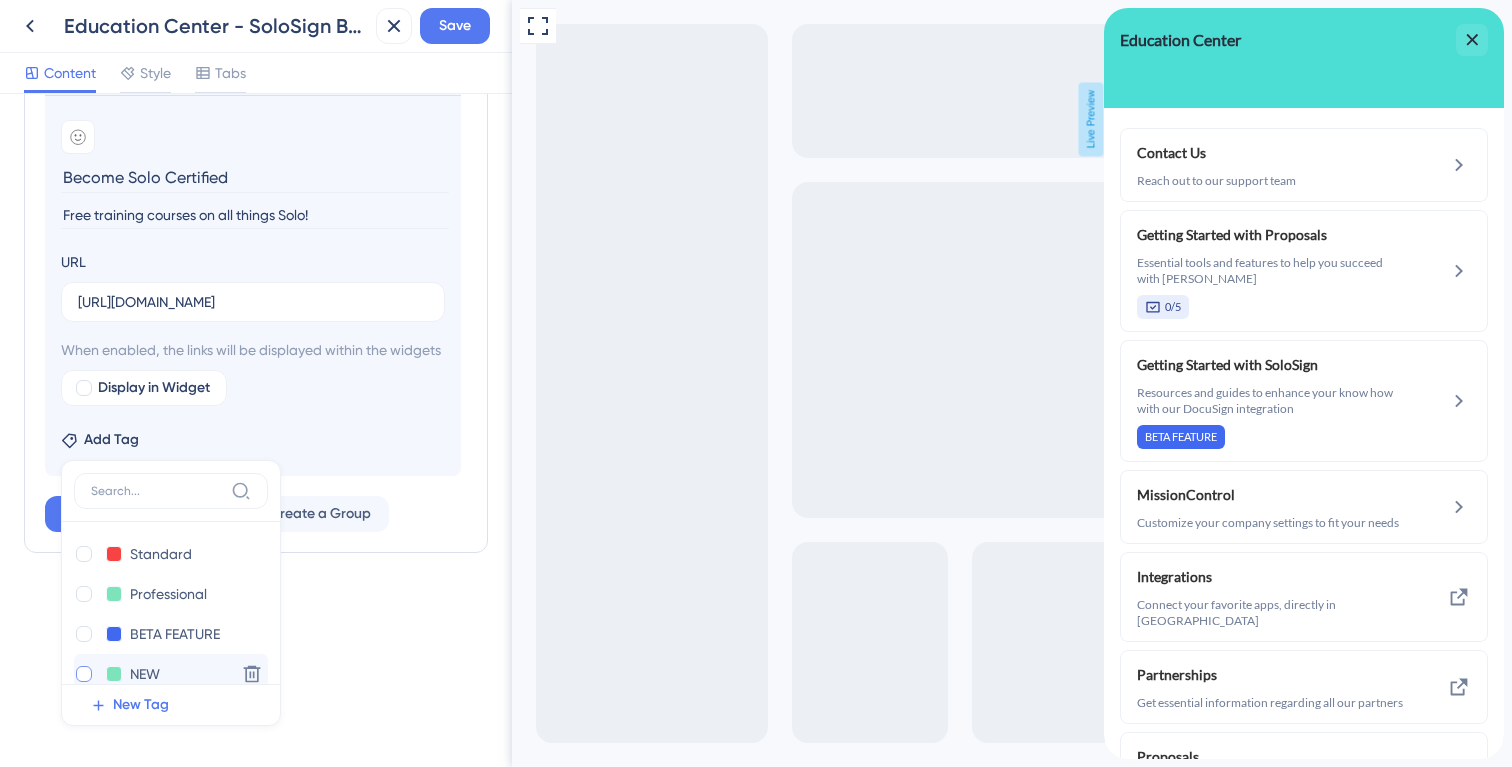 checkbox on "true" 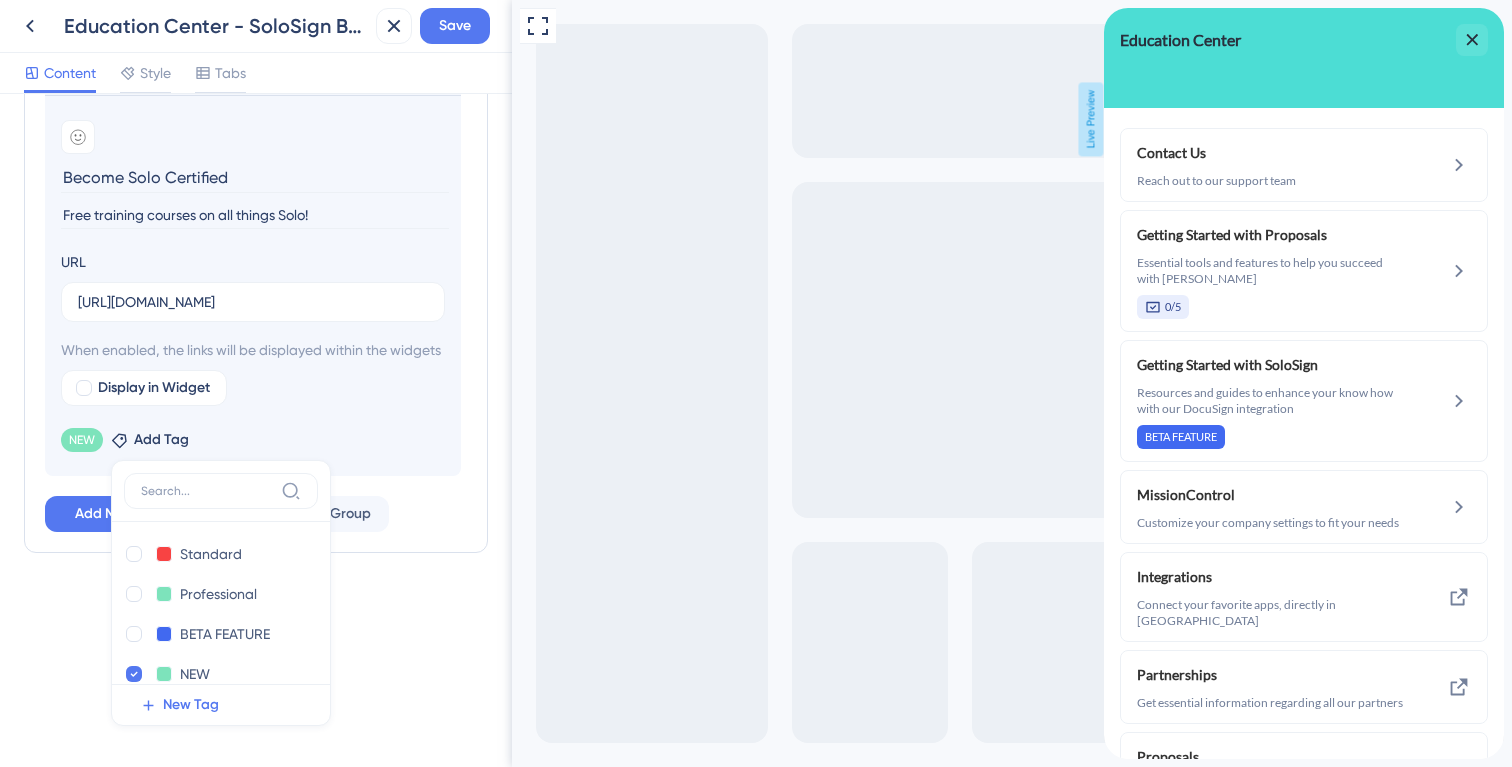 click on "NEW Remove Add Tag Standard Standard Delete Professional Professional Delete BETA FEATURE BETA FEATURE Delete NEW NEW Delete Audit team Audit team Delete New feature! New feature! Delete New Tag" at bounding box center (253, 436) 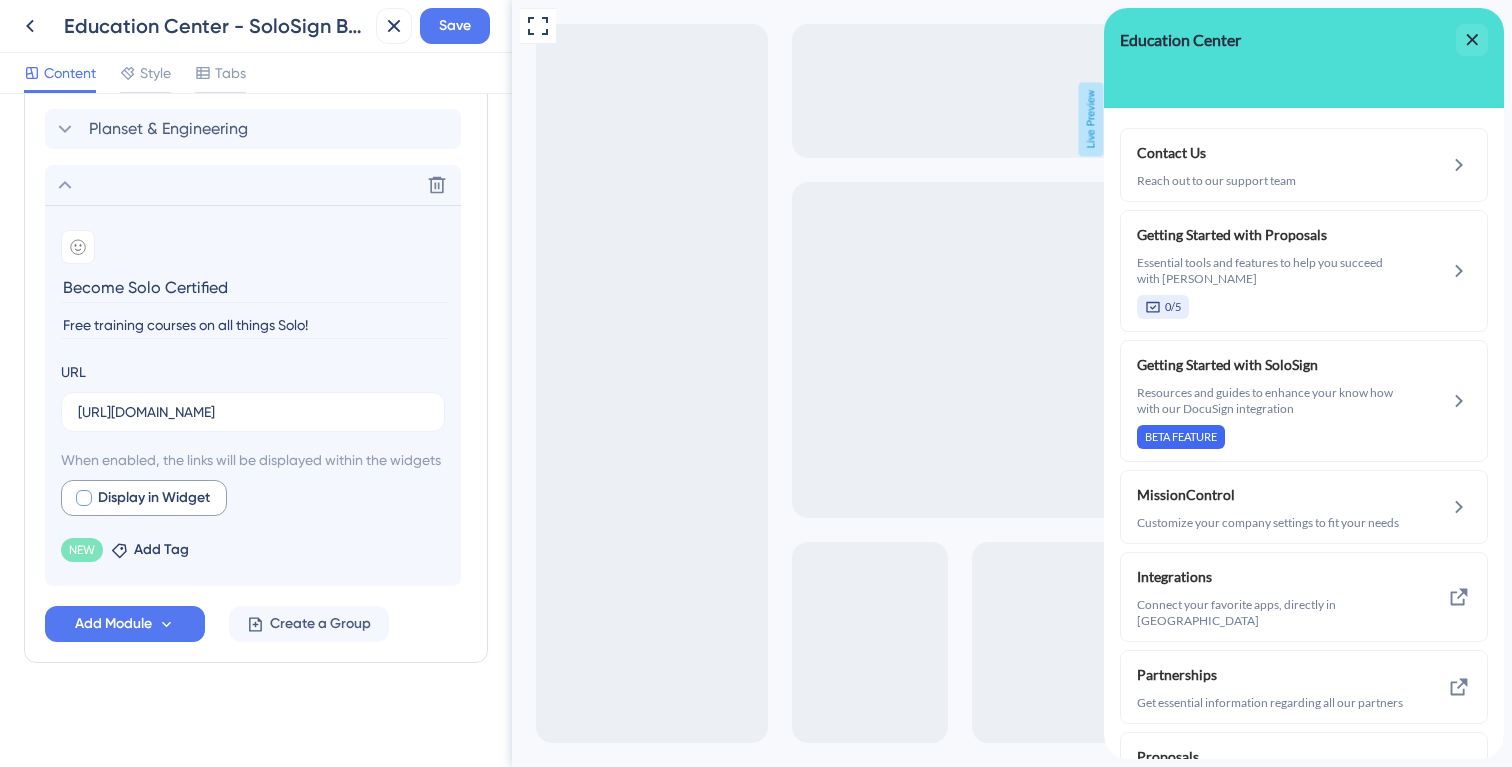 scroll, scrollTop: 974, scrollLeft: 0, axis: vertical 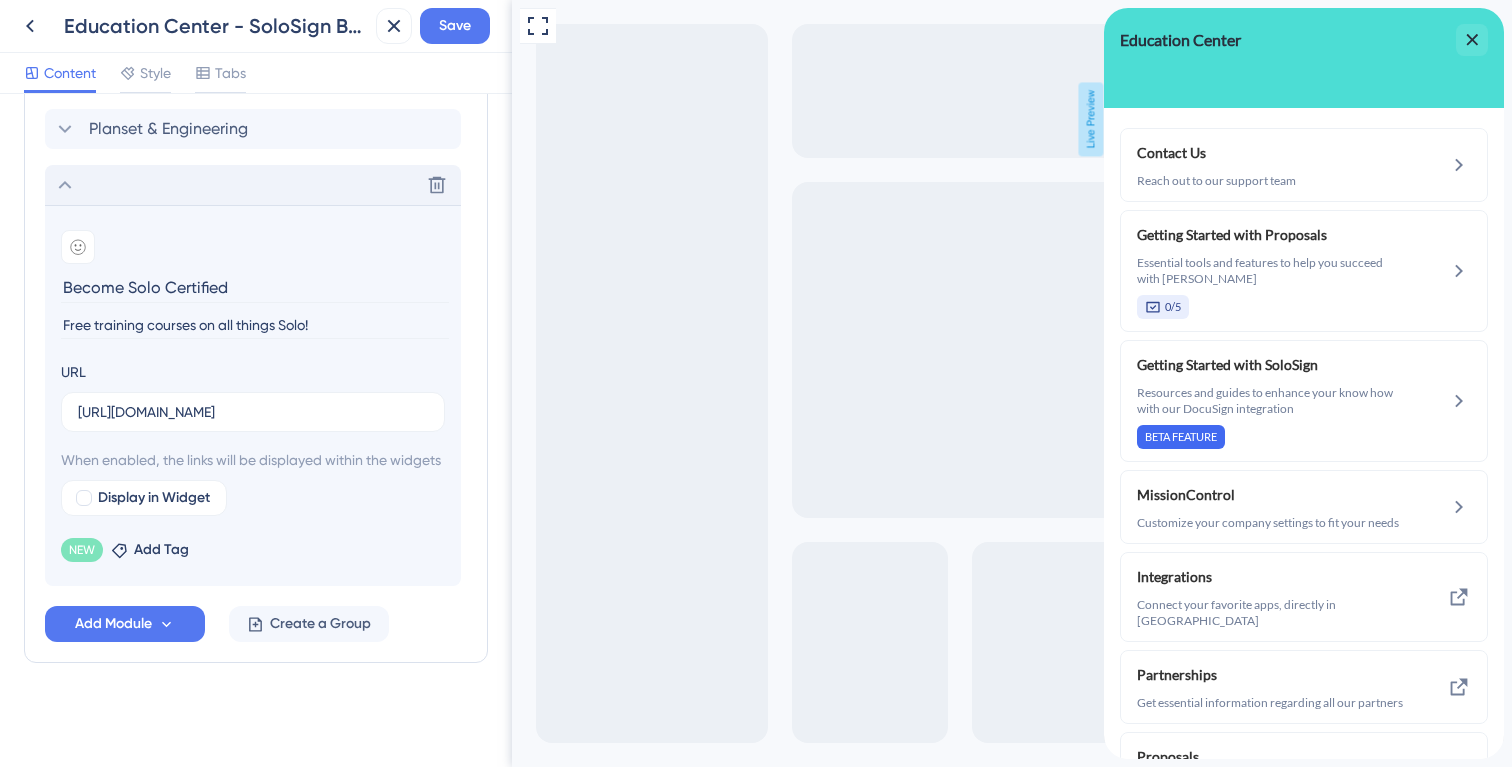 click 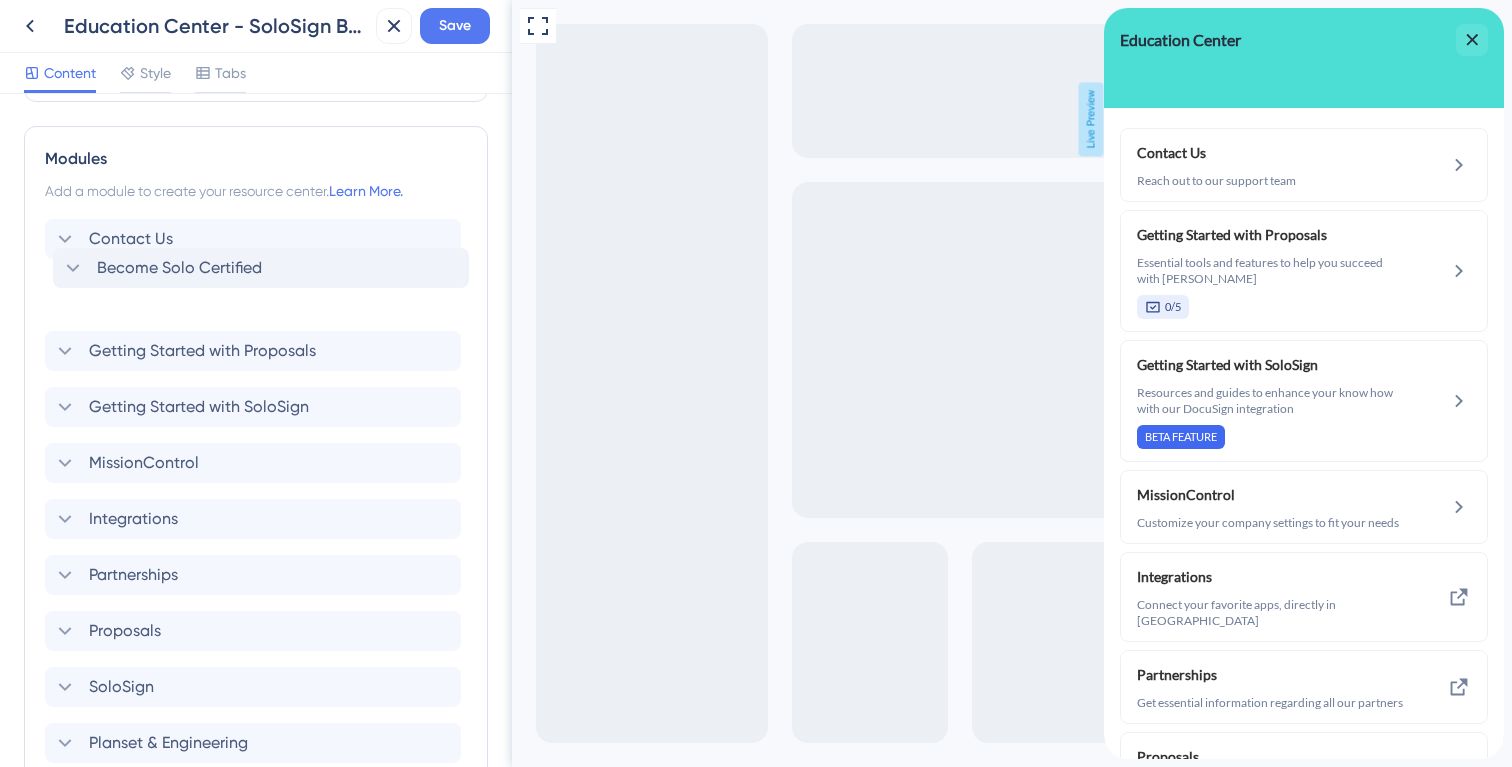 scroll, scrollTop: 391, scrollLeft: 0, axis: vertical 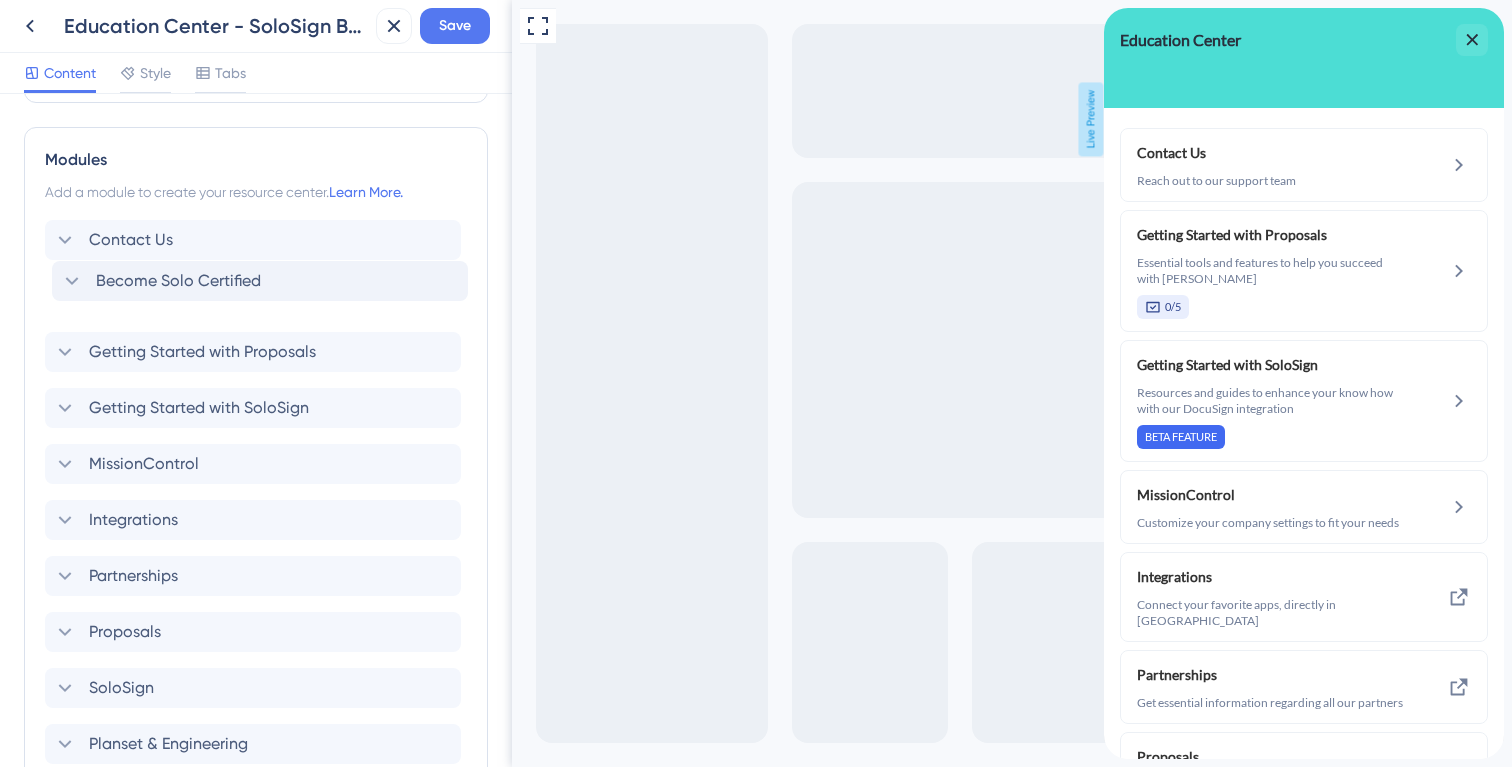 drag, startPoint x: 51, startPoint y: 555, endPoint x: 56, endPoint y: 266, distance: 289.04324 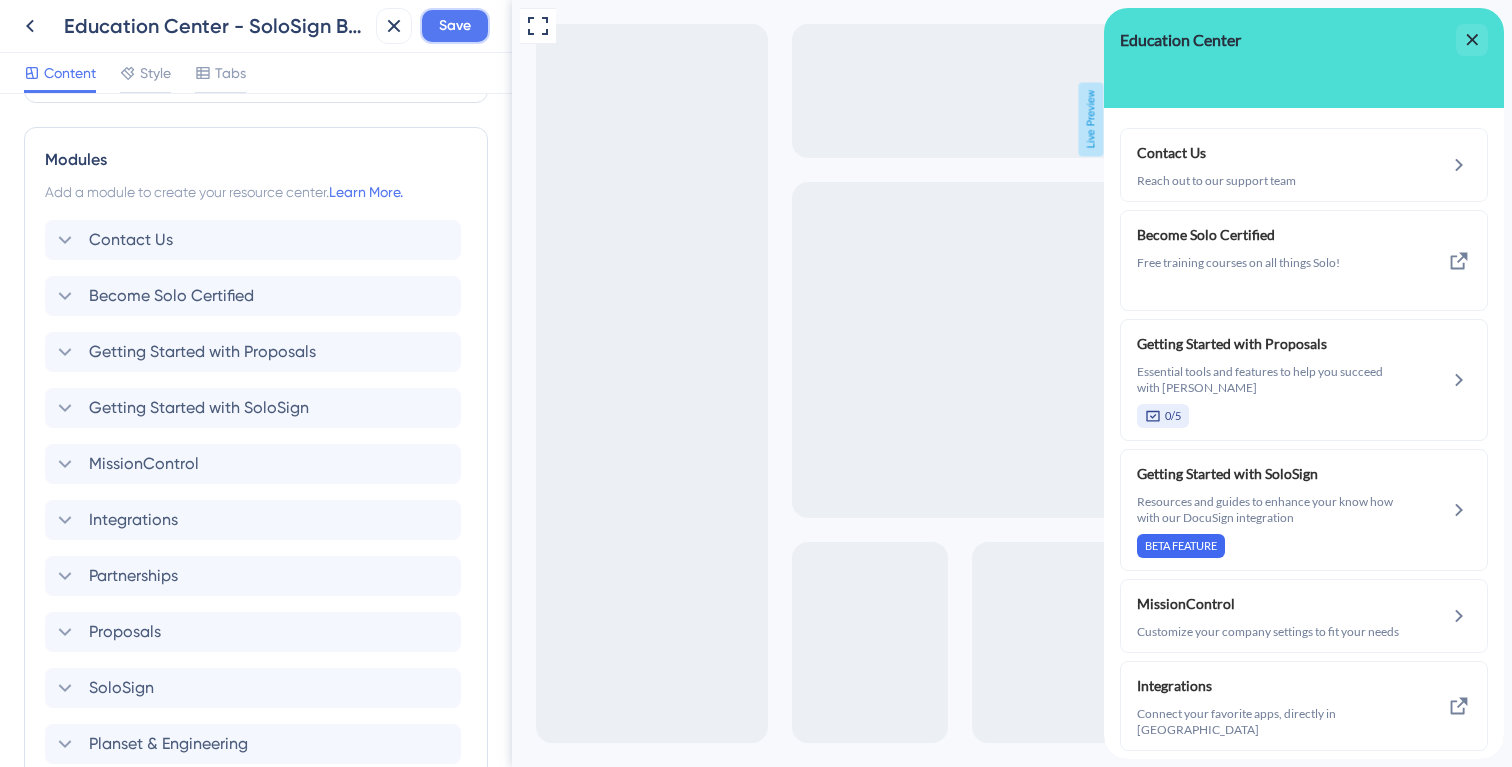 click on "Save" at bounding box center [455, 26] 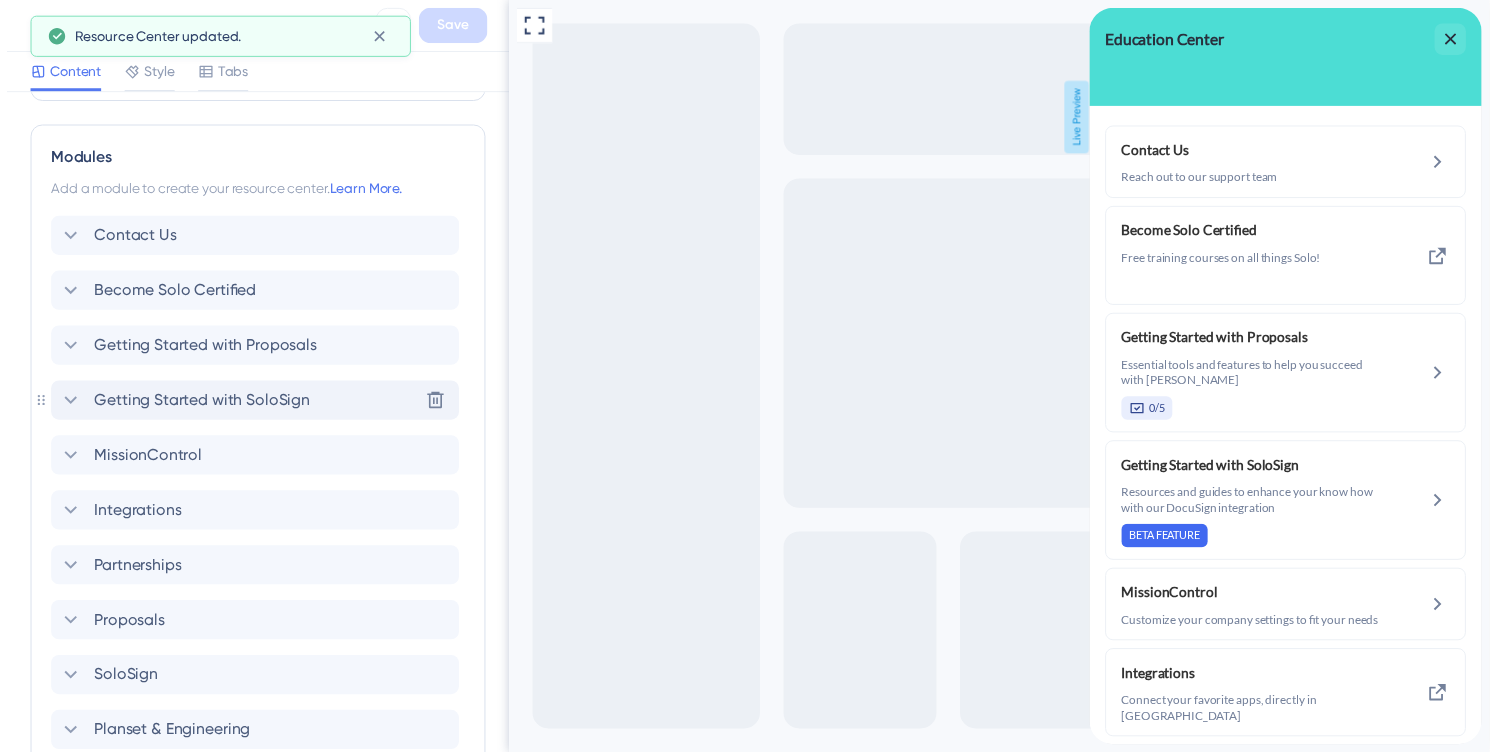 scroll, scrollTop: 0, scrollLeft: 0, axis: both 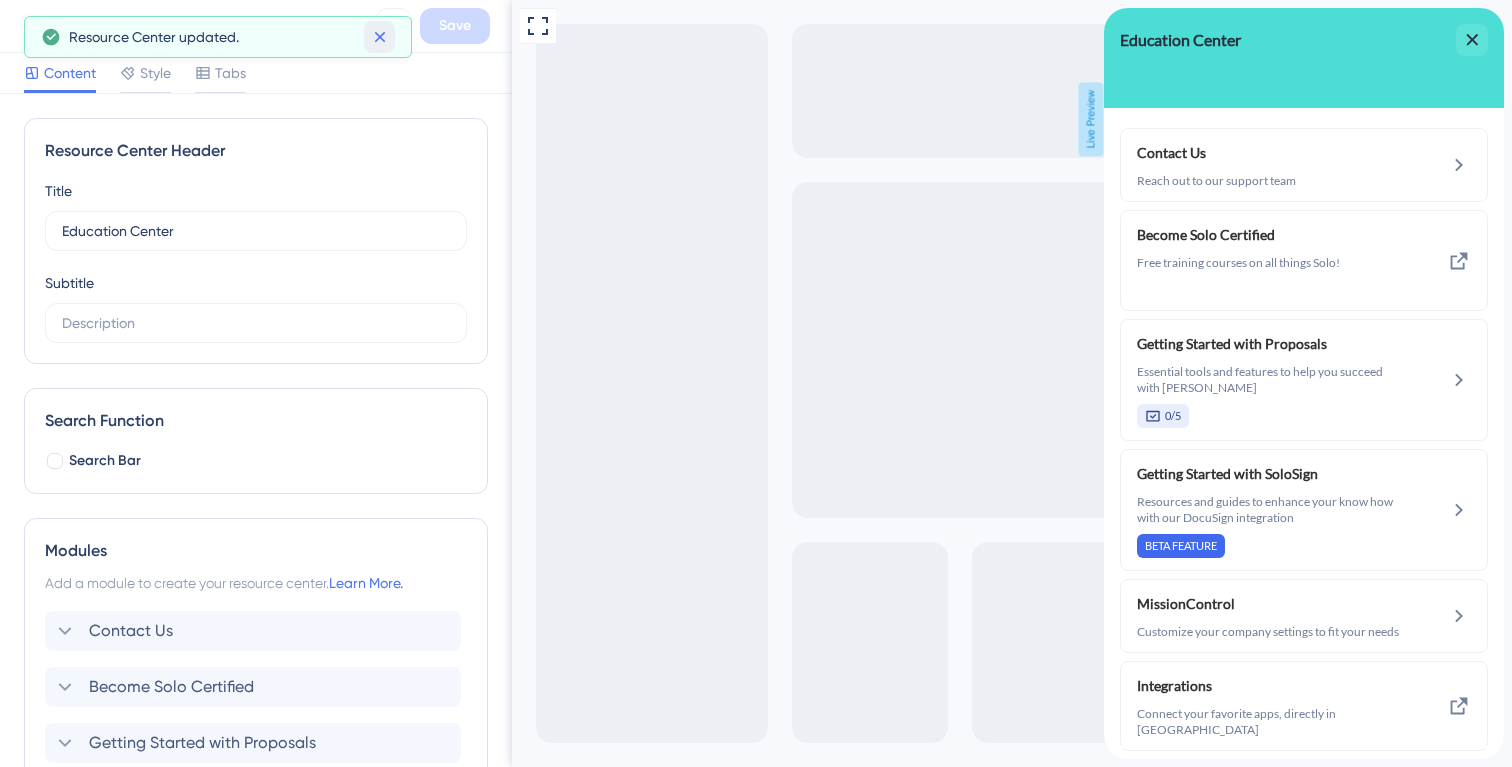 click 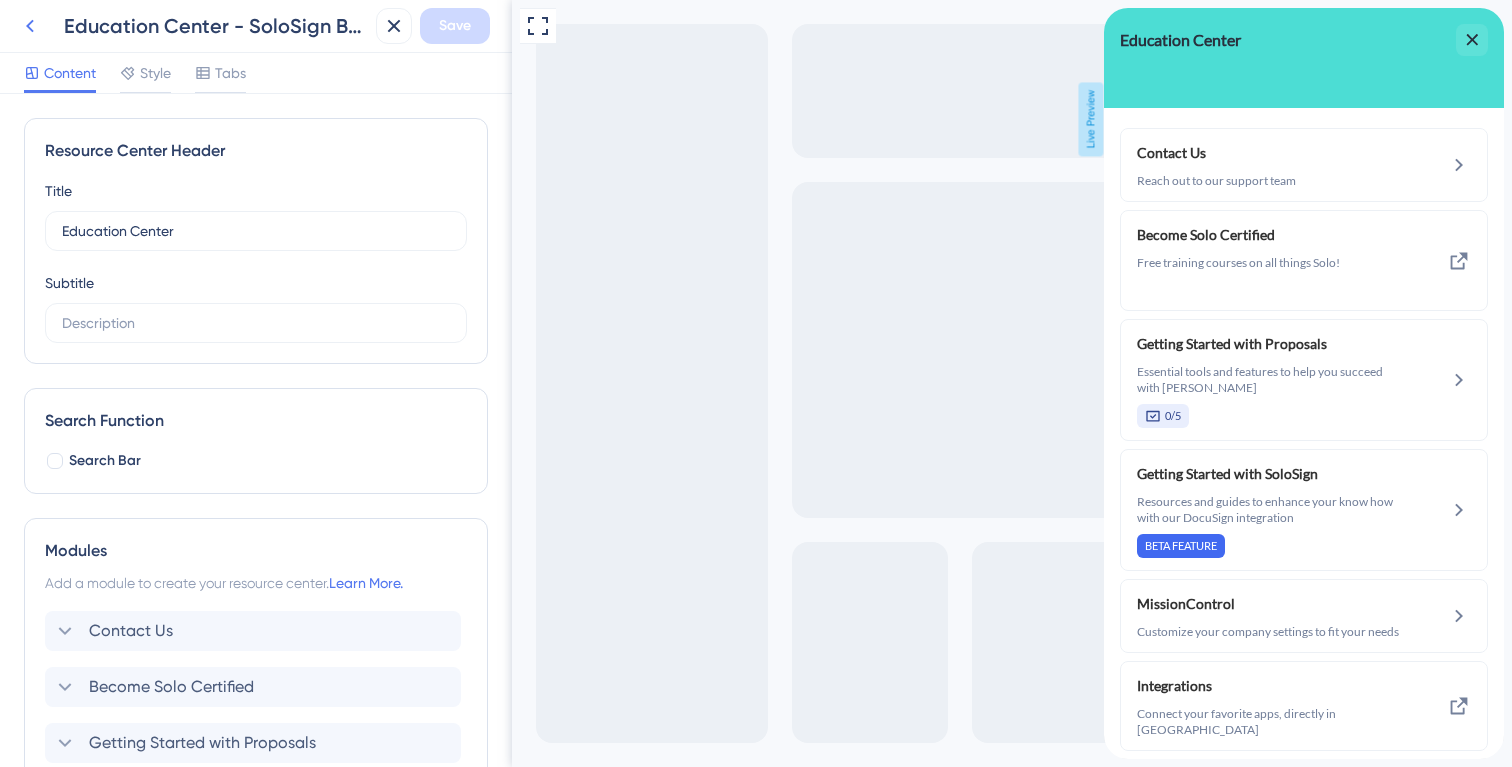 click 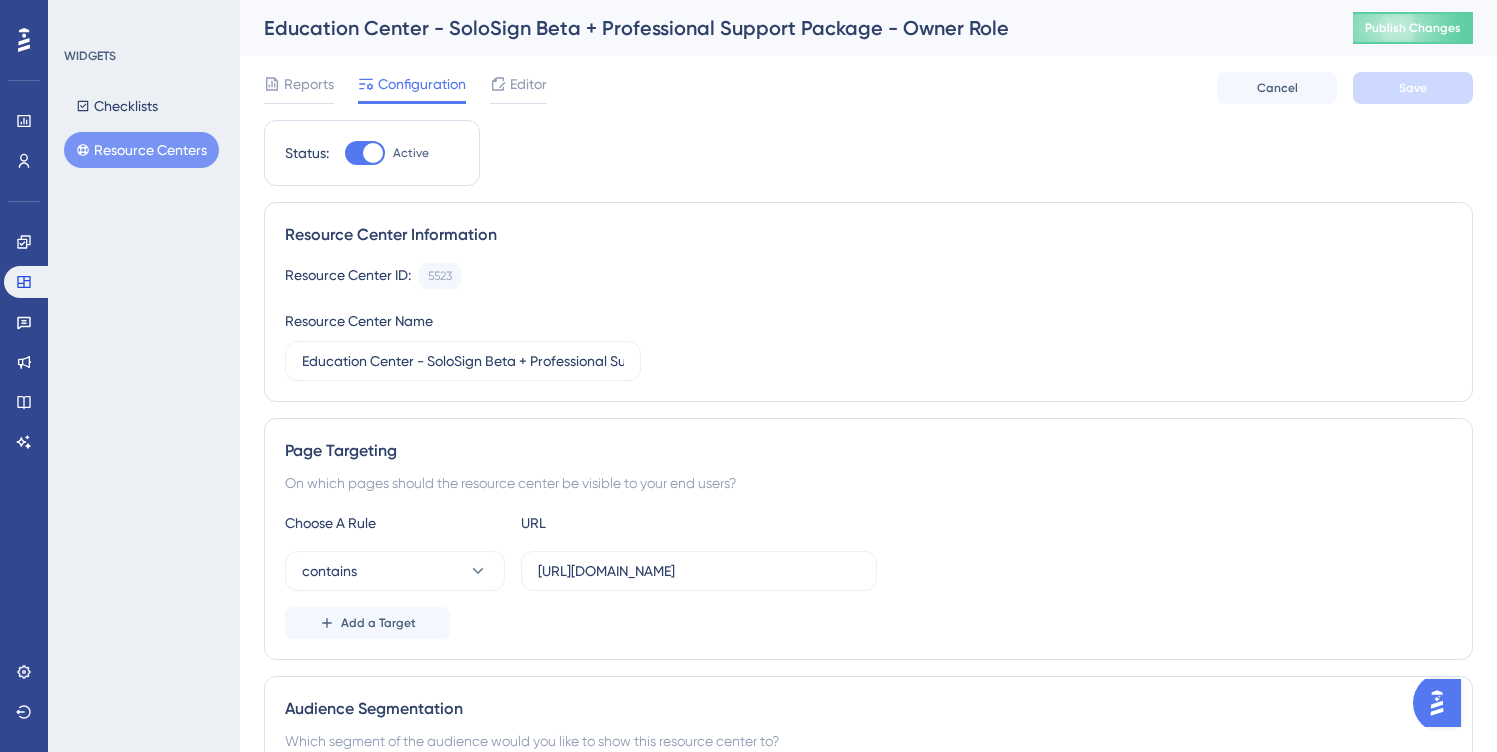 click on "Resource Centers" at bounding box center [141, 150] 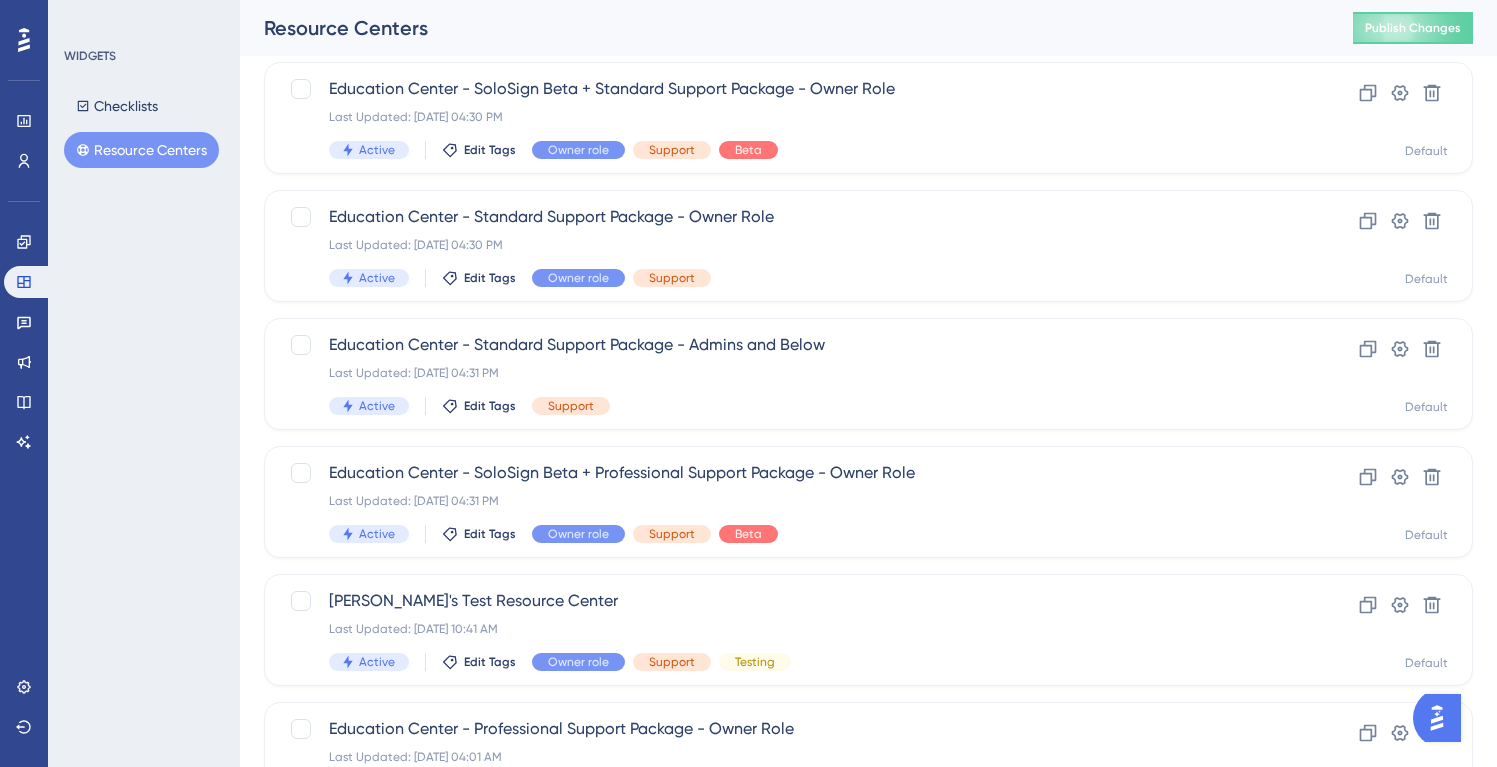 scroll, scrollTop: 383, scrollLeft: 0, axis: vertical 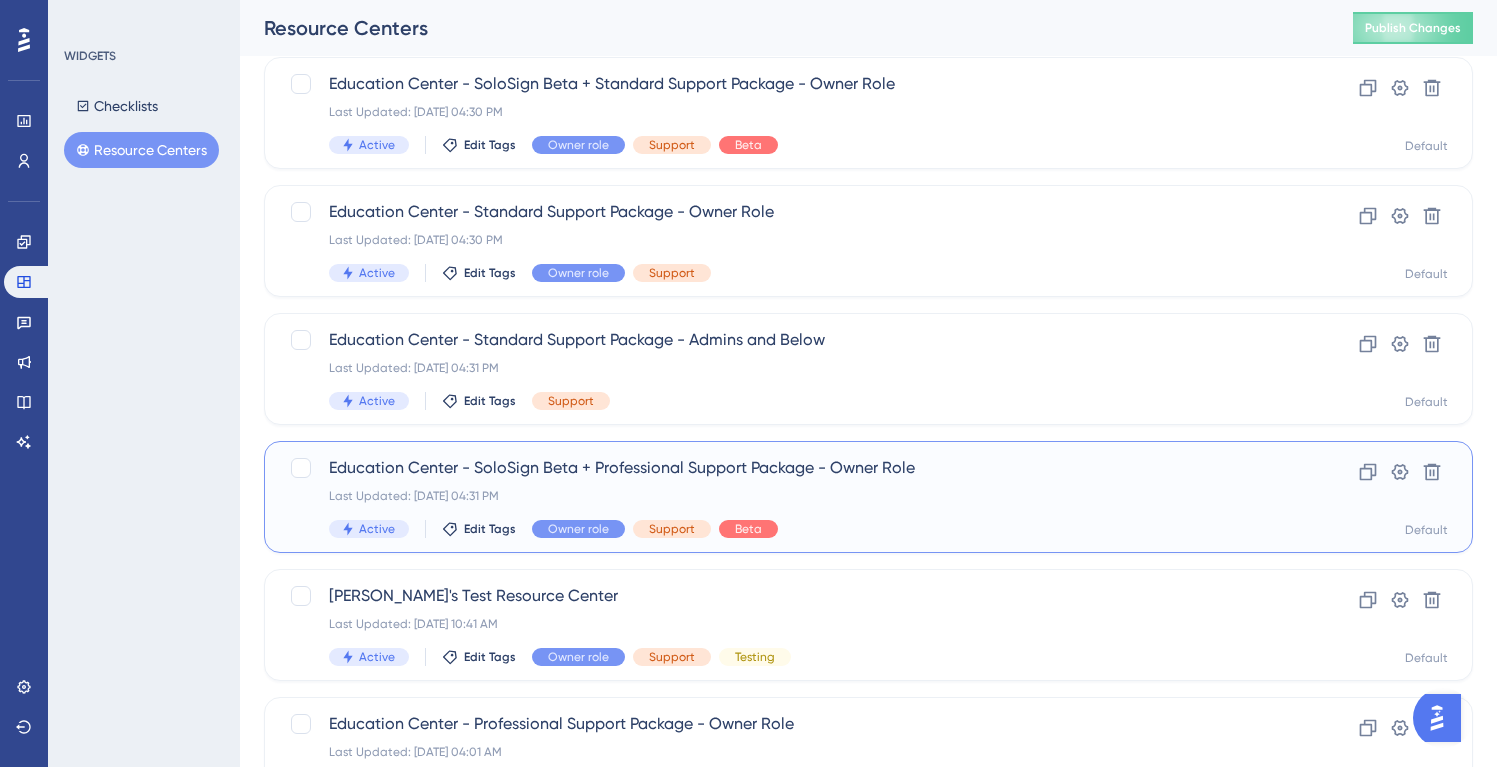 click on "Education Center - SoloSign Beta + Professional Support Package - Owner Role" at bounding box center (788, 468) 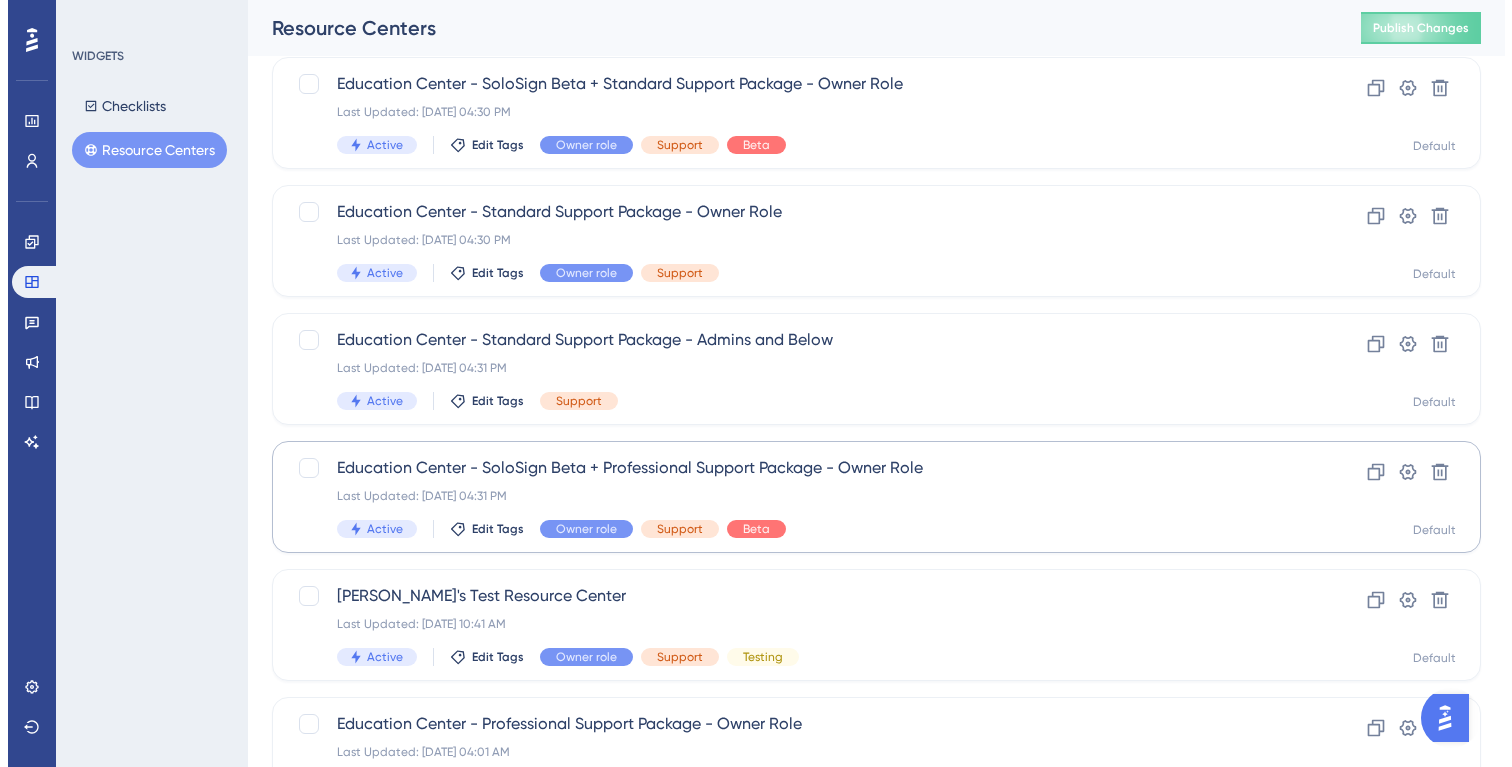scroll, scrollTop: 0, scrollLeft: 0, axis: both 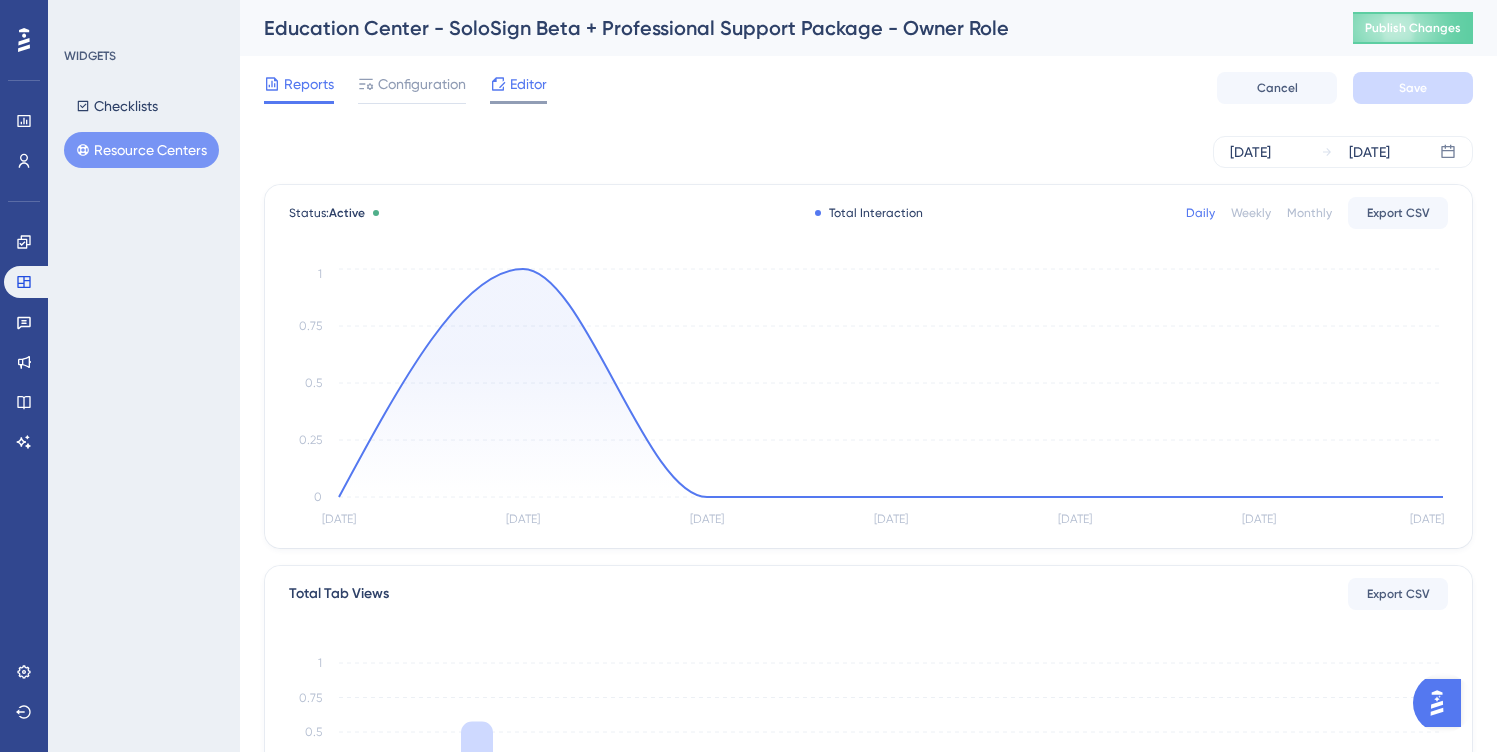 click on "Editor" at bounding box center [528, 84] 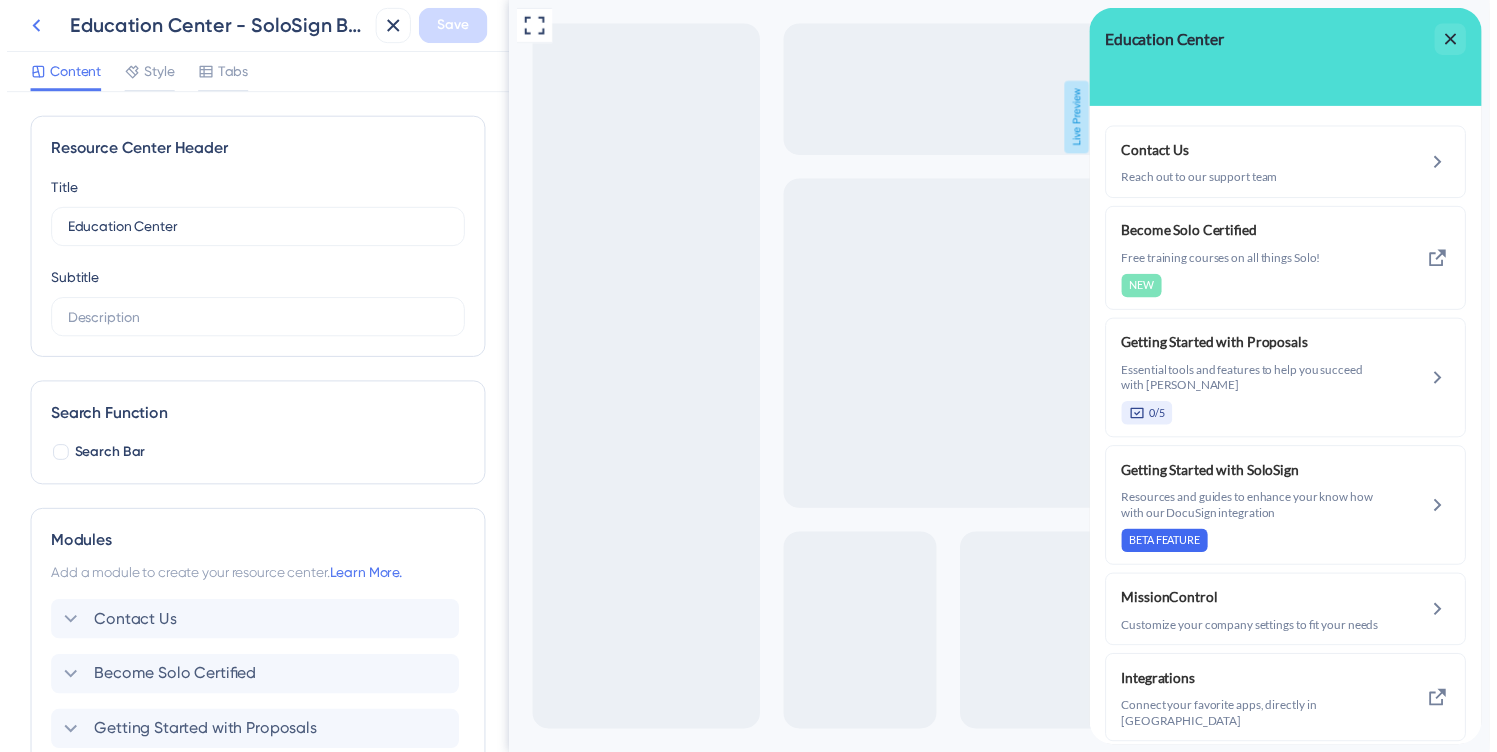 scroll, scrollTop: 0, scrollLeft: 0, axis: both 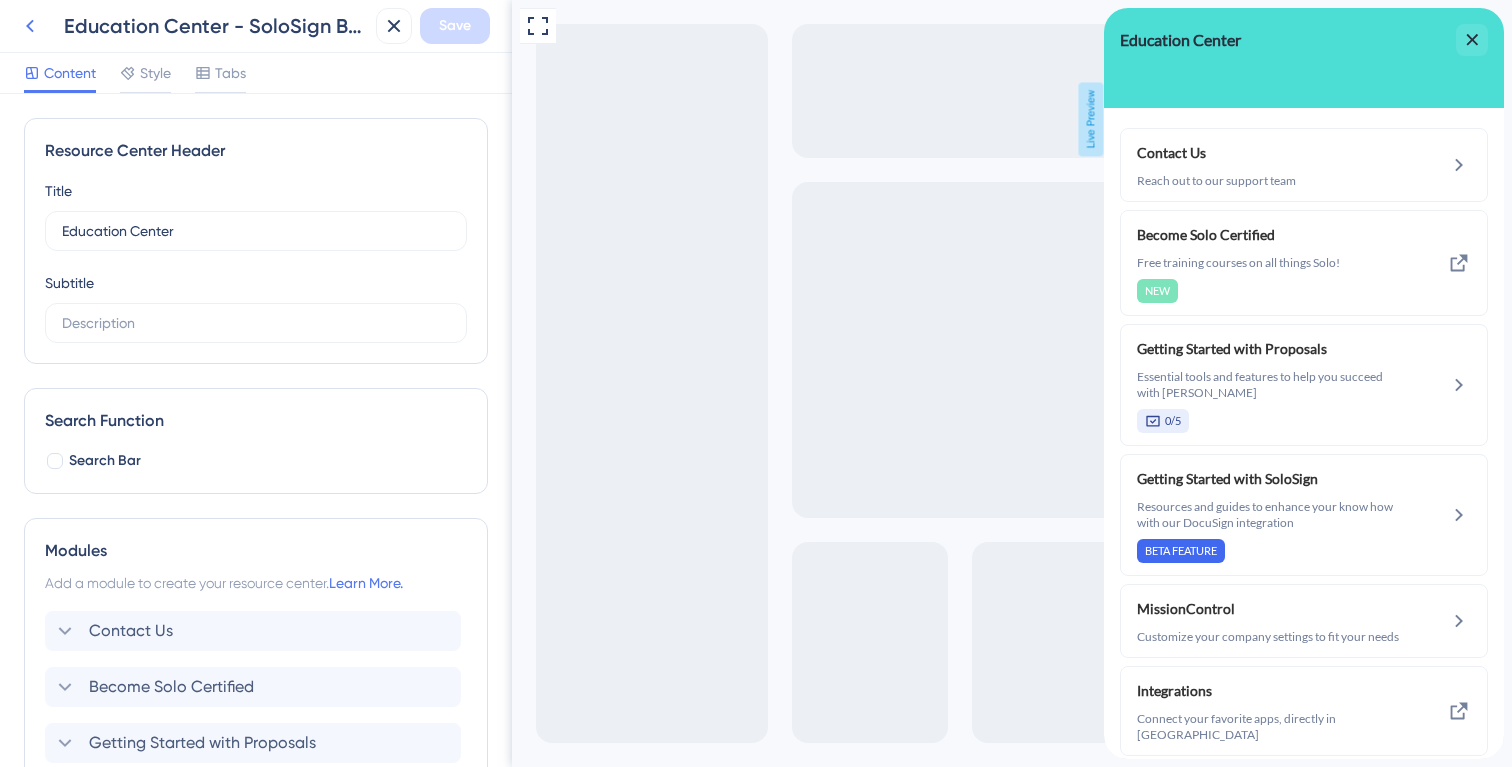 click 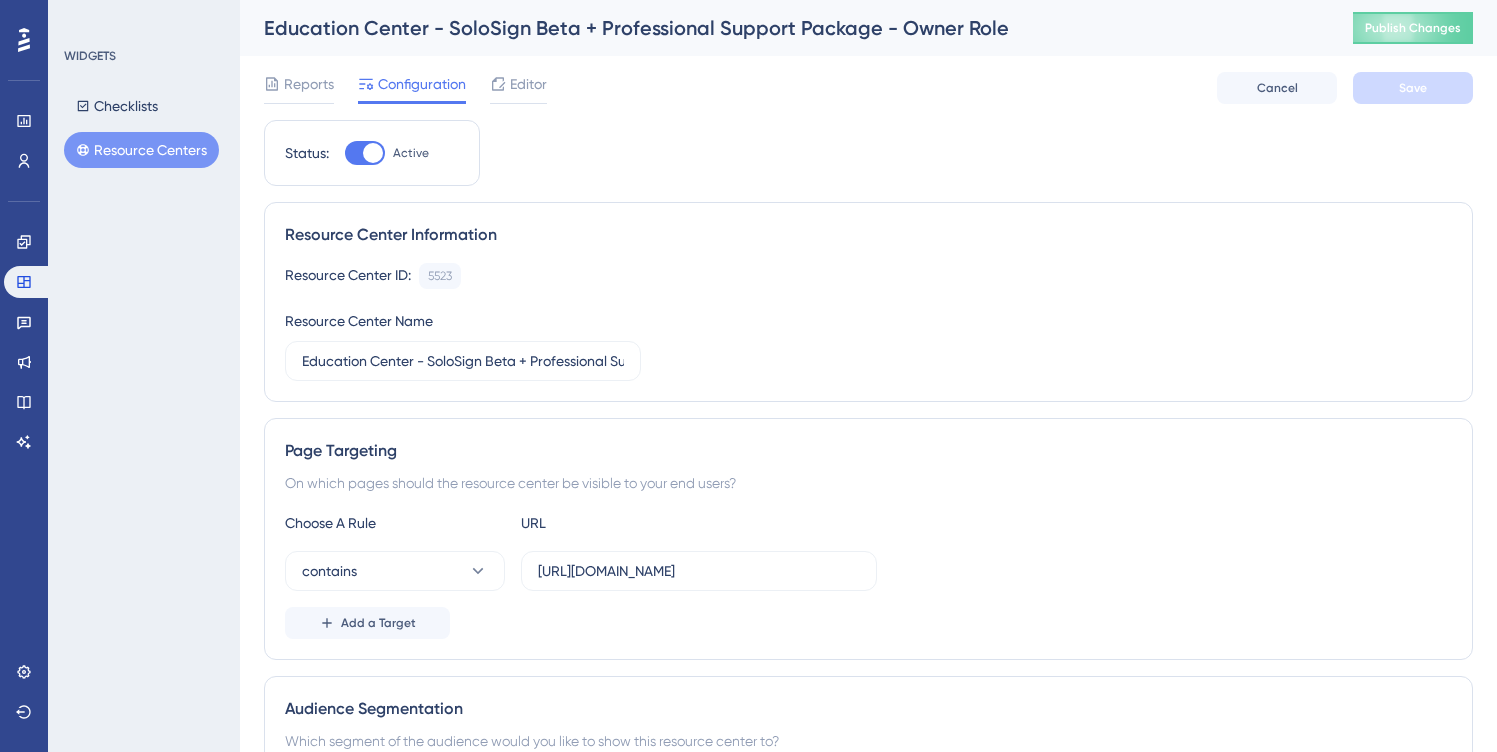 scroll, scrollTop: 0, scrollLeft: 0, axis: both 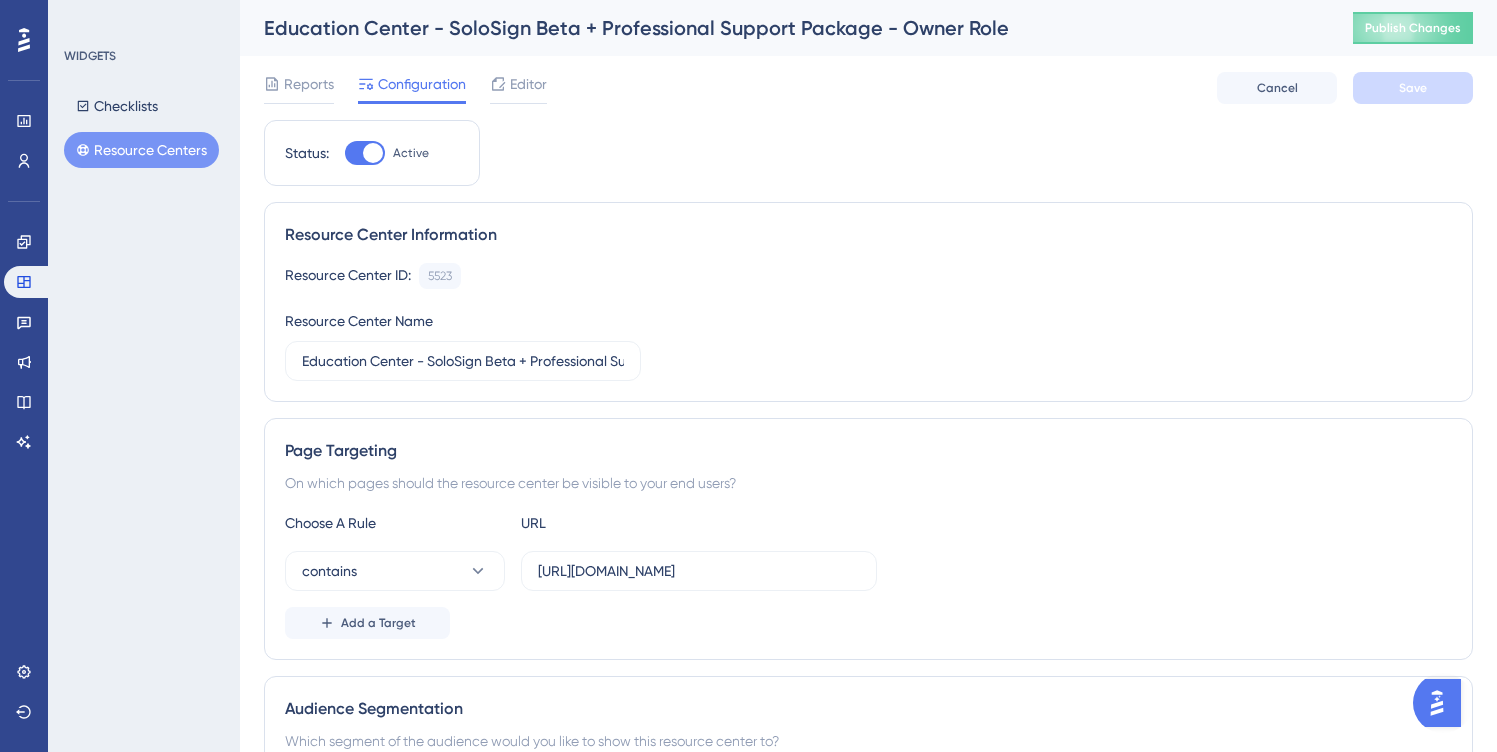 click on "Resource Centers" at bounding box center [141, 150] 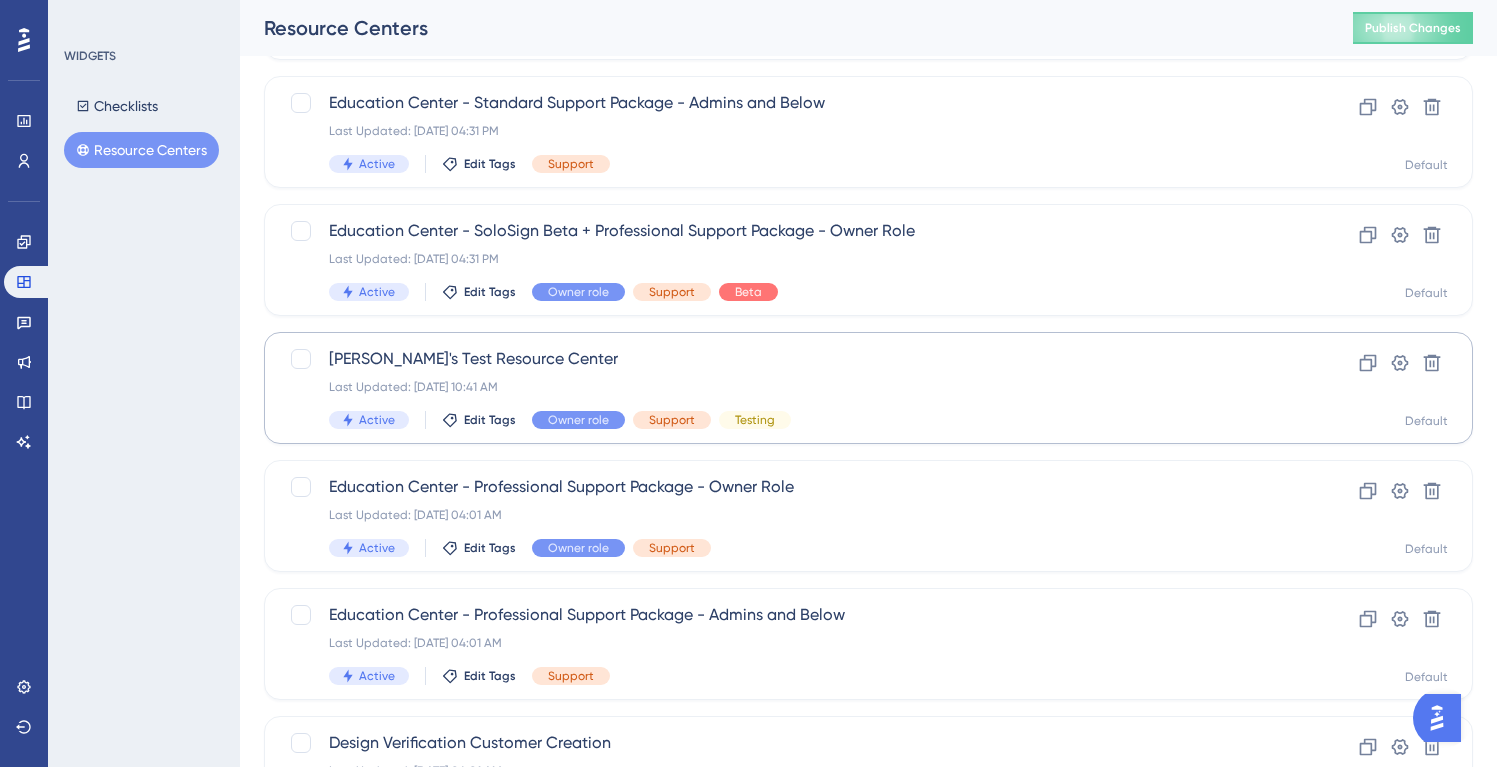 scroll, scrollTop: 622, scrollLeft: 0, axis: vertical 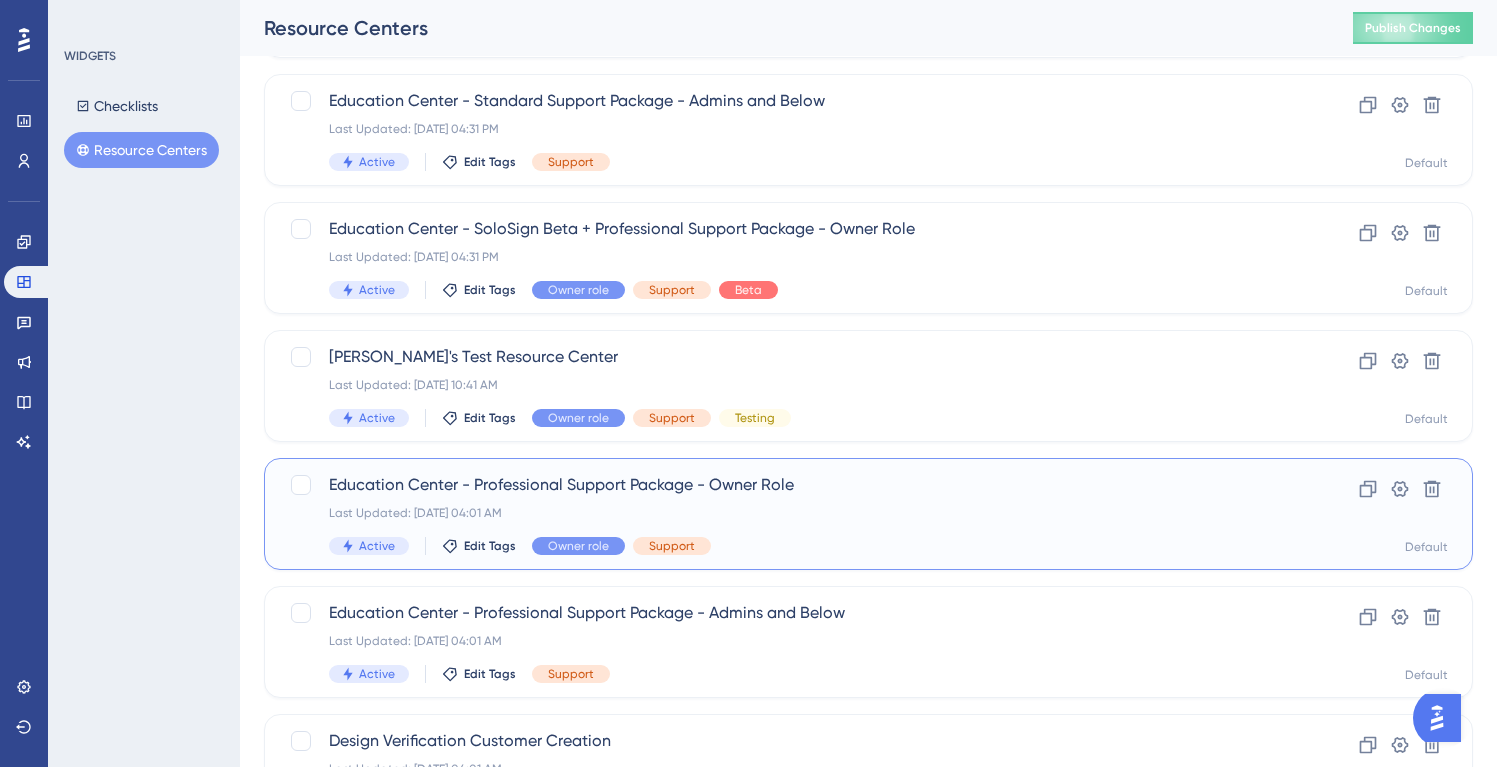 click on "Last Updated: [DATE] 04:01 AM" at bounding box center (788, 513) 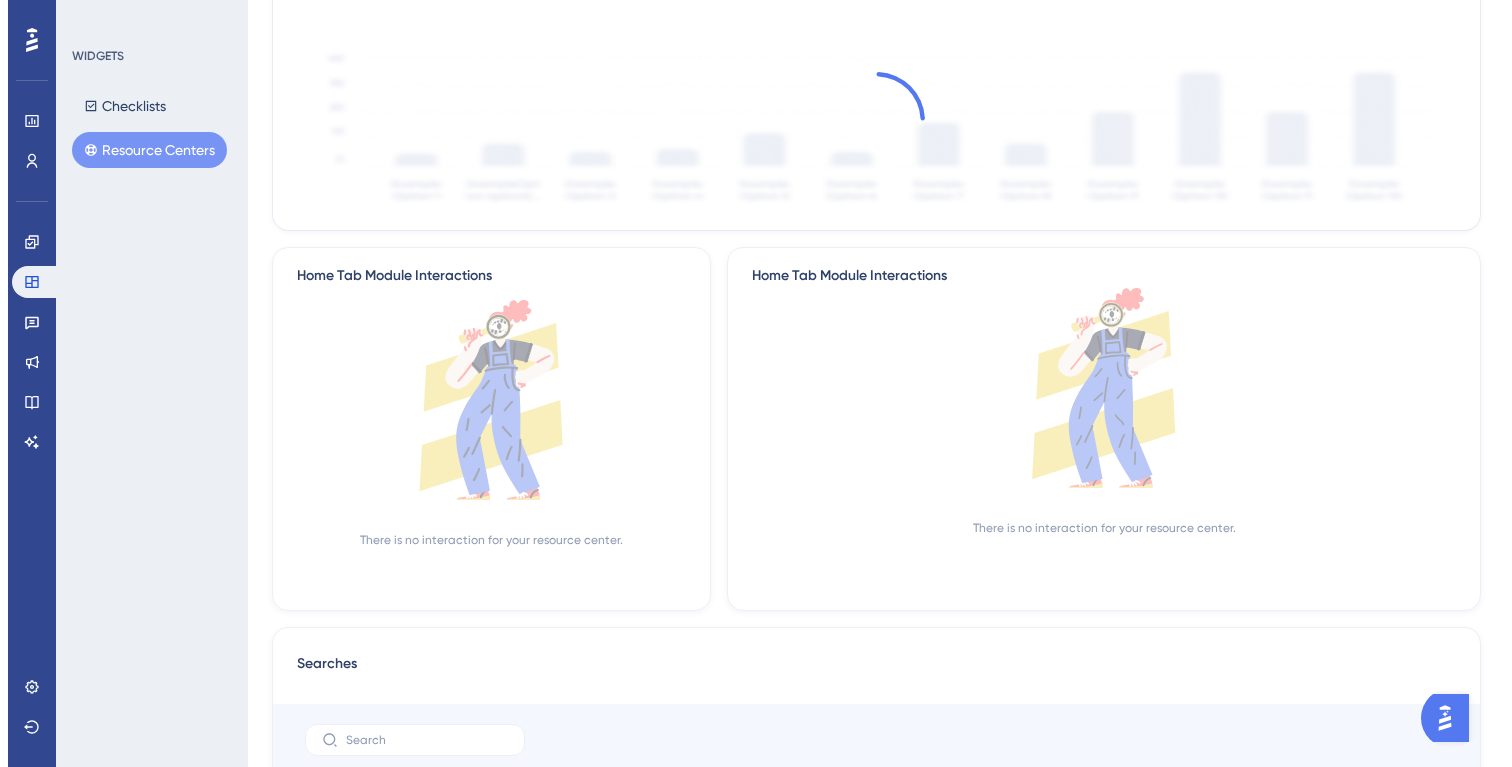 scroll, scrollTop: 0, scrollLeft: 0, axis: both 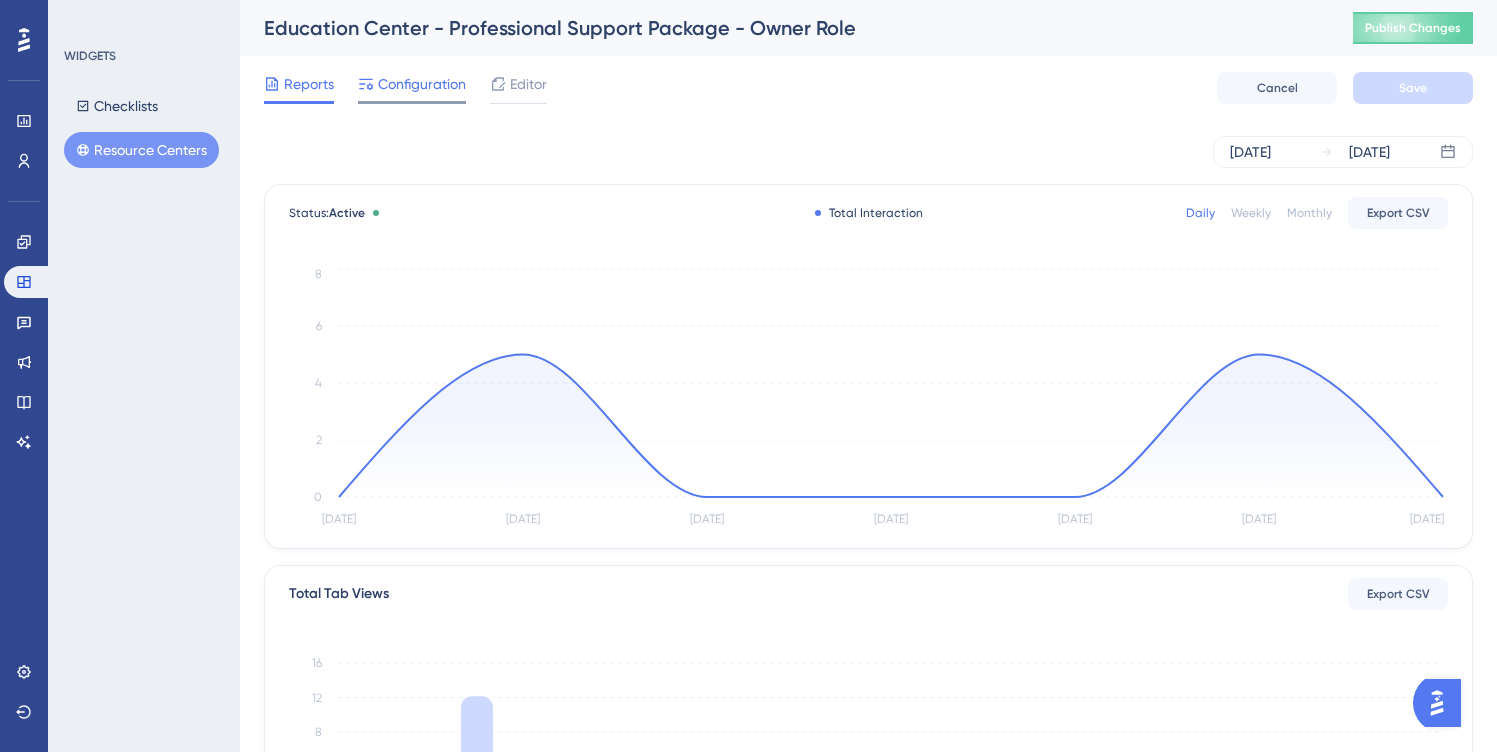 click on "Configuration" at bounding box center (422, 84) 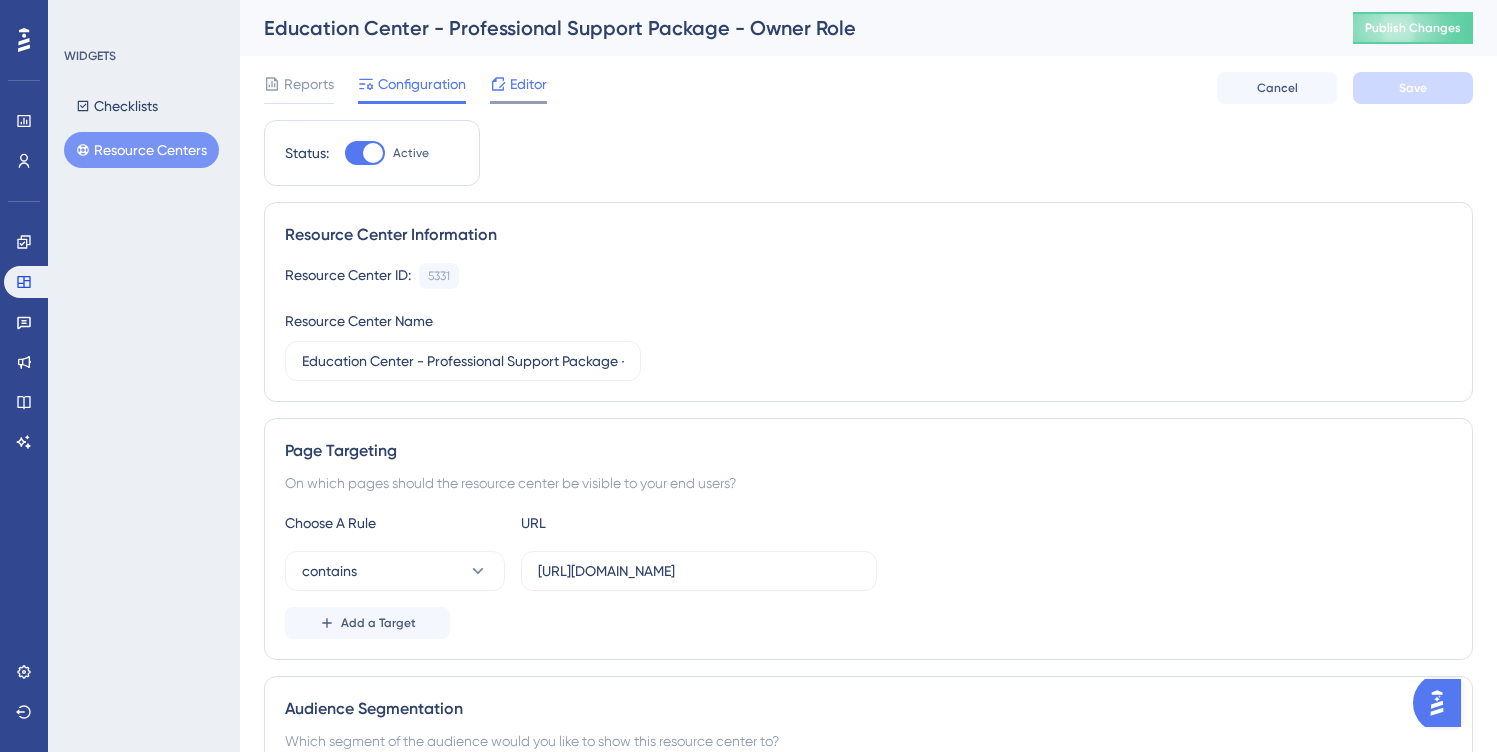click 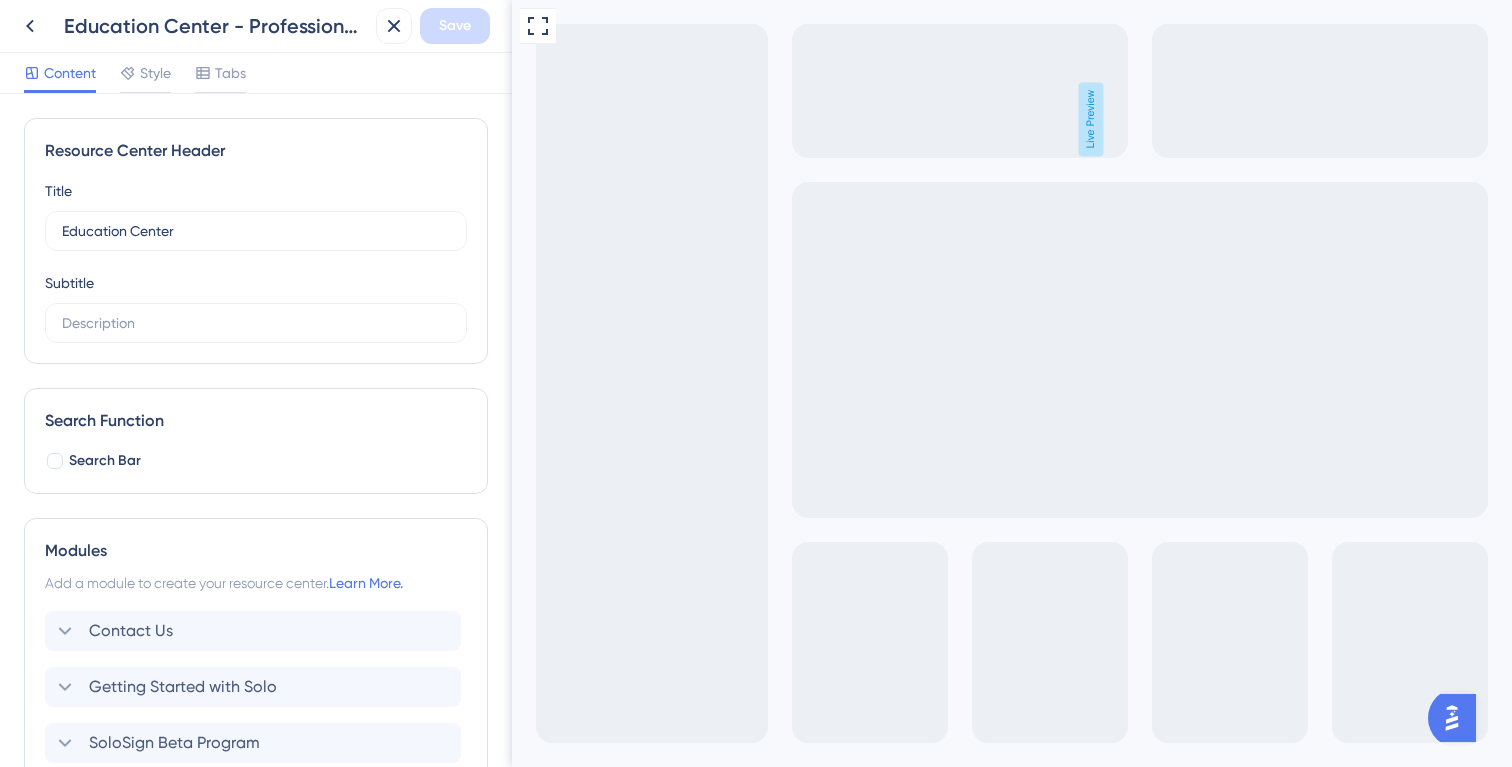 scroll 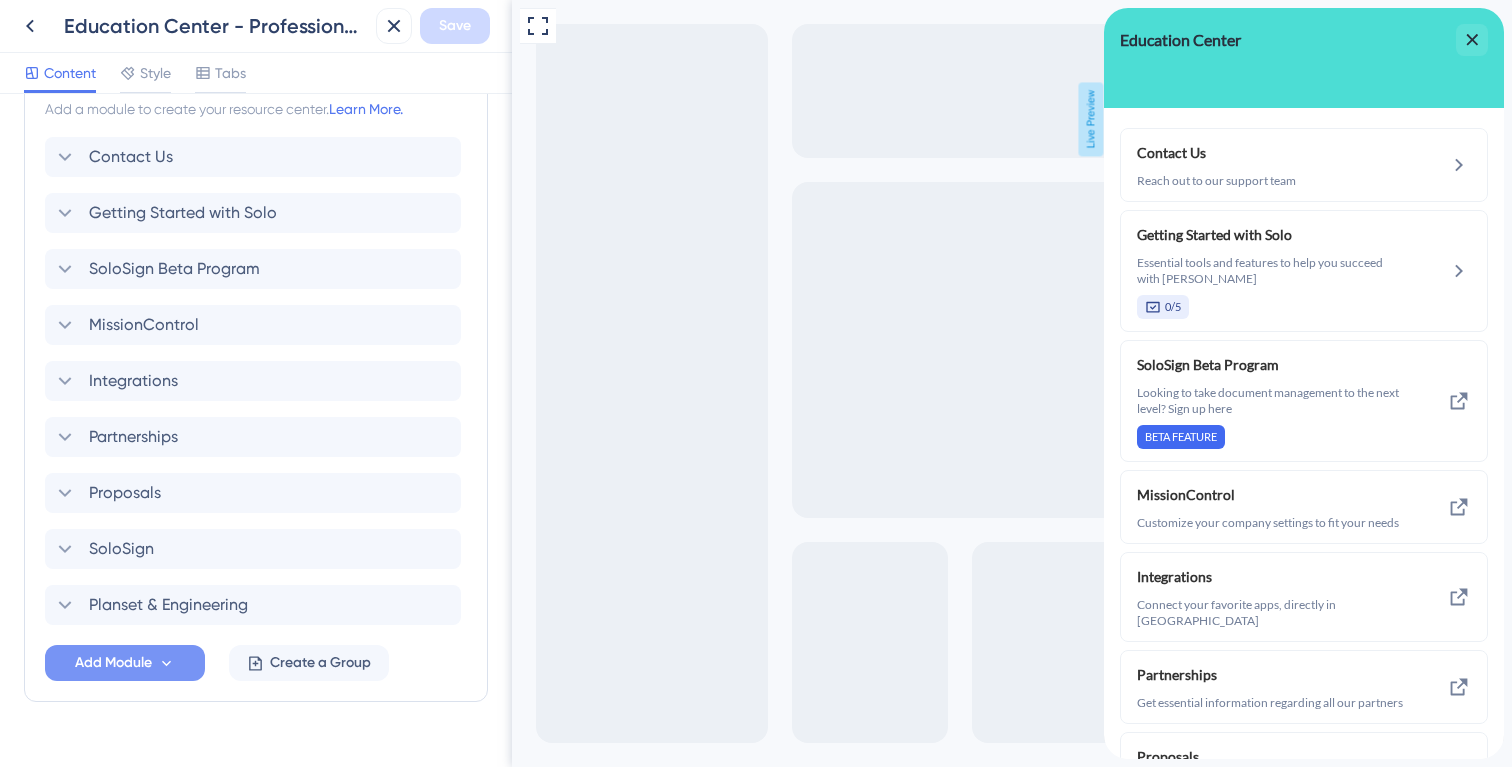 click on "Add Module" at bounding box center [113, 663] 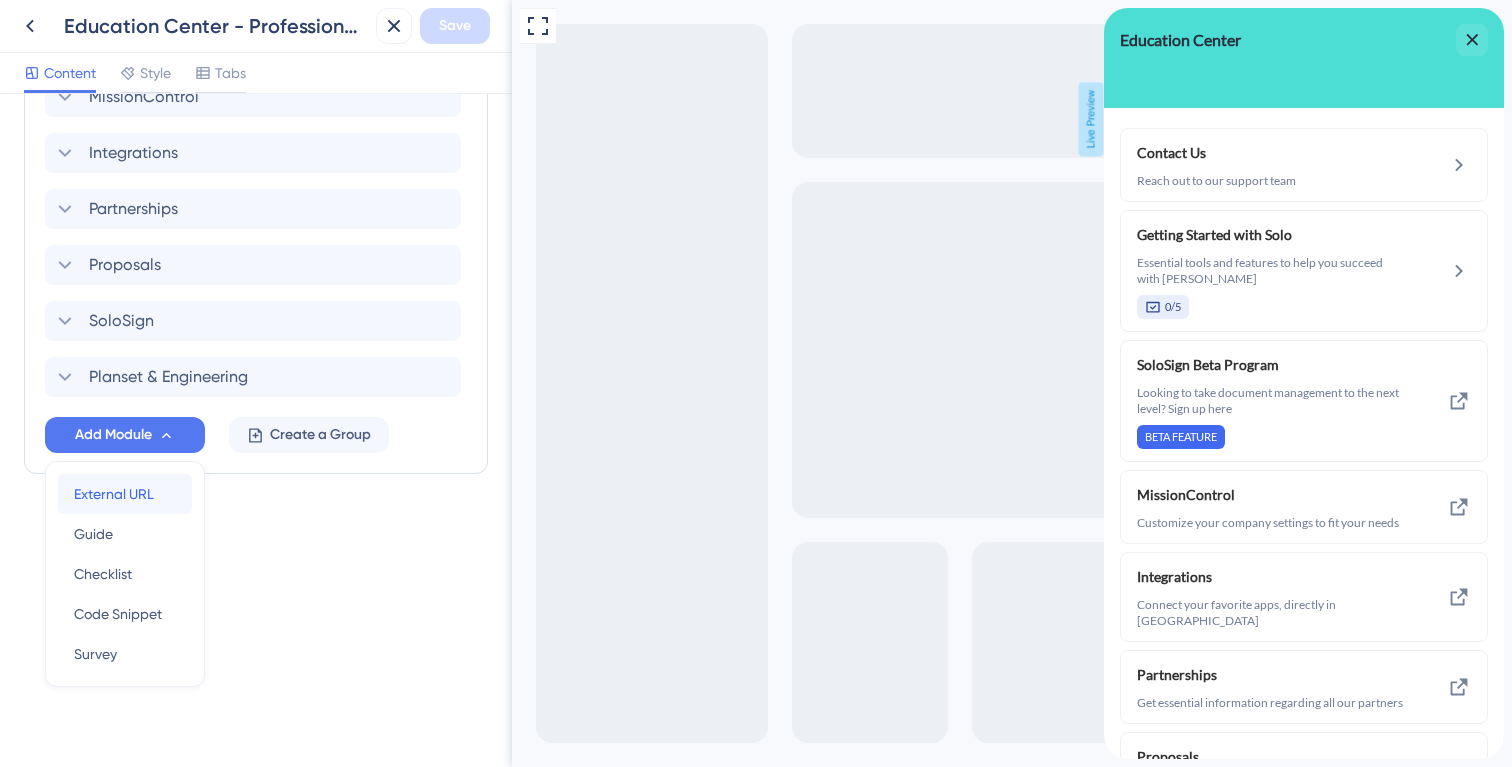 click on "External URL External URL" at bounding box center (125, 494) 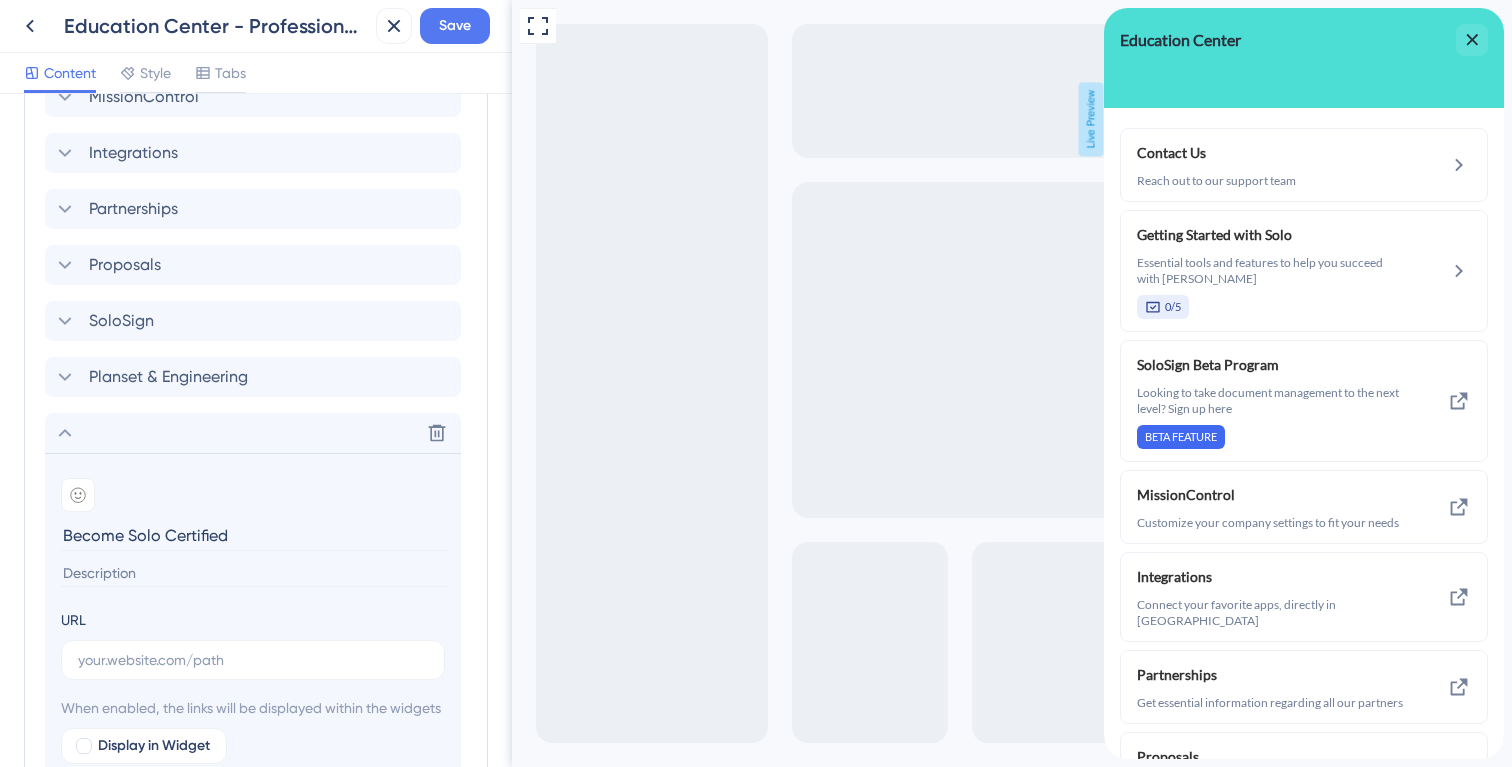 type on "Become Solo Certified" 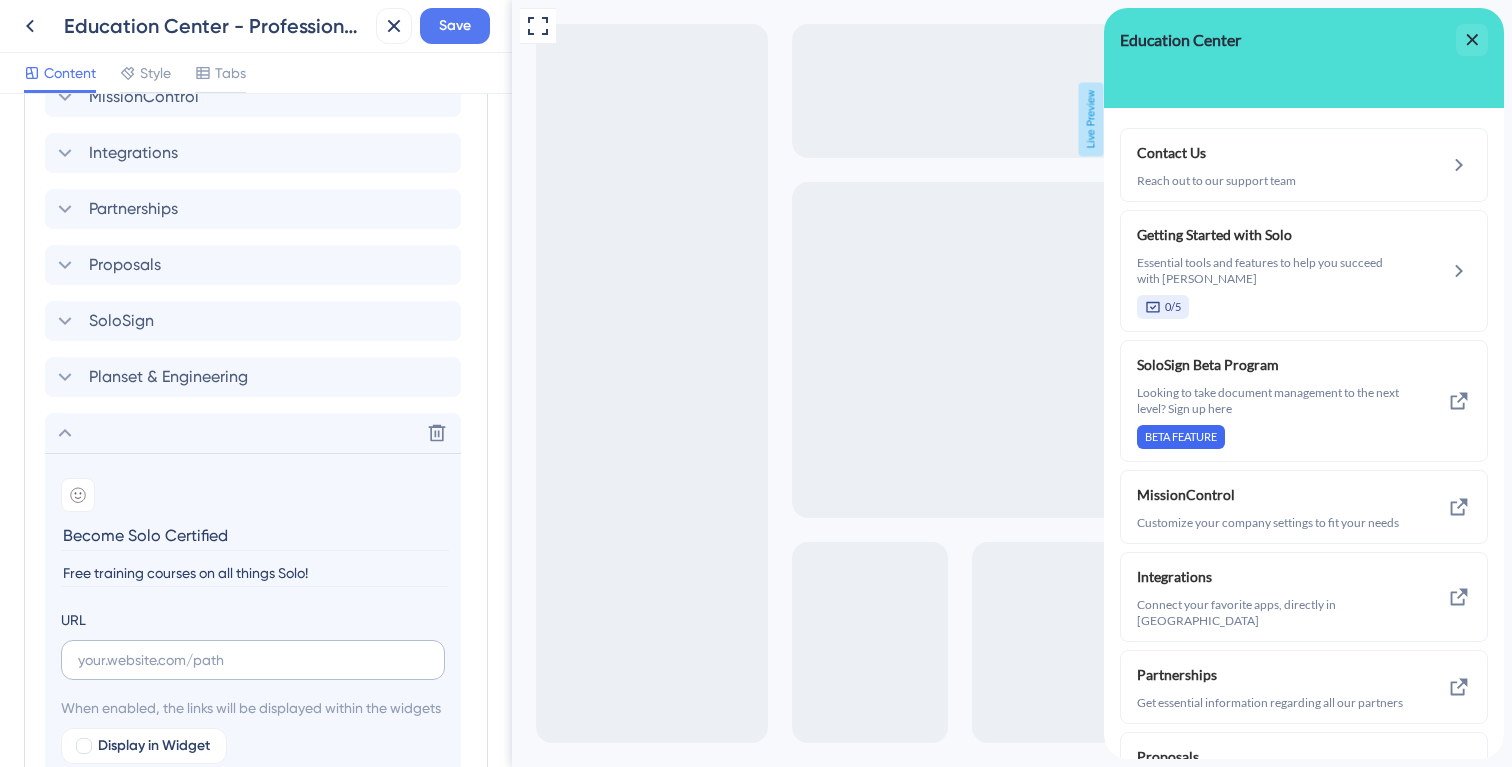 type on "Free training courses on all things Solo!" 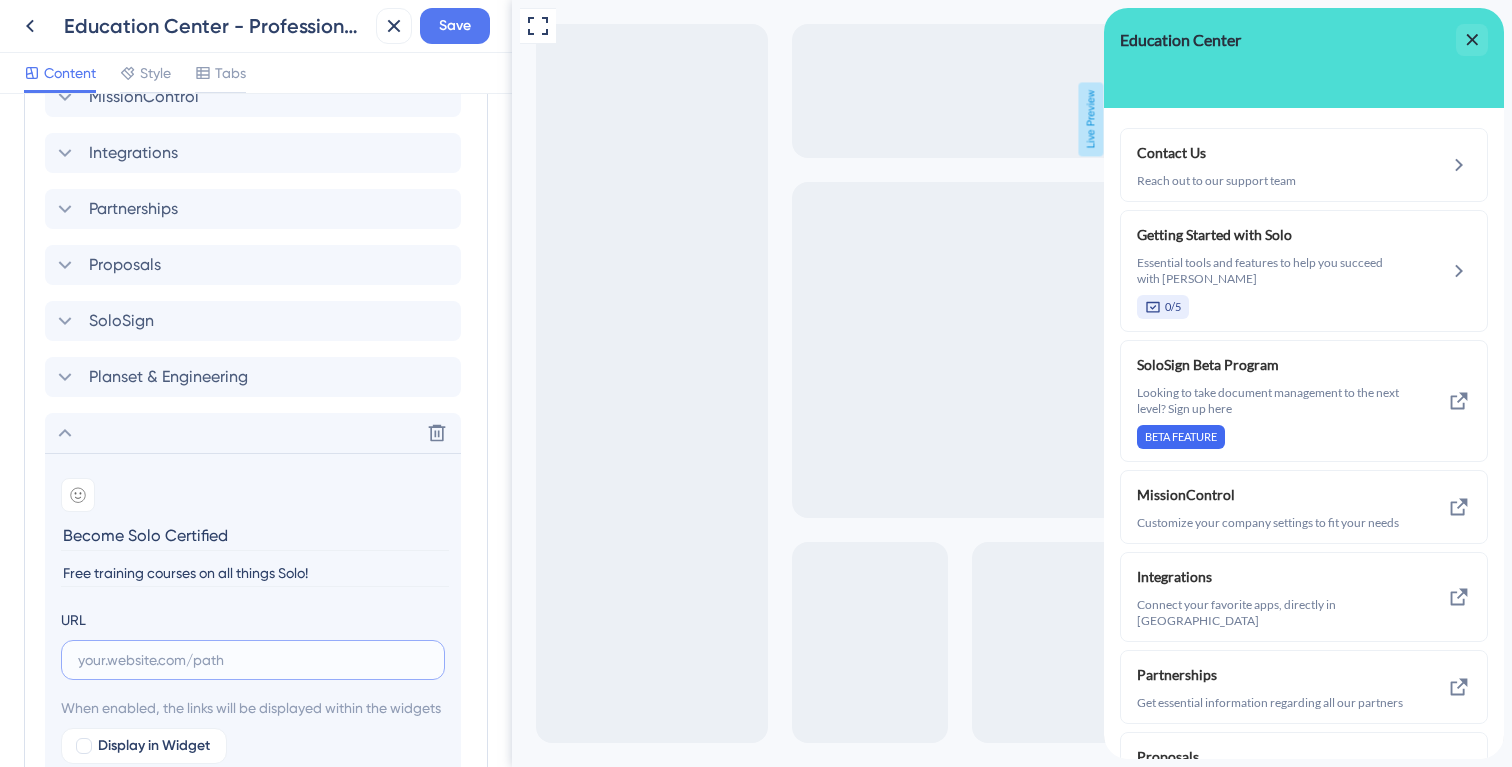 click at bounding box center [253, 660] 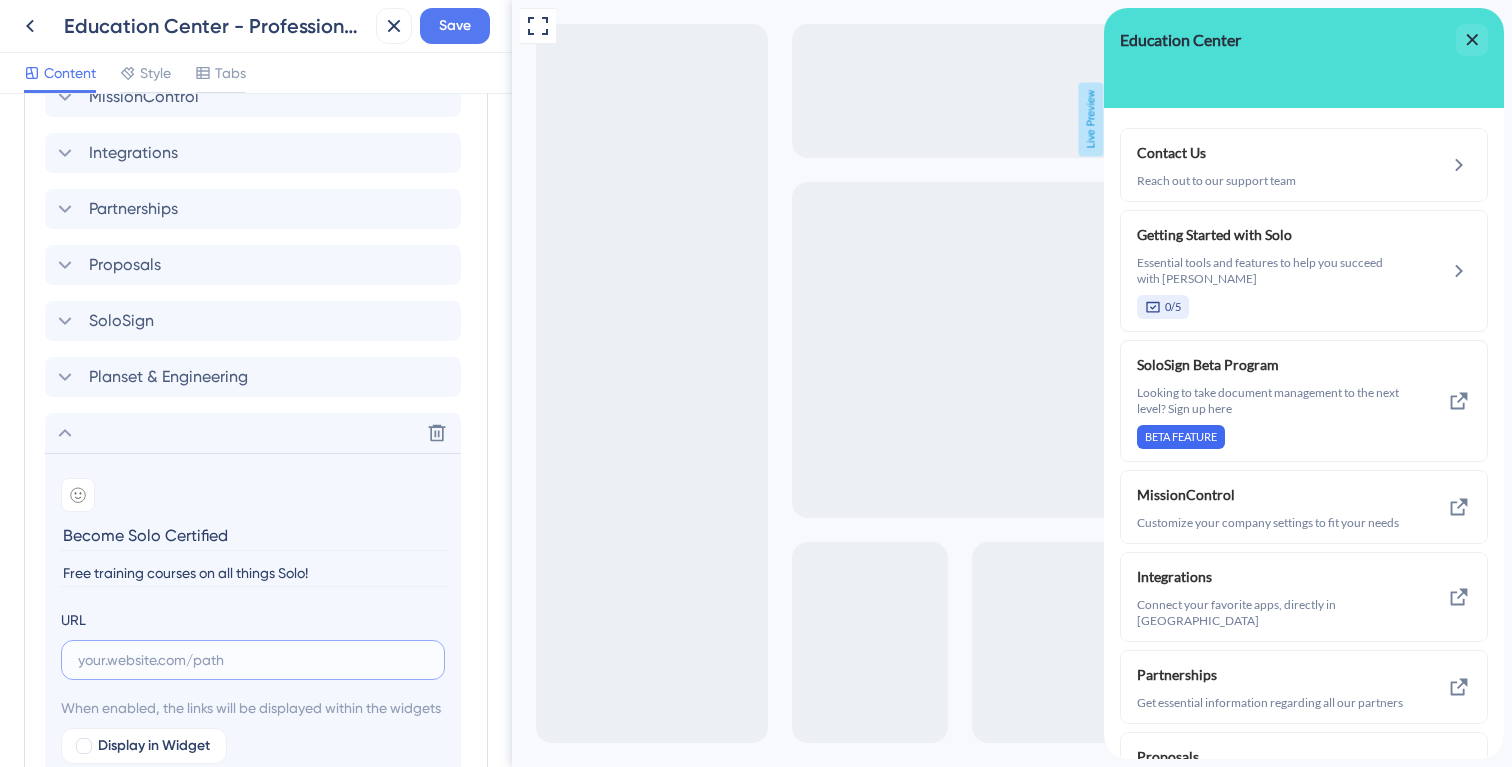 paste on "[URL][DOMAIN_NAME]" 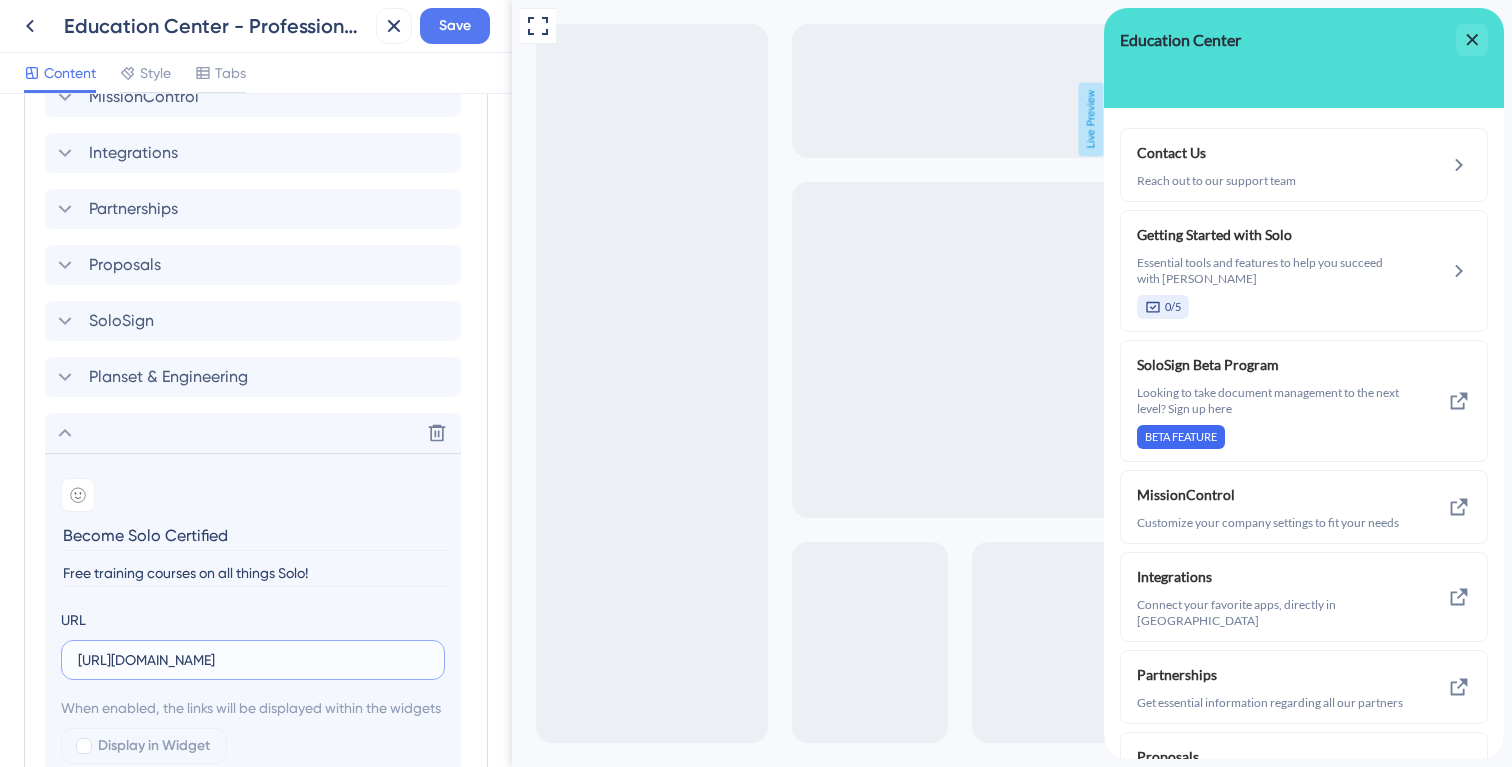 scroll, scrollTop: 0, scrollLeft: 49, axis: horizontal 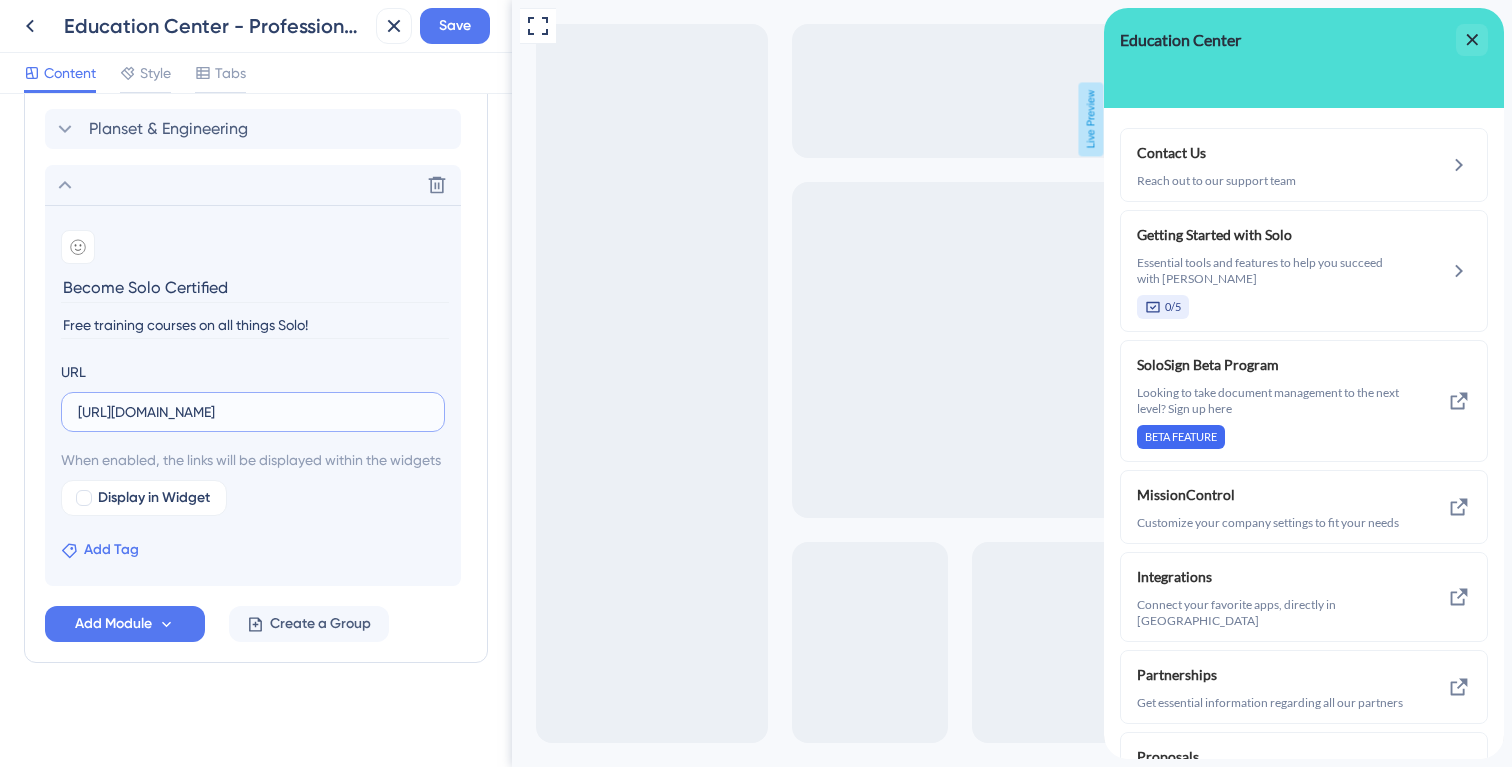 type on "[URL][DOMAIN_NAME]" 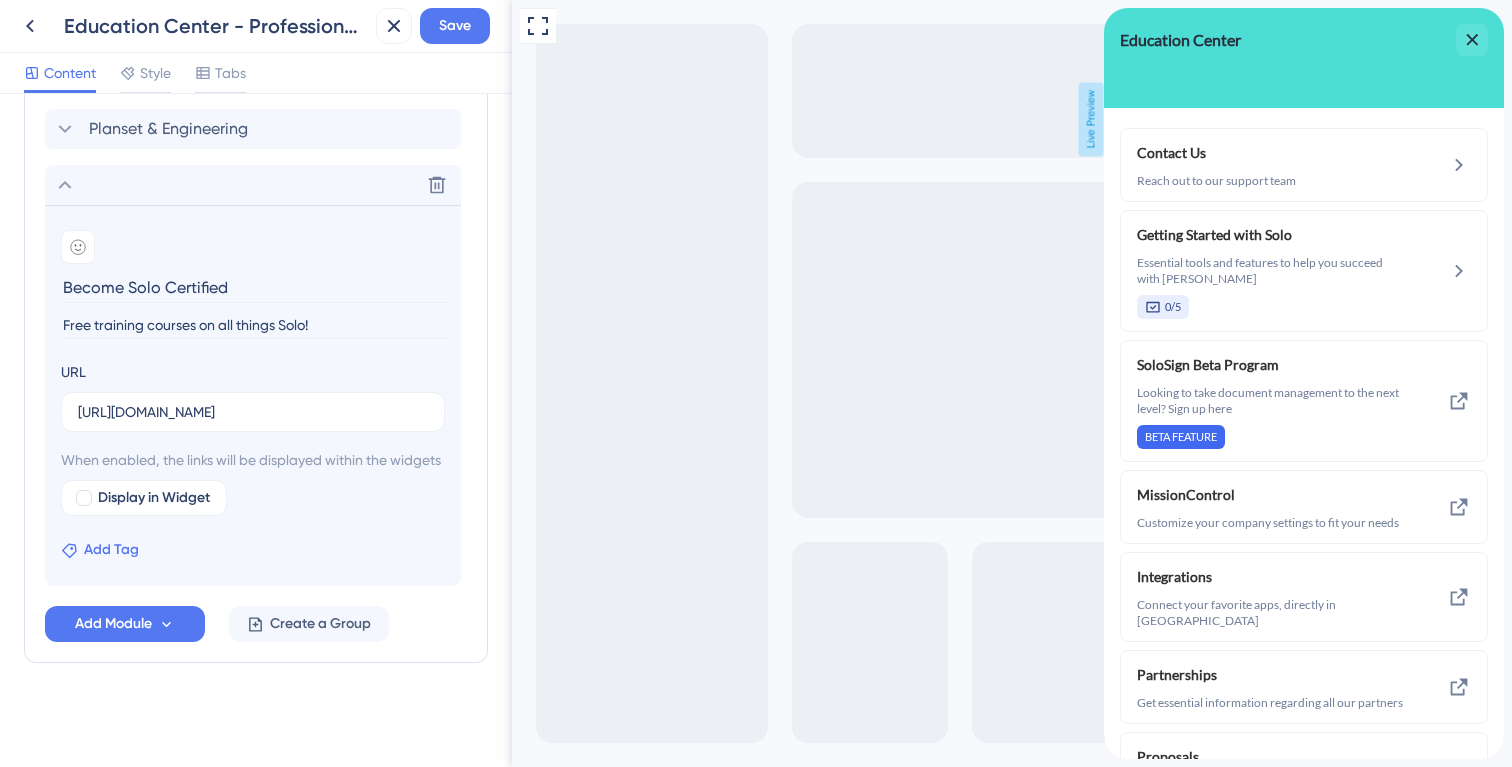 click on "Add Tag" at bounding box center (111, 550) 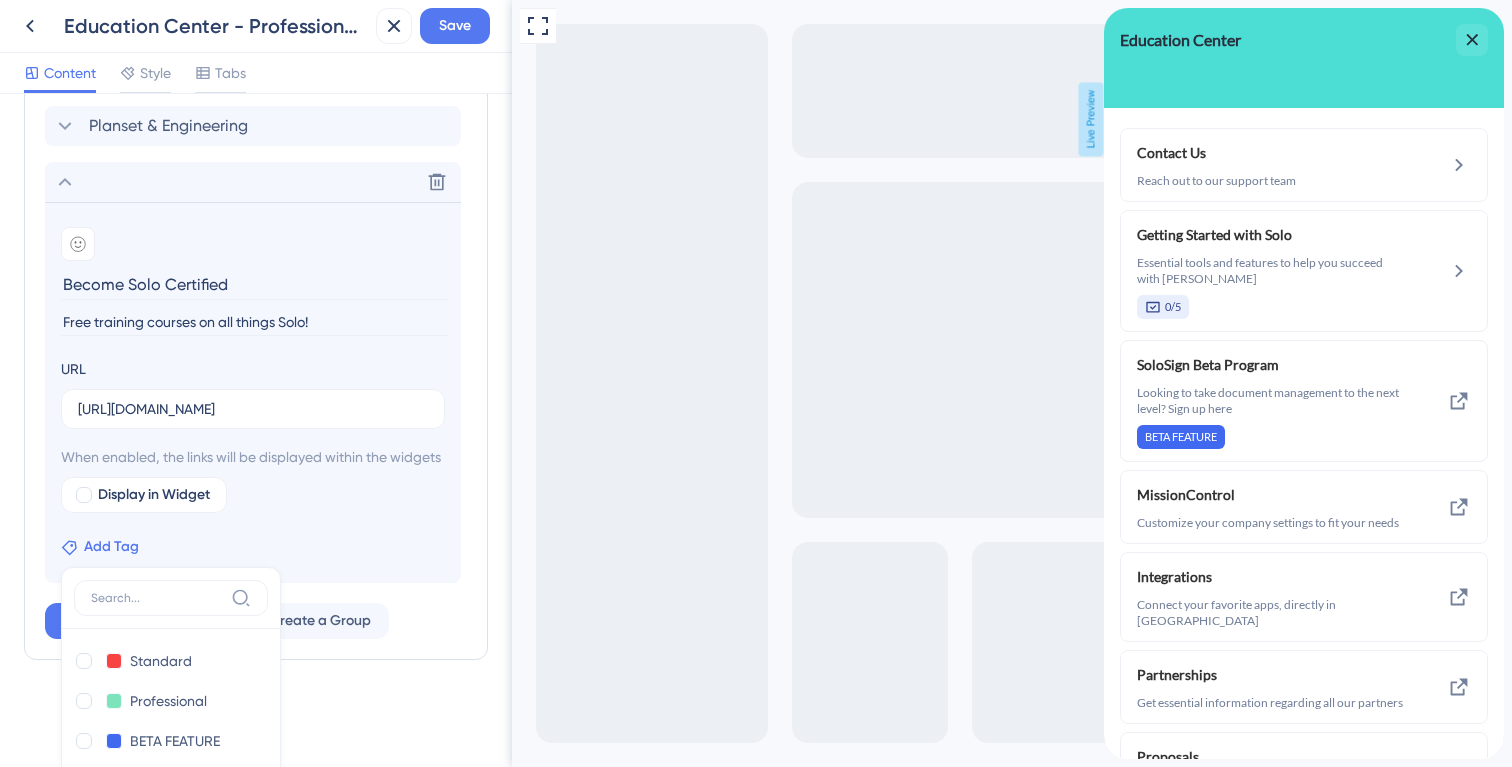 scroll, scrollTop: 0, scrollLeft: 0, axis: both 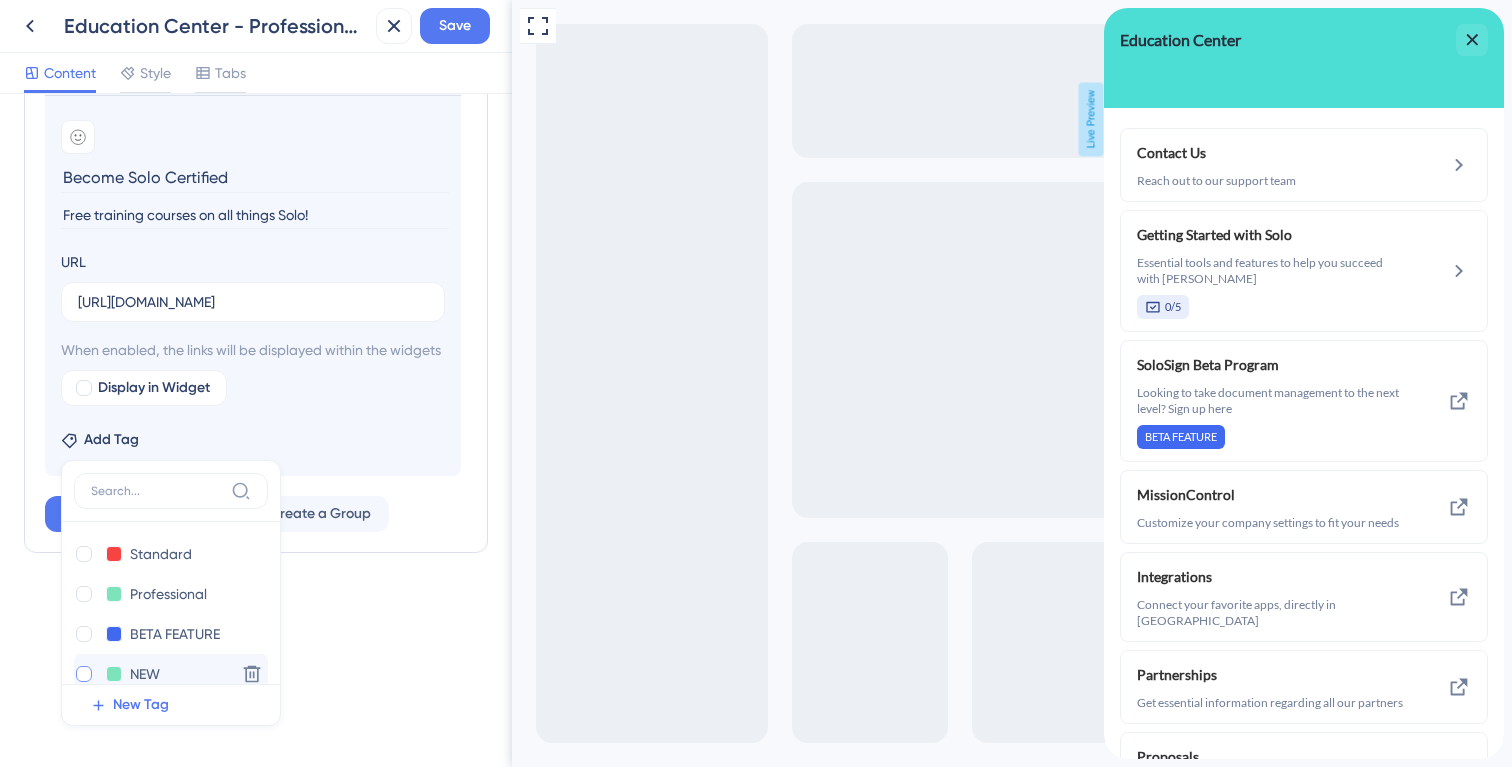 click at bounding box center (84, 674) 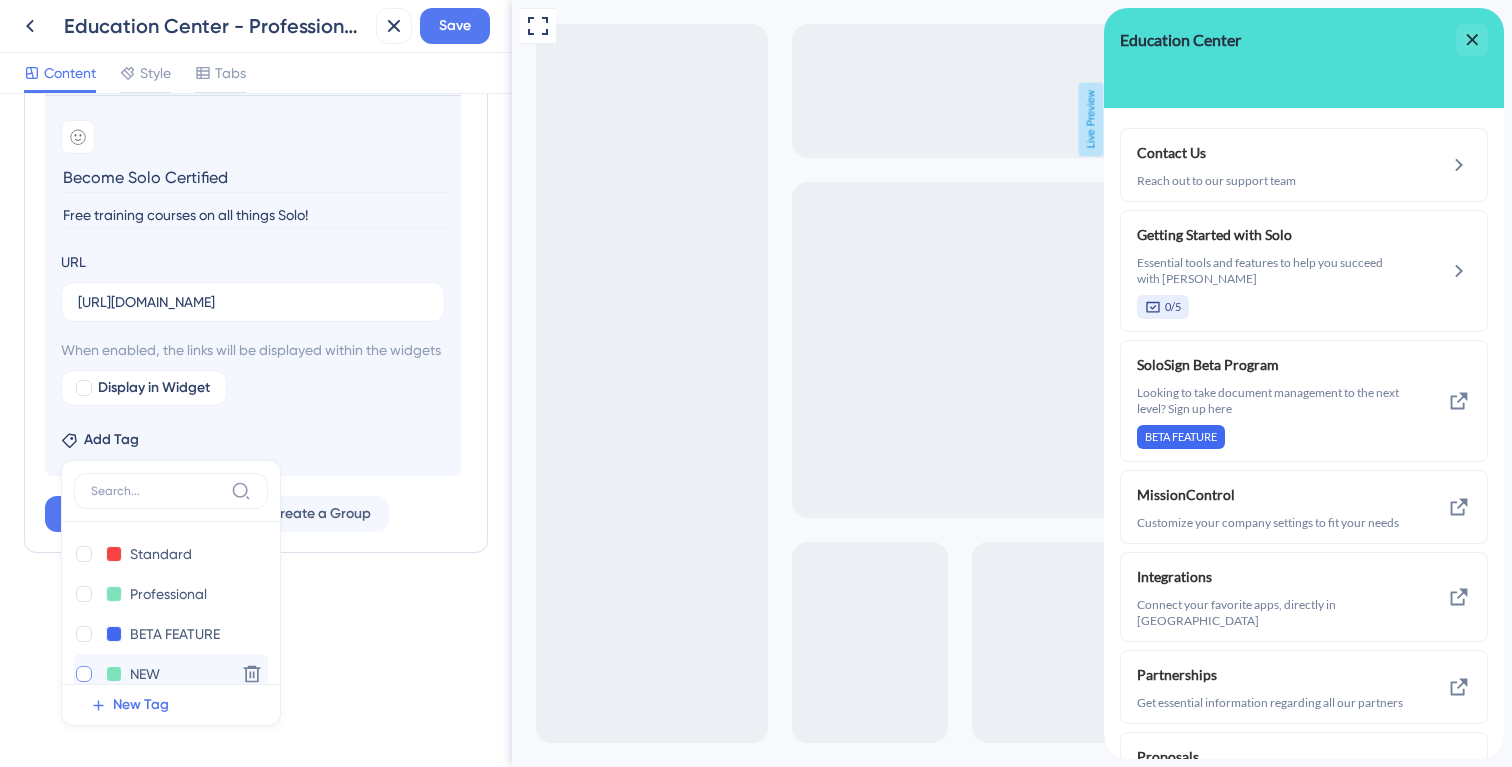 checkbox on "true" 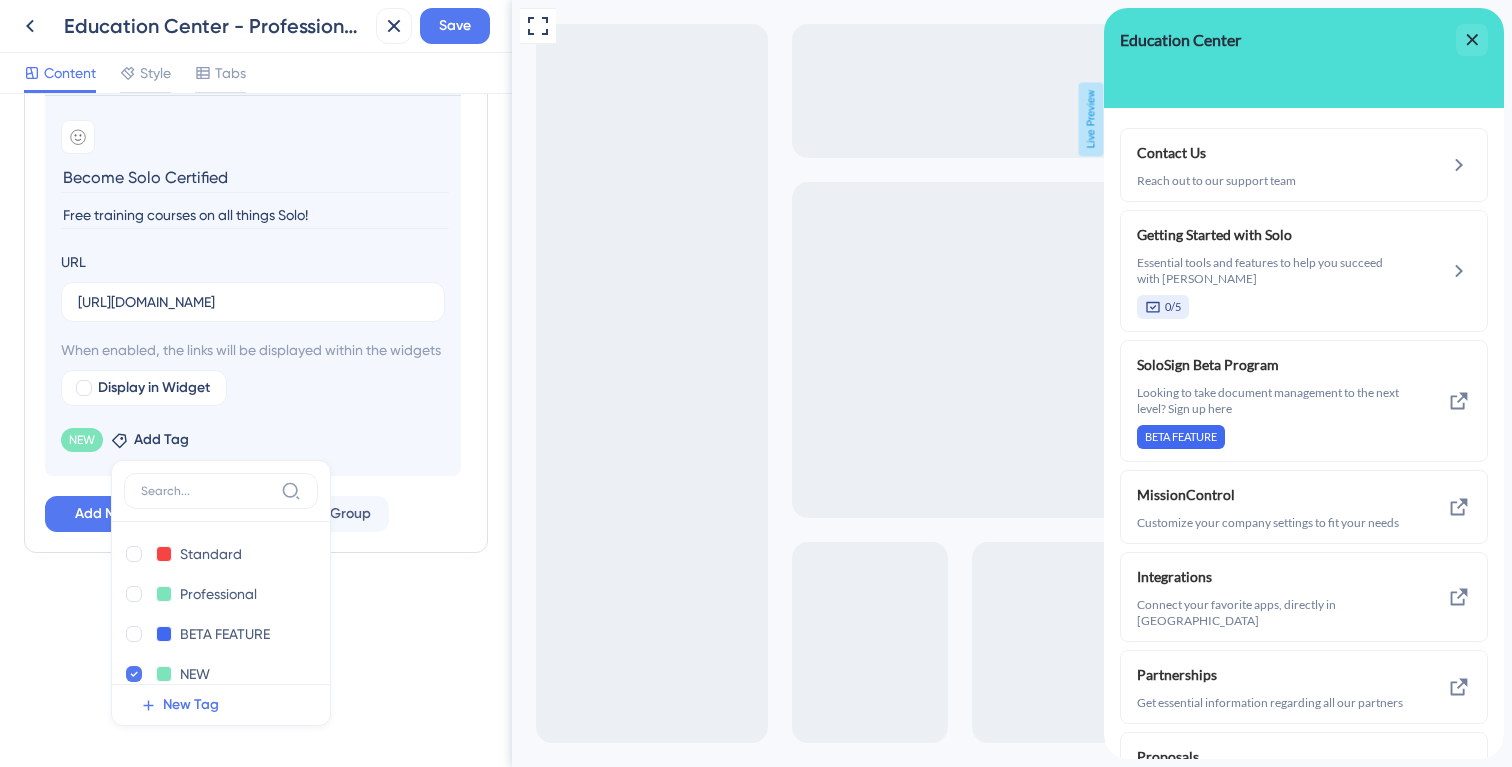 click on "NEW Remove Add Tag Standard Standard Delete Professional Professional Delete BETA FEATURE BETA FEATURE Delete NEW NEW Delete Audit team Audit team Delete New feature! New feature! Delete New Tag" at bounding box center (253, 436) 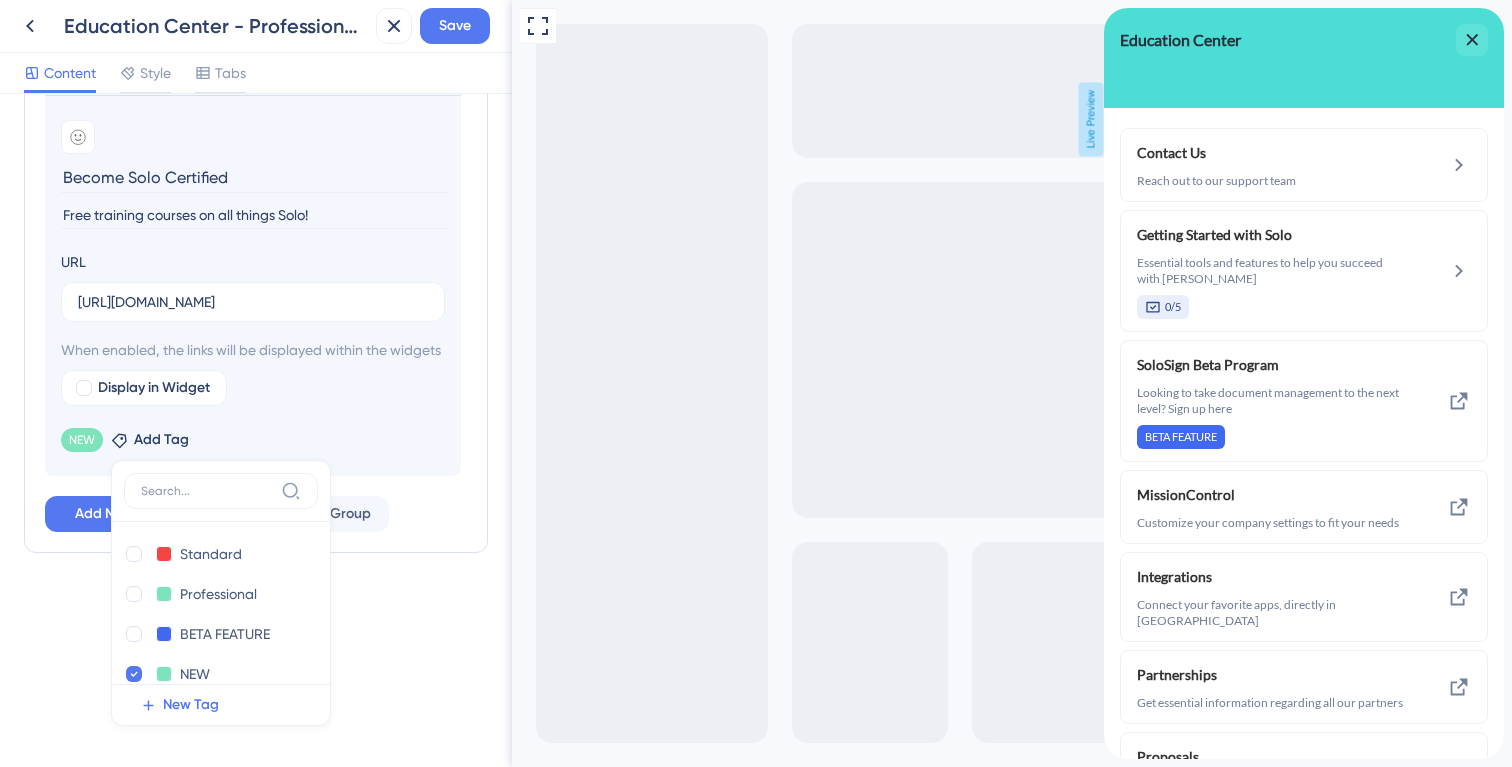 scroll, scrollTop: 974, scrollLeft: 0, axis: vertical 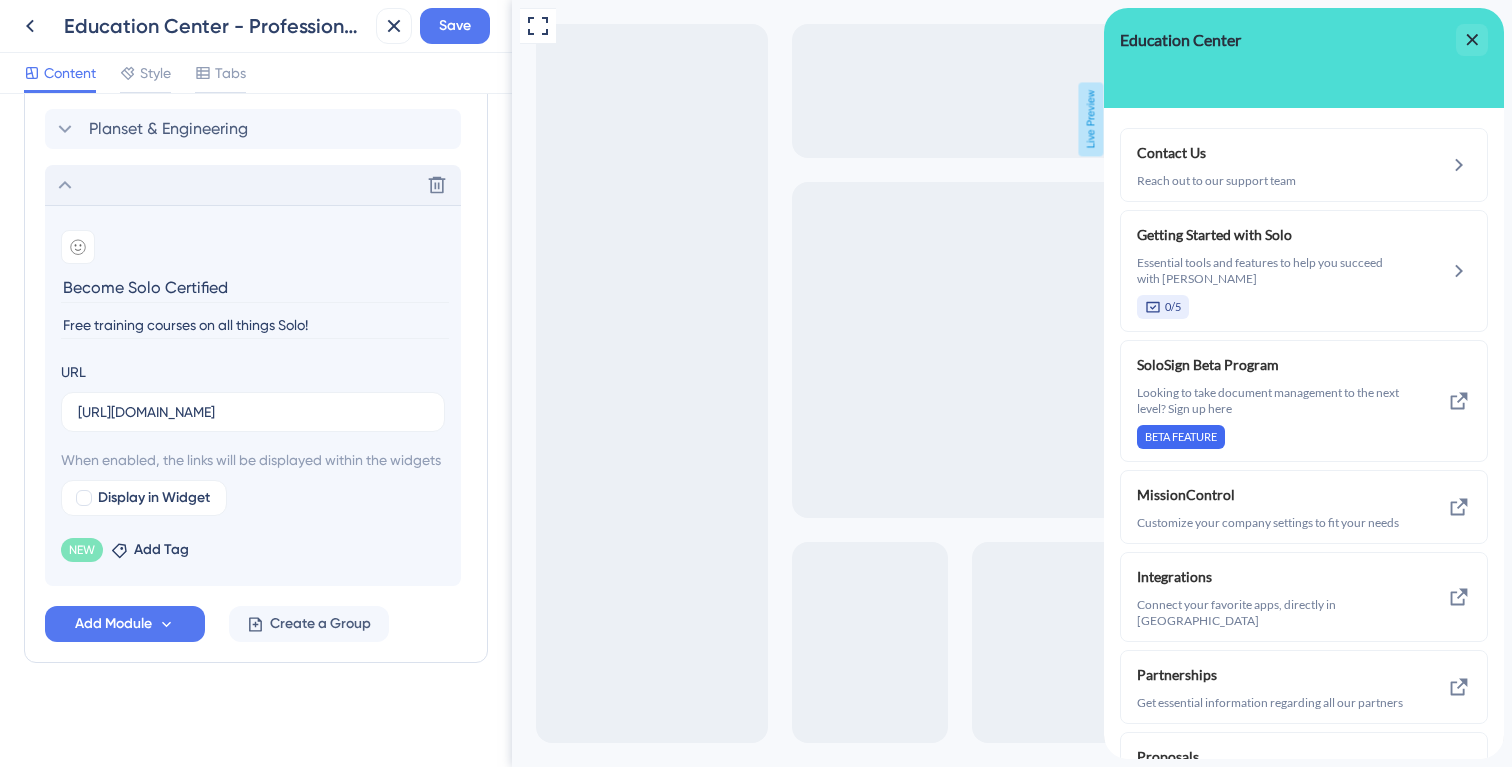 click on "Delete" at bounding box center [253, 185] 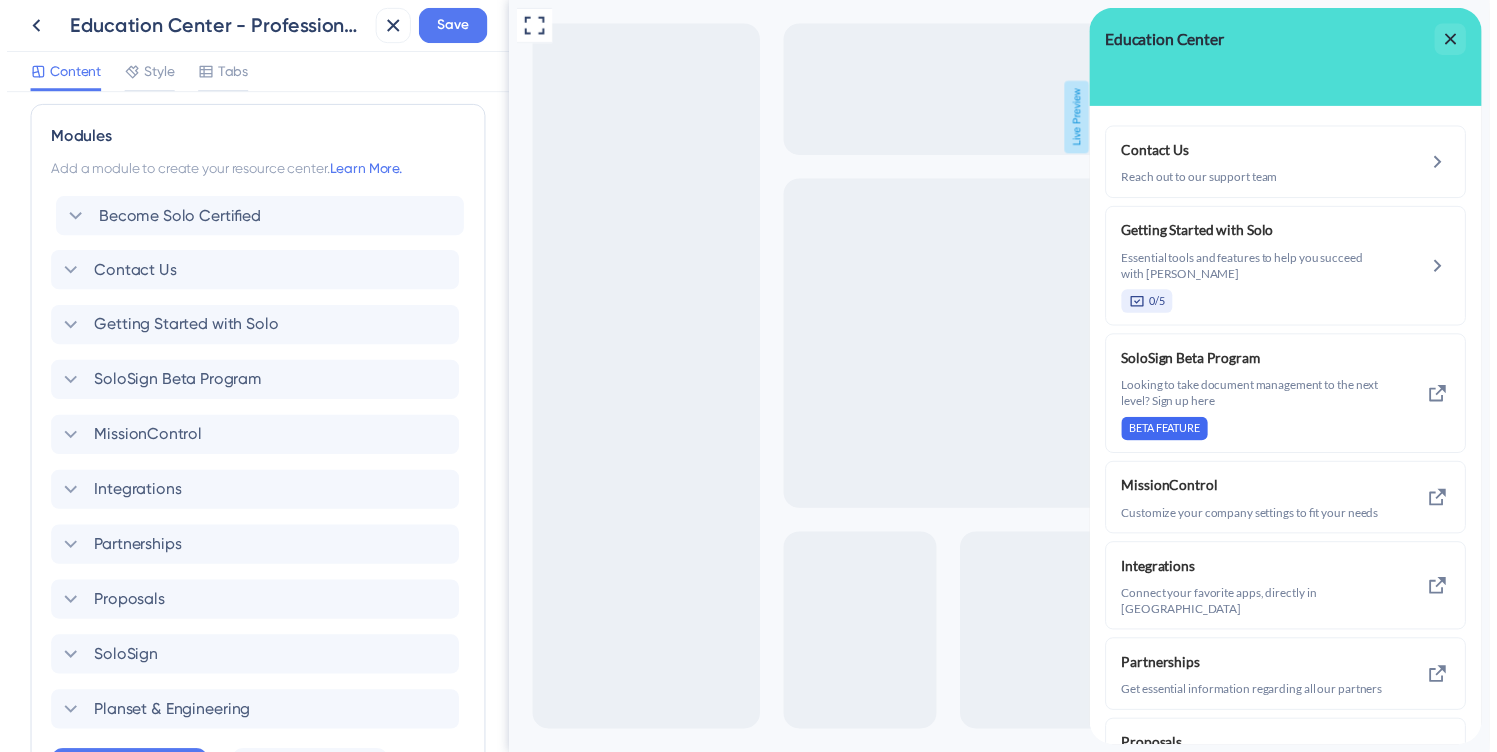 scroll, scrollTop: 393, scrollLeft: 0, axis: vertical 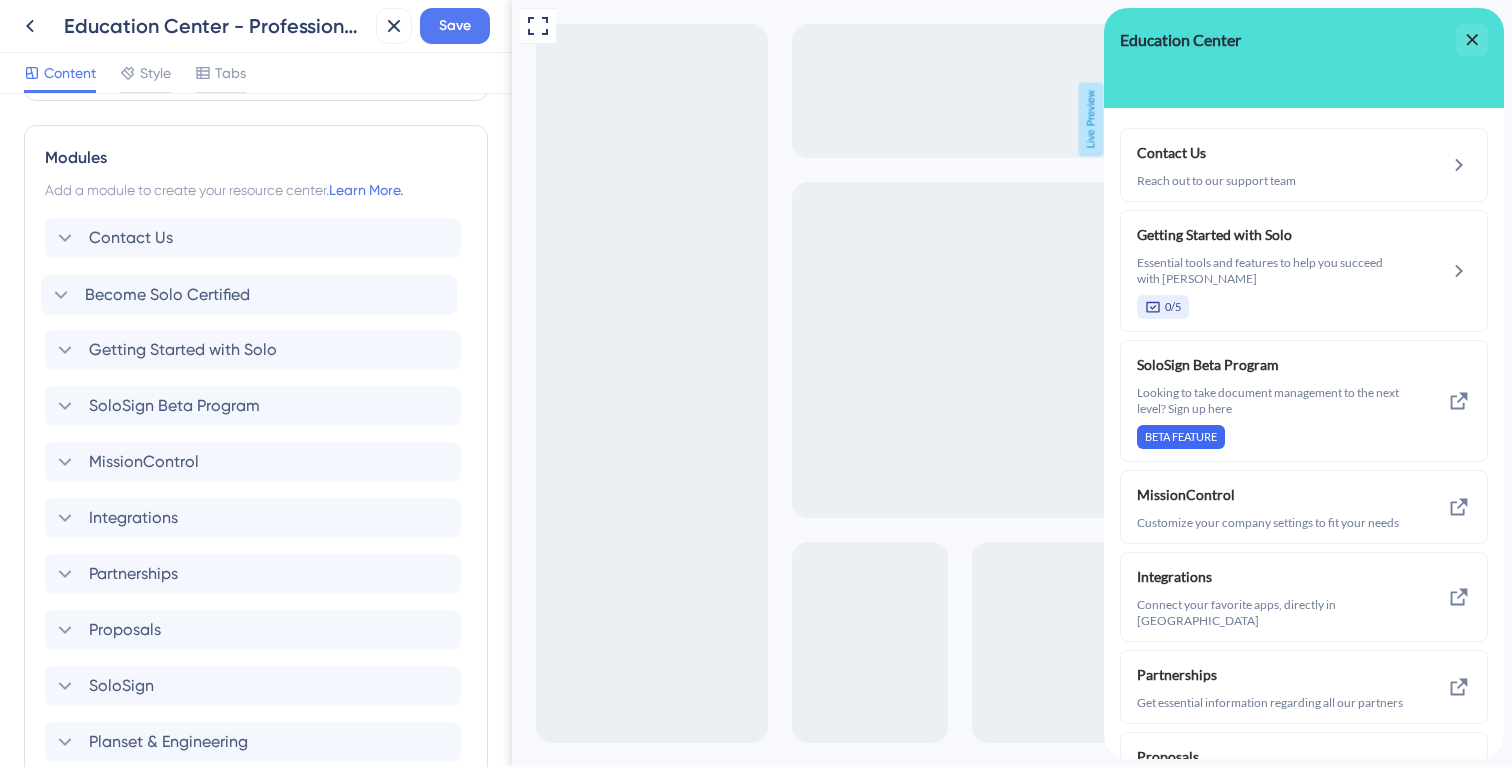 drag, startPoint x: 51, startPoint y: 553, endPoint x: 48, endPoint y: 275, distance: 278.01617 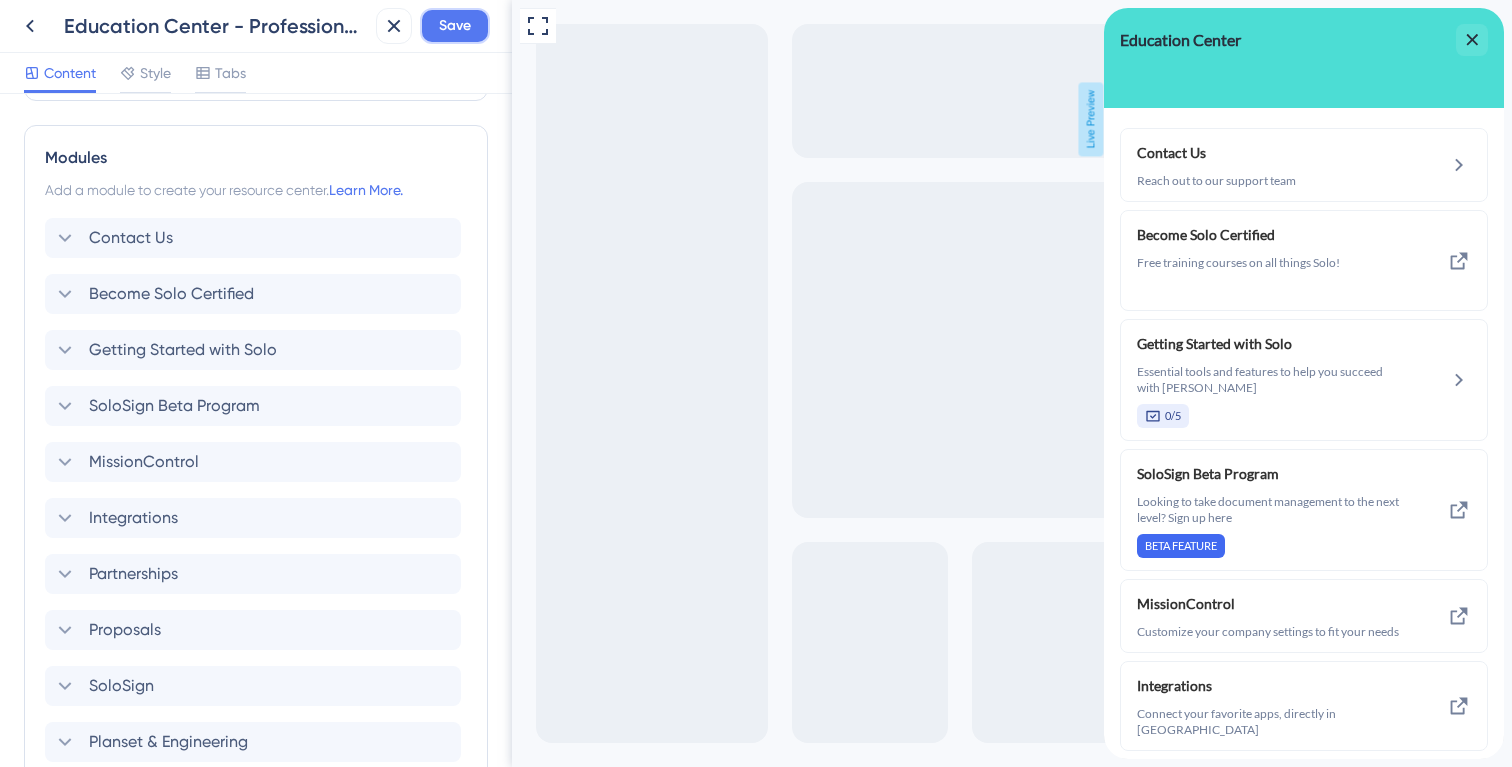 click on "Save" at bounding box center [455, 26] 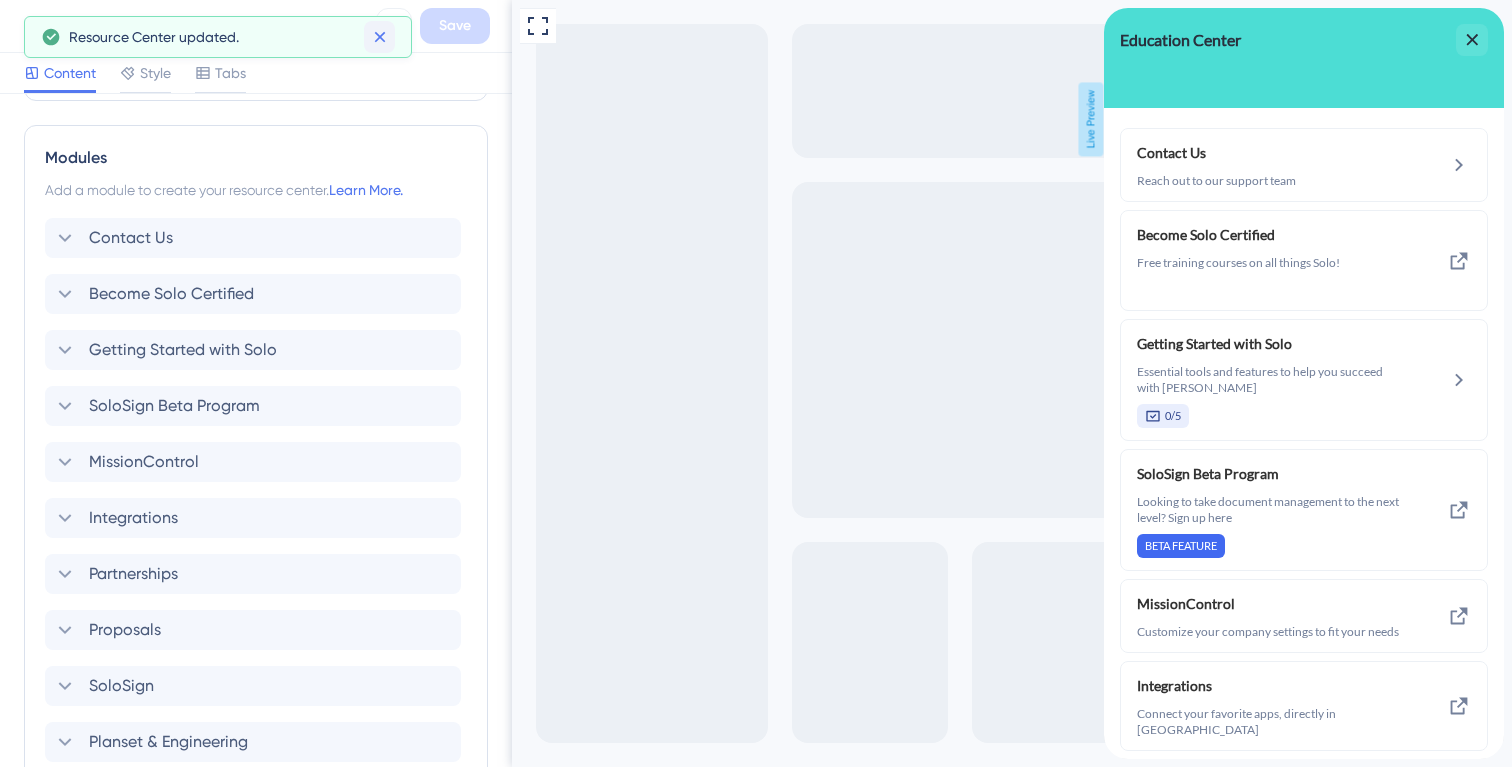 click 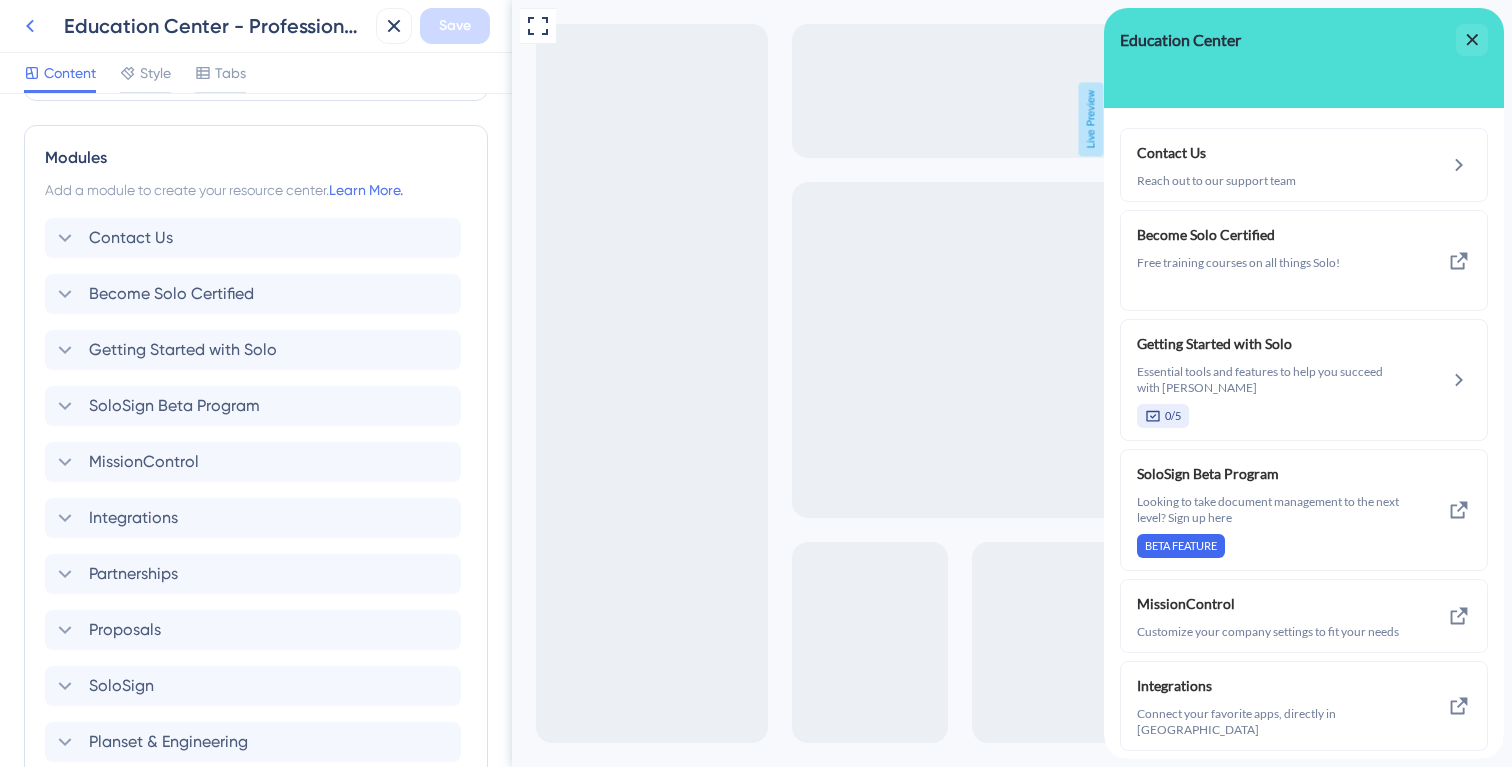 click 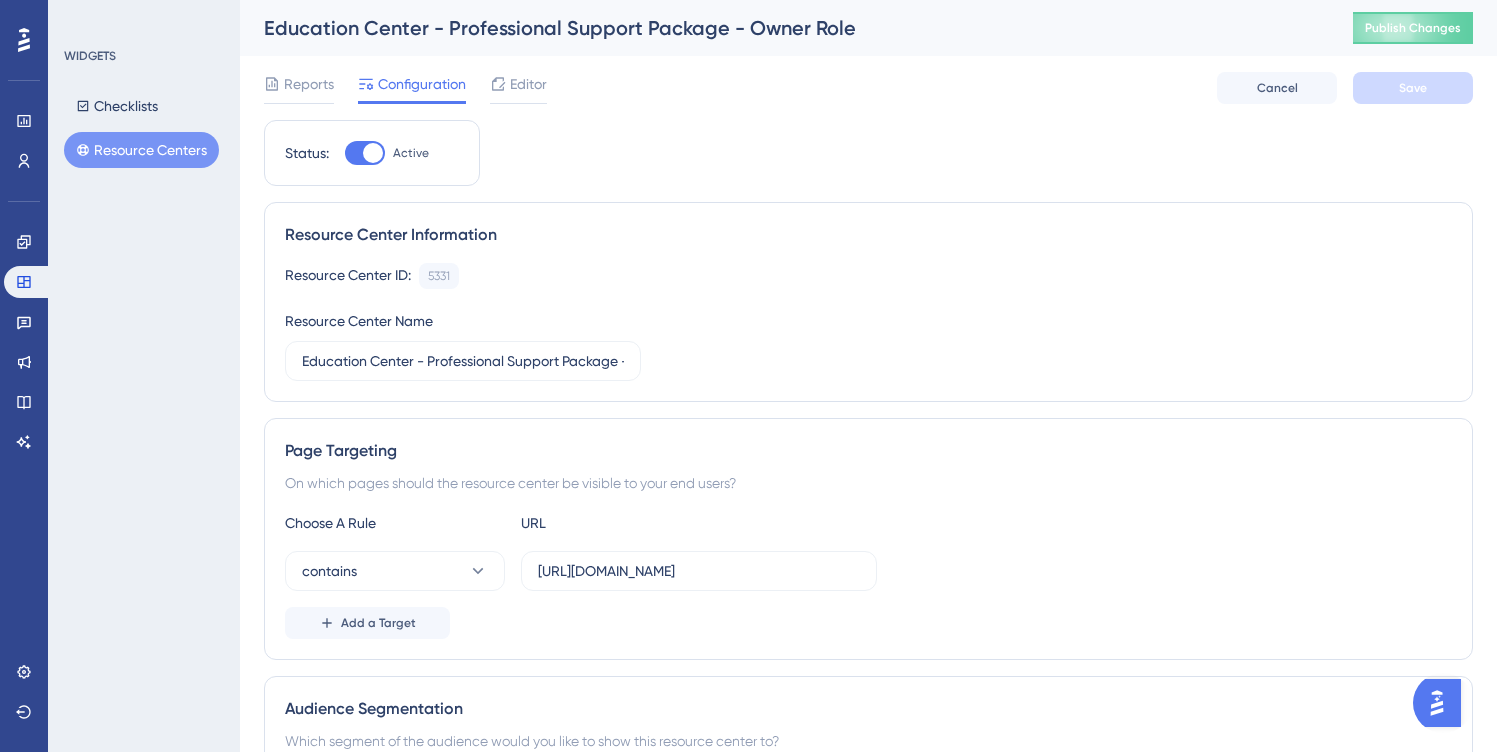 click on "Resource Centers" at bounding box center [141, 150] 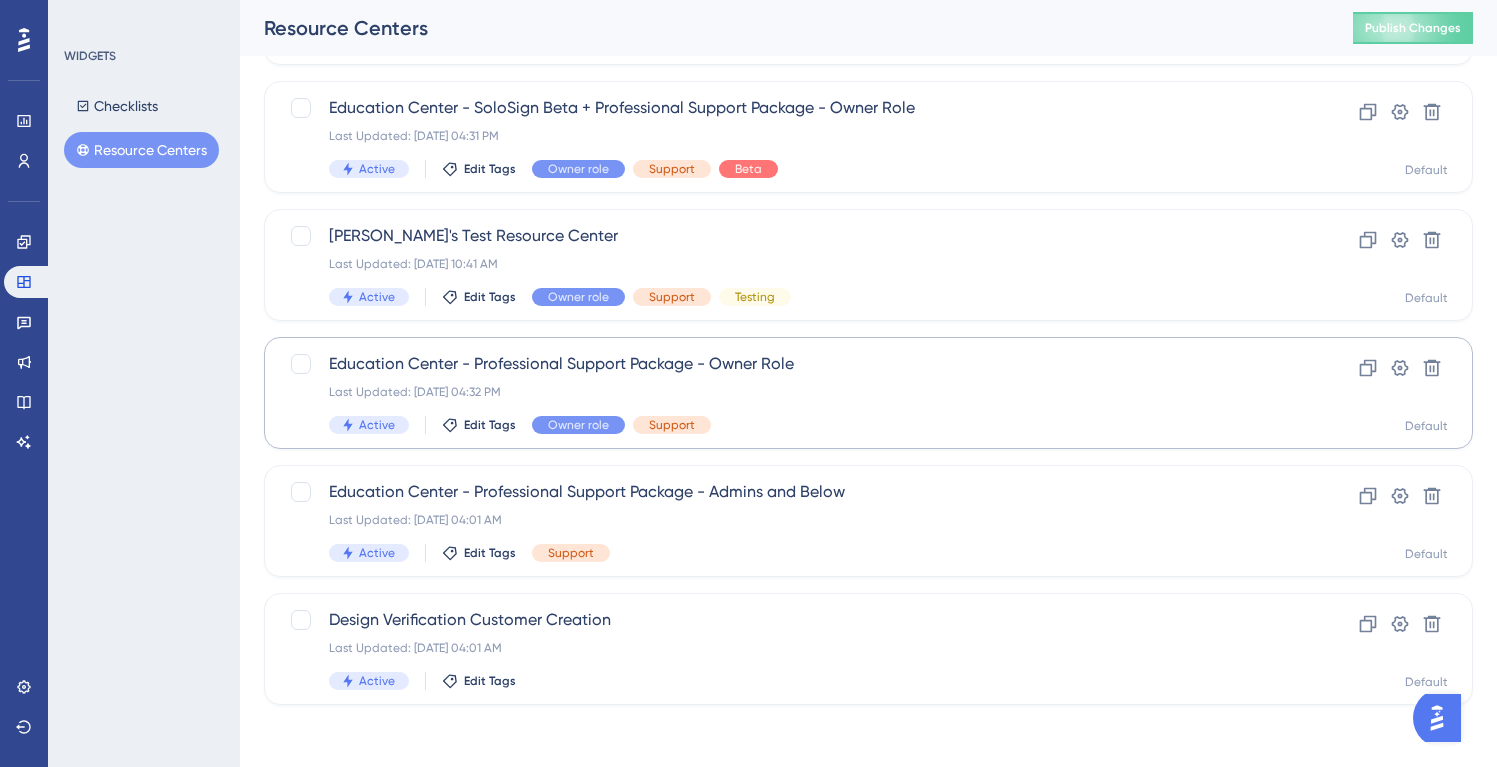 scroll, scrollTop: 745, scrollLeft: 0, axis: vertical 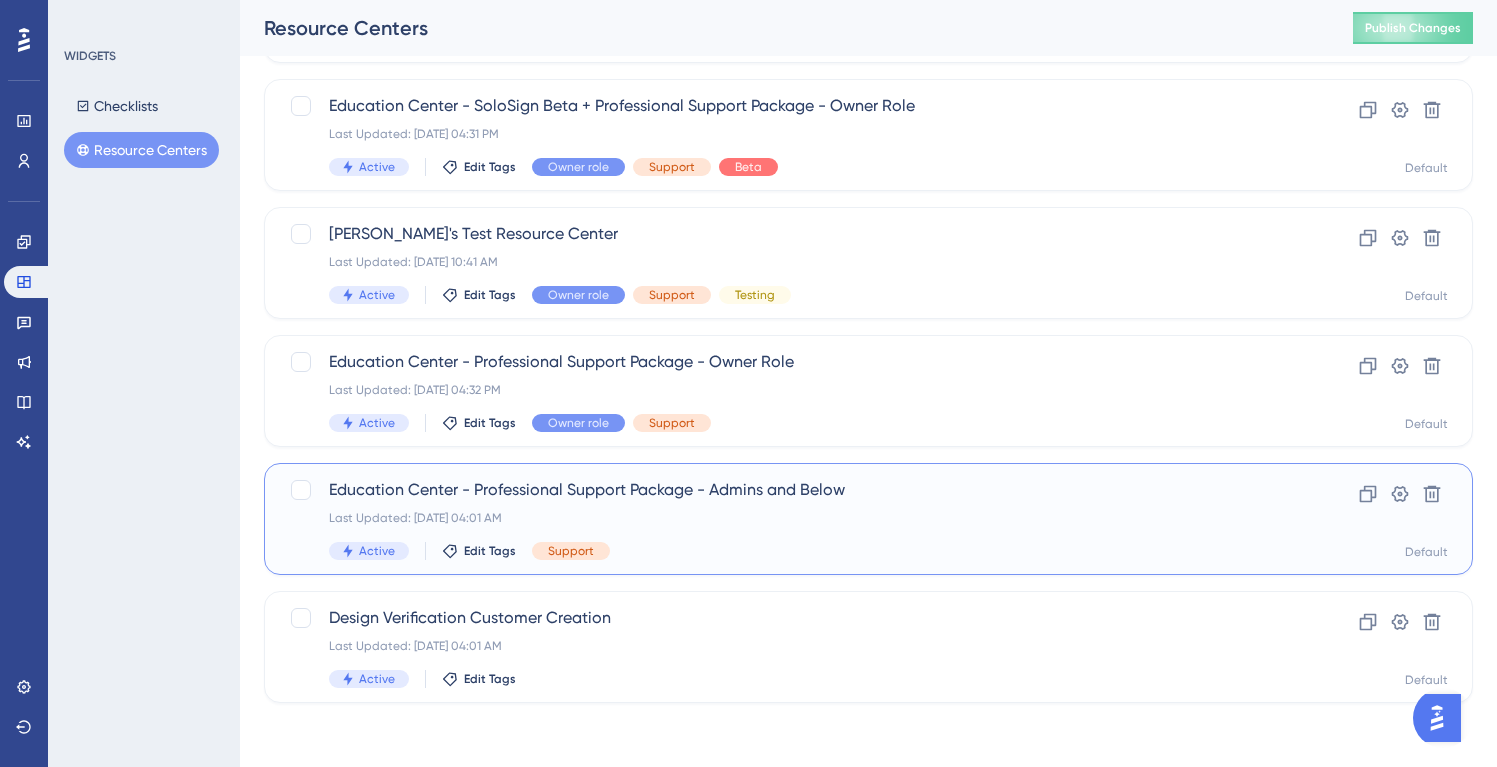 click on "Education Center - Professional Support Package - Admins and Below" at bounding box center [788, 490] 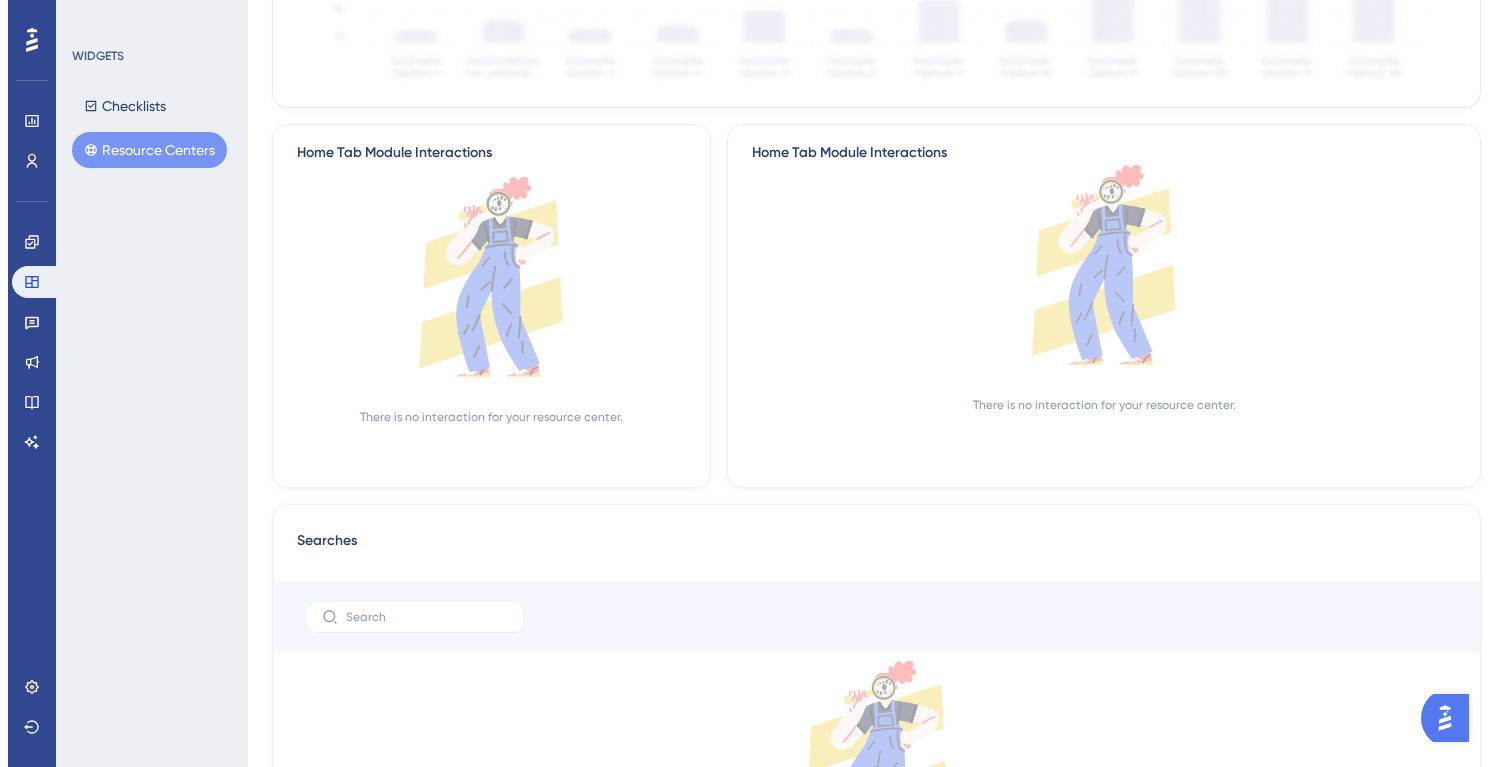 scroll, scrollTop: 0, scrollLeft: 0, axis: both 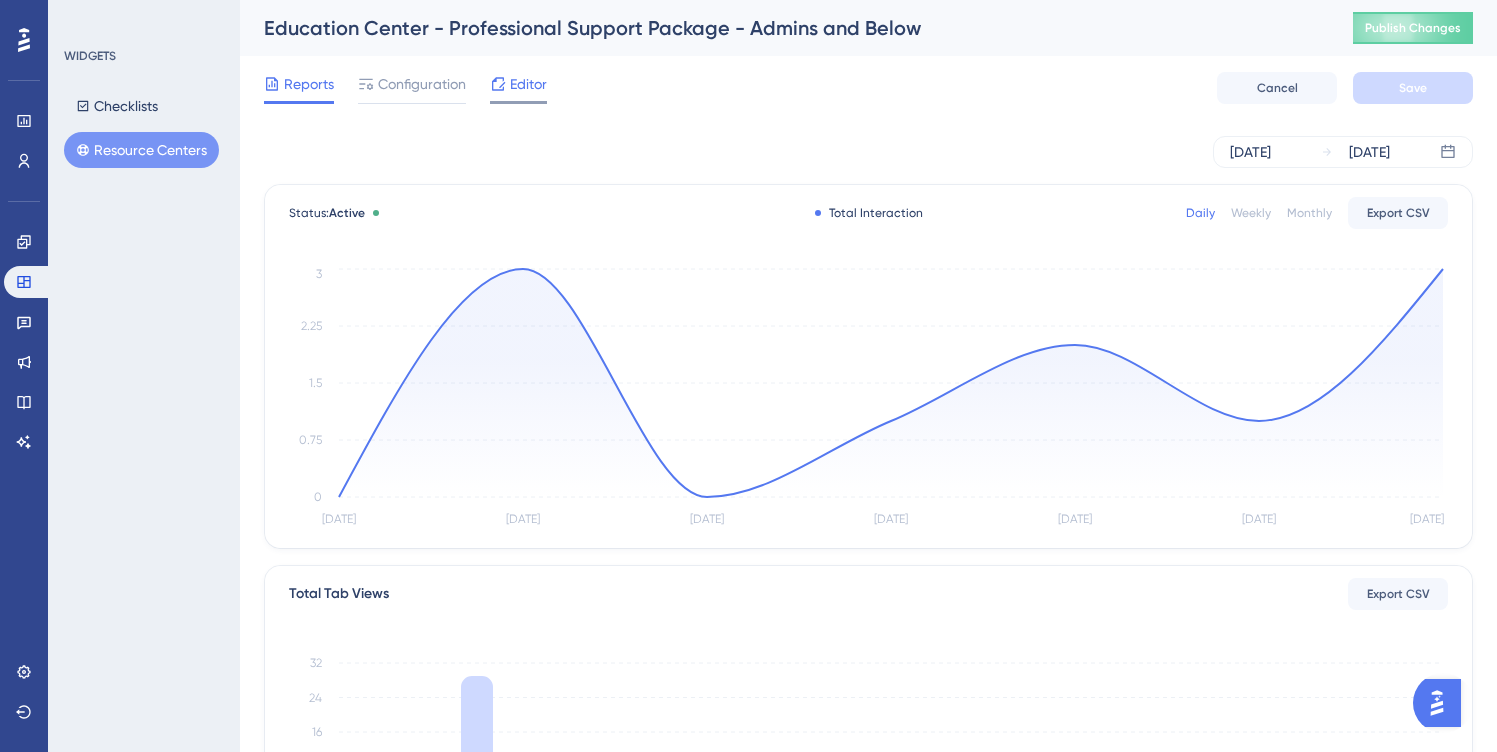 click on "Editor" at bounding box center [528, 84] 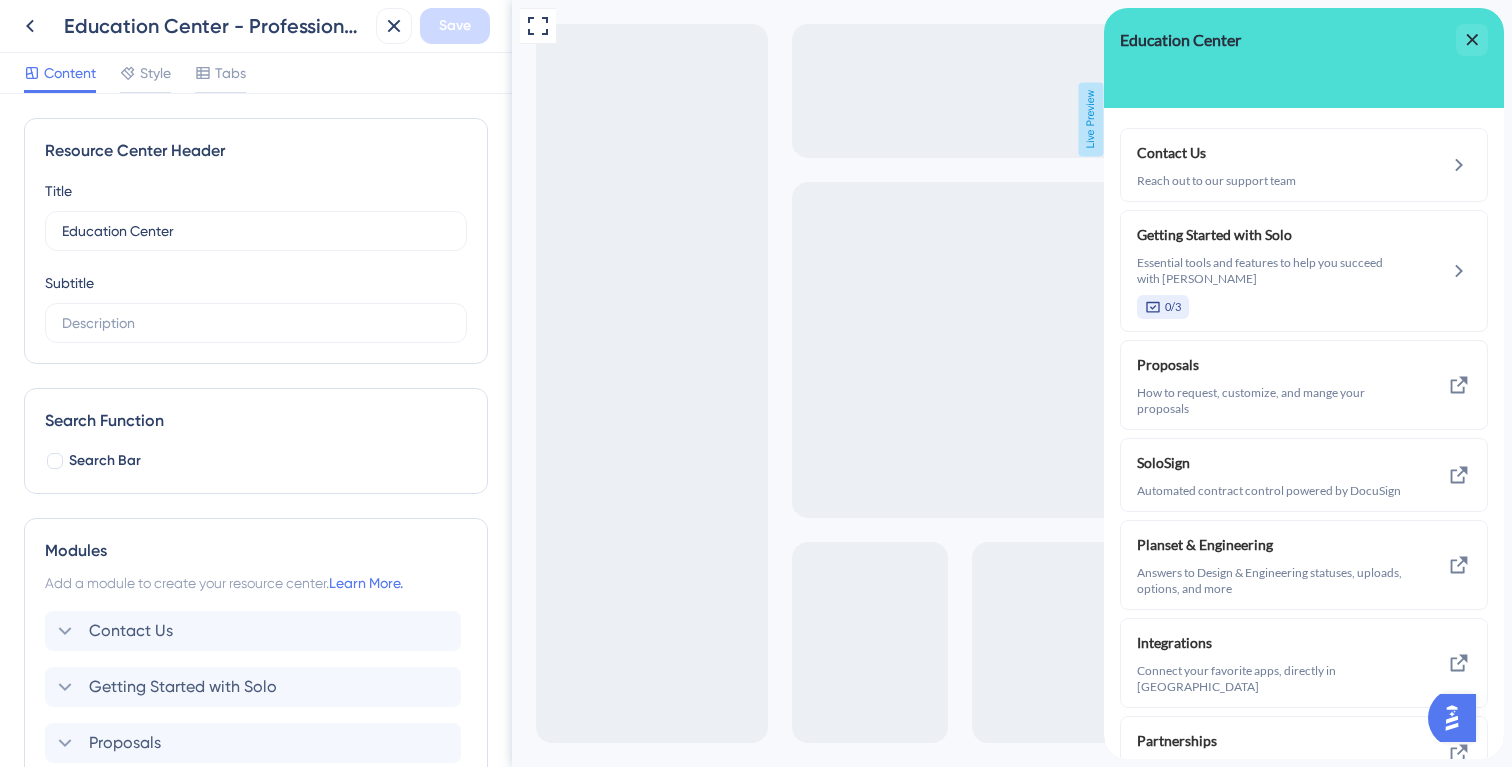 scroll, scrollTop: 0, scrollLeft: 0, axis: both 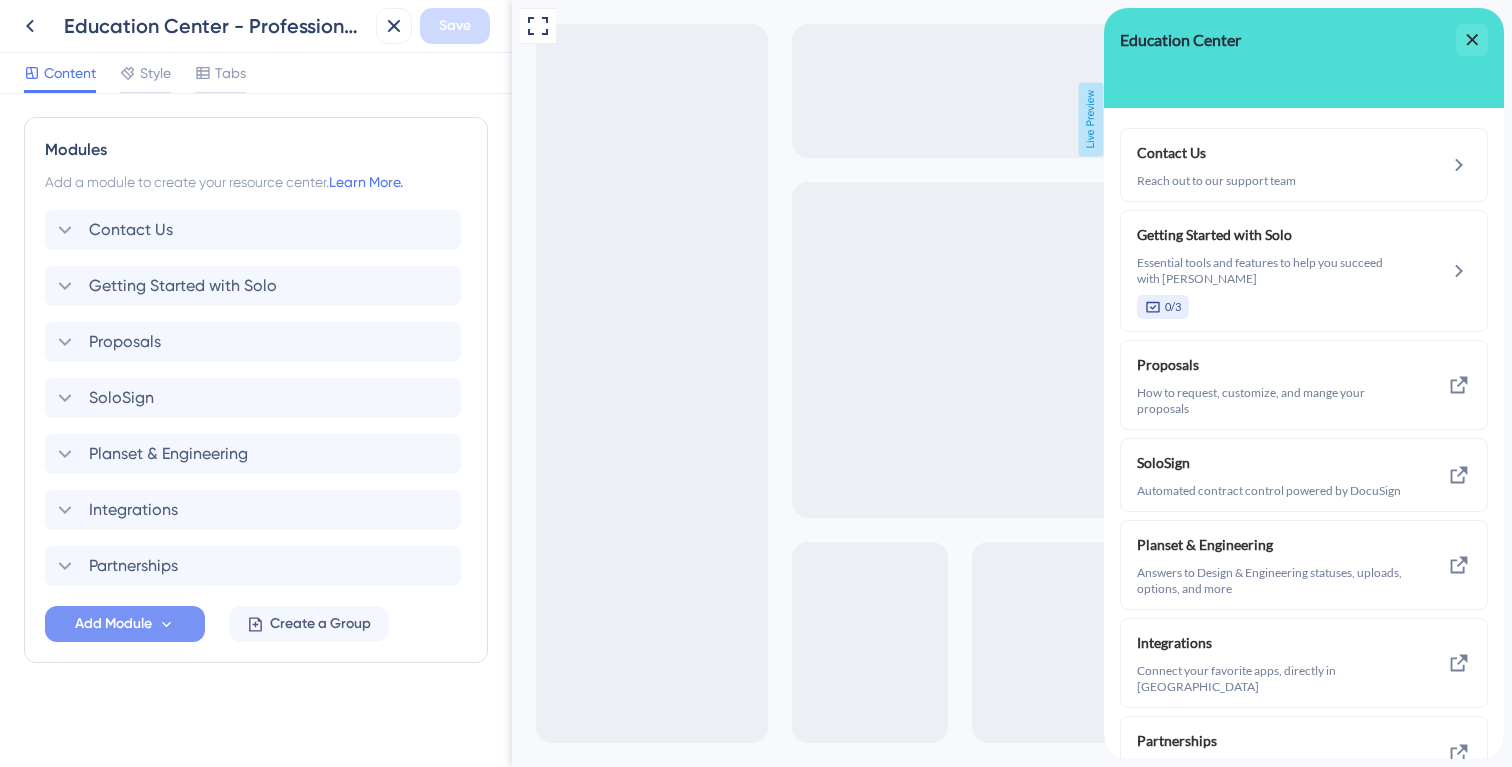 click on "Add Module" at bounding box center (113, 624) 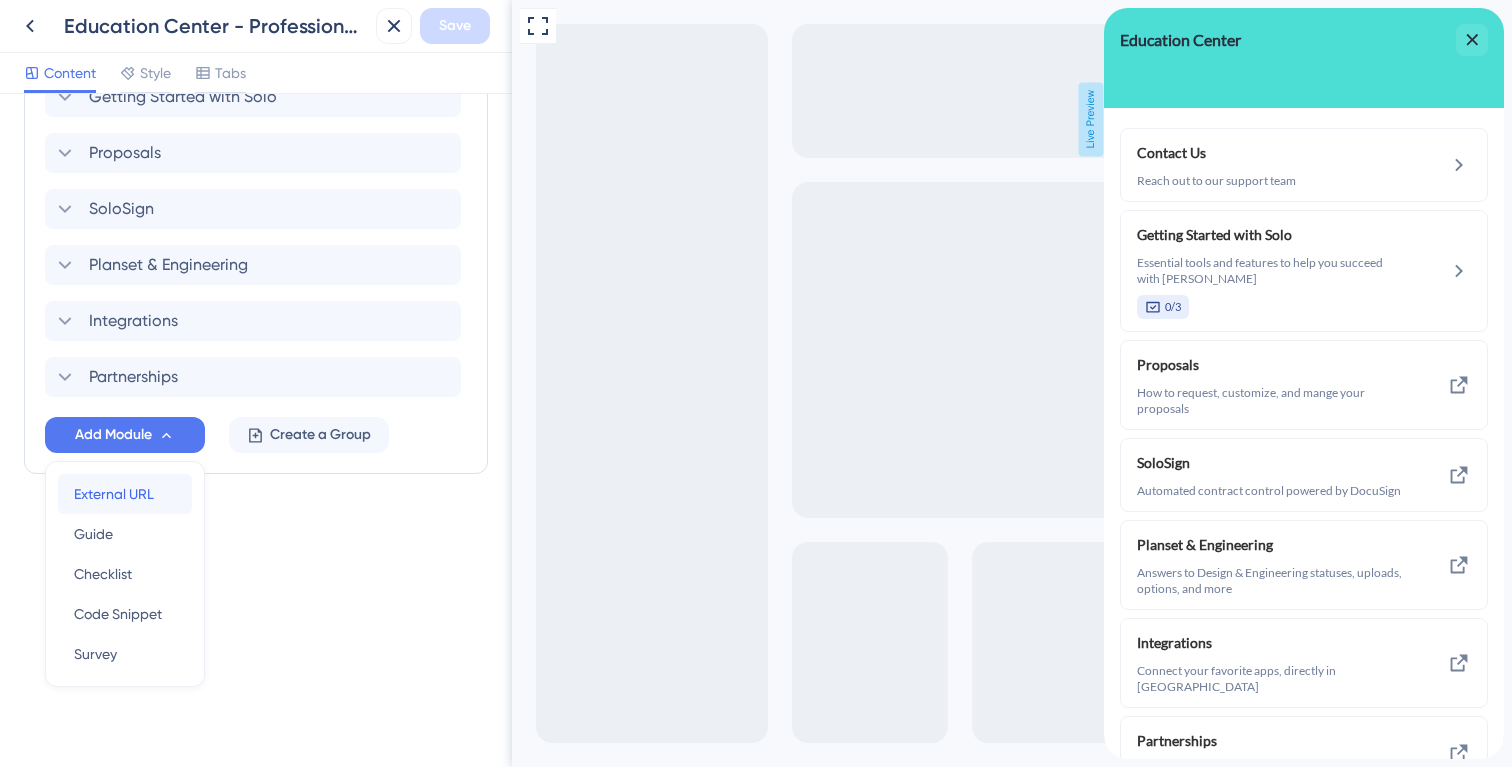 click on "External URL" at bounding box center [114, 494] 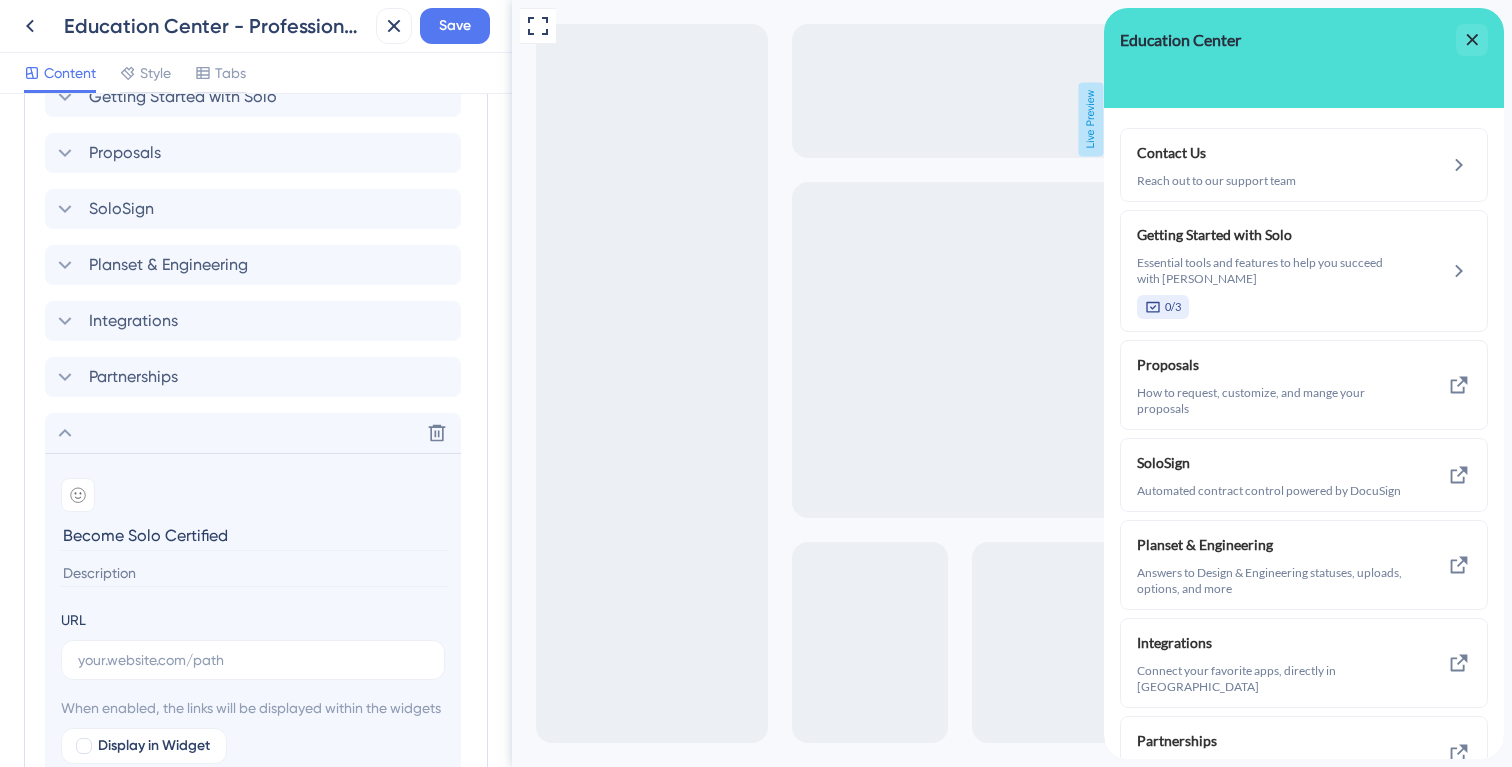 type on "Become Solo Certified" 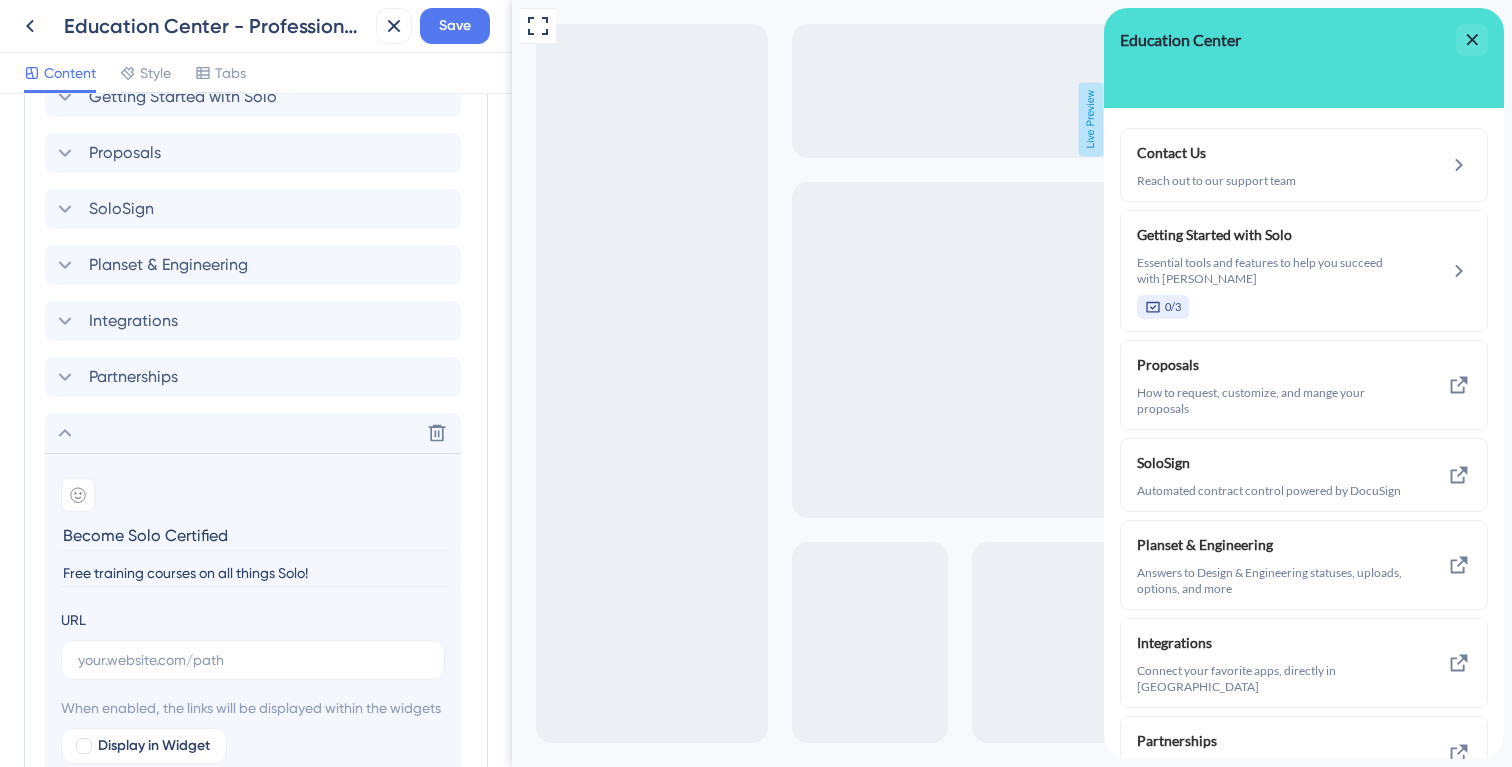 type on "Free training courses on all things Solo!" 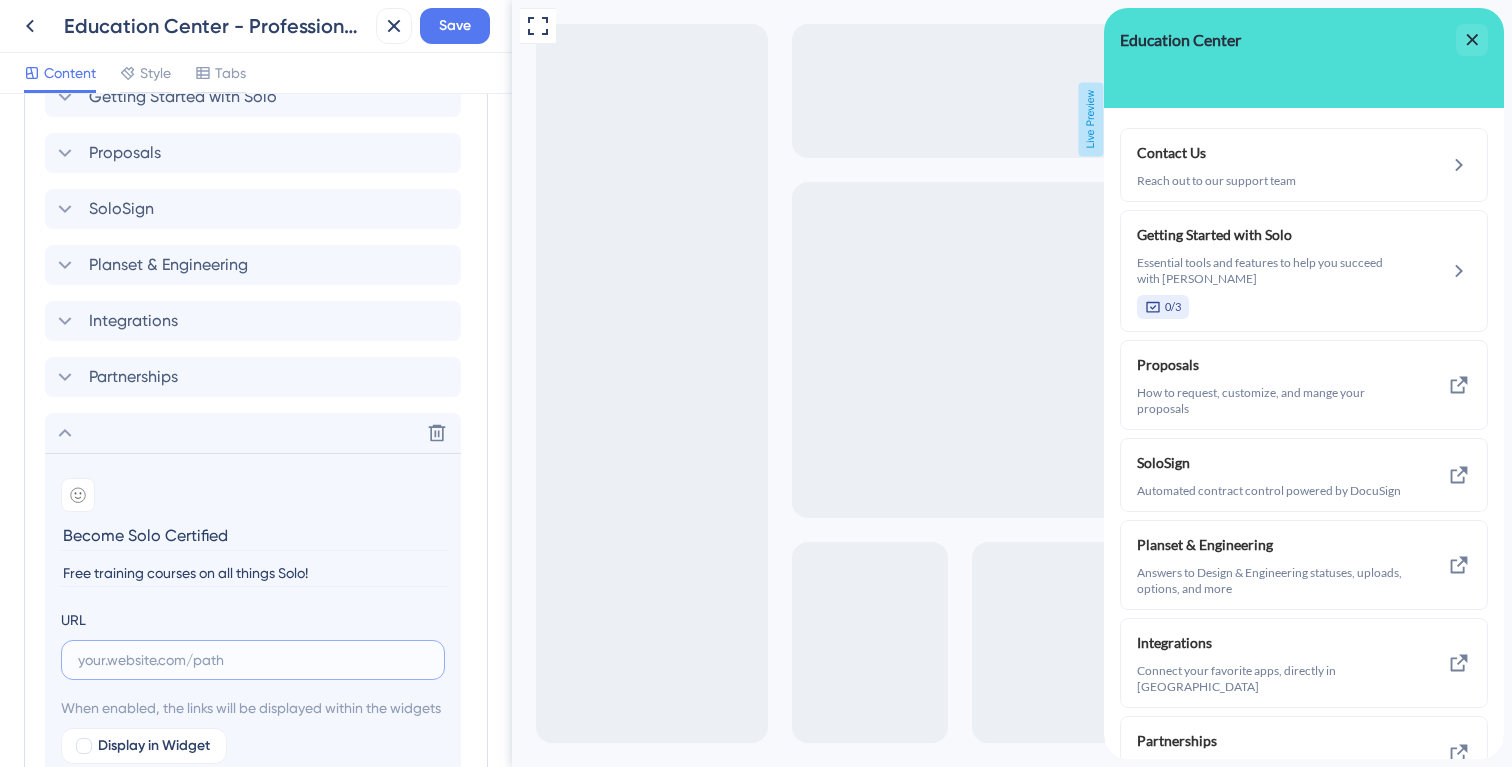 paste on "[URL][DOMAIN_NAME]" 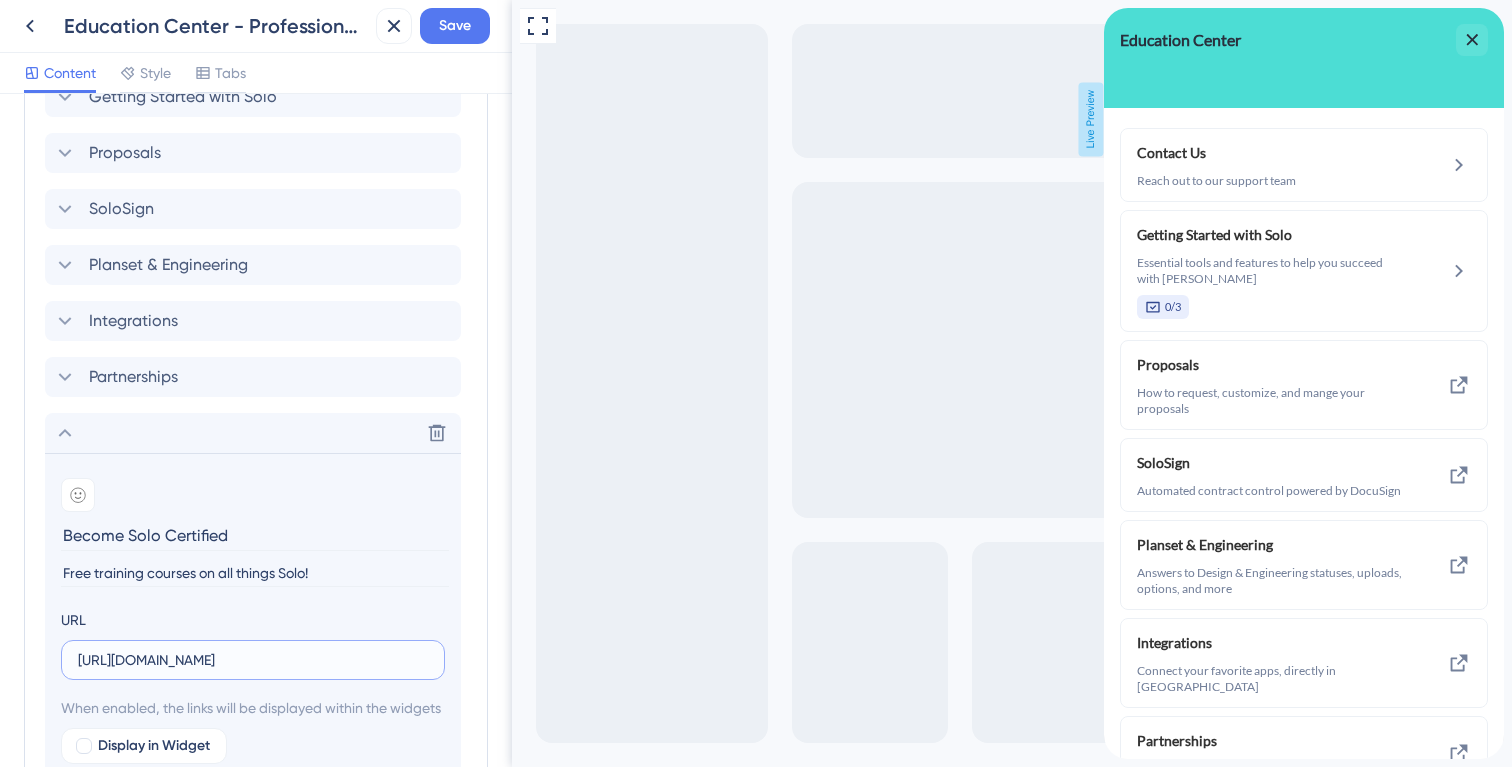 scroll, scrollTop: 0, scrollLeft: 49, axis: horizontal 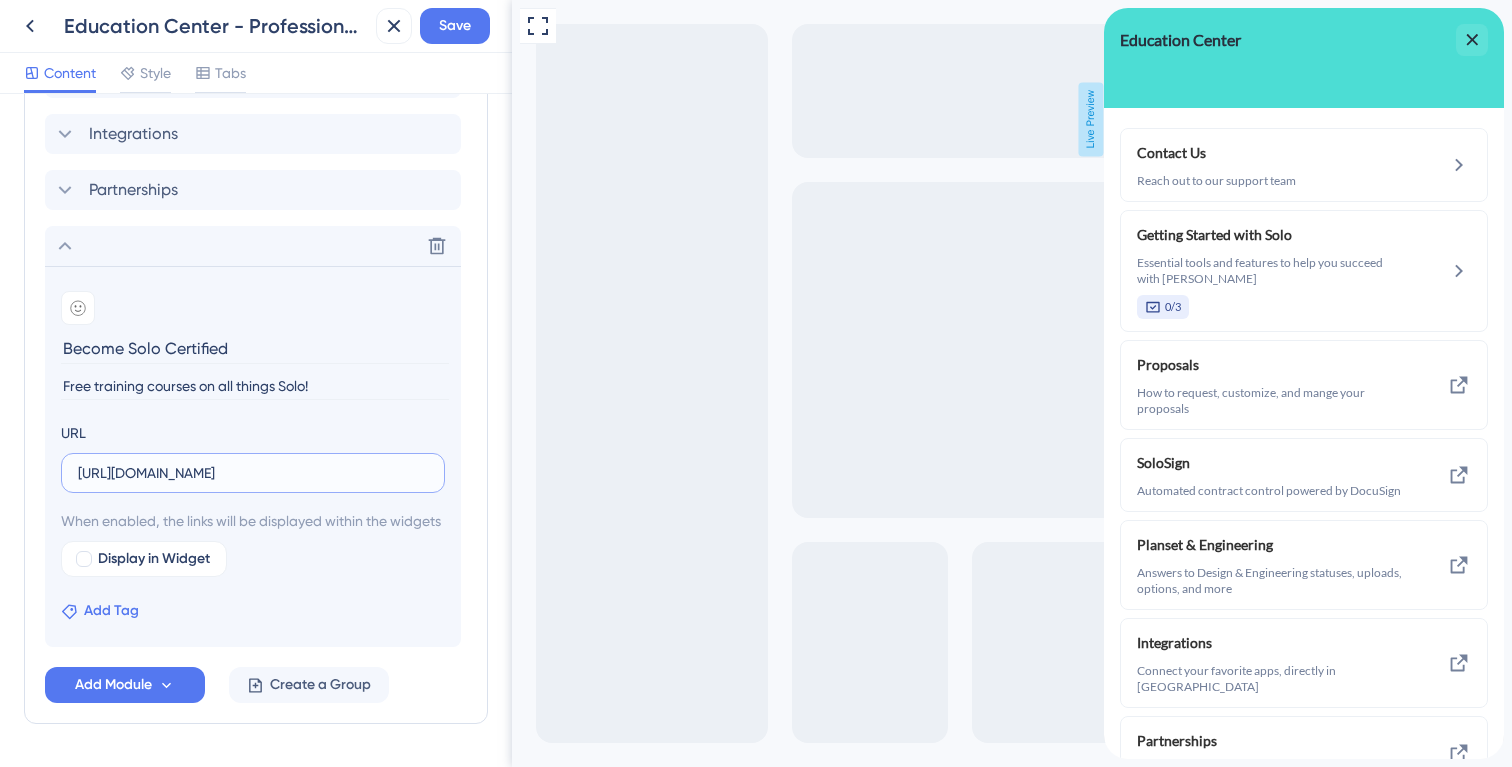 type on "[URL][DOMAIN_NAME]" 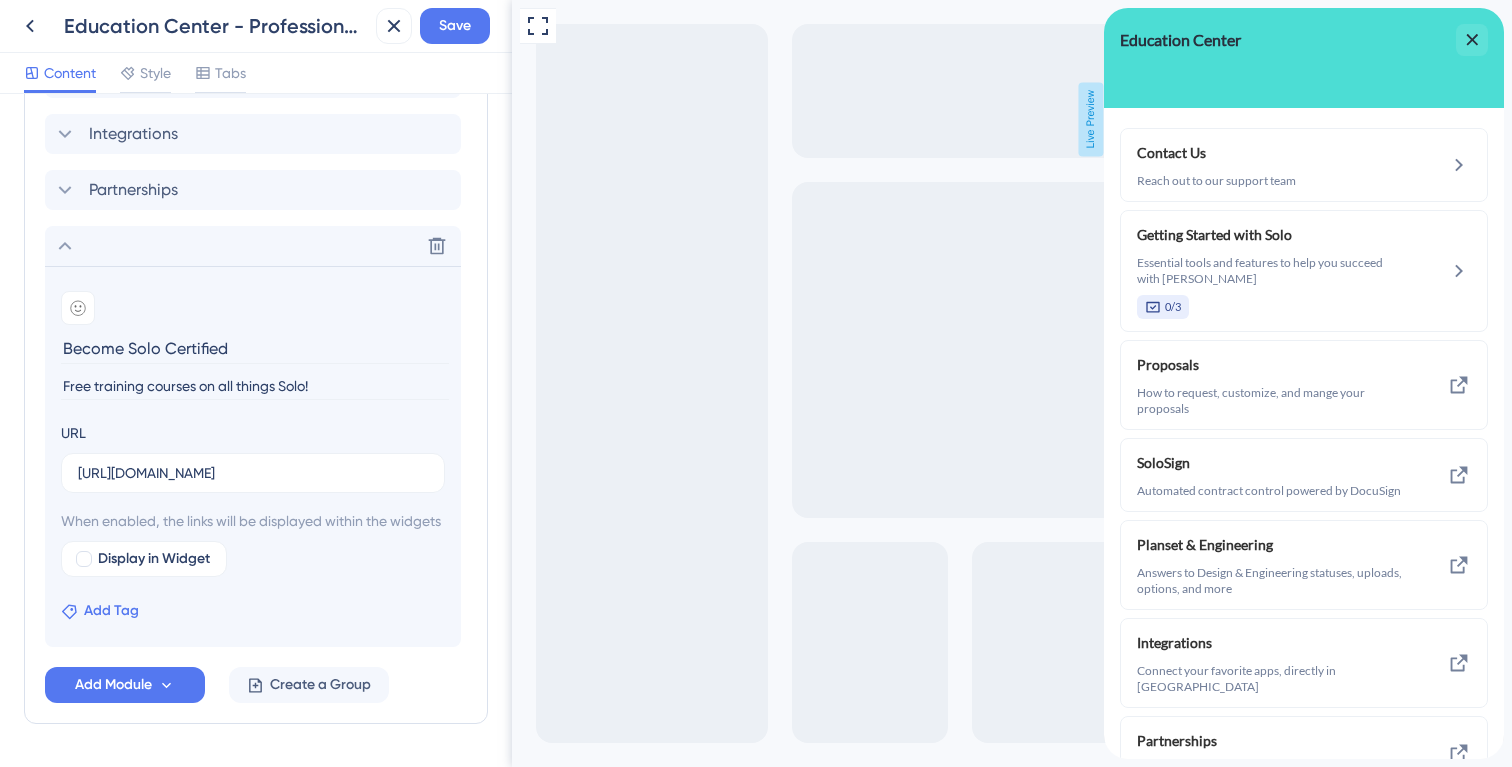 click on "Add Tag" at bounding box center [111, 611] 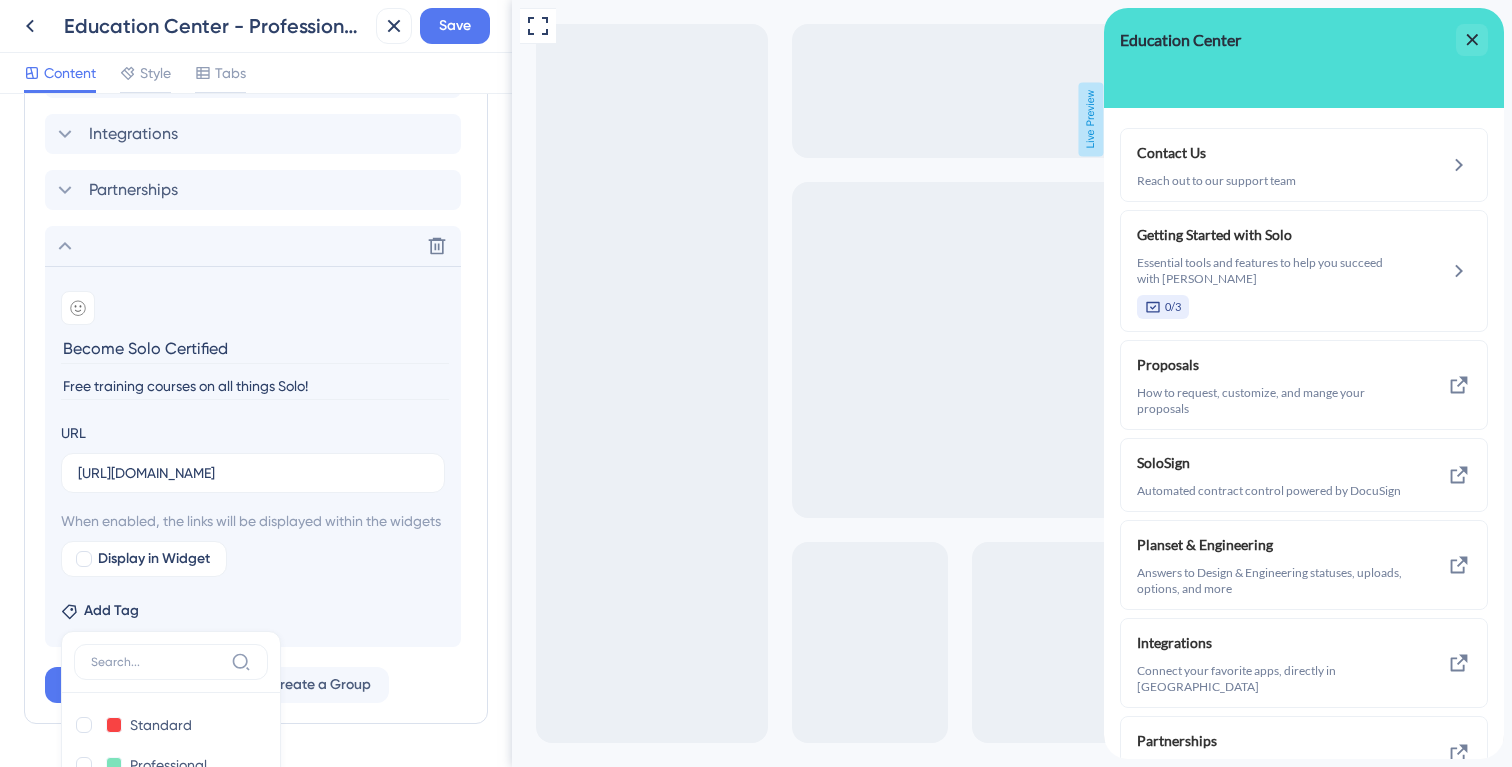 scroll, scrollTop: 971, scrollLeft: 0, axis: vertical 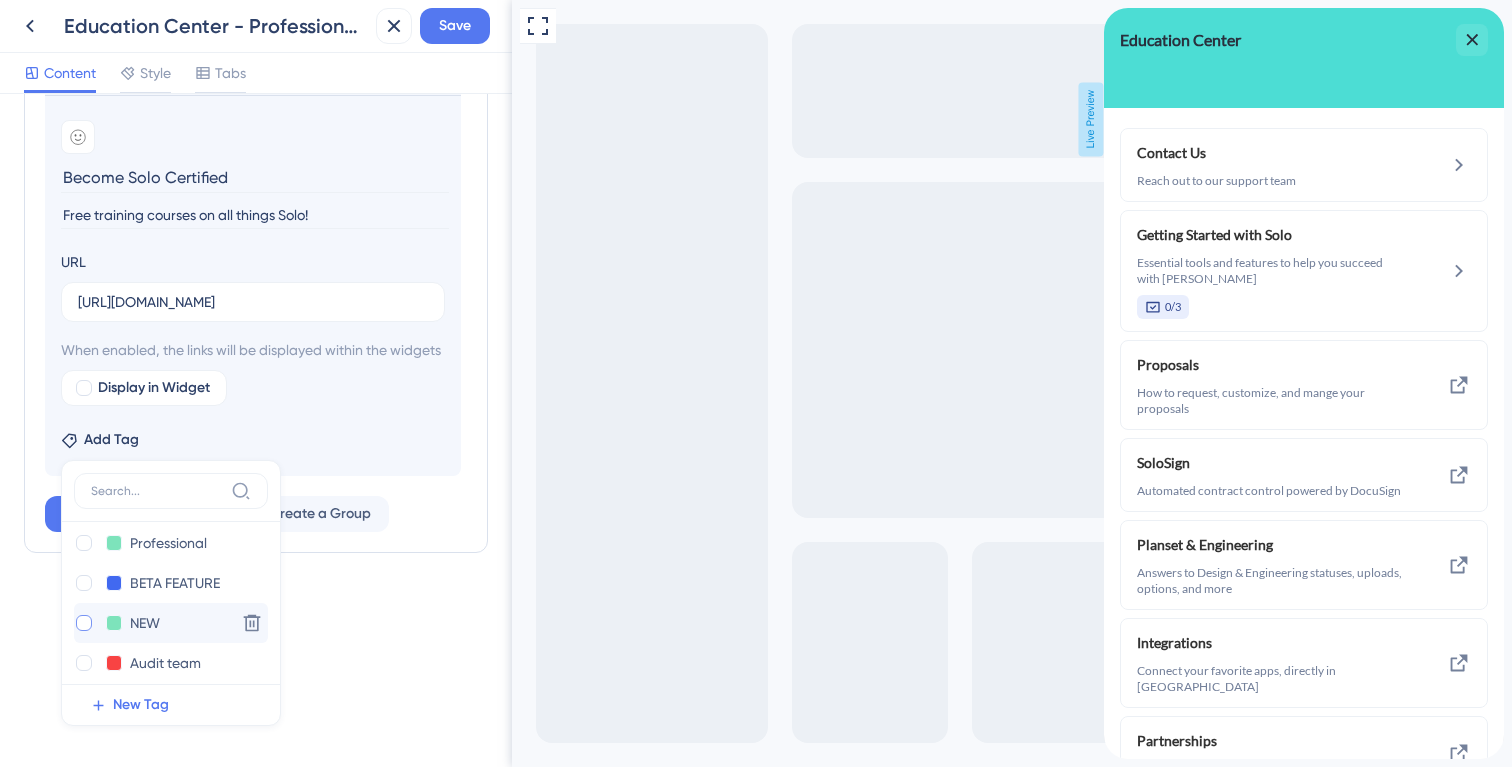 click at bounding box center (84, 623) 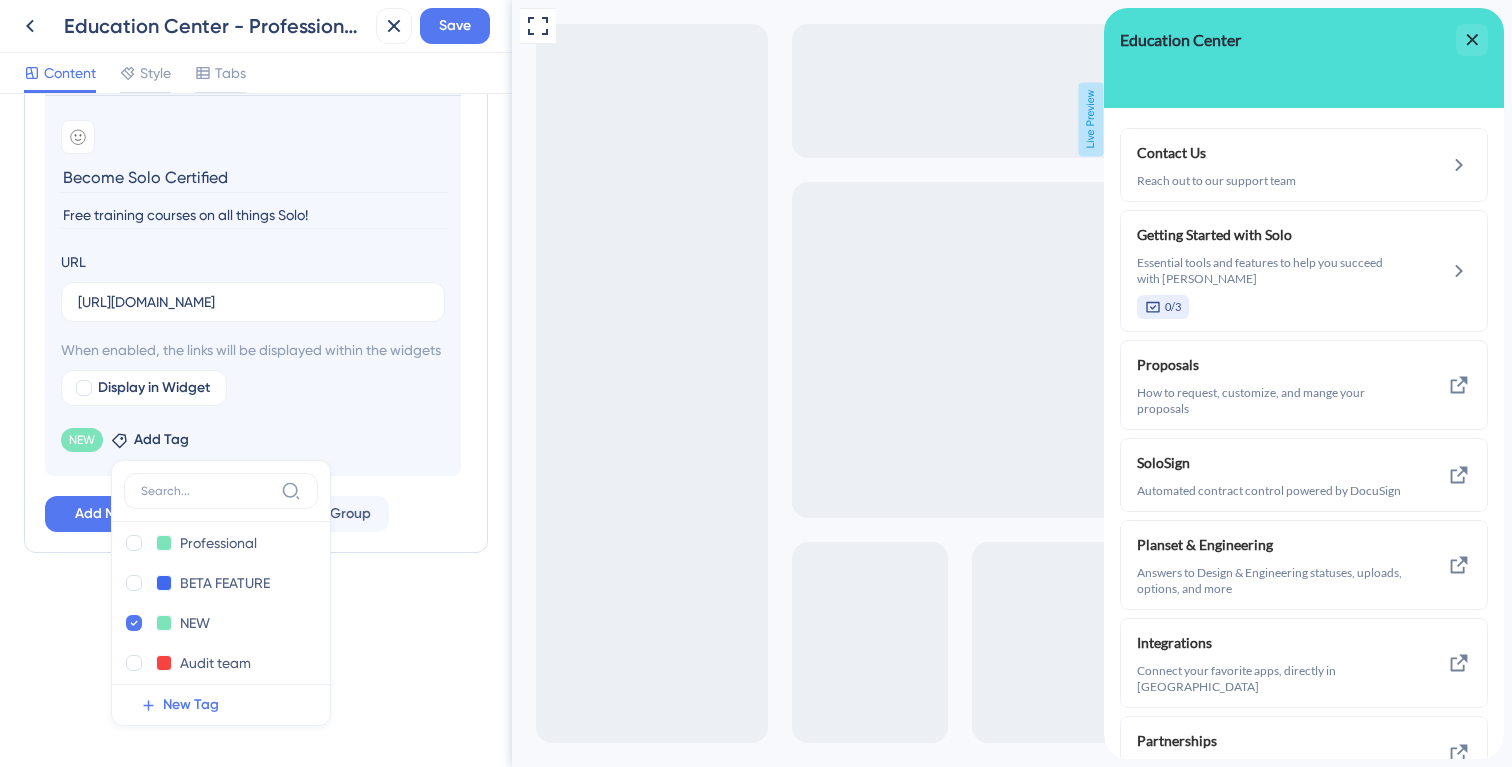 click on "Add emoji Become Solo Certified Free training courses on all things Solo! URL [URL][DOMAIN_NAME] When enabled, the links will be displayed within the widgets Display in Widget NEW Remove Add Tag Standard Standard Delete Professional Professional Delete BETA FEATURE BETA FEATURE Delete NEW NEW Delete Audit team Audit team Delete New feature! New feature! Delete New Tag" at bounding box center [253, 285] 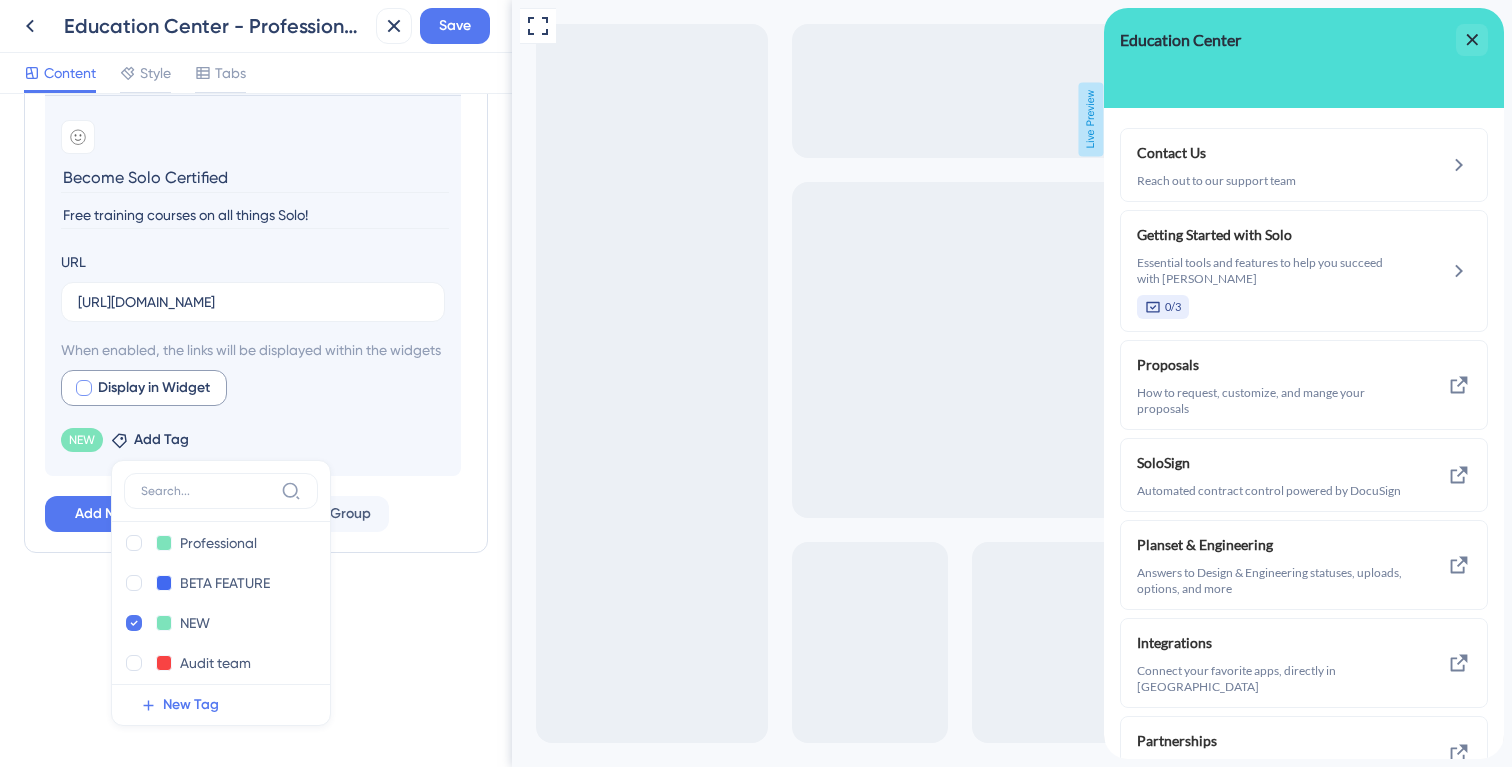 scroll, scrollTop: 862, scrollLeft: 0, axis: vertical 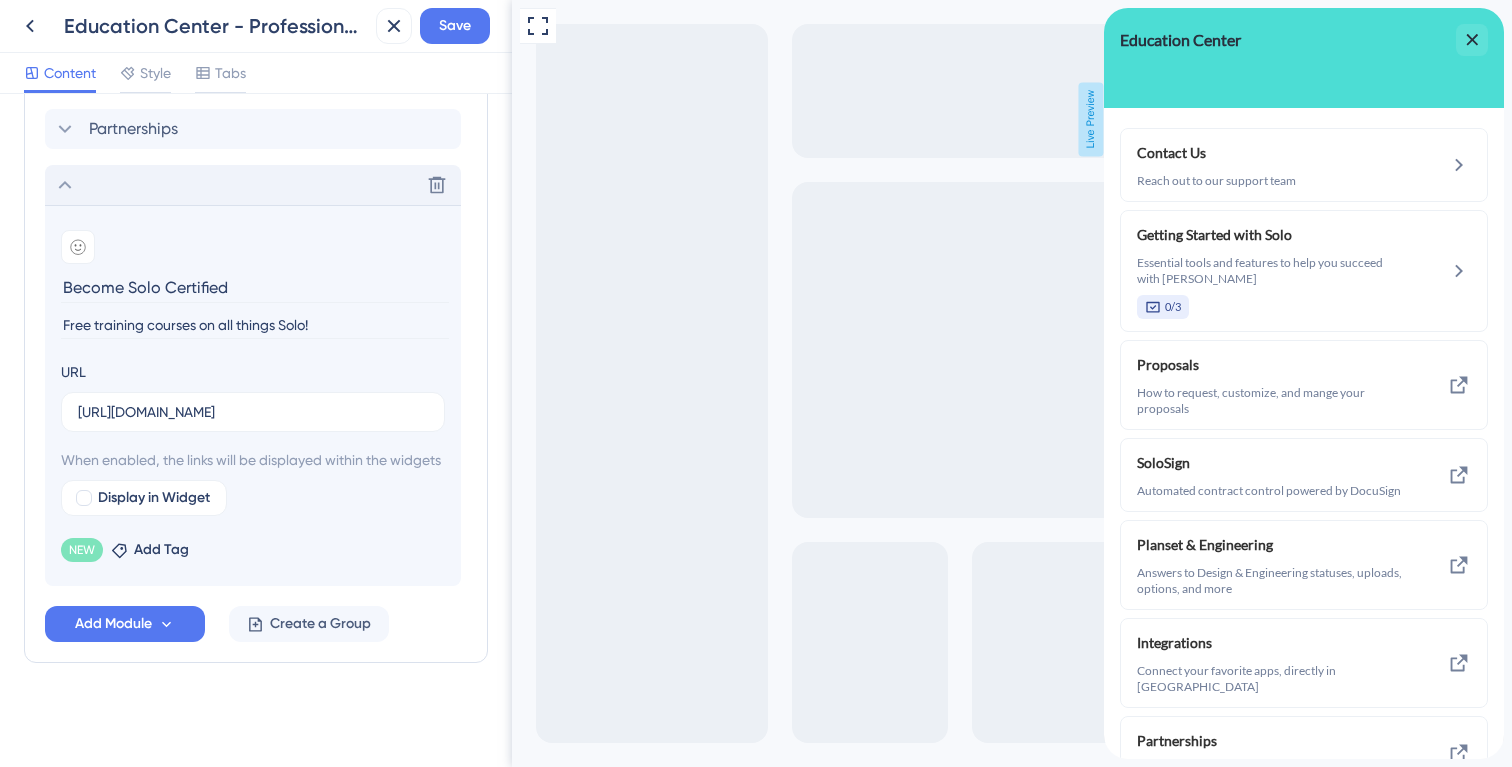 click 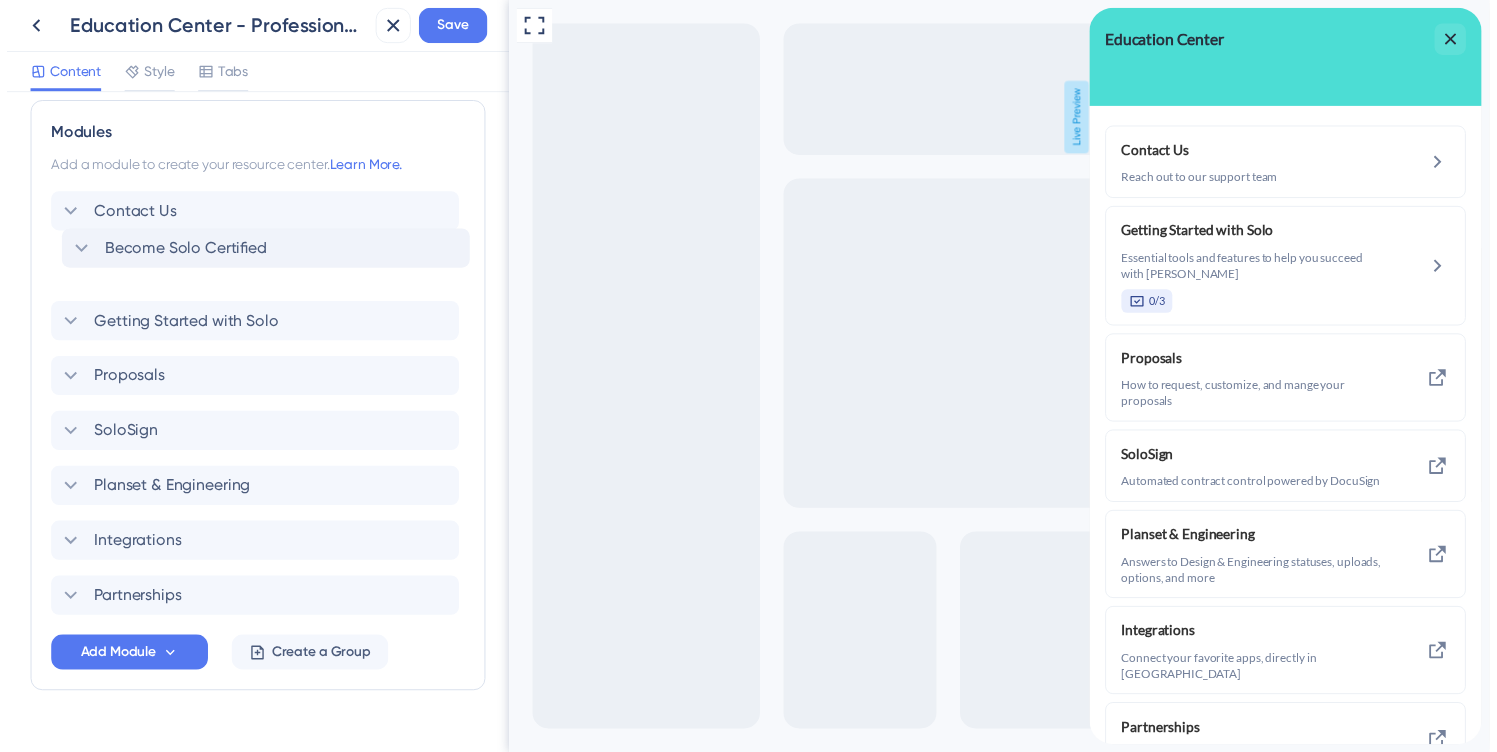 scroll, scrollTop: 403, scrollLeft: 0, axis: vertical 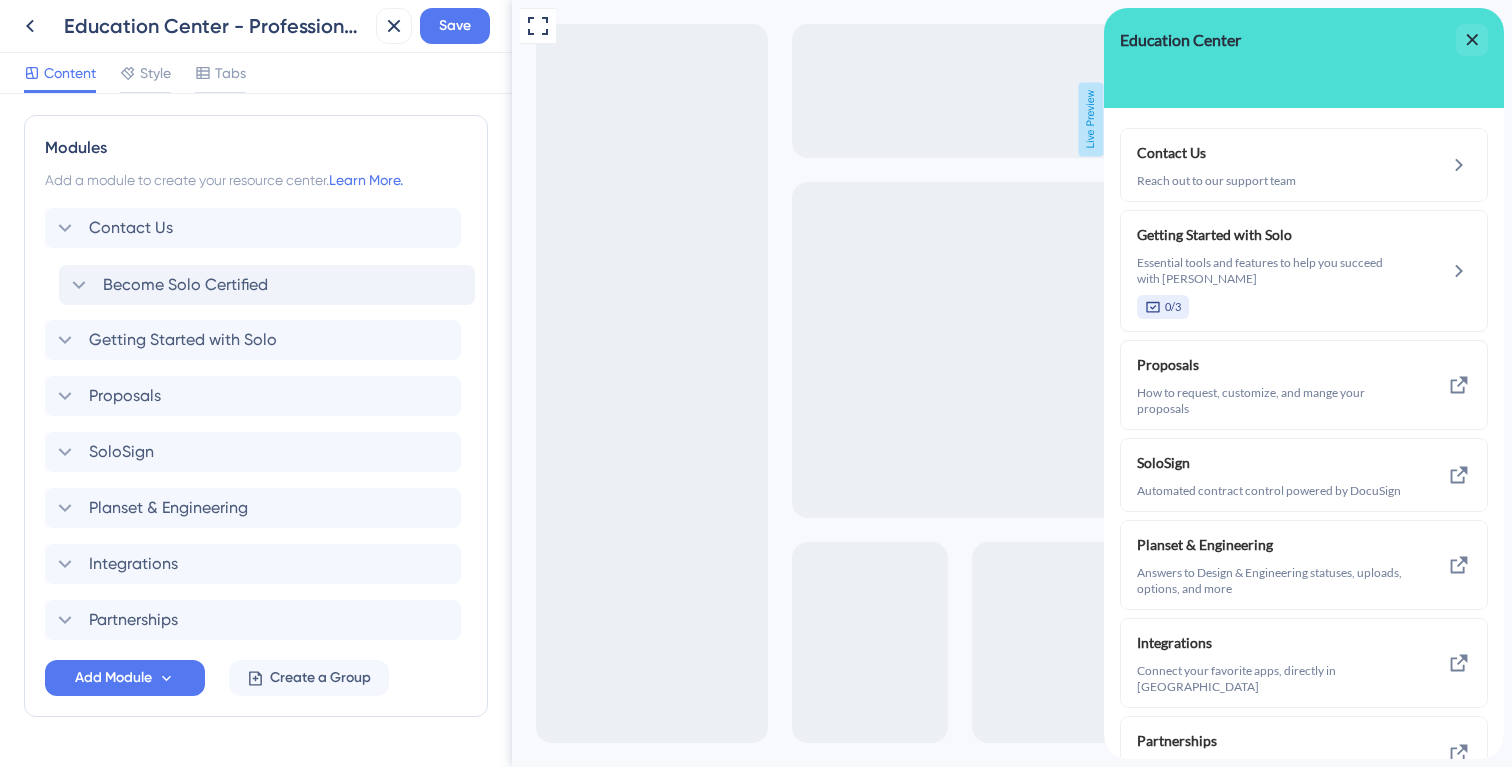 drag, startPoint x: 56, startPoint y: 568, endPoint x: 73, endPoint y: 282, distance: 286.5048 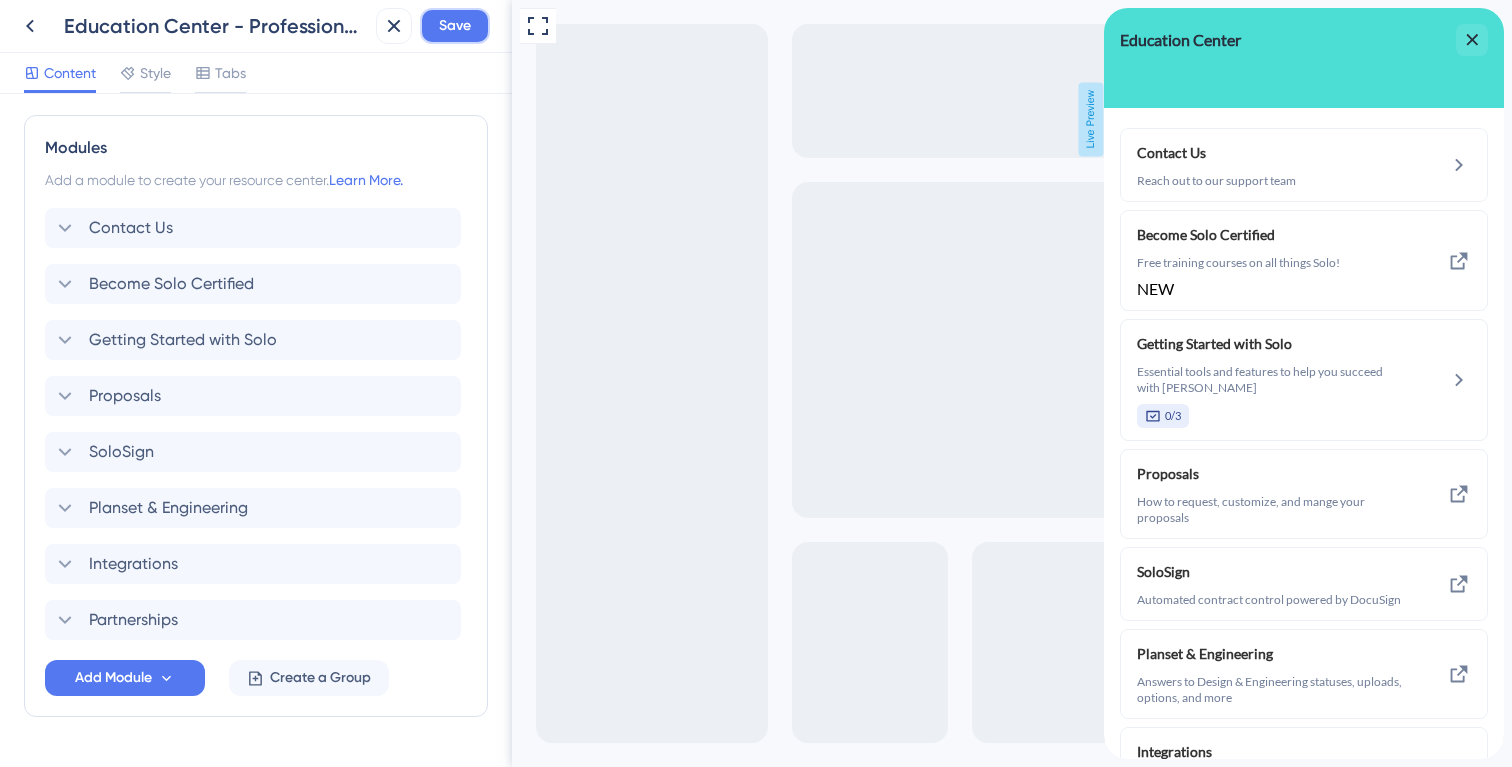 click on "Save" at bounding box center (455, 26) 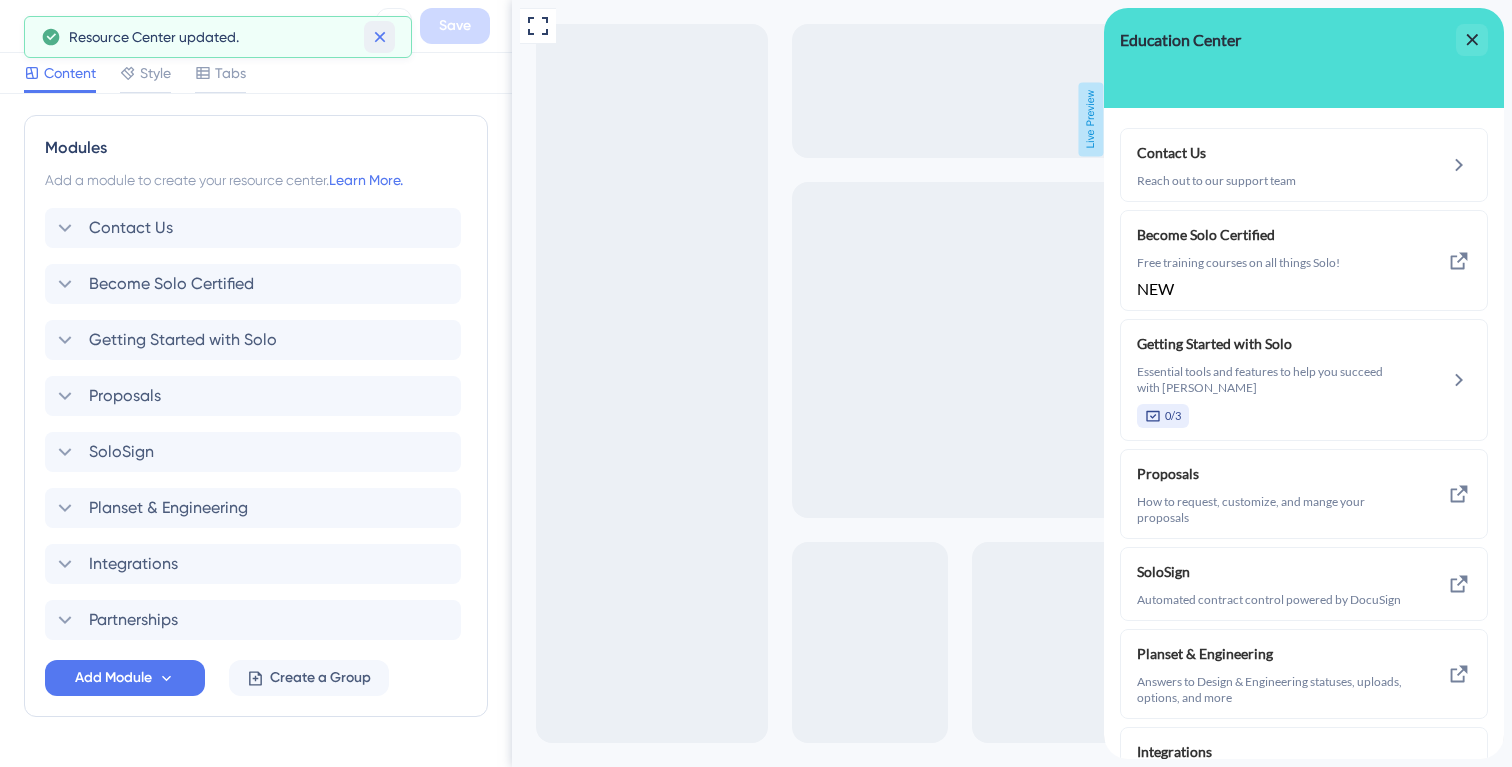 click 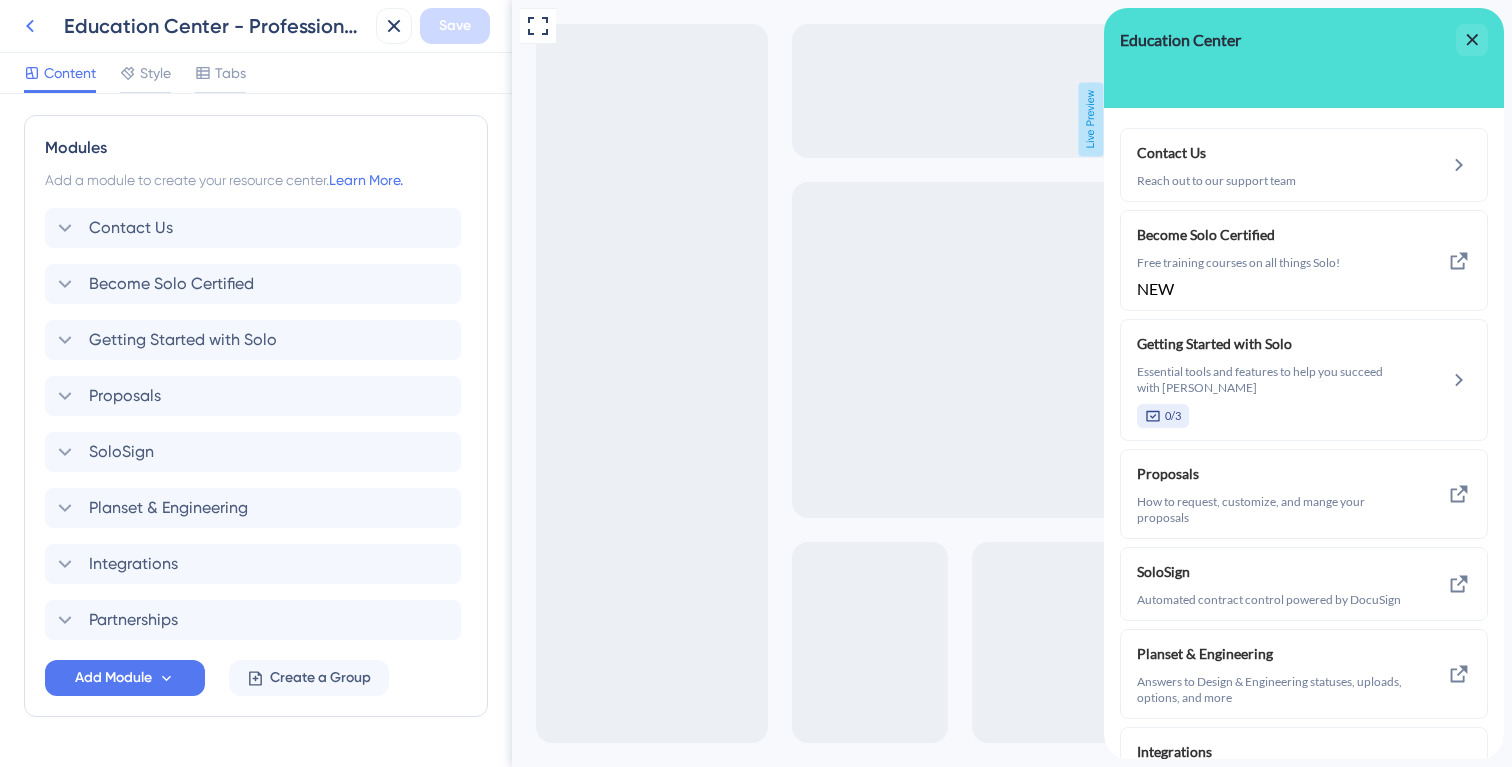 click 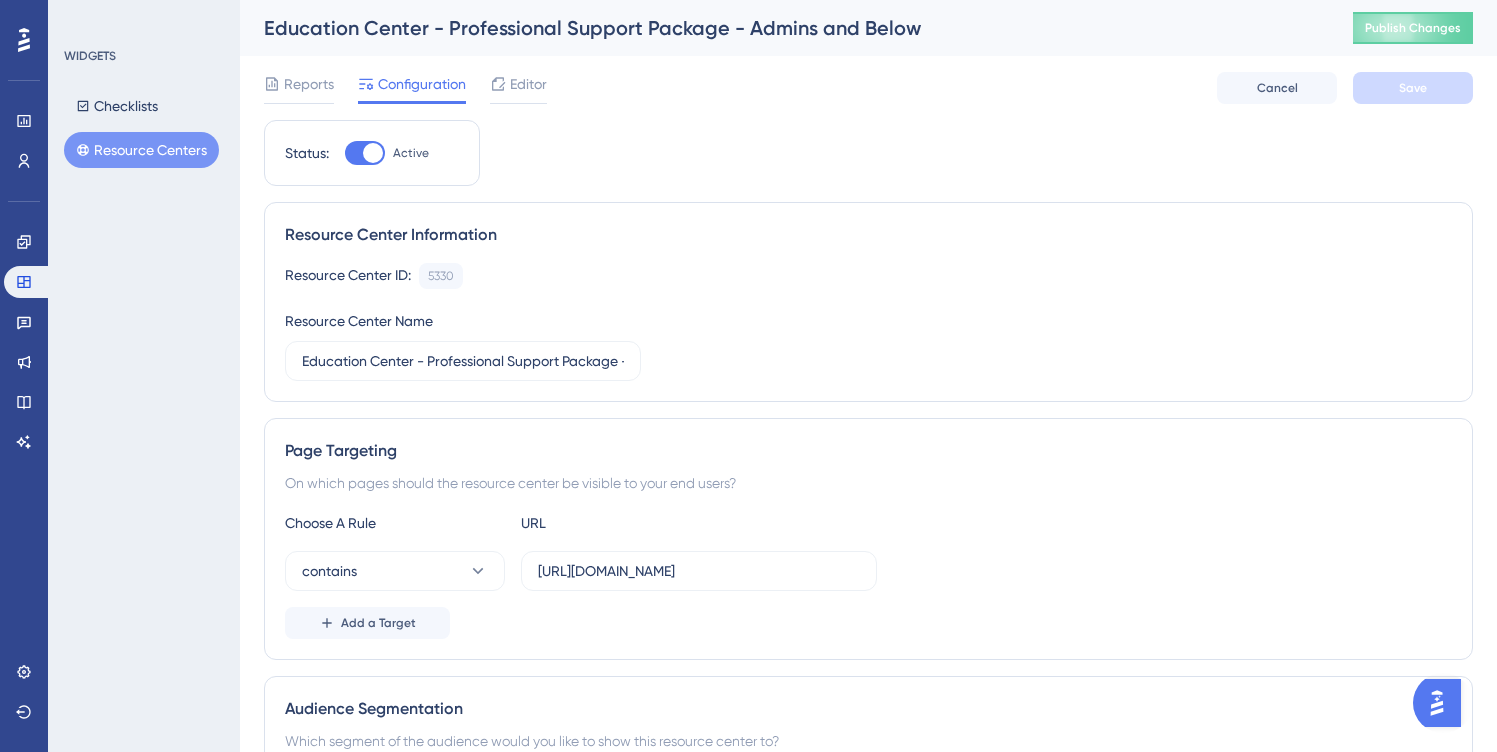click on "Resource Centers" at bounding box center (141, 150) 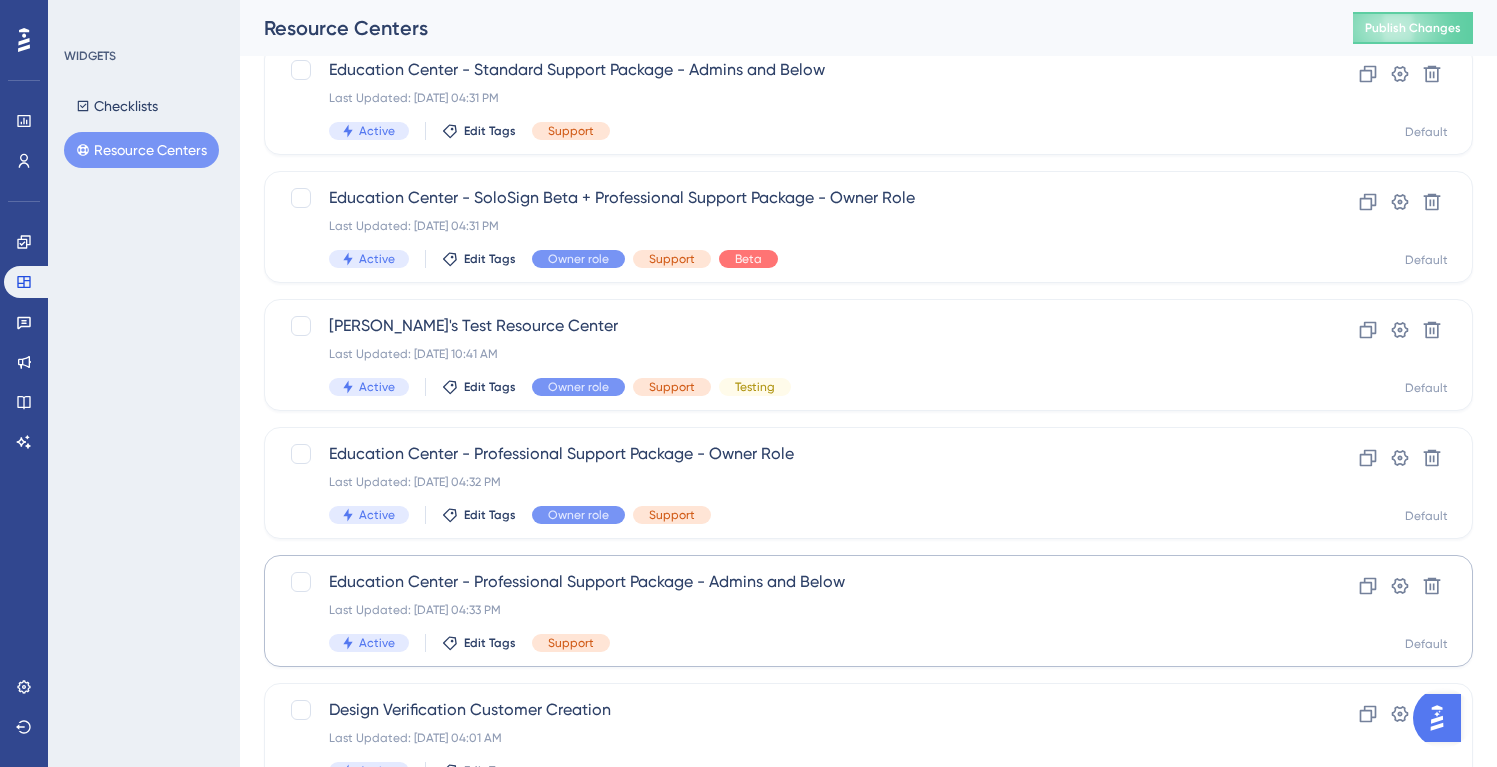 scroll, scrollTop: 648, scrollLeft: 0, axis: vertical 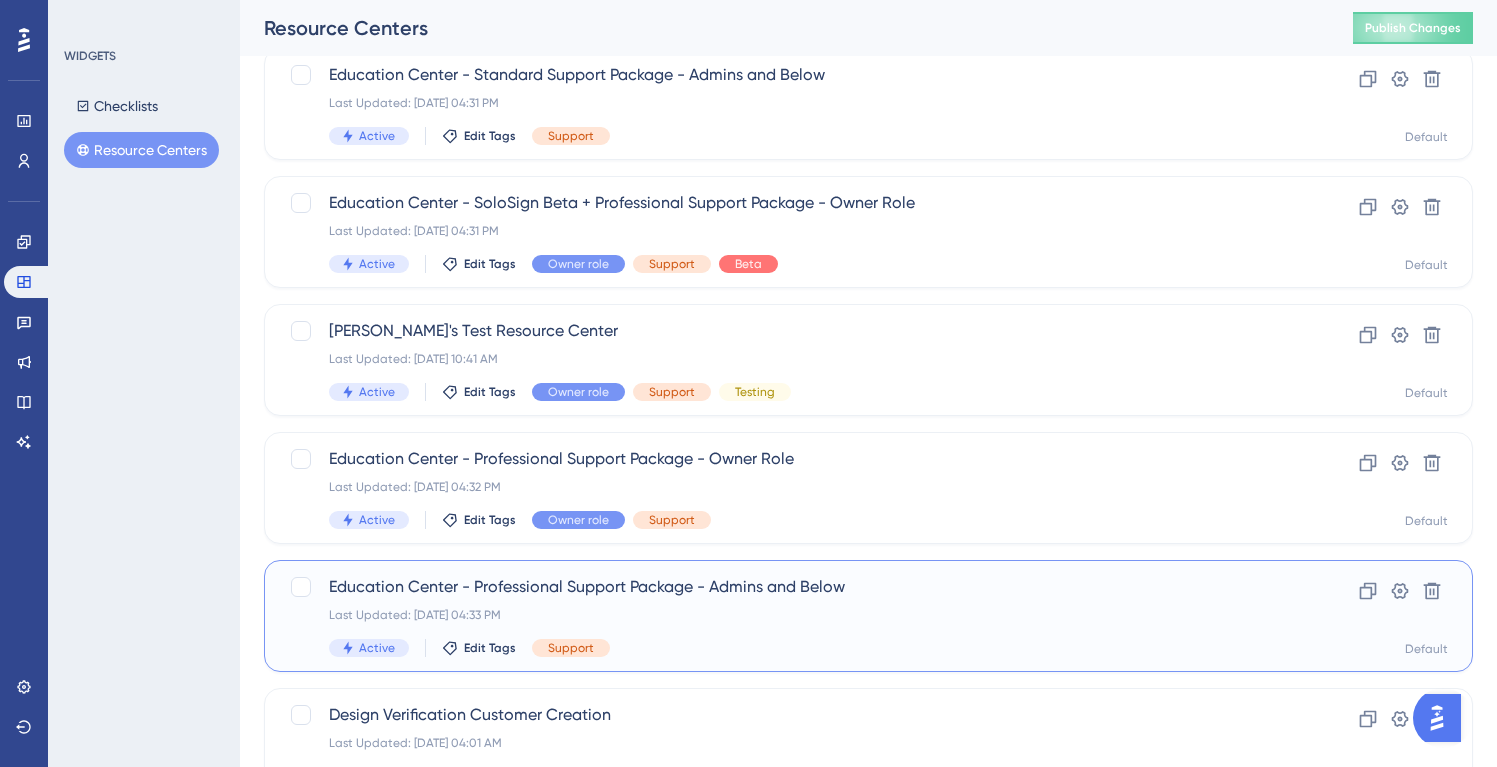 click on "Education Center - Professional Support Package - Admins and Below" at bounding box center [788, 587] 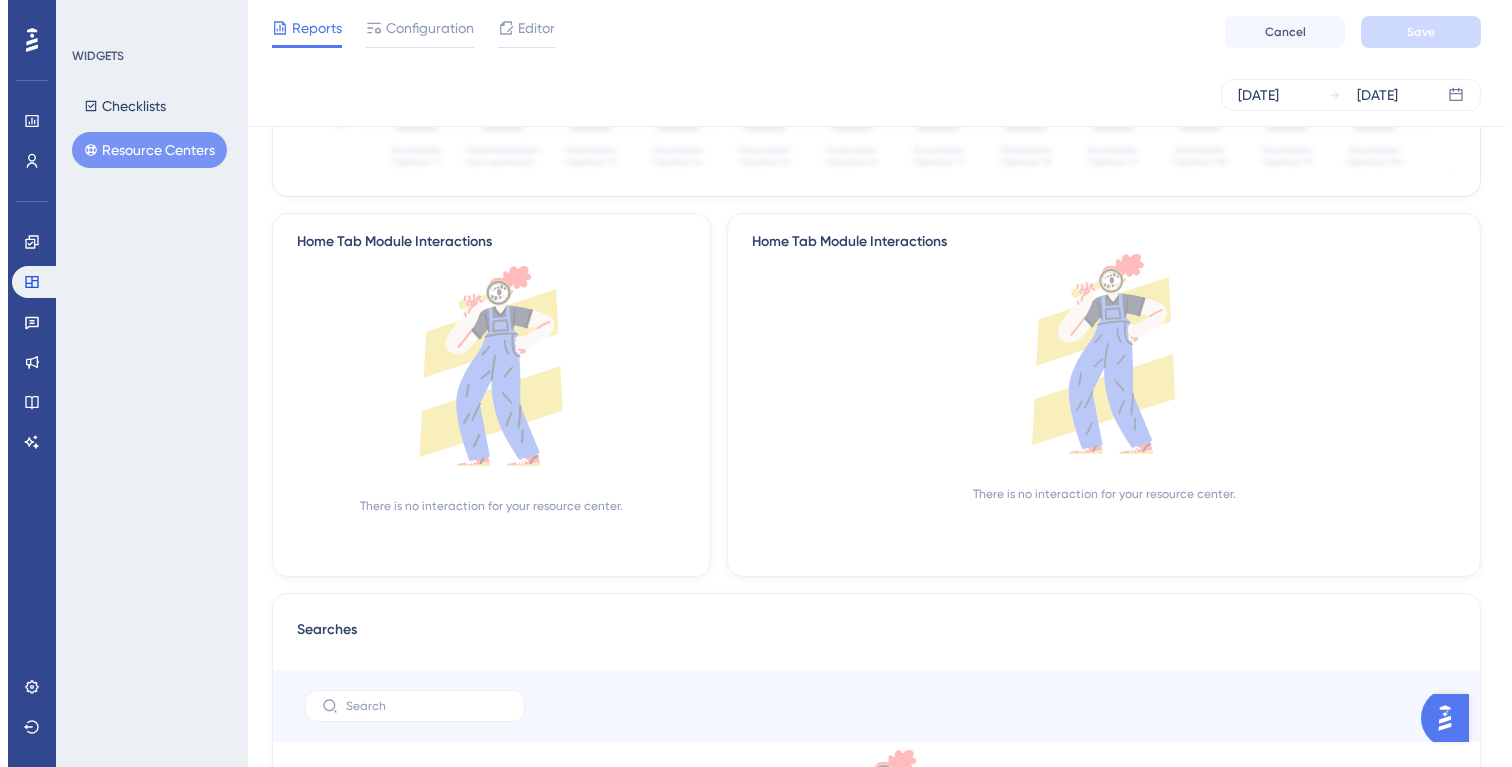 scroll, scrollTop: 0, scrollLeft: 0, axis: both 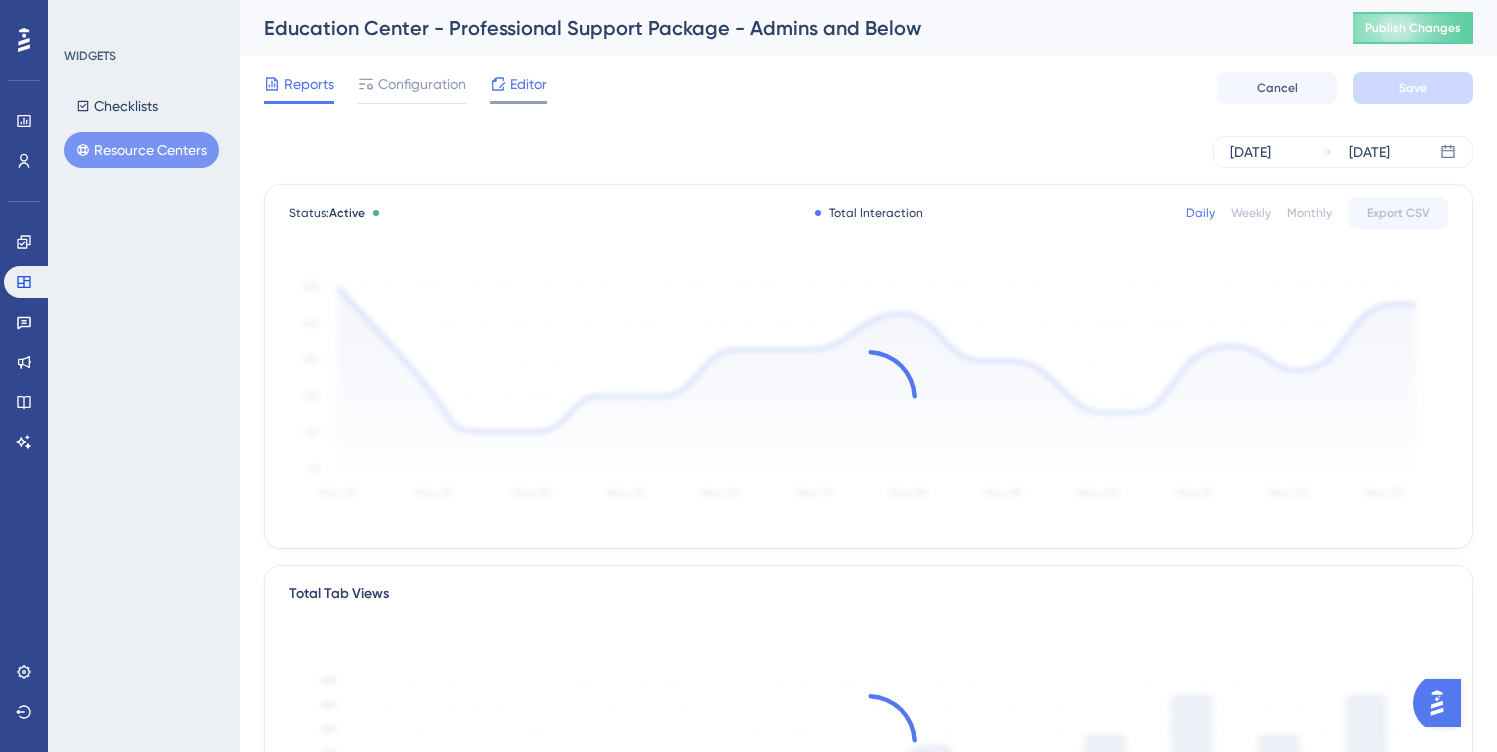 click on "Editor" at bounding box center (528, 84) 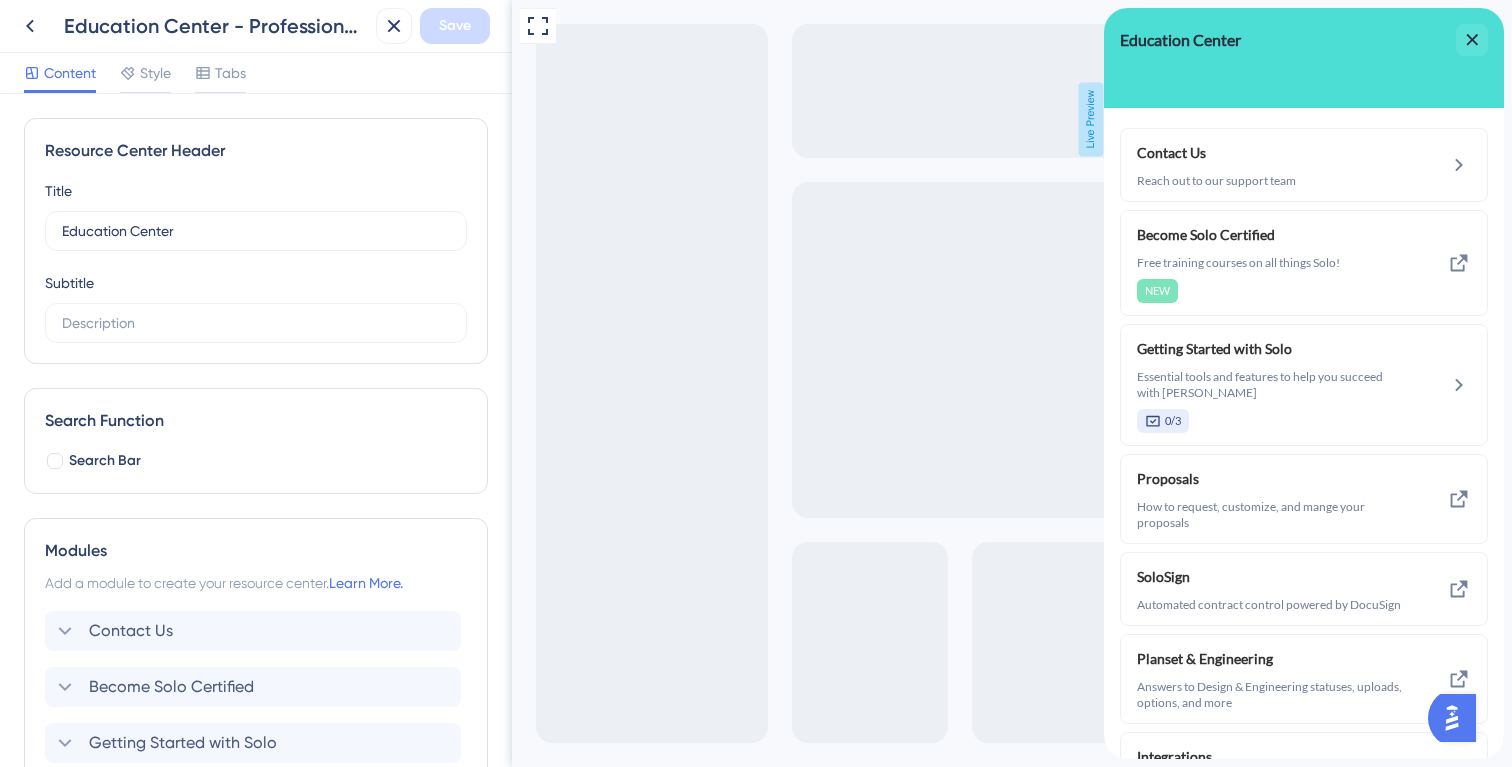 scroll, scrollTop: 0, scrollLeft: 0, axis: both 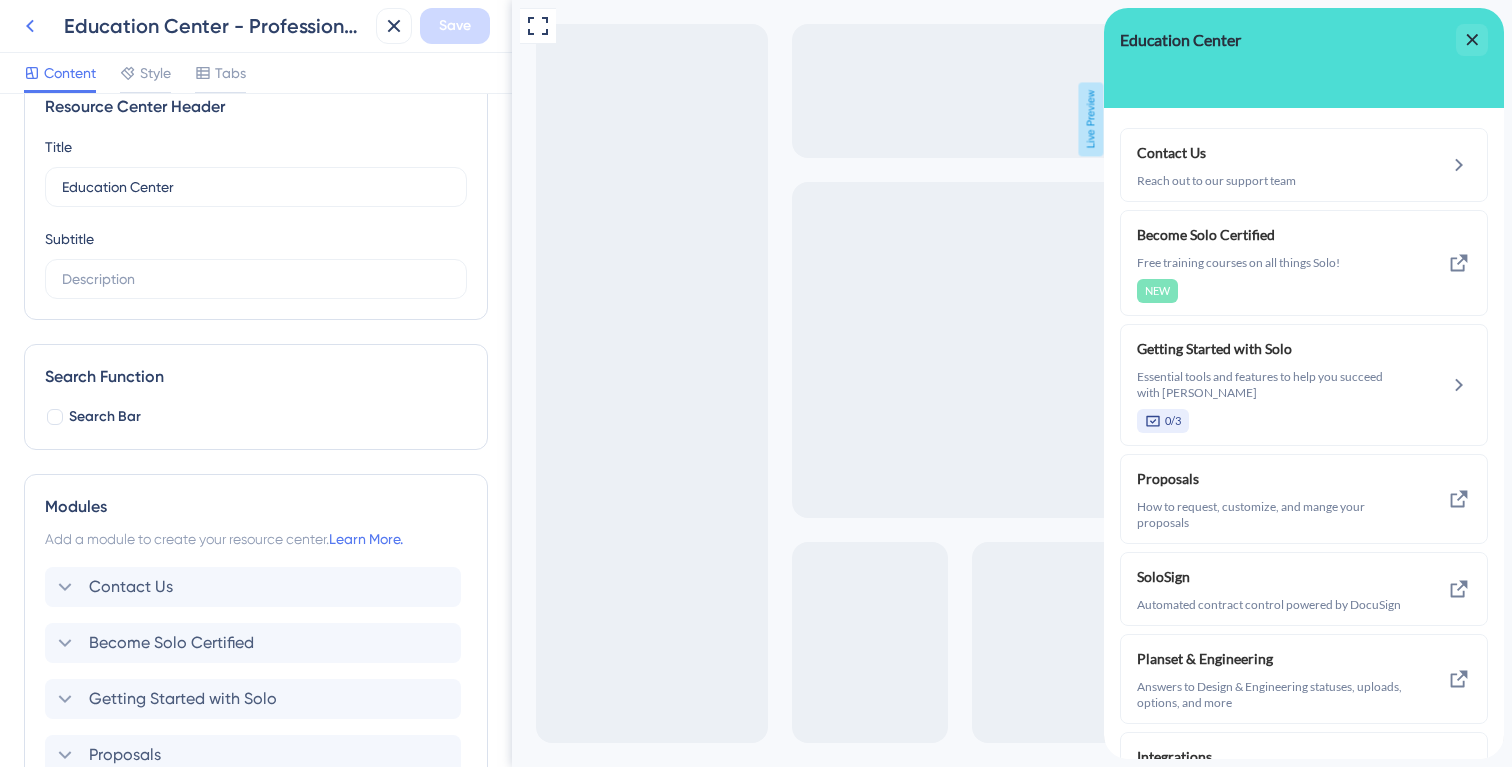 click 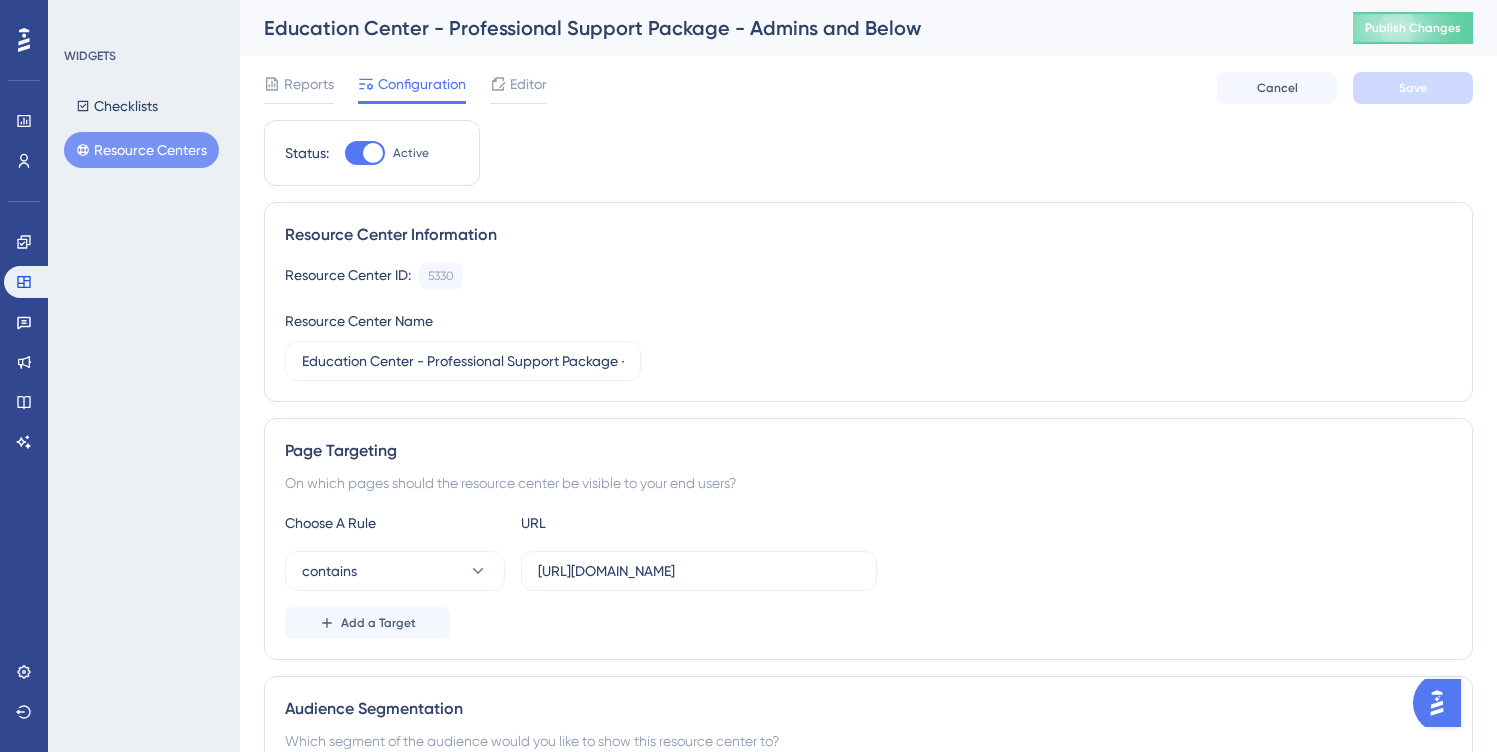 click on "Resource Centers" at bounding box center [141, 150] 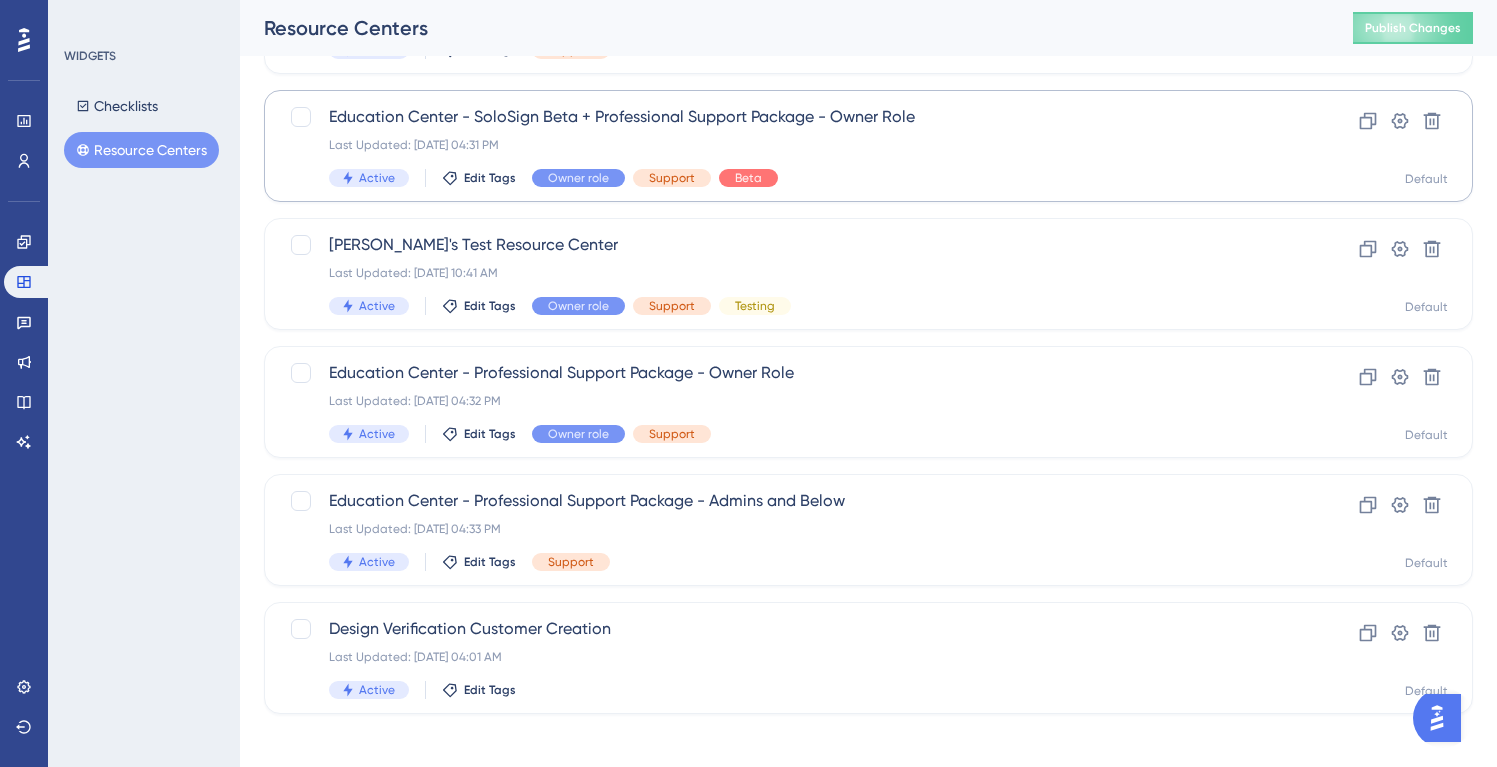 scroll, scrollTop: 745, scrollLeft: 0, axis: vertical 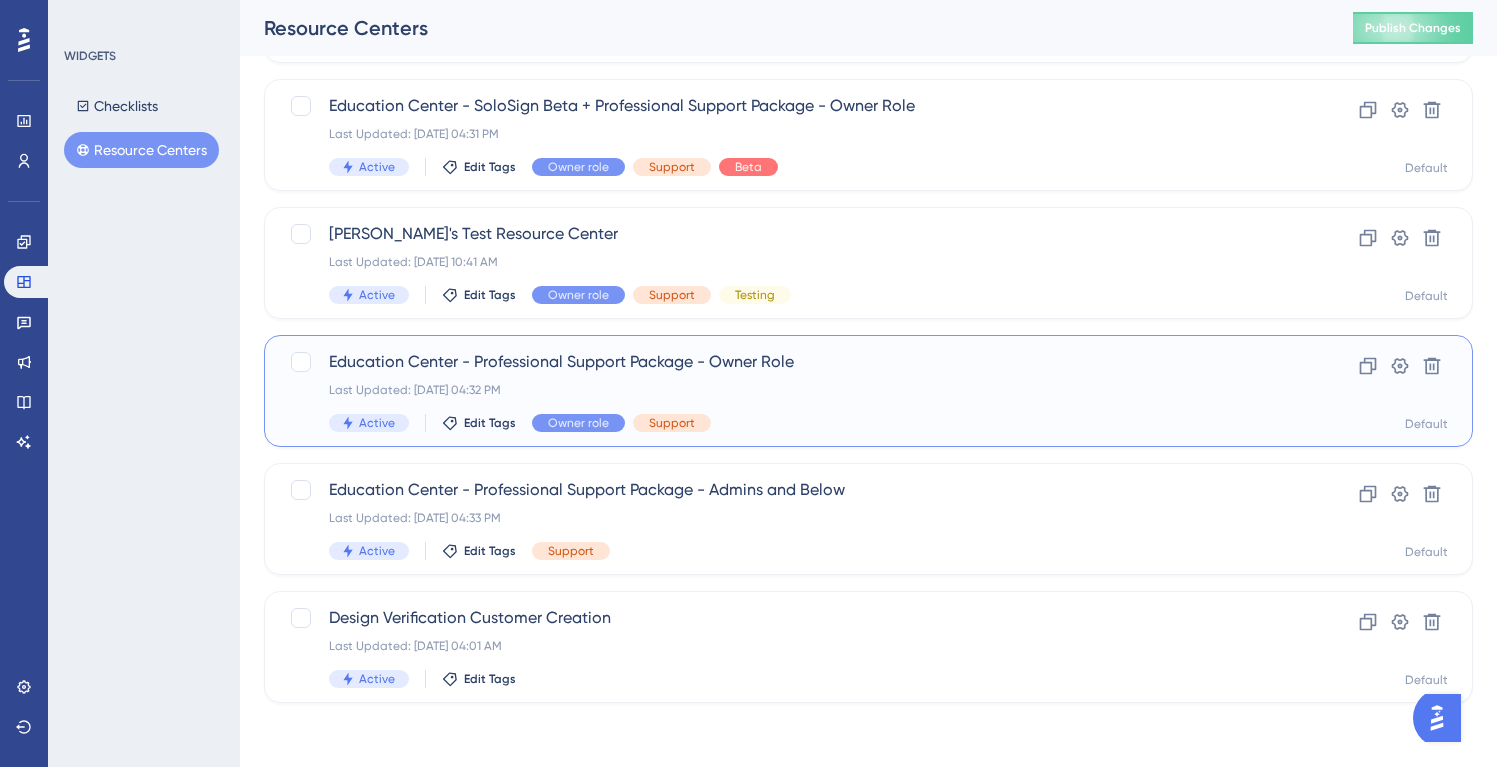 click on "Education Center - Professional Support Package - Owner Role Last Updated: [DATE] 04:32 PM Active Edit Tags Owner role Support" at bounding box center [788, 391] 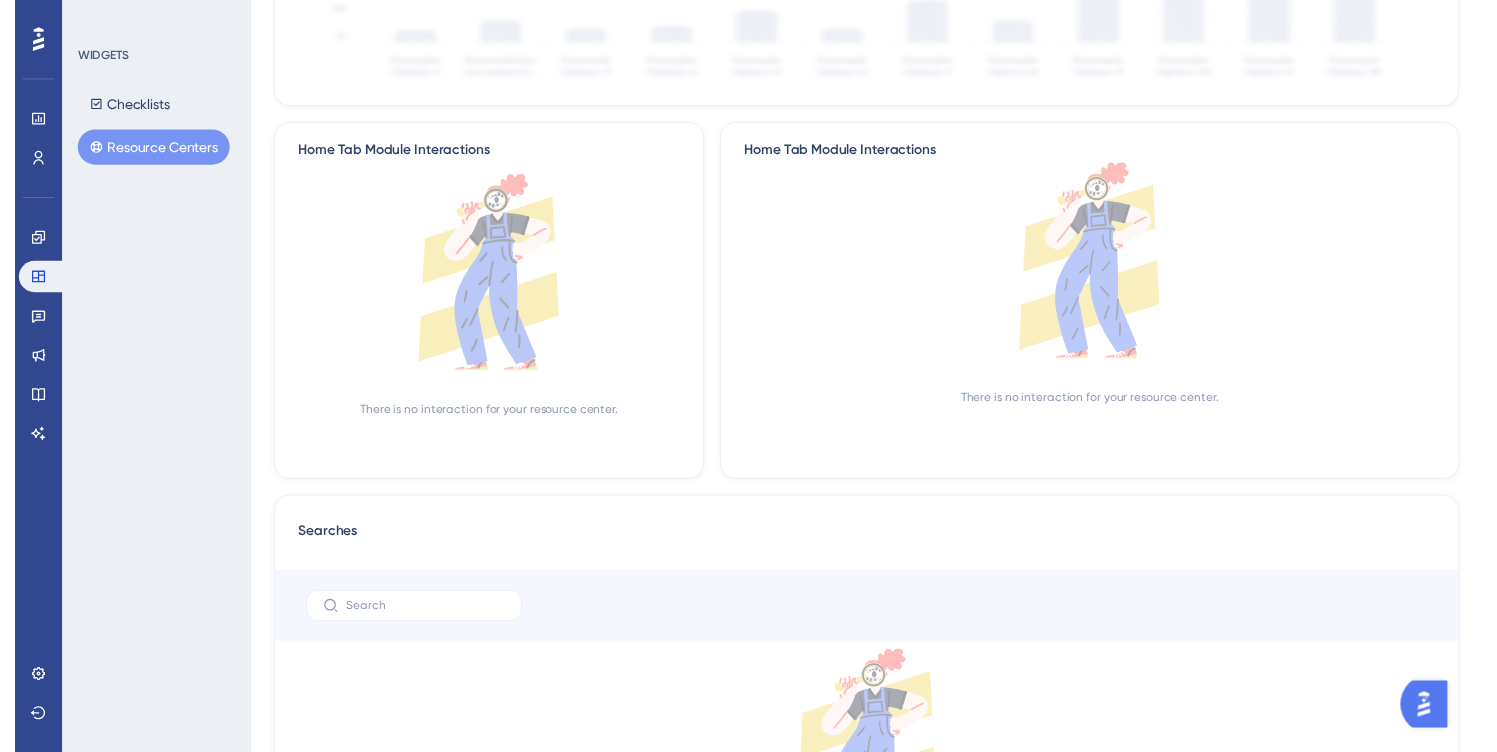 scroll, scrollTop: 0, scrollLeft: 0, axis: both 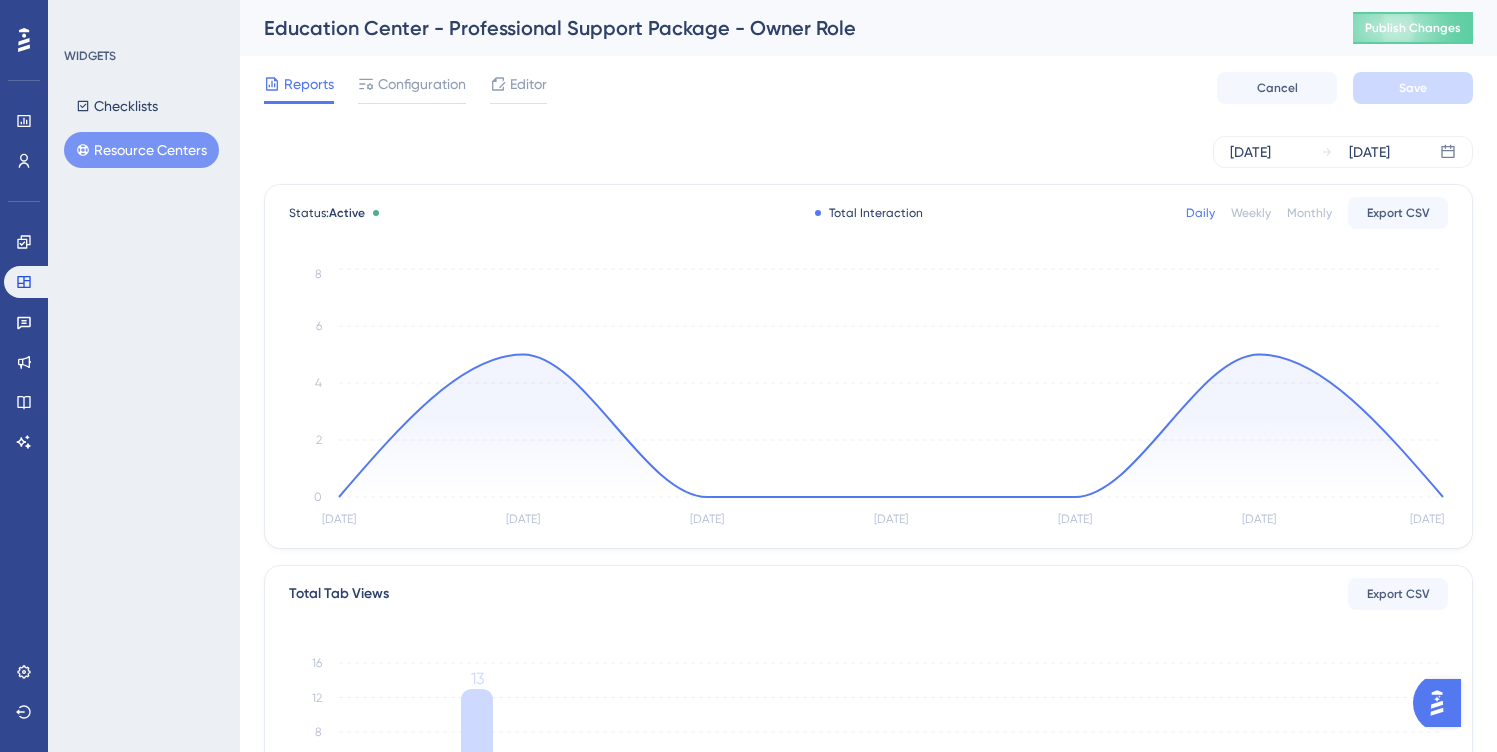 click on "Resource Centers" at bounding box center (141, 150) 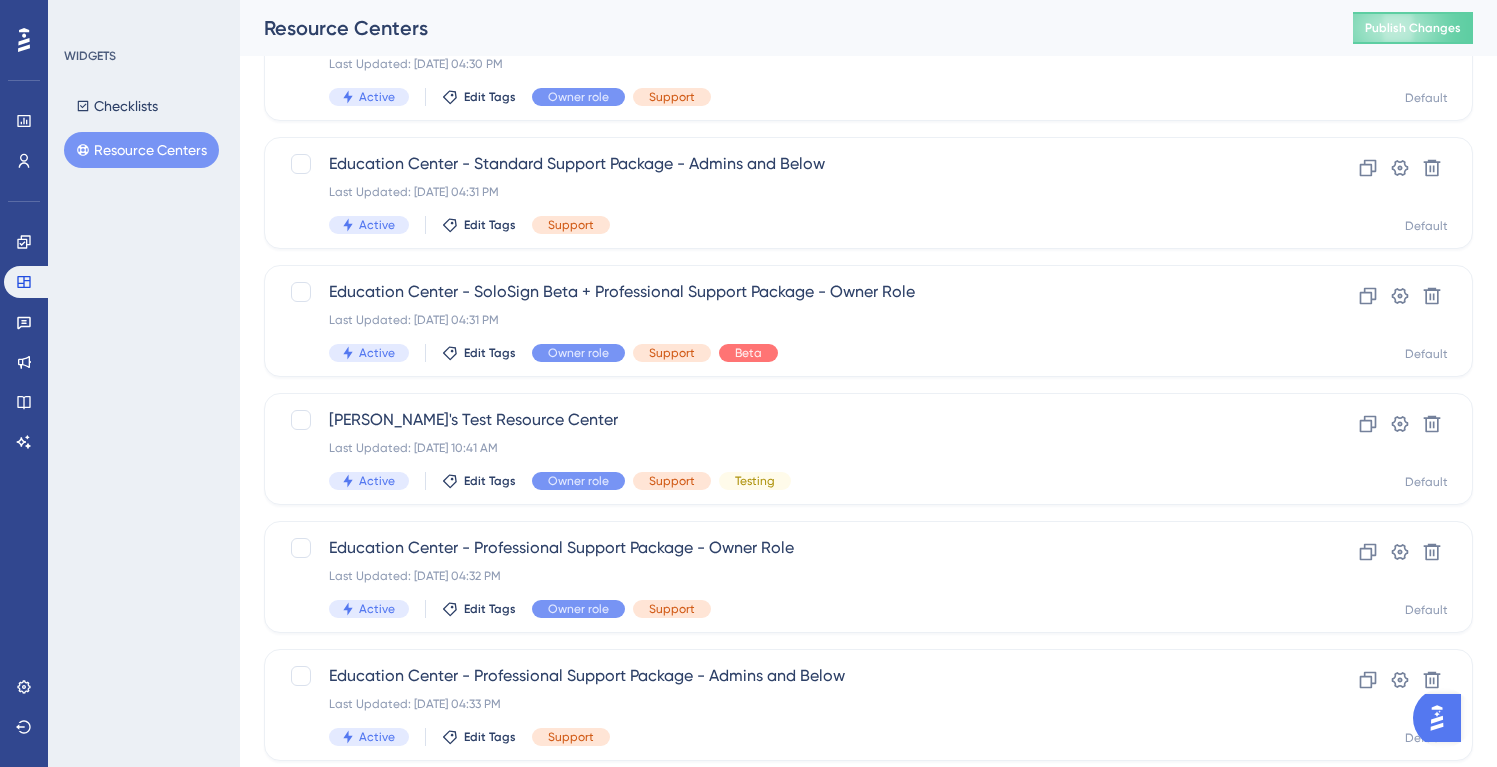 scroll, scrollTop: 745, scrollLeft: 0, axis: vertical 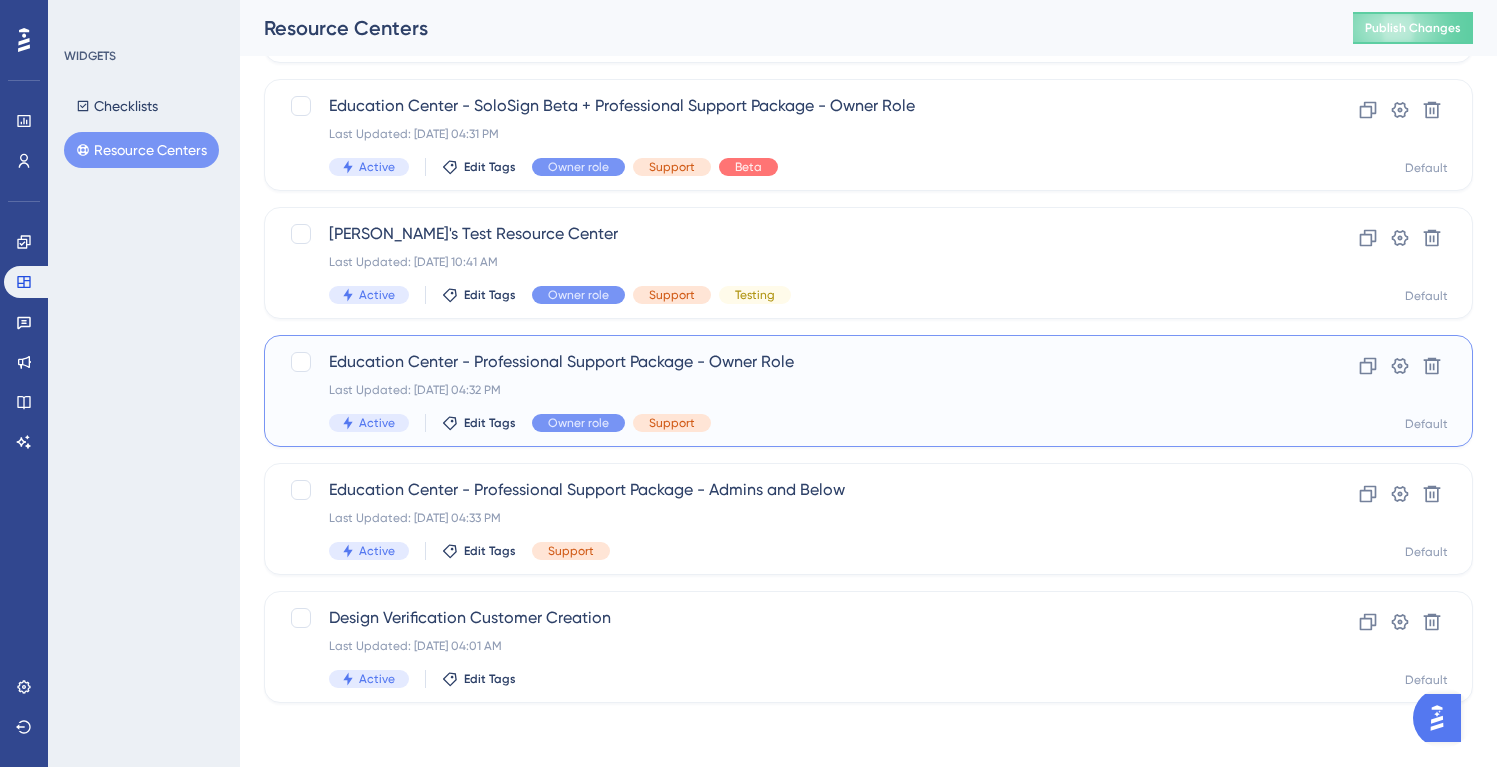 click on "Education Center - Professional Support Package - Owner Role Last Updated: [DATE] 04:32 PM Active Edit Tags Owner role Support" at bounding box center [788, 391] 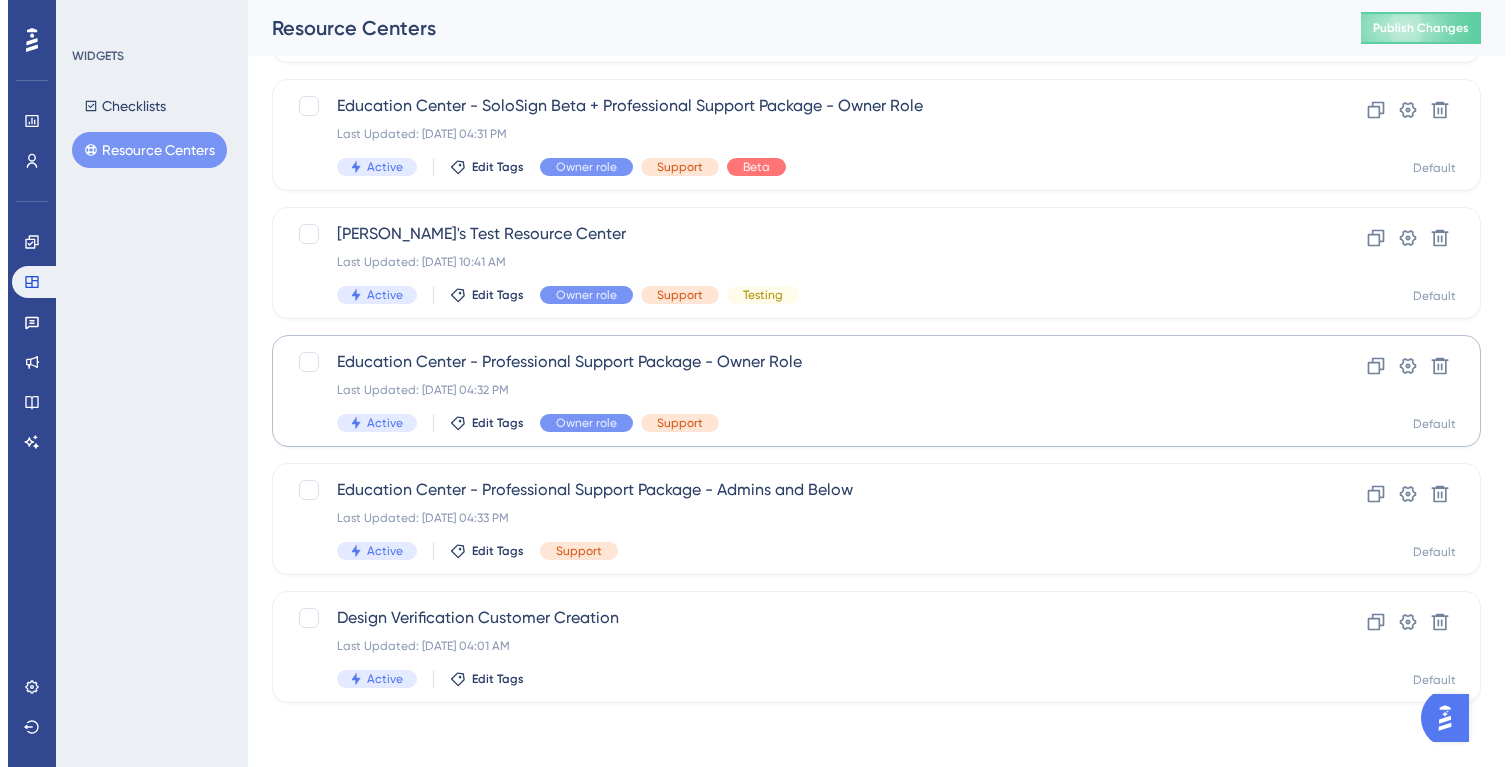 scroll, scrollTop: 0, scrollLeft: 0, axis: both 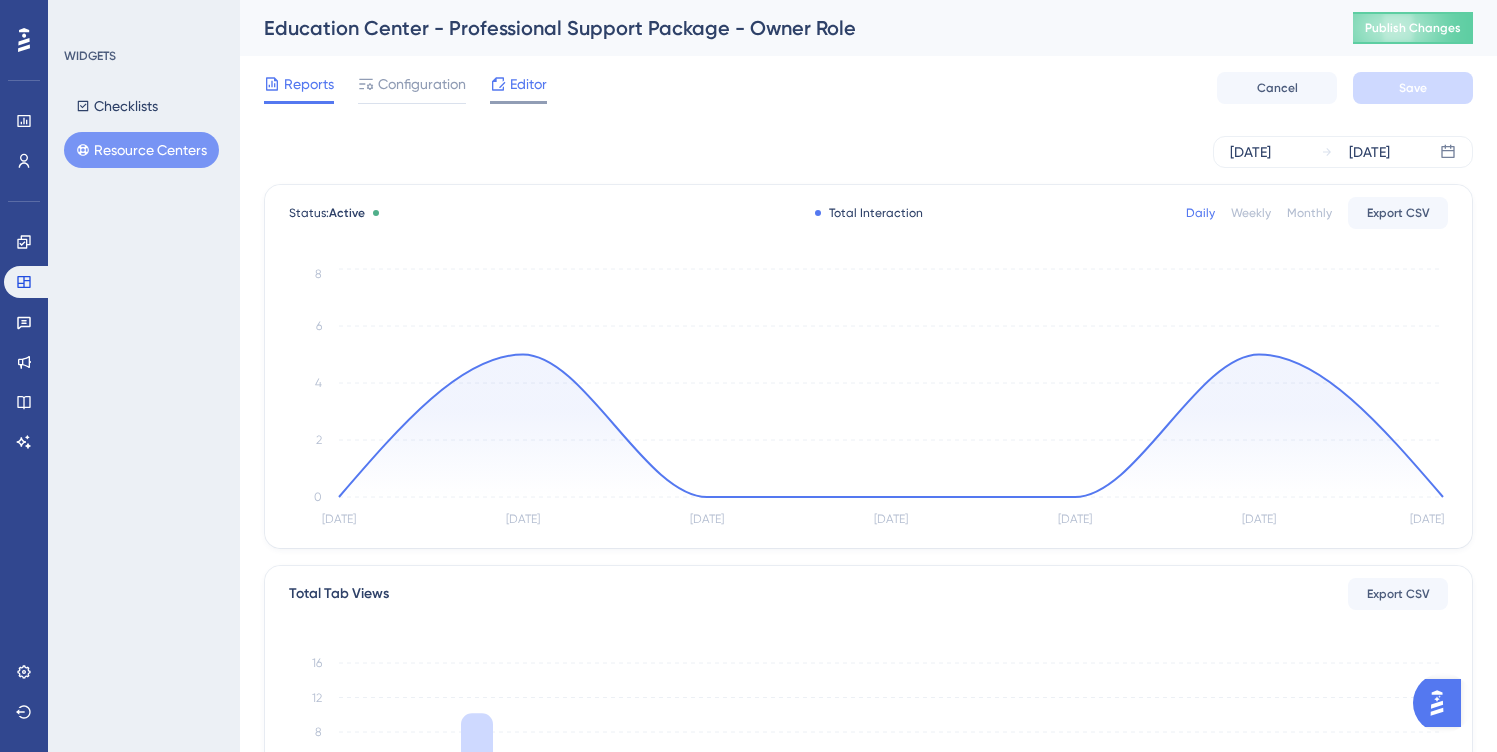 click on "Editor" at bounding box center (528, 84) 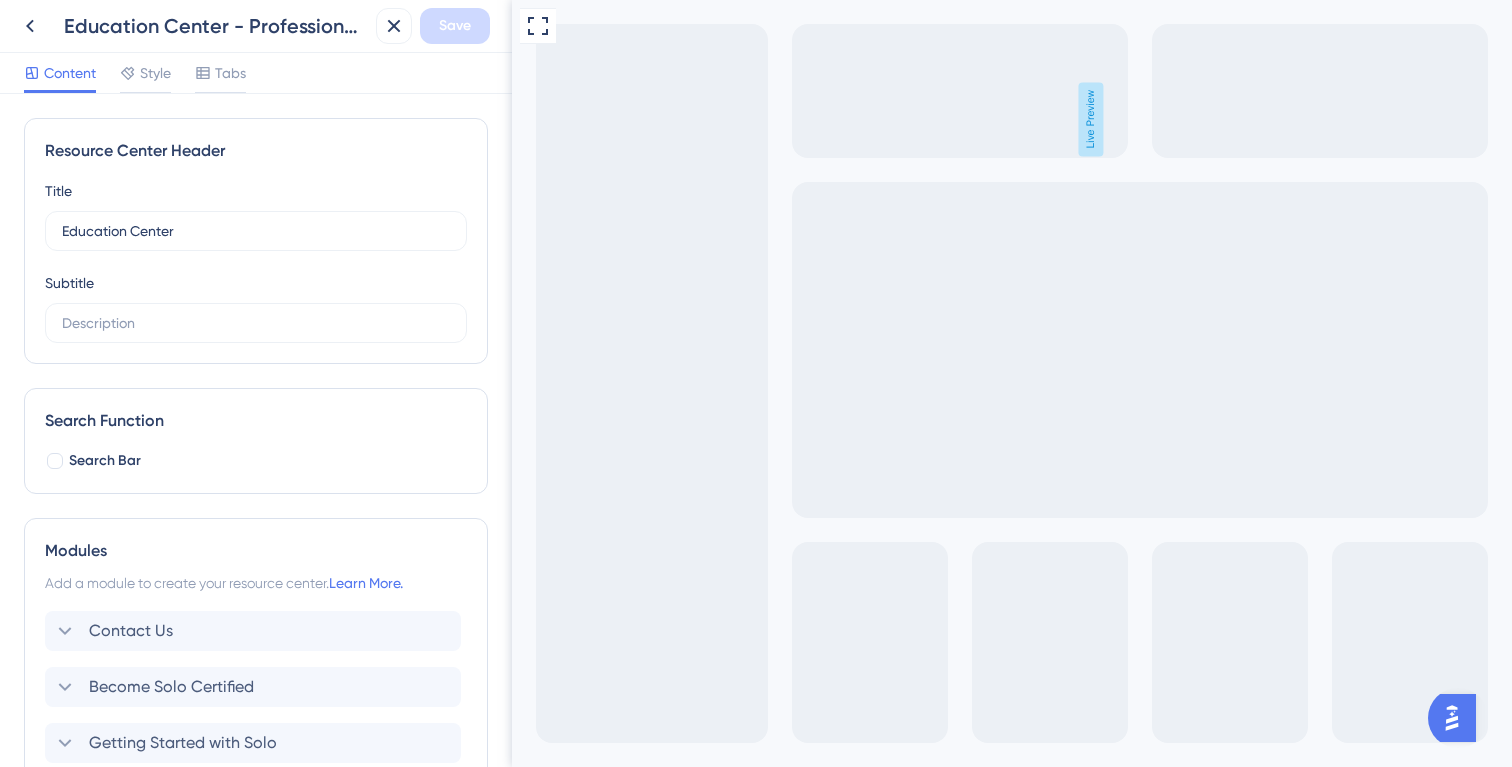 scroll, scrollTop: 0, scrollLeft: 0, axis: both 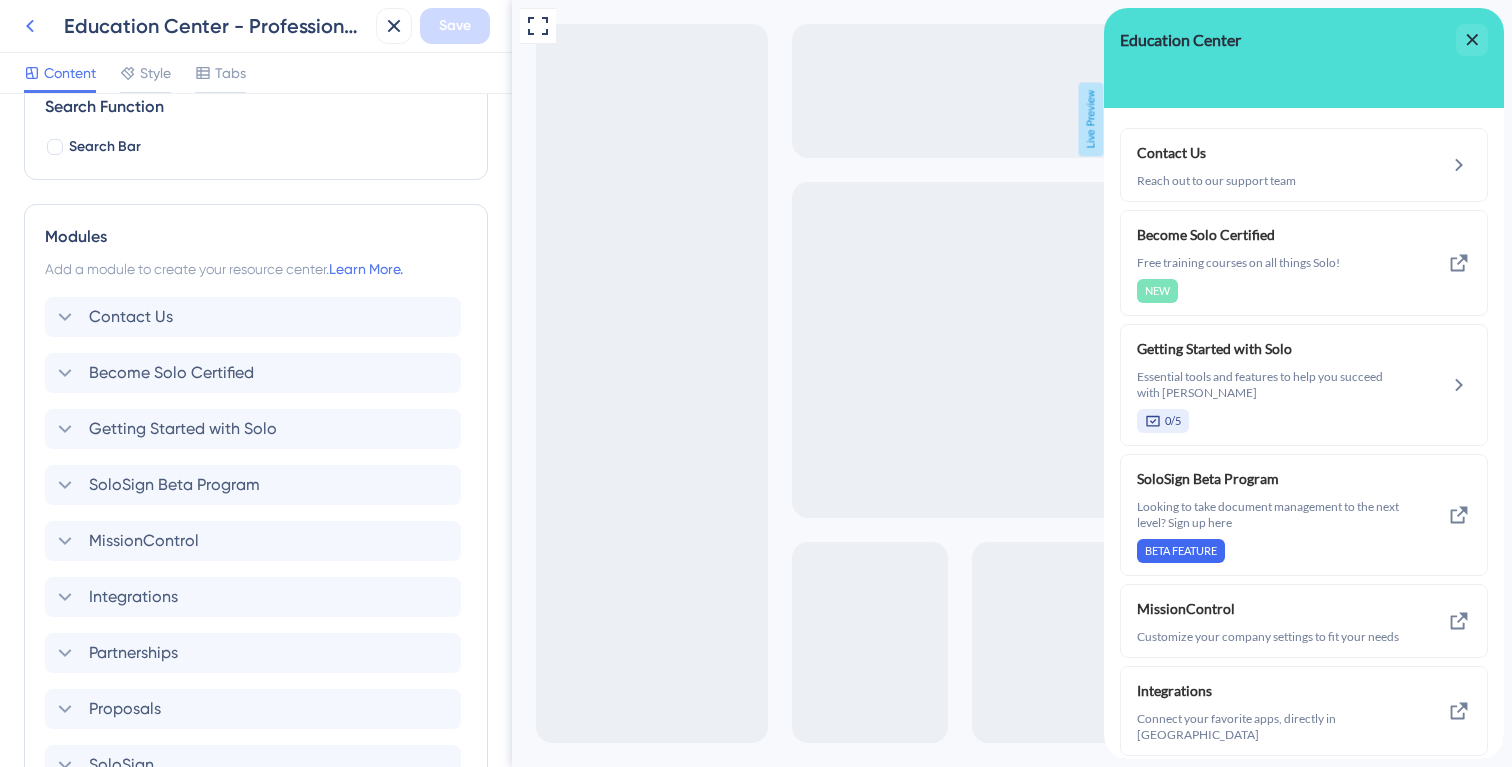 click at bounding box center (30, 26) 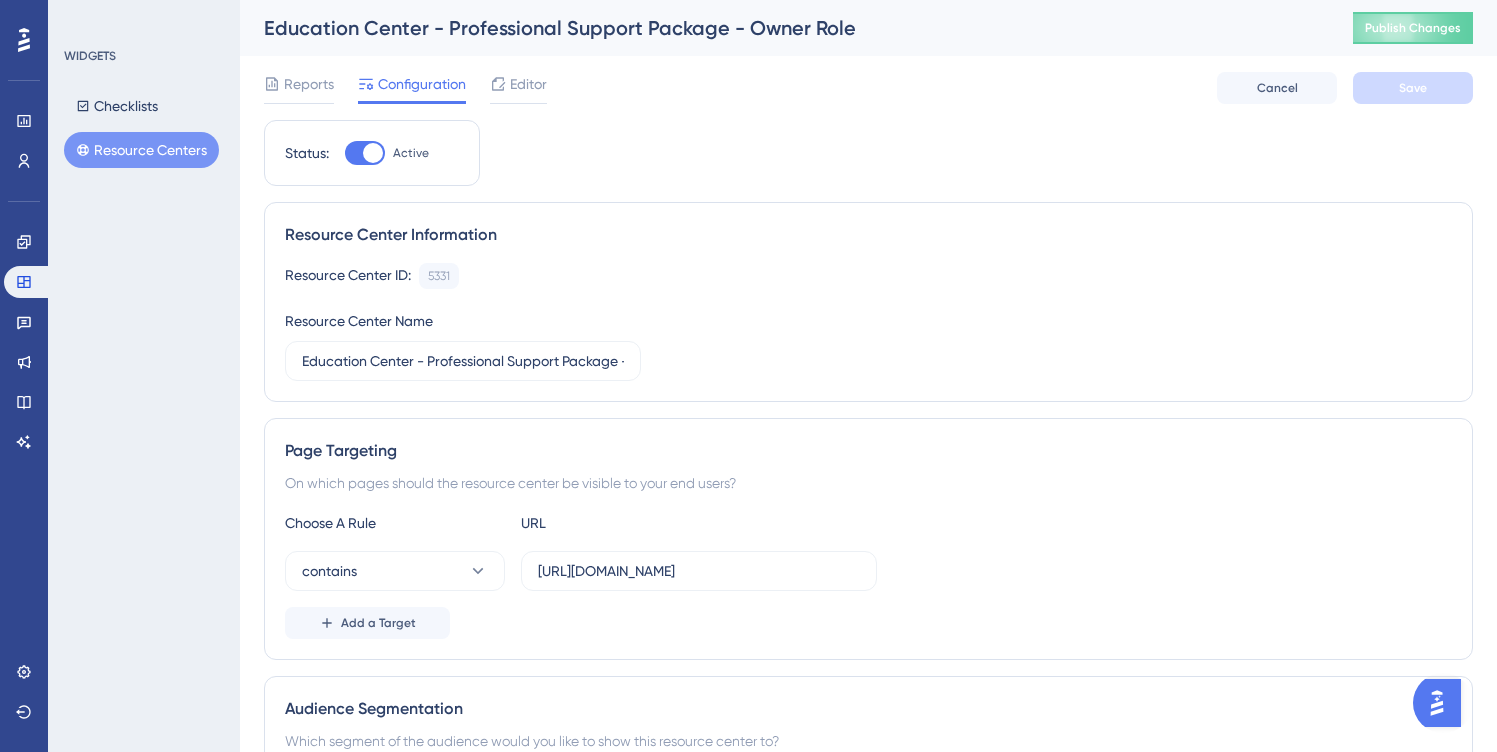 click on "Resource Centers" at bounding box center [141, 150] 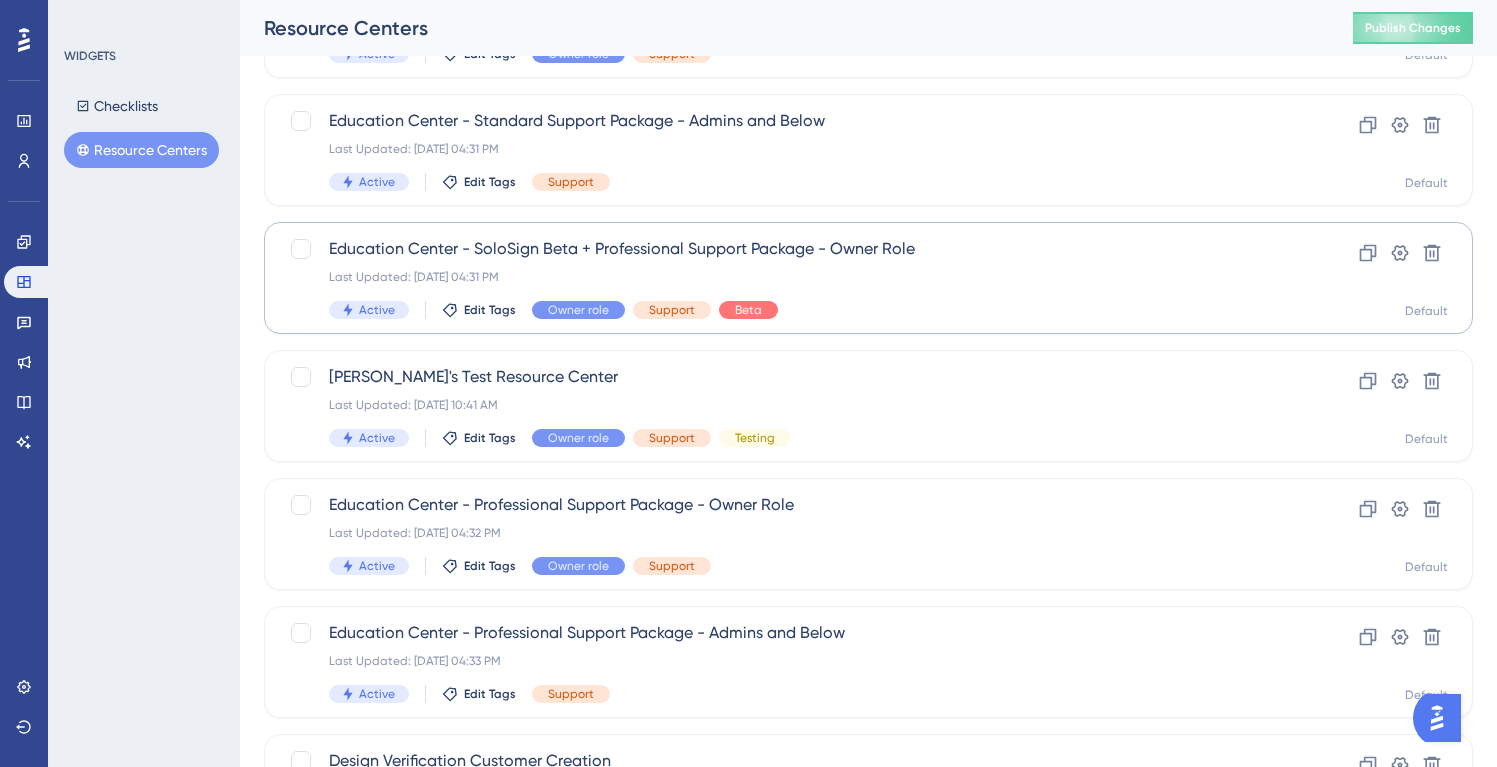 scroll, scrollTop: 592, scrollLeft: 0, axis: vertical 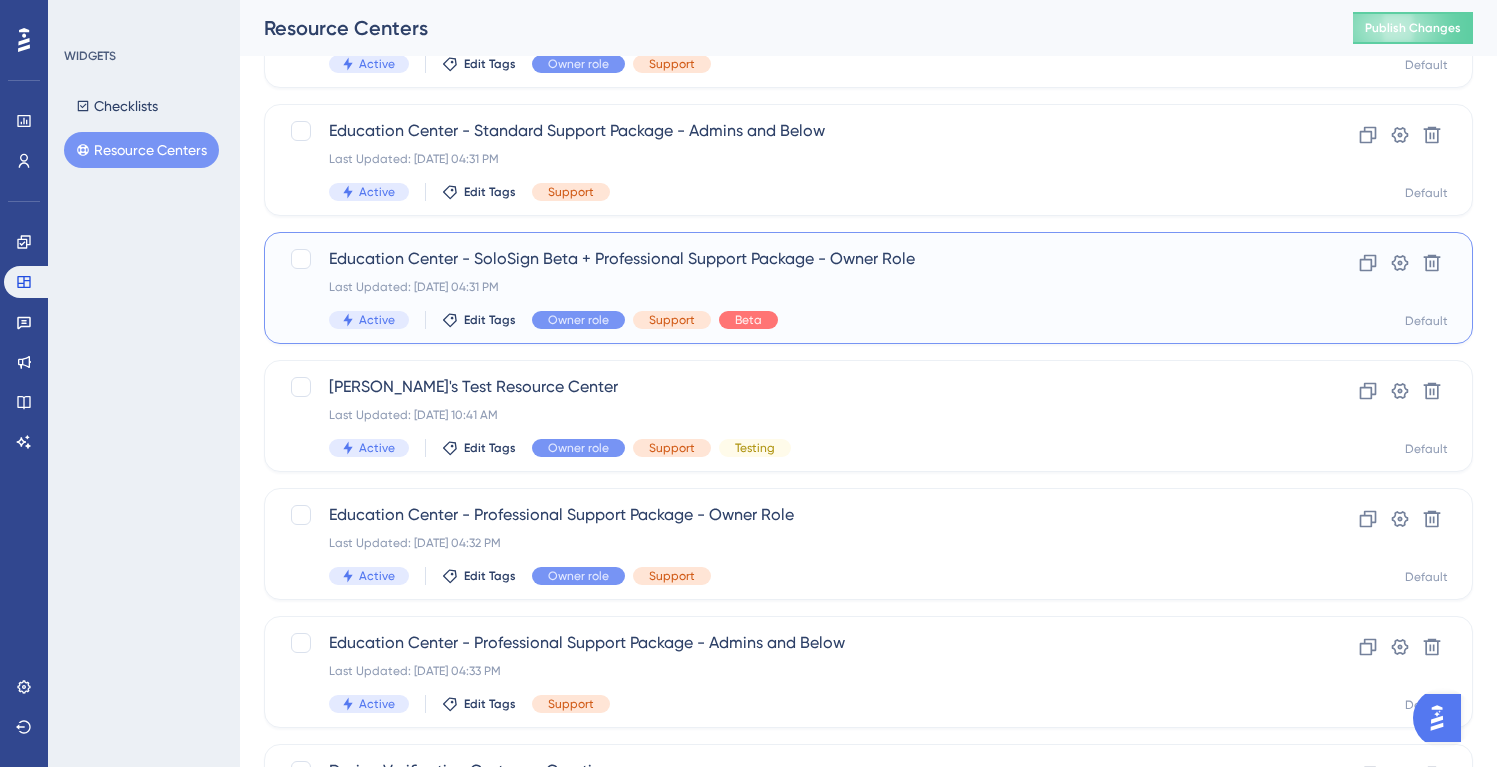 click on "Last Updated: [DATE] 04:31 PM" at bounding box center (788, 287) 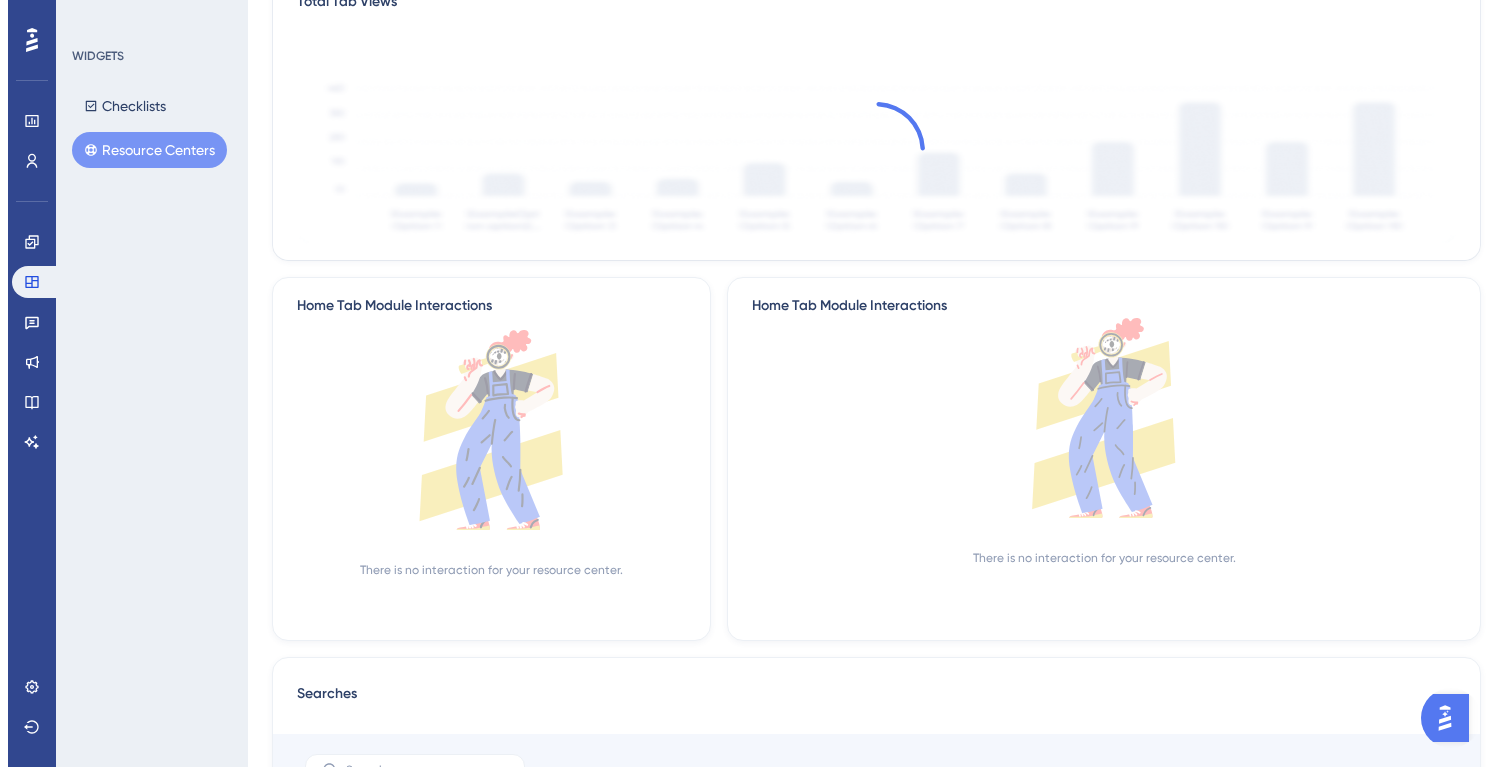 scroll, scrollTop: 0, scrollLeft: 0, axis: both 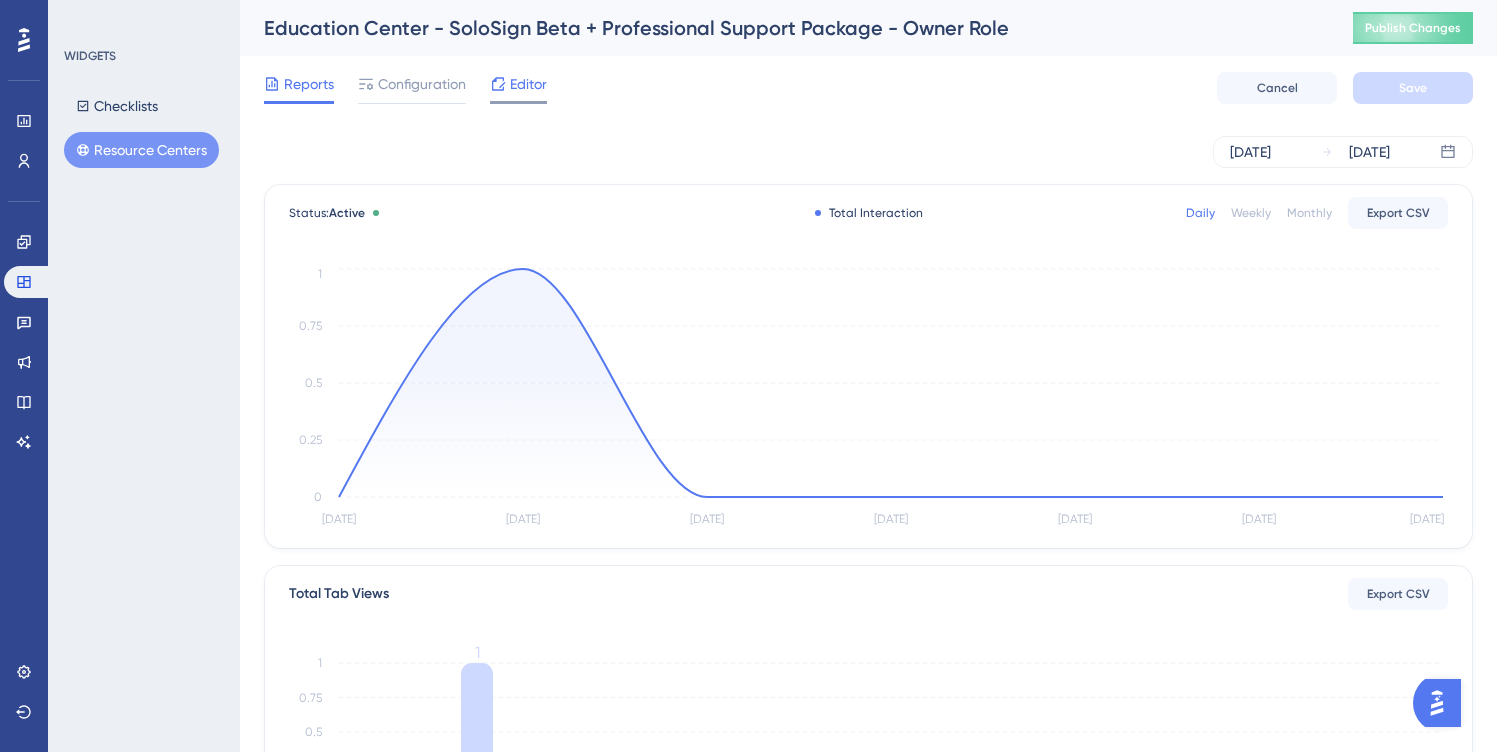 click on "Editor" at bounding box center [518, 84] 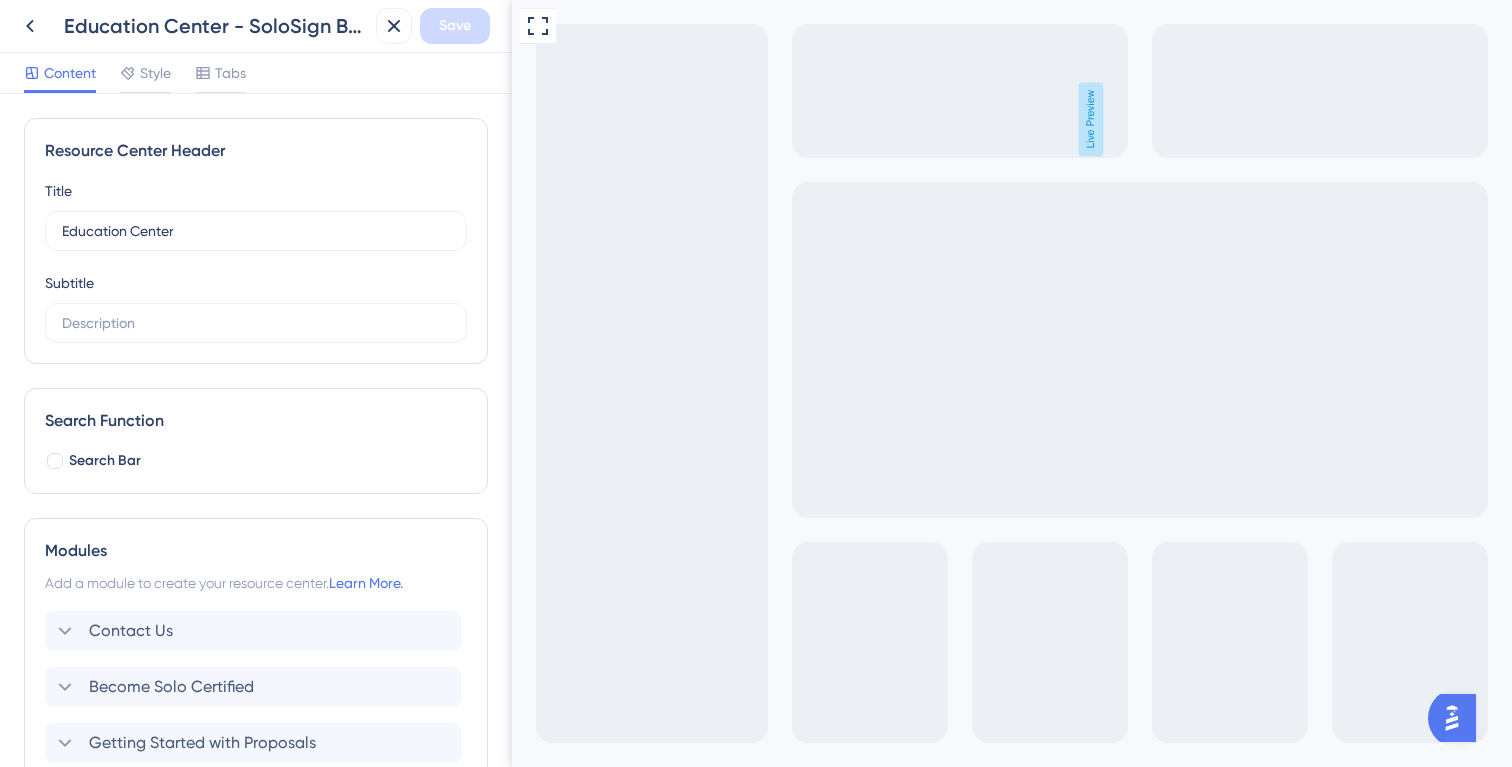 scroll, scrollTop: 0, scrollLeft: 0, axis: both 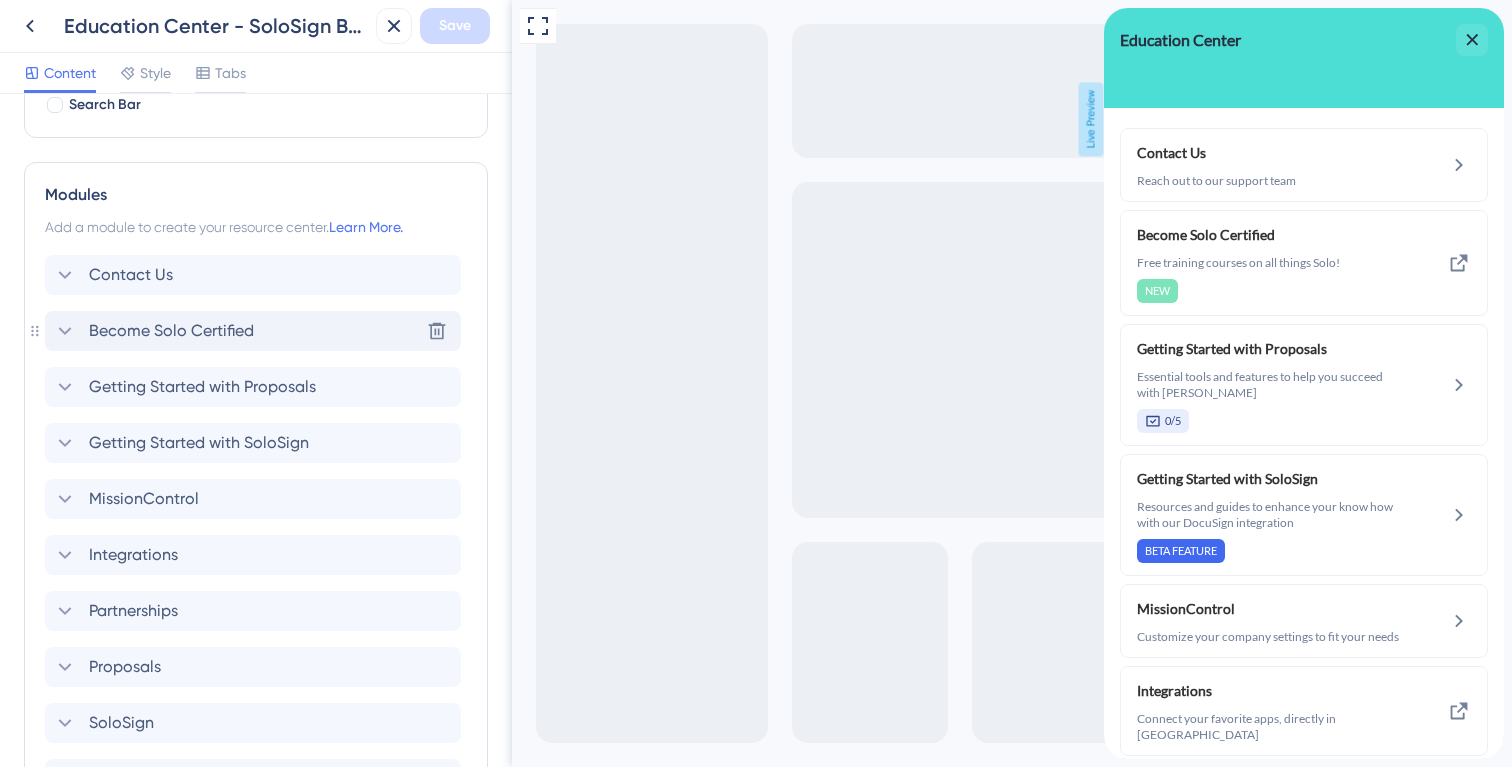 click on "Become Solo Certified" at bounding box center [171, 331] 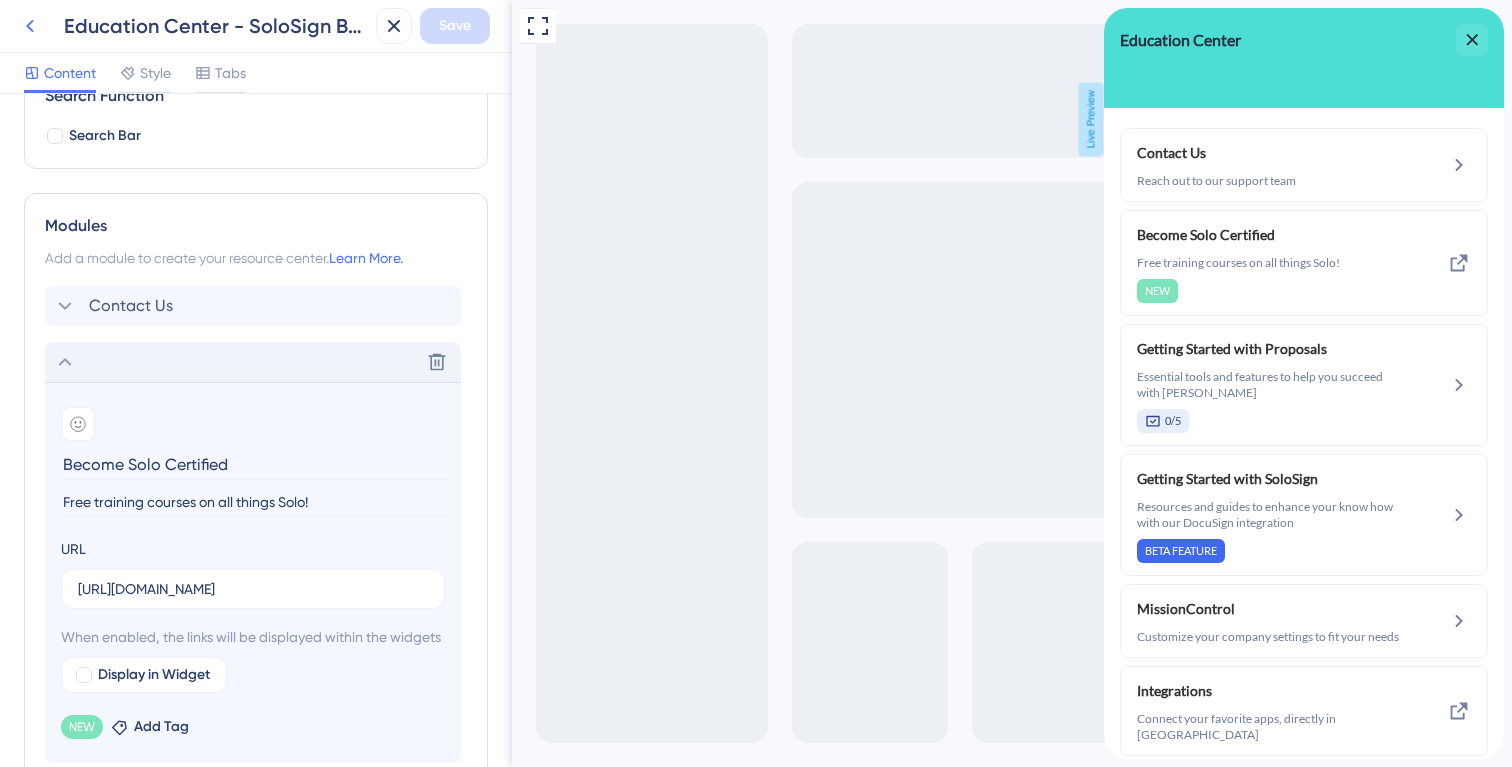 click 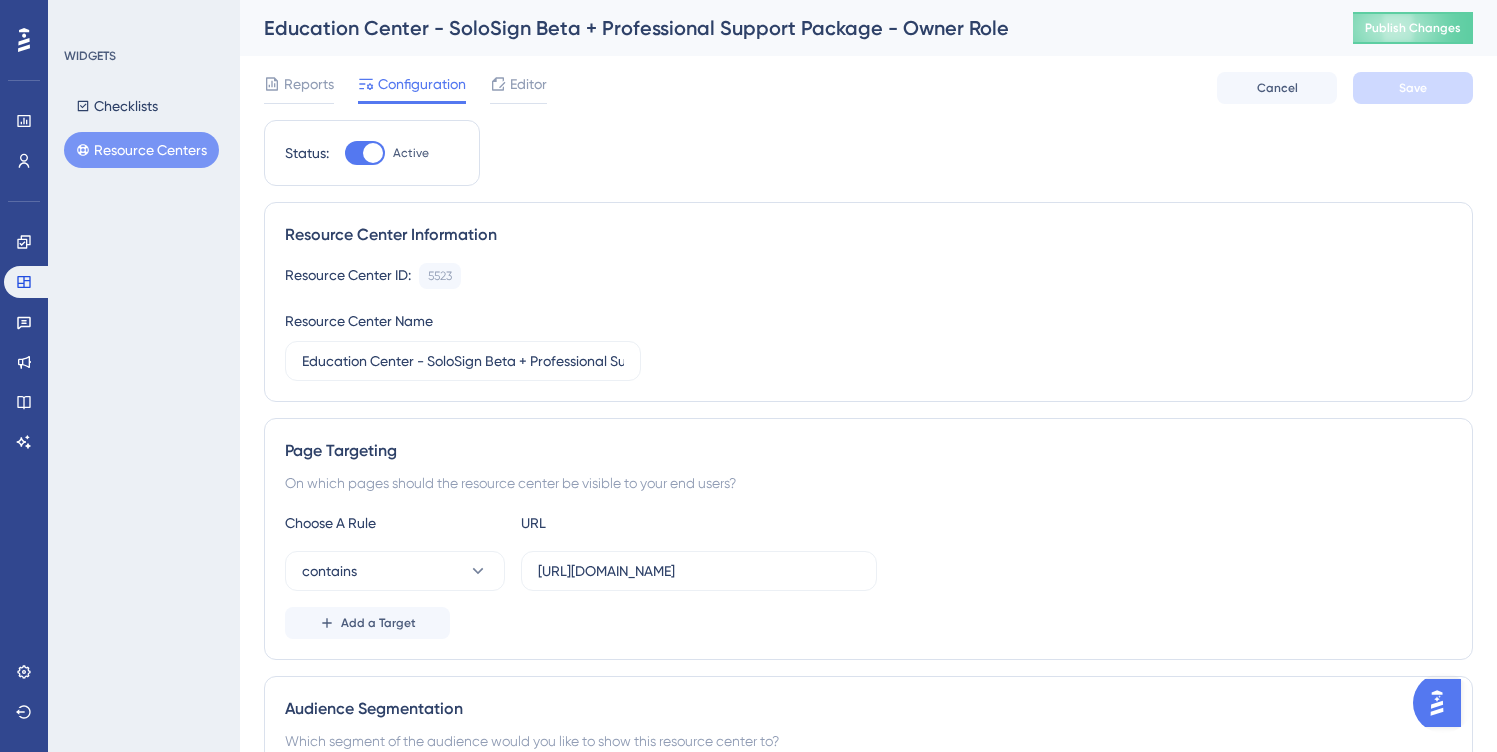 click on "Resource Centers" at bounding box center [141, 150] 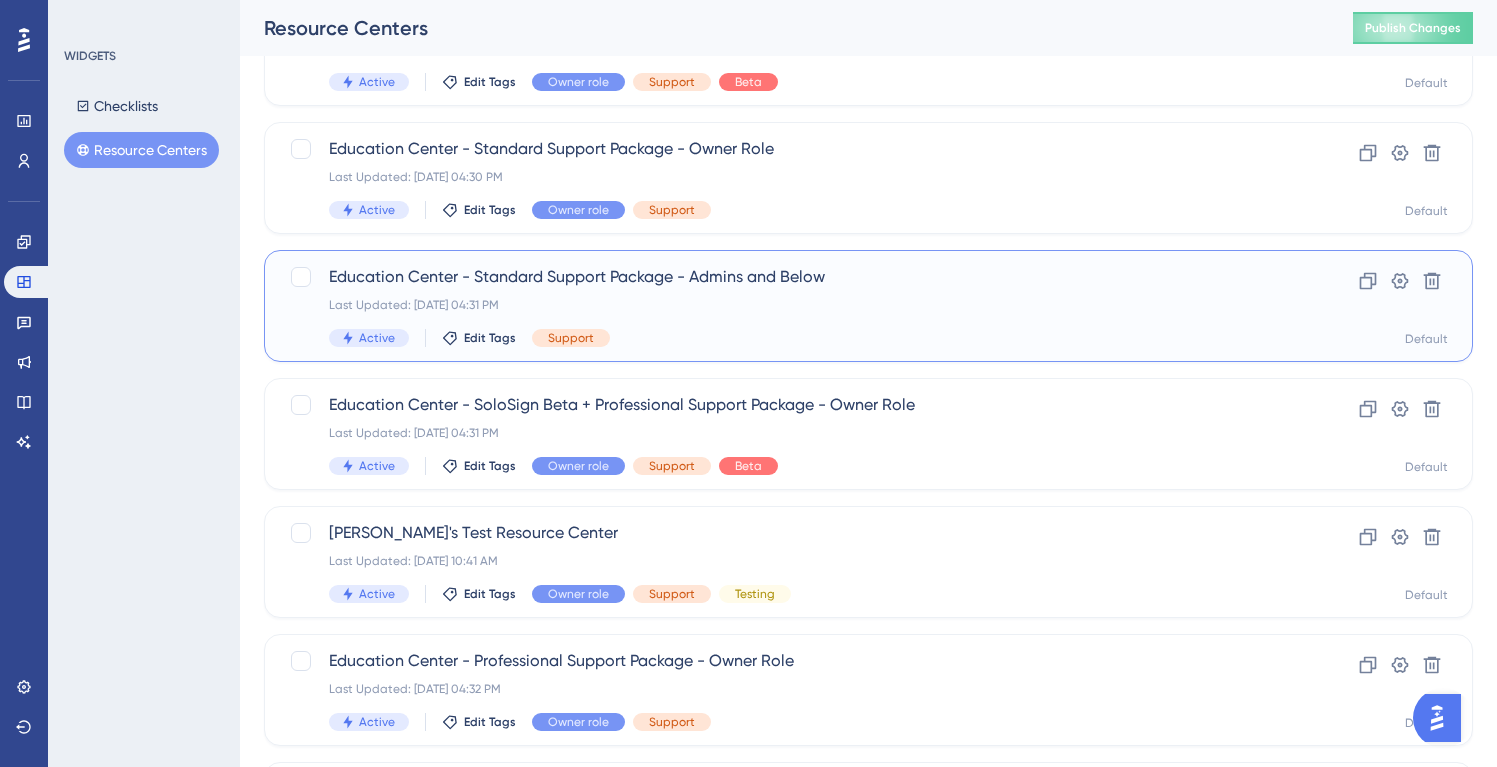 click on "Last Updated: [DATE] 04:31 PM" at bounding box center [788, 305] 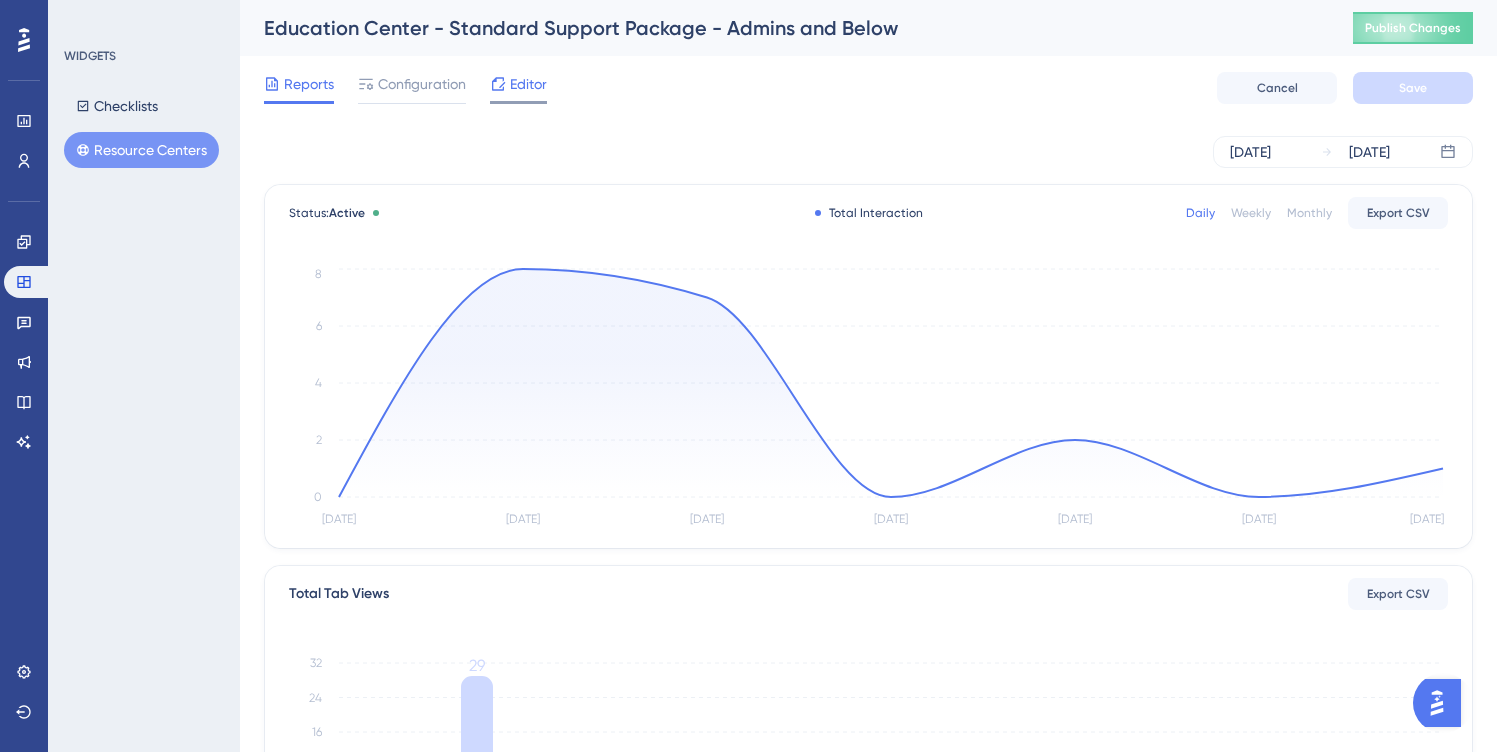 click 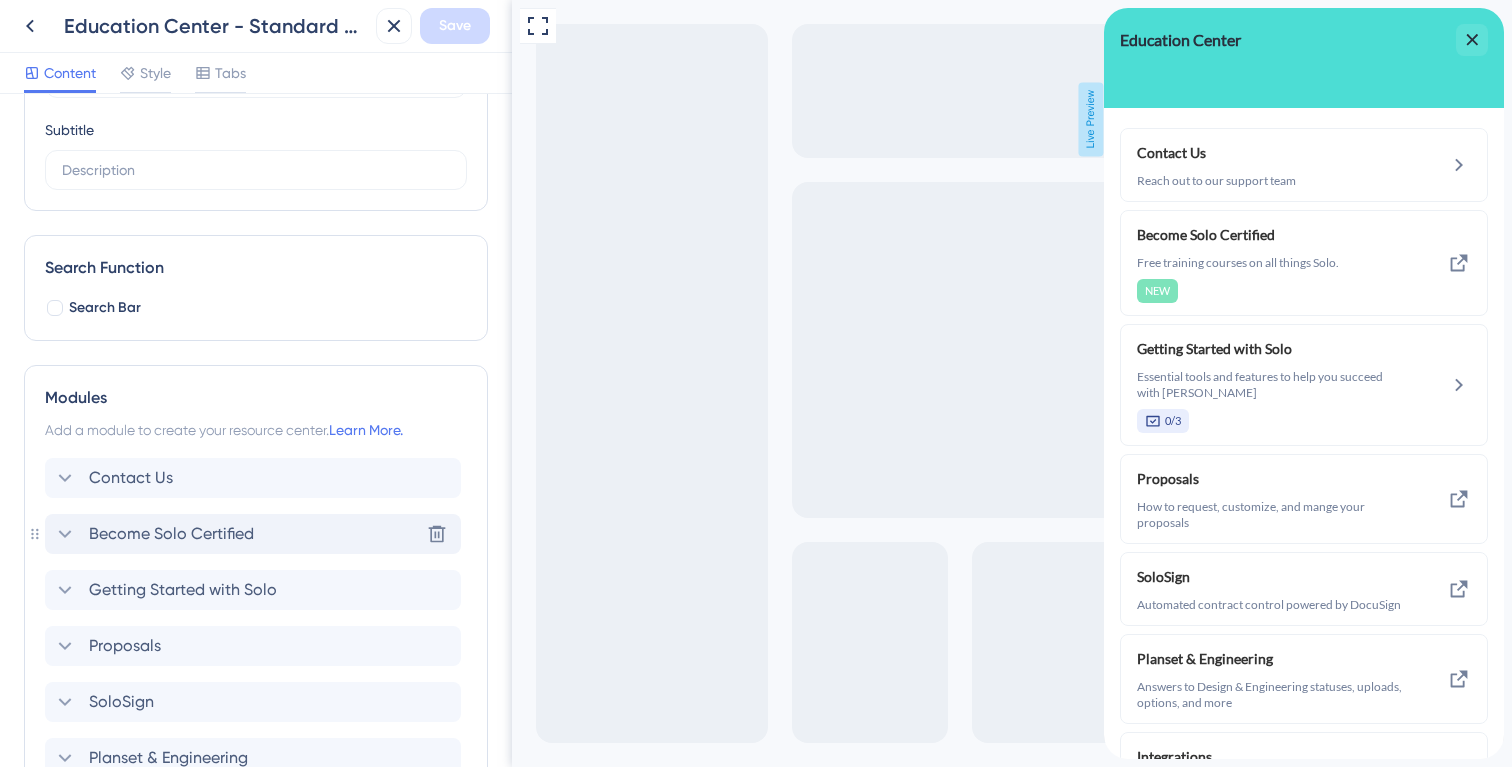 click on "Become Solo Certified Delete" at bounding box center (253, 534) 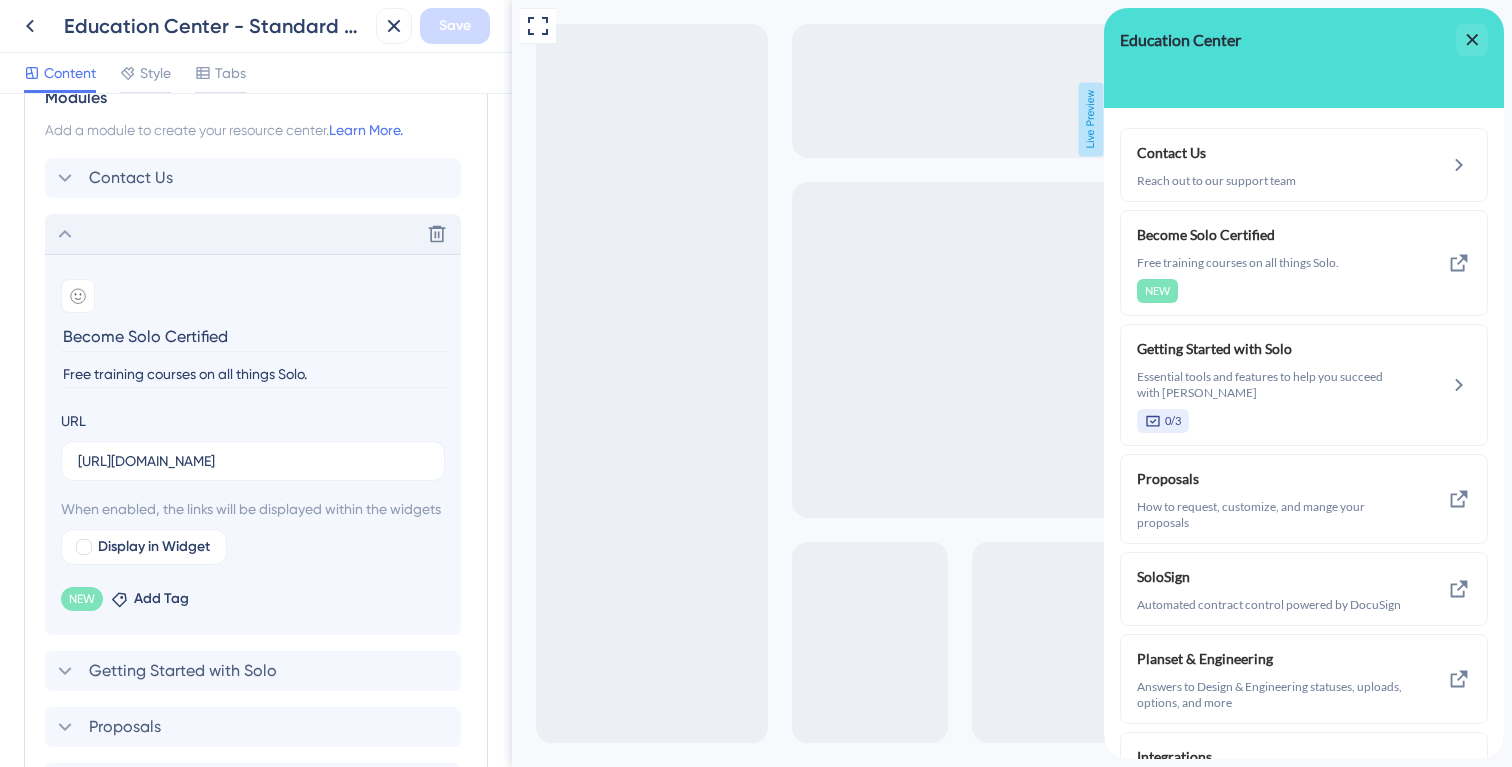 click 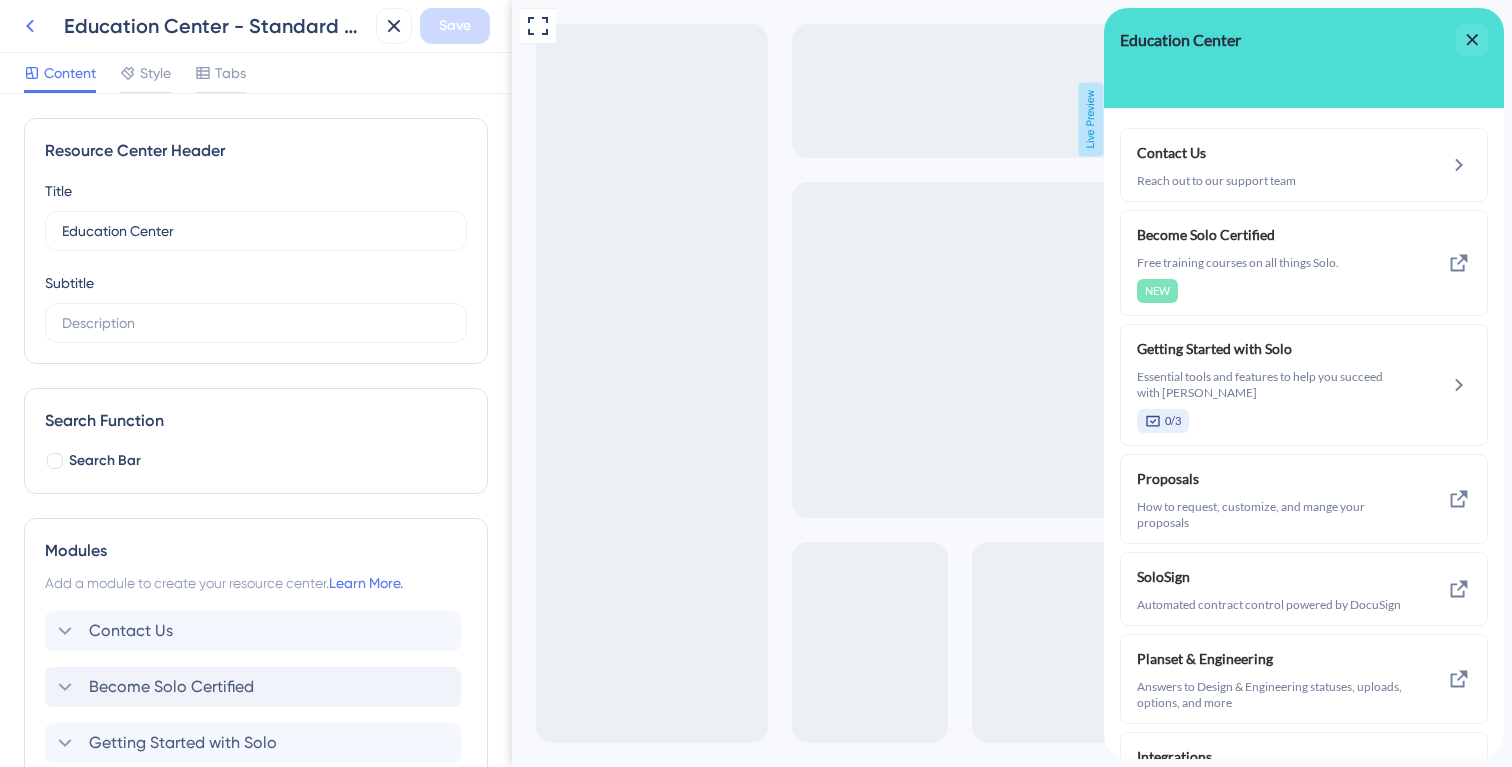 click 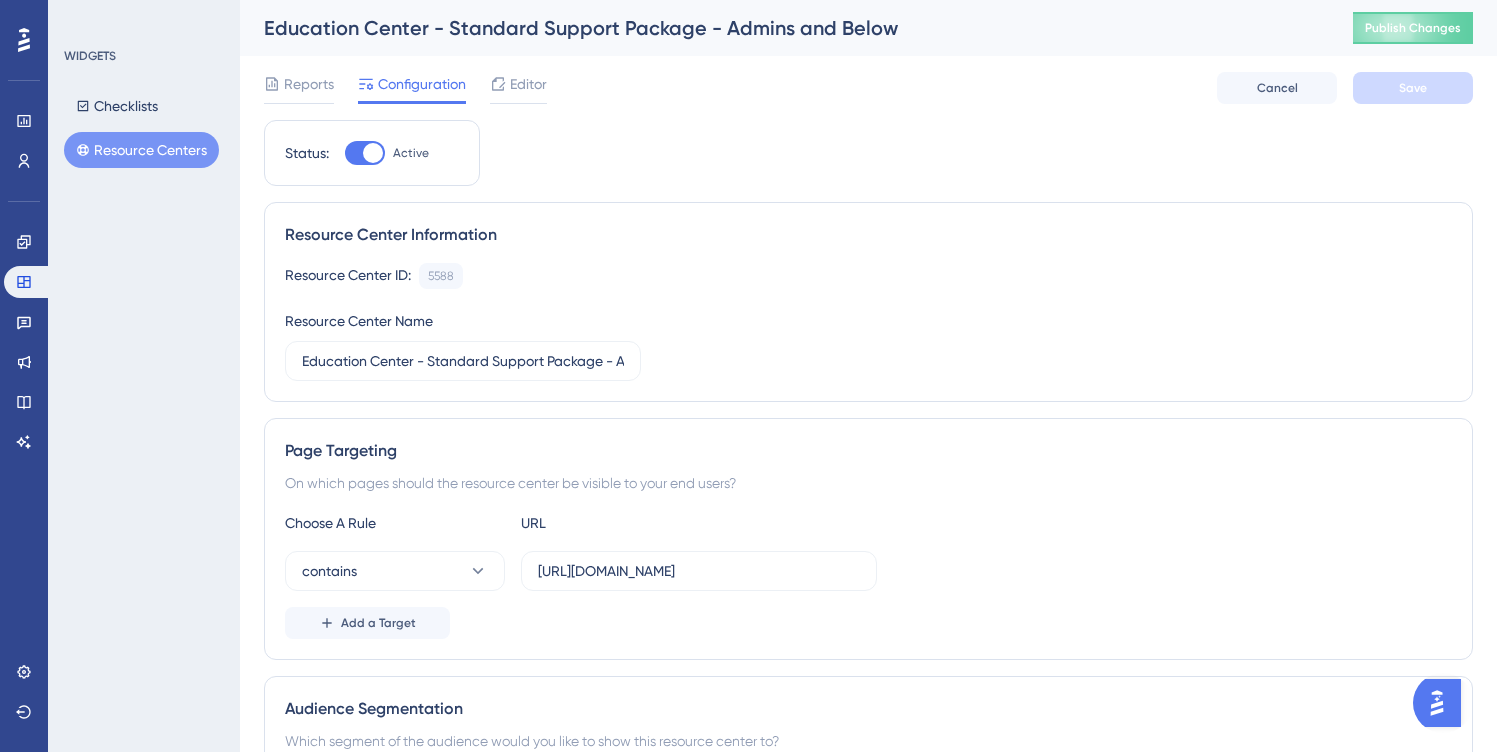 click on "Resource Centers" at bounding box center [141, 150] 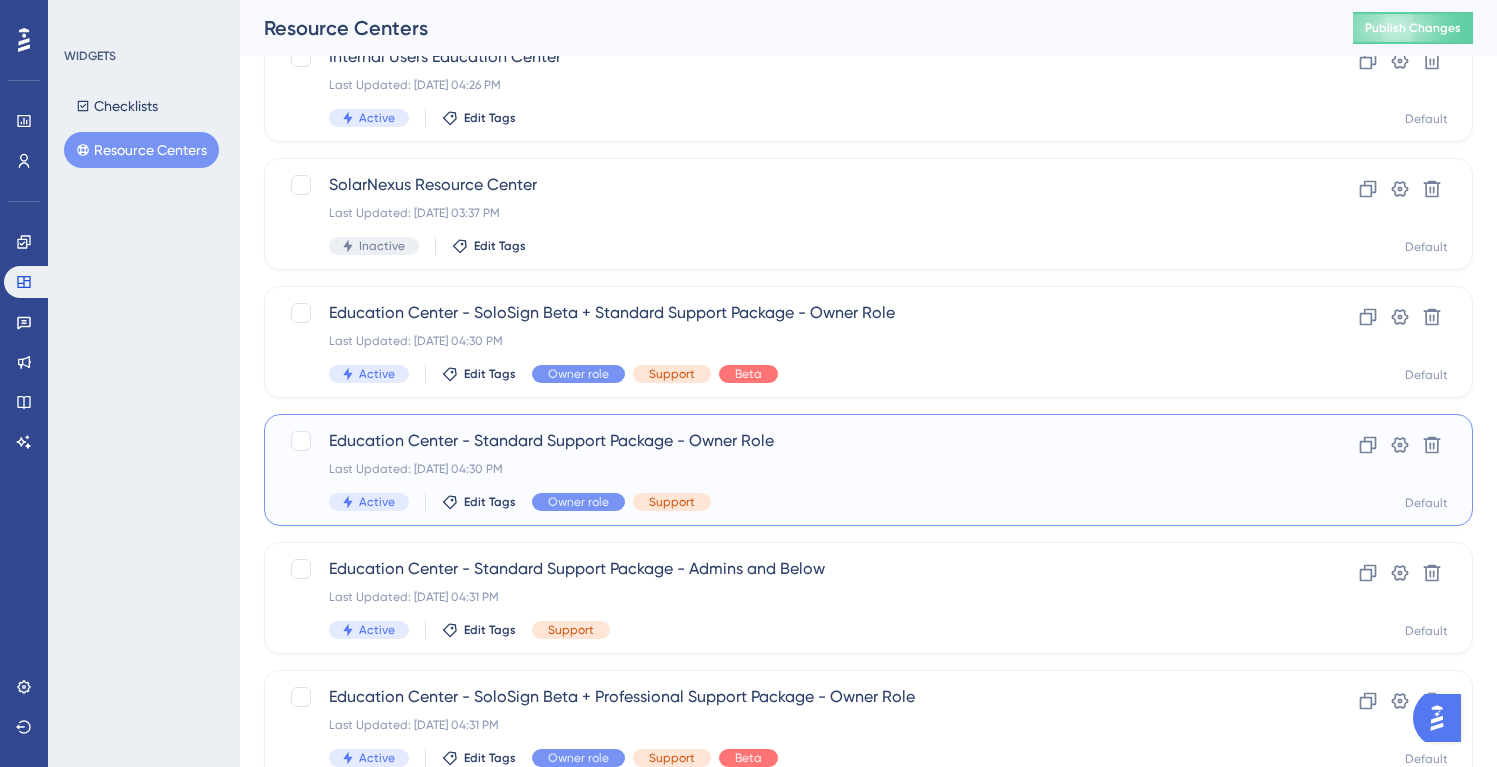 click on "Education Center - Standard Support Package - Owner Role" at bounding box center (788, 441) 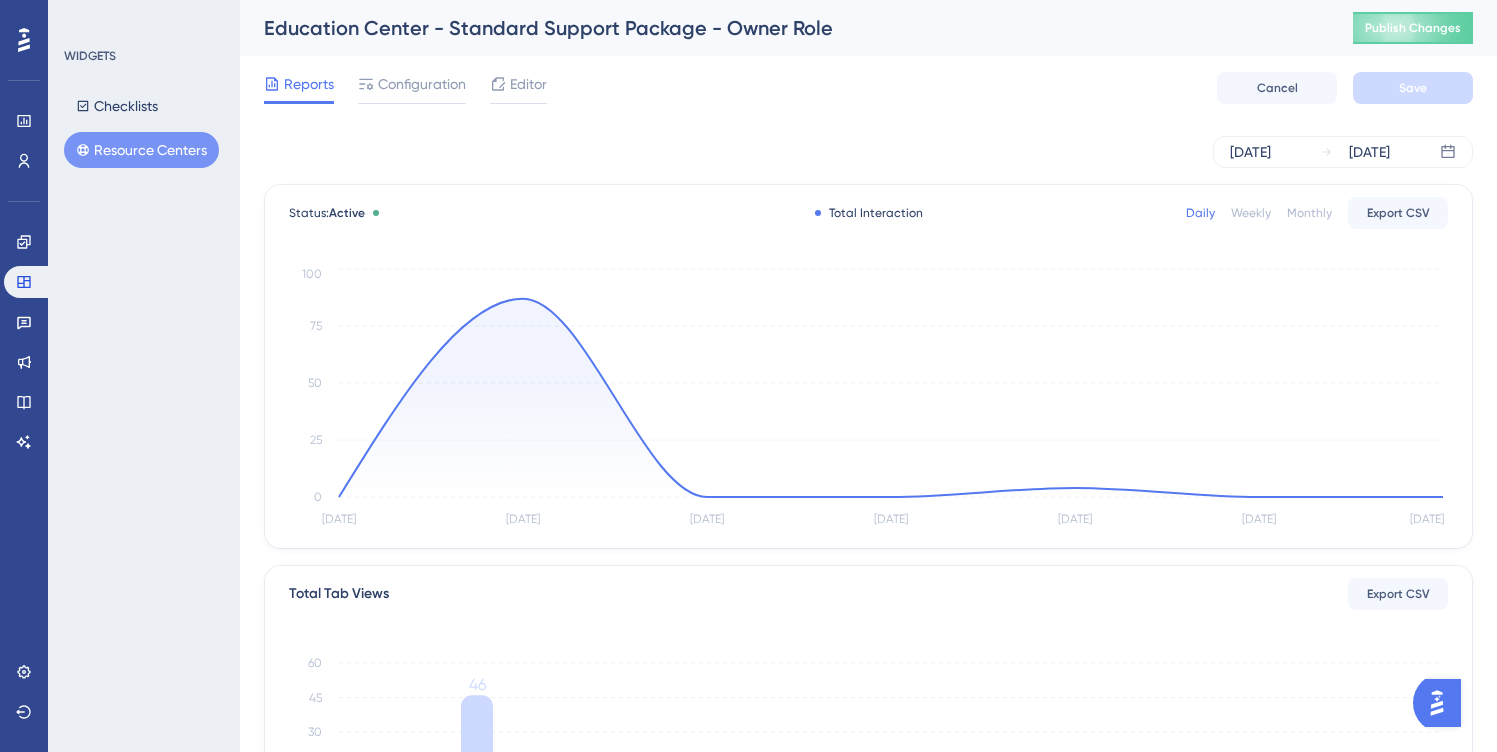 click on "Resource Centers" at bounding box center [141, 150] 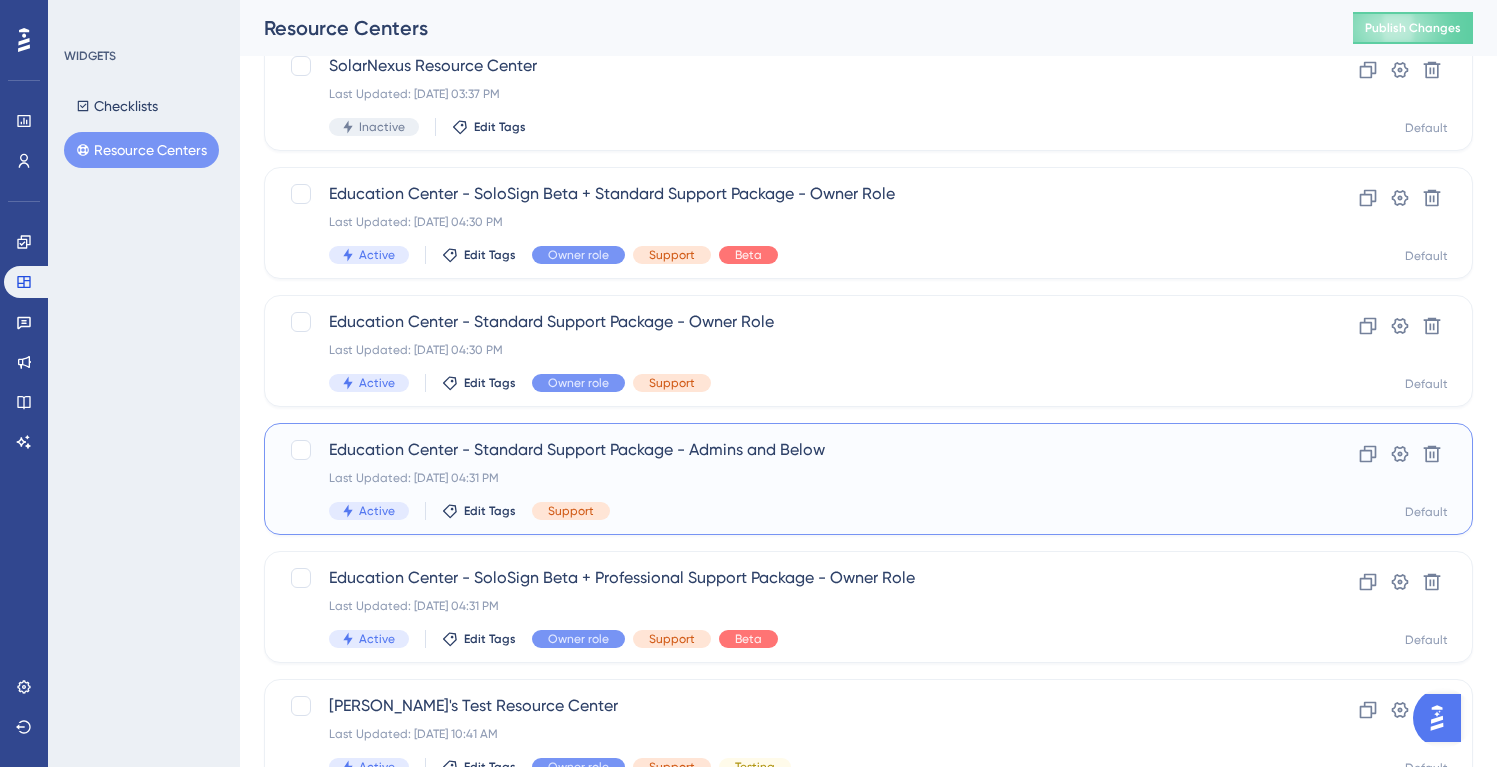 click on "Education Center - Standard Support Package - Admins and Below" at bounding box center (788, 450) 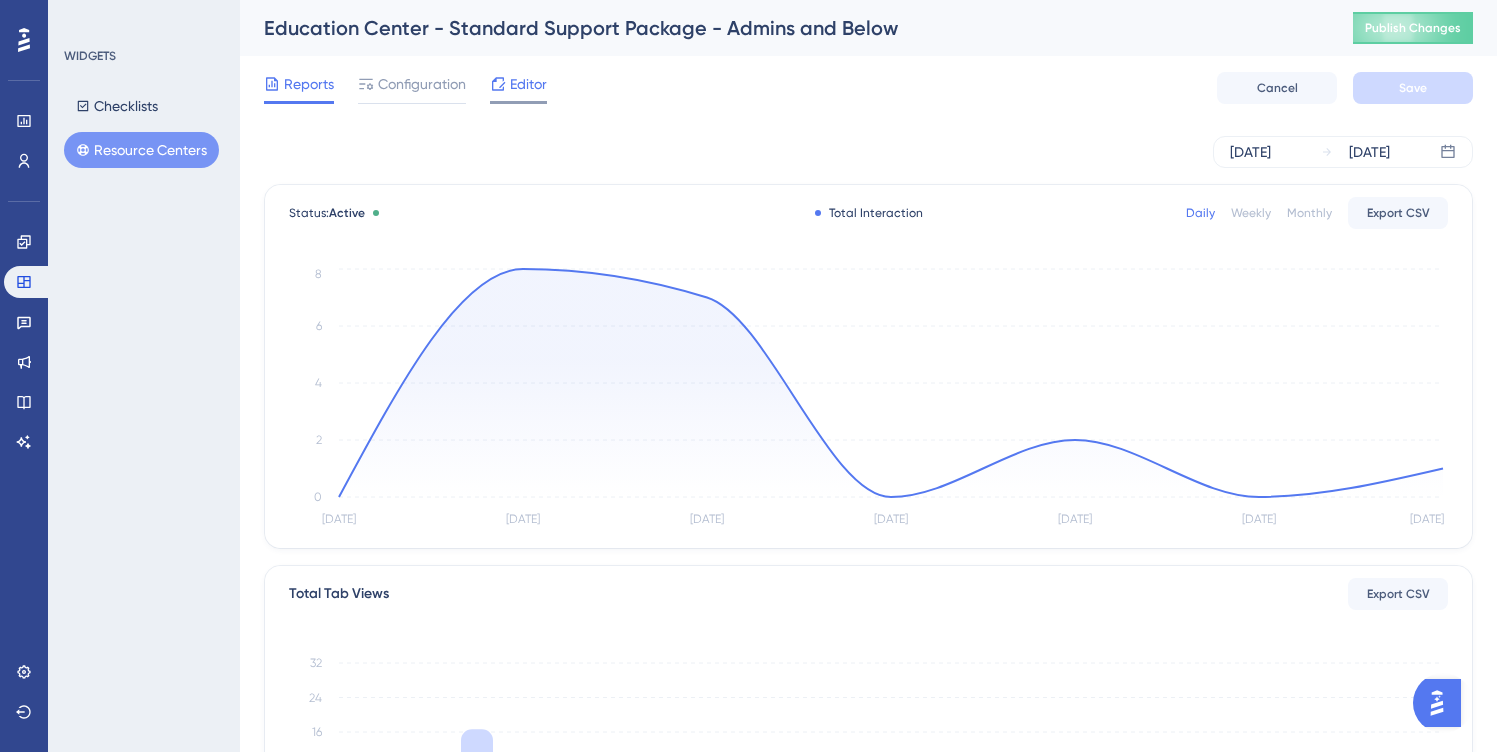 click on "Editor" at bounding box center (528, 84) 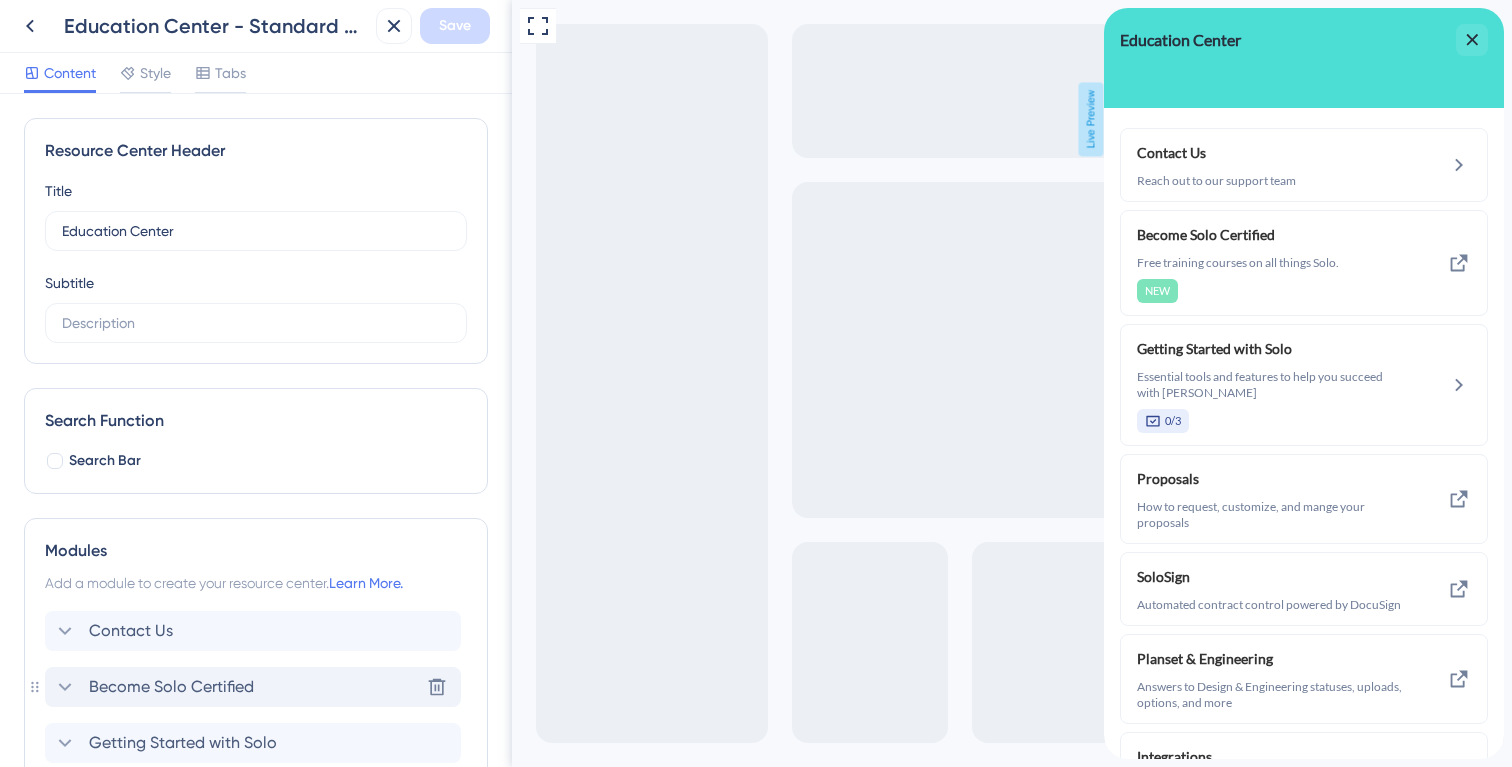 click on "Become Solo Certified Delete" at bounding box center [253, 687] 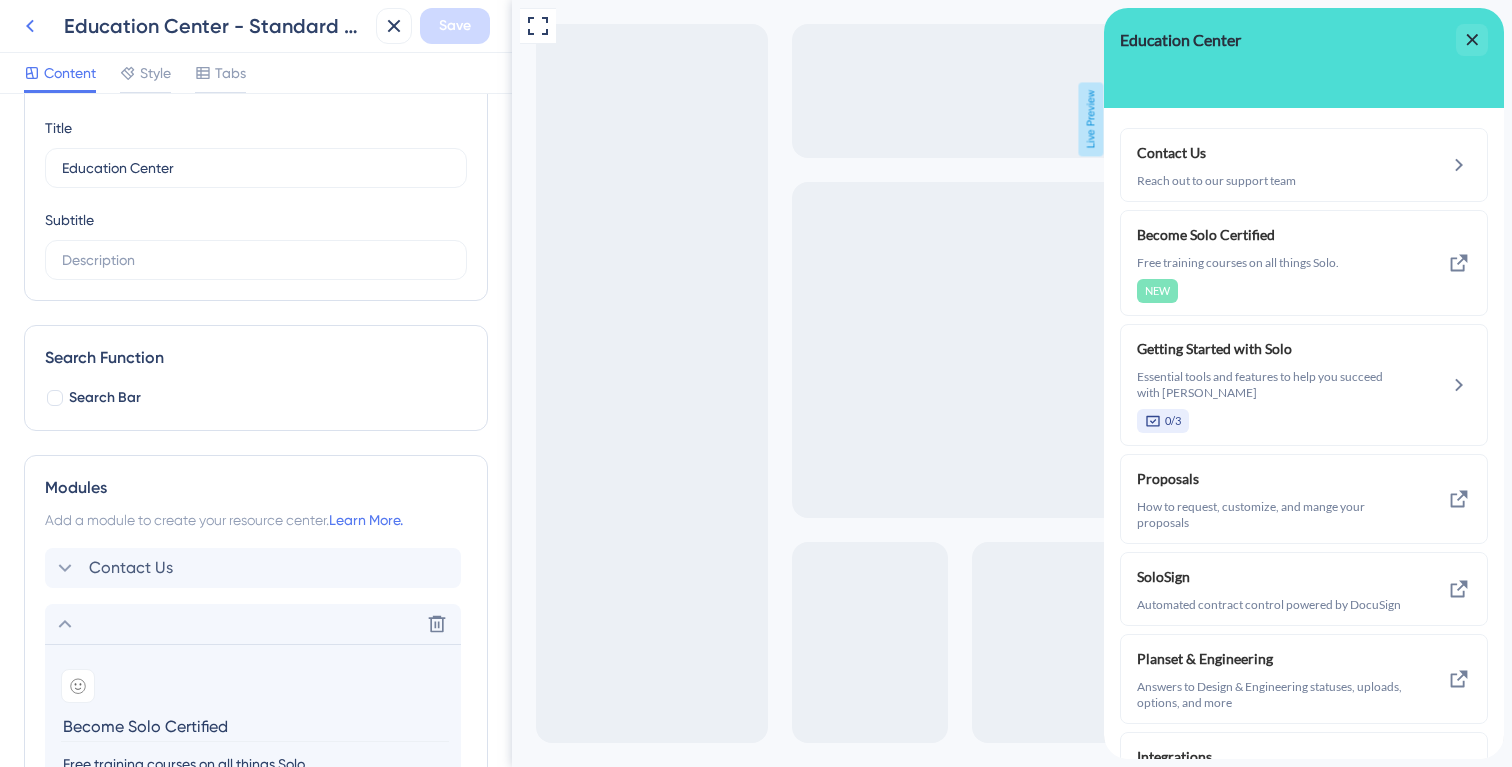 click 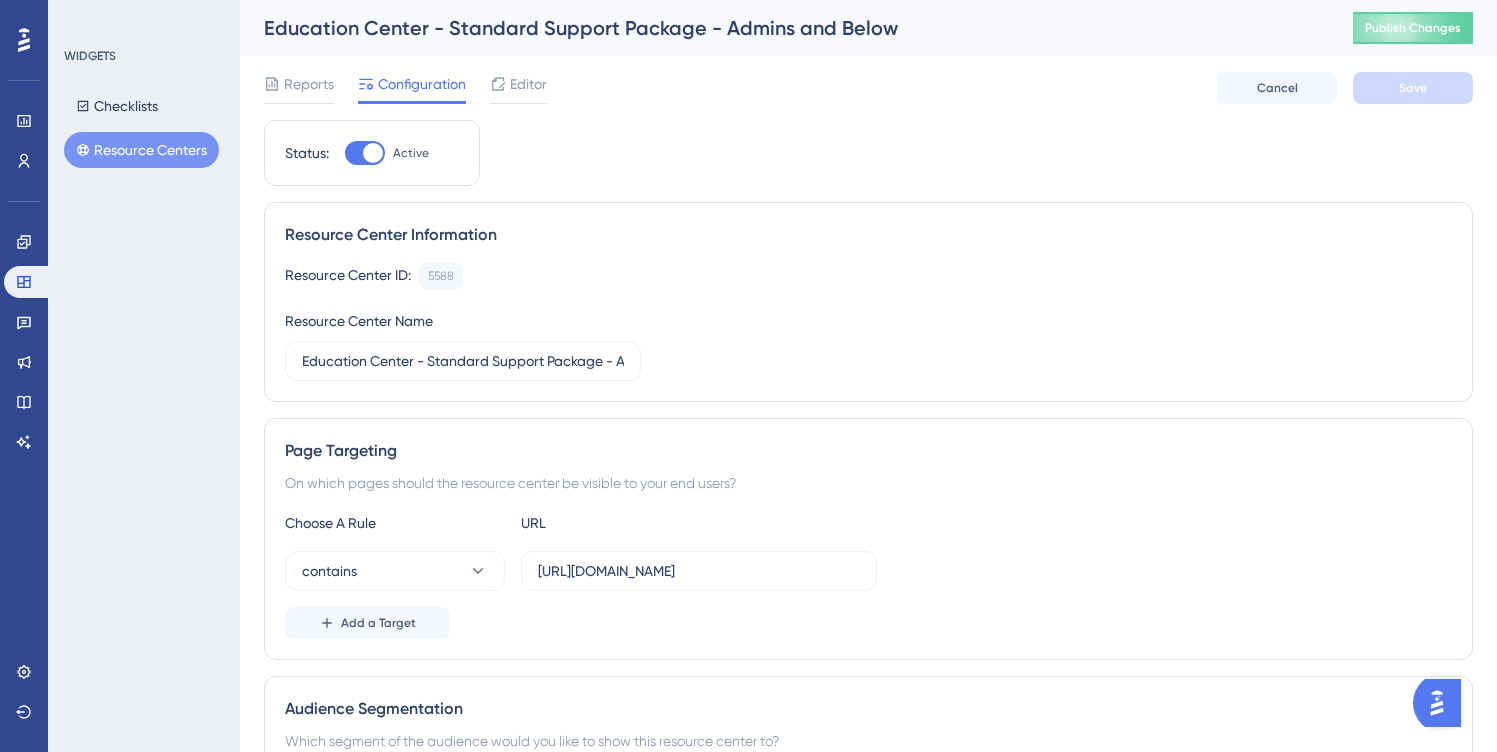 click on "Resource Centers" at bounding box center (141, 150) 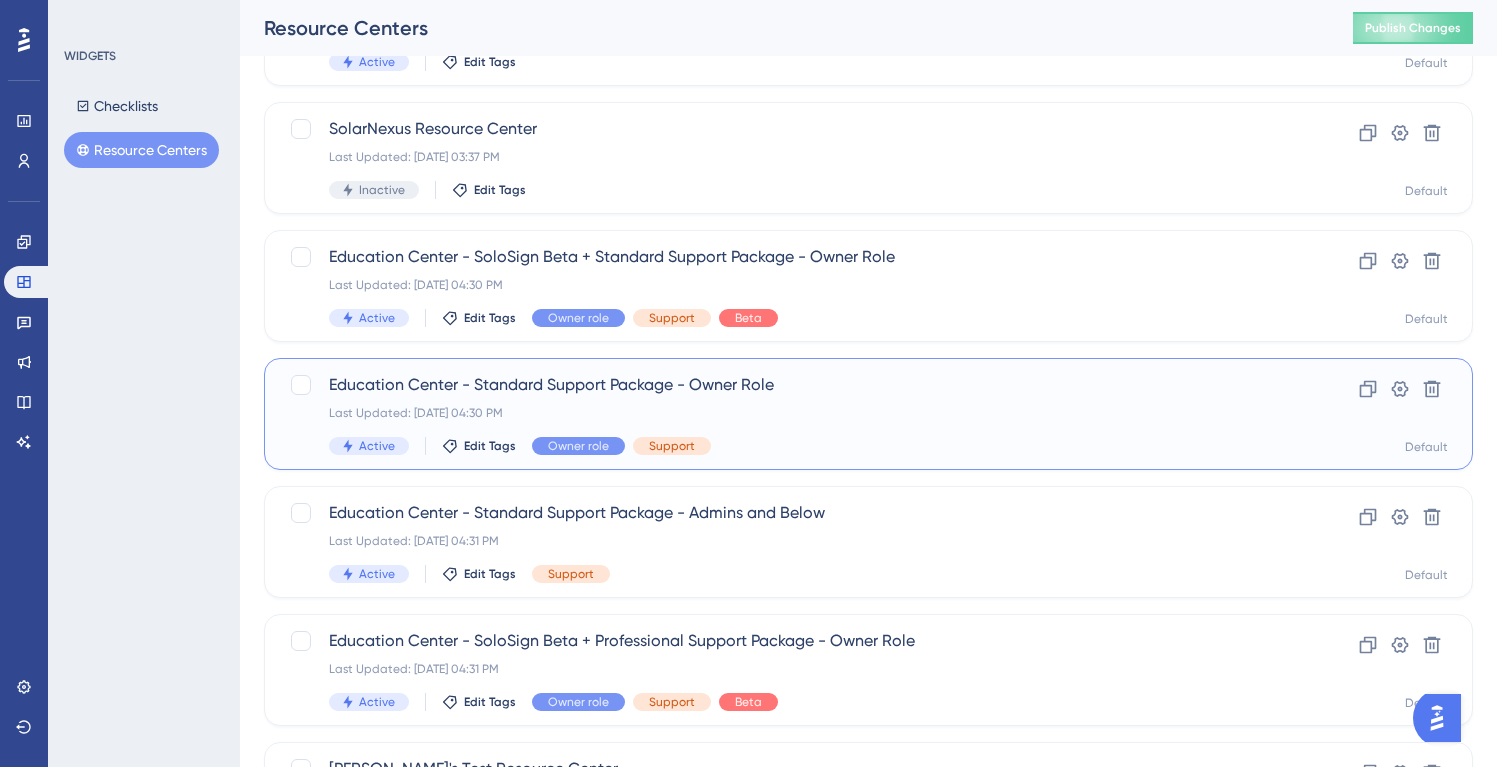 click on "Last Updated: [DATE] 04:30 PM" at bounding box center [788, 413] 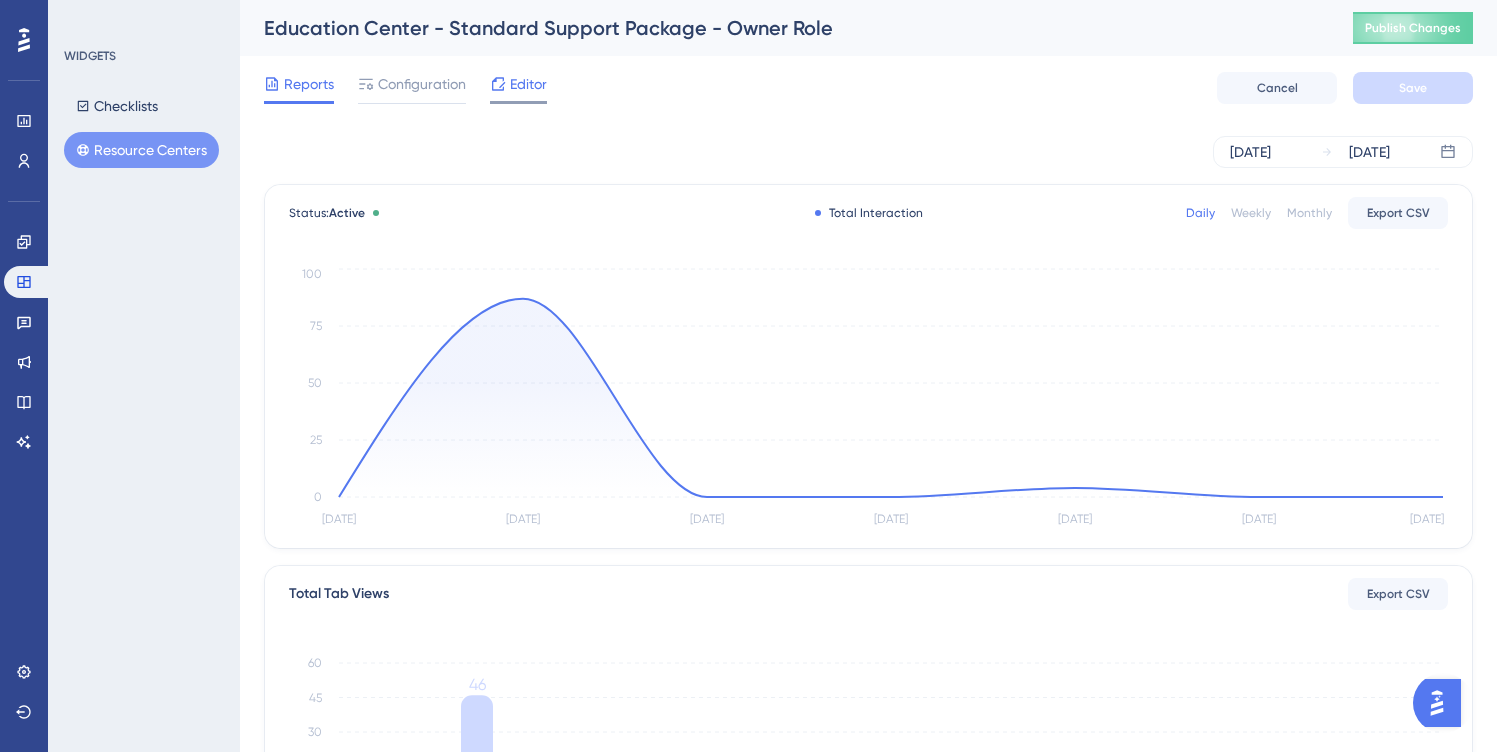 click on "Editor" at bounding box center (518, 88) 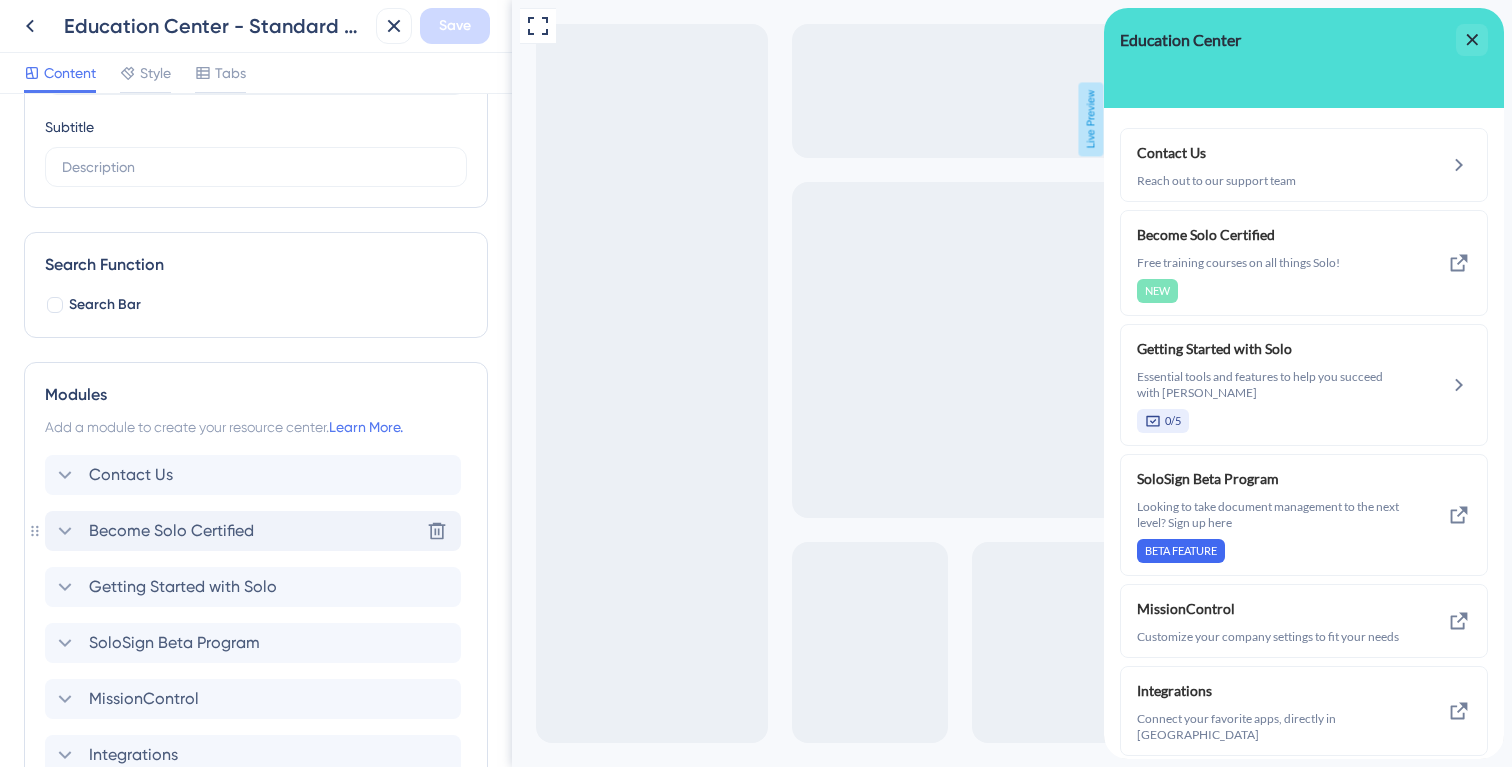 click on "Become Solo Certified" at bounding box center [171, 531] 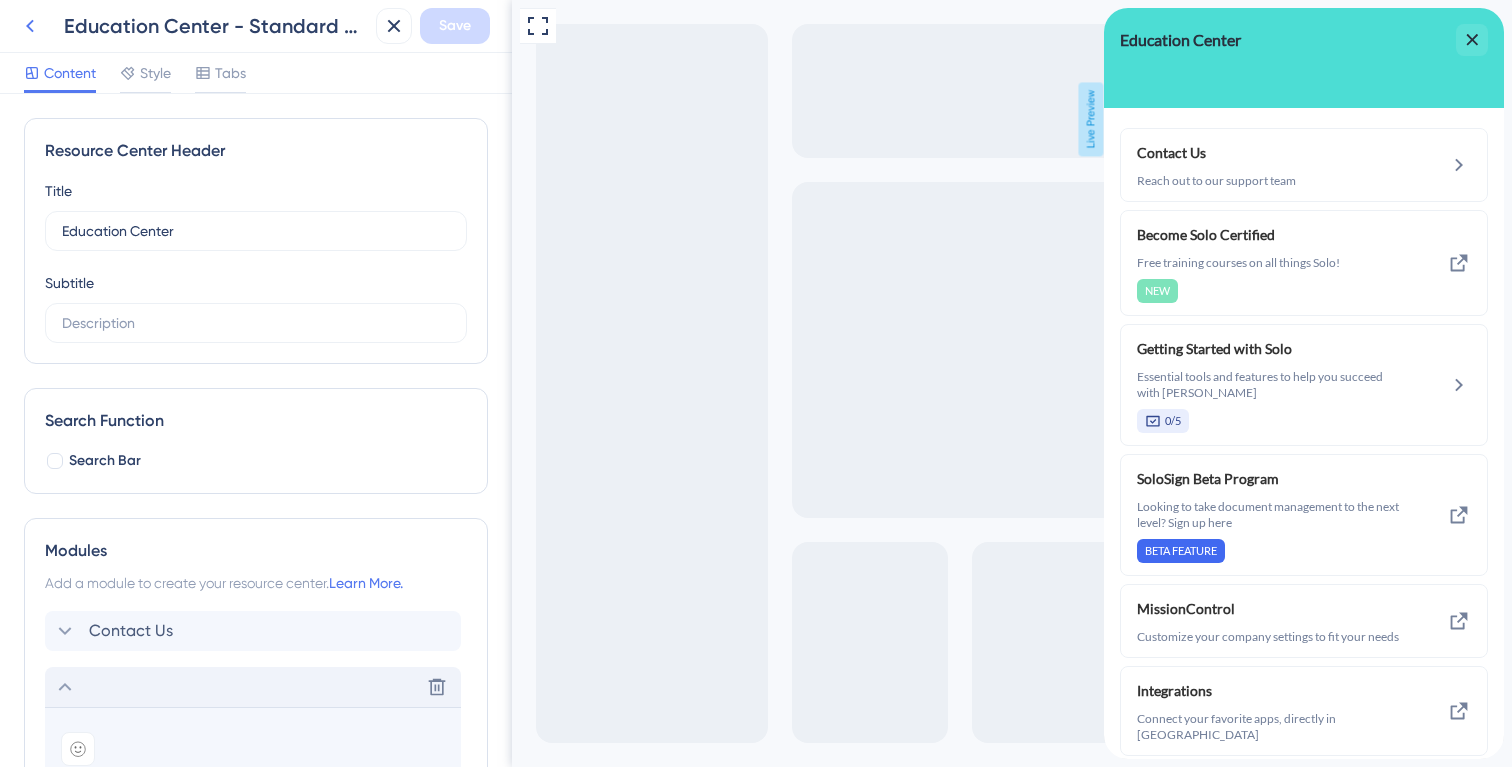 click 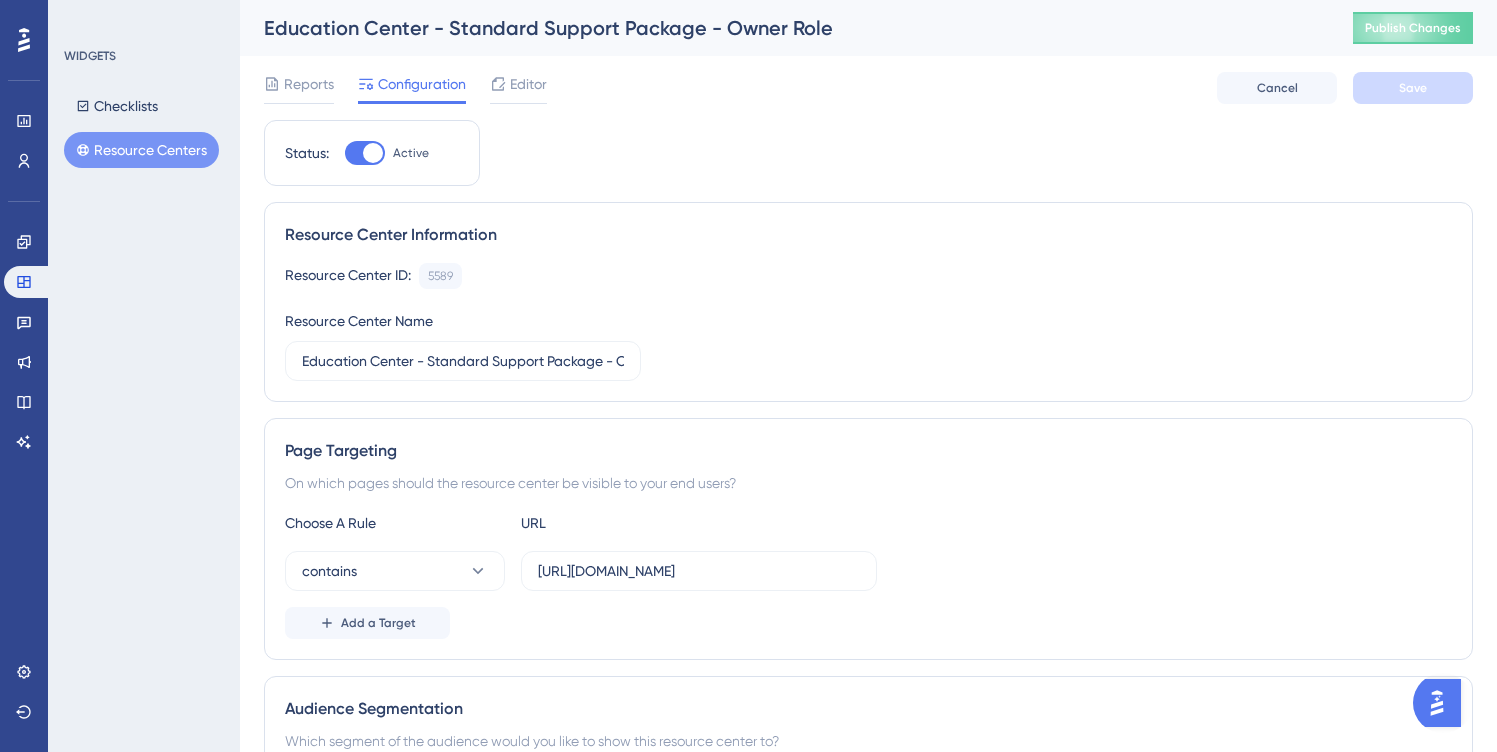 click on "Resource Centers" at bounding box center [141, 150] 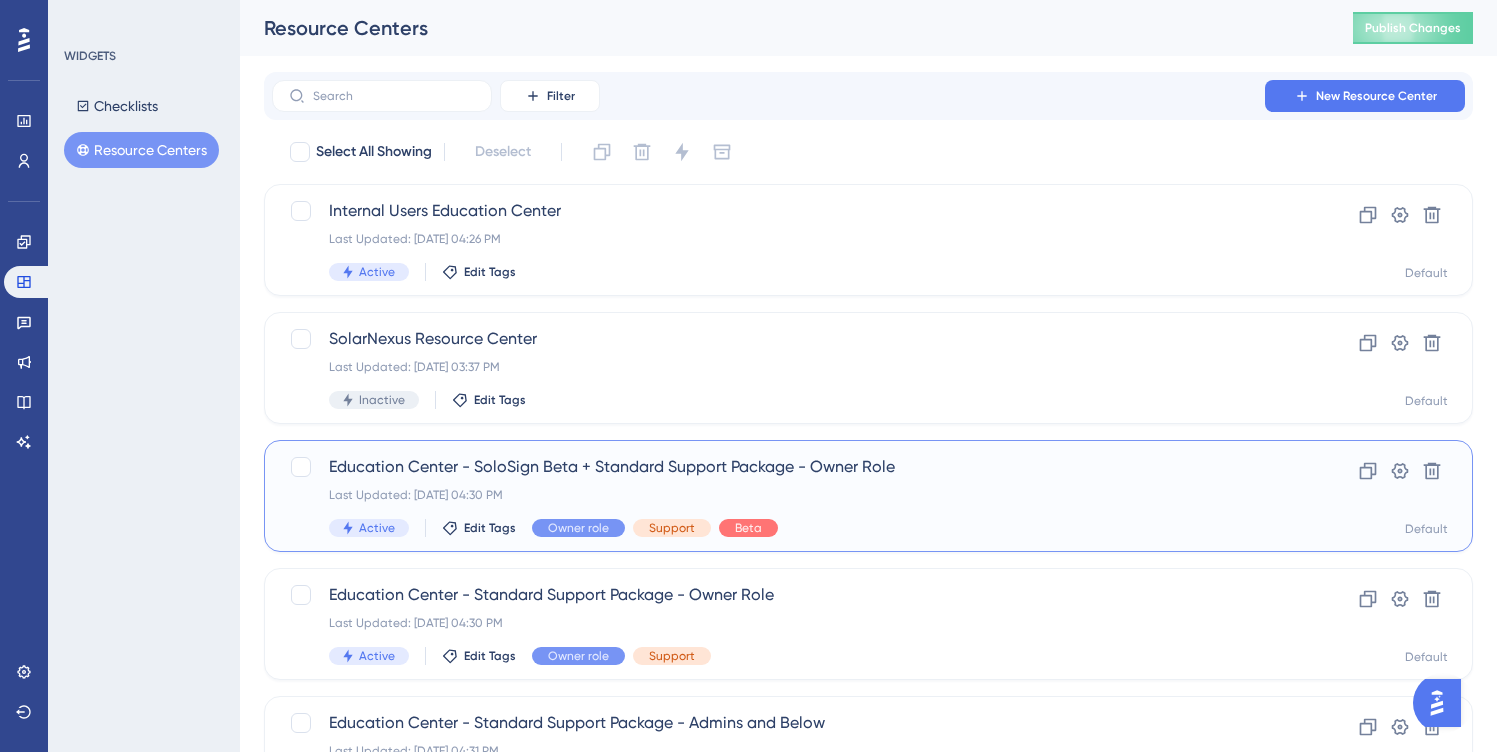 click on "Education Center - SoloSign Beta + Standard Support Package - Owner Role" at bounding box center [788, 467] 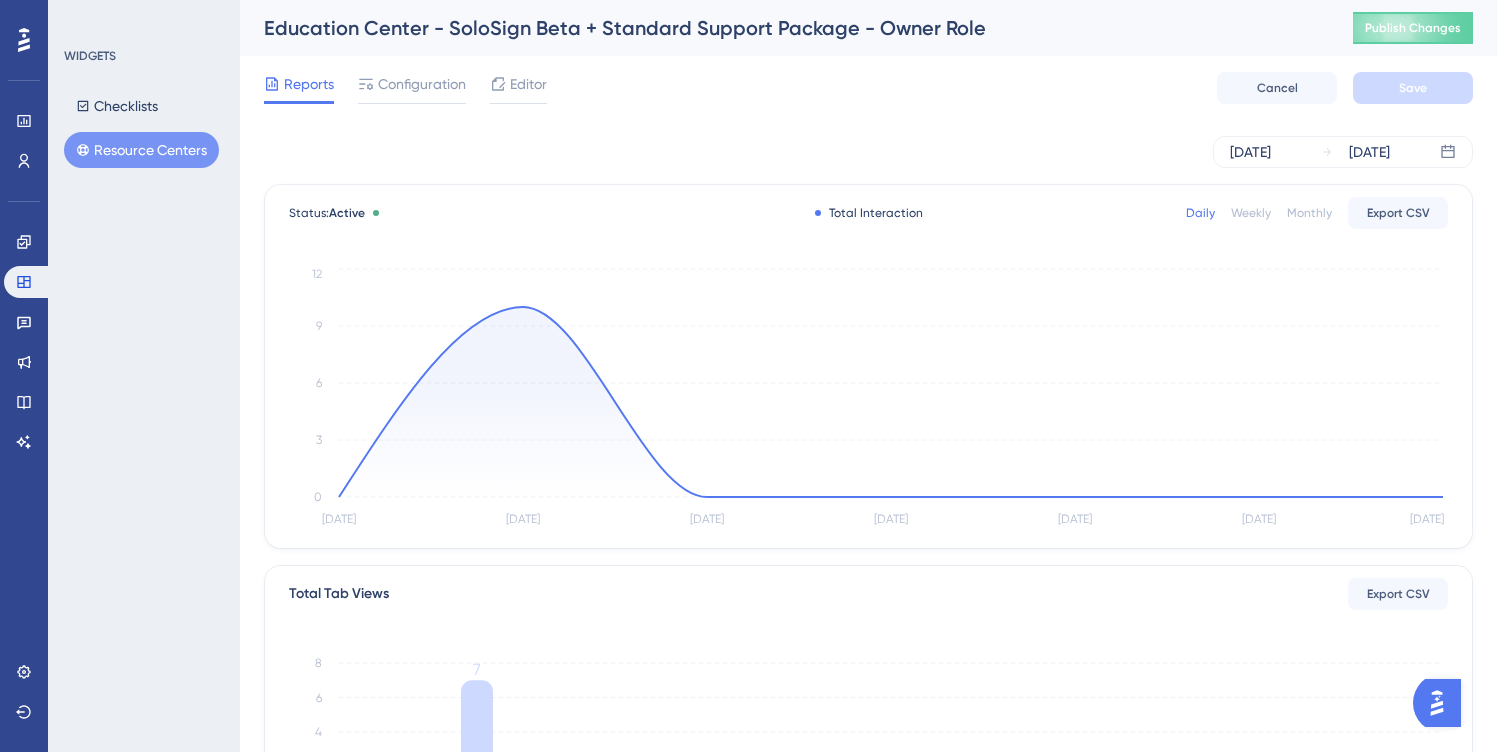 click on "Reports Configuration Editor Cancel Save" at bounding box center [868, 88] 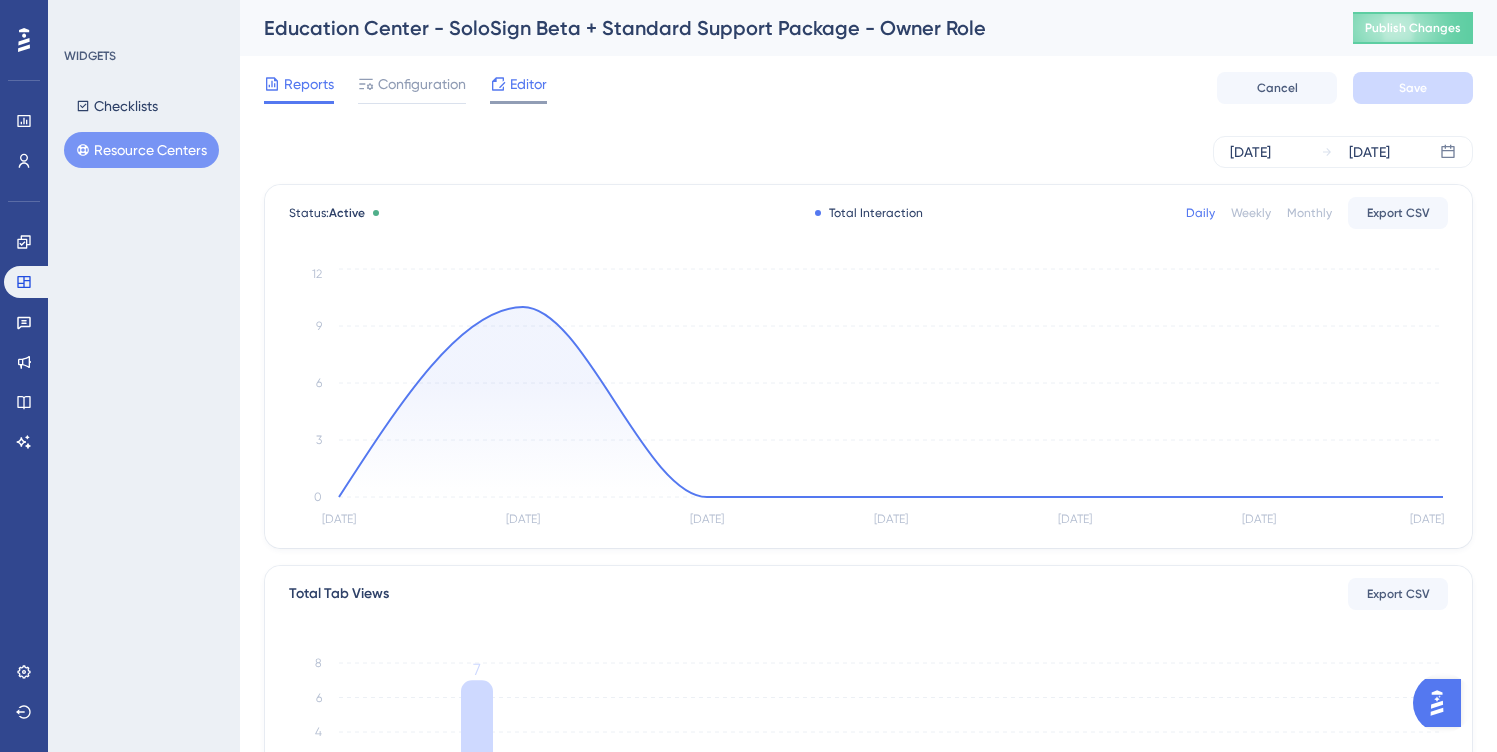 click on "Editor" at bounding box center [528, 84] 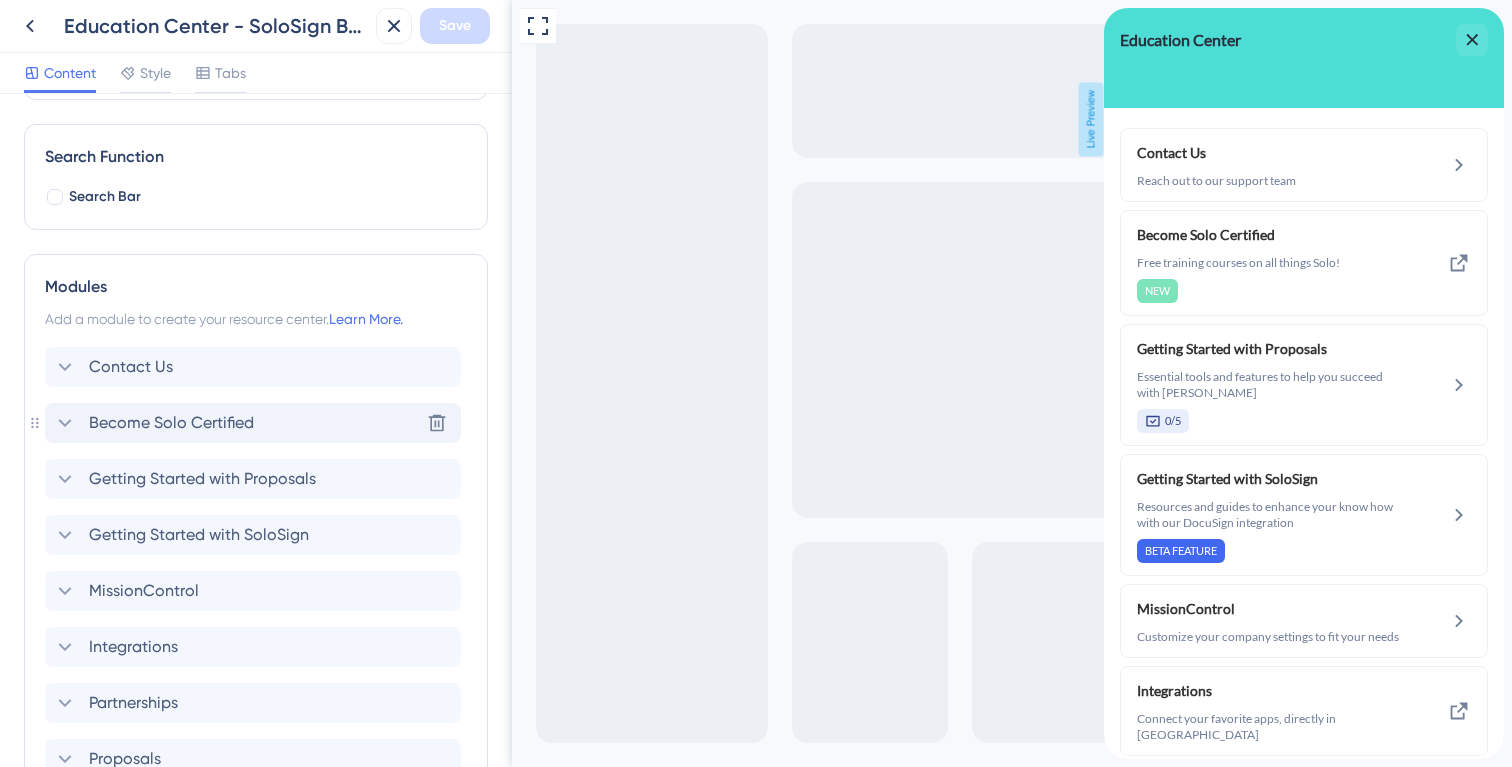 click on "Become Solo Certified" at bounding box center [171, 423] 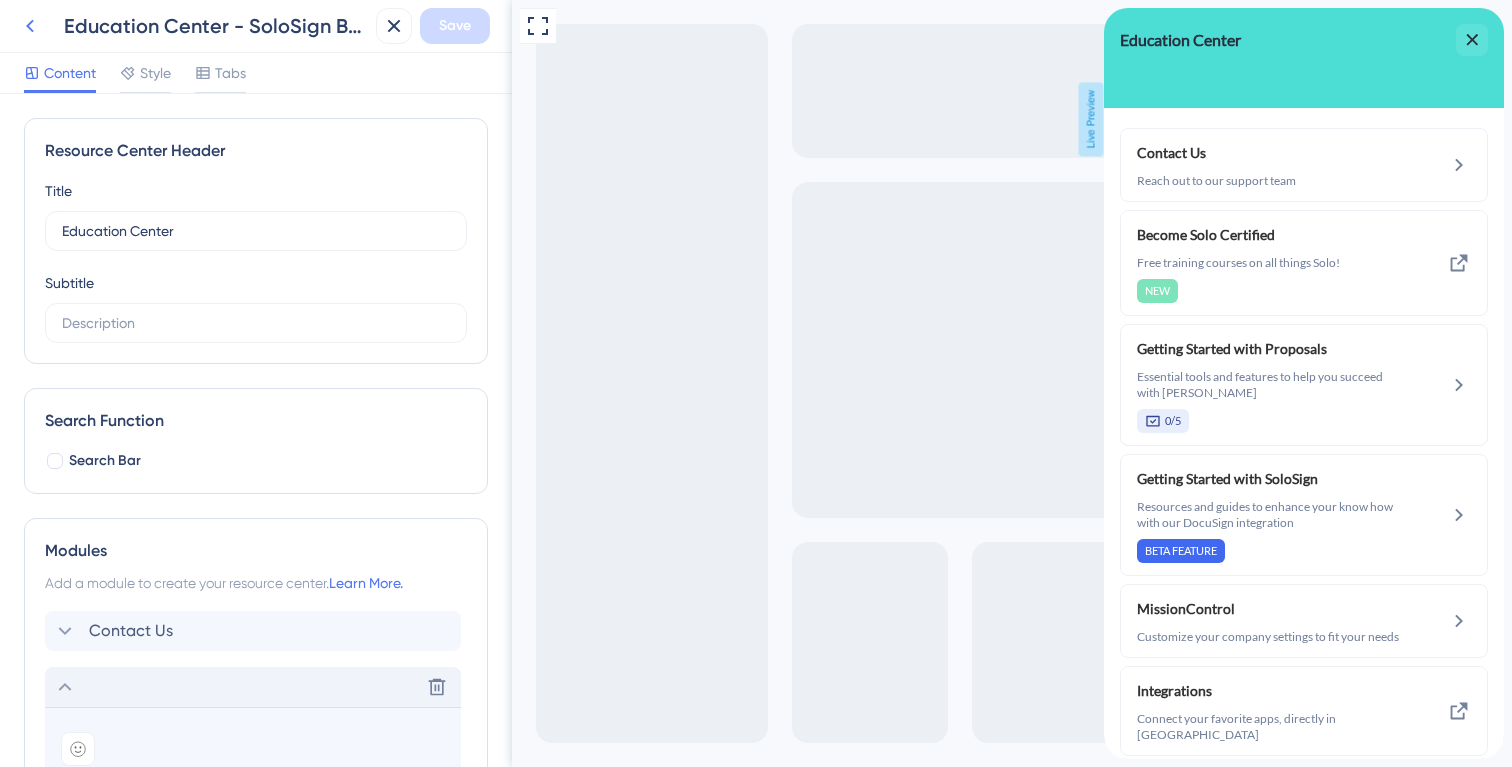 click 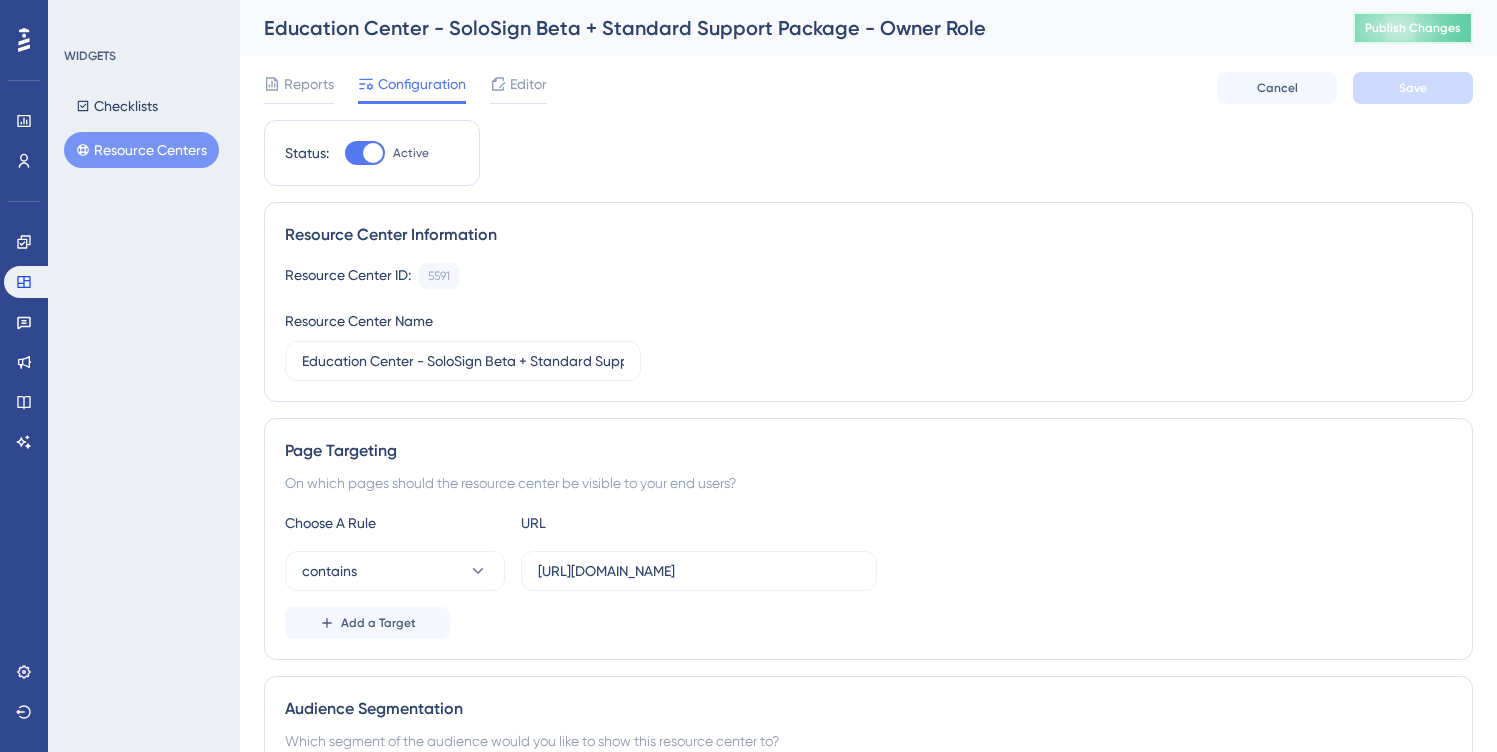 click on "Publish Changes" at bounding box center [1413, 28] 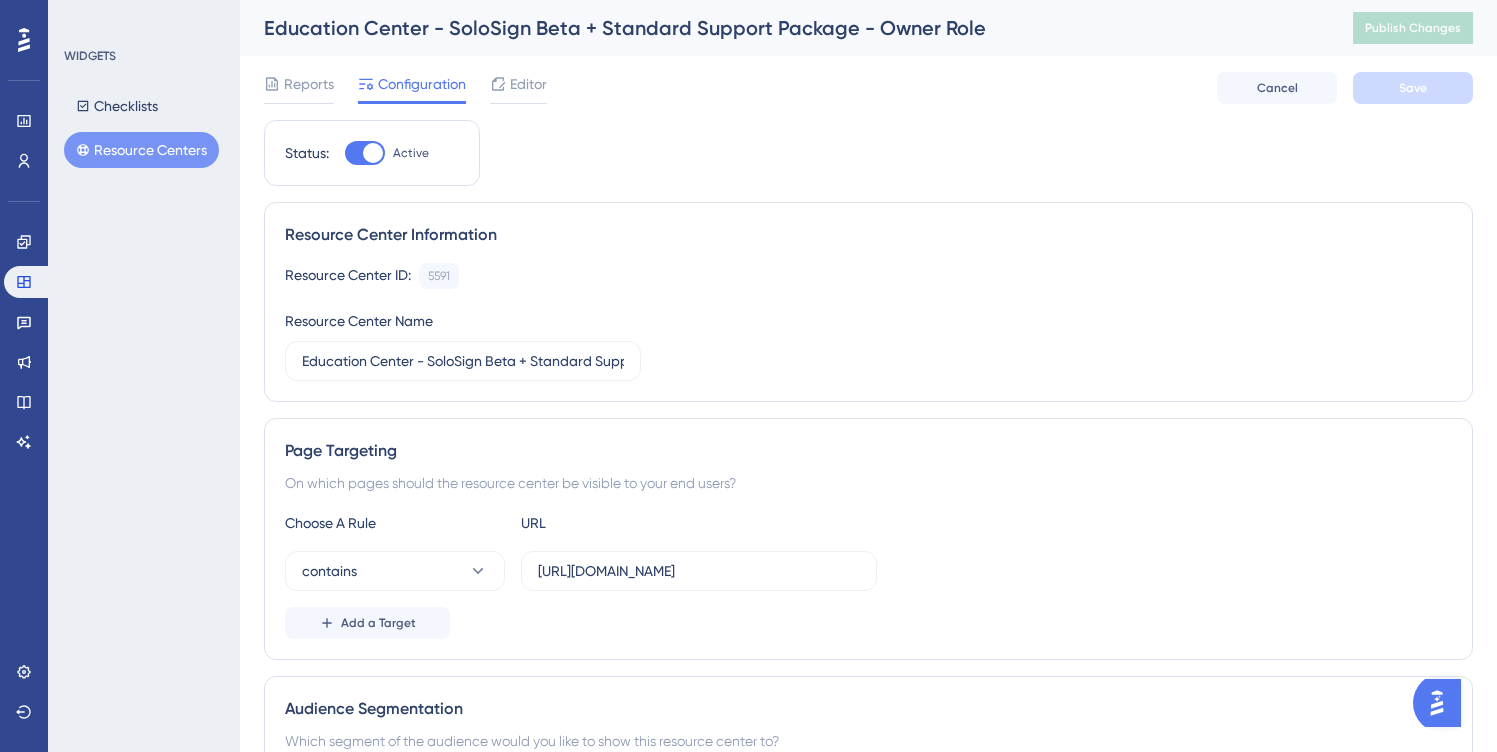 click on "WIDGETS Checklists Resource Centers" at bounding box center [144, 376] 